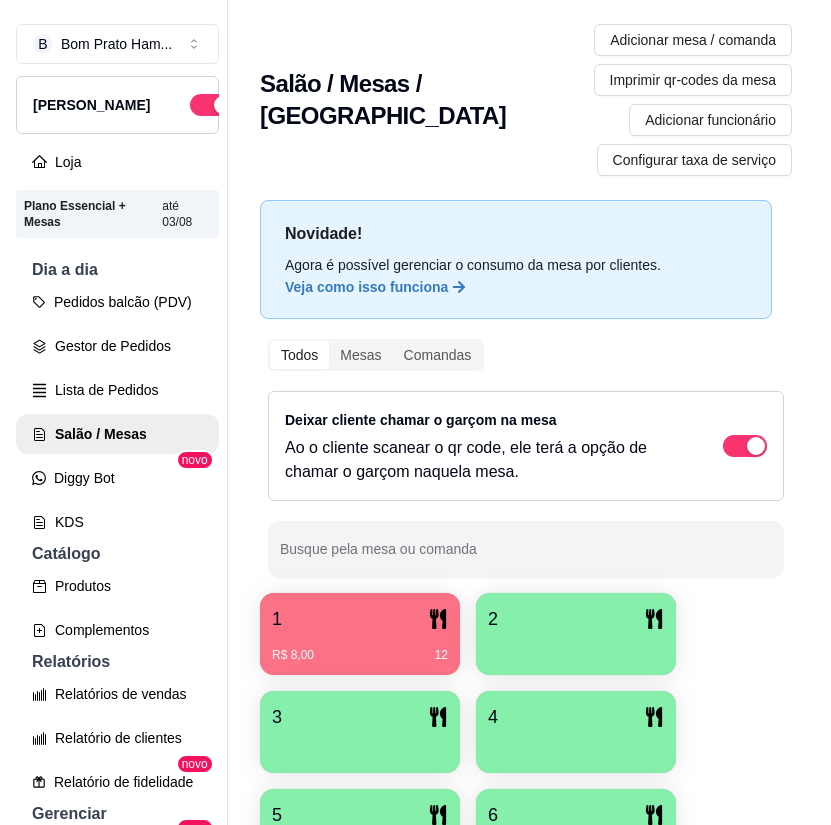 scroll, scrollTop: 0, scrollLeft: 0, axis: both 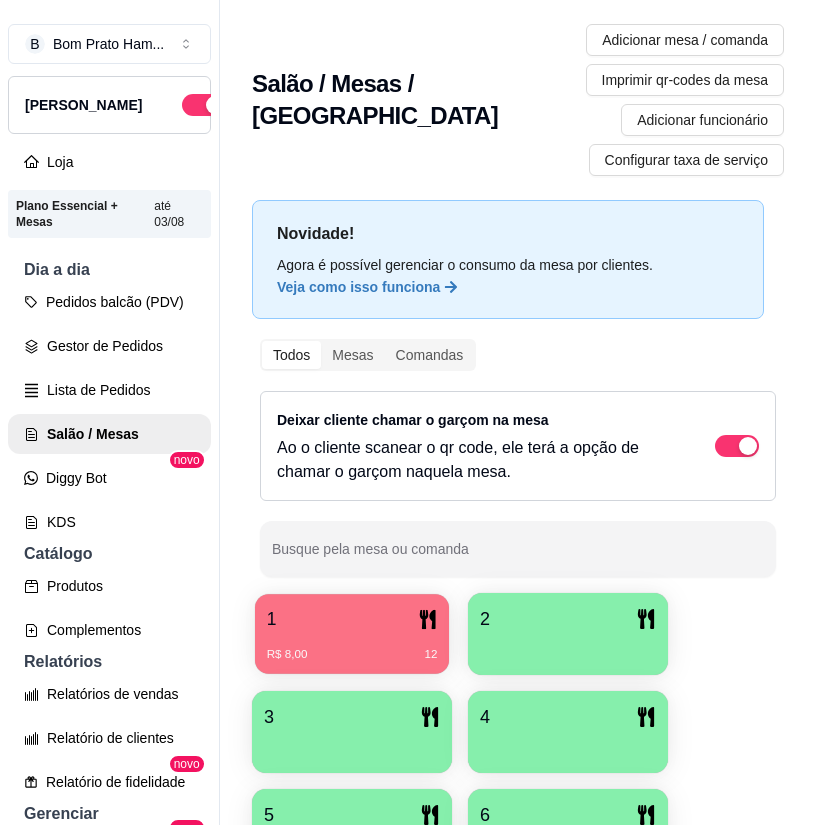 click on "R$ 8,00 12" at bounding box center [352, 655] 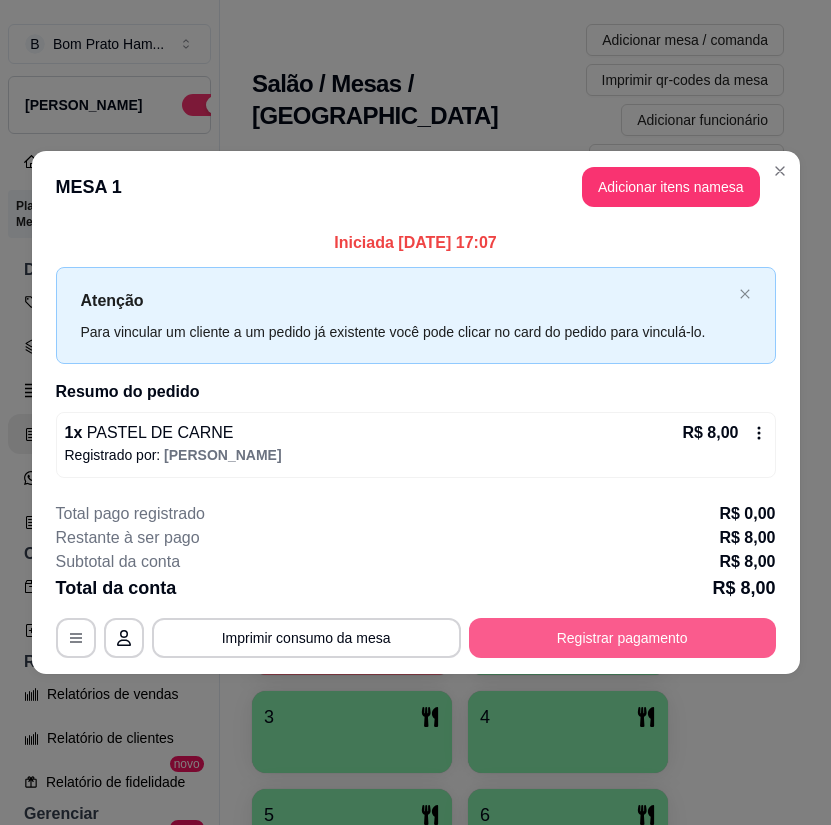 click on "Registrar pagamento" at bounding box center [622, 638] 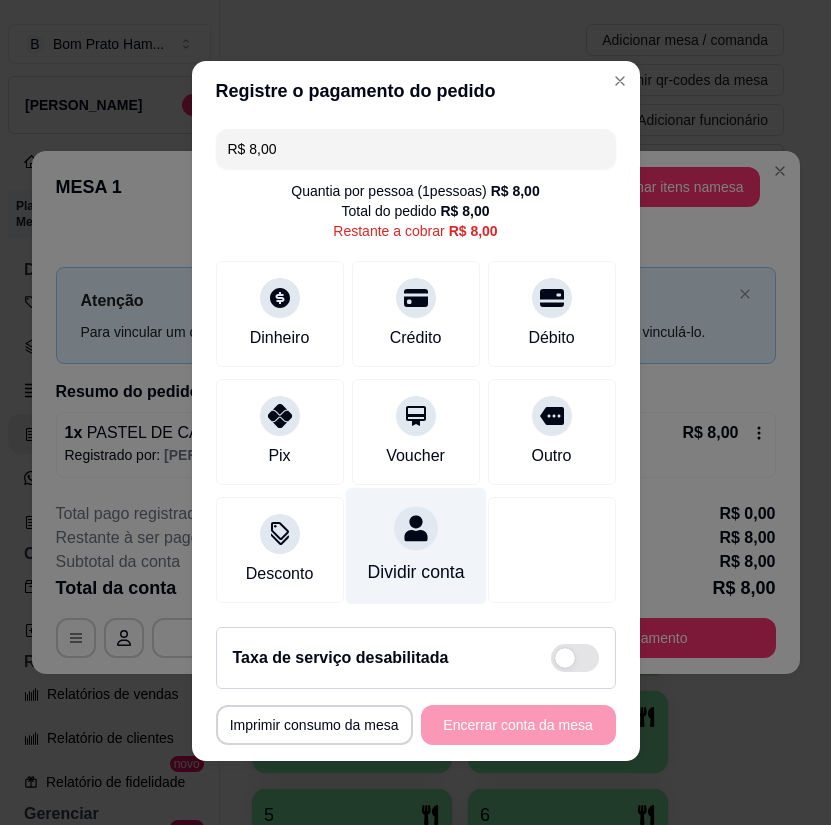 scroll, scrollTop: 14, scrollLeft: 0, axis: vertical 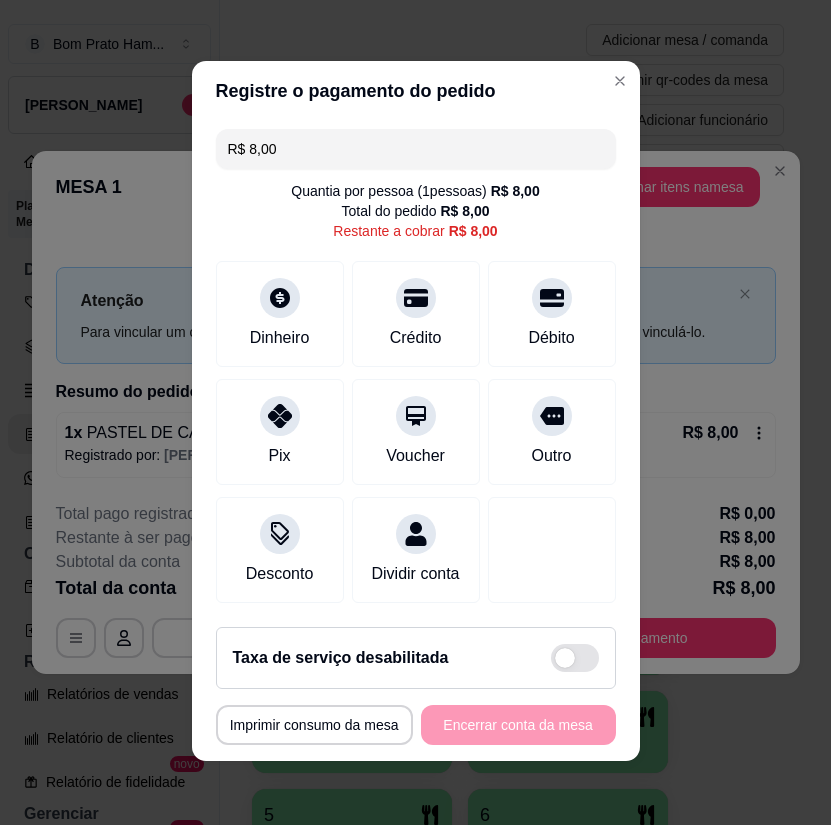 drag, startPoint x: 501, startPoint y: 735, endPoint x: 496, endPoint y: 700, distance: 35.35534 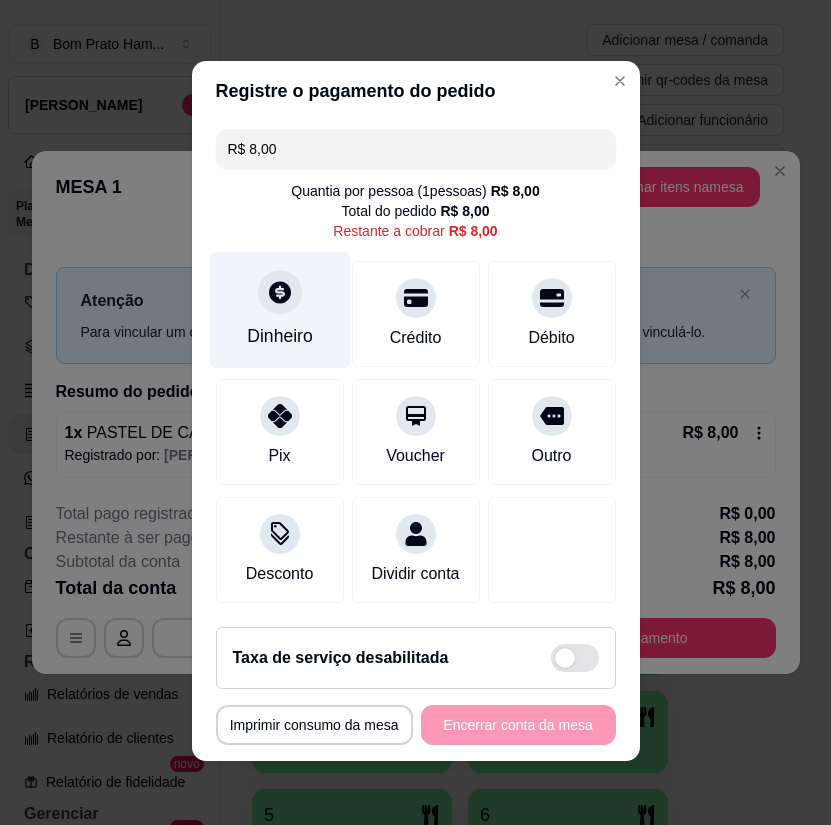 click on "Dinheiro" at bounding box center [279, 309] 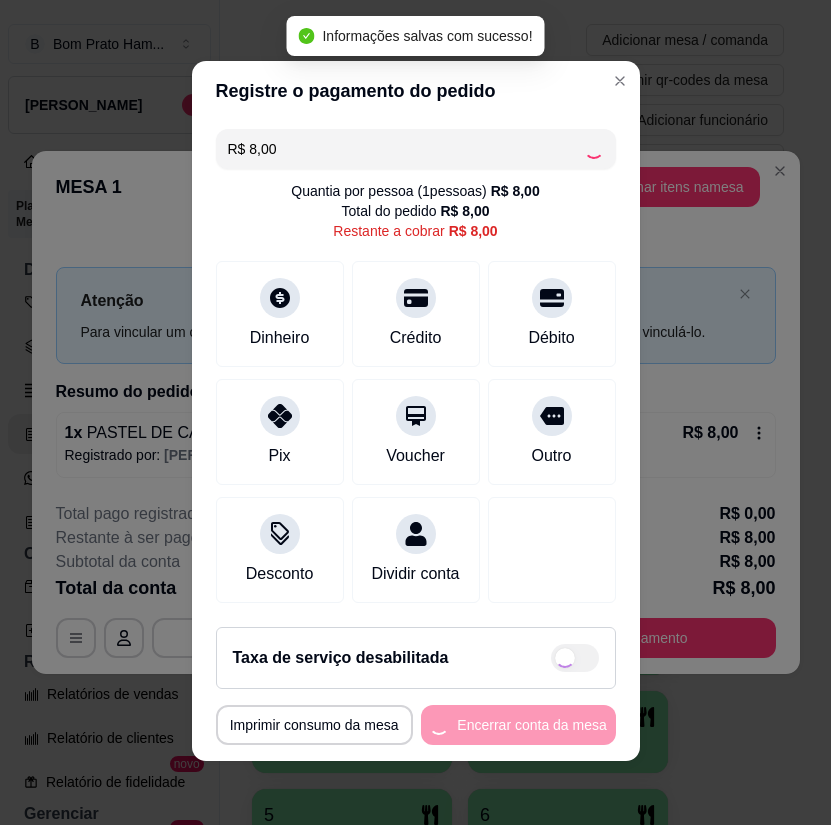 type on "R$ 0,00" 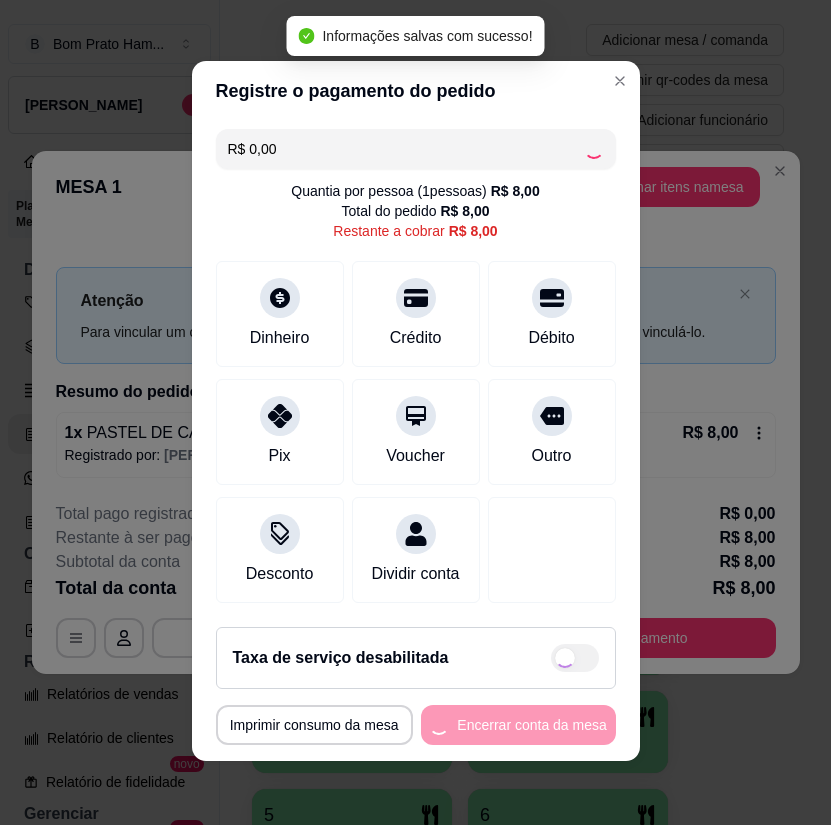 scroll, scrollTop: 4, scrollLeft: 0, axis: vertical 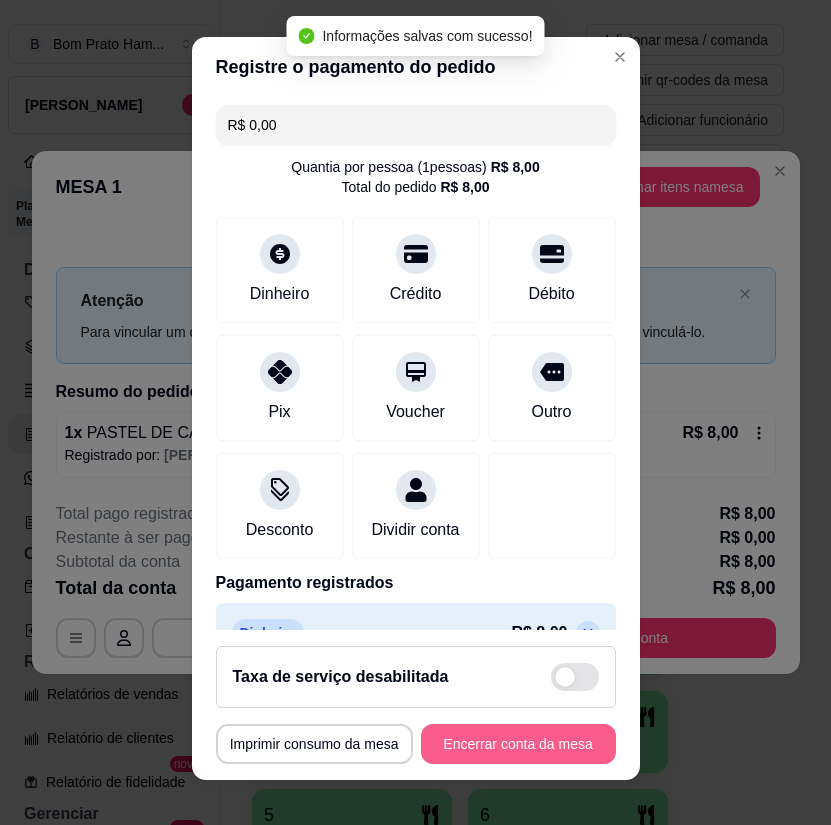click on "Encerrar conta da mesa" at bounding box center (518, 744) 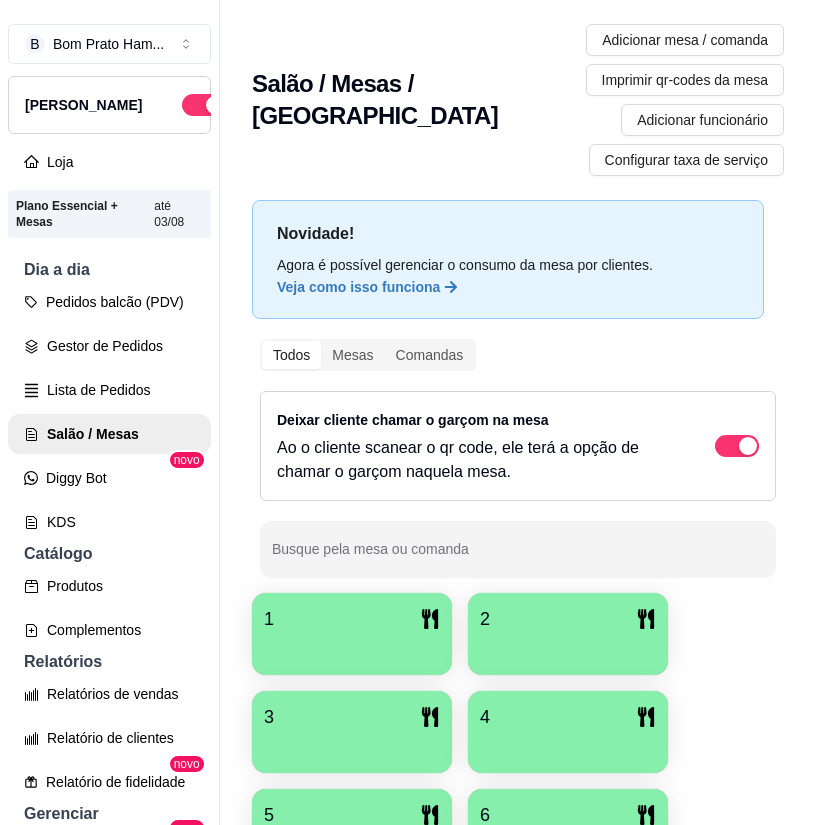 click at bounding box center (352, 648) 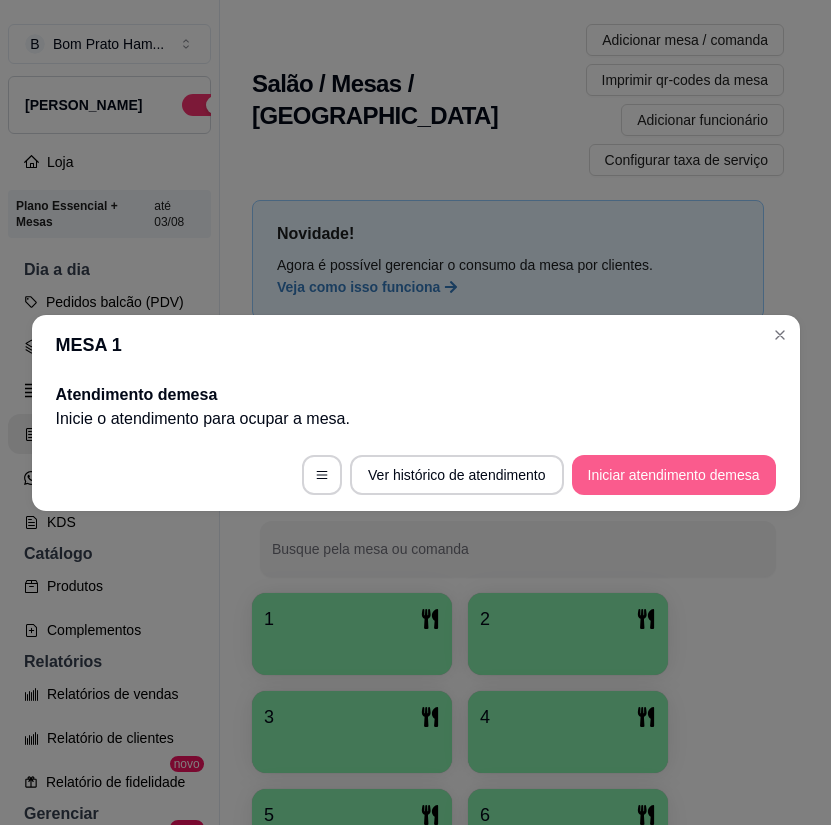 click on "Iniciar atendimento de  mesa" at bounding box center (674, 475) 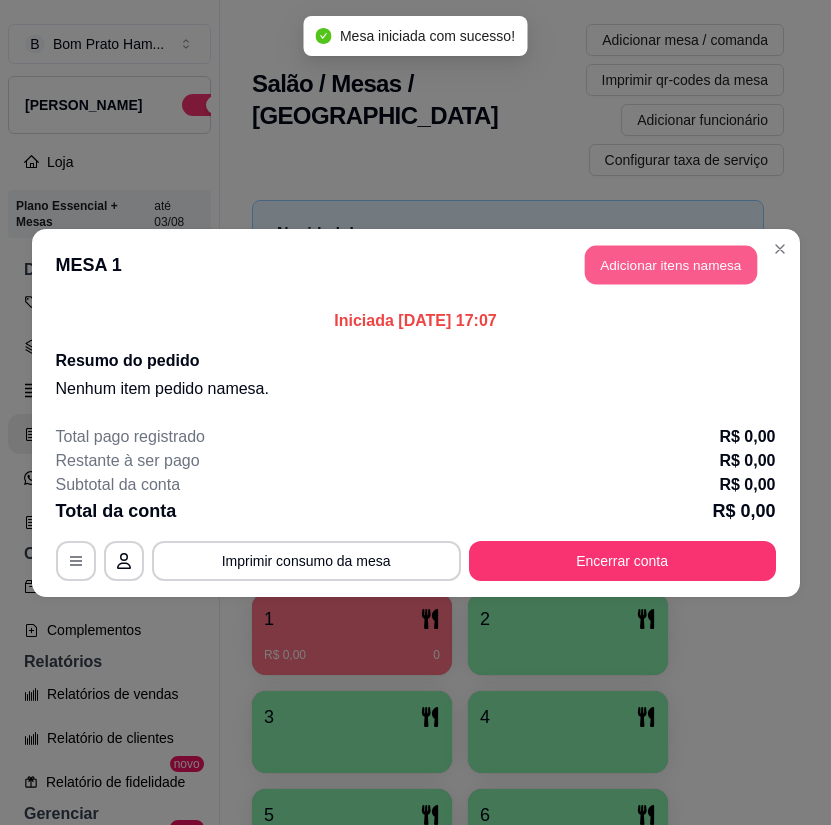 click on "Adicionar itens na  mesa" at bounding box center [671, 264] 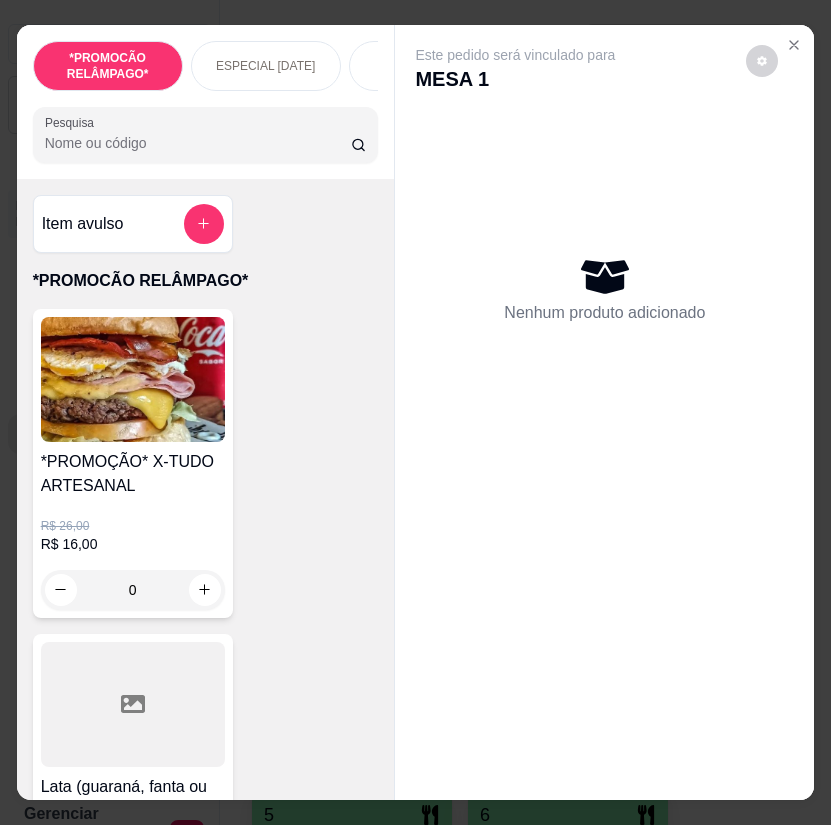 click at bounding box center [133, 379] 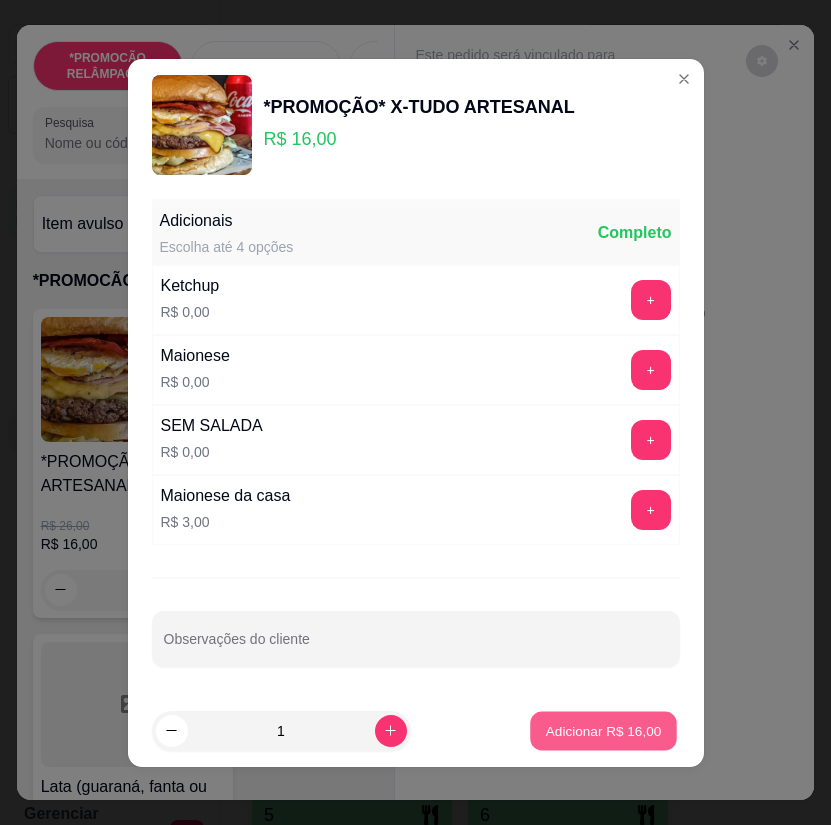 click on "Adicionar   R$ 16,00" at bounding box center (604, 730) 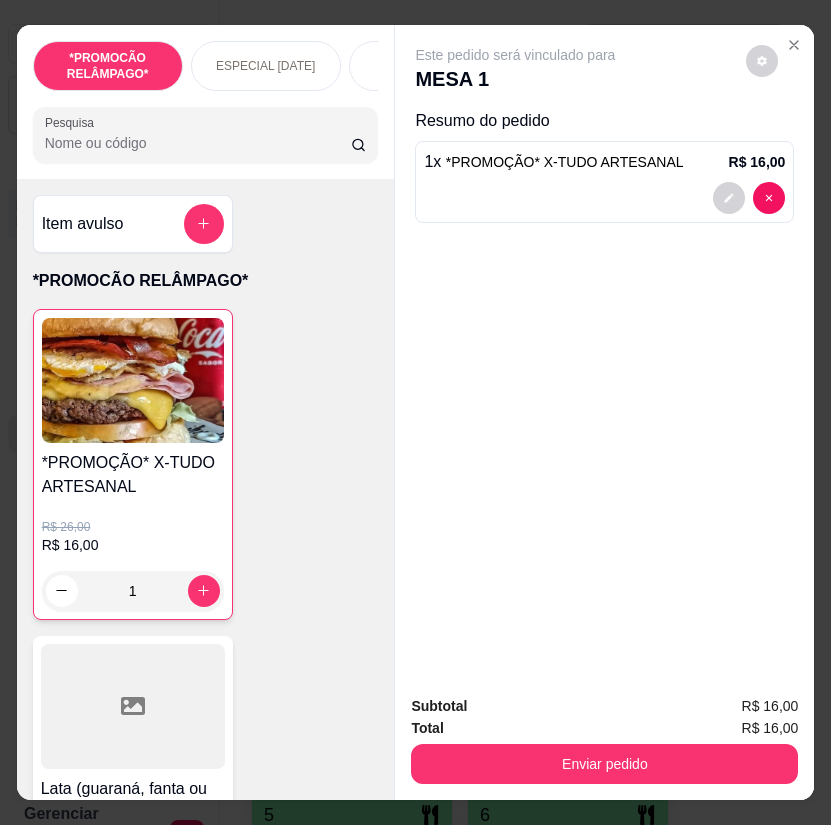 click on "Enviar pedido" at bounding box center [604, 761] 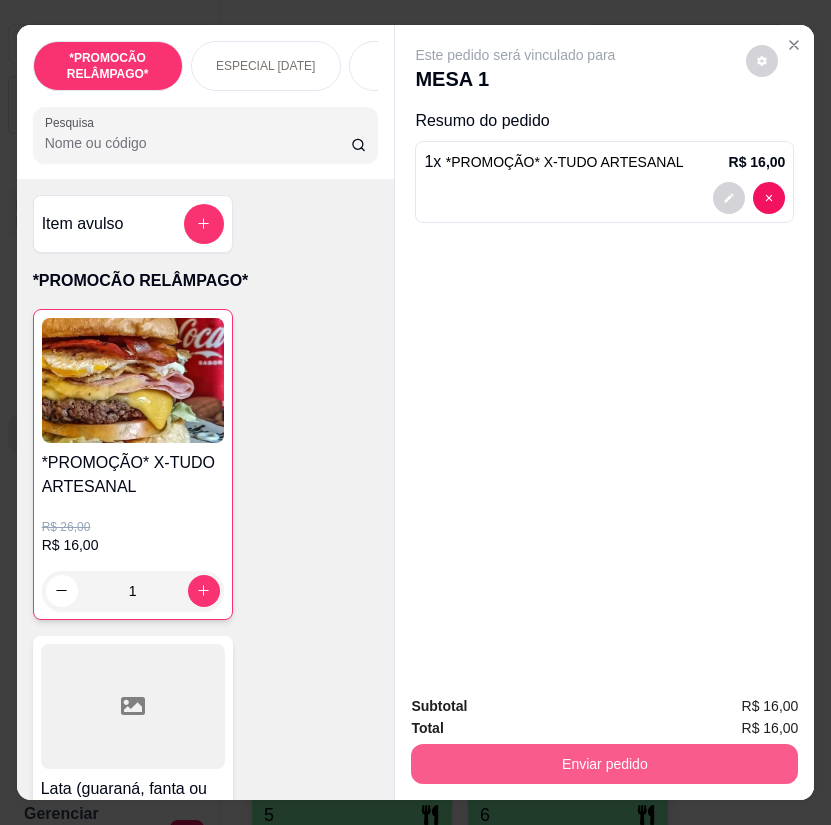 click on "Enviar pedido" at bounding box center (604, 764) 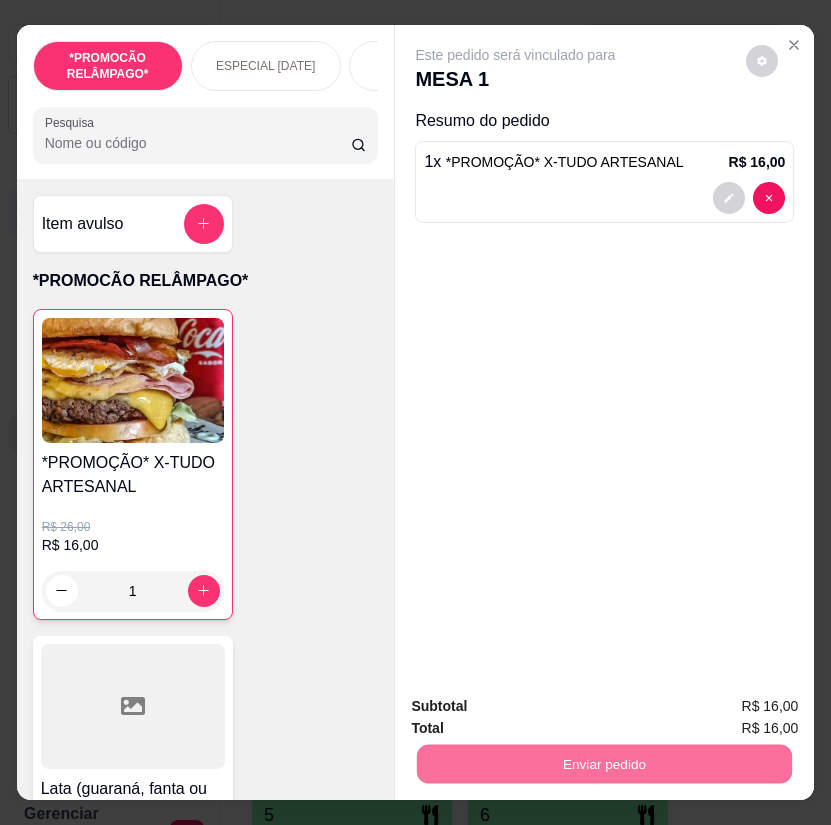 click on "Não registrar e enviar pedido" at bounding box center (534, 707) 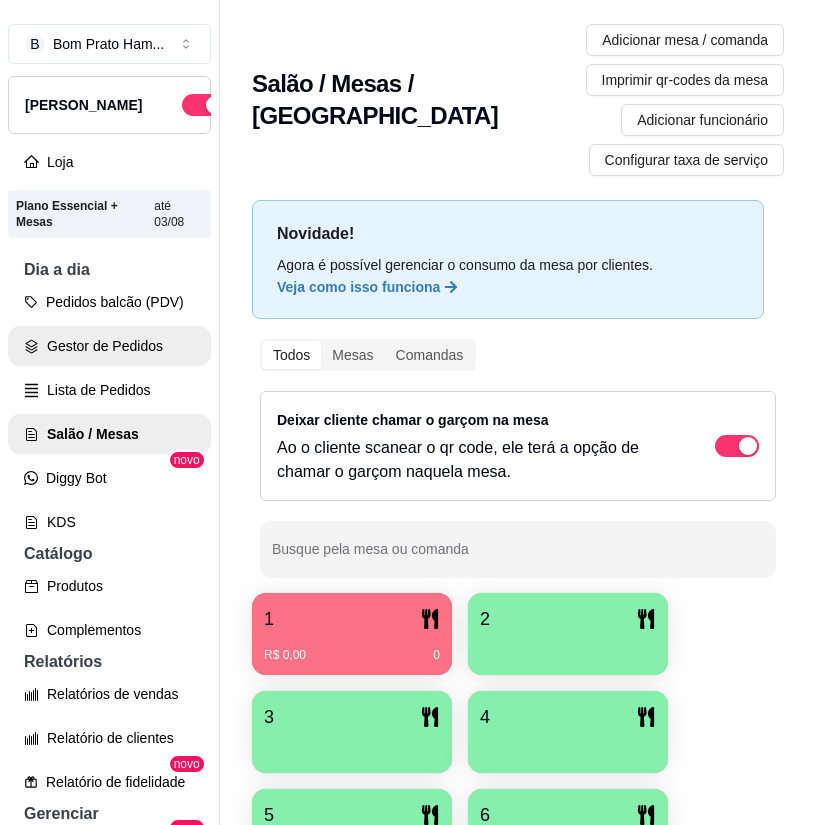 click on "Gestor de Pedidos" at bounding box center [109, 346] 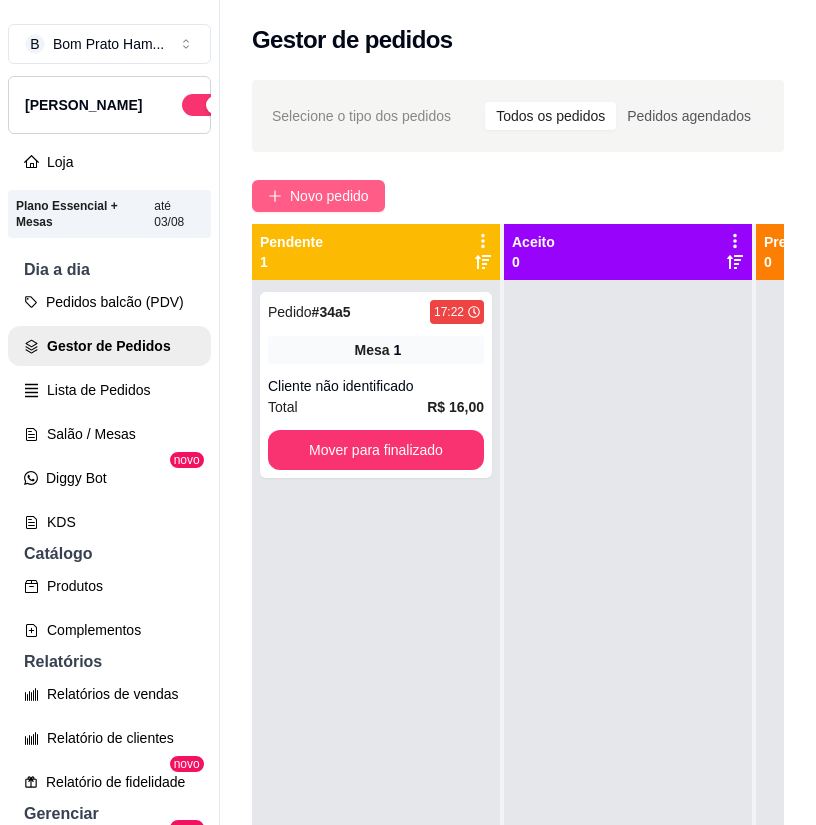 click on "Novo pedido" at bounding box center [329, 196] 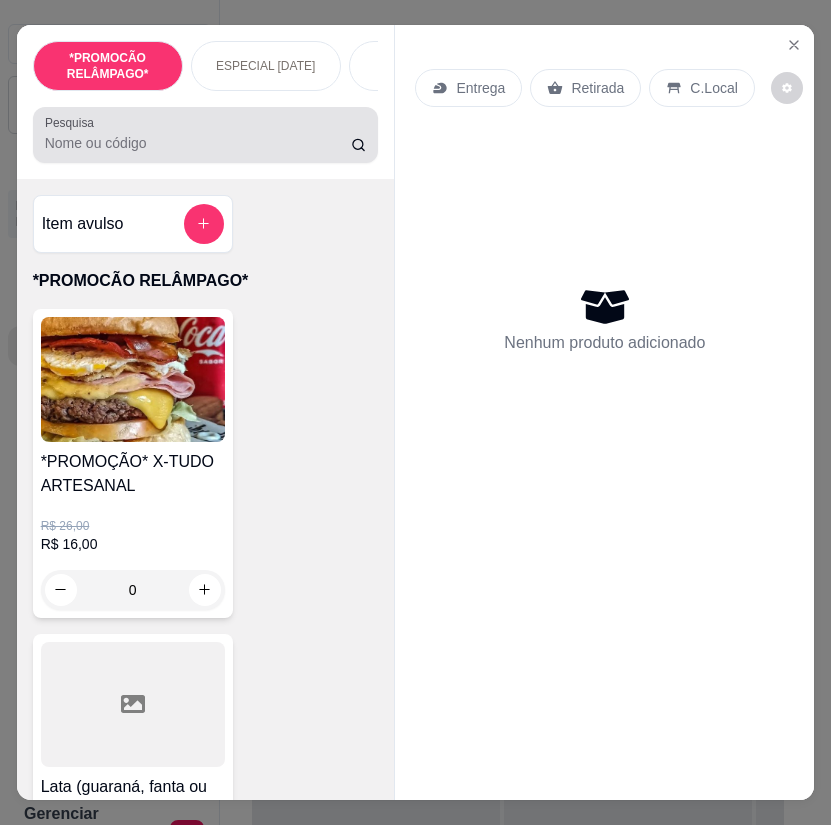 click at bounding box center [206, 135] 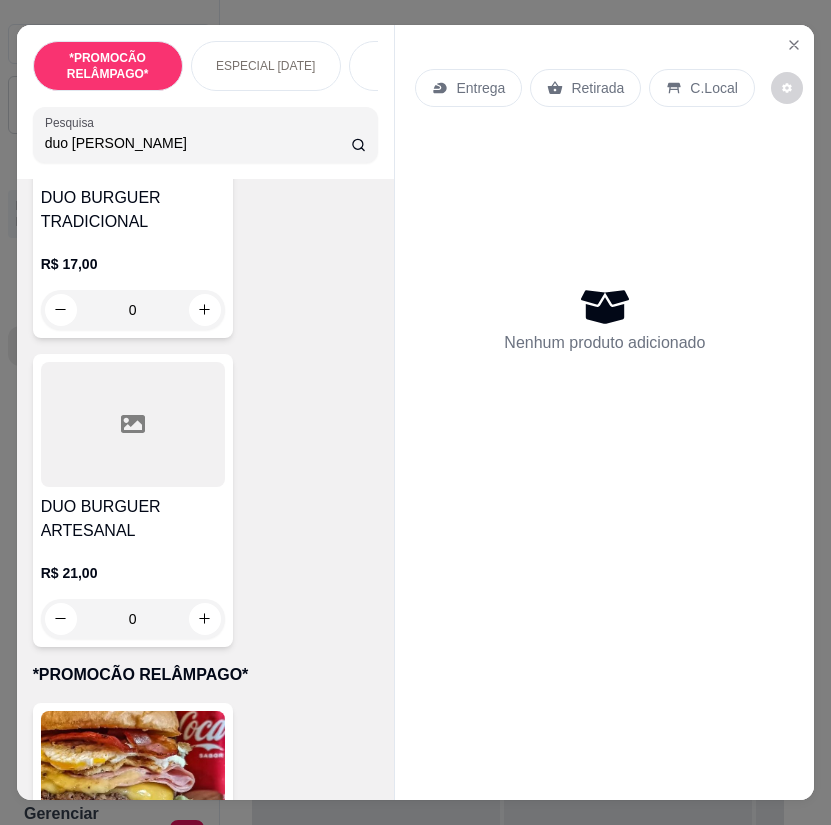 scroll, scrollTop: 300, scrollLeft: 0, axis: vertical 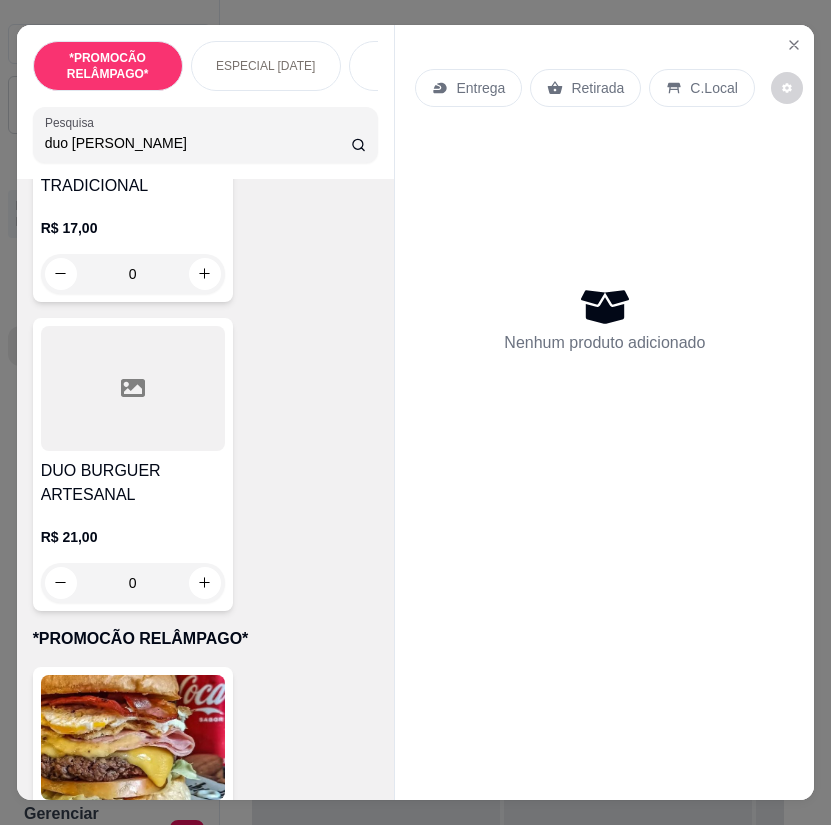 type on "duo bur" 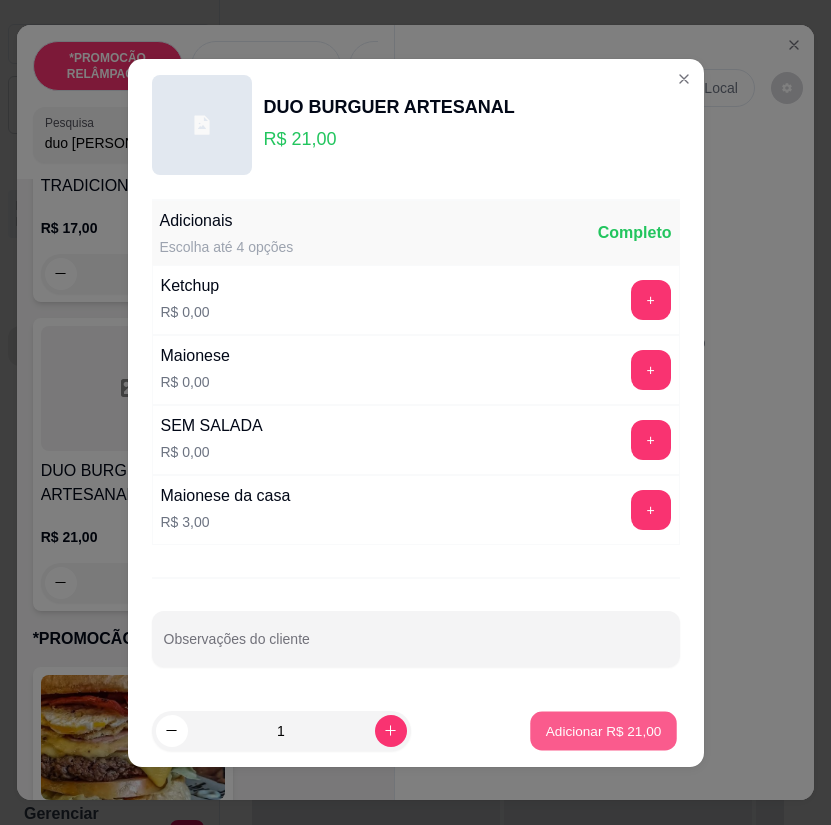 click on "Adicionar   R$ 21,00" at bounding box center (604, 730) 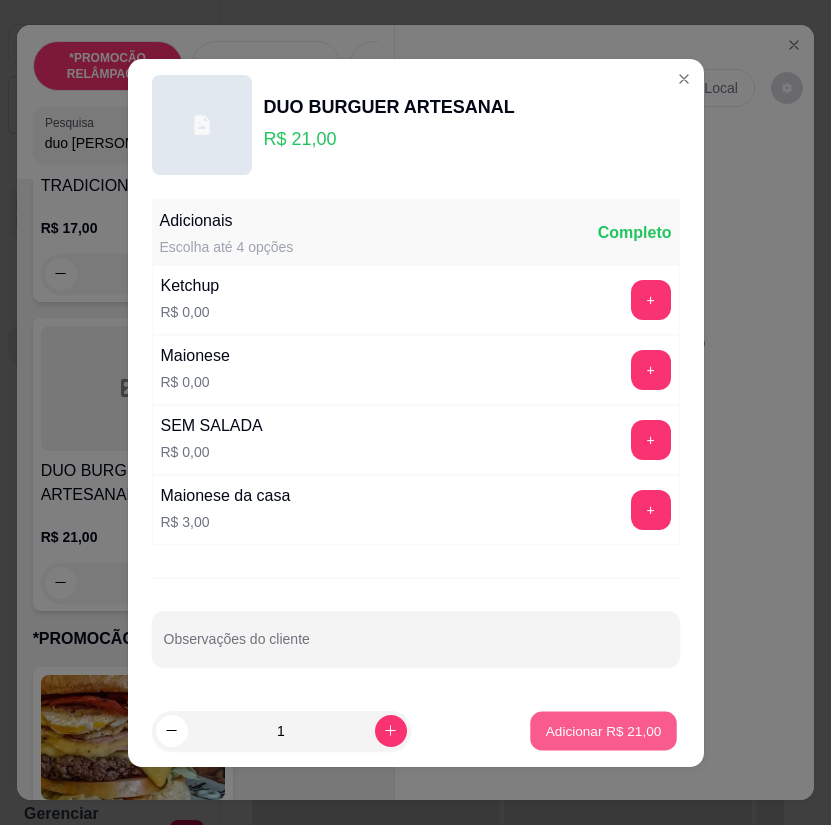 type on "1" 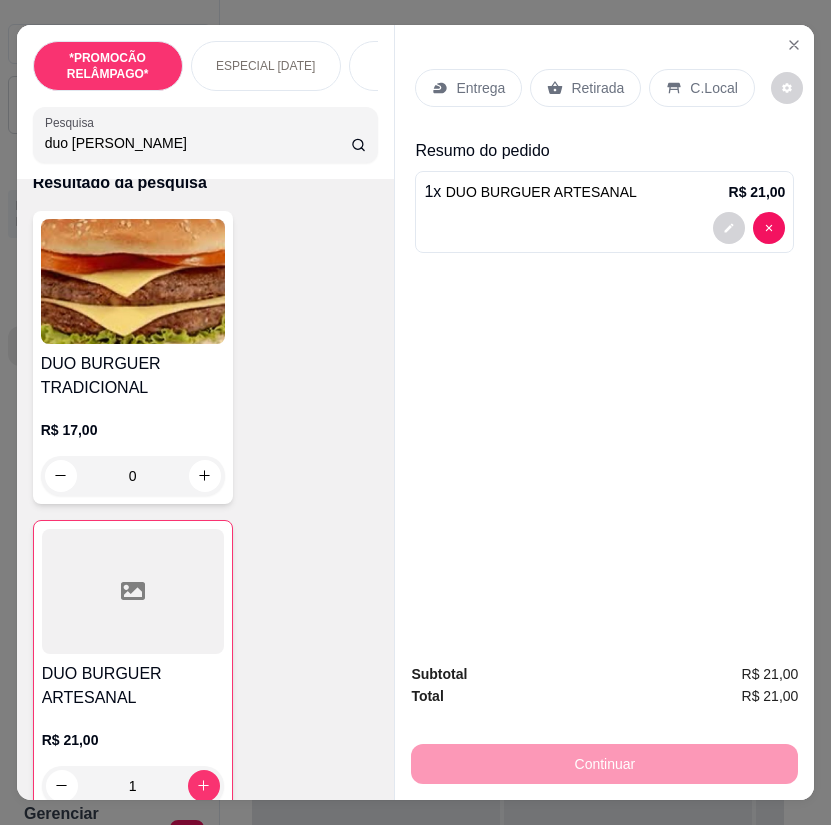 scroll, scrollTop: 0, scrollLeft: 0, axis: both 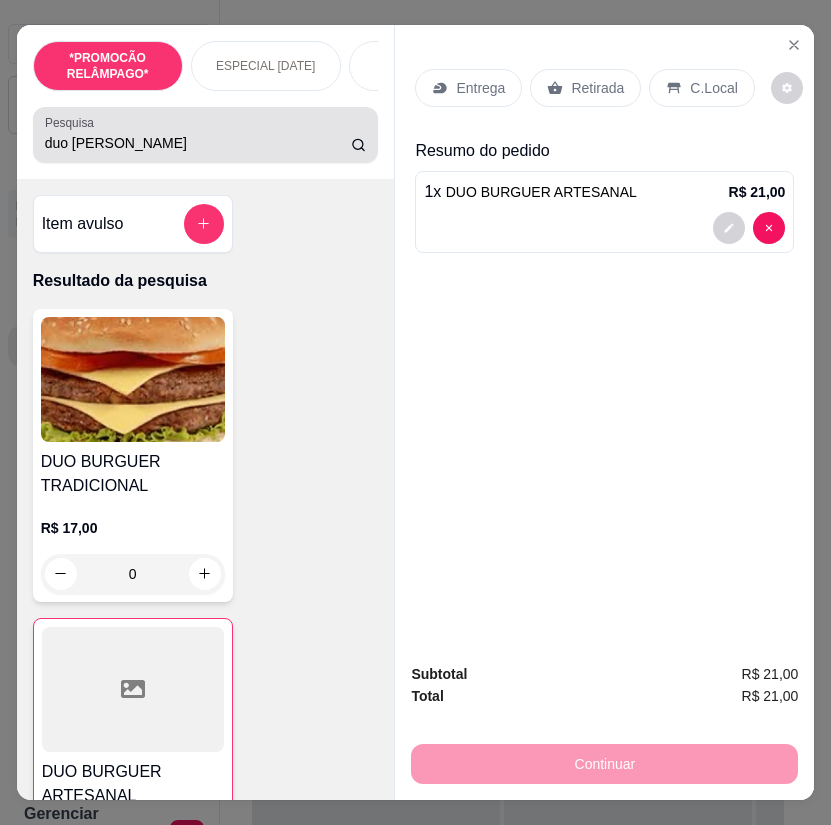 click on "duo bur" at bounding box center [206, 135] 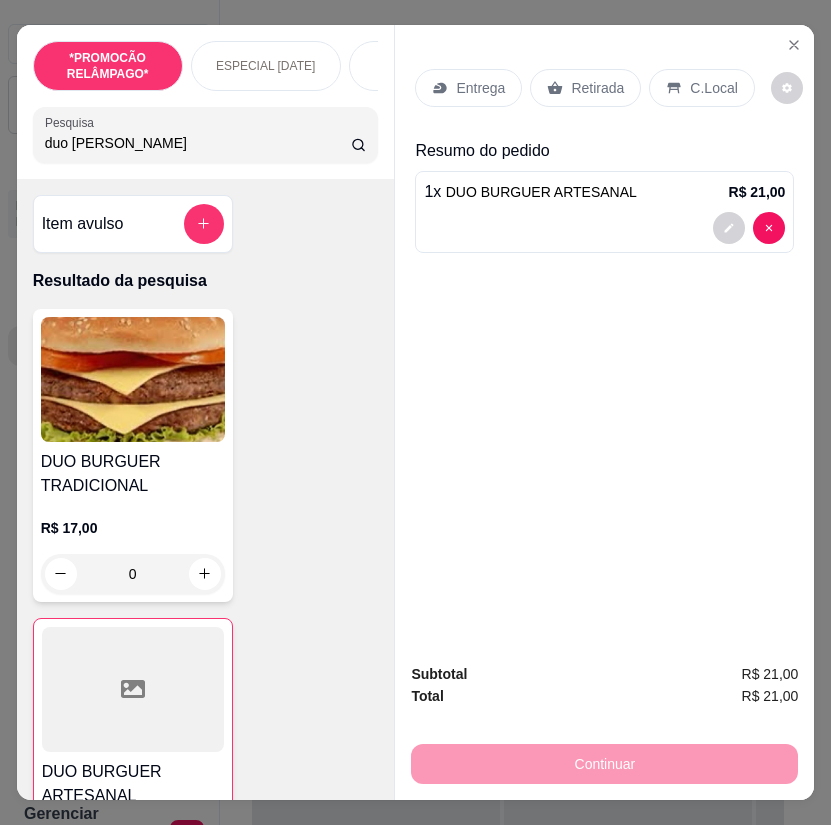 click on "duo bur" at bounding box center [206, 135] 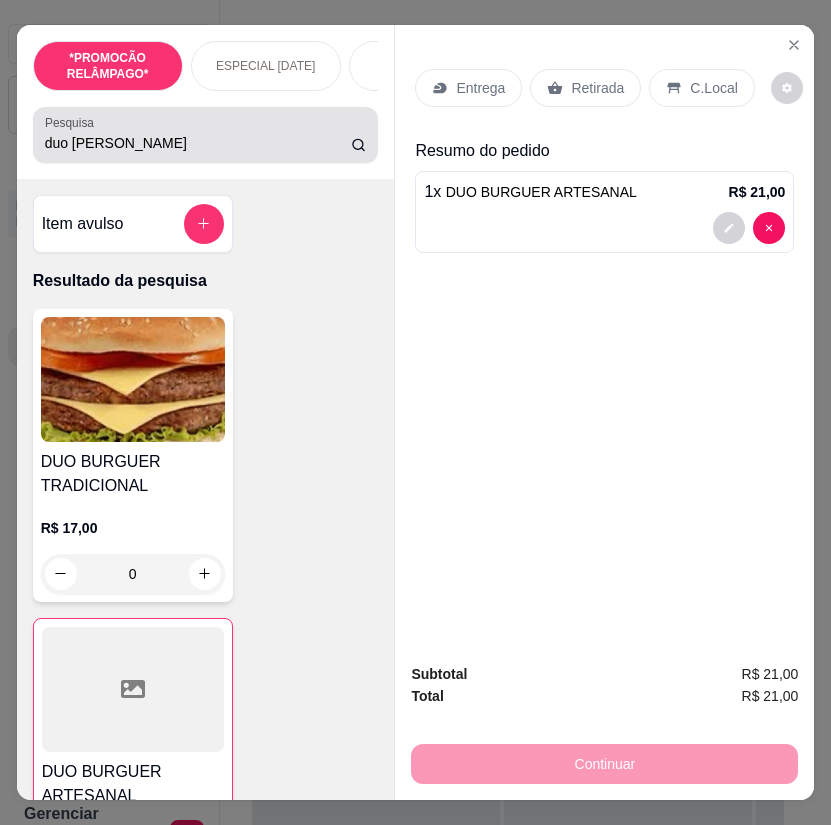 click on "duo bur" at bounding box center (206, 135) 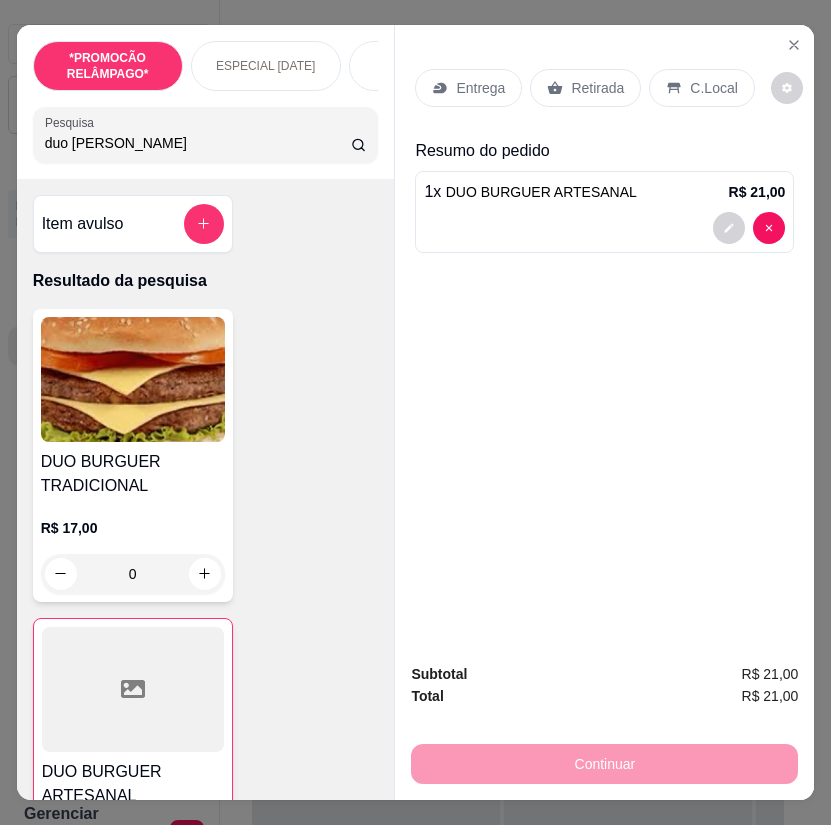 click on "duo bur" at bounding box center [198, 143] 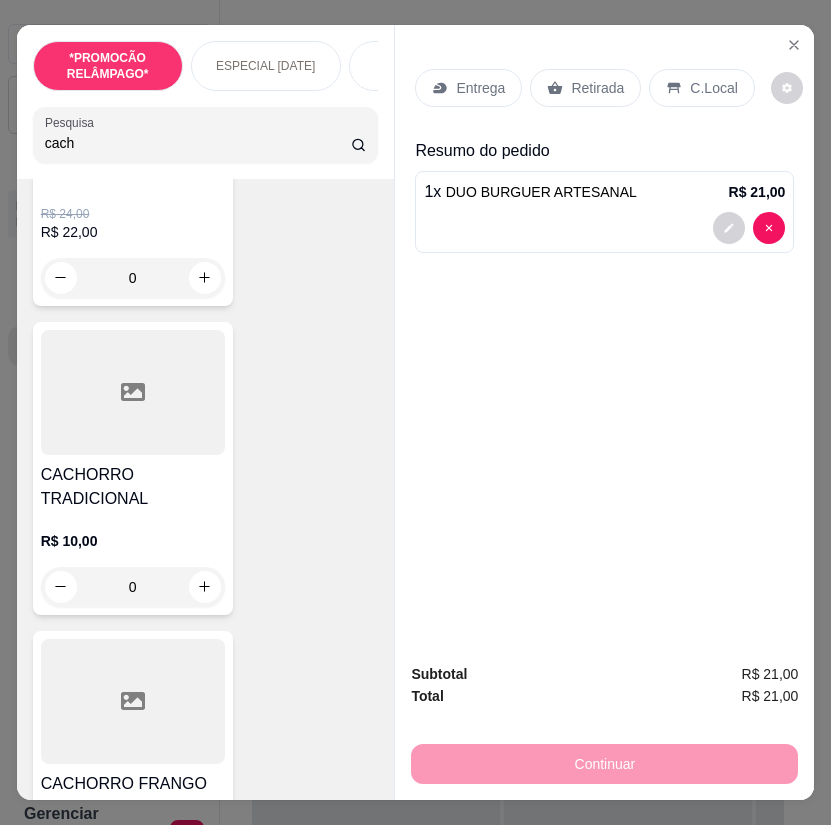 scroll, scrollTop: 400, scrollLeft: 0, axis: vertical 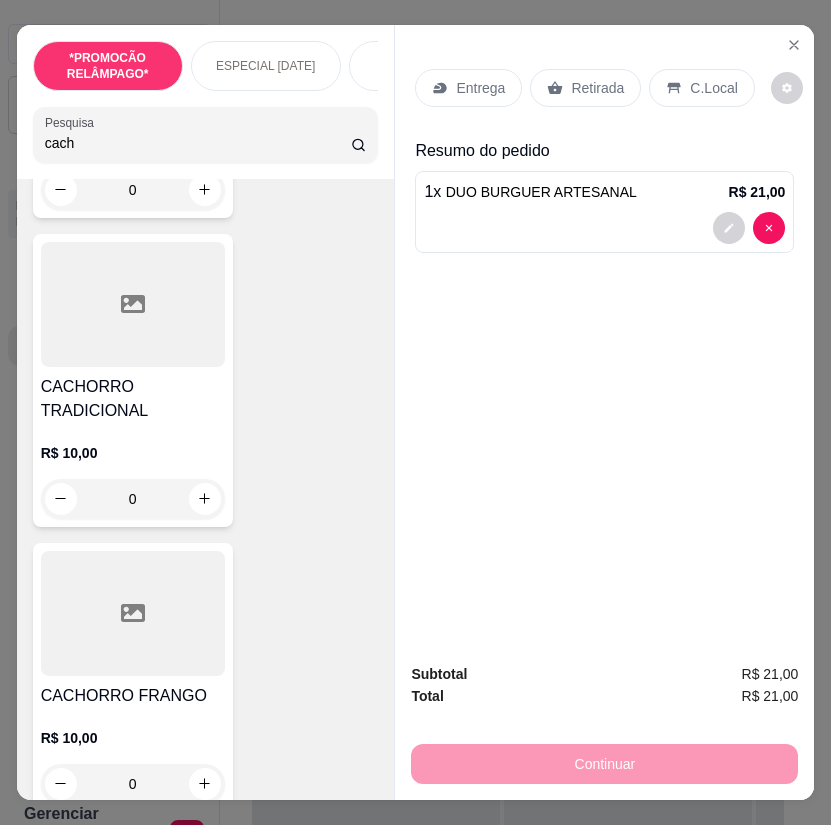 type on "cach" 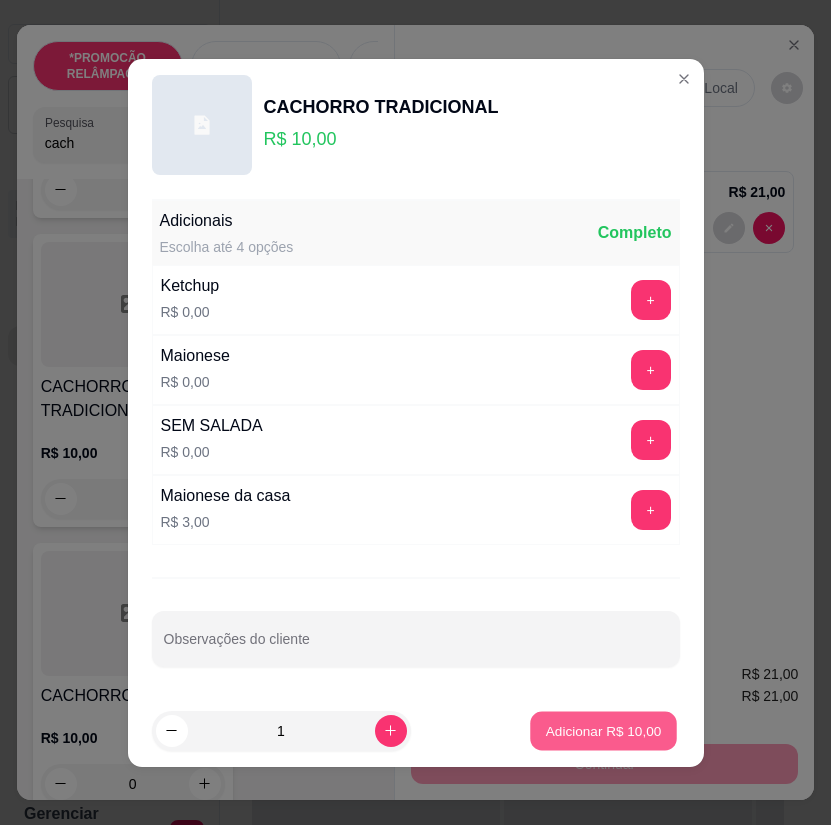click on "Adicionar   R$ 10,00" at bounding box center [604, 730] 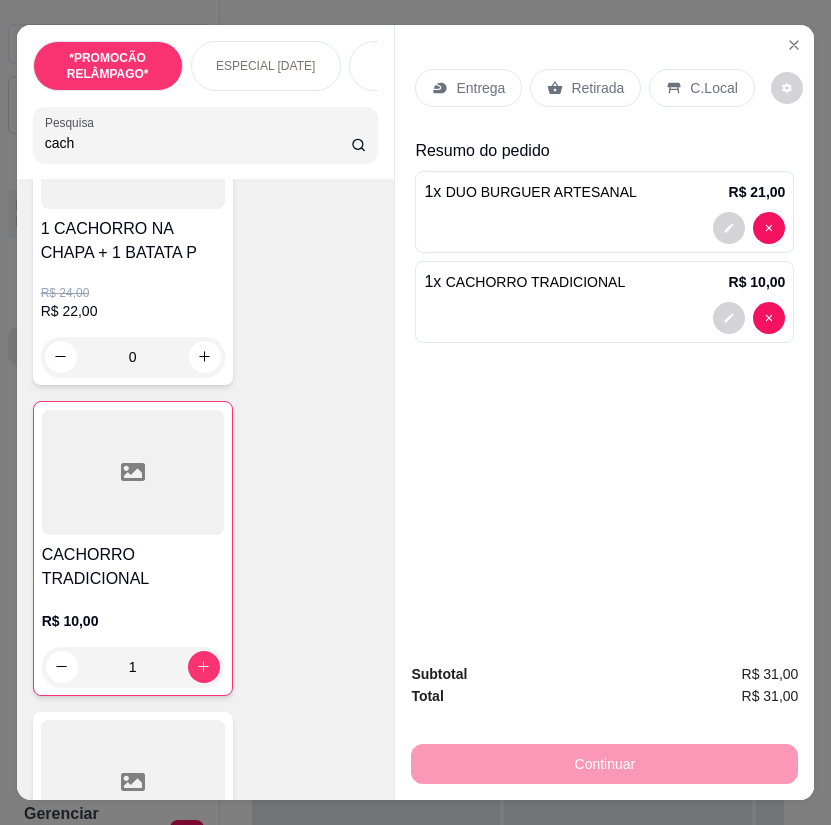 scroll, scrollTop: 0, scrollLeft: 0, axis: both 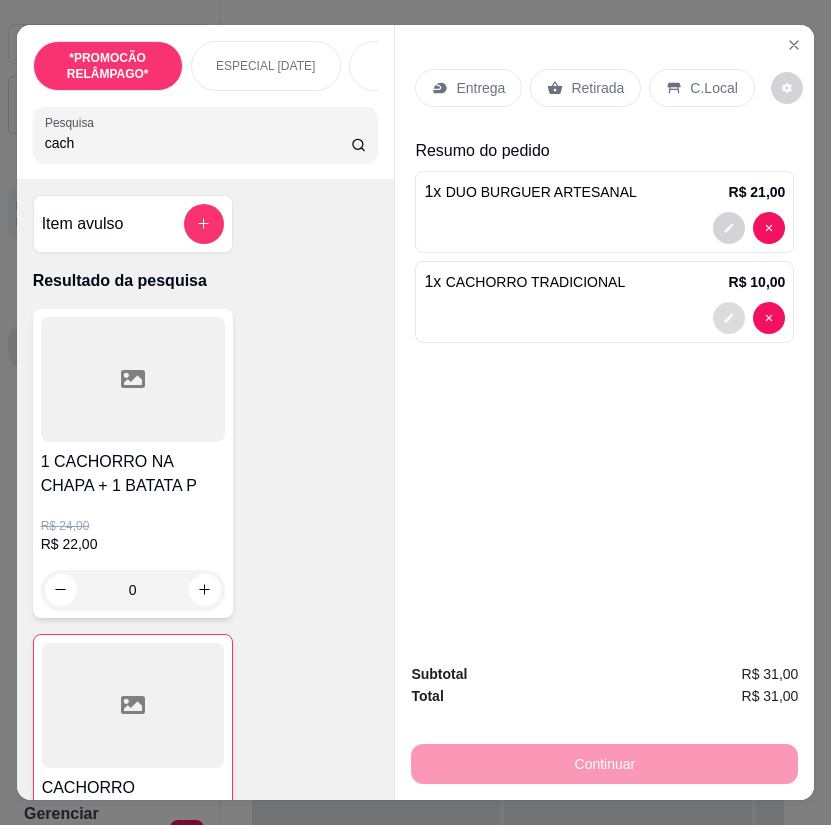 click at bounding box center [729, 318] 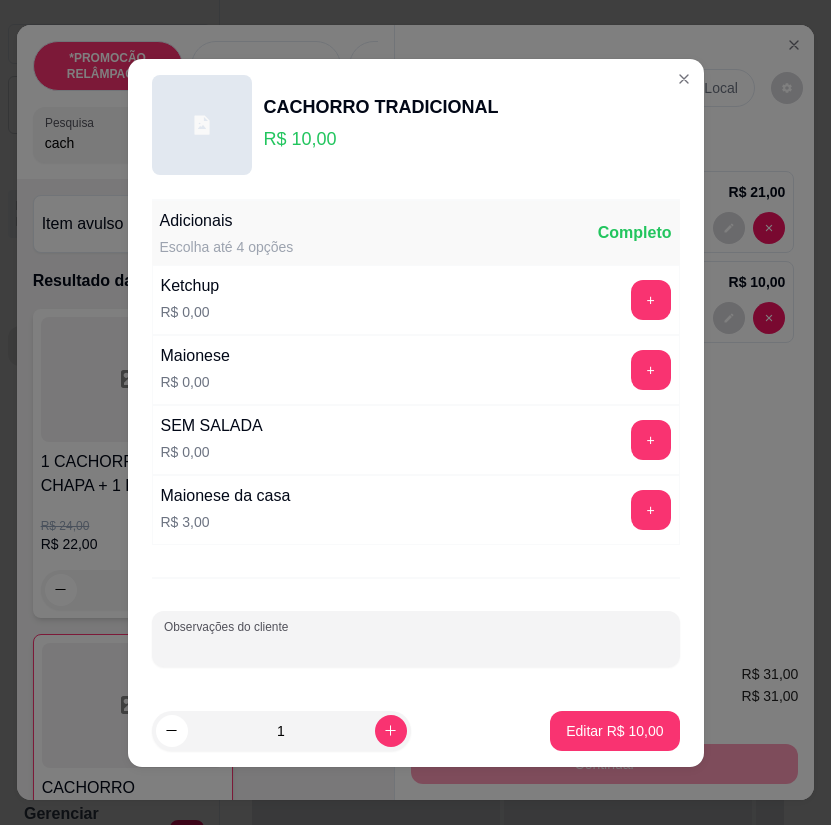 drag, startPoint x: 485, startPoint y: 649, endPoint x: 509, endPoint y: 632, distance: 29.410883 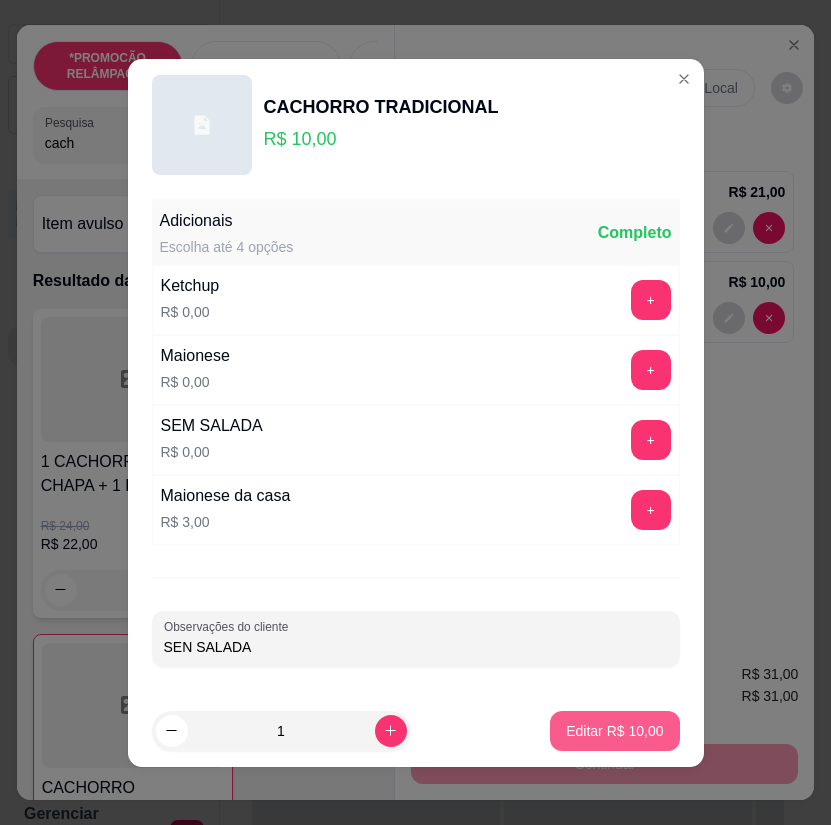type on "SEN SALADA" 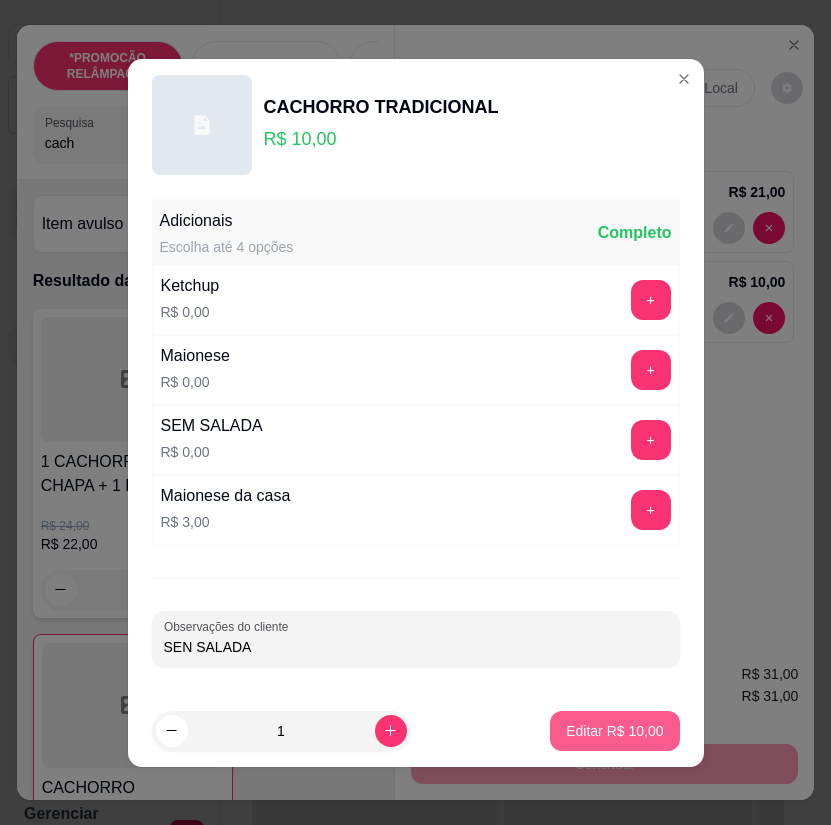 click on "Editar   R$ 10,00" at bounding box center [614, 731] 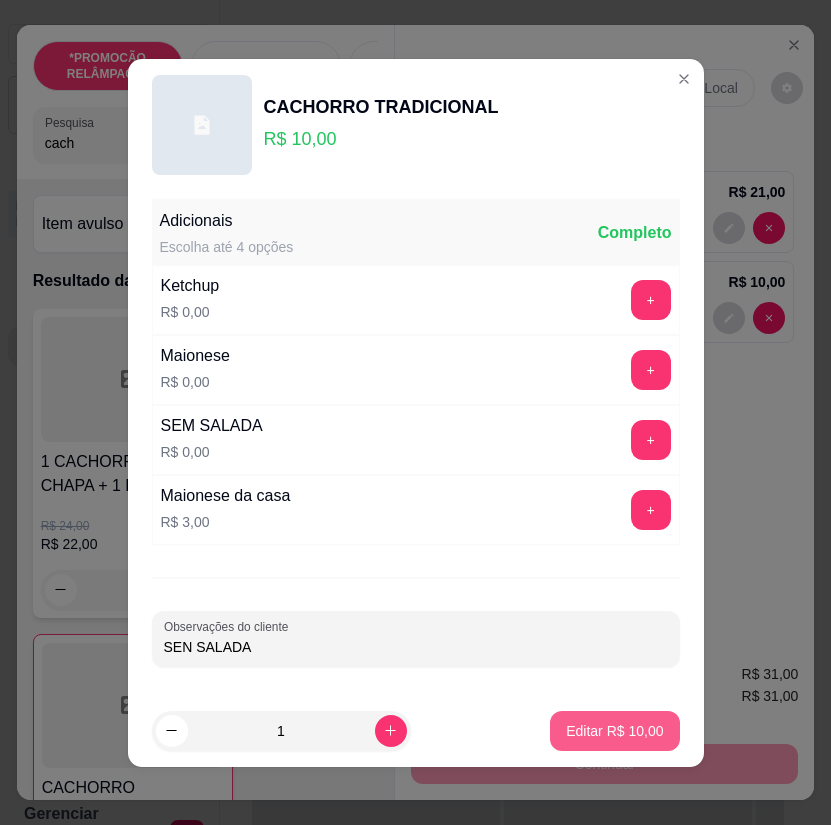 type on "0" 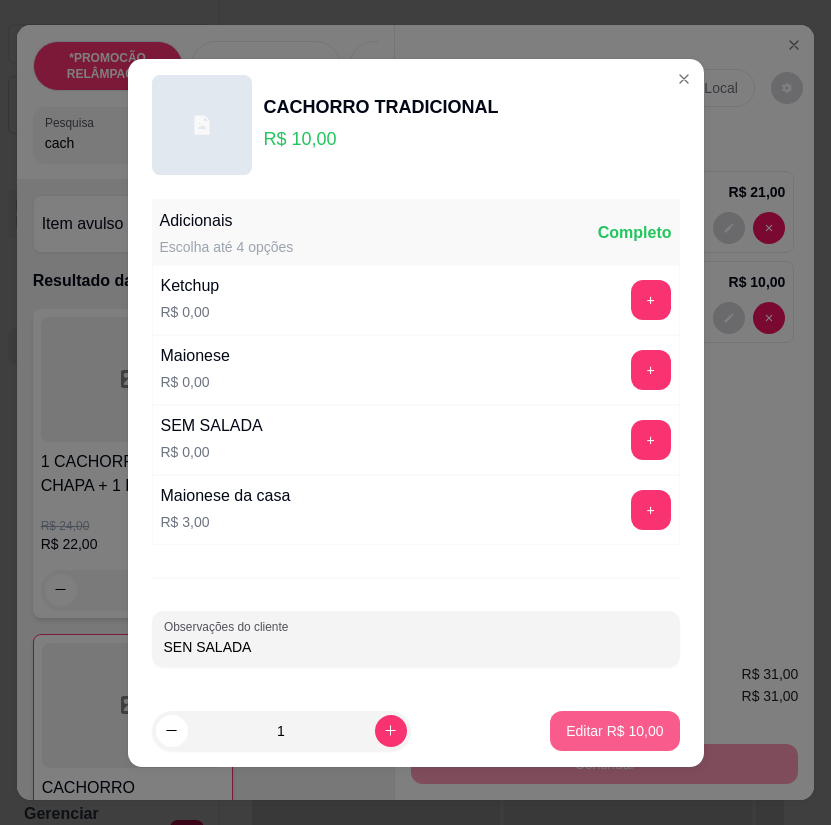 type on "0" 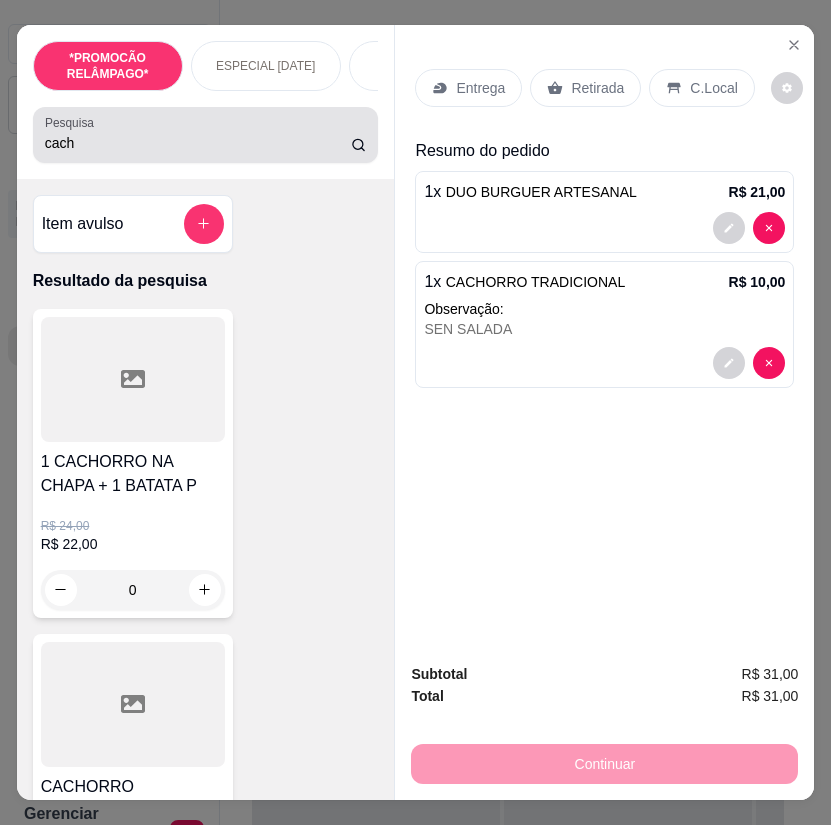 click on "cach" at bounding box center [198, 143] 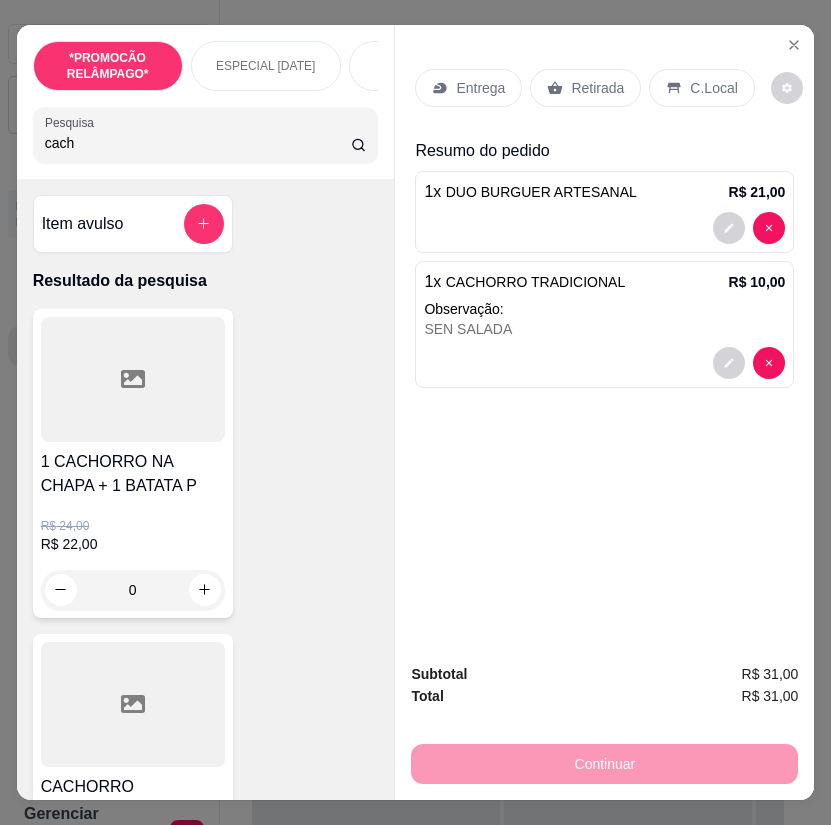 click on "cach" at bounding box center (198, 143) 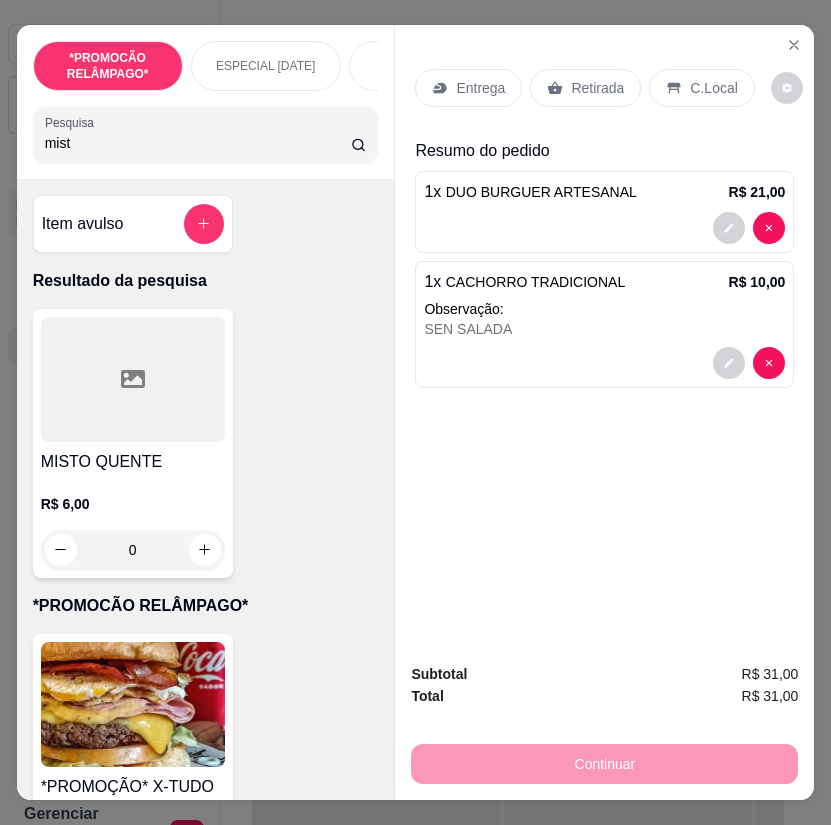 type on "mist" 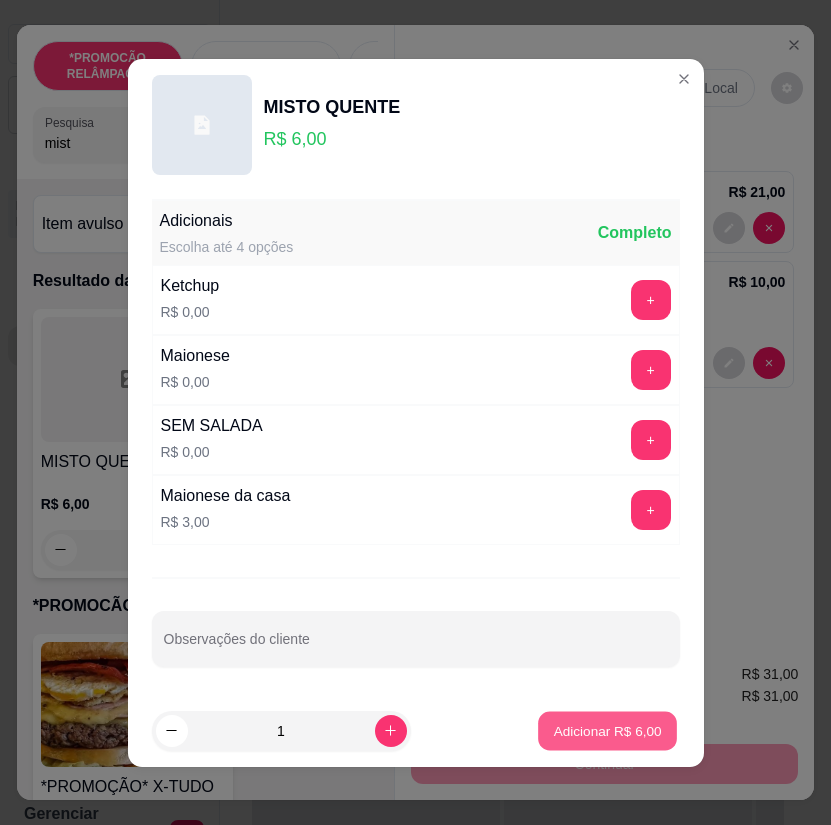 click on "Adicionar   R$ 6,00" at bounding box center [607, 730] 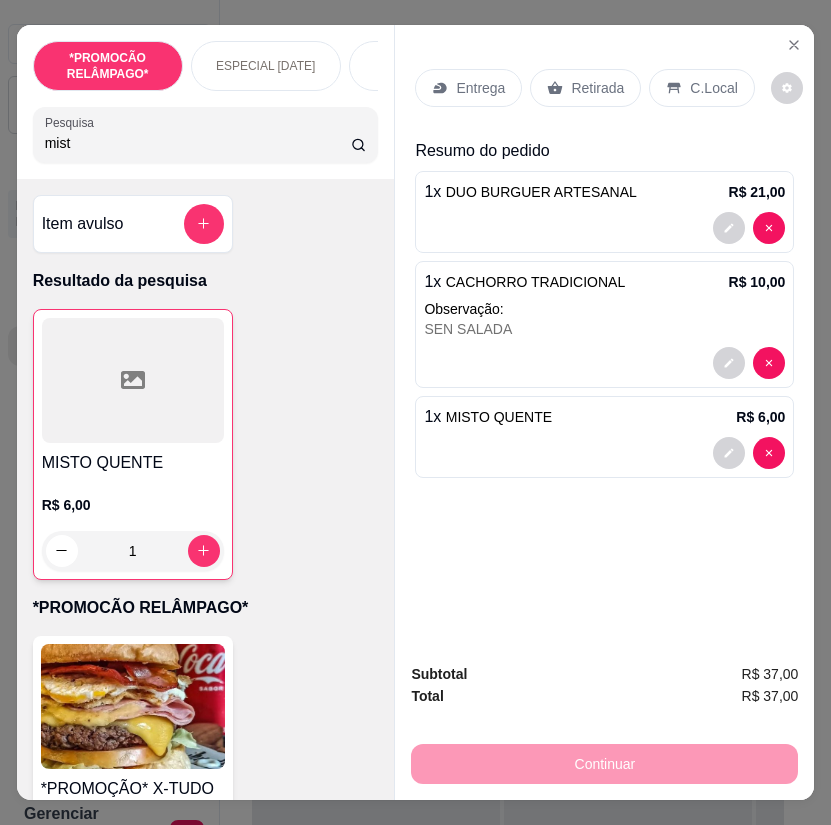 click on "Entrega" at bounding box center [480, 88] 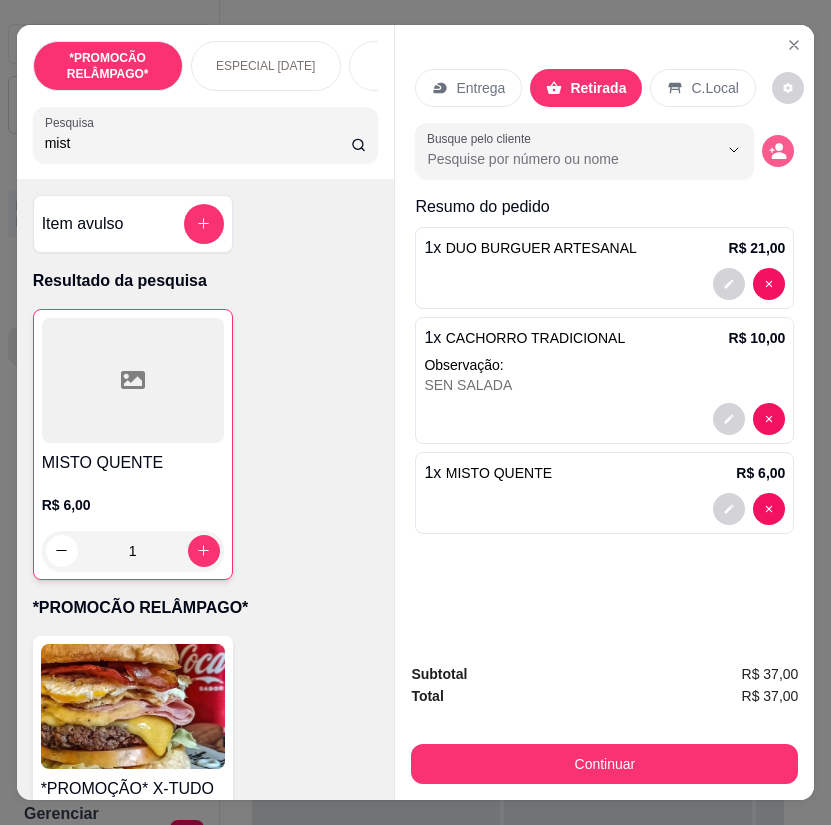click at bounding box center [778, 151] 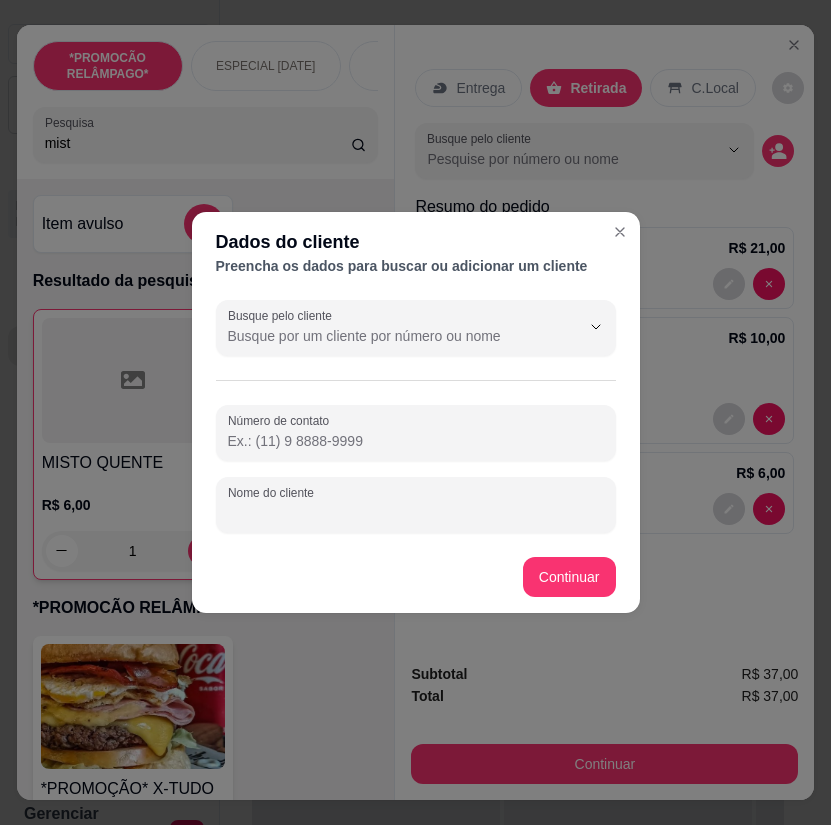 paste on "Jailton" 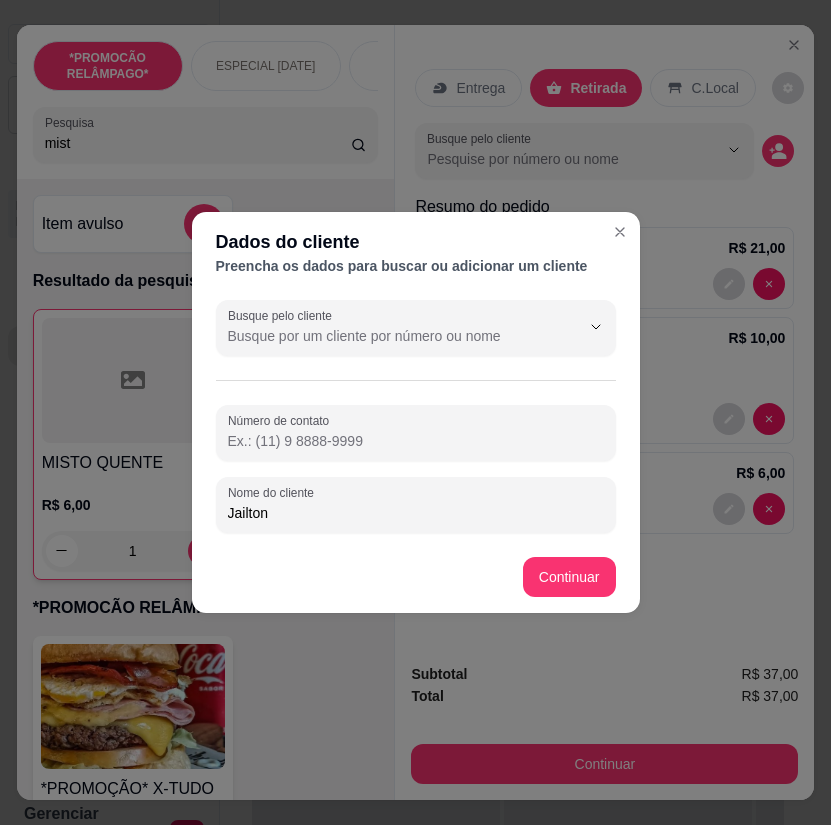 type on "Jailton" 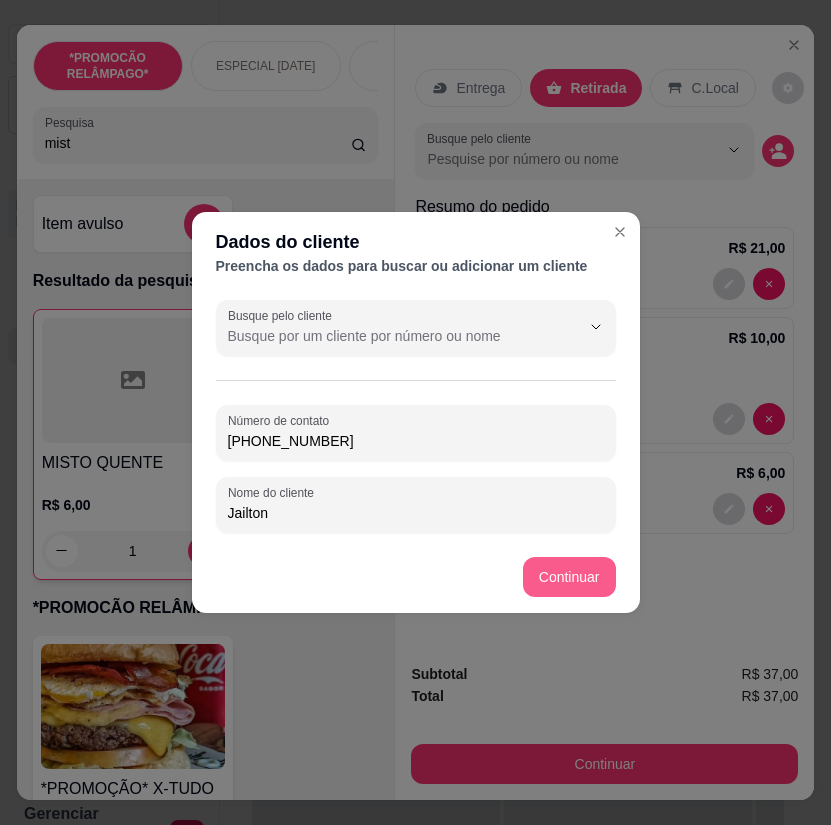type on "(87) 9636-5381" 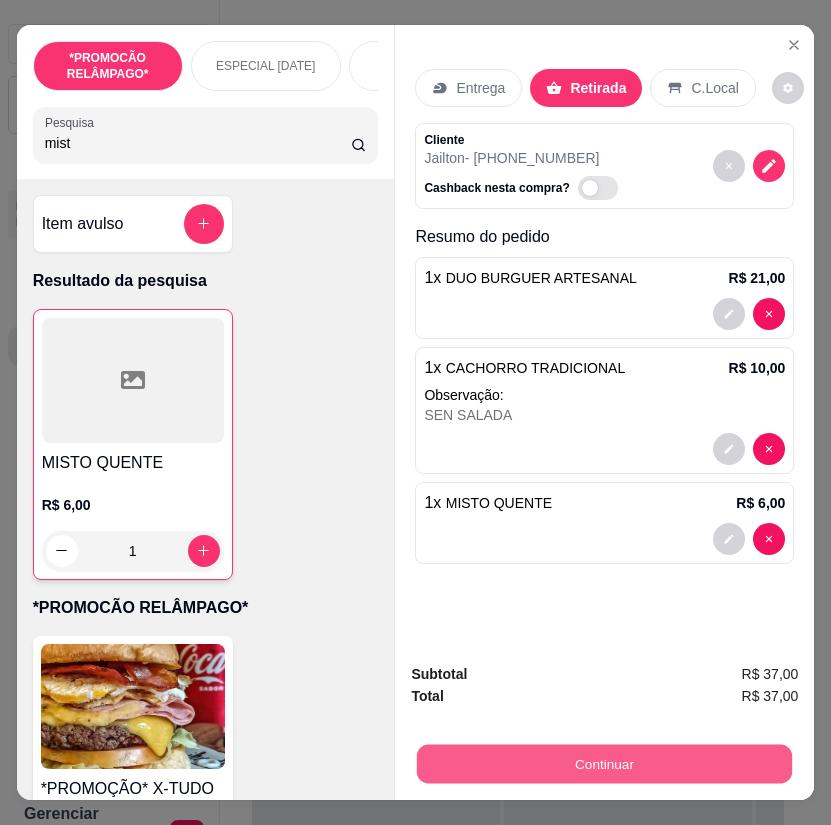 click on "Continuar" at bounding box center [604, 764] 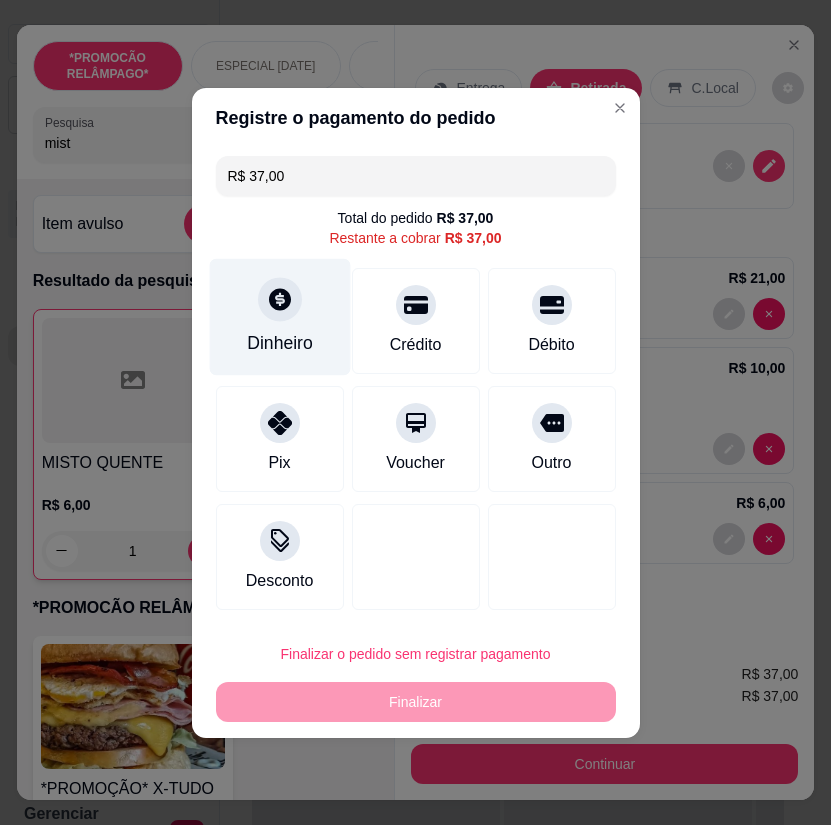 click 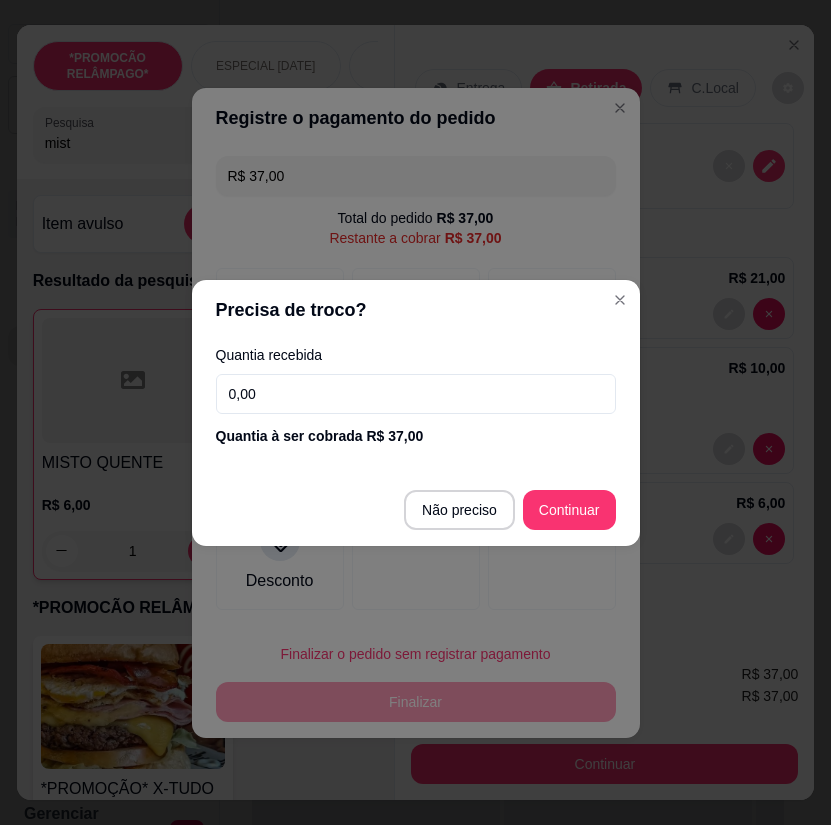 click on "0,00" at bounding box center (416, 394) 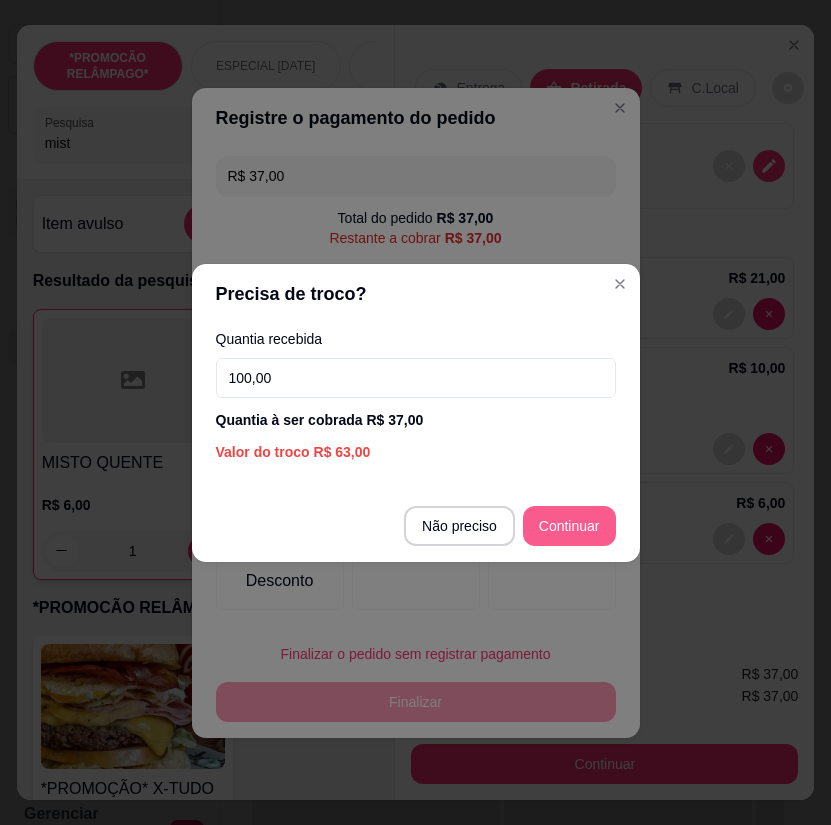 type on "100,00" 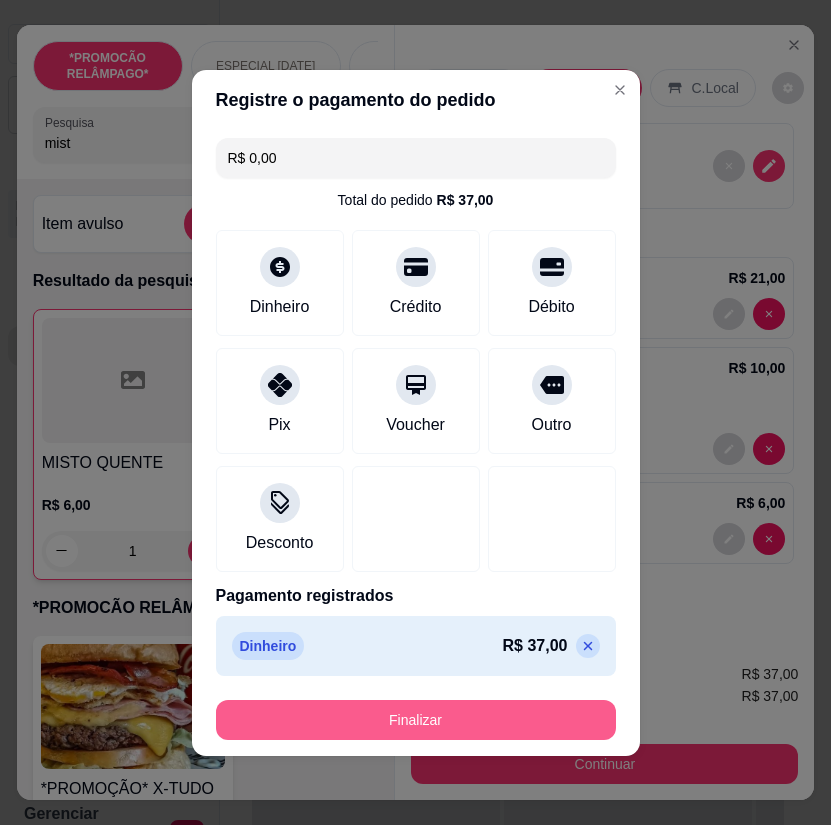 click on "Finalizar" at bounding box center [416, 720] 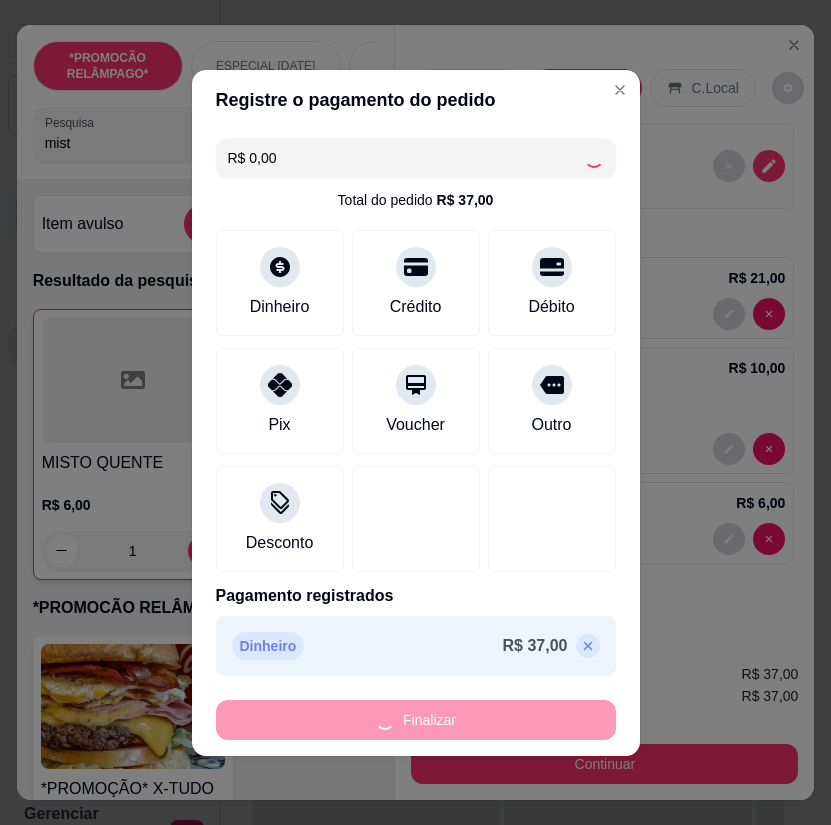 type on "0" 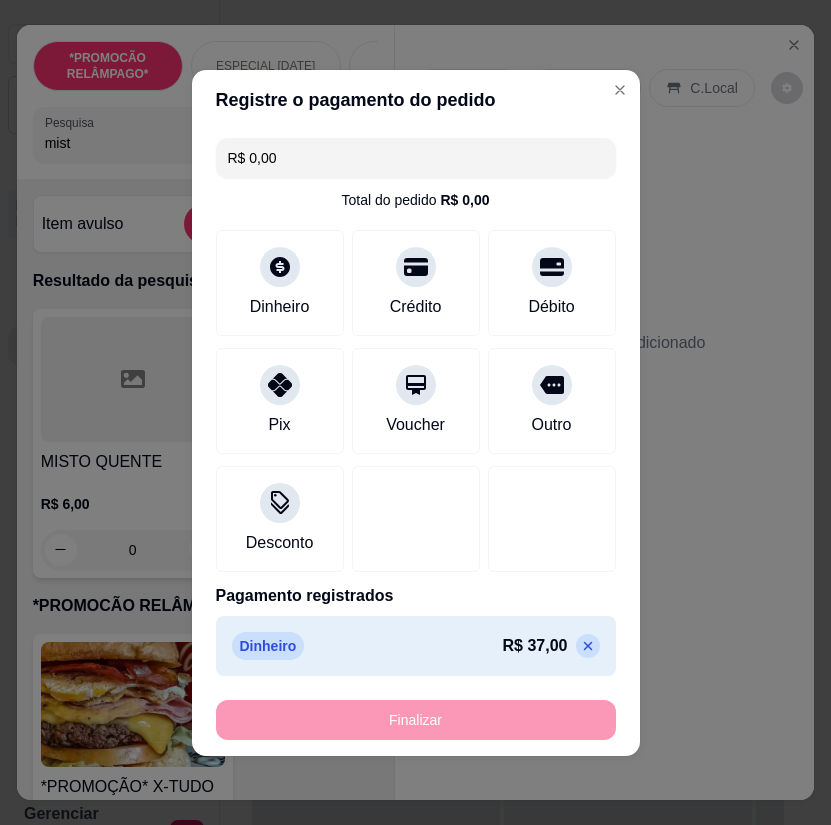 type on "-R$ 37,00" 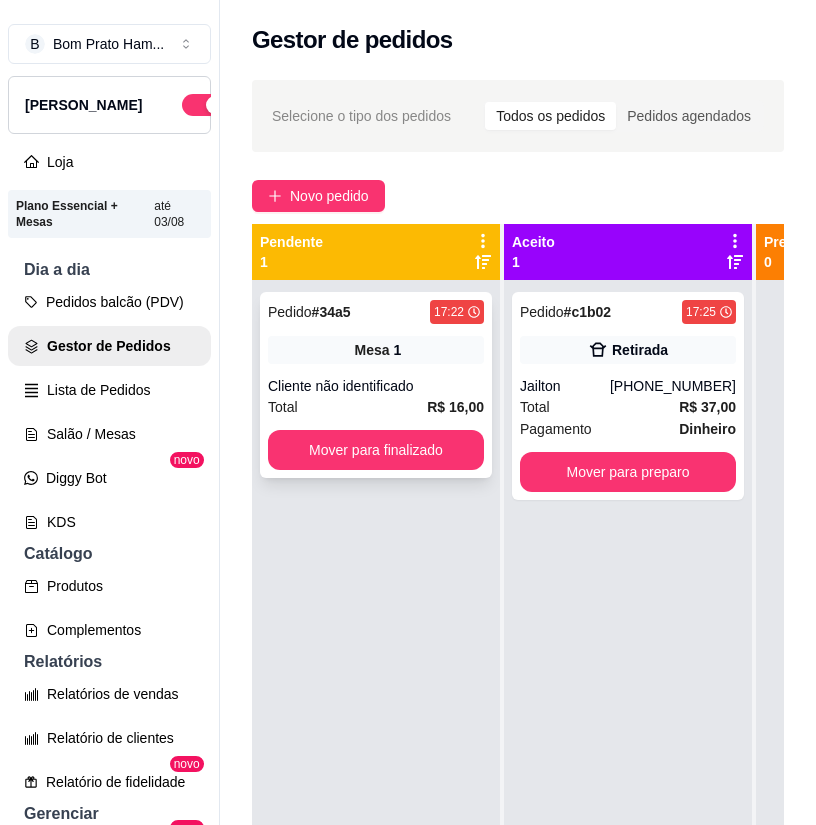 click on "Mesa" at bounding box center (372, 350) 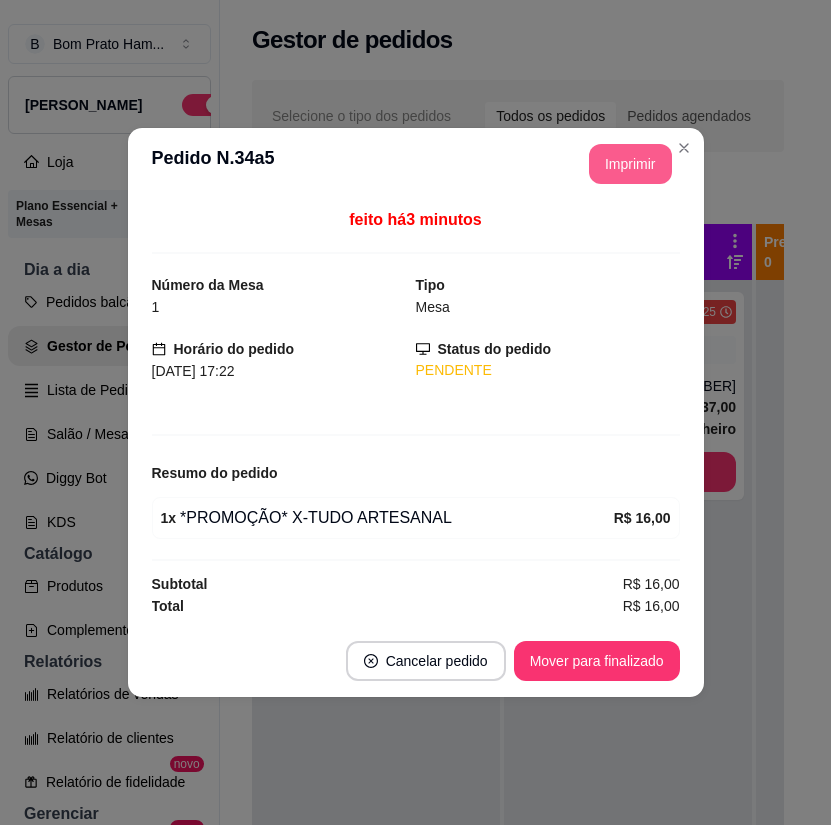 click on "Imprimir" at bounding box center (630, 164) 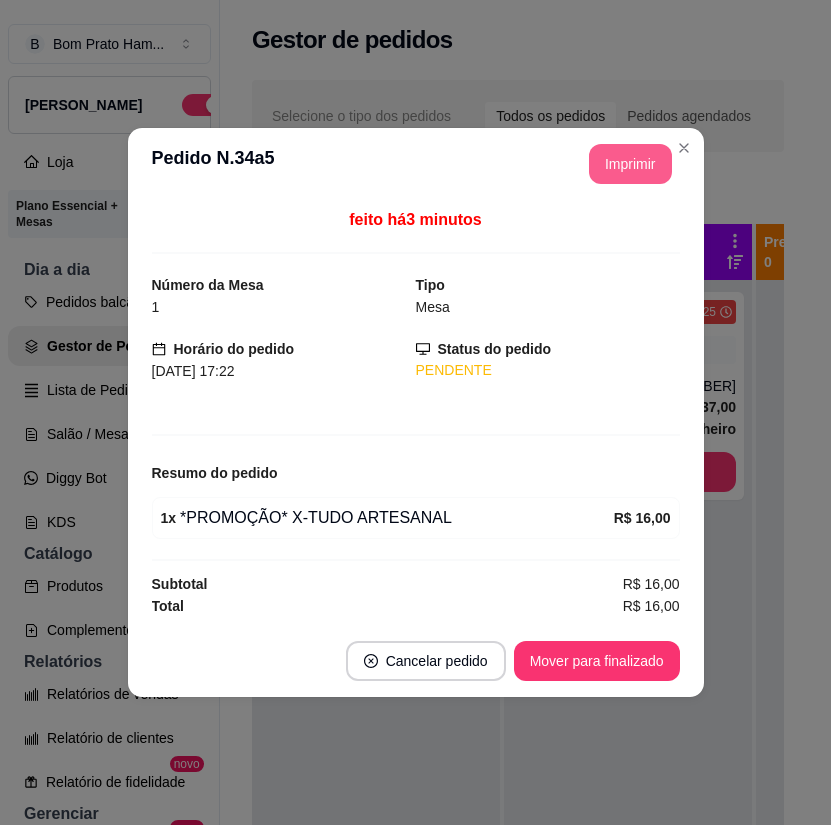 scroll, scrollTop: 0, scrollLeft: 0, axis: both 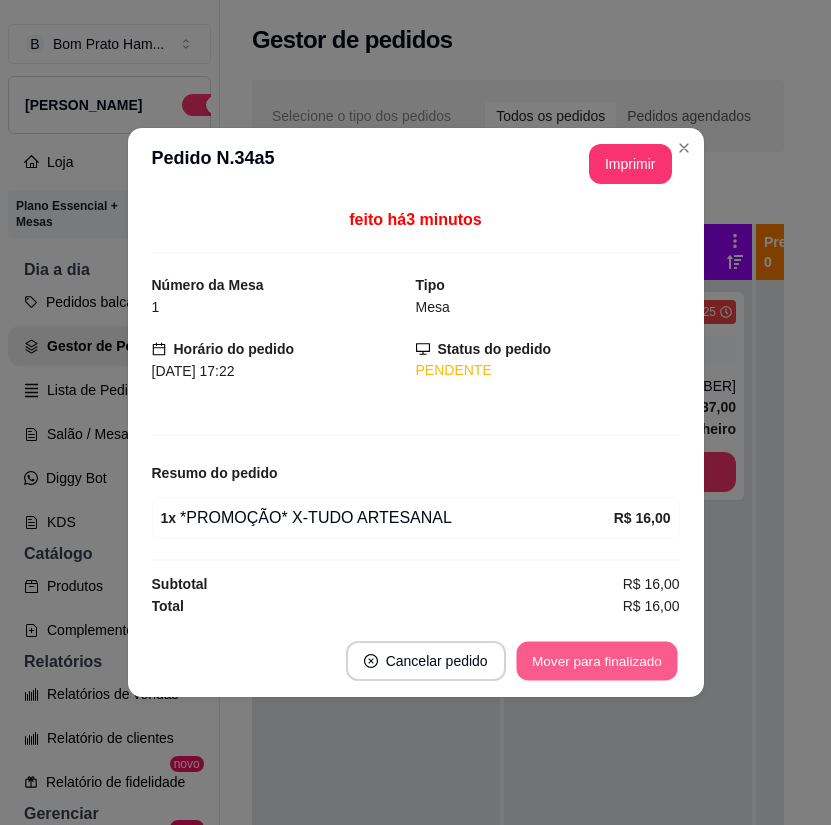 click on "Mover para finalizado" at bounding box center (596, 661) 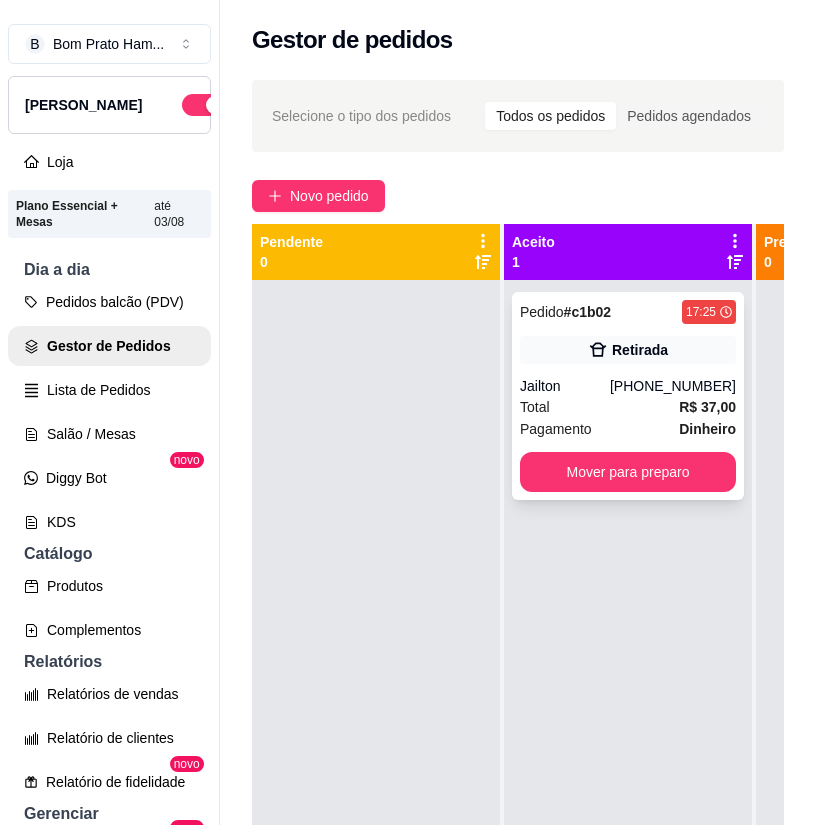 click on "Retirada" at bounding box center (628, 350) 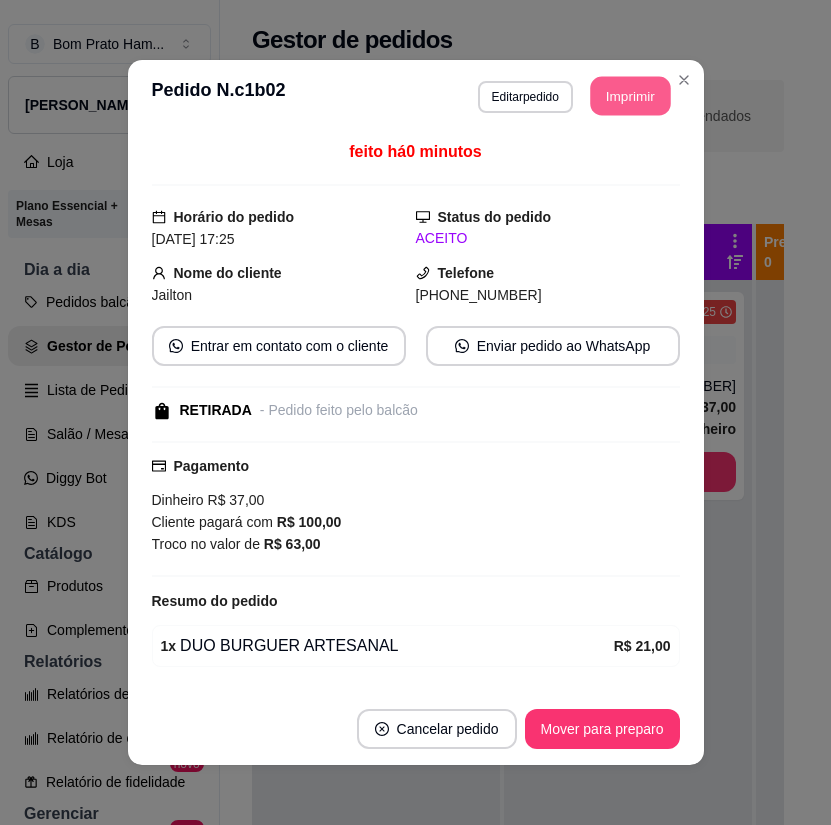 click on "Imprimir" at bounding box center (630, 96) 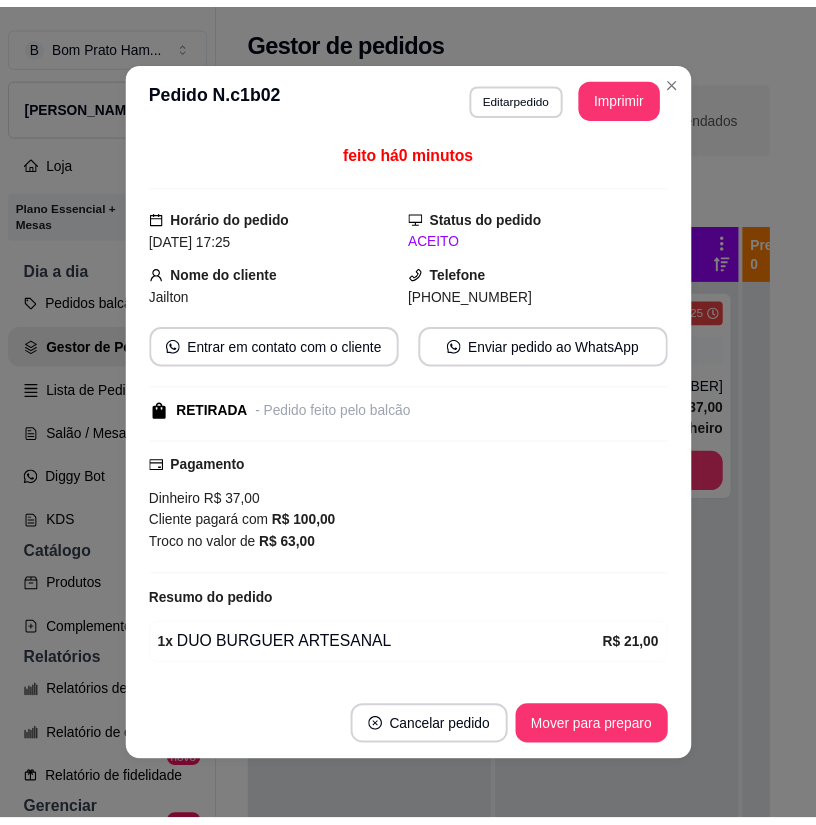 scroll, scrollTop: 0, scrollLeft: 0, axis: both 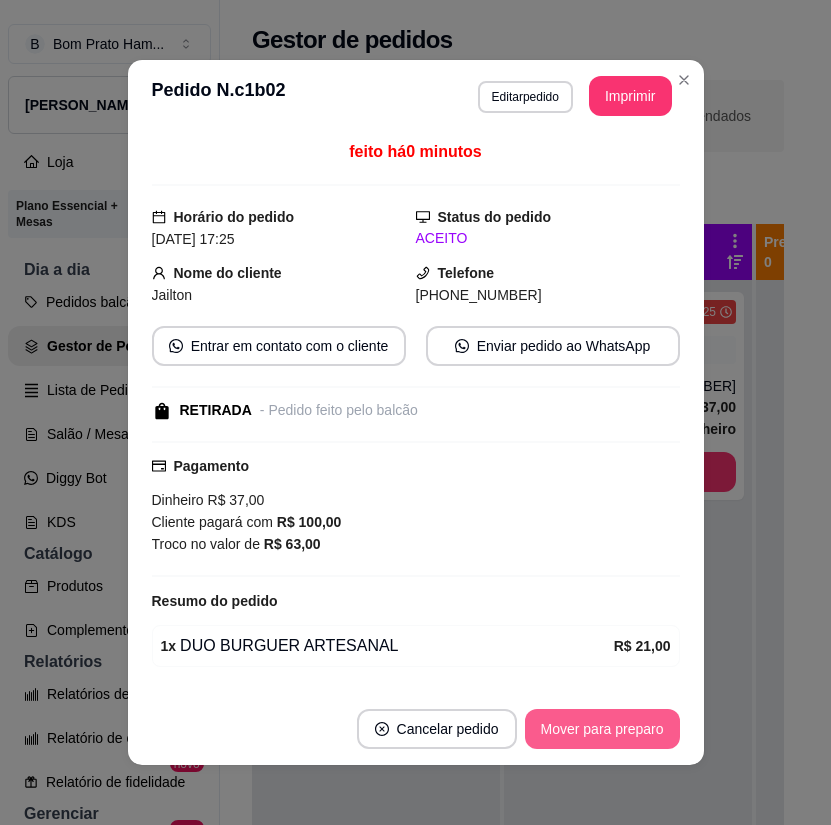 click on "Cancelar pedido Mover para preparo" at bounding box center (416, 729) 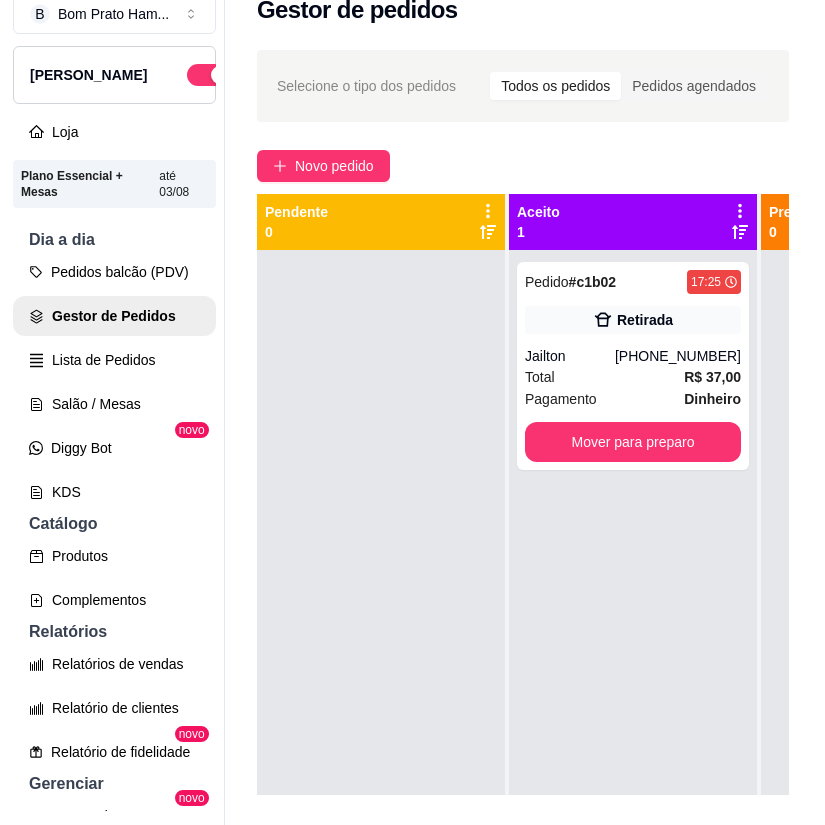 scroll, scrollTop: 32, scrollLeft: 0, axis: vertical 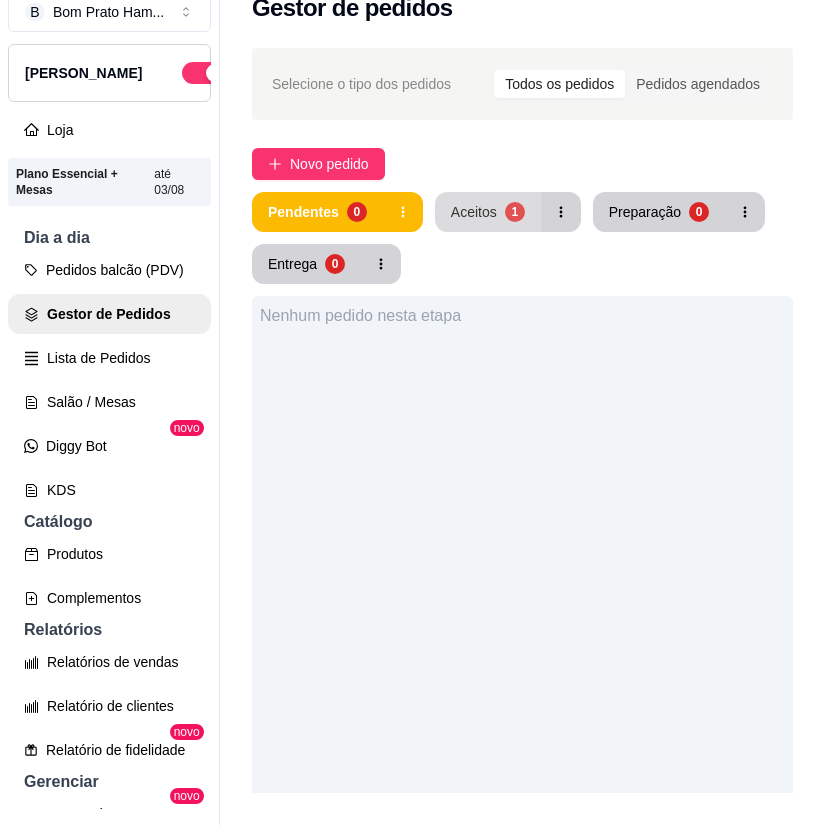 click on "1" at bounding box center (515, 212) 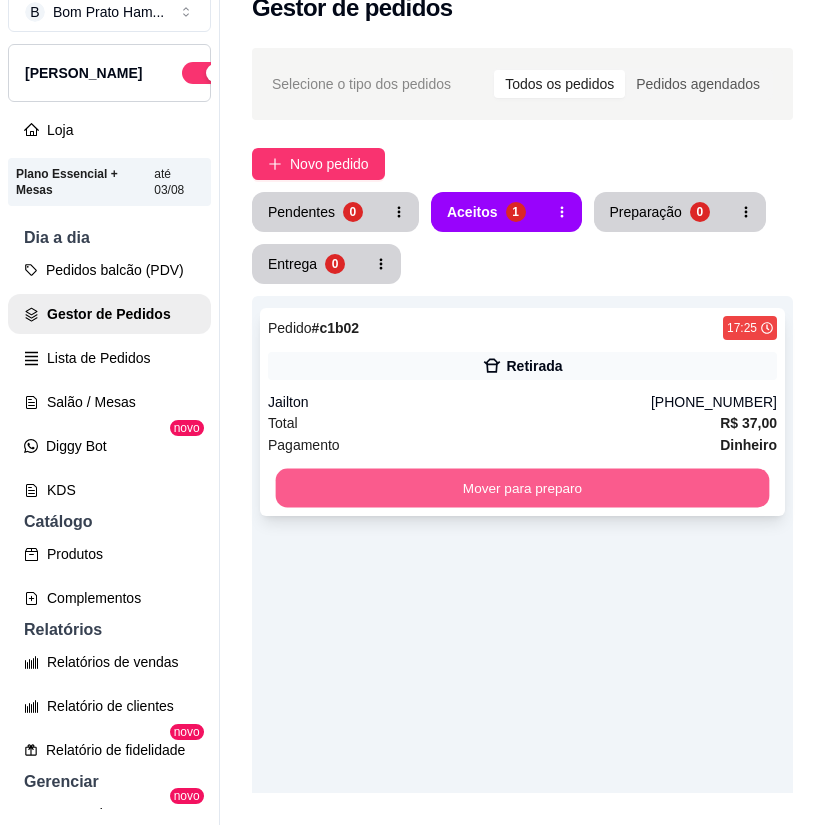 click on "Mover para preparo" at bounding box center (523, 488) 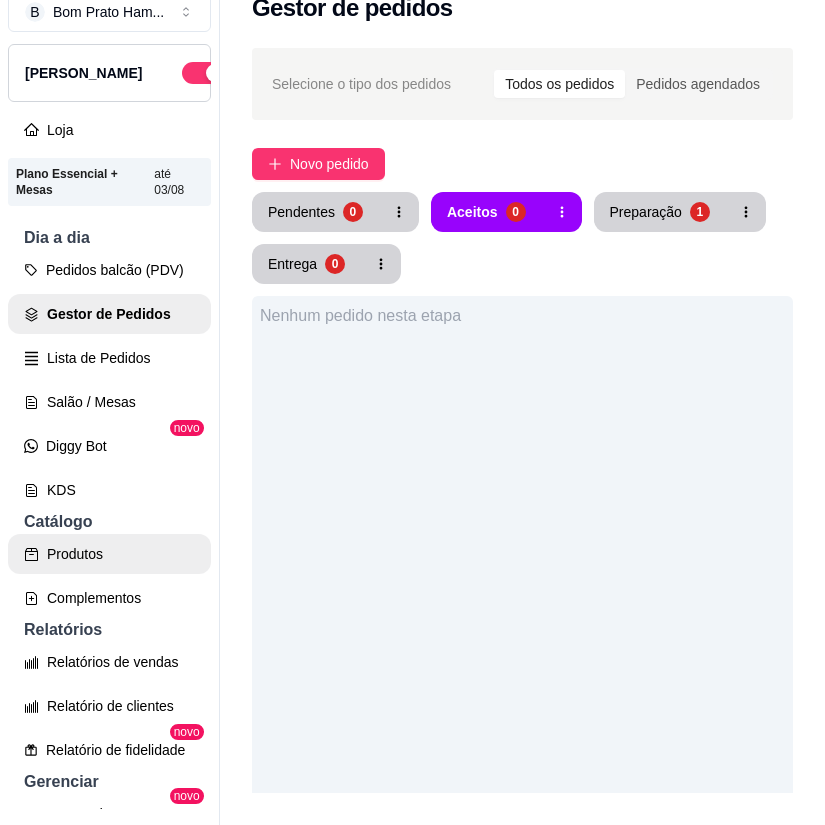 click on "Catálogo" at bounding box center (109, 522) 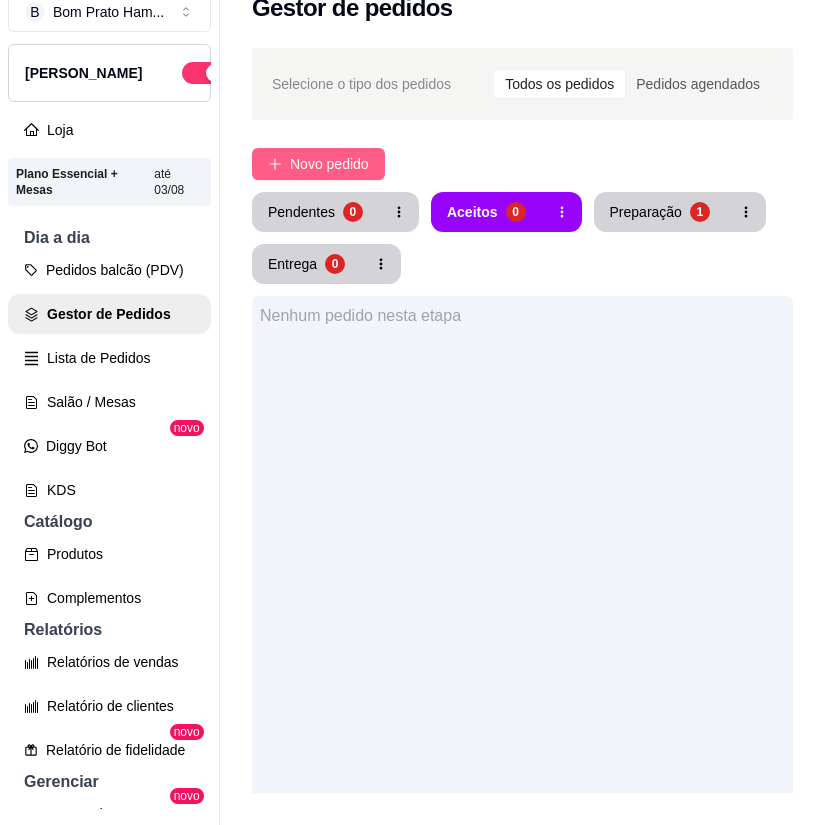 scroll, scrollTop: 0, scrollLeft: 0, axis: both 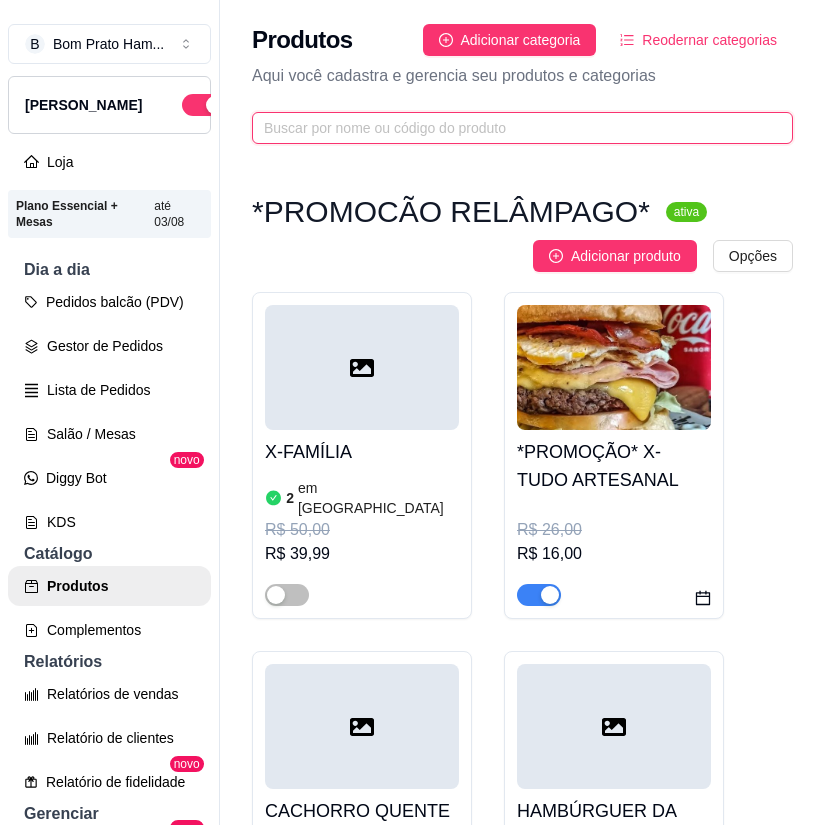 click at bounding box center (514, 128) 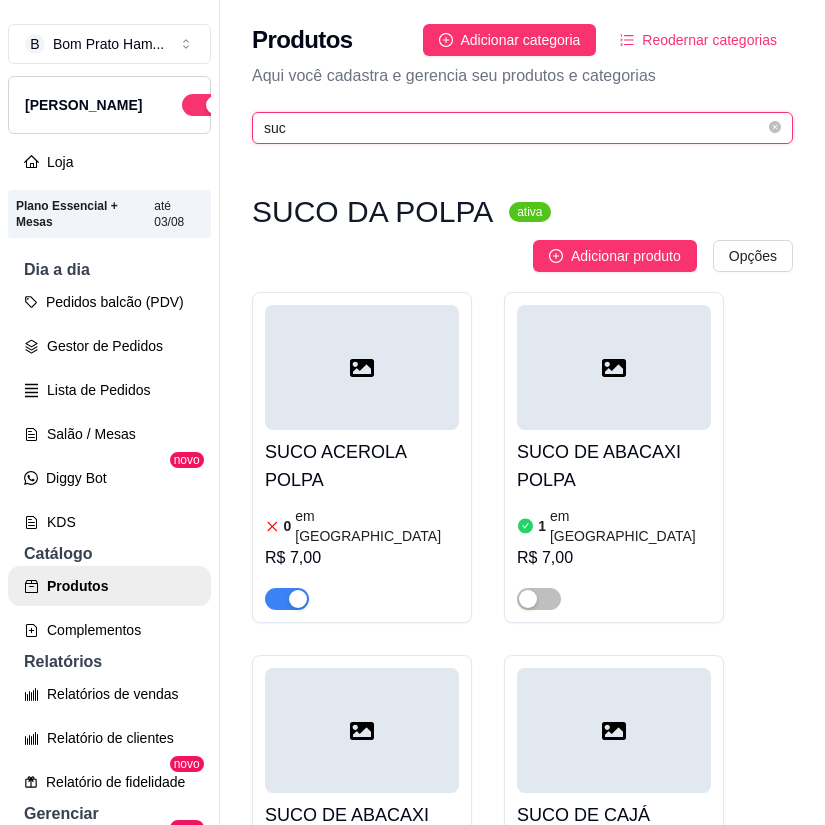 type on "suc" 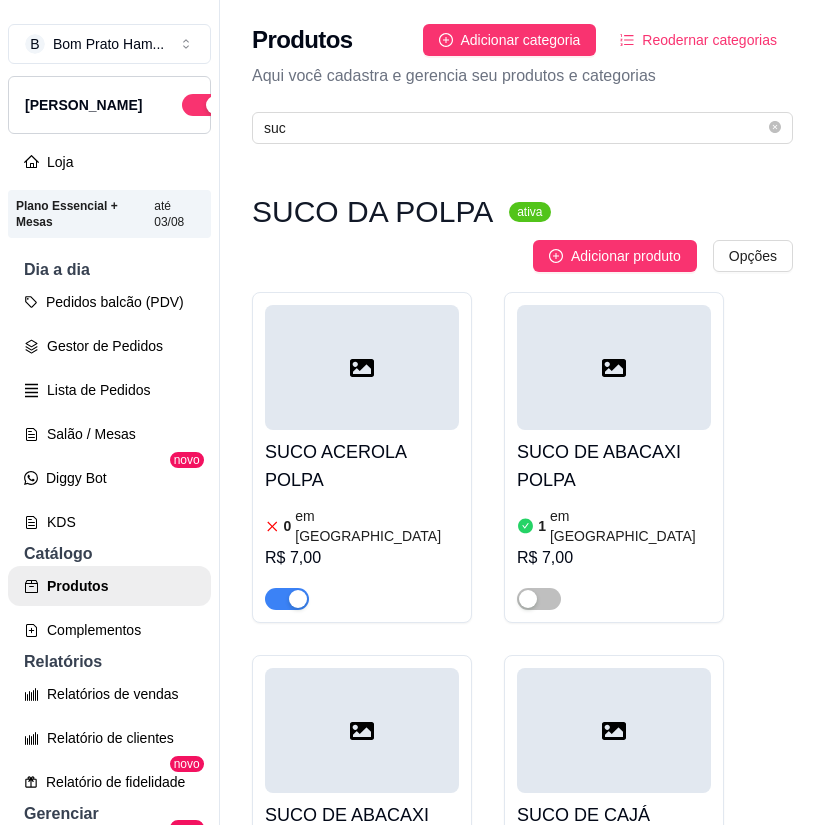 click on "SUCO ACEROLA POLPA" at bounding box center (362, 466) 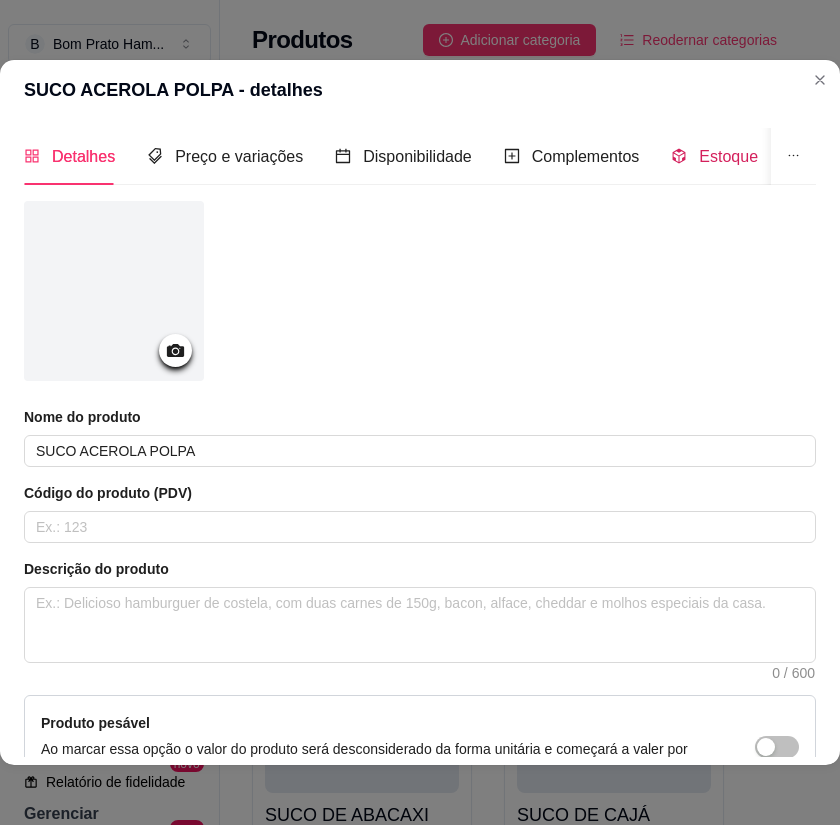 click on "Estoque" at bounding box center (714, 156) 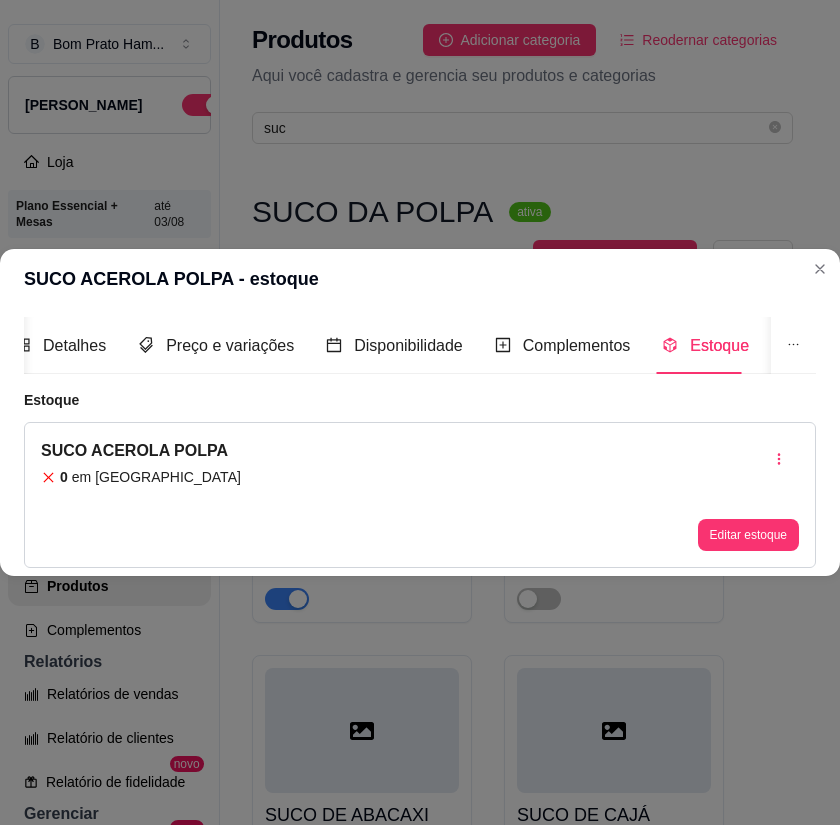 type 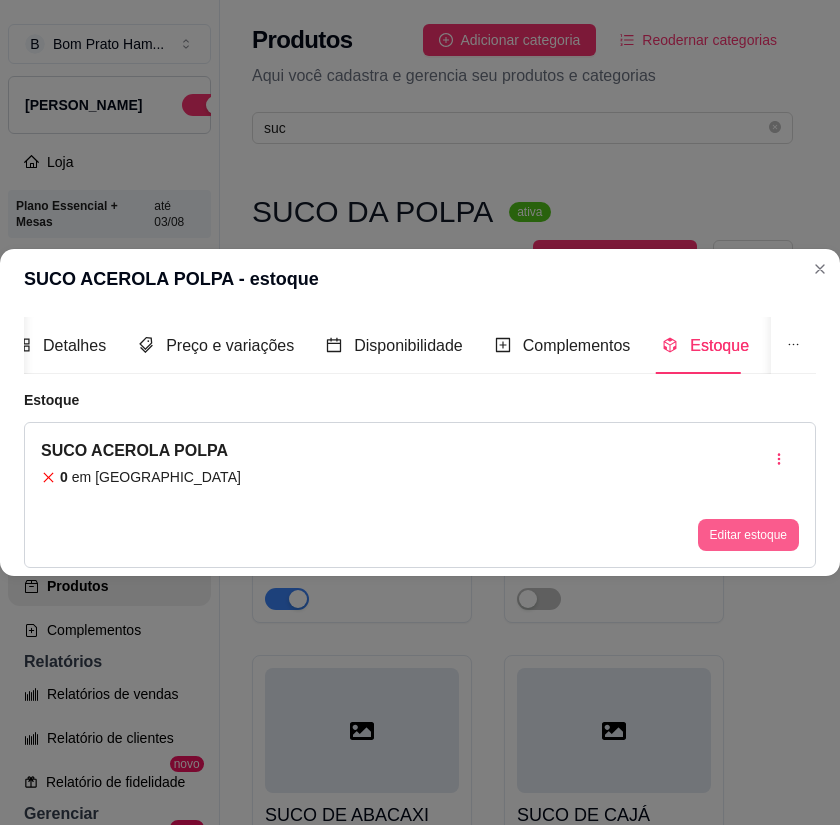 click on "Editar estoque" at bounding box center [748, 535] 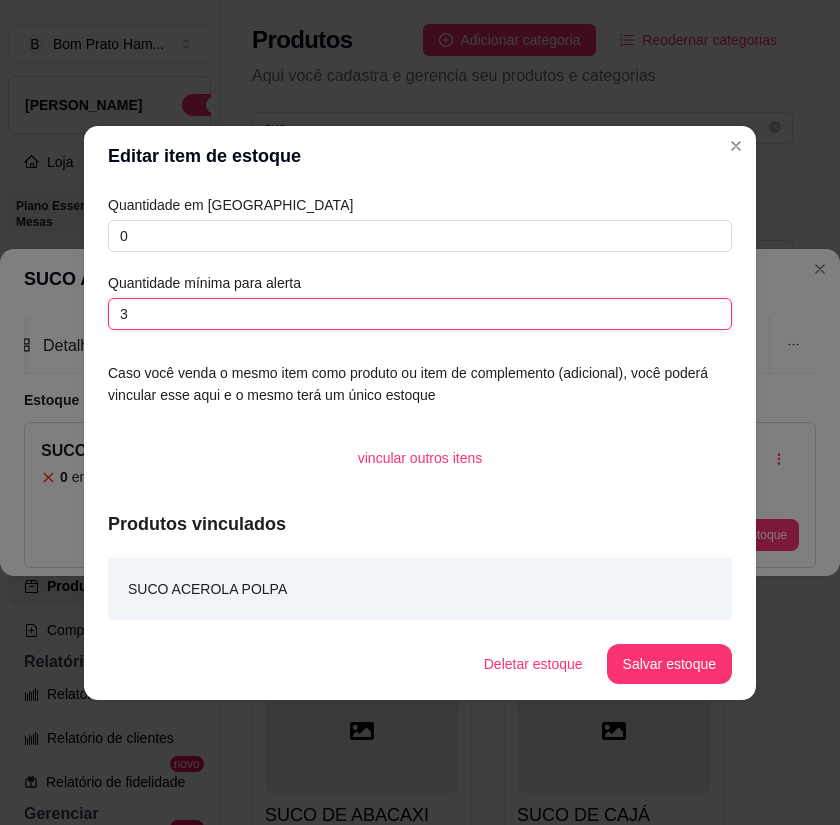 click on "3" at bounding box center (420, 314) 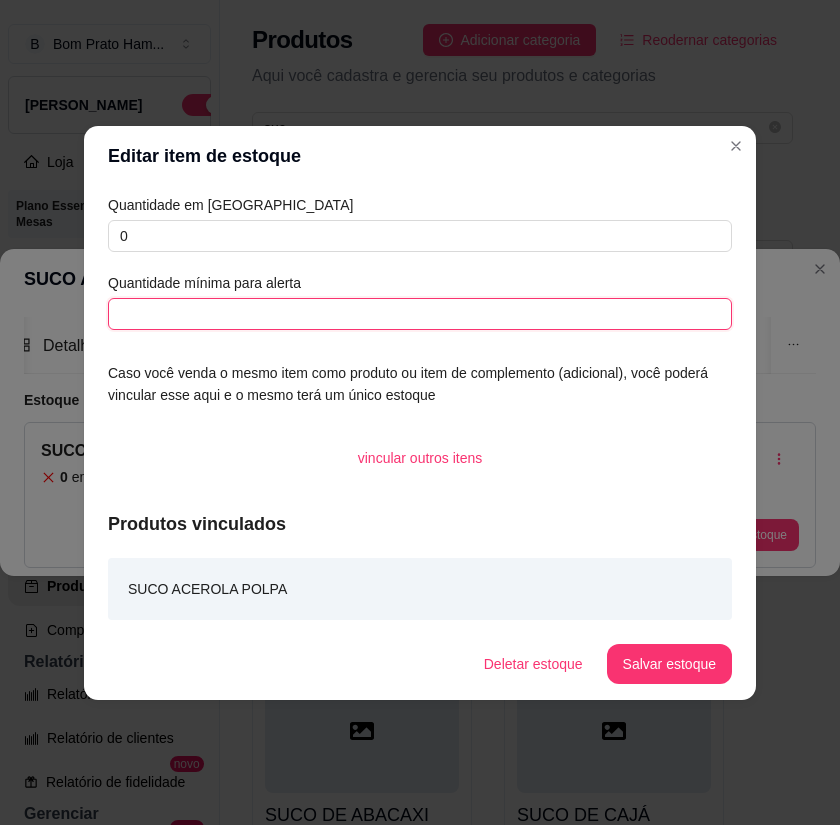 type on "0" 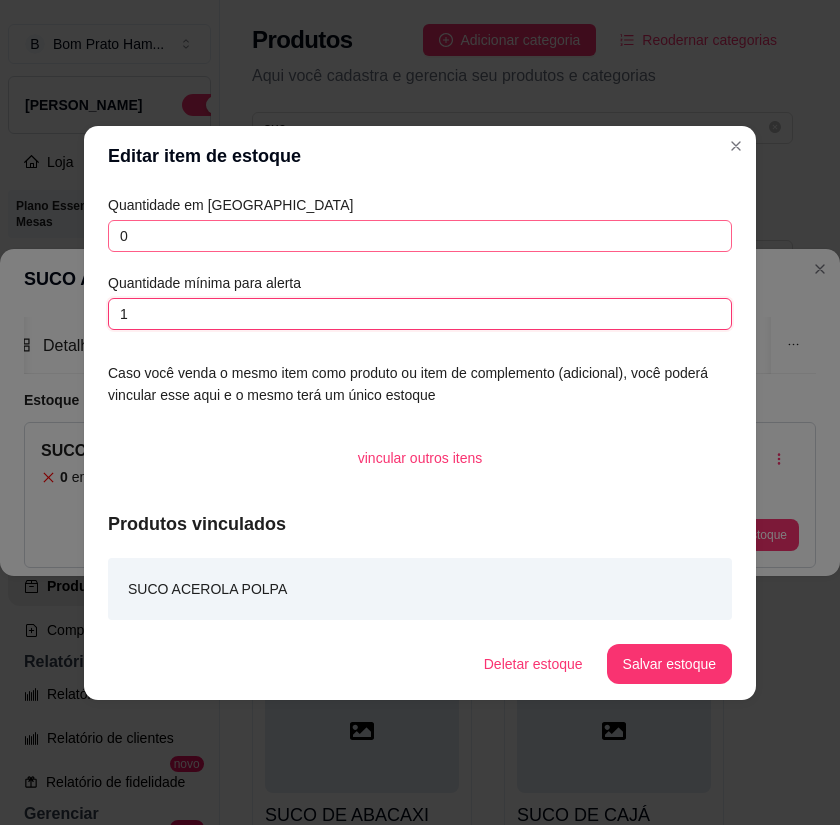 type on "1" 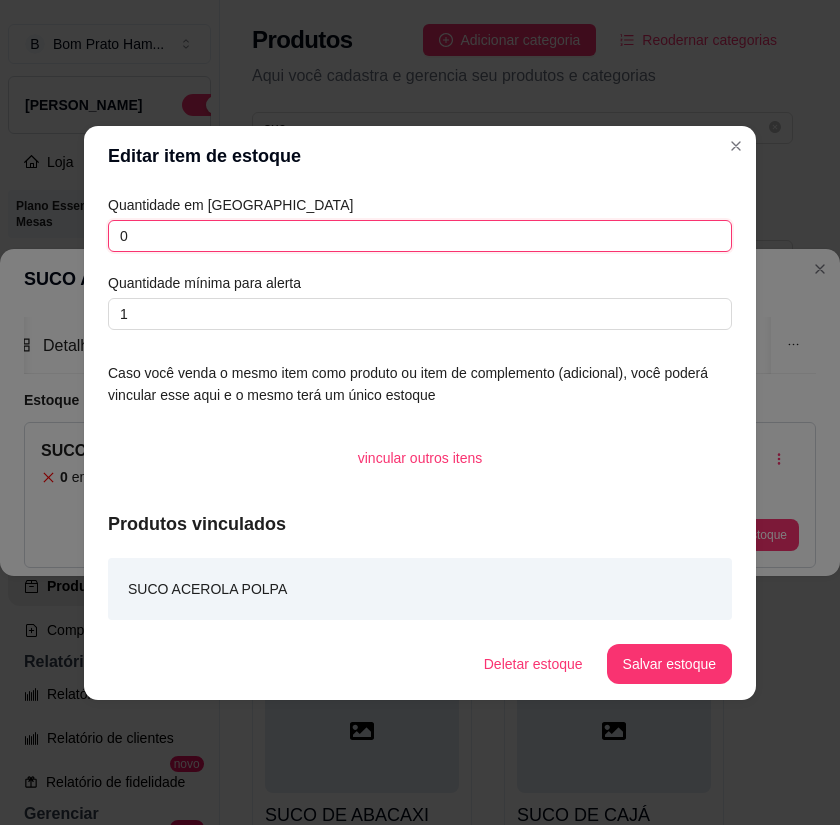 click on "0" at bounding box center [420, 236] 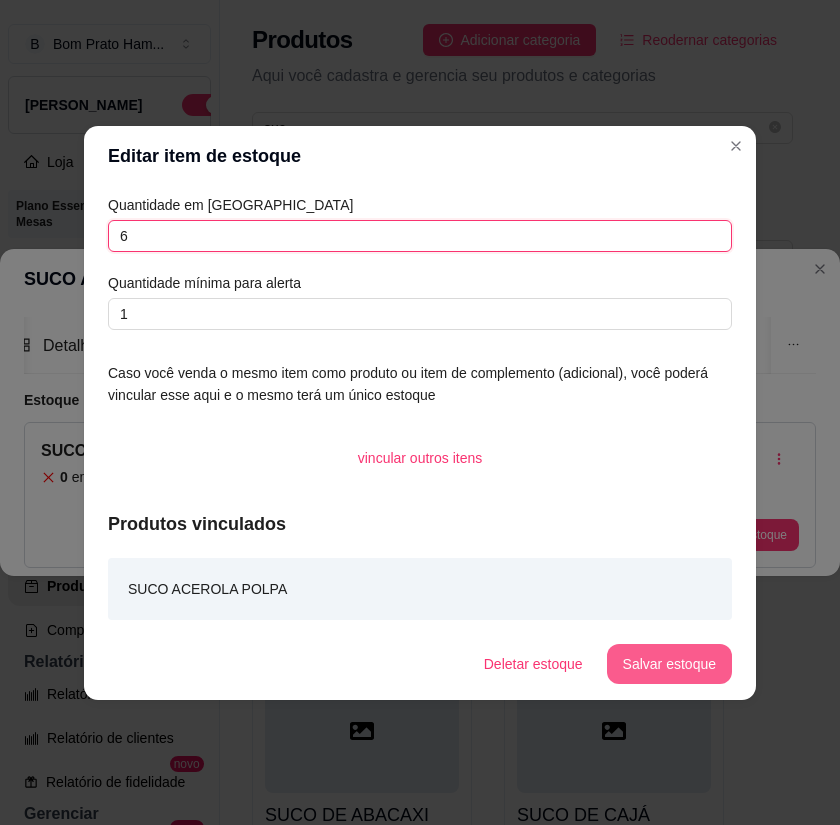 type on "6" 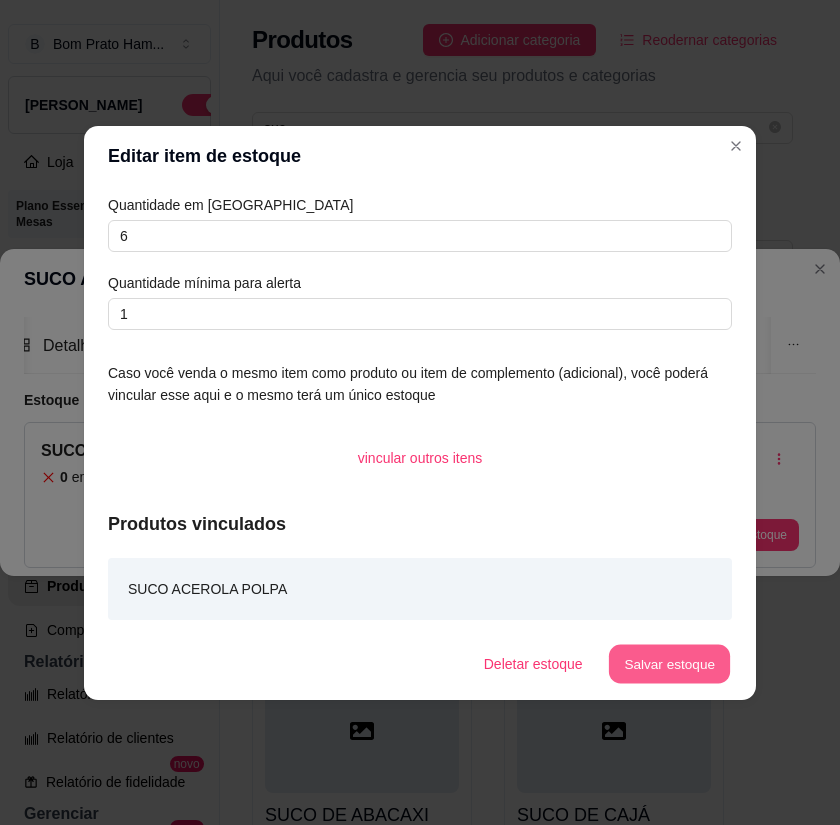 click on "Salvar estoque" at bounding box center (669, 663) 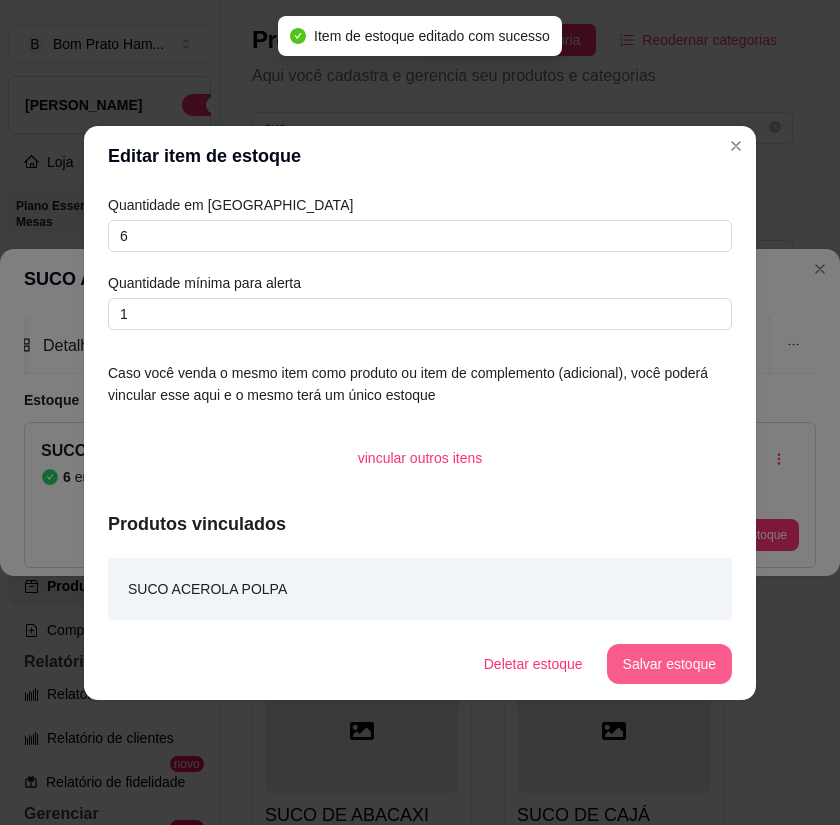 click on "Salvar estoque" at bounding box center (669, 664) 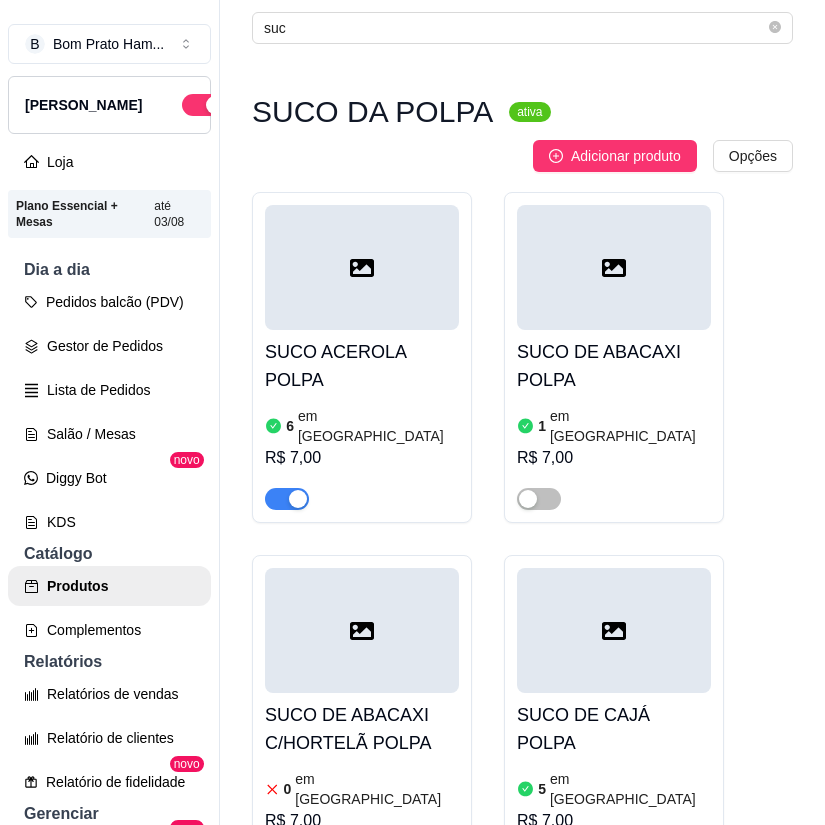 scroll, scrollTop: 200, scrollLeft: 0, axis: vertical 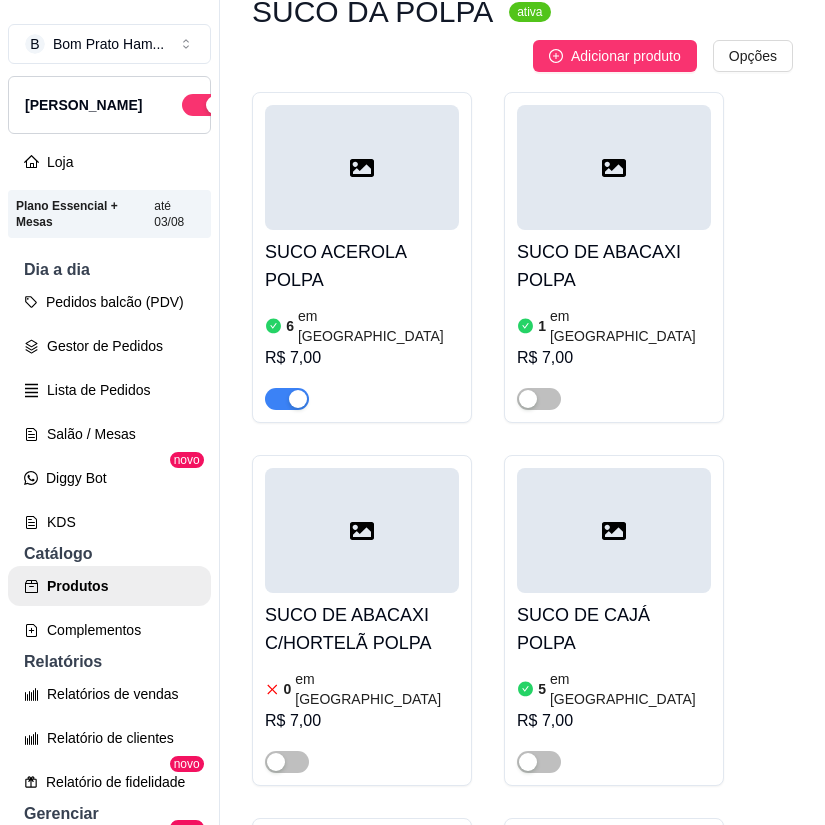 click at bounding box center [362, 530] 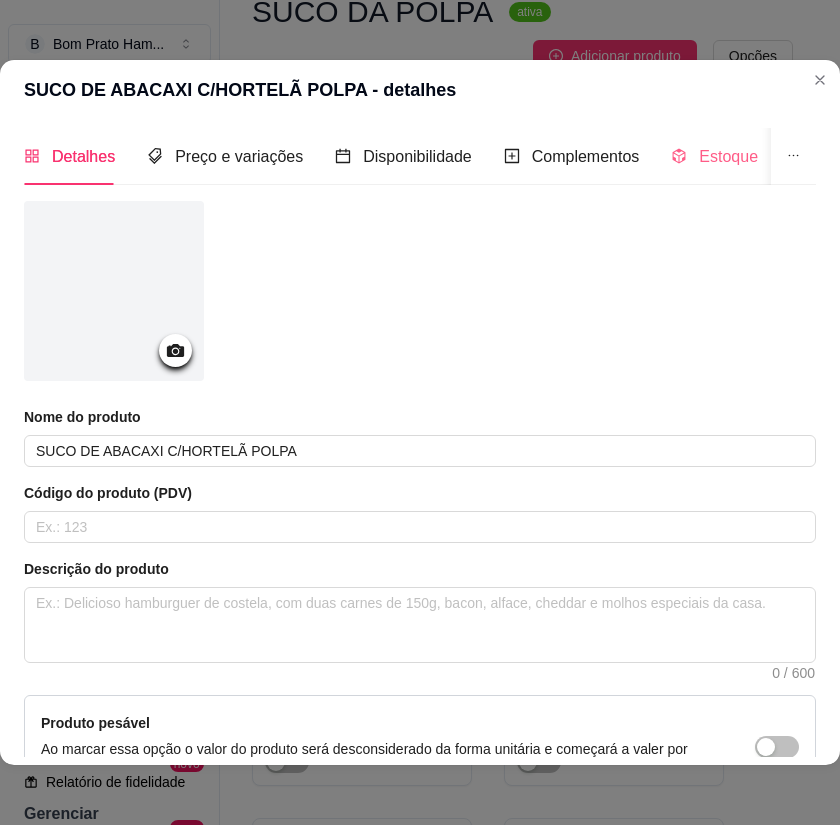 click on "Estoque" at bounding box center [714, 156] 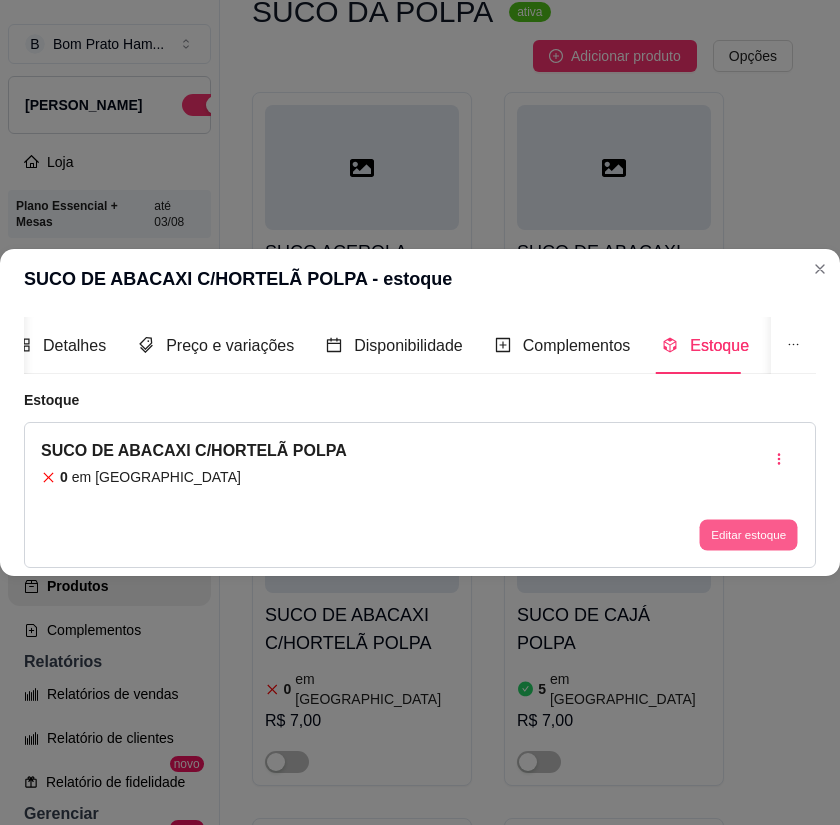 click on "Editar estoque" at bounding box center [748, 535] 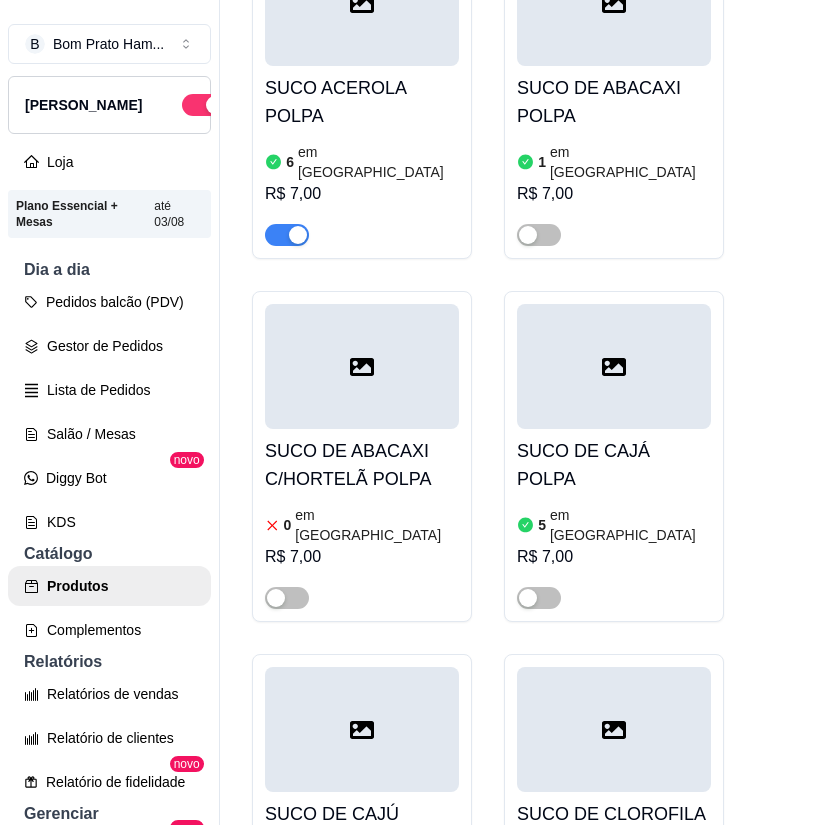 scroll, scrollTop: 400, scrollLeft: 0, axis: vertical 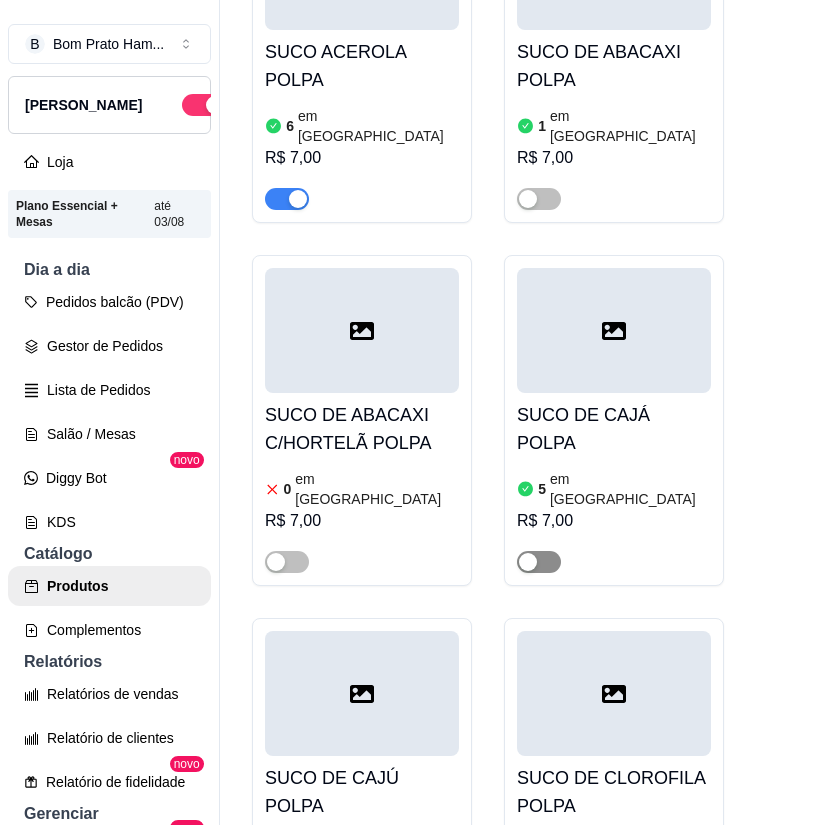 click at bounding box center (539, 562) 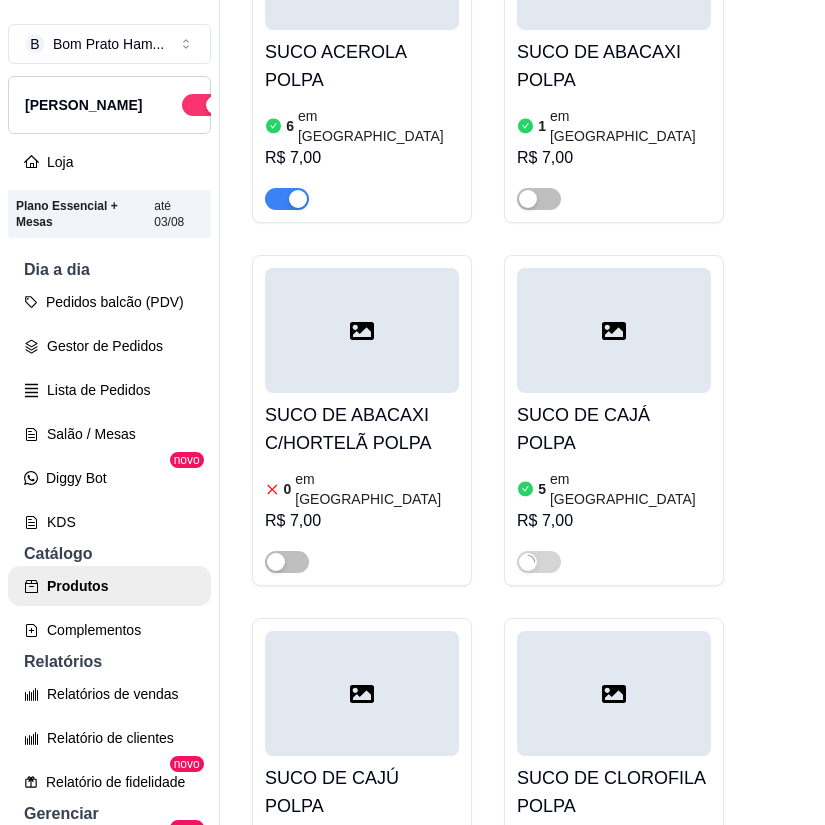 click on "SUCO DE CAJÁ POLPA" at bounding box center [614, 429] 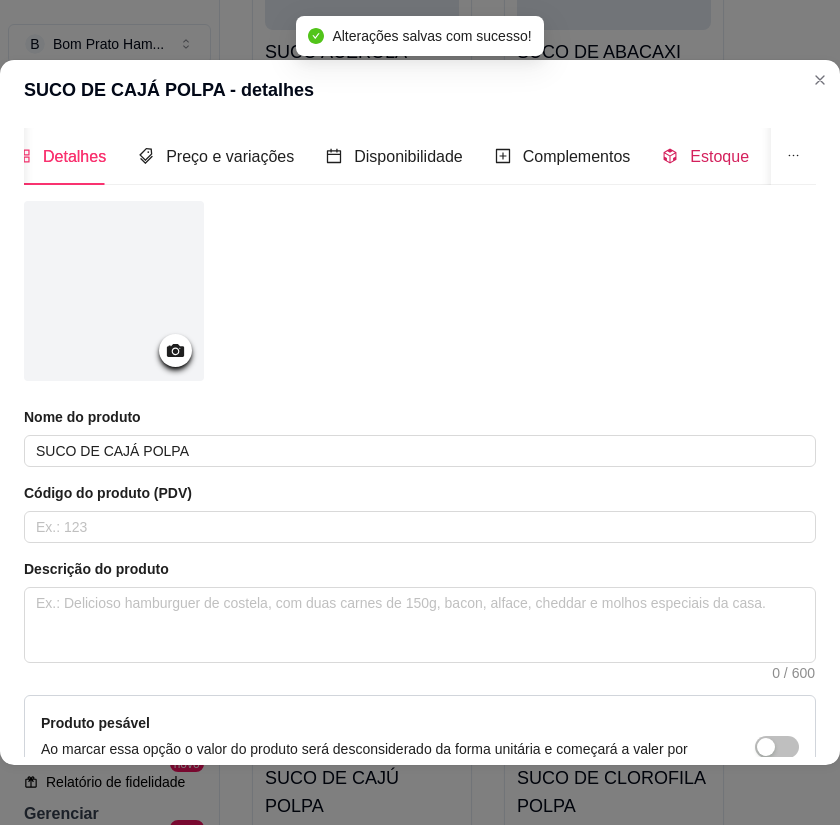 click on "Estoque" at bounding box center [719, 156] 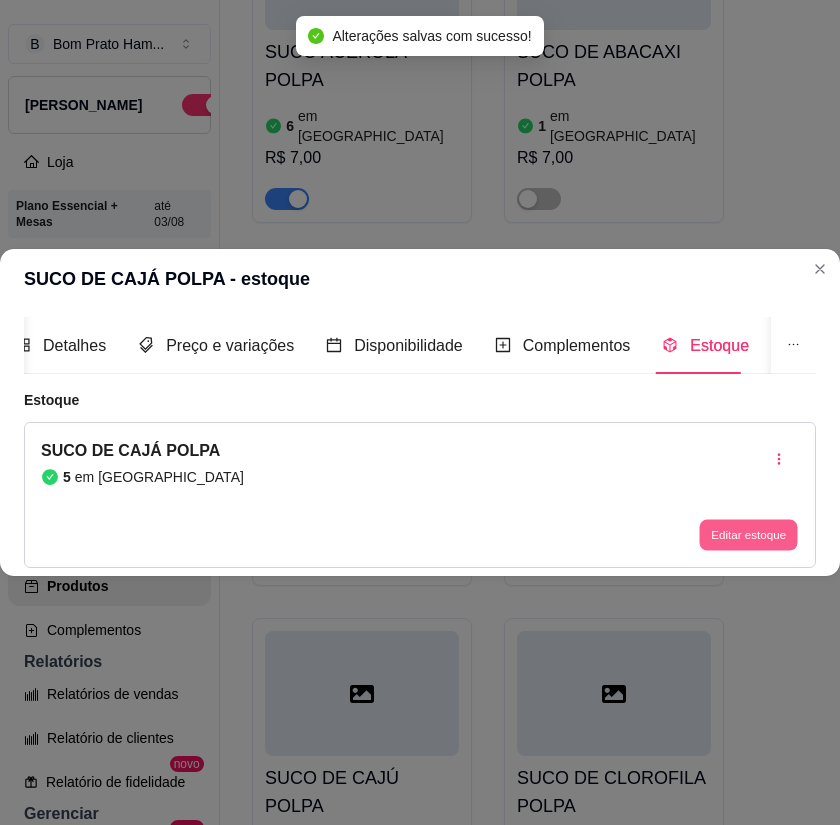 click on "Editar estoque" at bounding box center [748, 535] 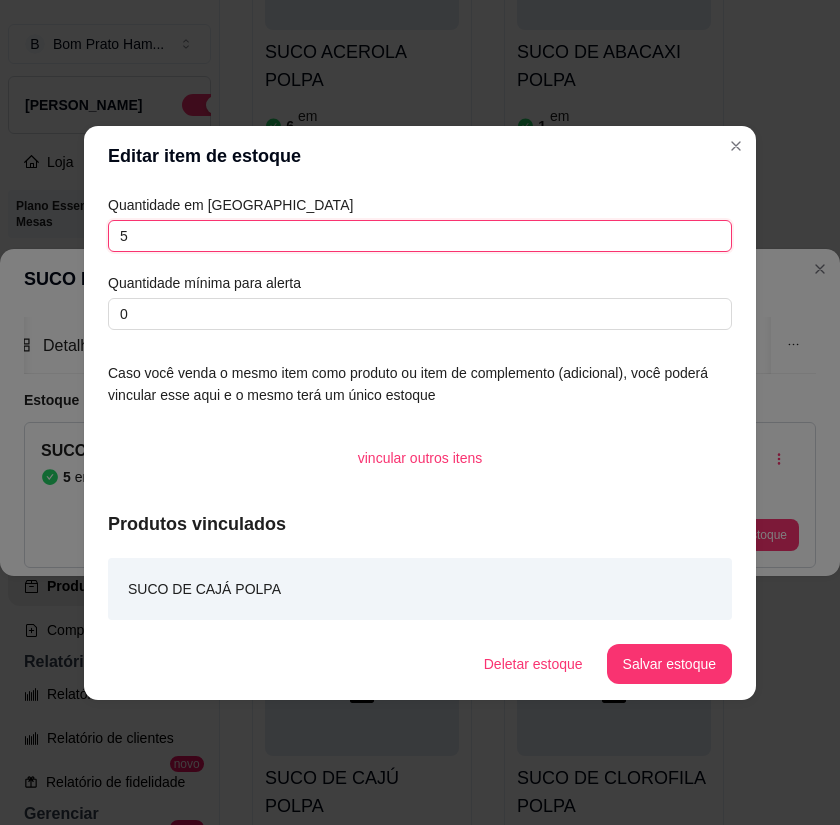 click on "5" at bounding box center (420, 236) 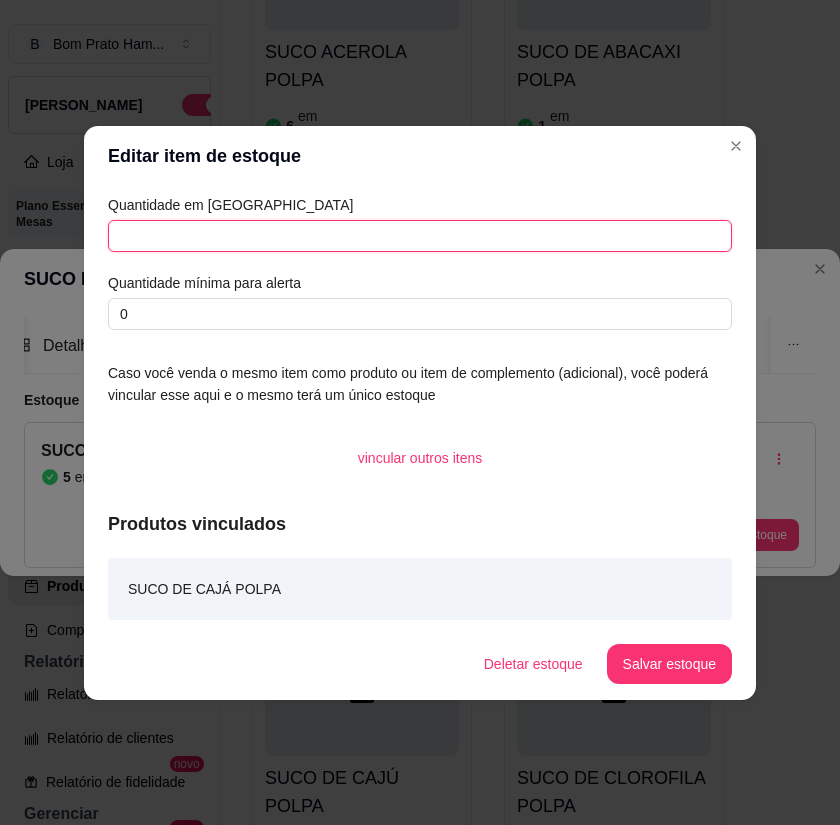 type on "7" 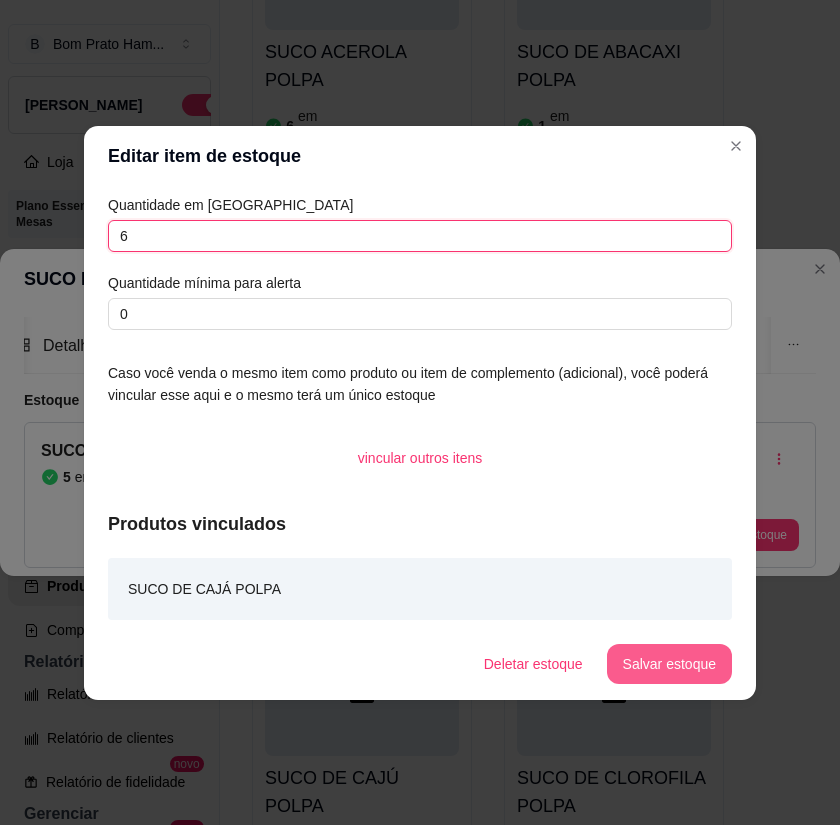 type on "6" 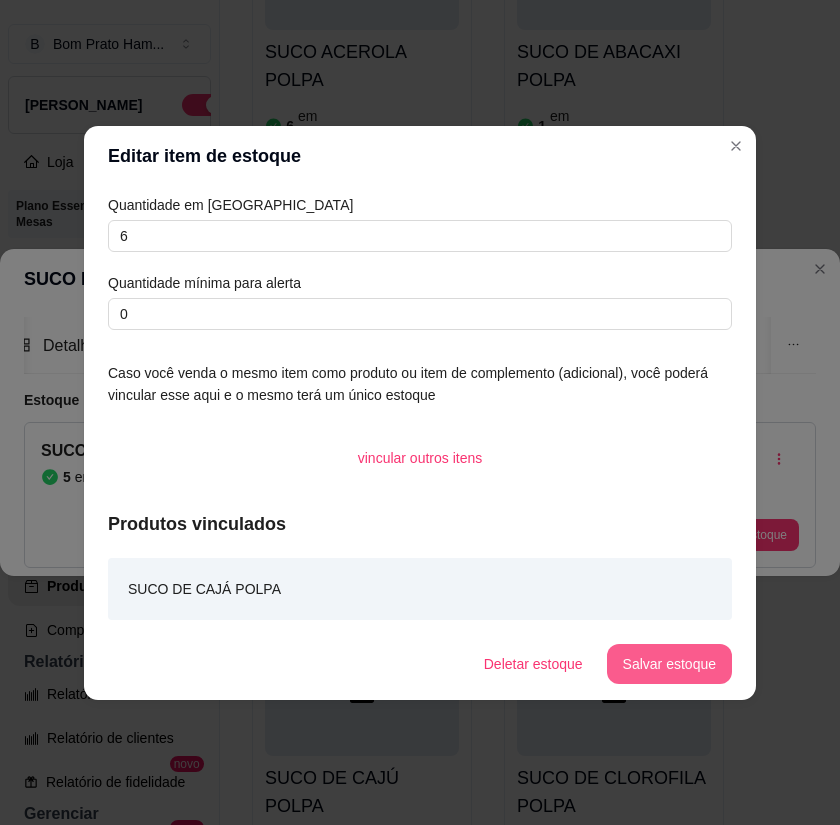 click on "Salvar estoque" at bounding box center [669, 664] 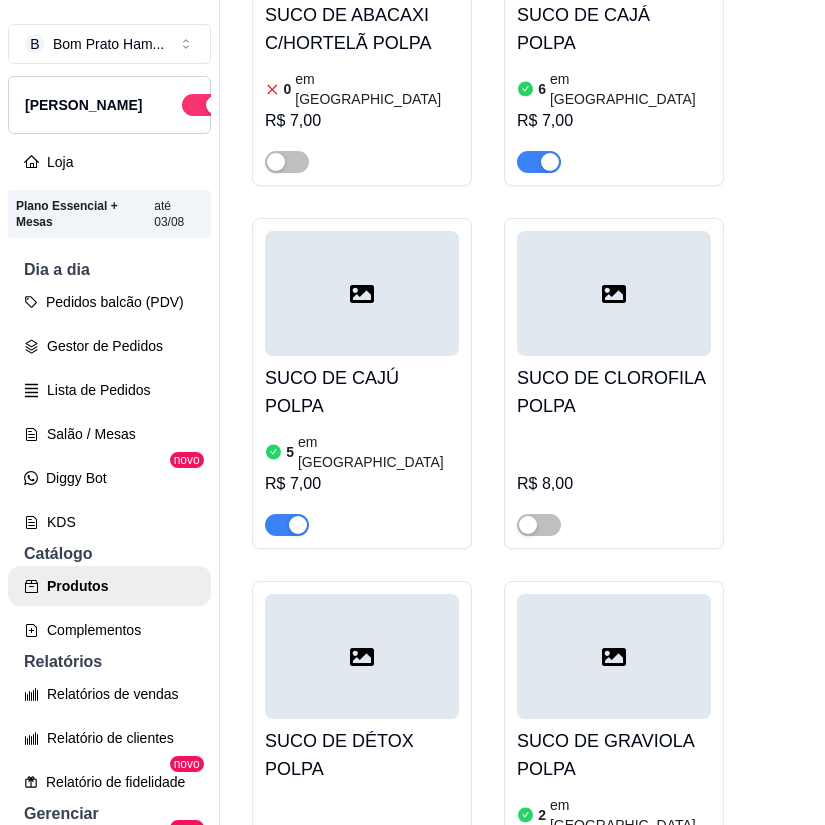 scroll, scrollTop: 900, scrollLeft: 0, axis: vertical 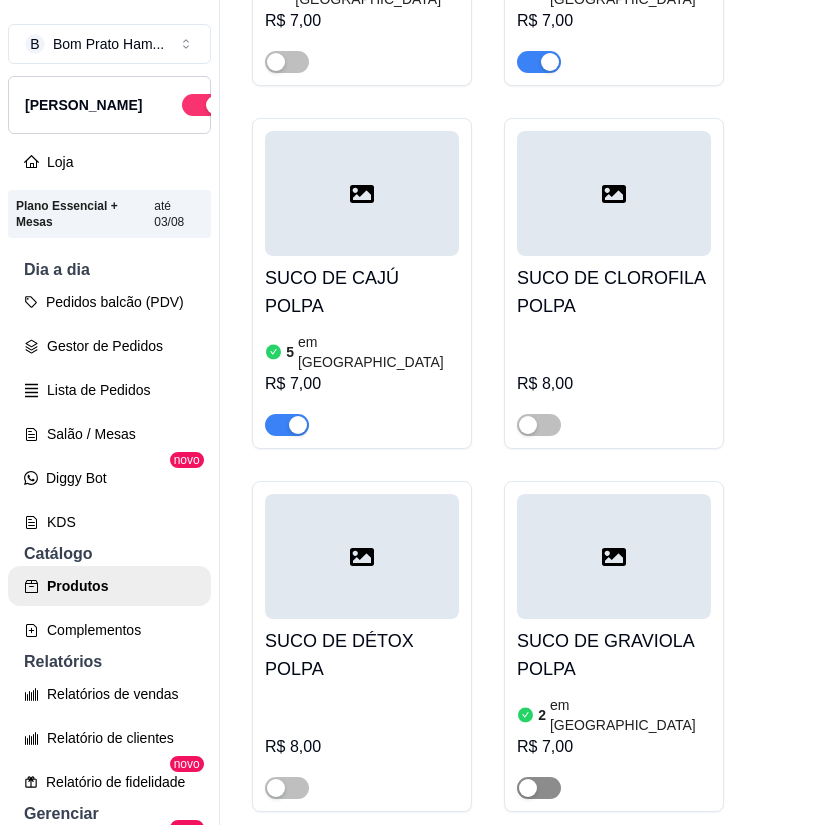 click at bounding box center (539, 788) 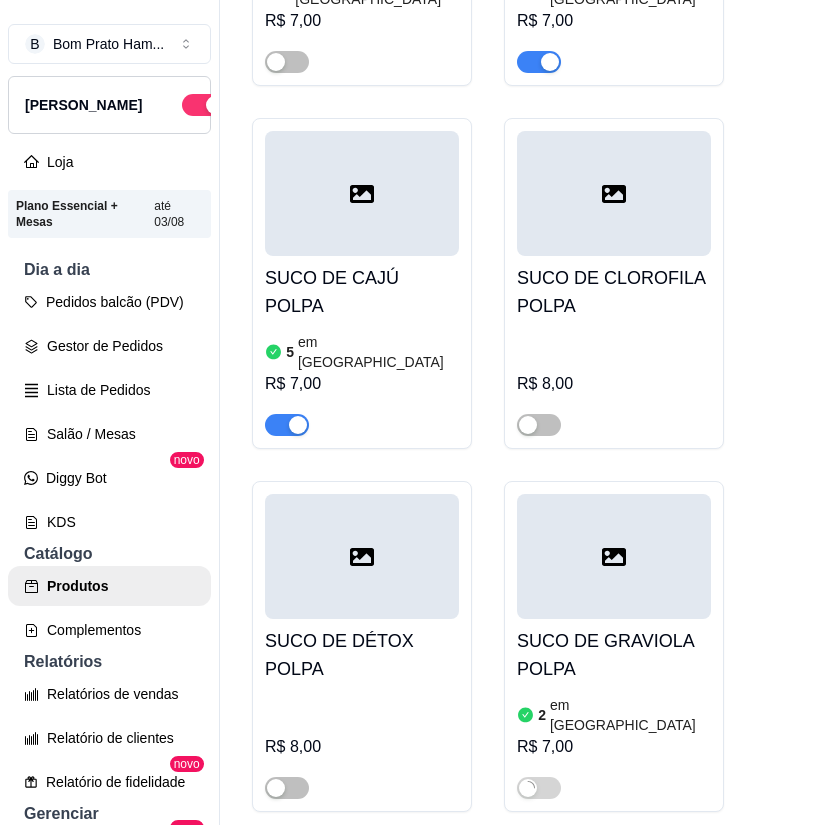 click on "SUCO DE GRAVIOLA POLPA   2 em estoque R$ 7,00" at bounding box center [614, 709] 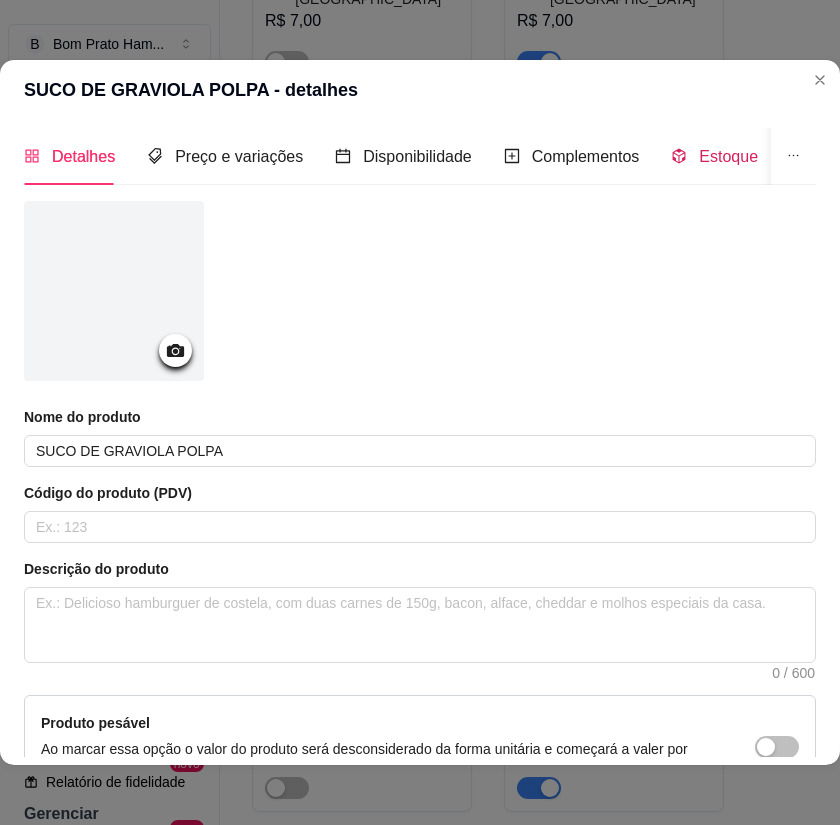 click on "Estoque" at bounding box center (728, 156) 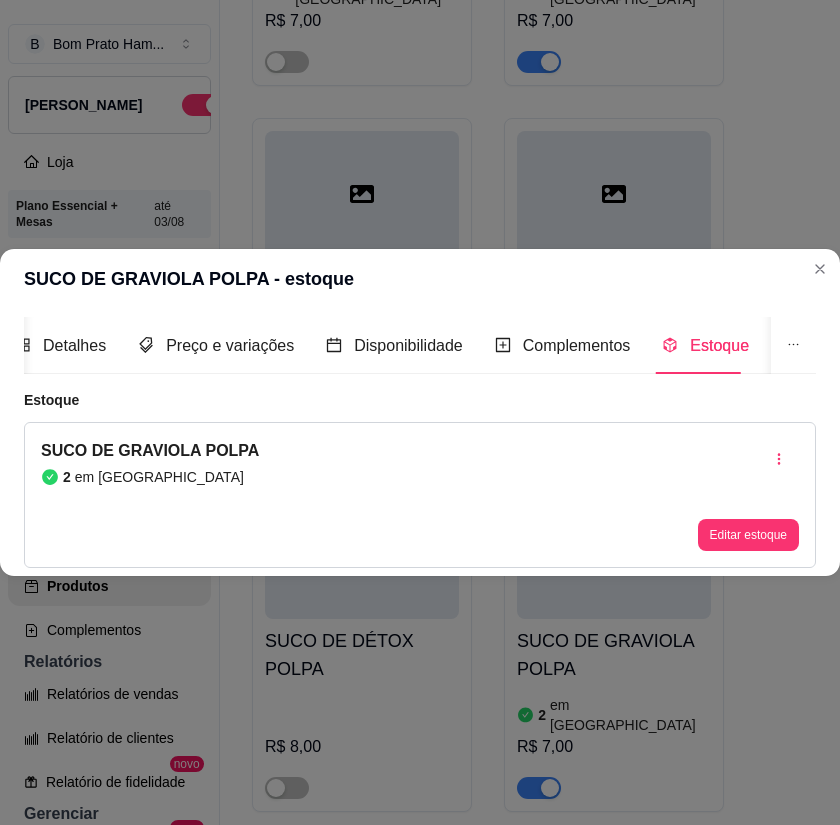 type 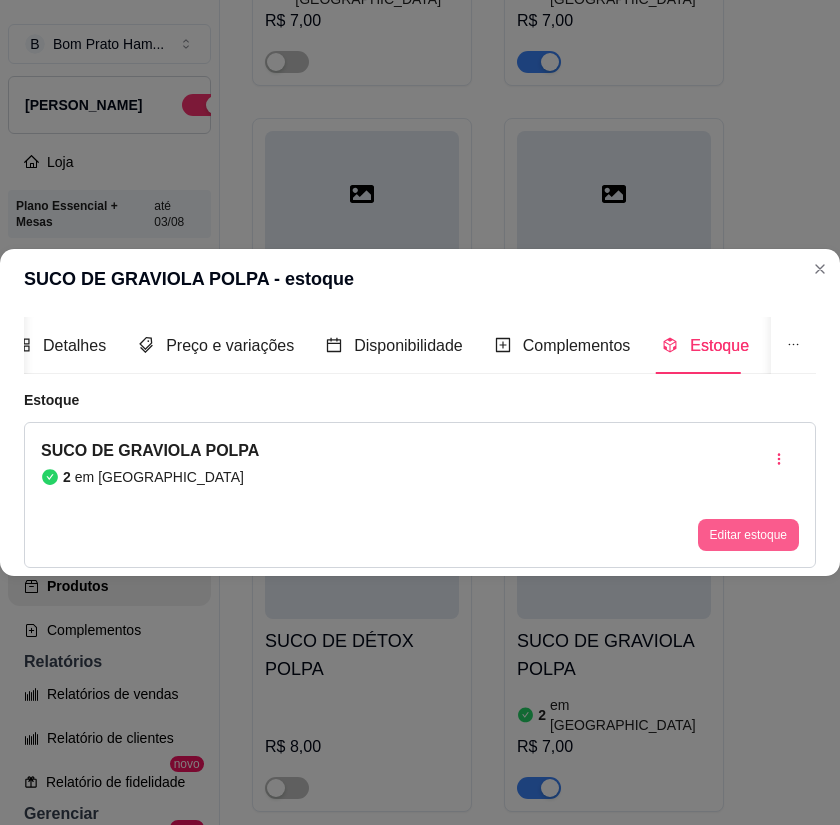 click on "Editar estoque" at bounding box center [748, 535] 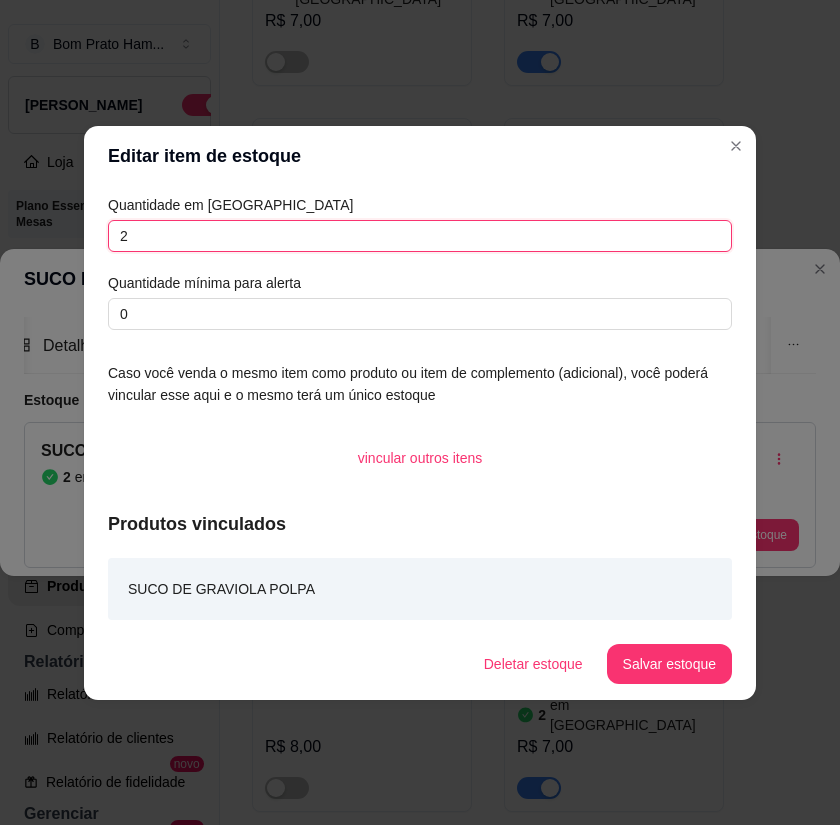 click on "2" at bounding box center (420, 236) 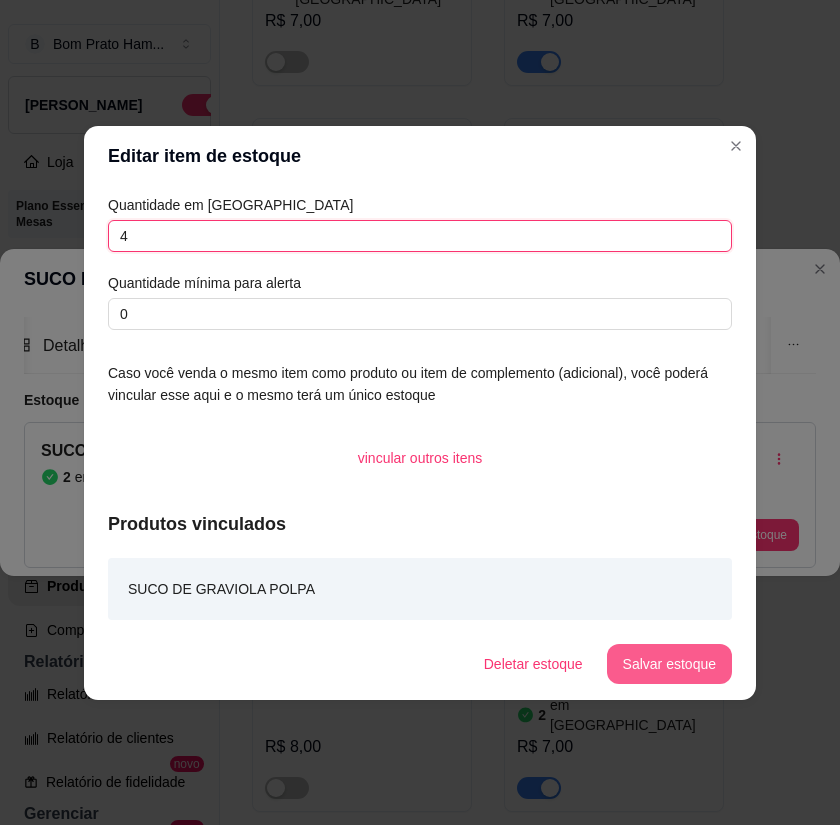 type on "4" 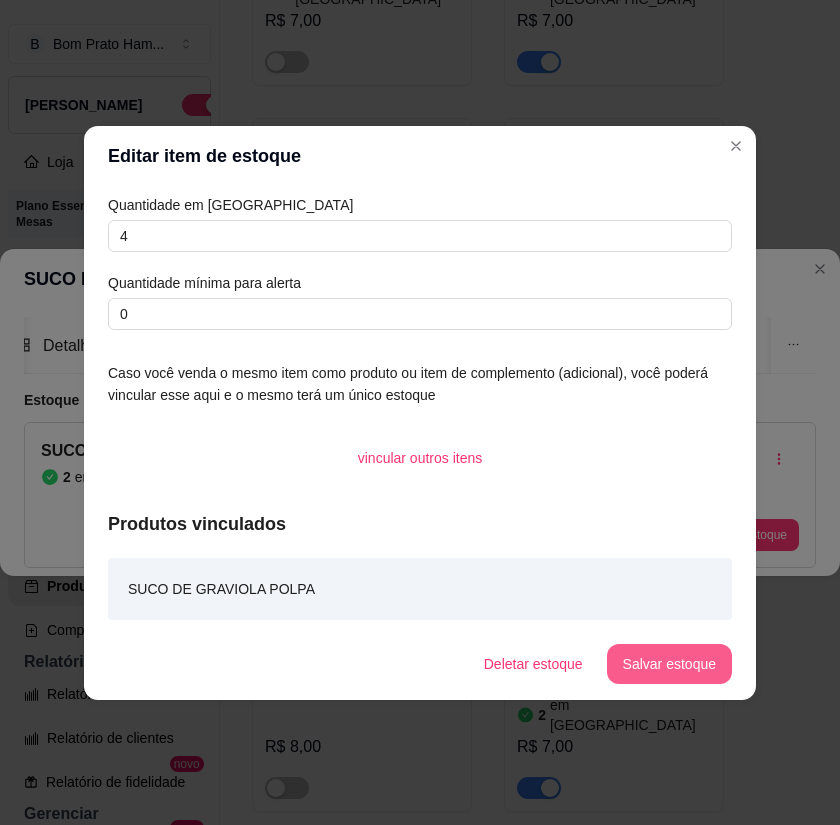 click on "Salvar estoque" at bounding box center [669, 664] 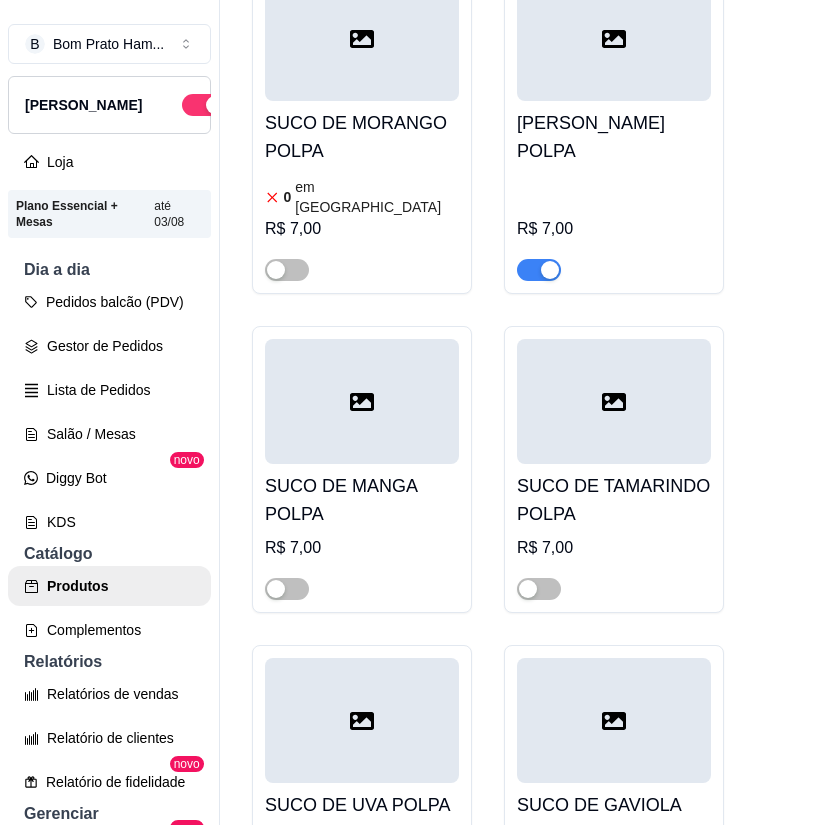 scroll, scrollTop: 2200, scrollLeft: 0, axis: vertical 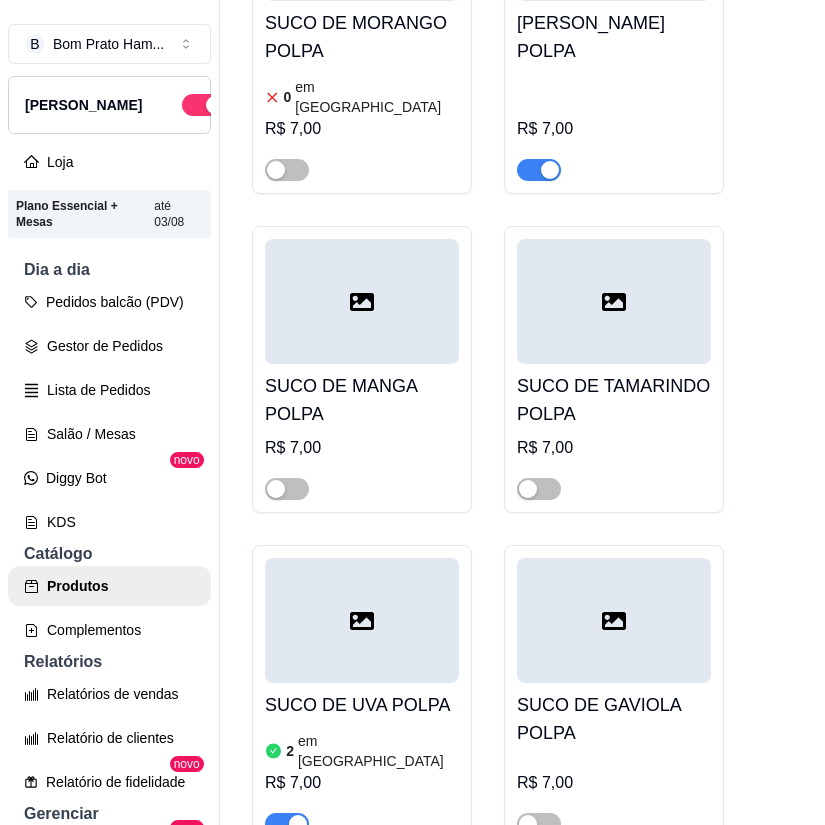 drag, startPoint x: 288, startPoint y: 696, endPoint x: 294, endPoint y: 677, distance: 19.924858 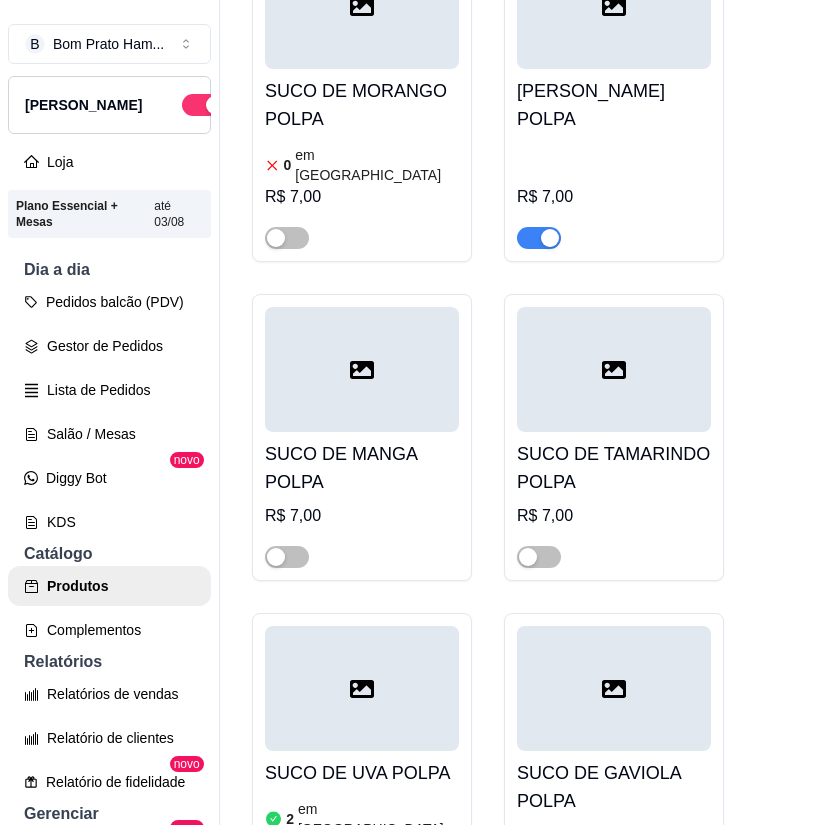 scroll, scrollTop: 2100, scrollLeft: 0, axis: vertical 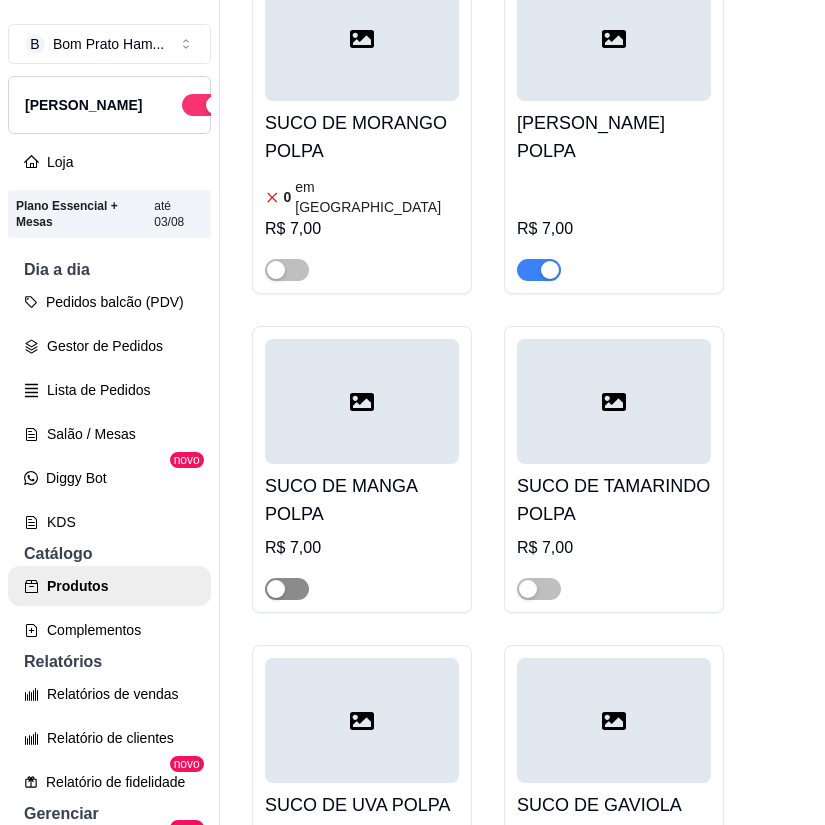click at bounding box center (287, 589) 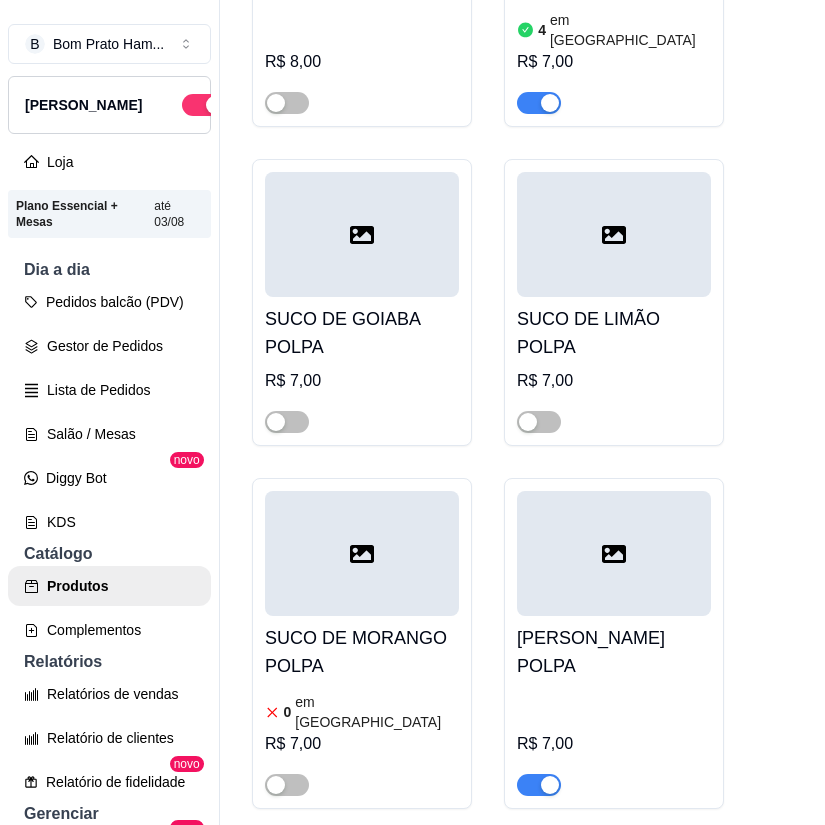 scroll, scrollTop: 1500, scrollLeft: 0, axis: vertical 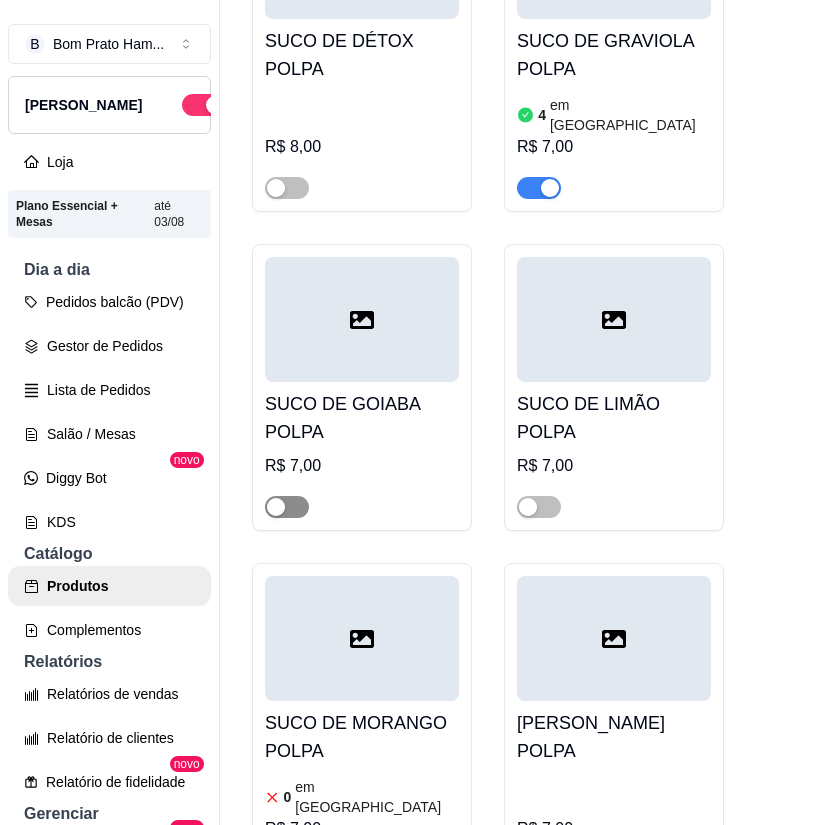 click at bounding box center [287, 507] 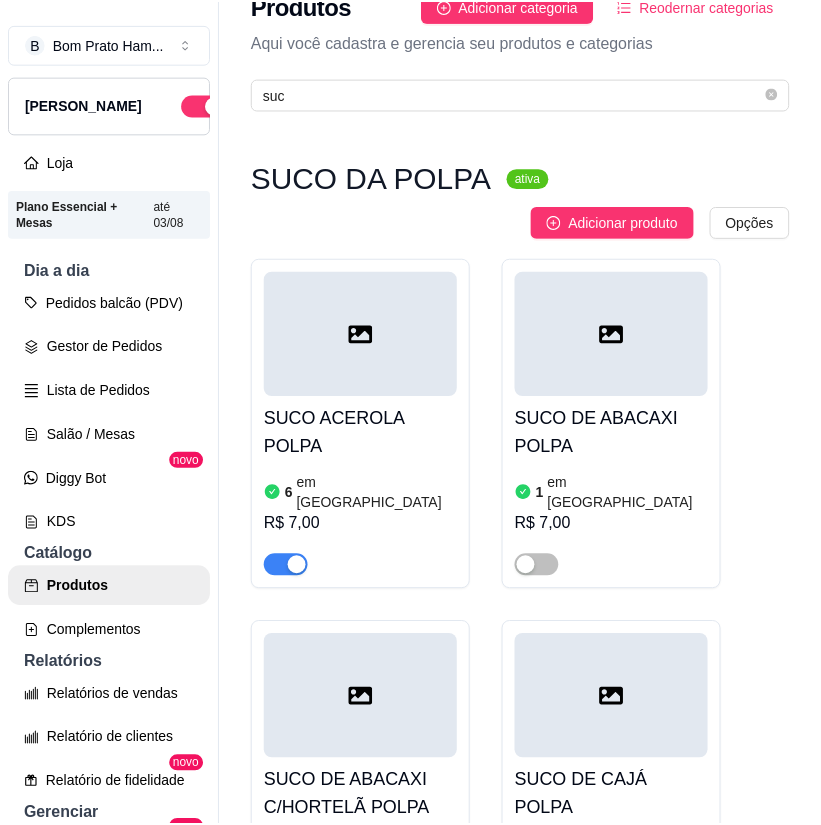 scroll, scrollTop: 0, scrollLeft: 0, axis: both 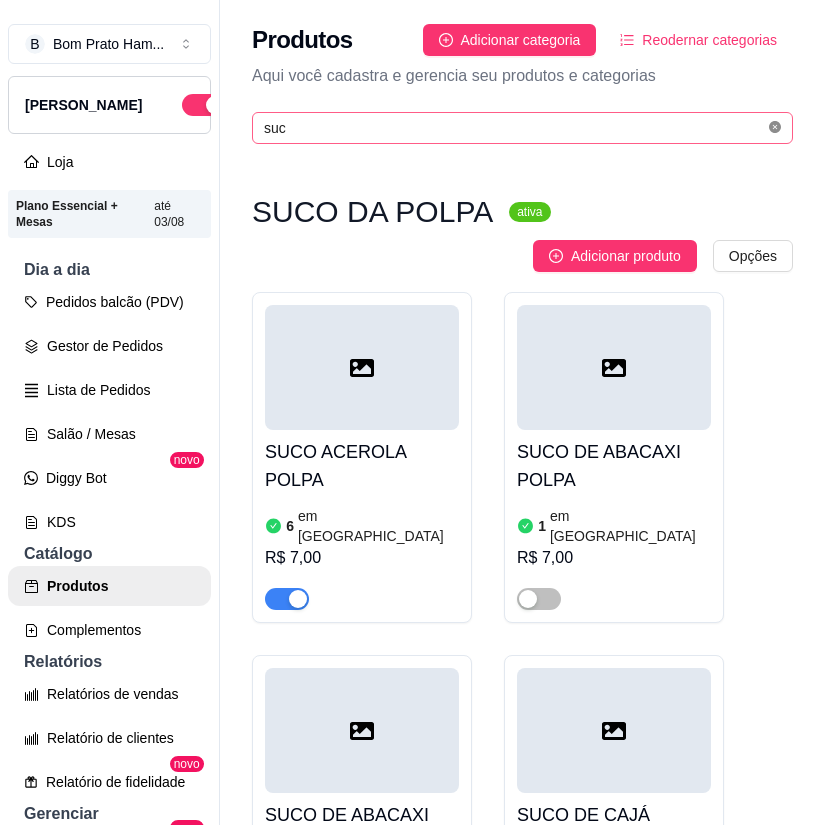 click 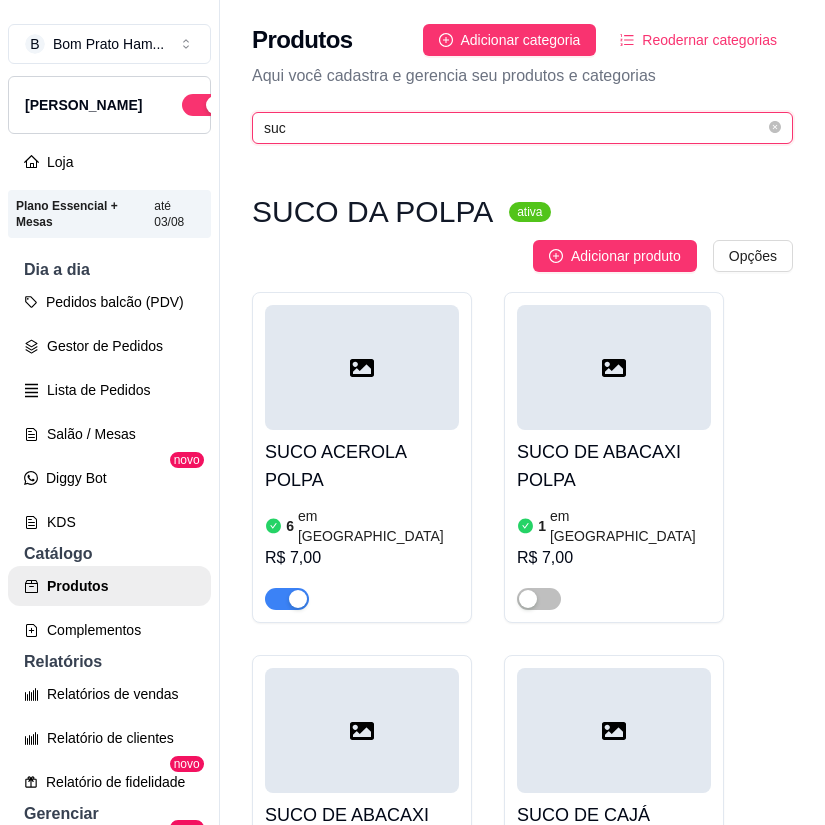 type 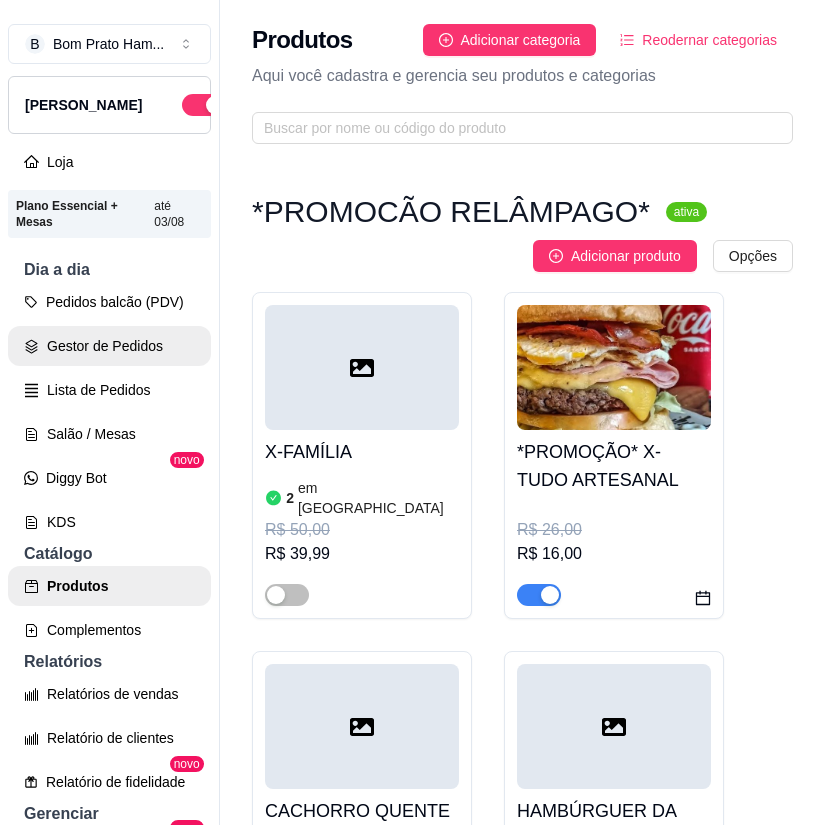 click on "Gestor de Pedidos" at bounding box center (109, 346) 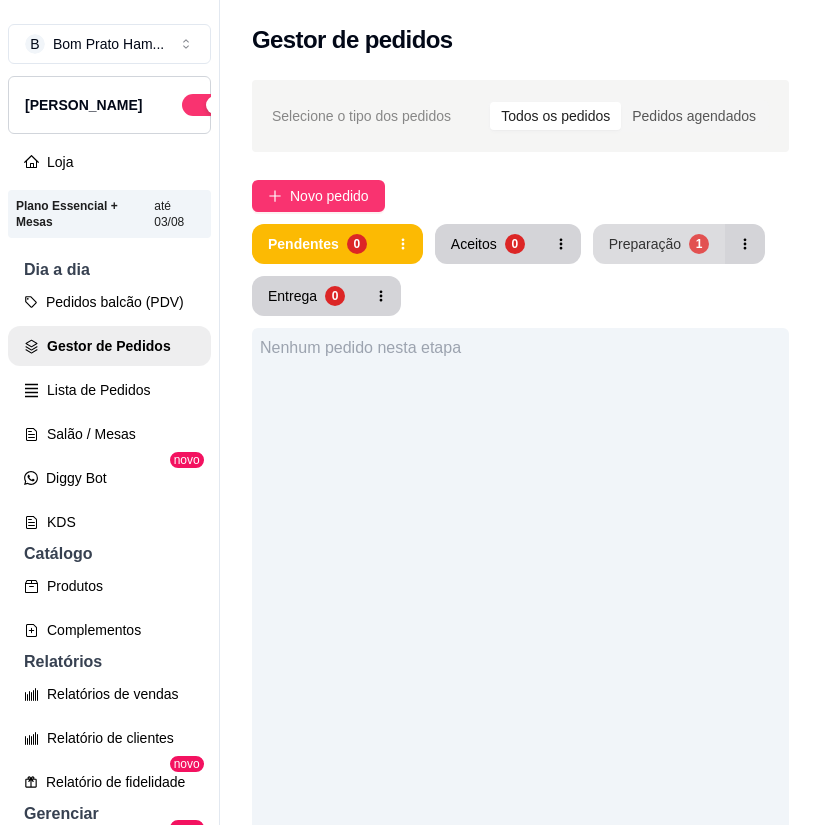 click on "Preparação 1" at bounding box center [659, 244] 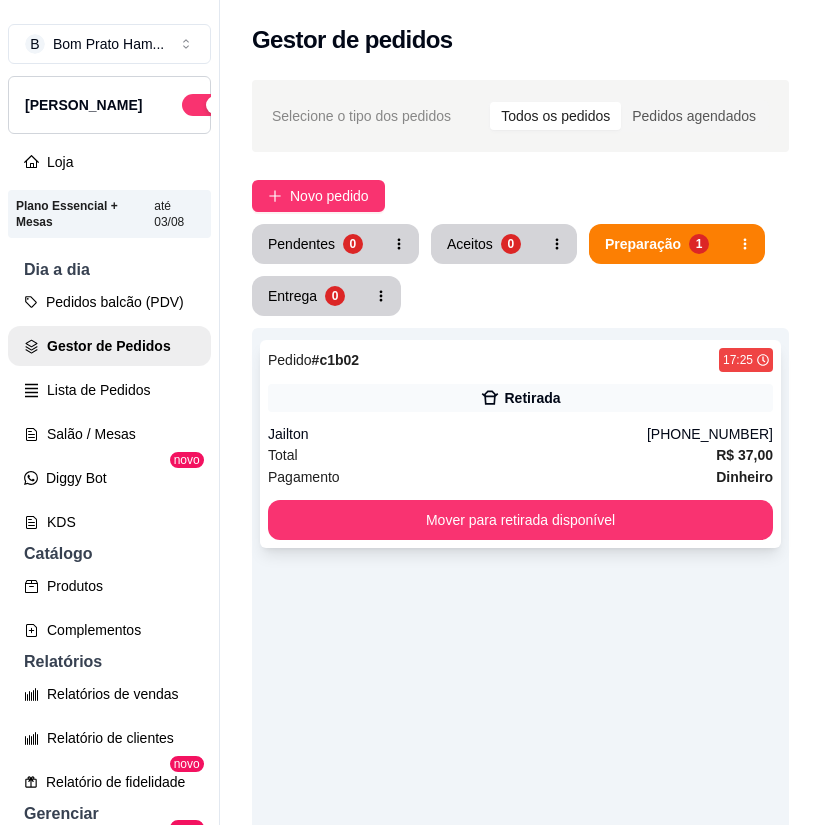 click on "Jailton" at bounding box center [457, 434] 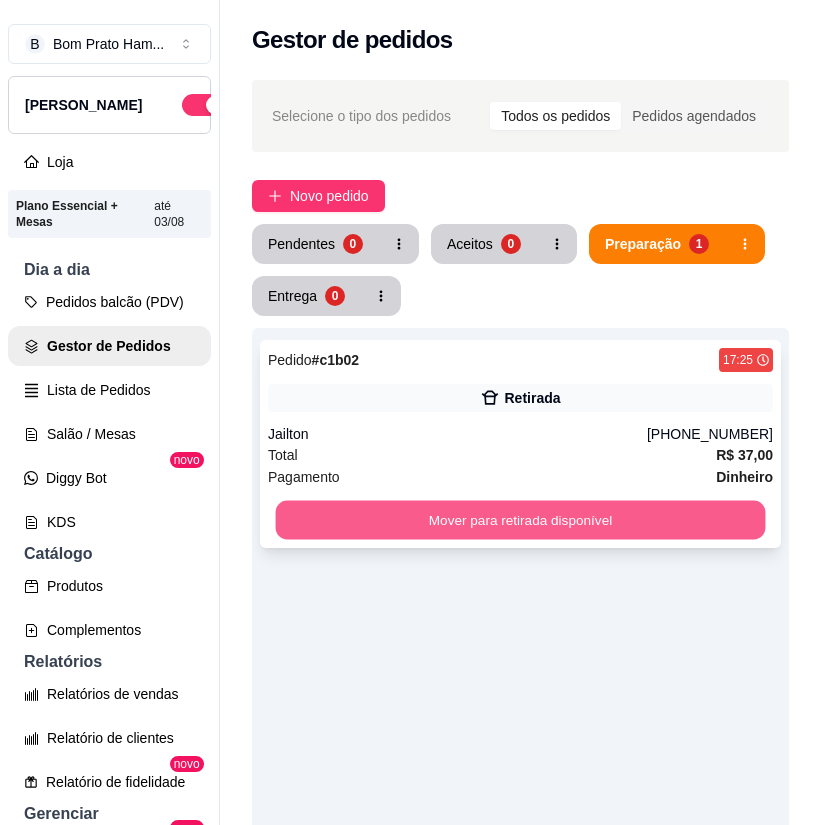 click on "Mover para retirada disponível" at bounding box center [521, 520] 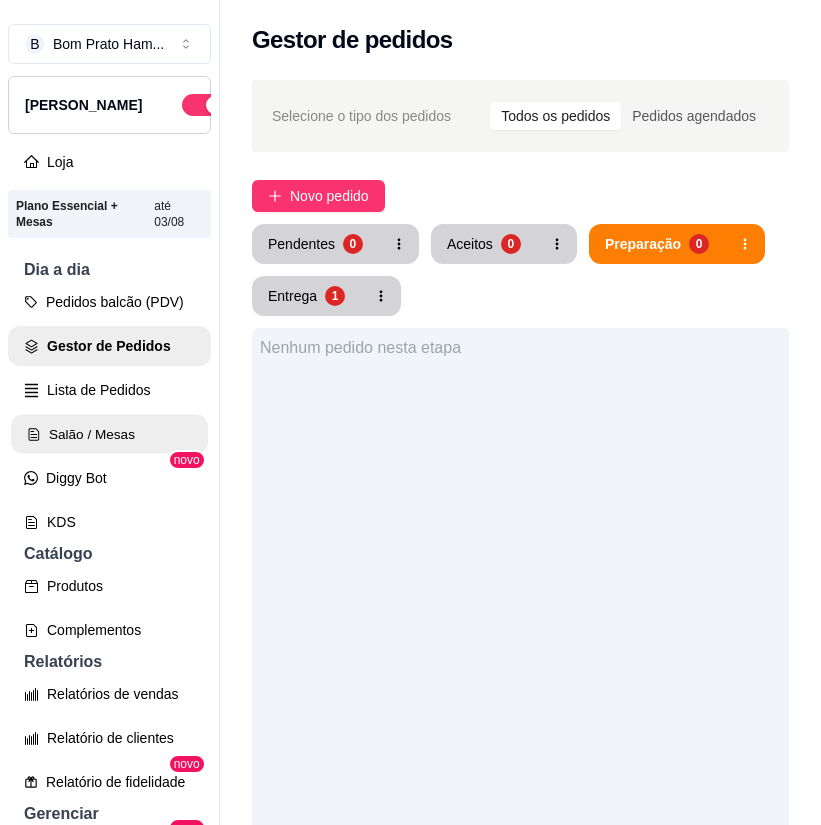 click on "Salão / Mesas" at bounding box center [109, 434] 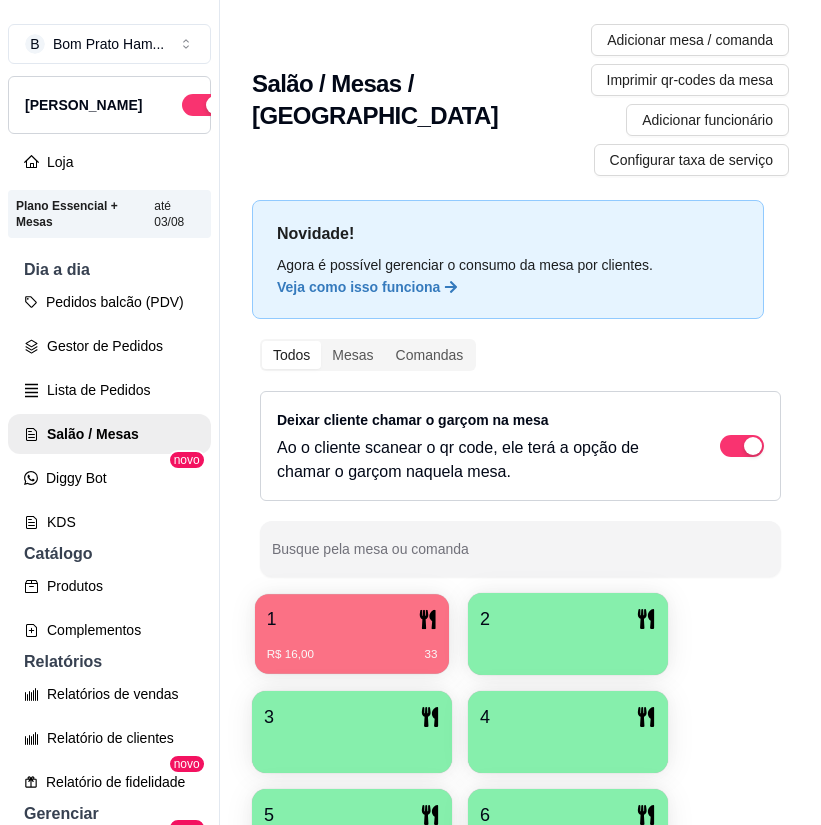 click on "1 R$ 16,00 33" at bounding box center (352, 634) 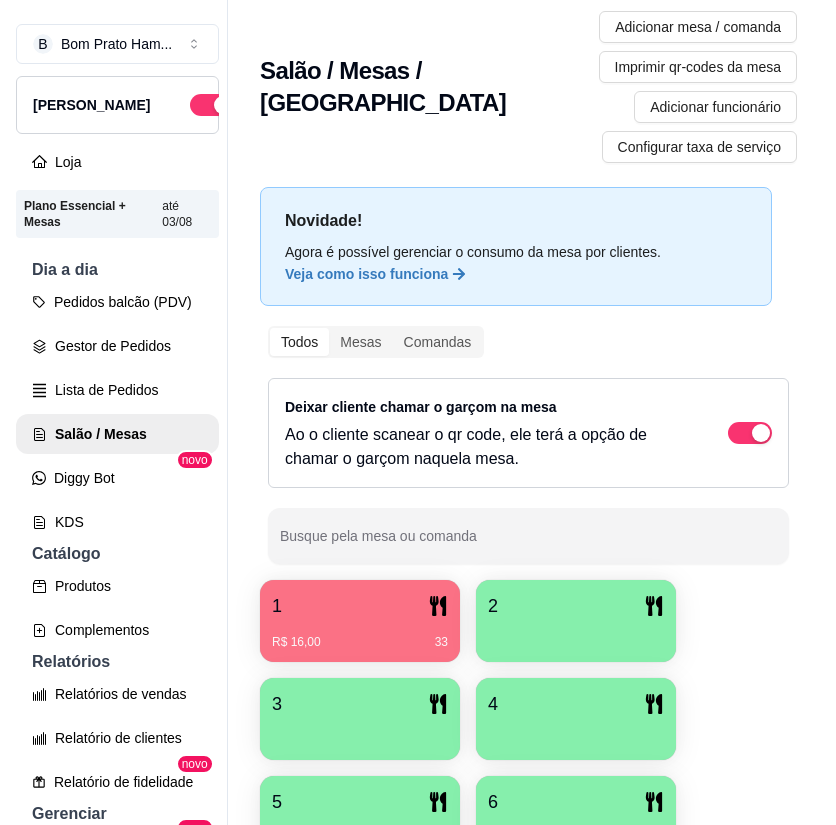 scroll, scrollTop: 0, scrollLeft: 0, axis: both 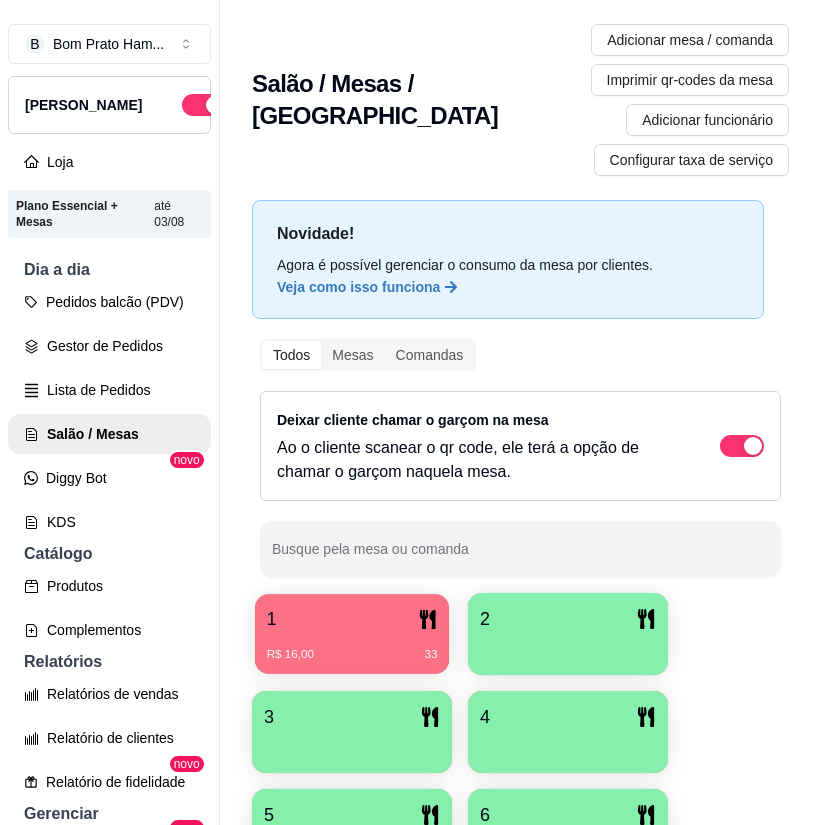 click on "1 R$ 16,00 33" at bounding box center (352, 634) 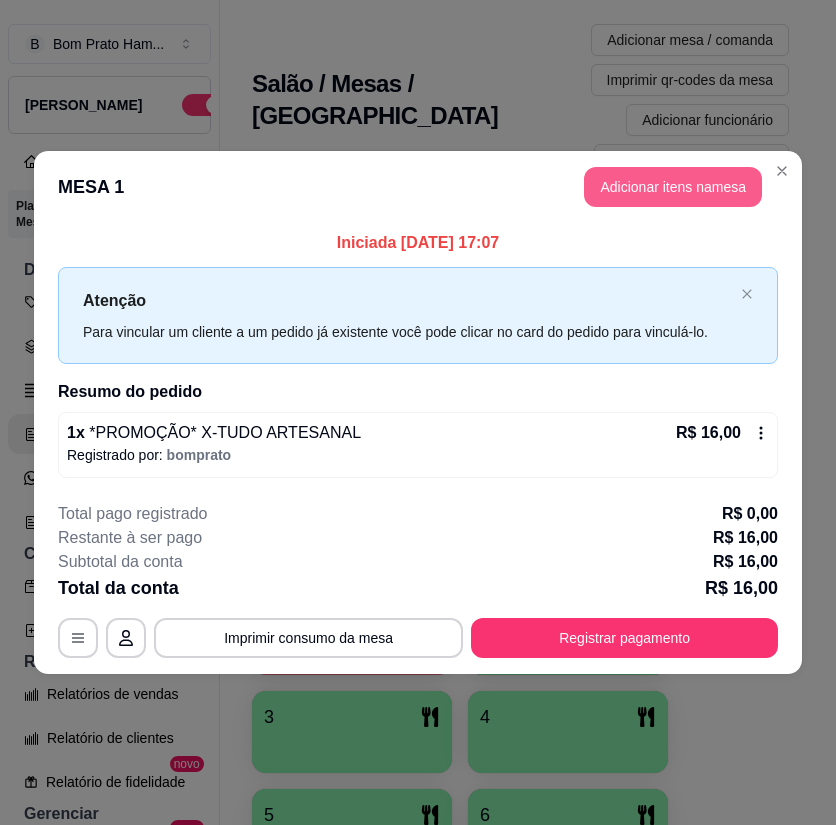 click on "Adicionar itens na  mesa" at bounding box center (673, 187) 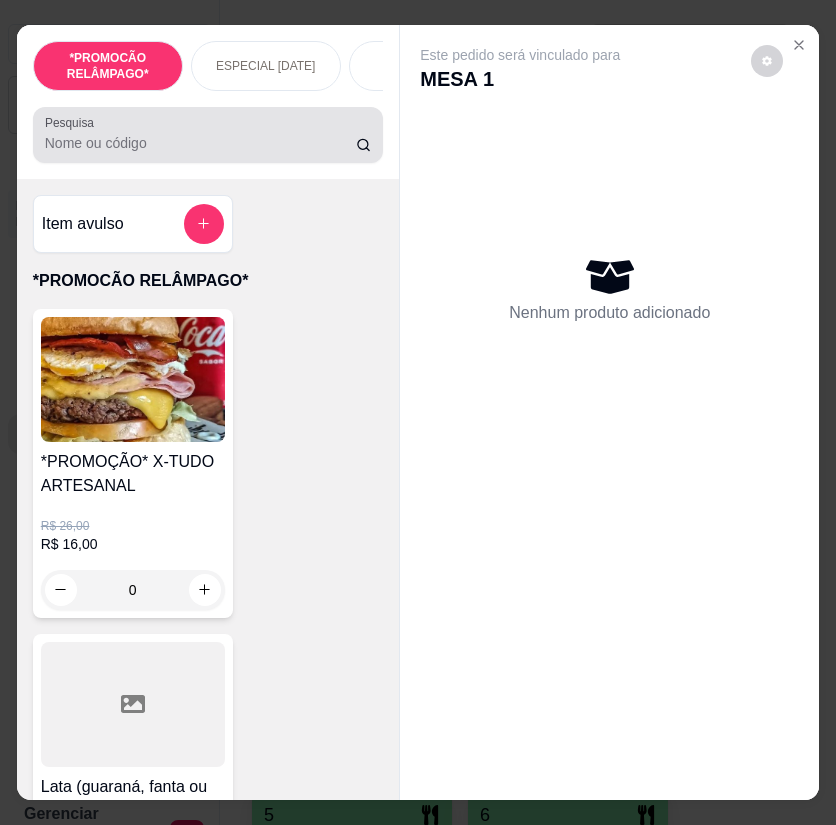 click on "Pesquisa" at bounding box center (200, 143) 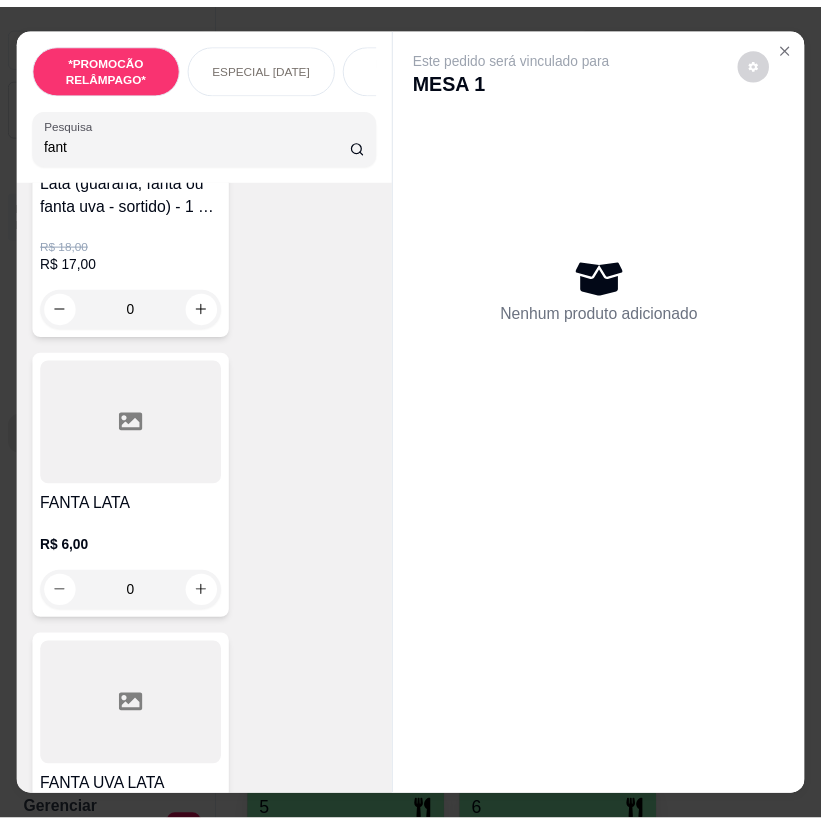 scroll, scrollTop: 400, scrollLeft: 0, axis: vertical 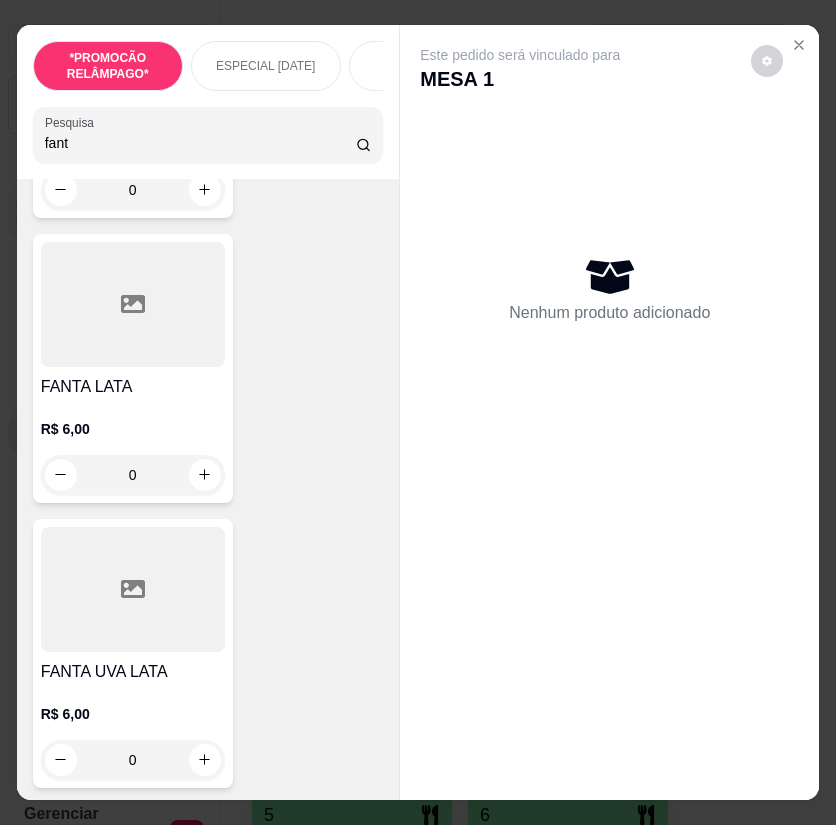 type on "fant" 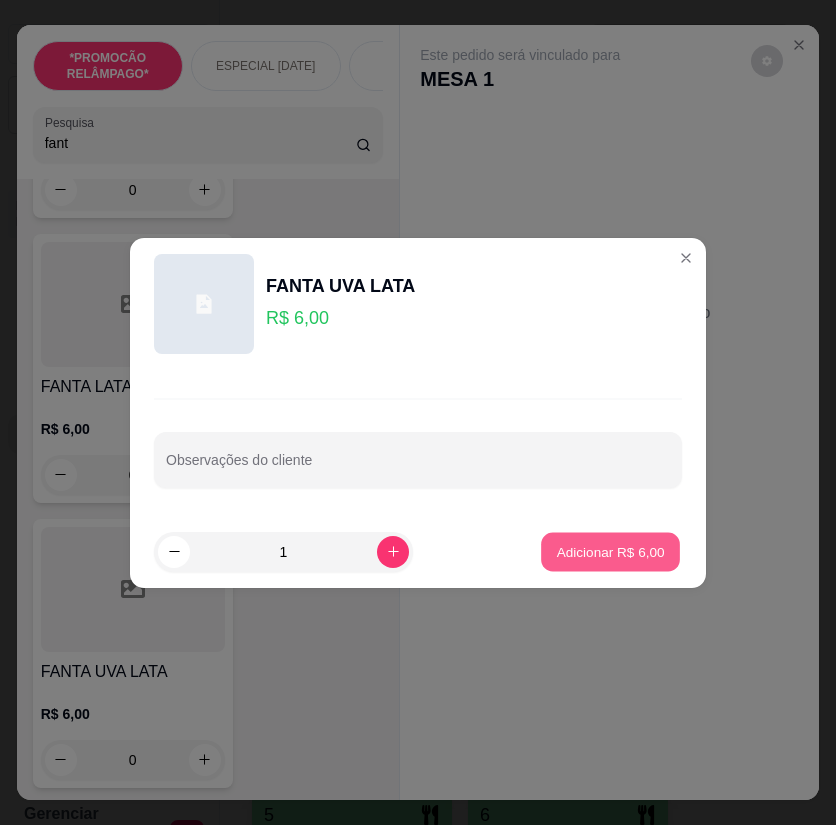 click on "Adicionar   R$ 6,00" at bounding box center [610, 551] 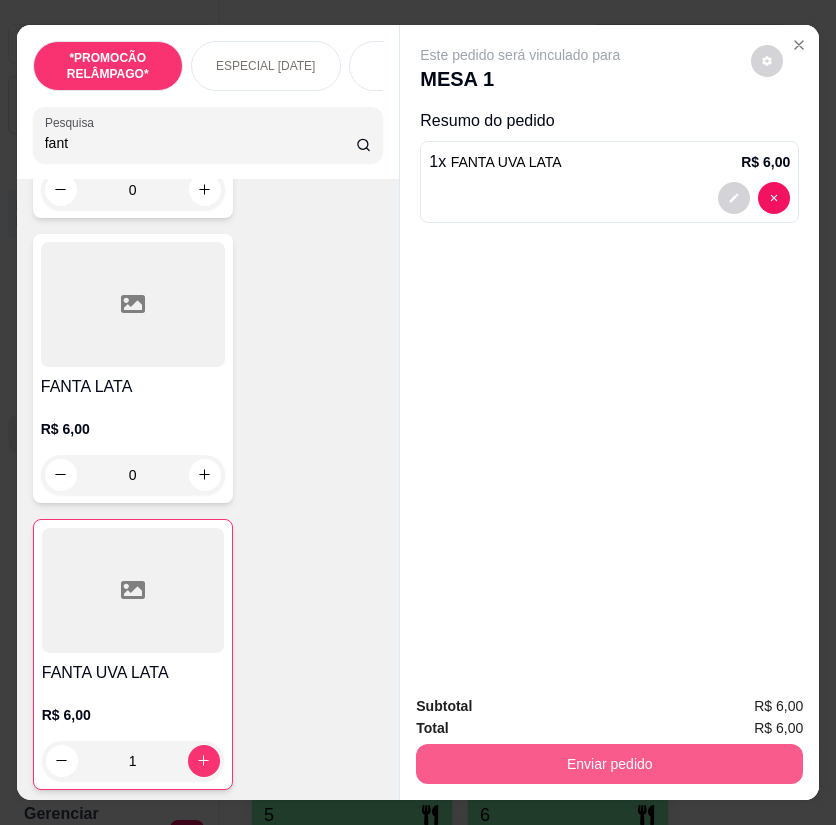 click on "Enviar pedido" at bounding box center (609, 764) 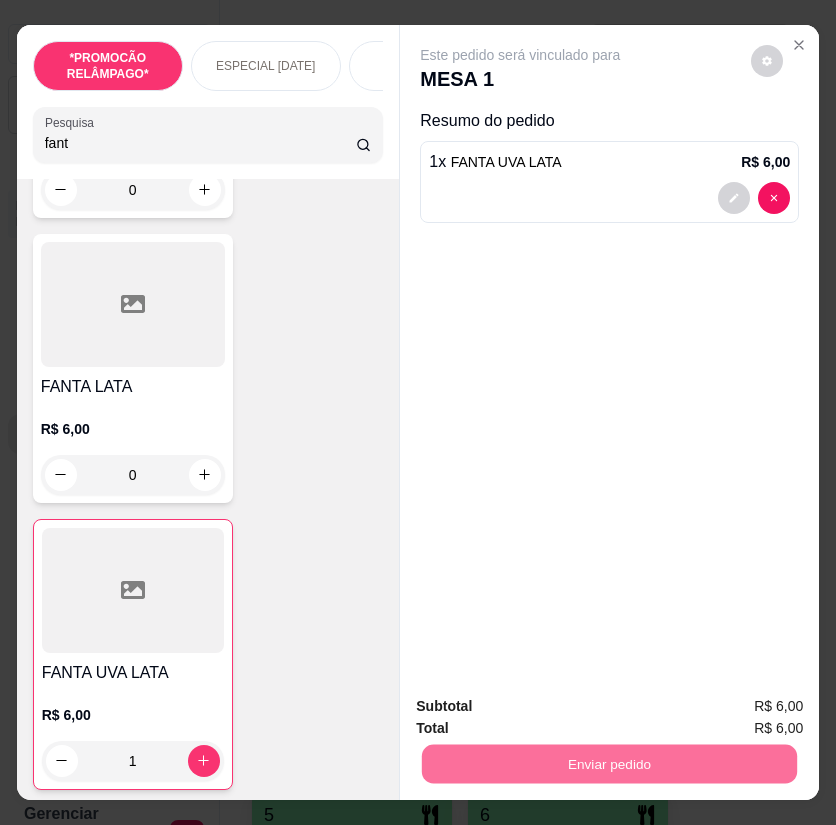 click on "Não registrar e enviar pedido" at bounding box center [541, 707] 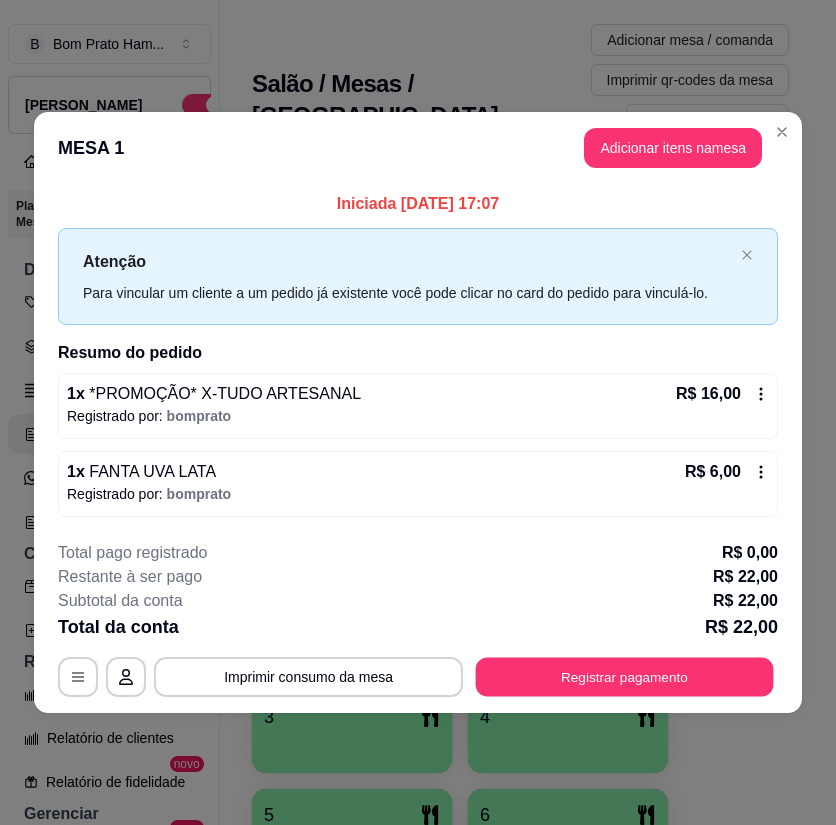 click on "**********" at bounding box center [418, 677] 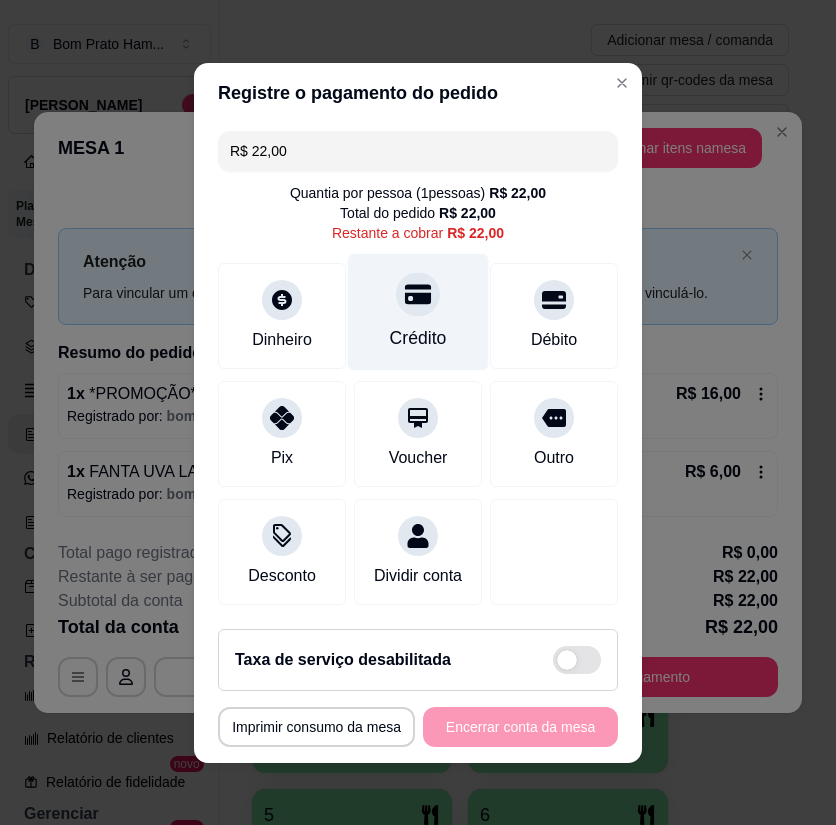 click 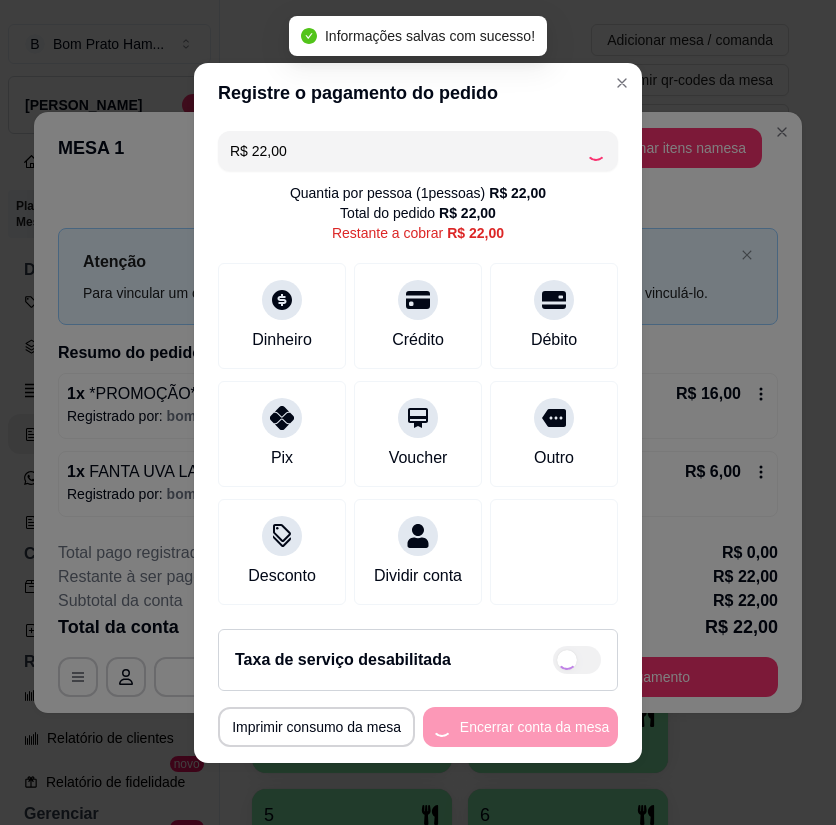 type on "R$ 0,00" 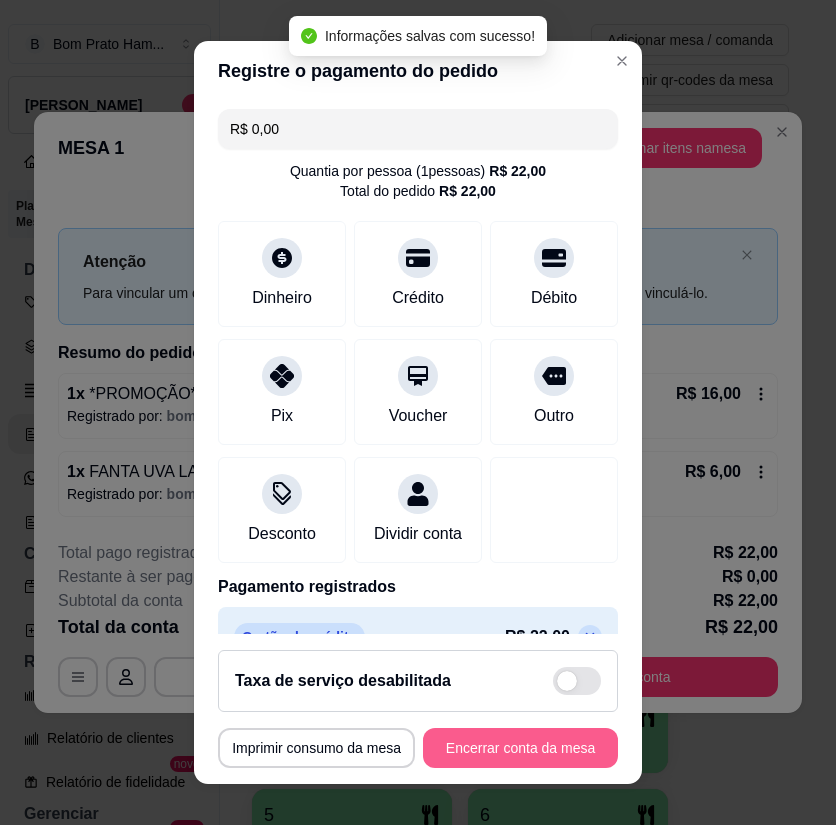 click on "Encerrar conta da mesa" at bounding box center (520, 748) 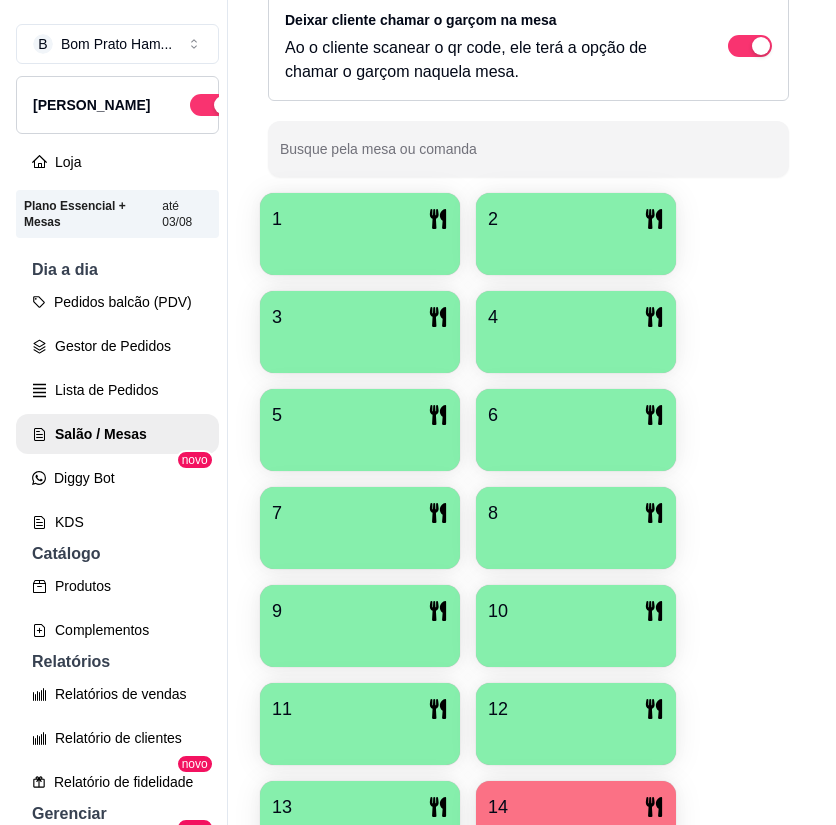 scroll, scrollTop: 600, scrollLeft: 0, axis: vertical 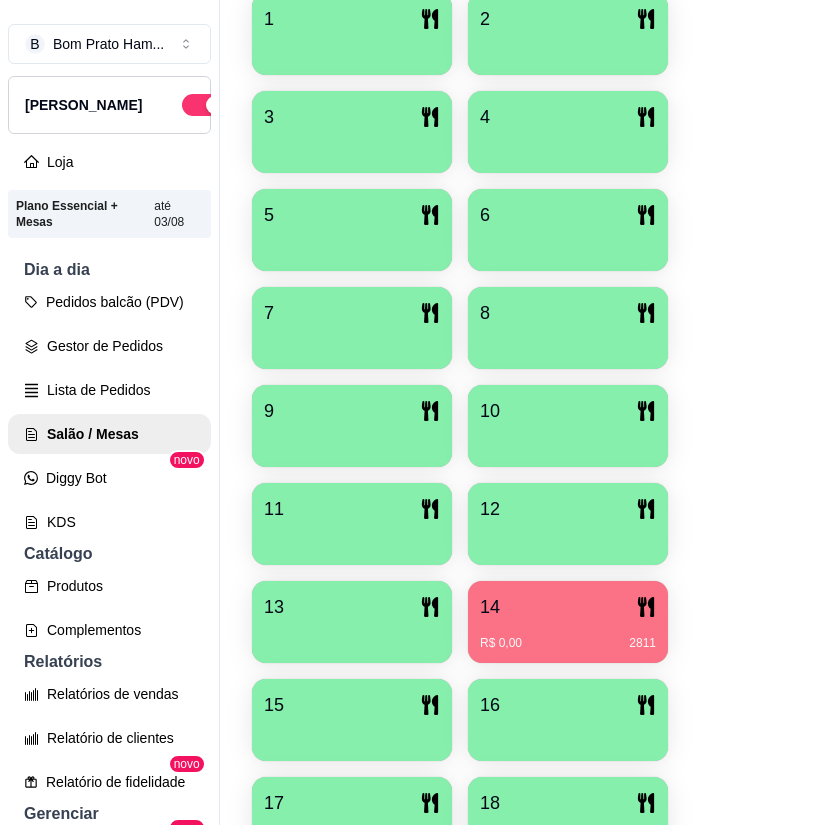 click on "14" at bounding box center (568, 607) 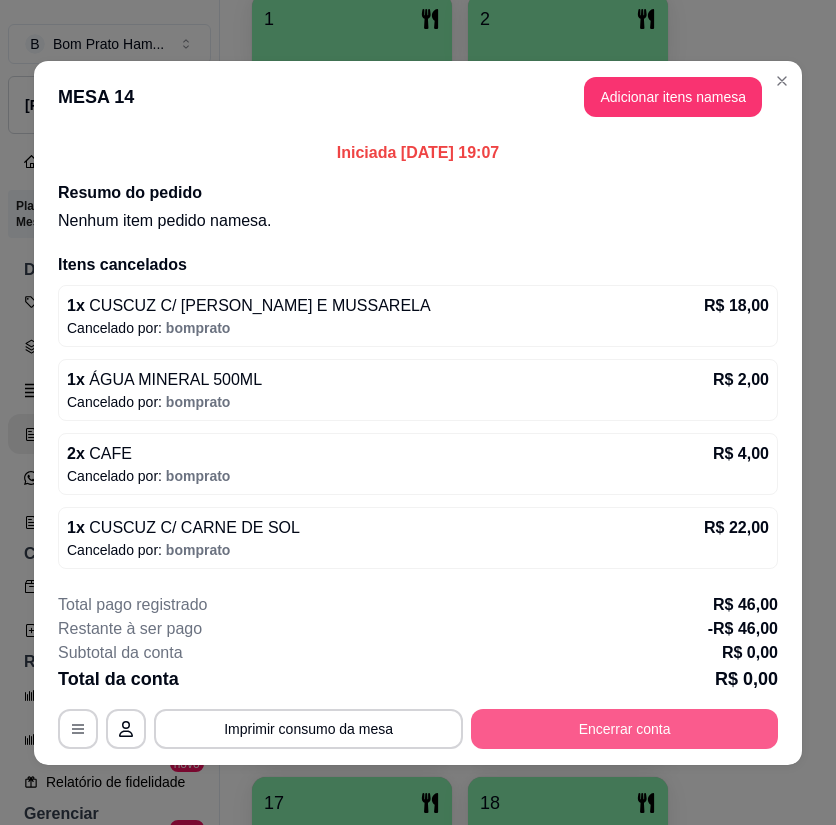 click on "Encerrar conta" at bounding box center (624, 729) 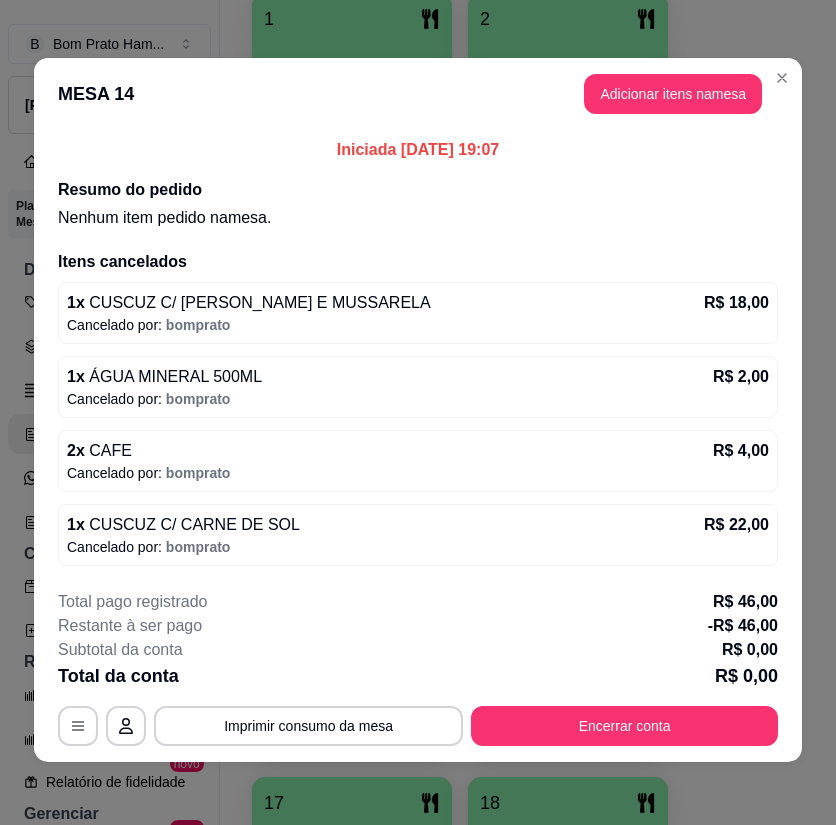 scroll, scrollTop: 4, scrollLeft: 0, axis: vertical 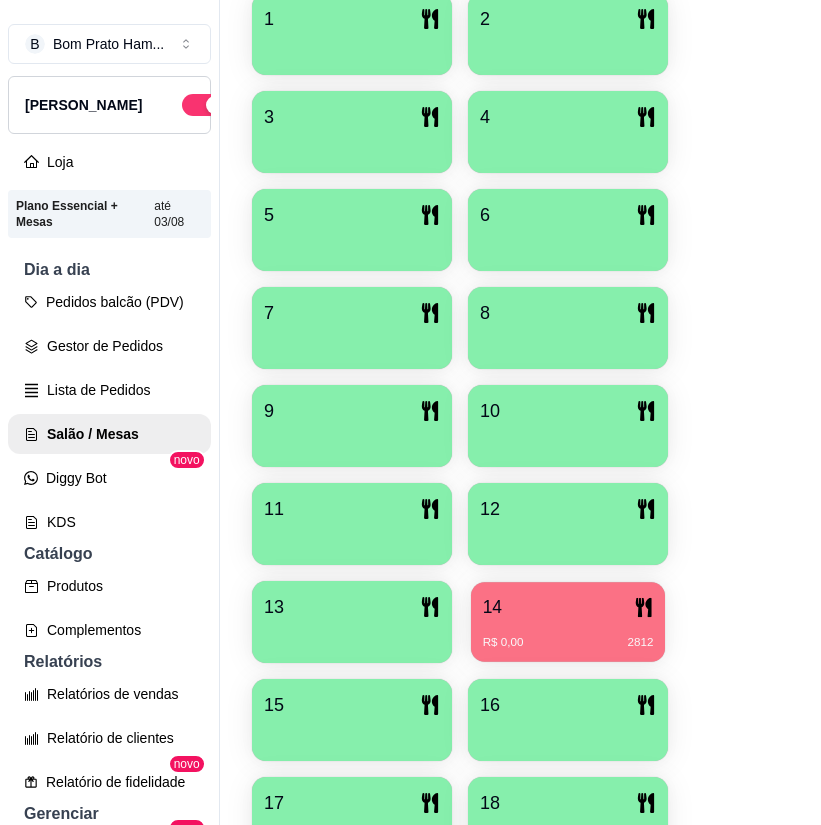 click on "R$ 0,00 2812" at bounding box center (568, 643) 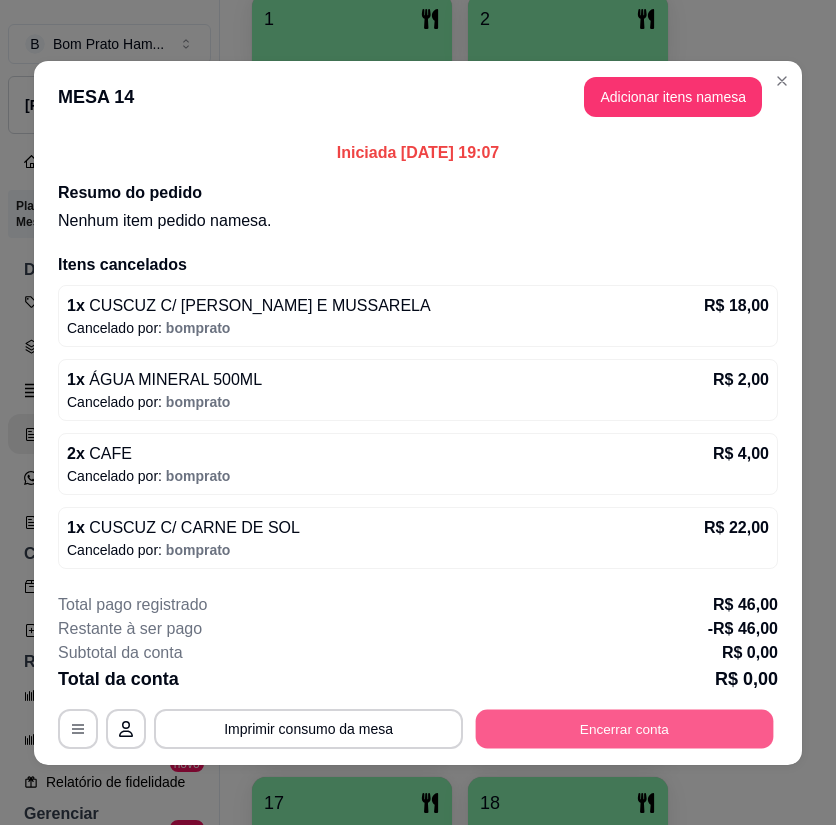 click on "Encerrar conta" at bounding box center (625, 728) 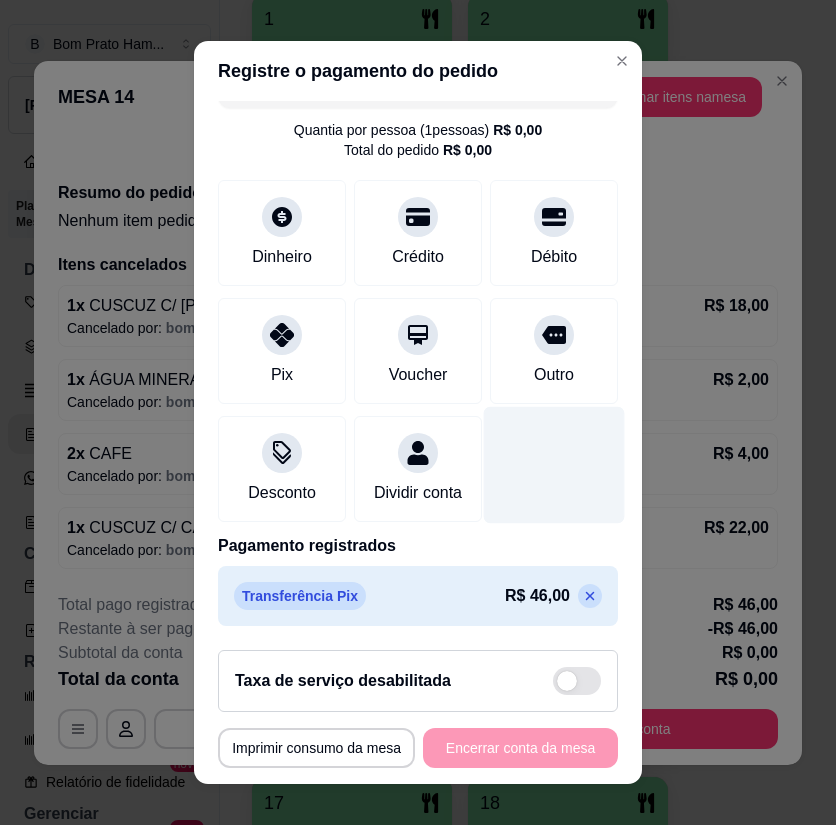 scroll, scrollTop: 65, scrollLeft: 0, axis: vertical 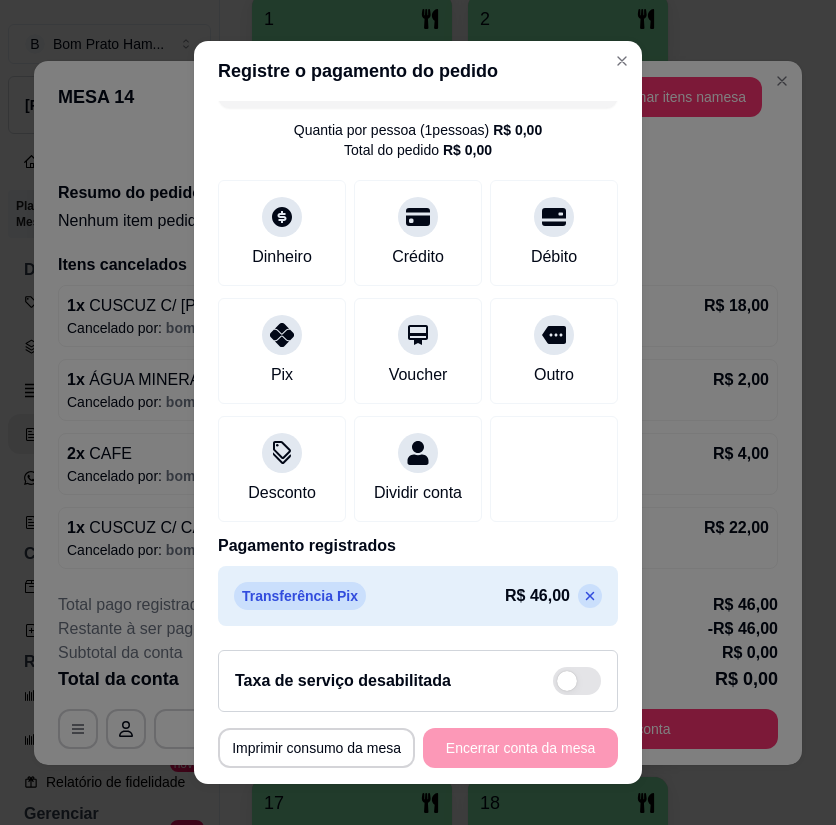 click 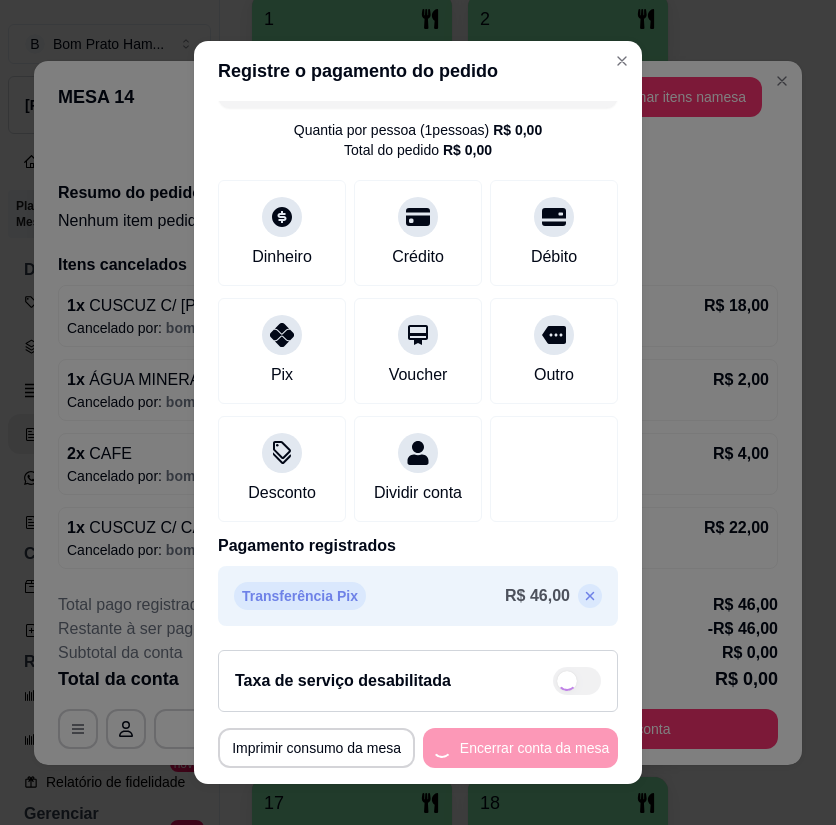 type on "R$ 0,00" 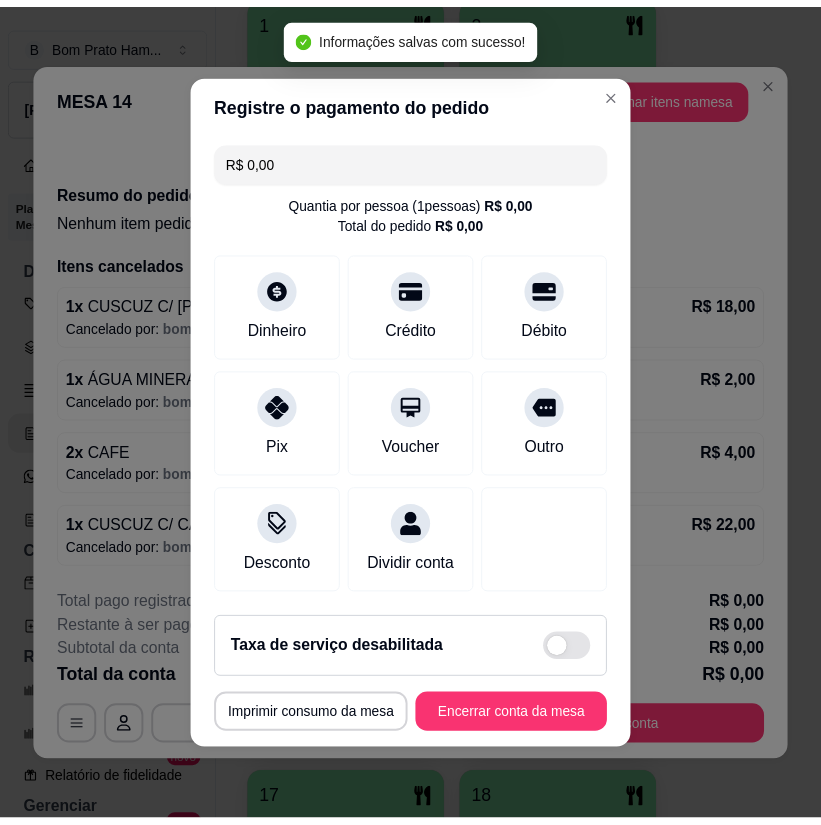 scroll, scrollTop: 0, scrollLeft: 0, axis: both 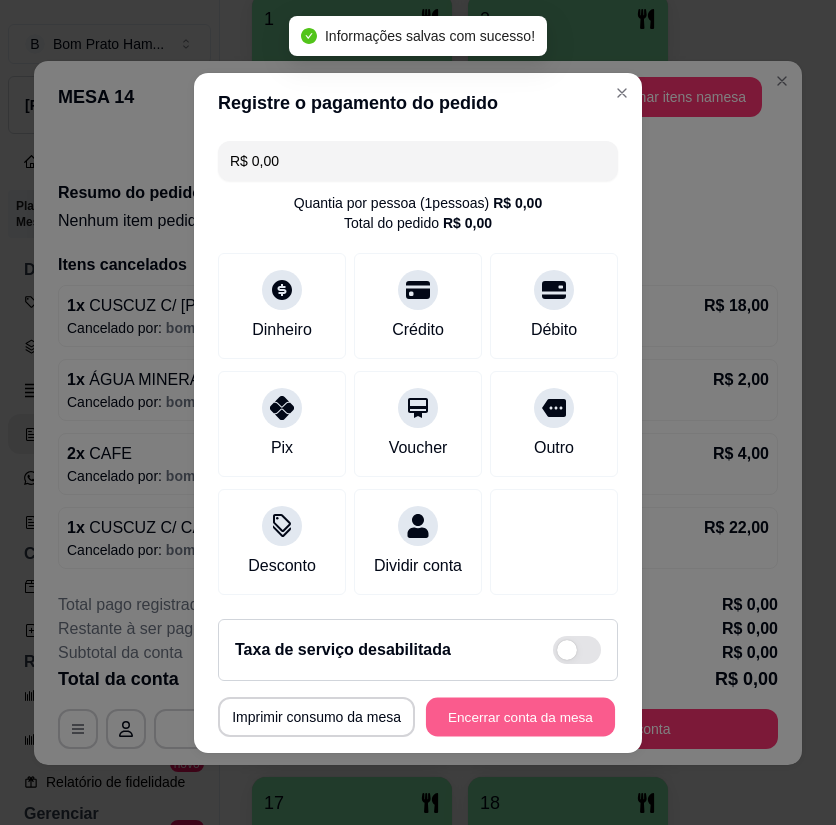 click on "Encerrar conta da mesa" at bounding box center [520, 716] 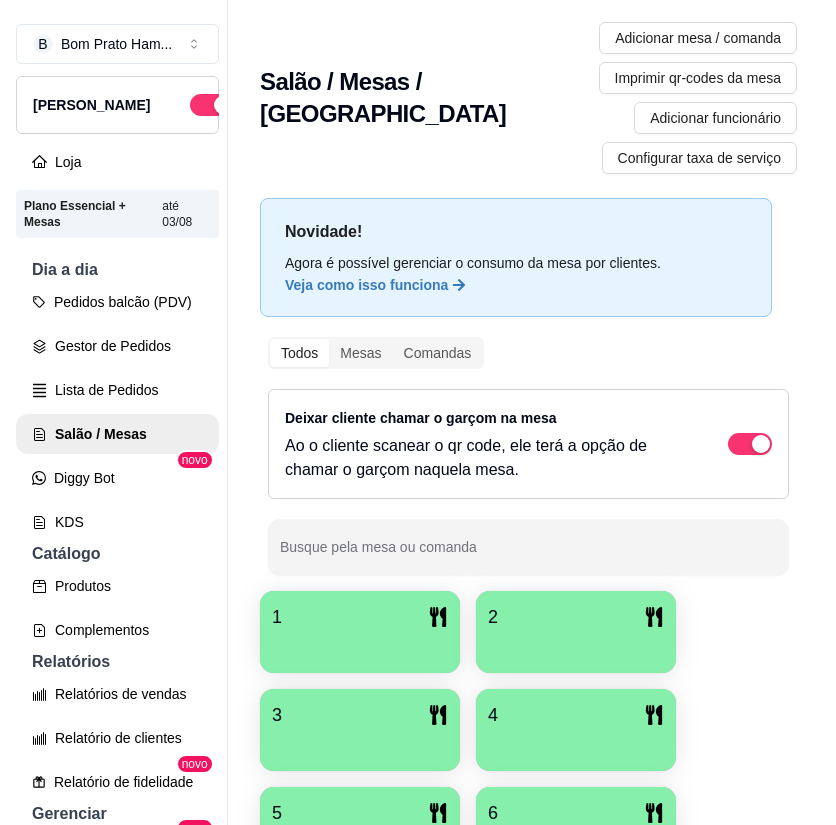 scroll, scrollTop: 0, scrollLeft: 0, axis: both 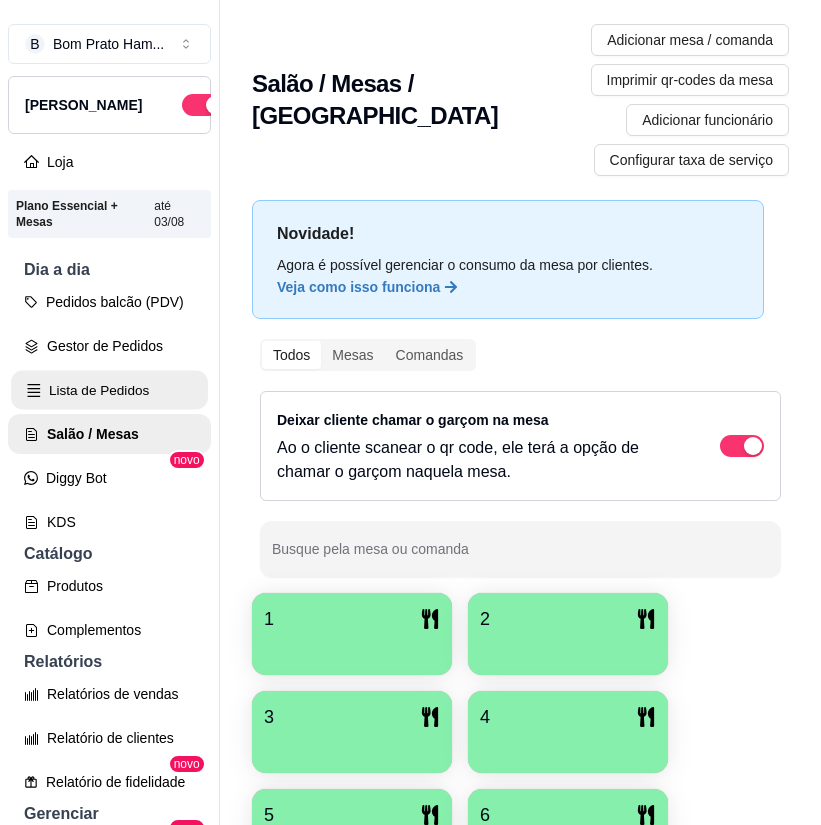 click on "Lista de Pedidos" at bounding box center (109, 390) 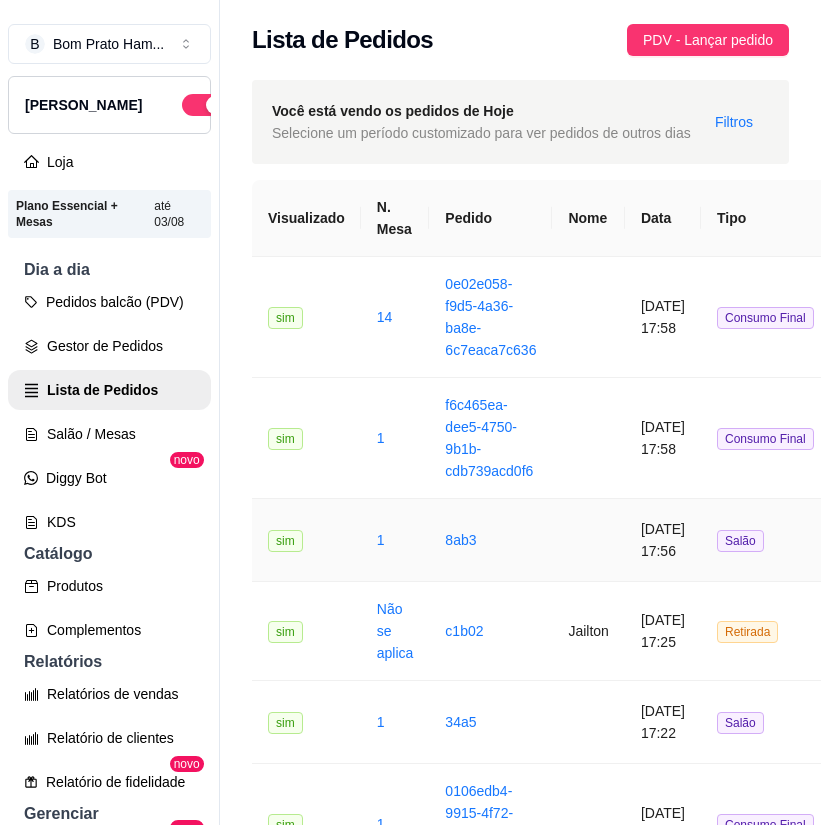 click at bounding box center [588, 540] 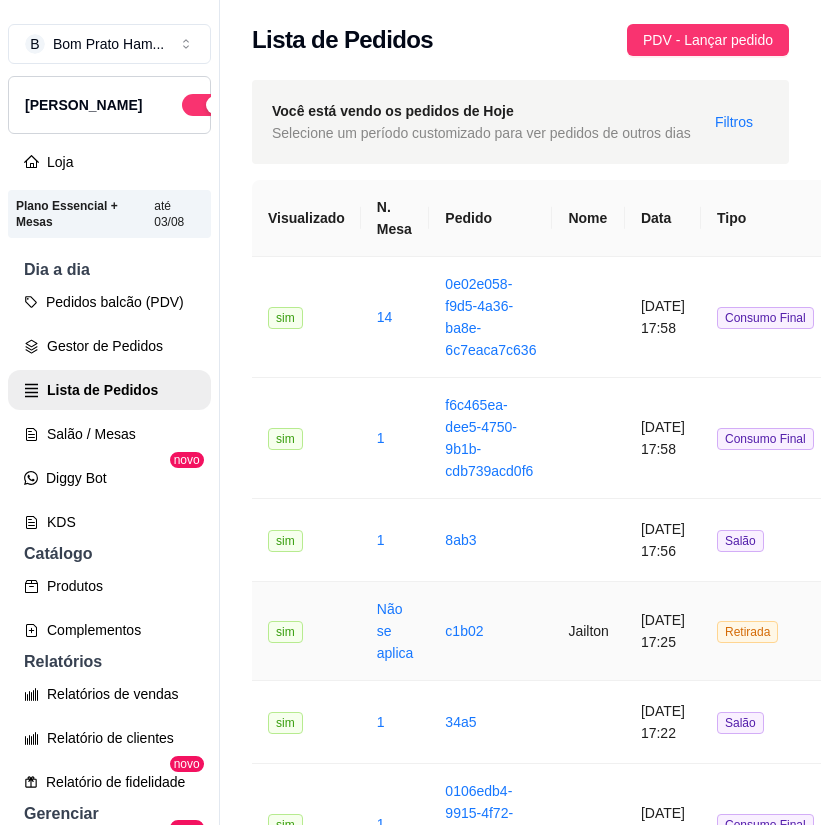click on "Jailton" at bounding box center (588, 631) 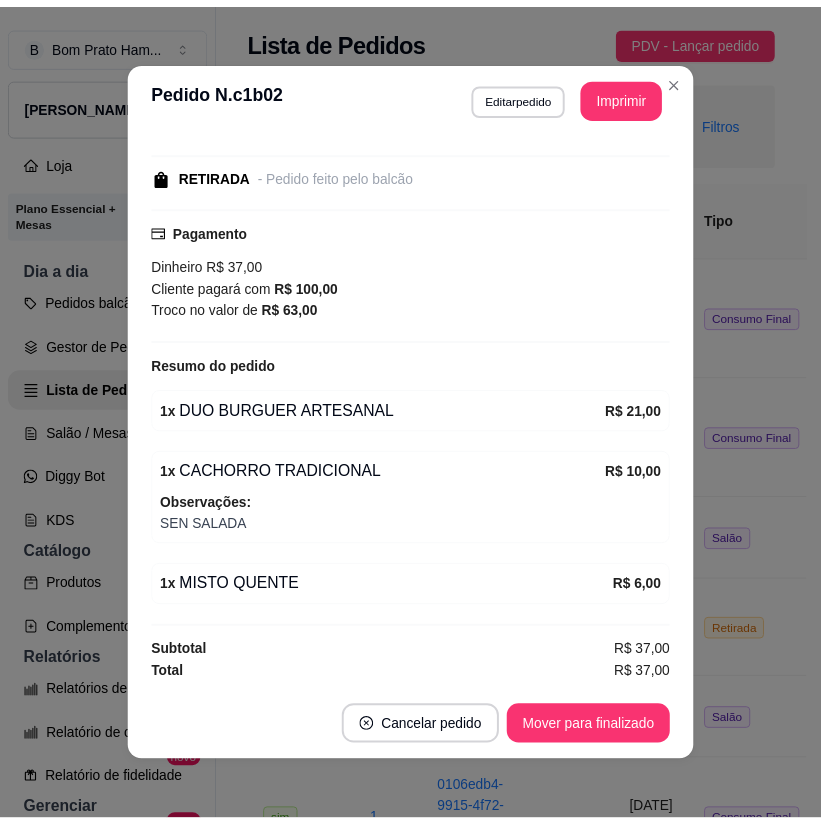 scroll, scrollTop: 236, scrollLeft: 0, axis: vertical 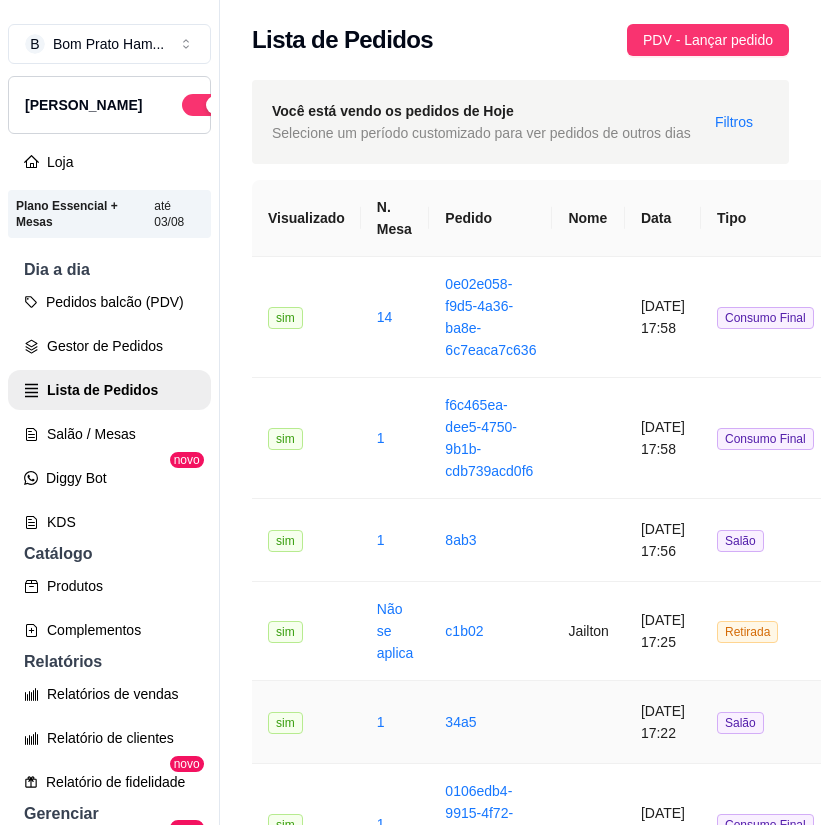 click on "15/07/2025 às 17:22" at bounding box center (663, 722) 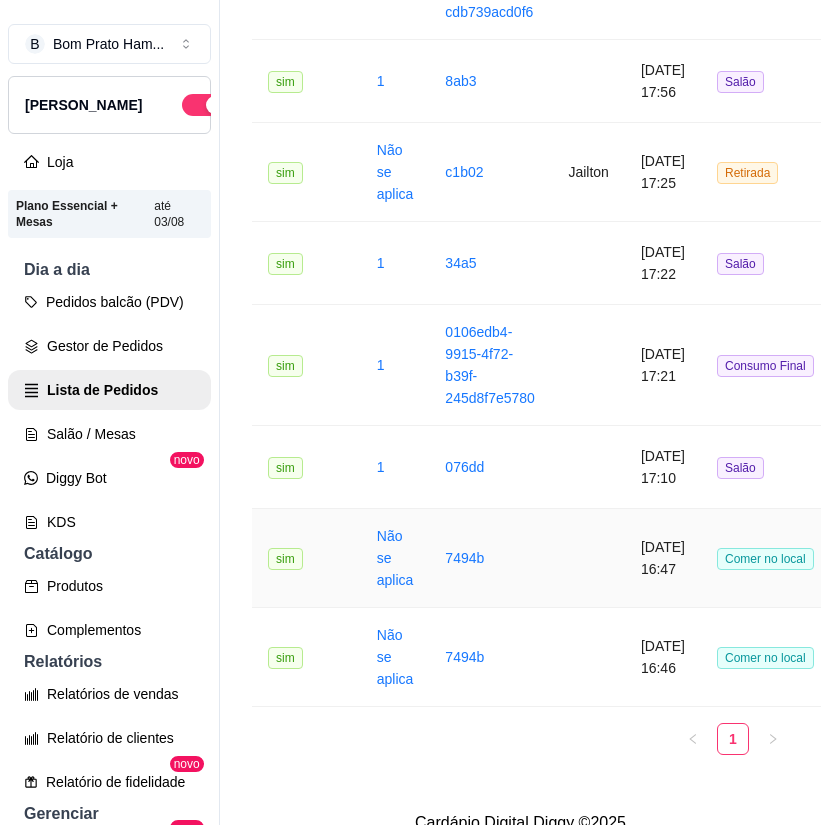 scroll, scrollTop: 522, scrollLeft: 0, axis: vertical 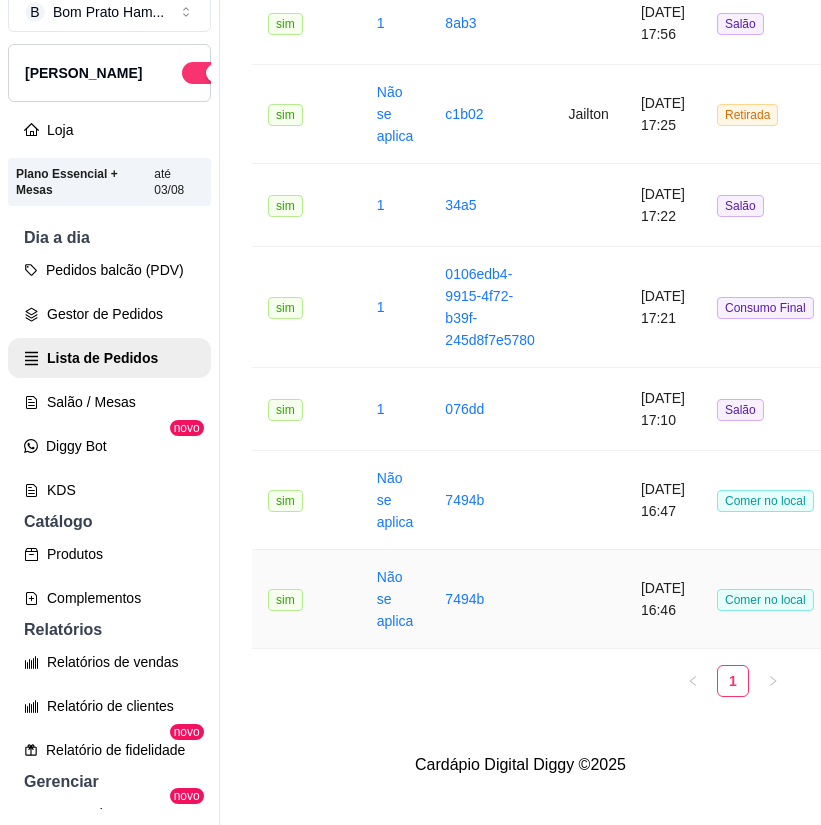 click on "7494b" at bounding box center (490, 599) 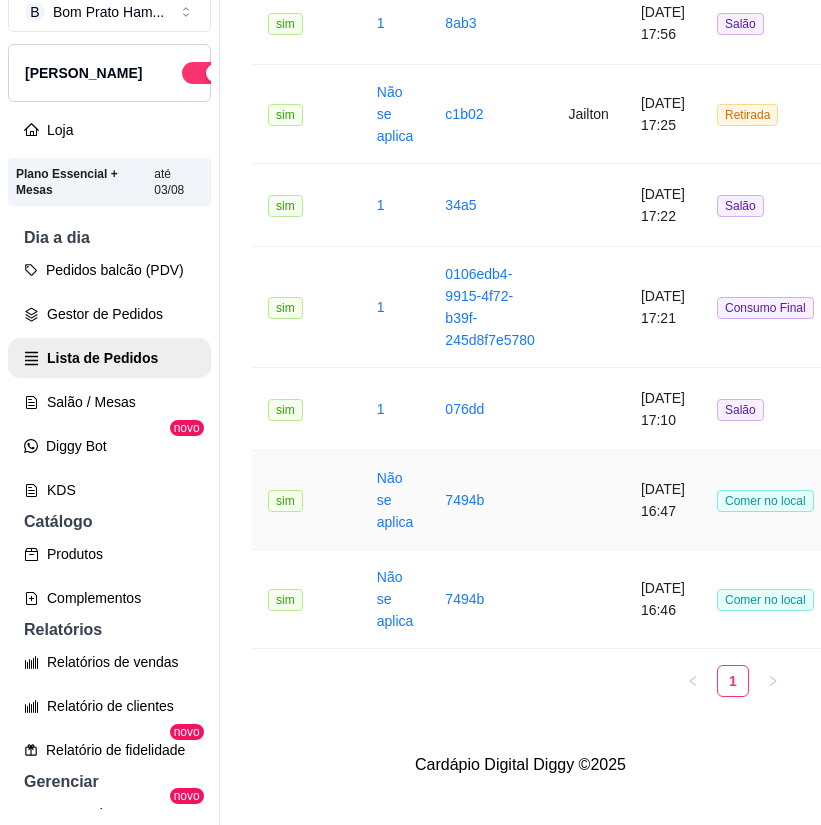 click on "15/07/2025 às 16:47" at bounding box center (663, 500) 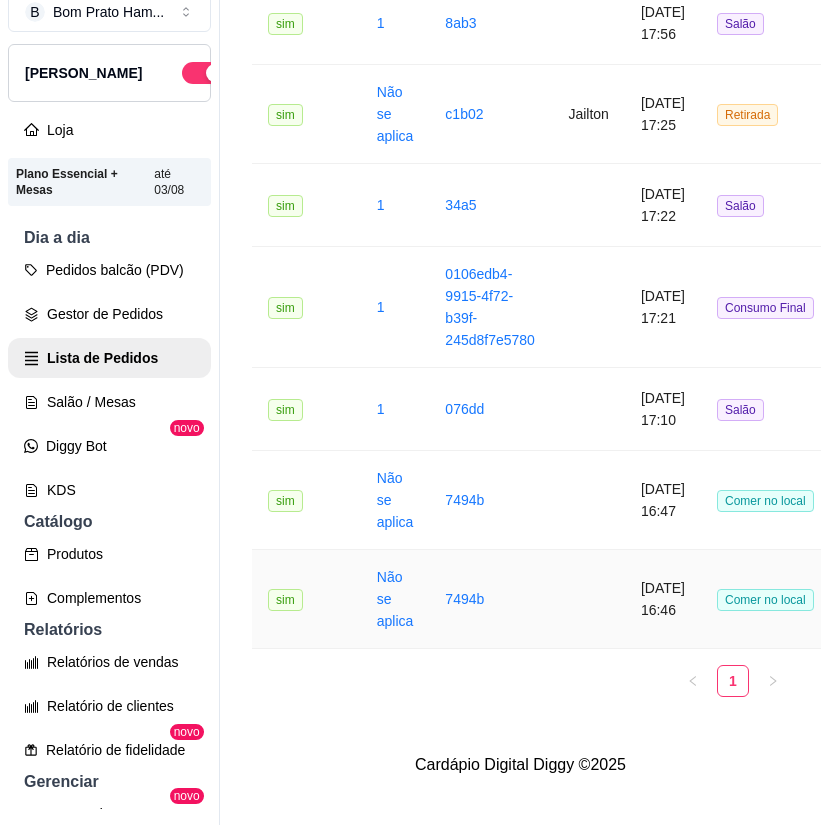 click on "15/07/2025 às 16:46" at bounding box center (663, 599) 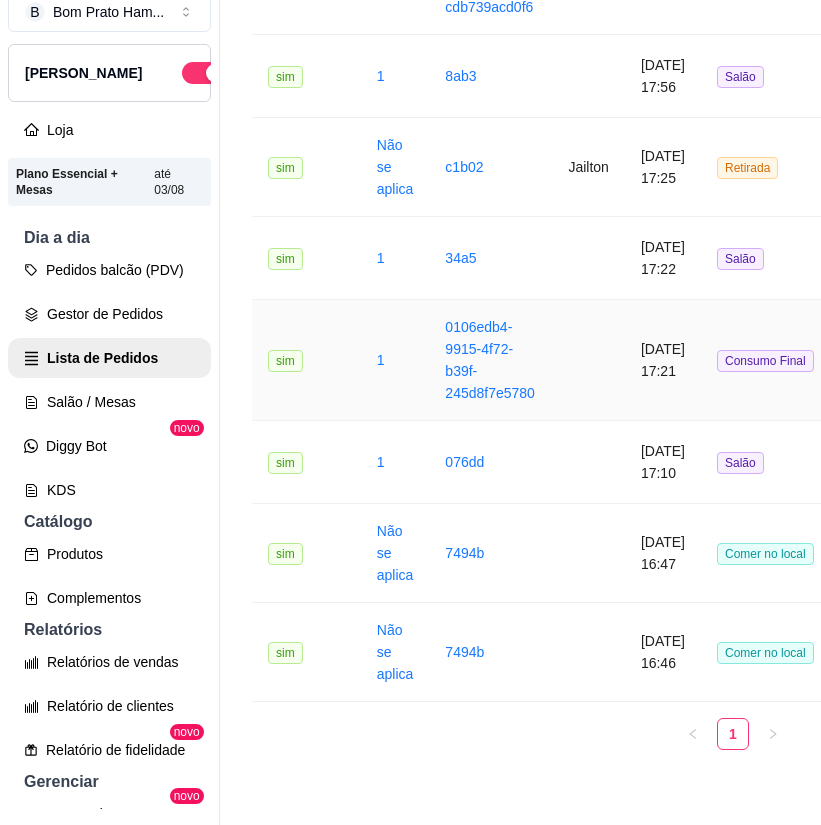 scroll, scrollTop: 0, scrollLeft: 0, axis: both 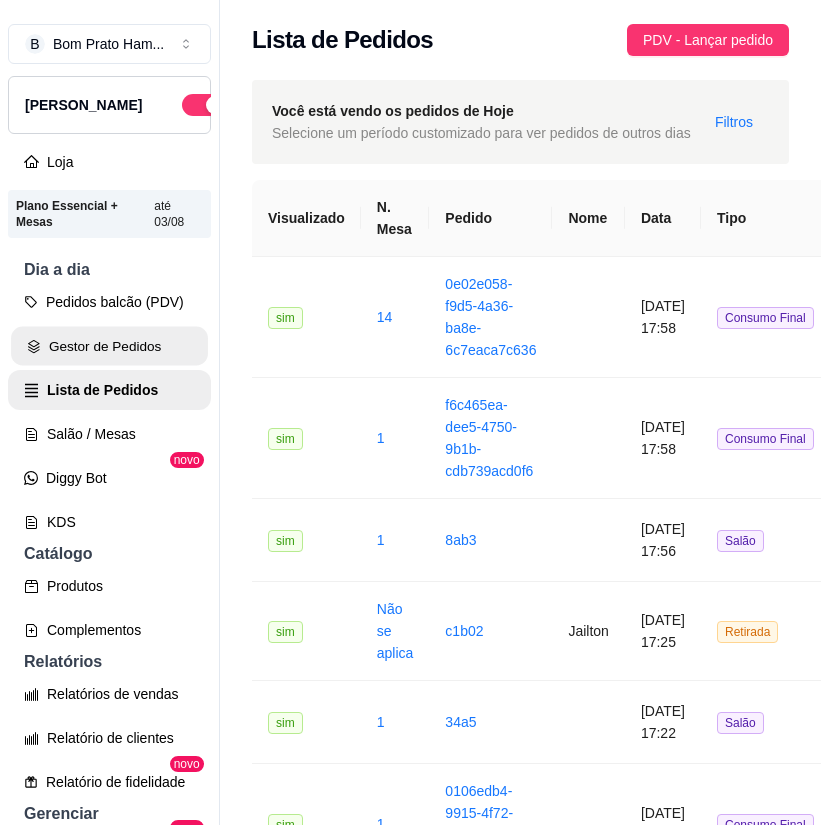 click on "Gestor de Pedidos" at bounding box center (109, 346) 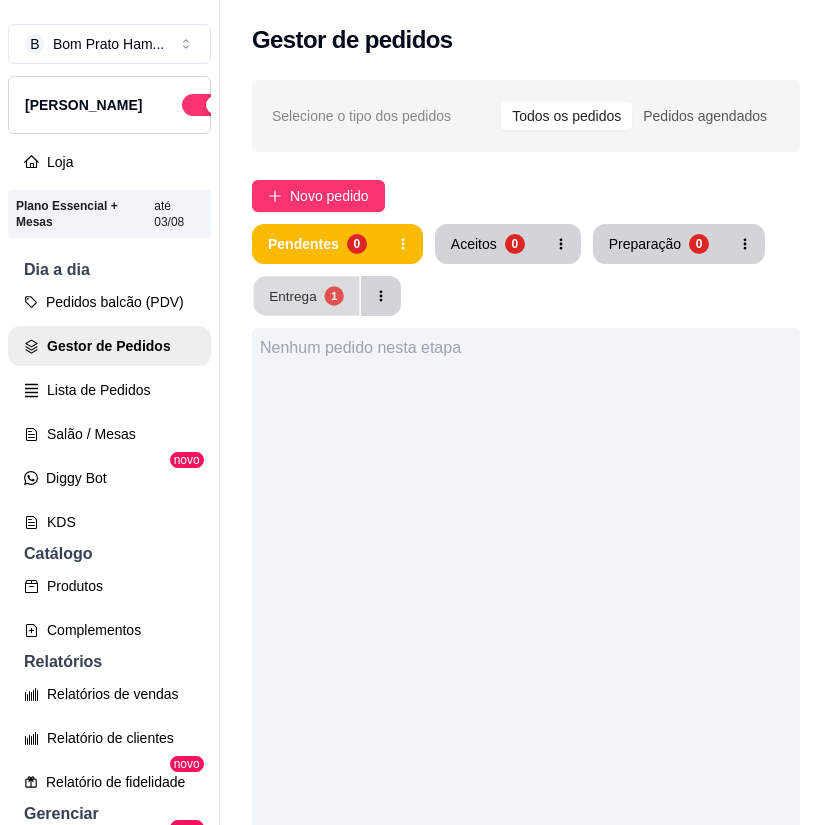 click on "1" at bounding box center [333, 295] 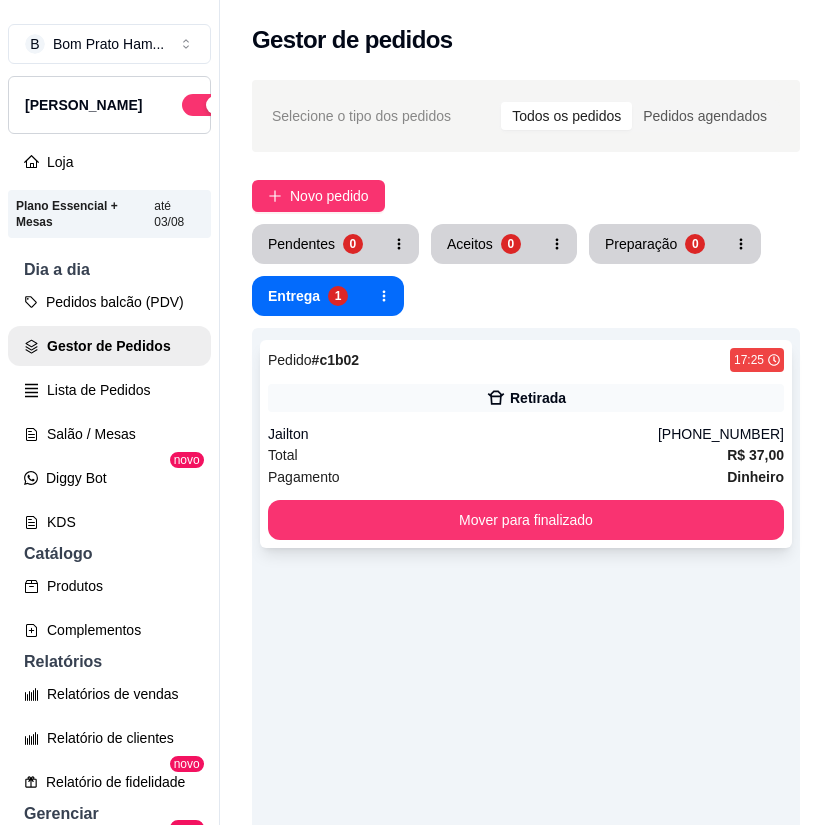 click on "Retirada" at bounding box center (526, 398) 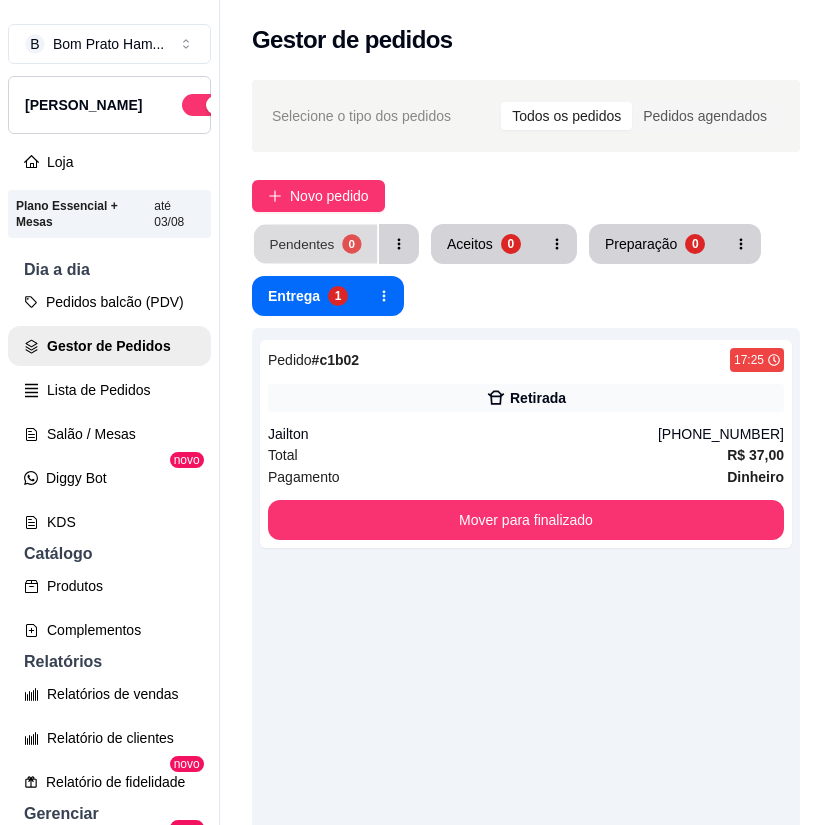 click on "0" at bounding box center (351, 243) 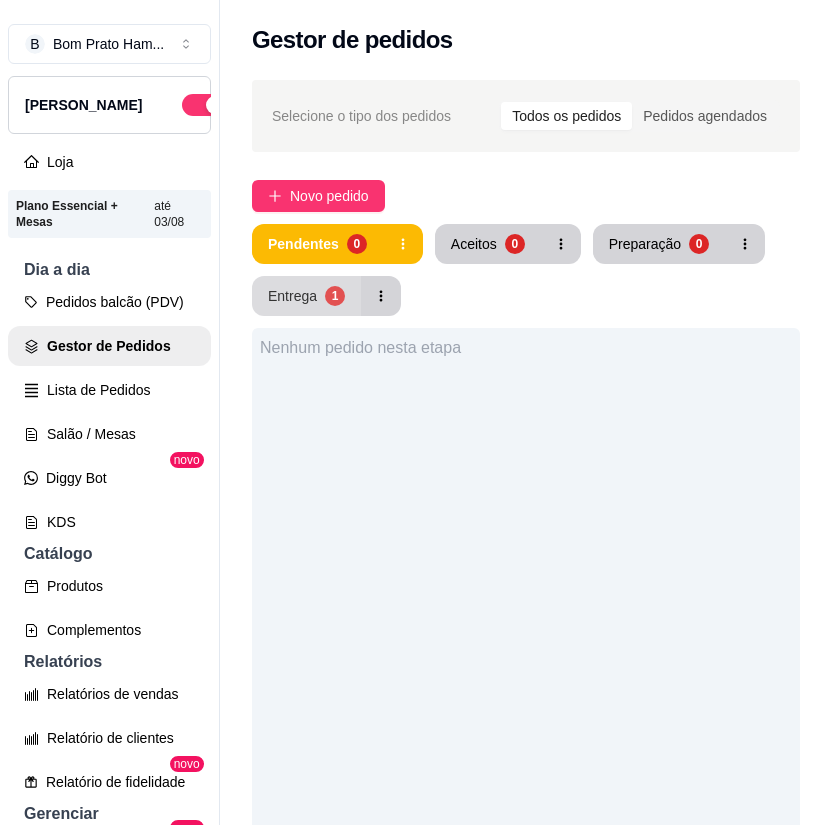 click on "Entrega 1" at bounding box center [306, 296] 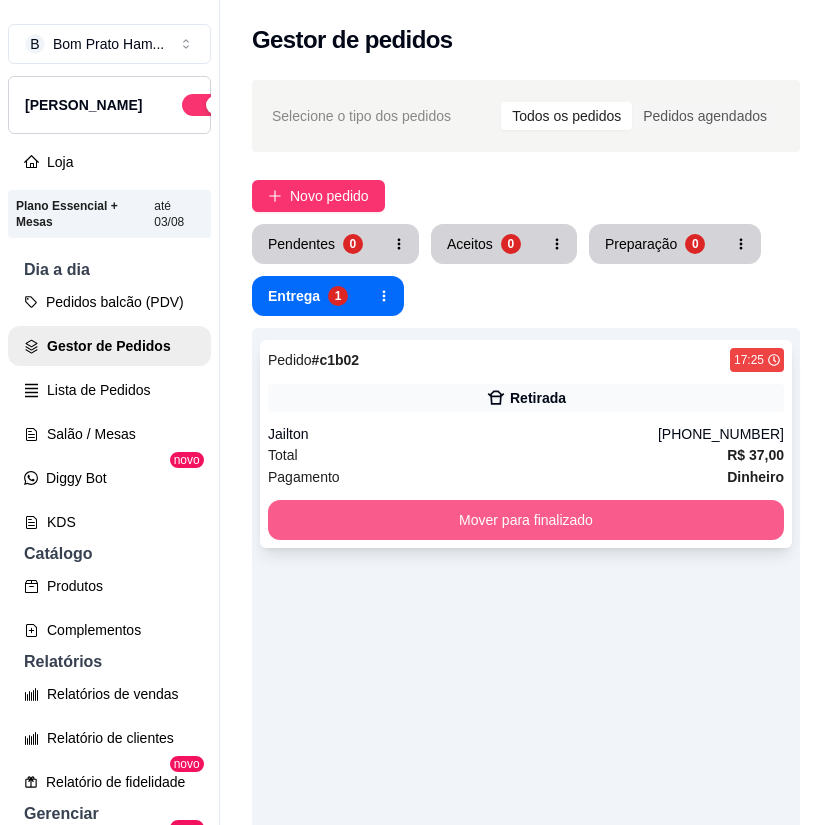 click on "Mover para finalizado" at bounding box center (526, 520) 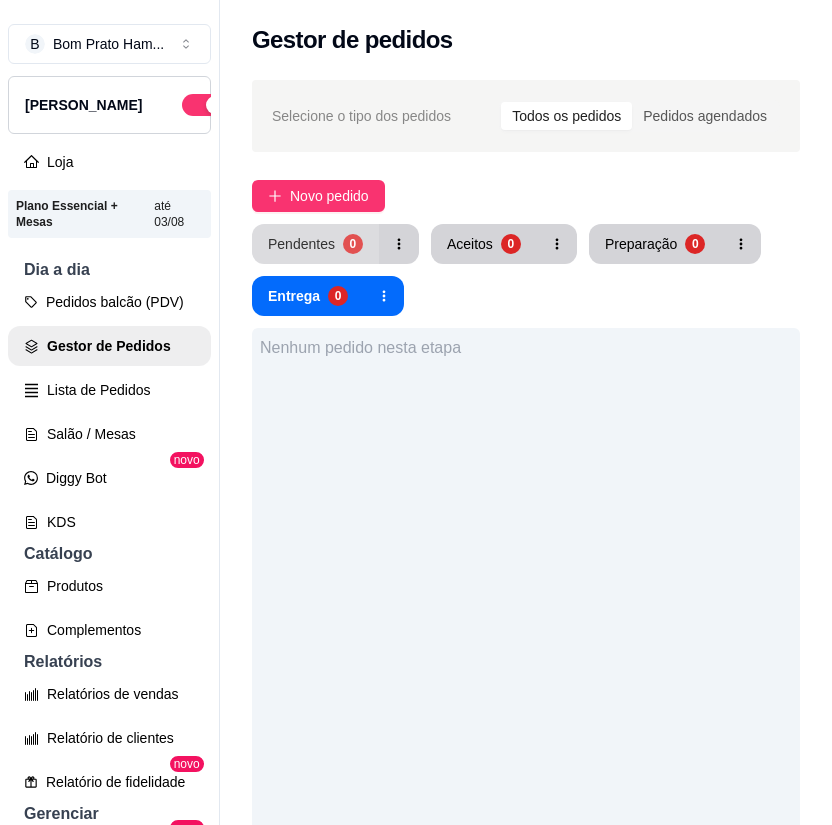 click on "Pendentes" at bounding box center (301, 244) 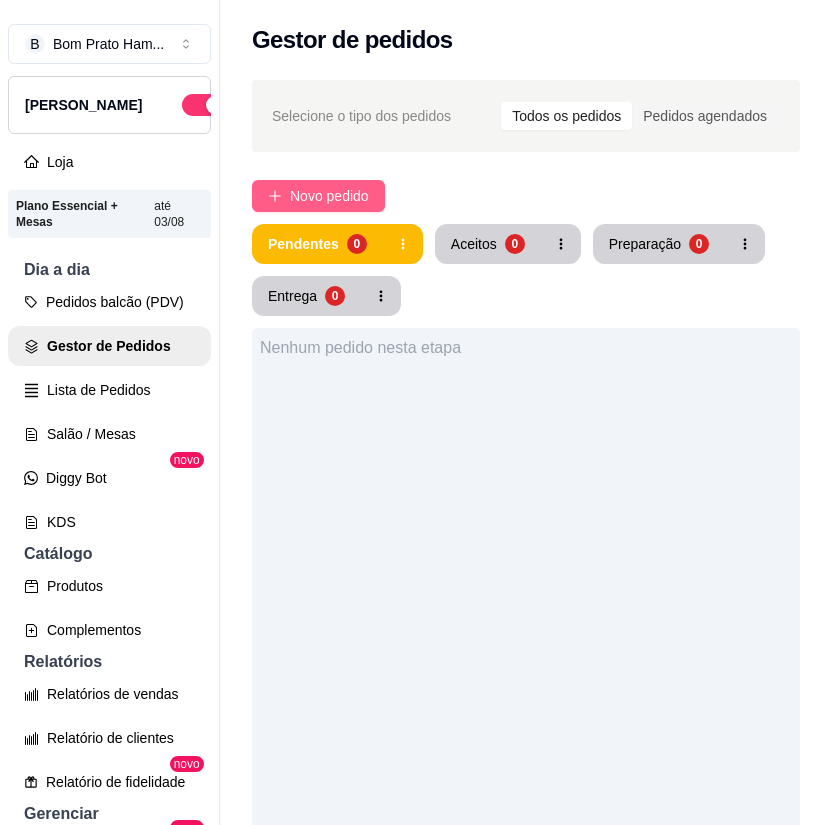 click on "Novo pedido" at bounding box center [329, 196] 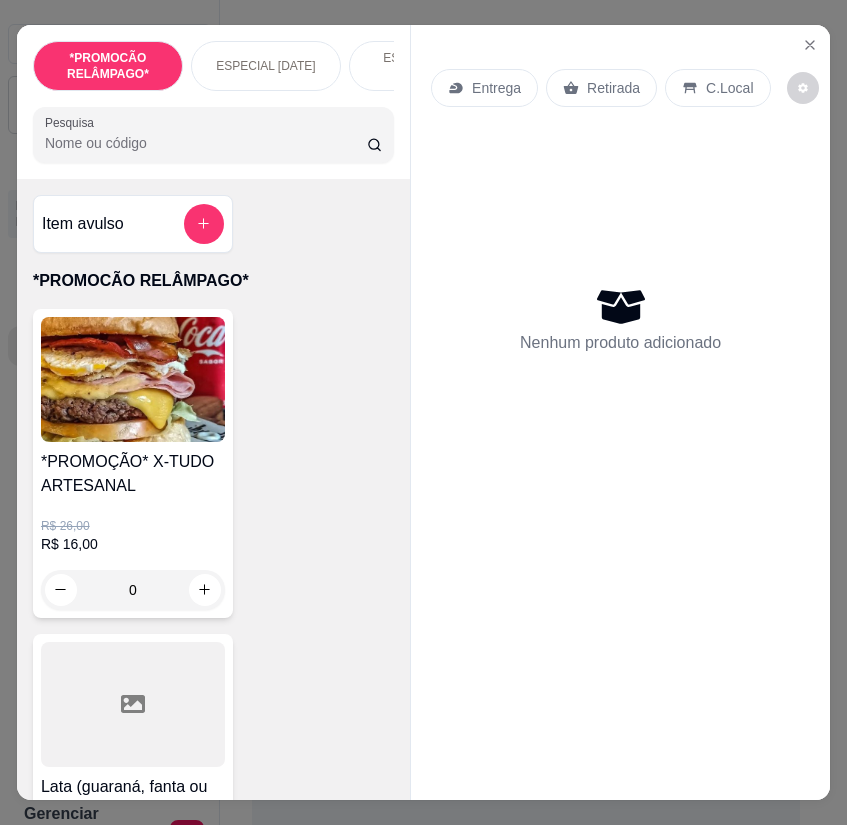 click on "Pesquisa" at bounding box center [206, 143] 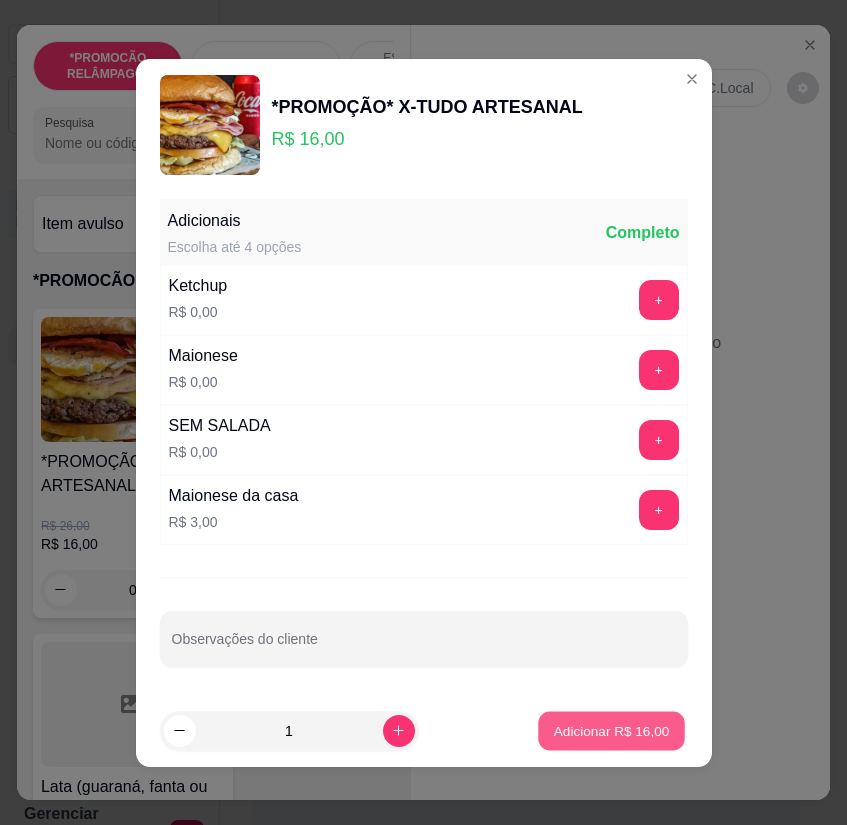 click on "Adicionar   R$ 16,00" at bounding box center (612, 730) 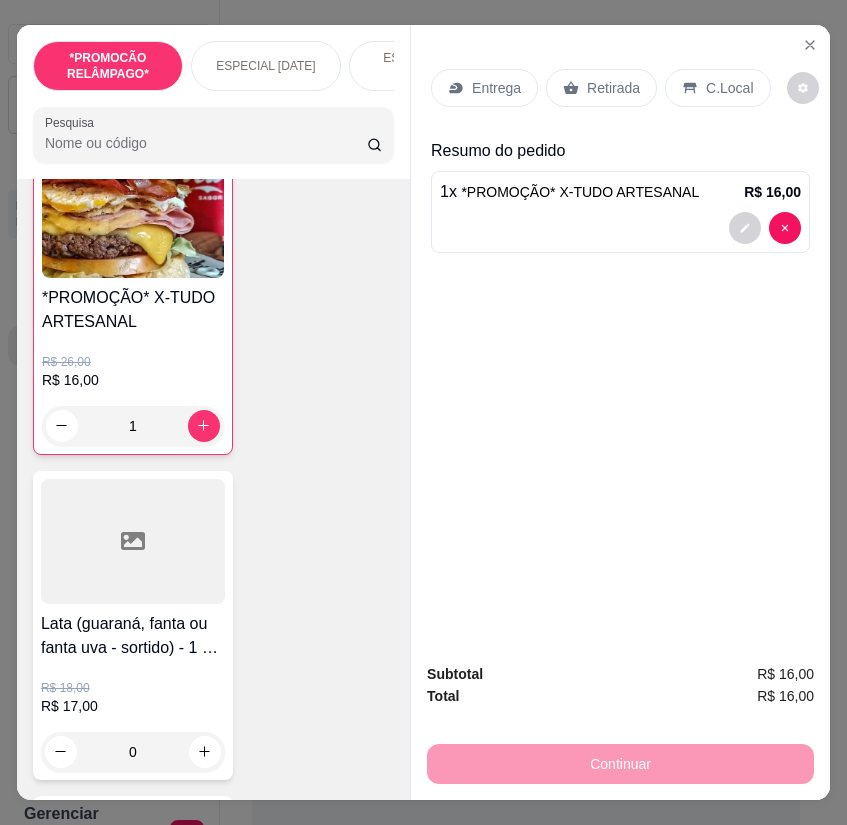 scroll, scrollTop: 200, scrollLeft: 0, axis: vertical 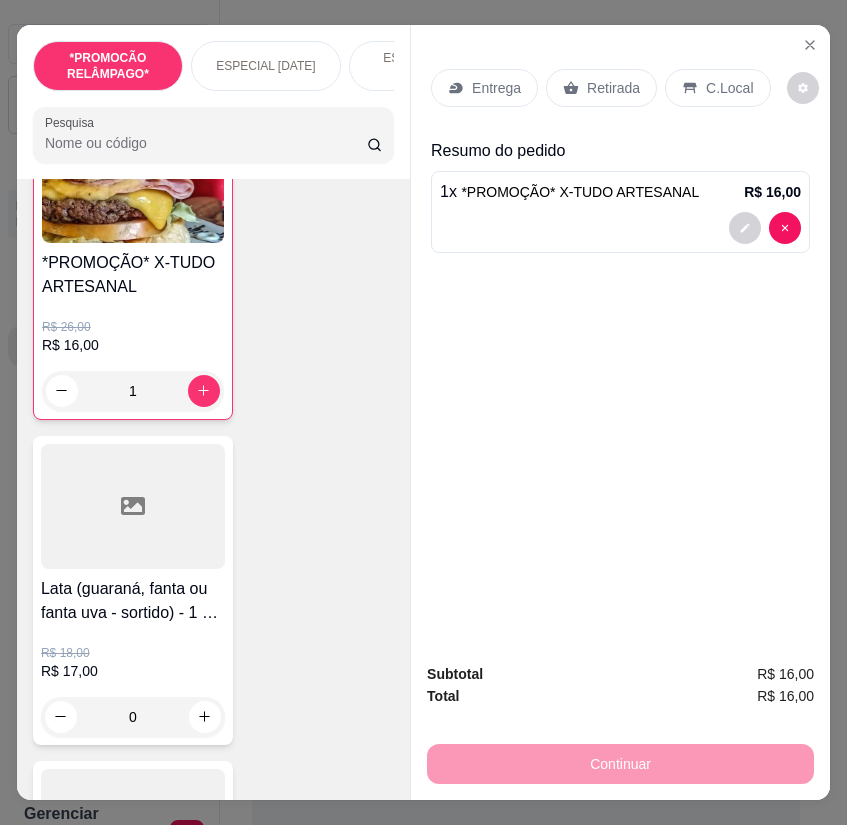 click at bounding box center (133, 506) 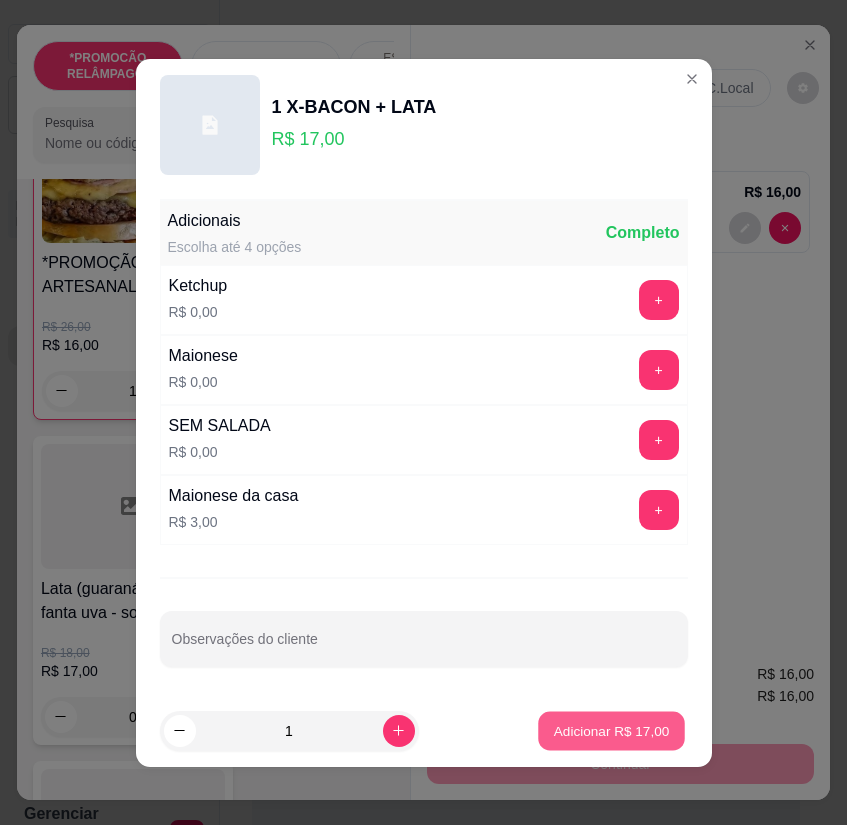 click on "Adicionar   R$ 17,00" at bounding box center [612, 730] 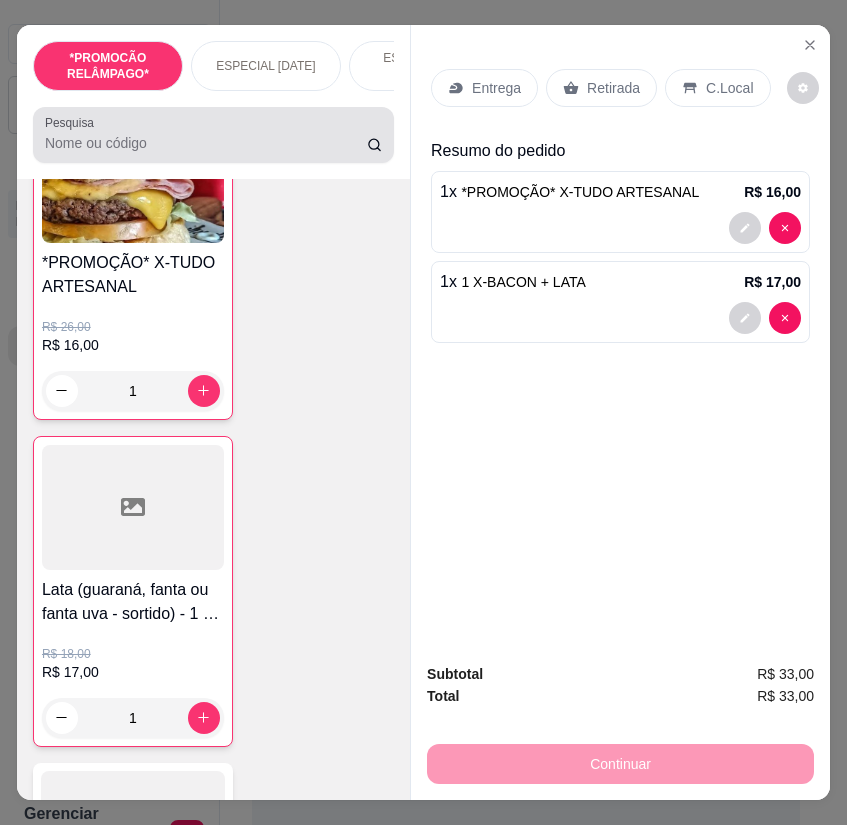 drag, startPoint x: 149, startPoint y: 140, endPoint x: 457, endPoint y: 104, distance: 310.09677 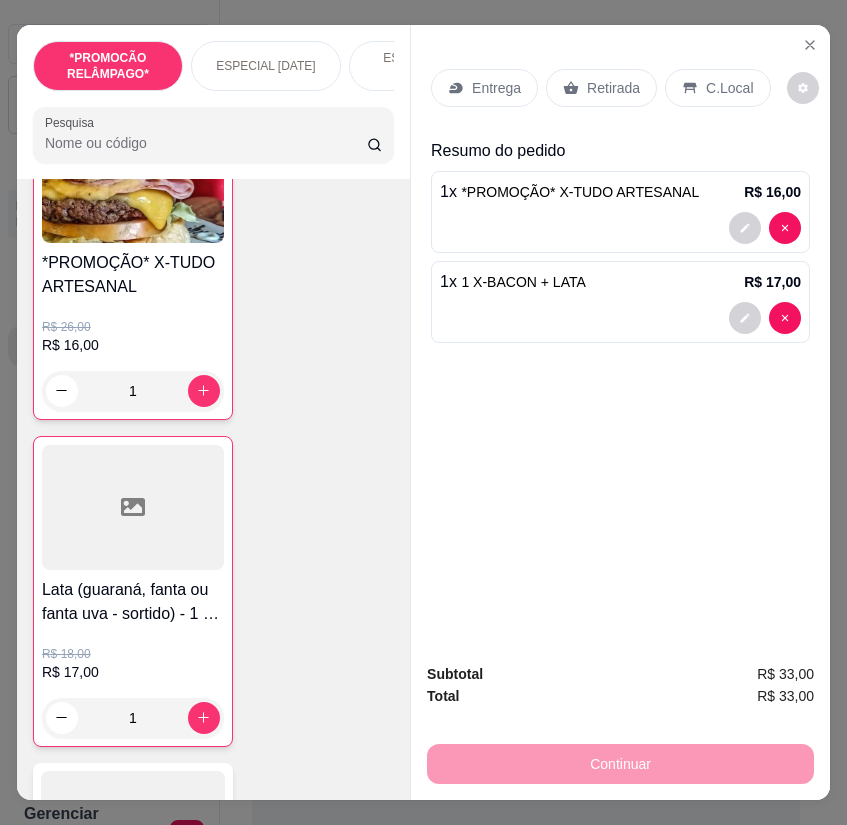 click on "Entrega" at bounding box center (496, 88) 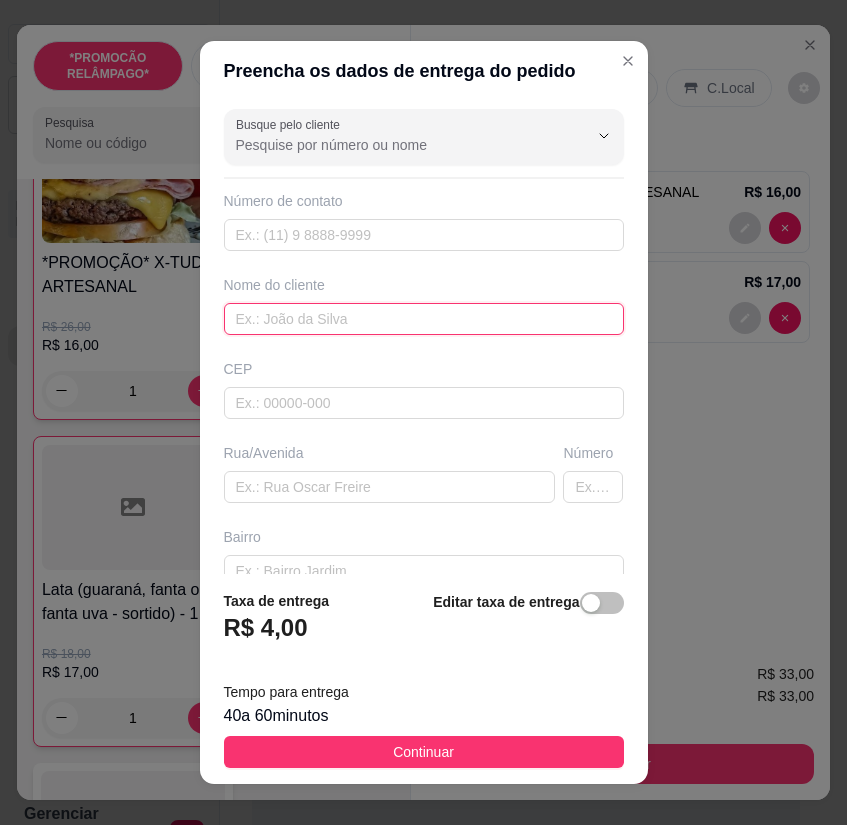 click at bounding box center (424, 319) 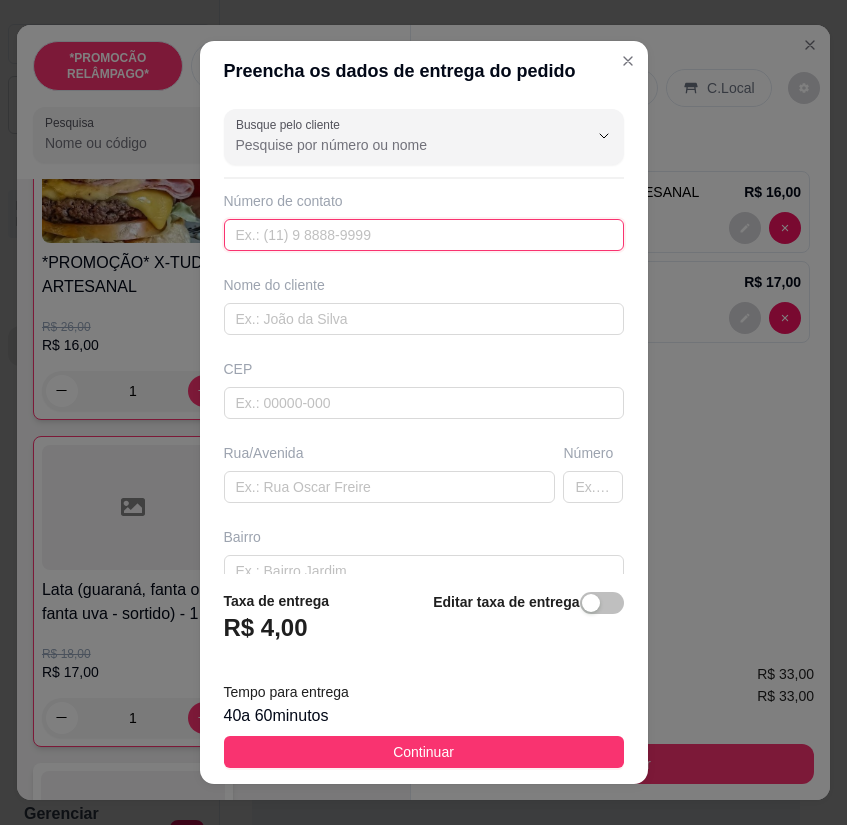 paste on "[PHONE_NUMBER]" 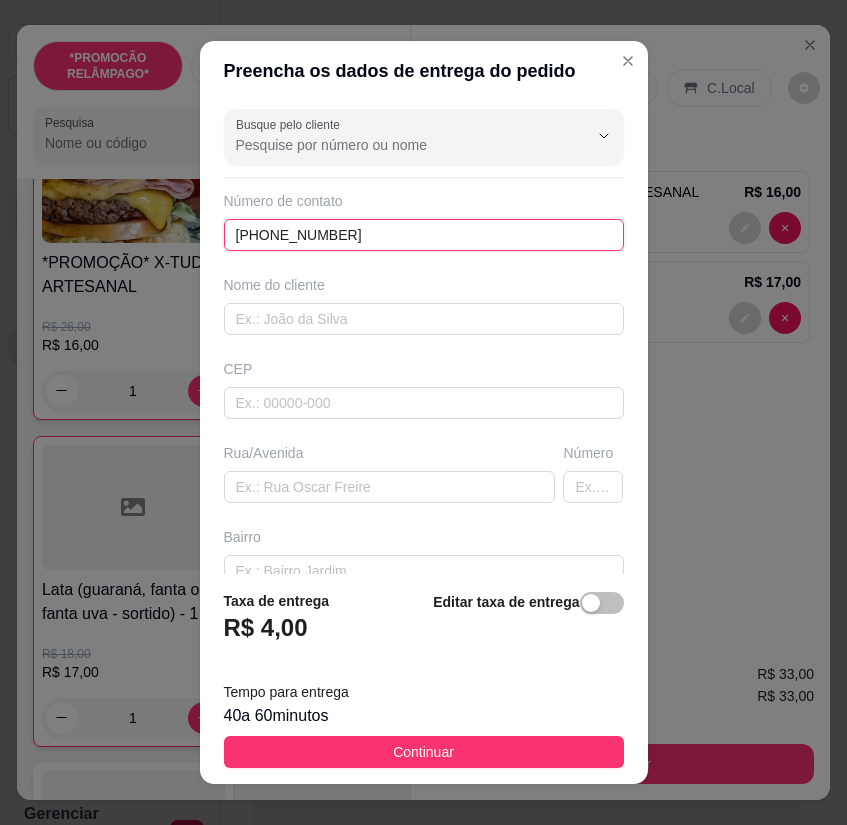 type on "[PHONE_NUMBER]" 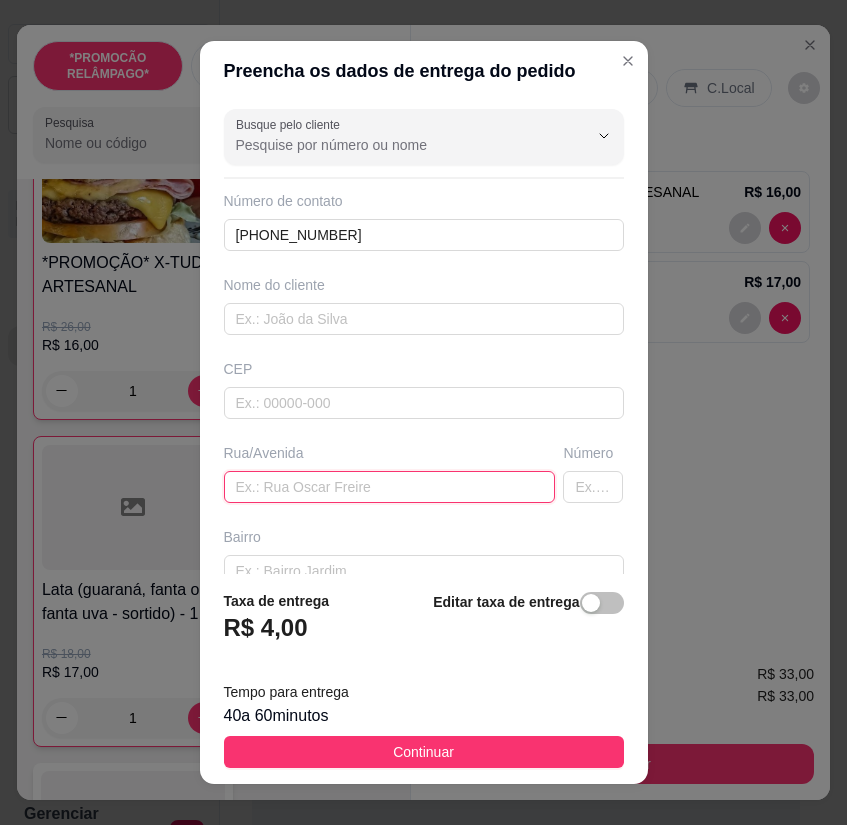 paste on "prédio em cima da Drogaria Luiza." 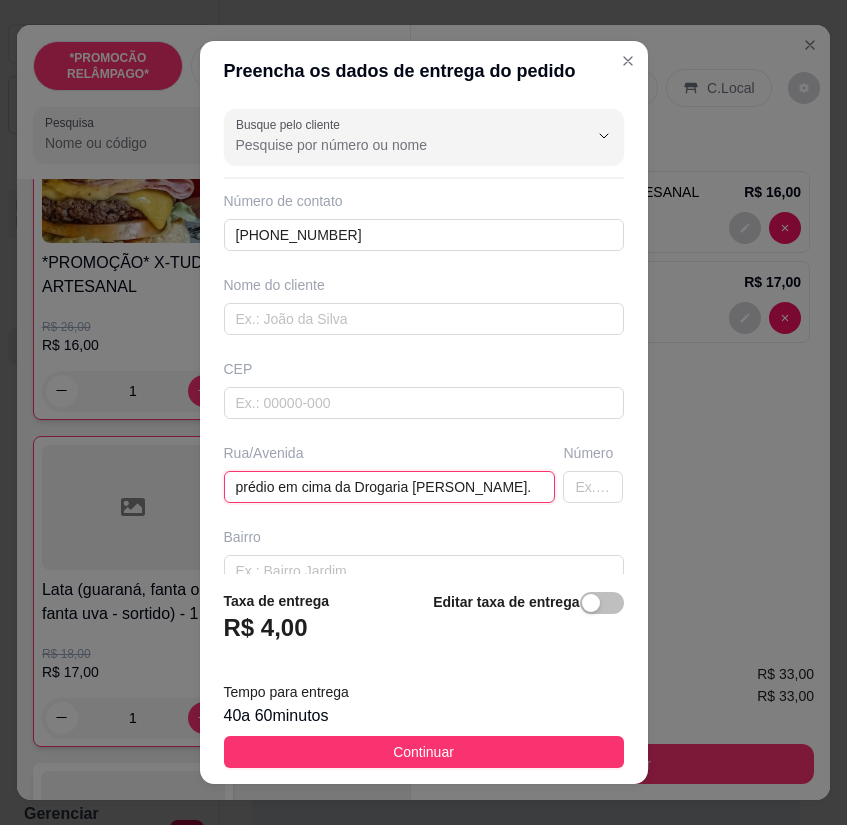 type on "prédio em cima da Drogaria Luiza." 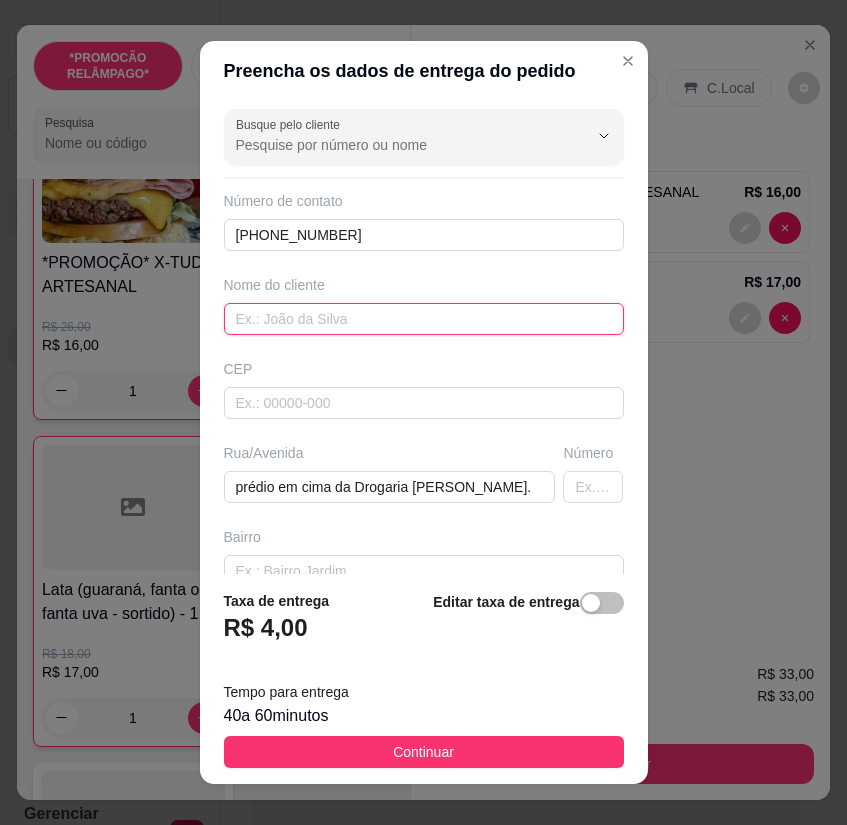 paste on "Victor" 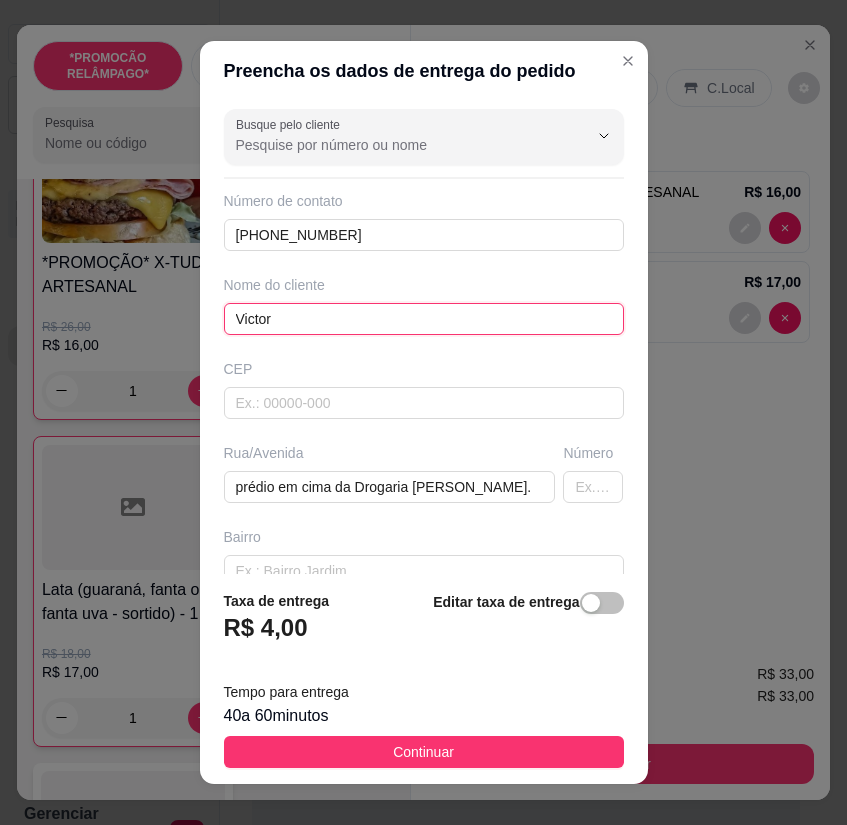 type on "Victor" 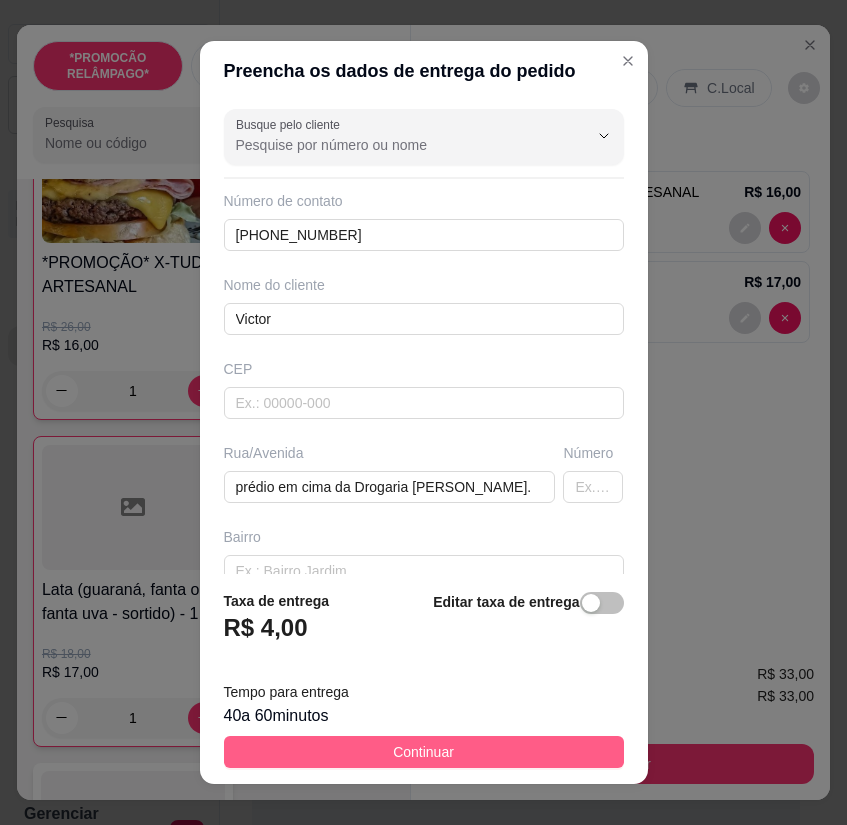click on "Continuar" at bounding box center [424, 752] 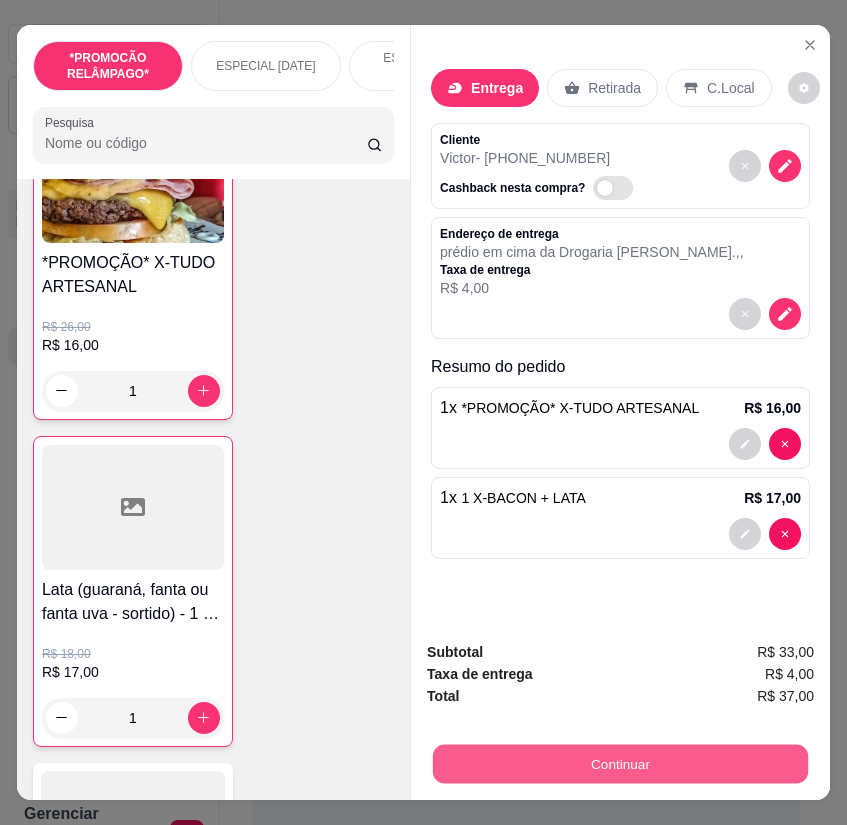 click on "Continuar" at bounding box center [620, 764] 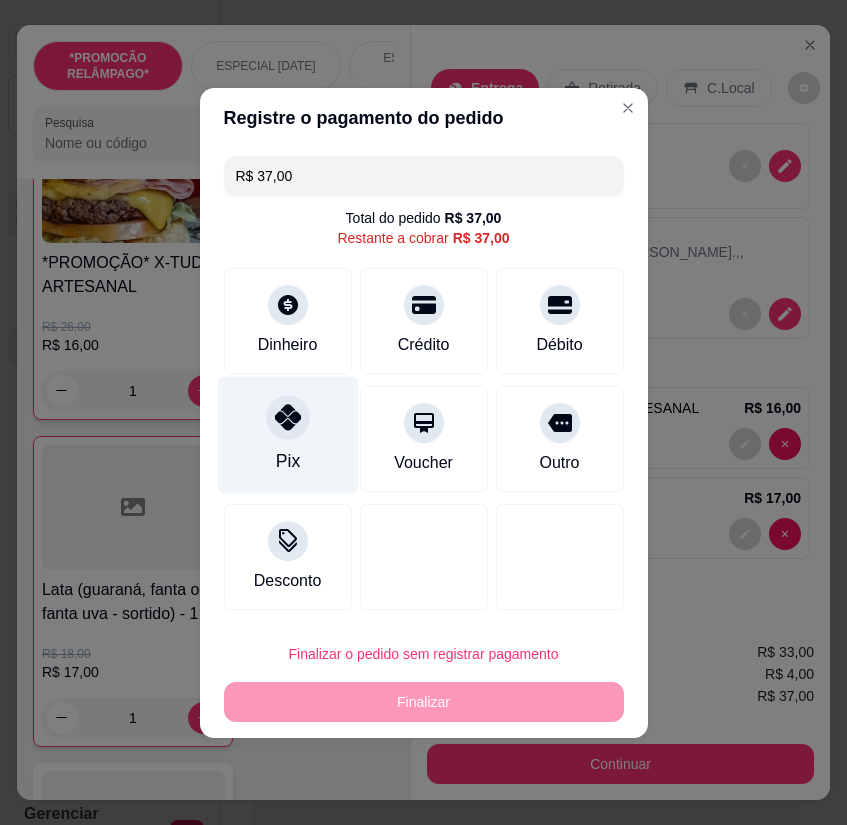 click at bounding box center (288, 417) 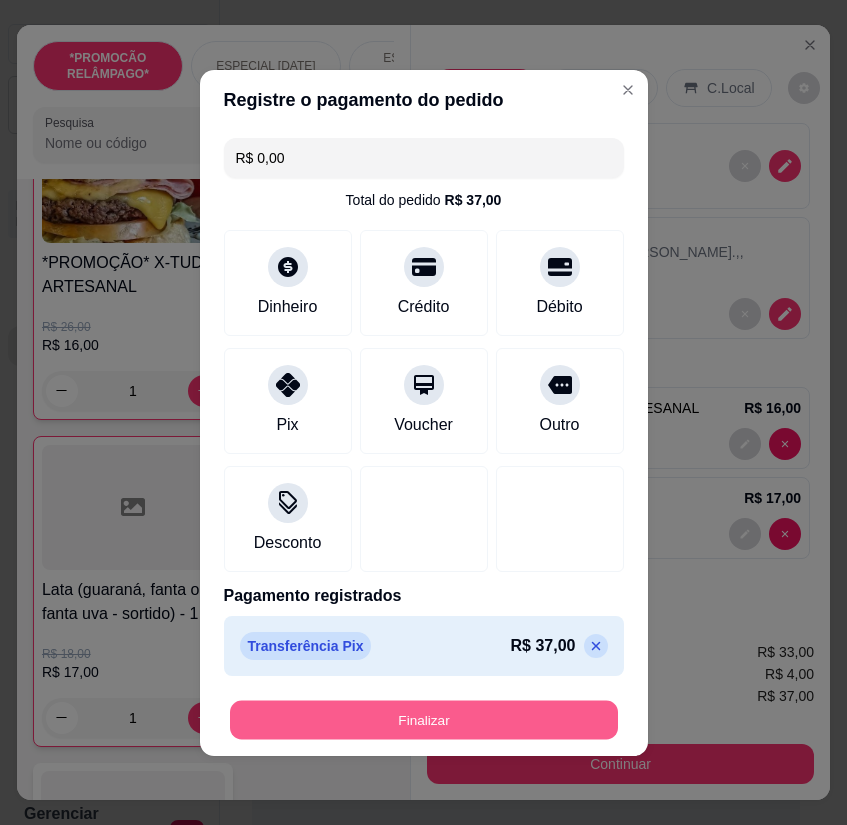 click on "Finalizar" at bounding box center (424, 720) 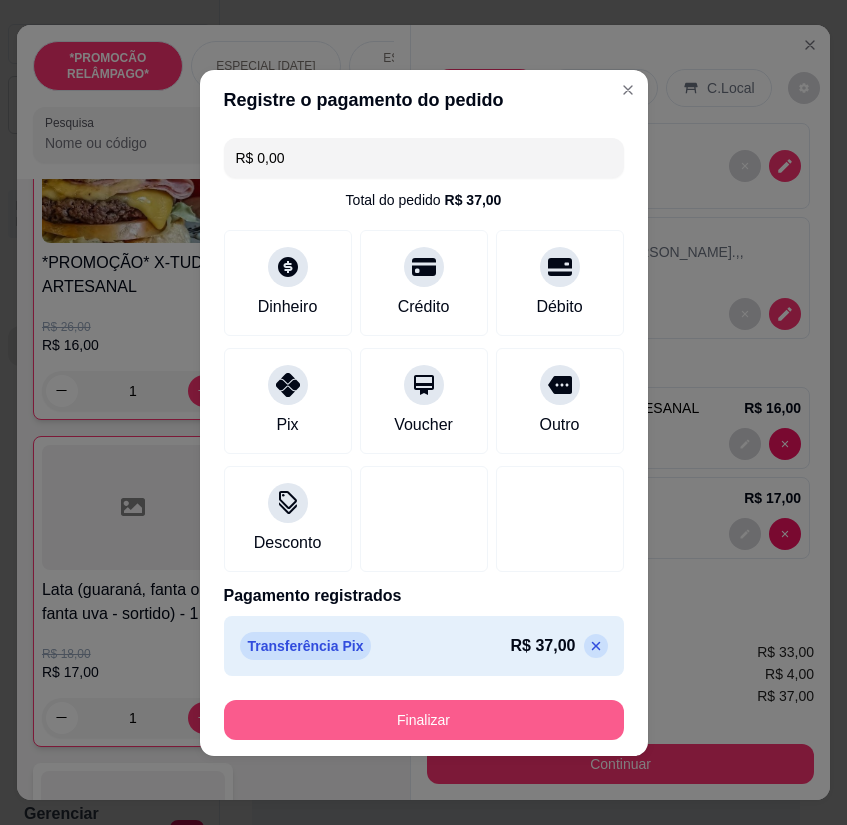 click on "Finalizar" at bounding box center [424, 720] 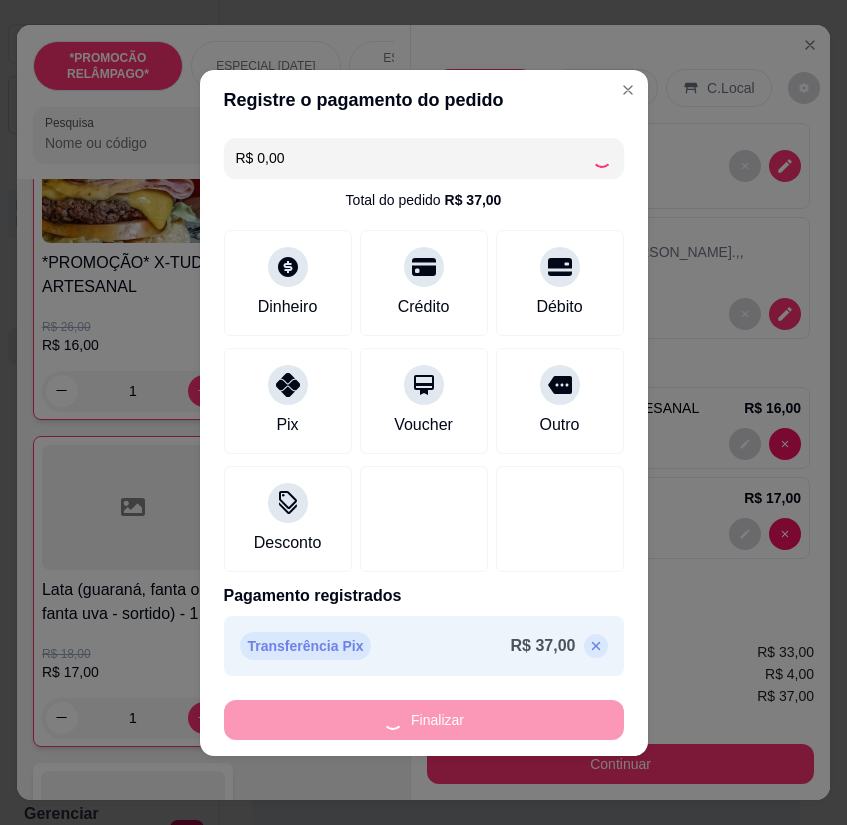 type on "0" 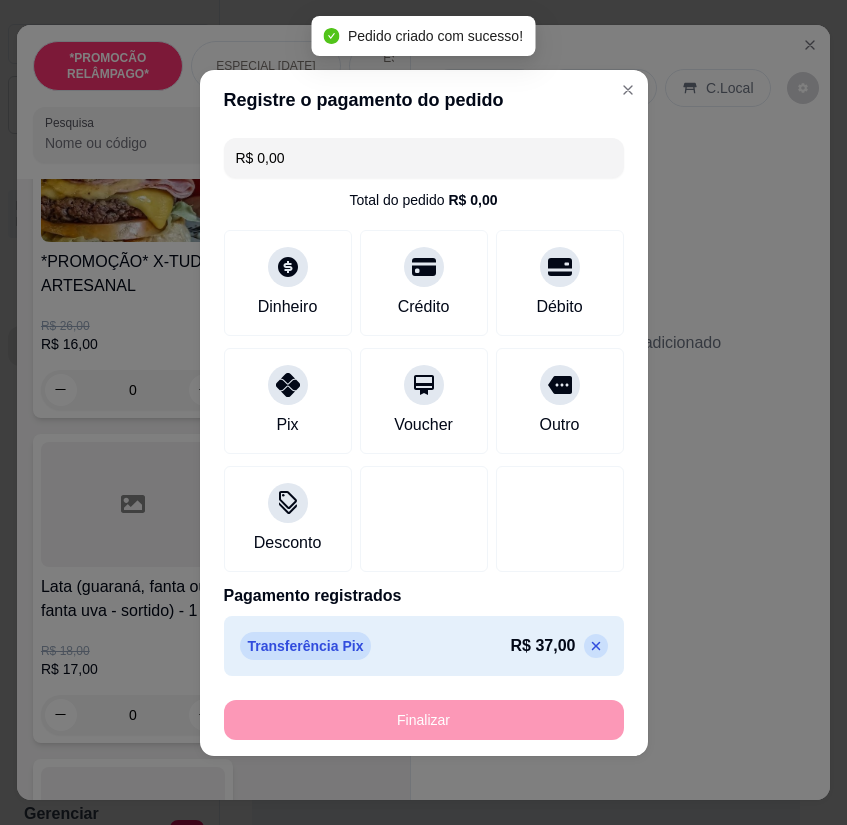 type on "-R$ 37,00" 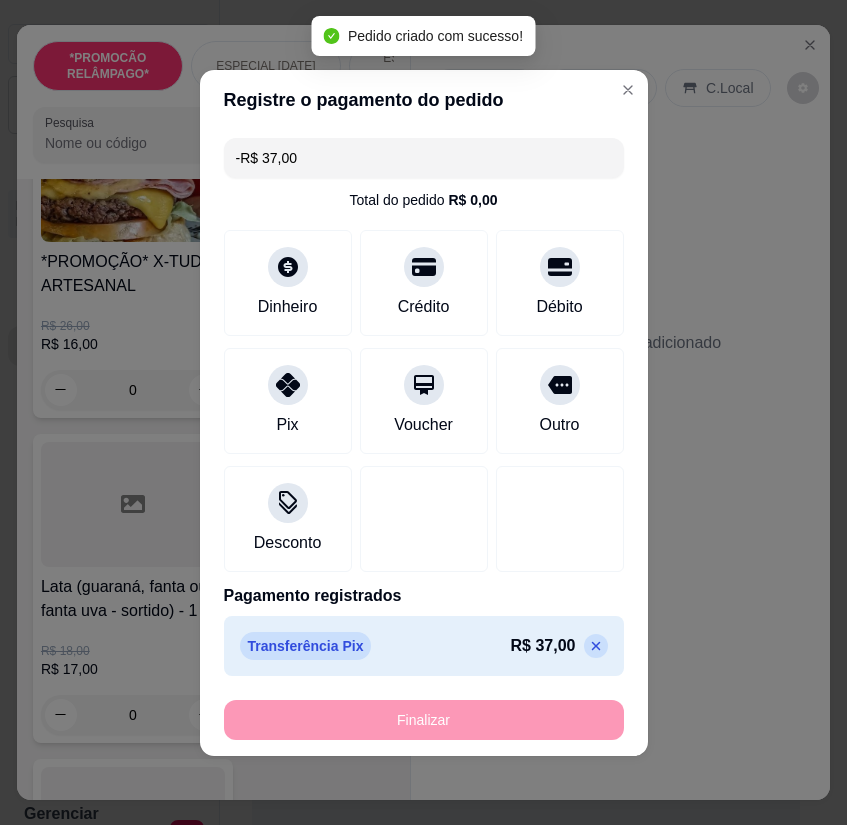 scroll, scrollTop: 199, scrollLeft: 0, axis: vertical 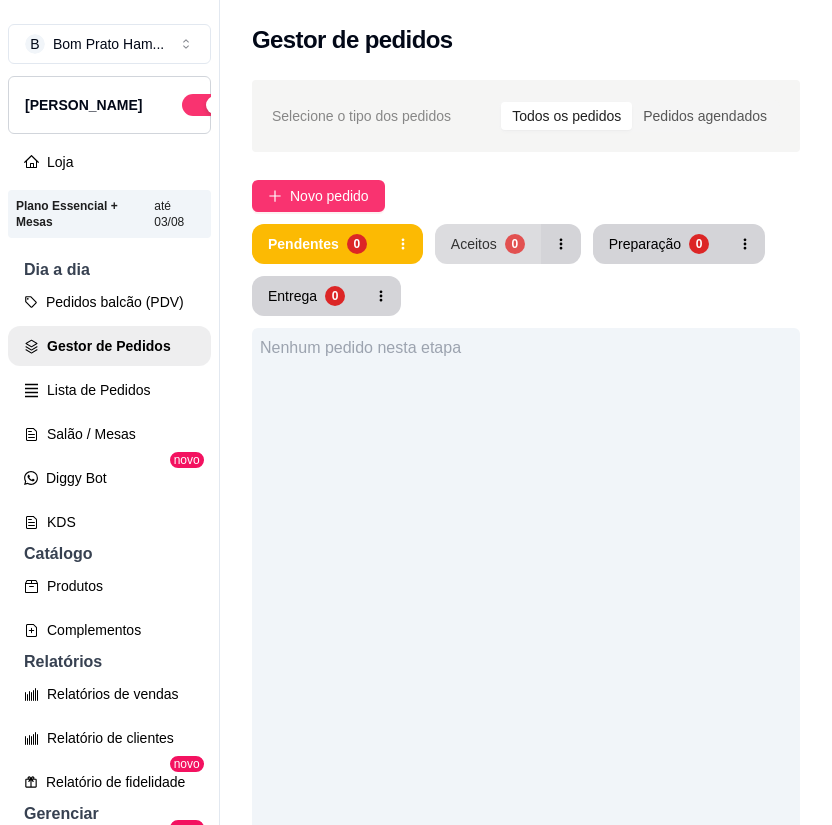 click on "0" at bounding box center (515, 244) 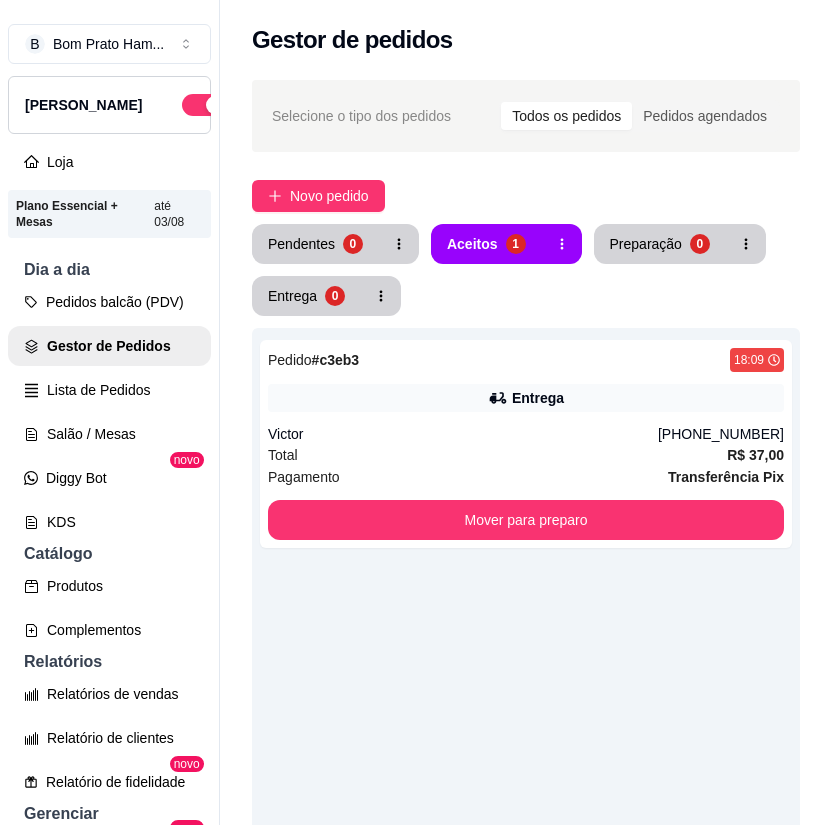 click on "Total R$ 37,00" at bounding box center [526, 455] 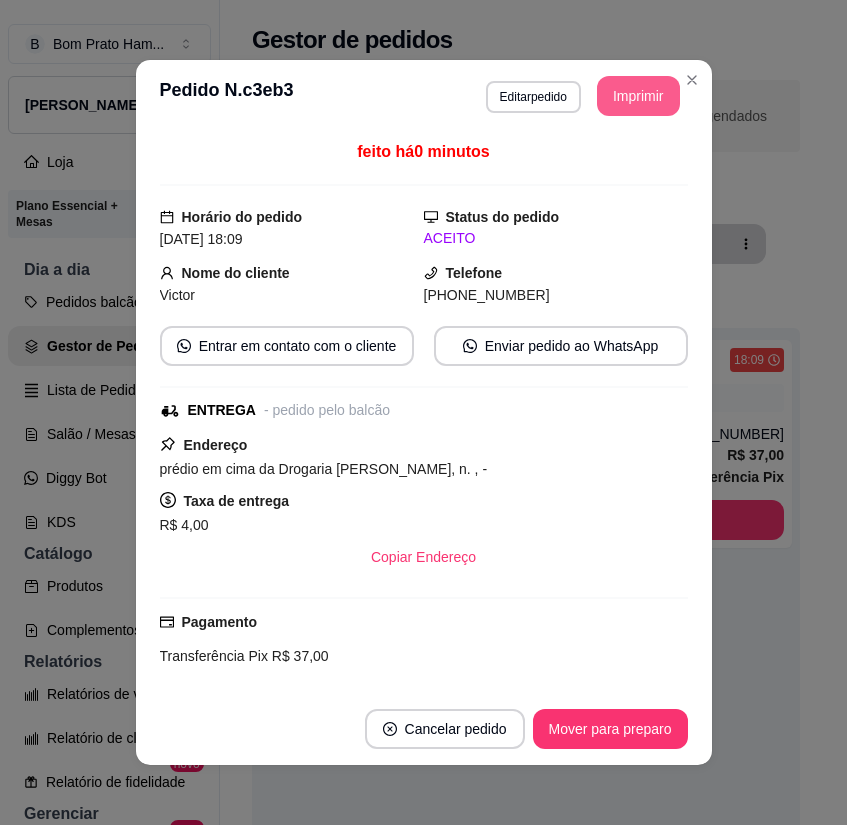 click on "Imprimir" at bounding box center [638, 96] 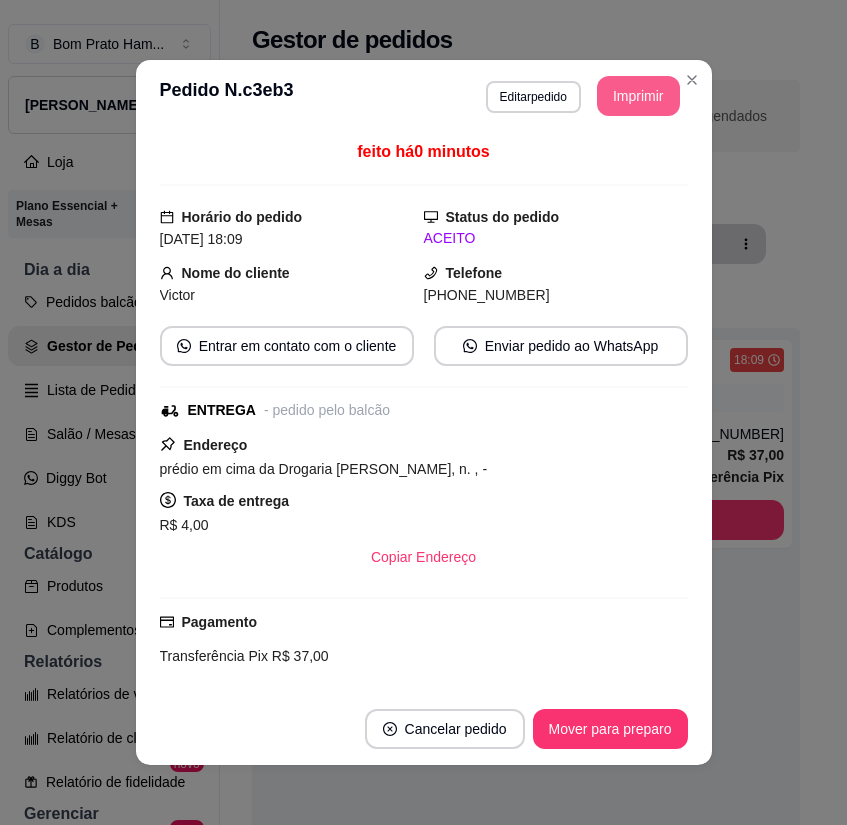 scroll, scrollTop: 0, scrollLeft: 0, axis: both 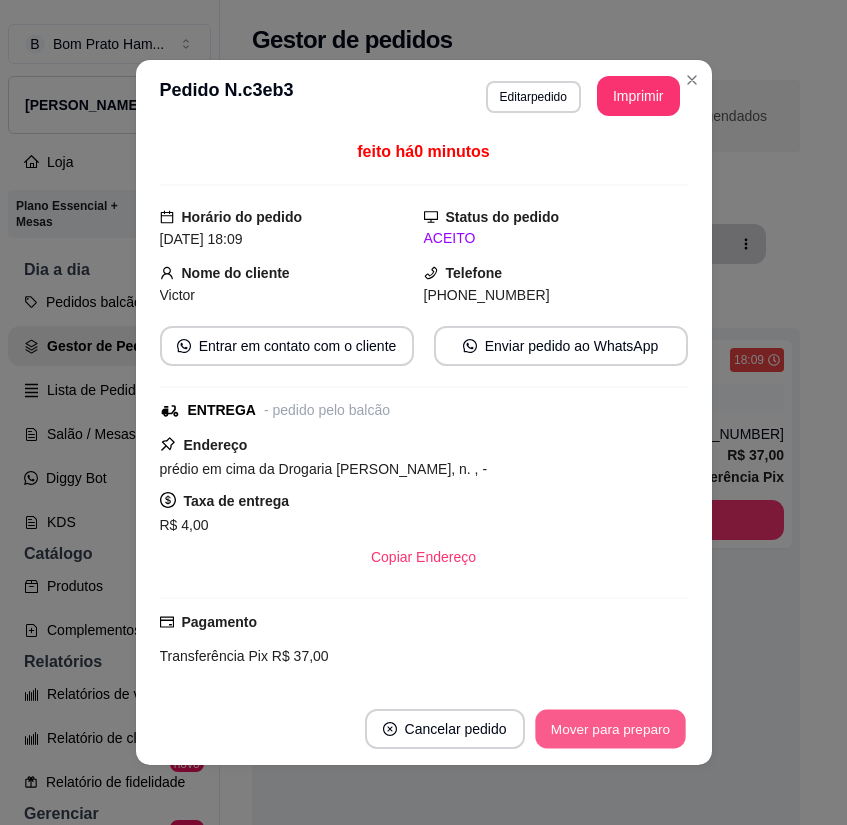 click on "Mover para preparo" at bounding box center (610, 729) 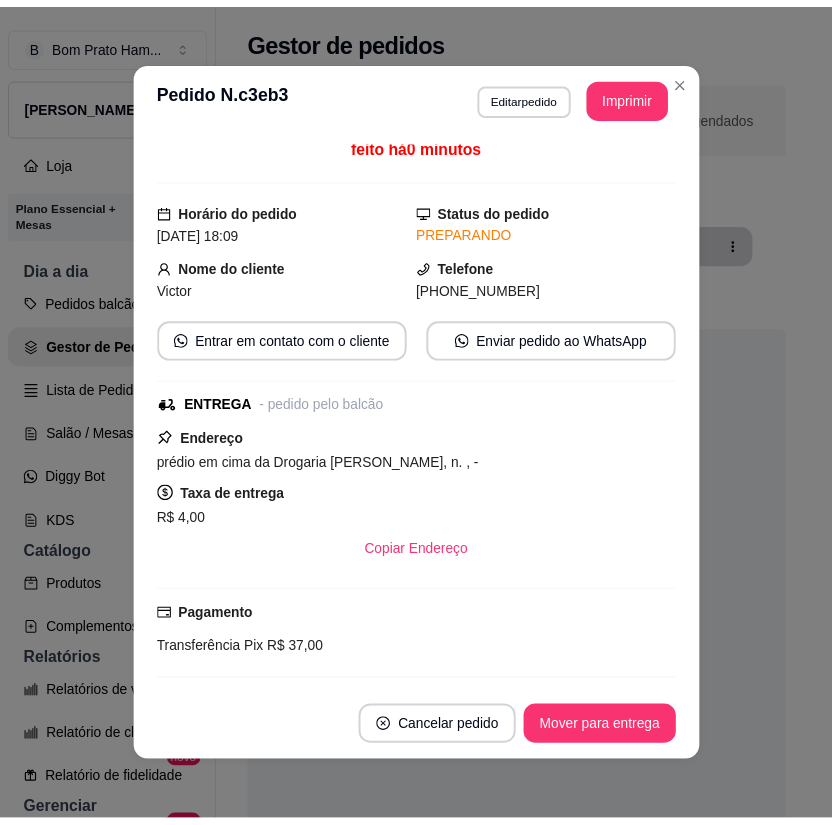 scroll, scrollTop: 0, scrollLeft: 0, axis: both 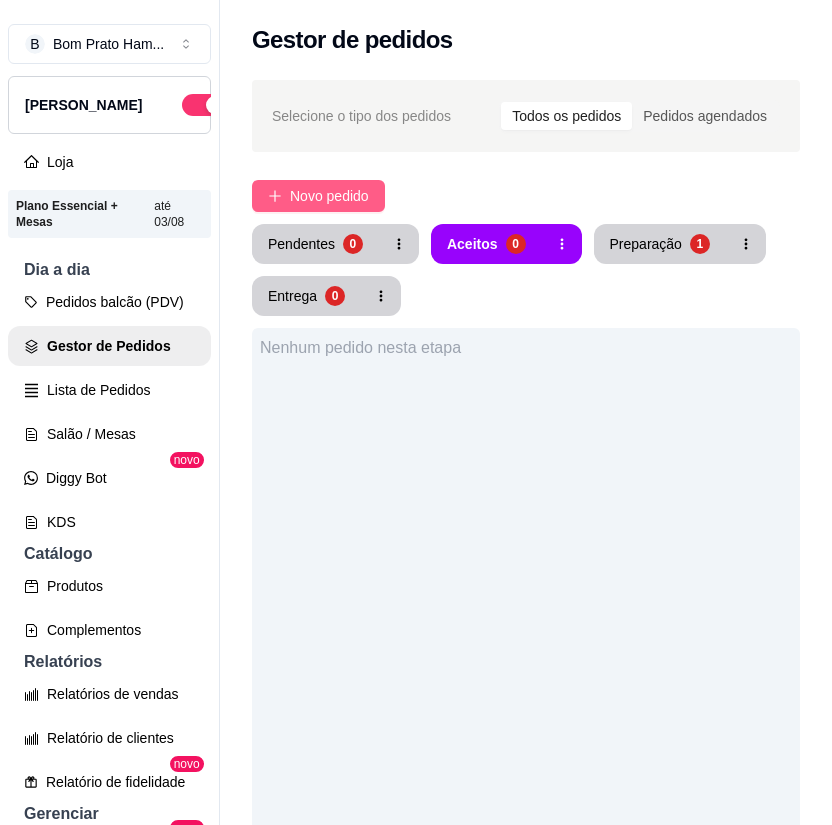 click on "Novo pedido" at bounding box center (329, 196) 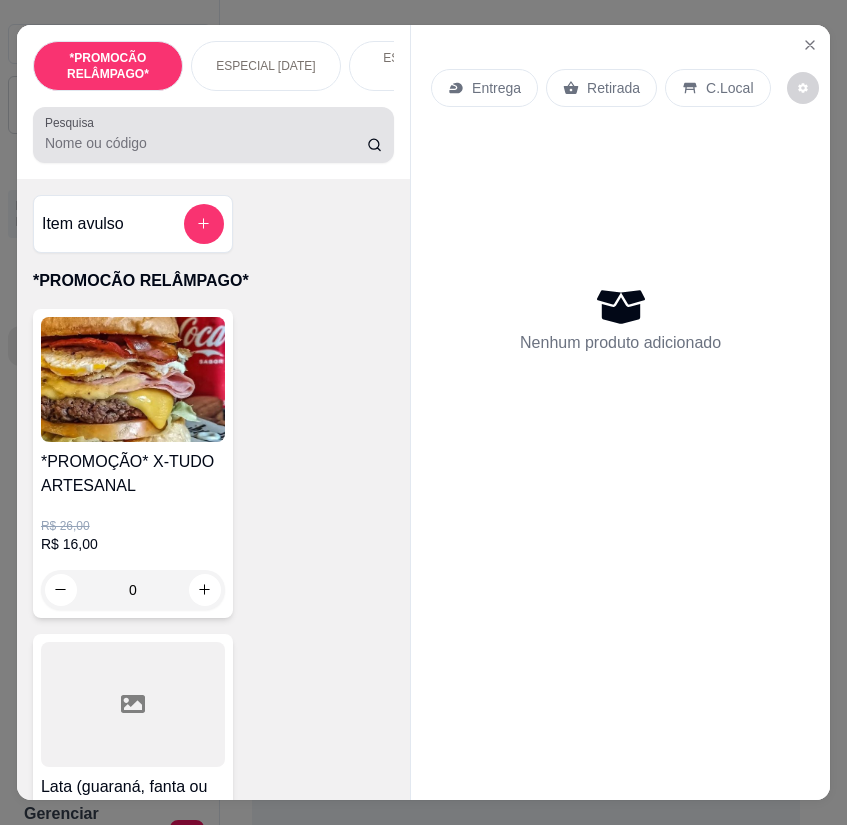 click on "Pesquisa" at bounding box center (206, 143) 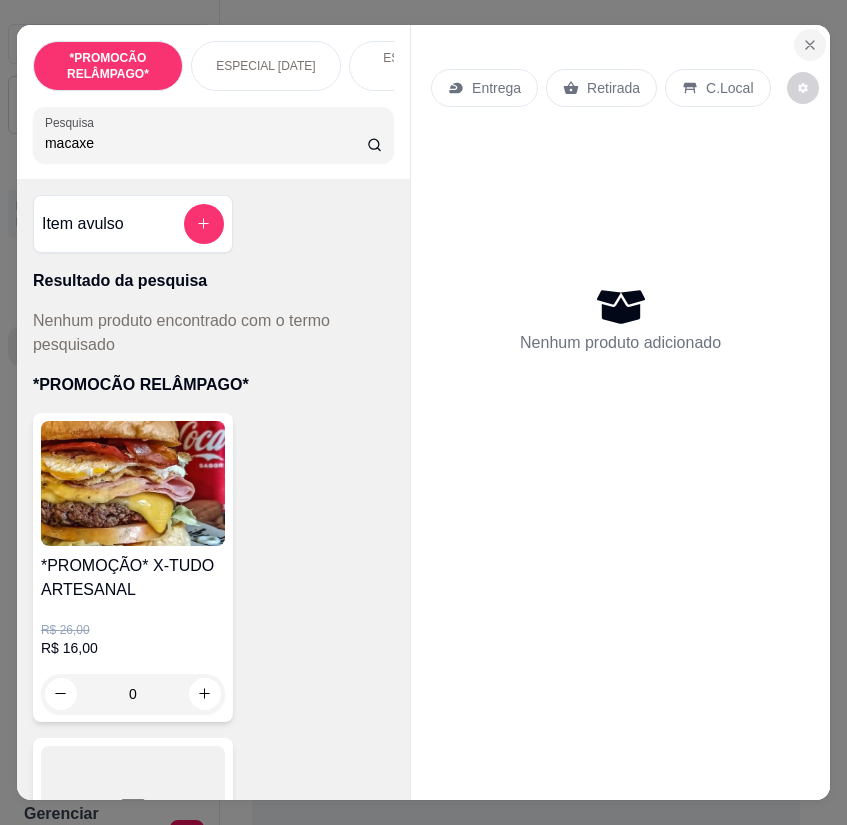 type on "macaxe" 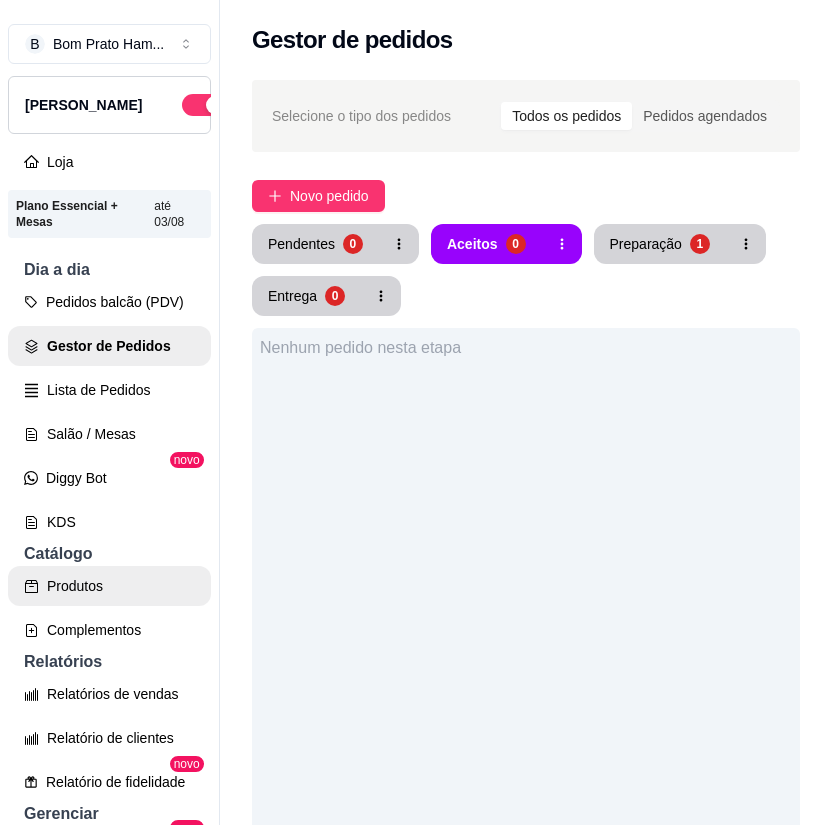 click on "Produtos" at bounding box center [109, 586] 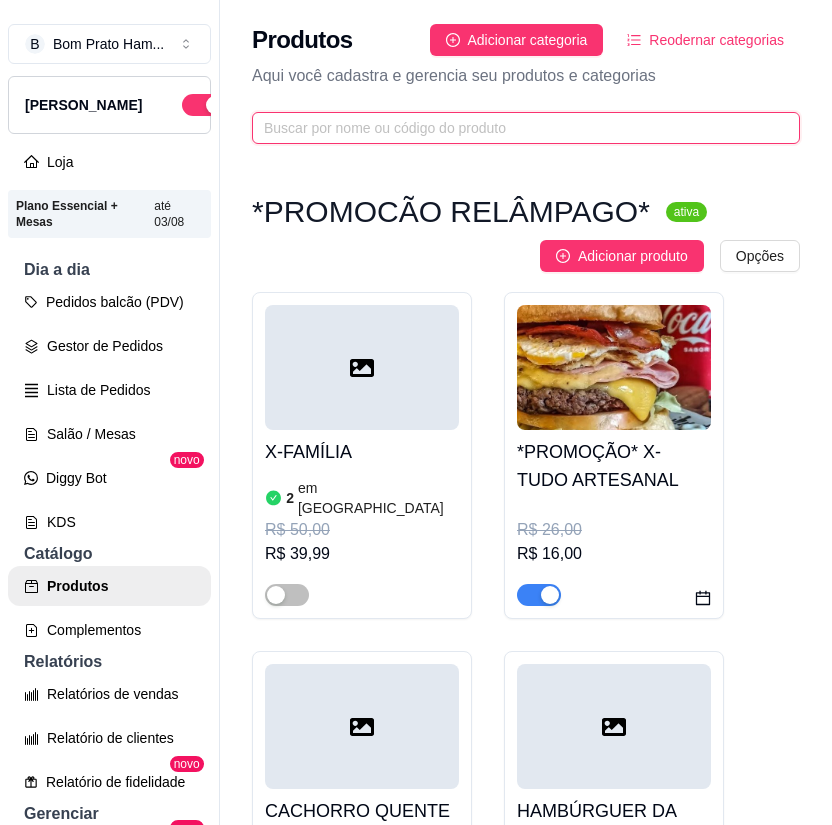 click at bounding box center [518, 128] 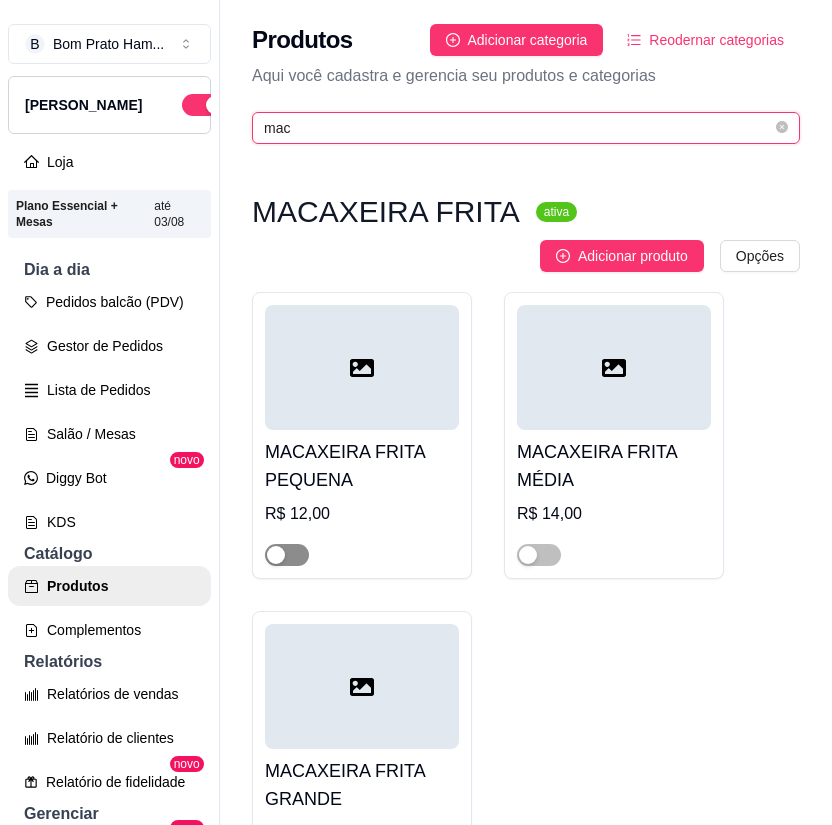 type on "mac" 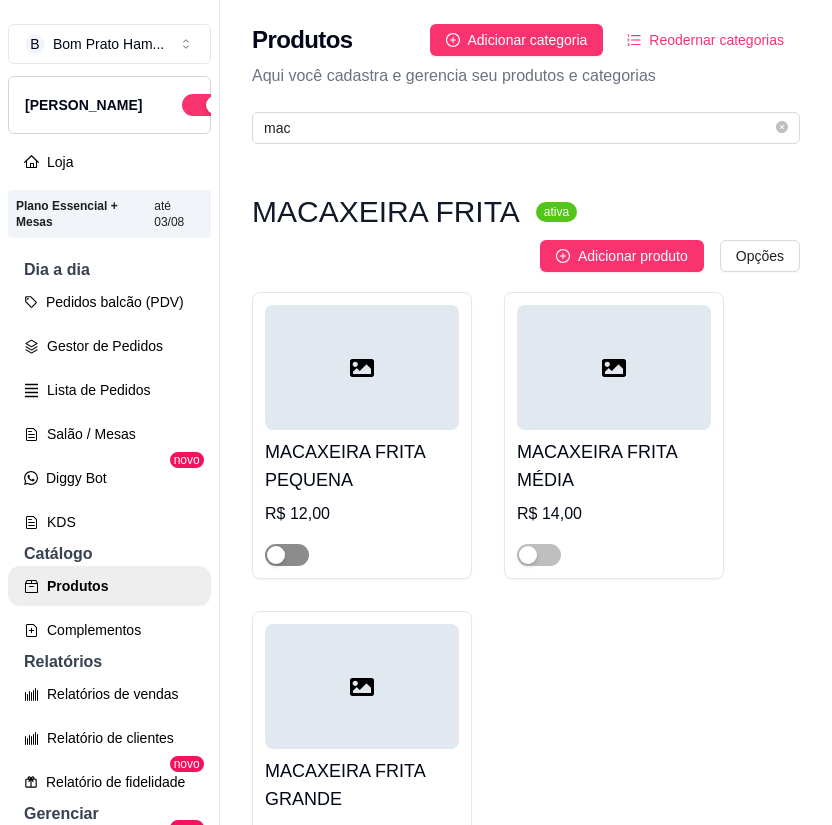 click at bounding box center (287, 555) 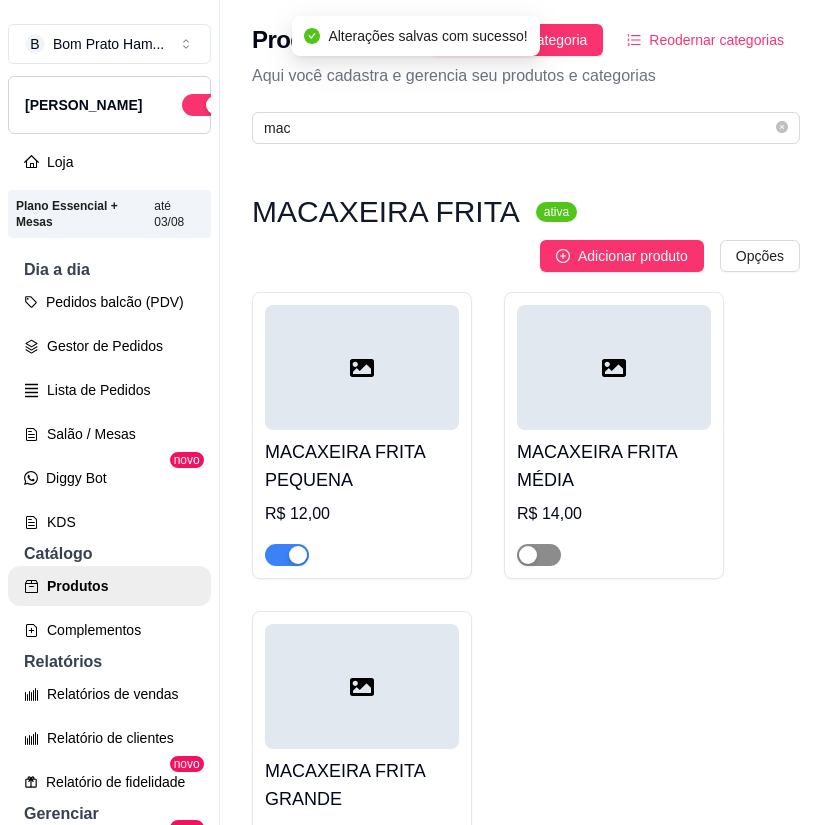 click at bounding box center [528, 555] 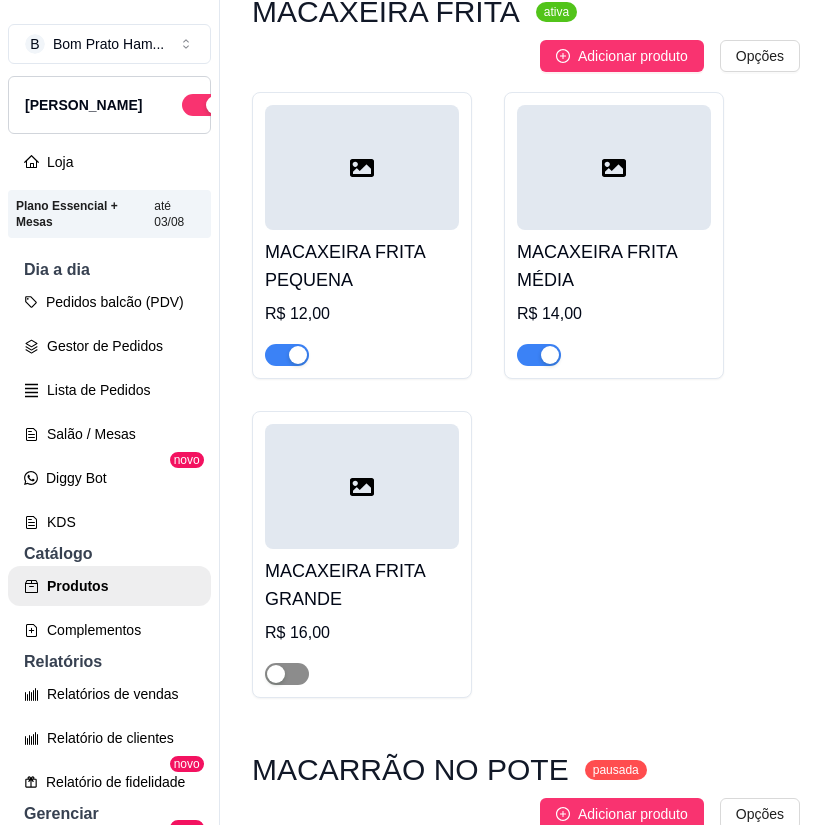 click at bounding box center (287, 674) 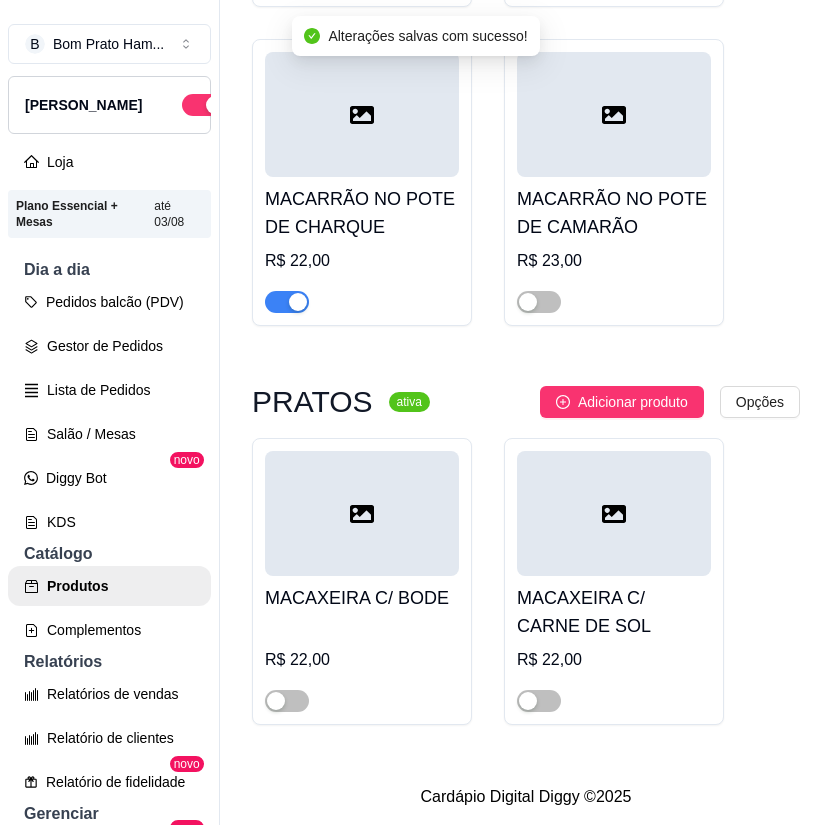 scroll, scrollTop: 1670, scrollLeft: 0, axis: vertical 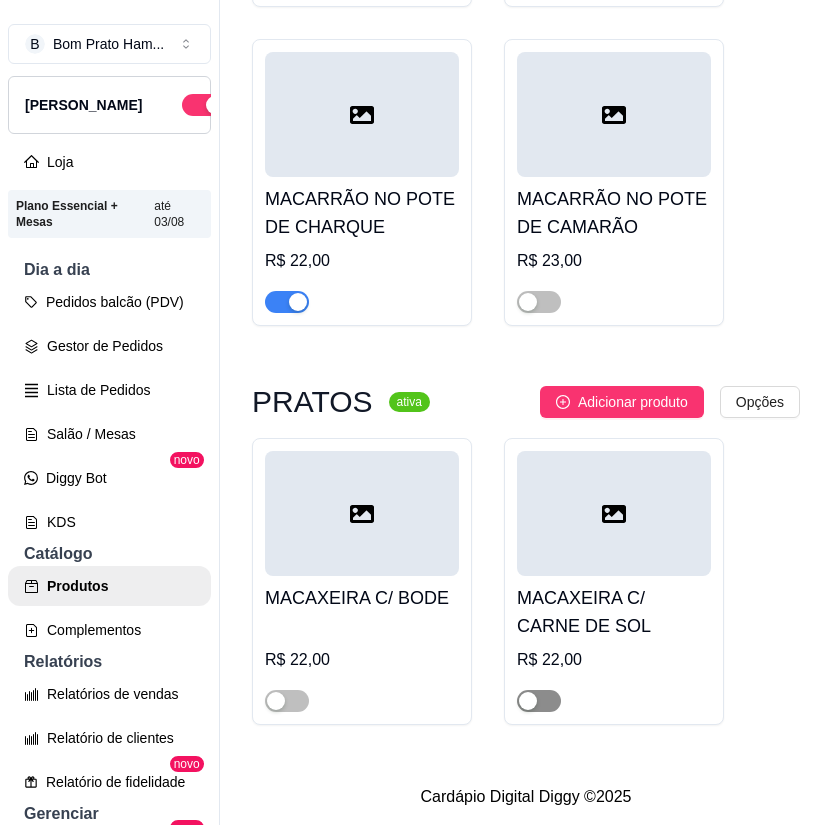 click at bounding box center (539, 701) 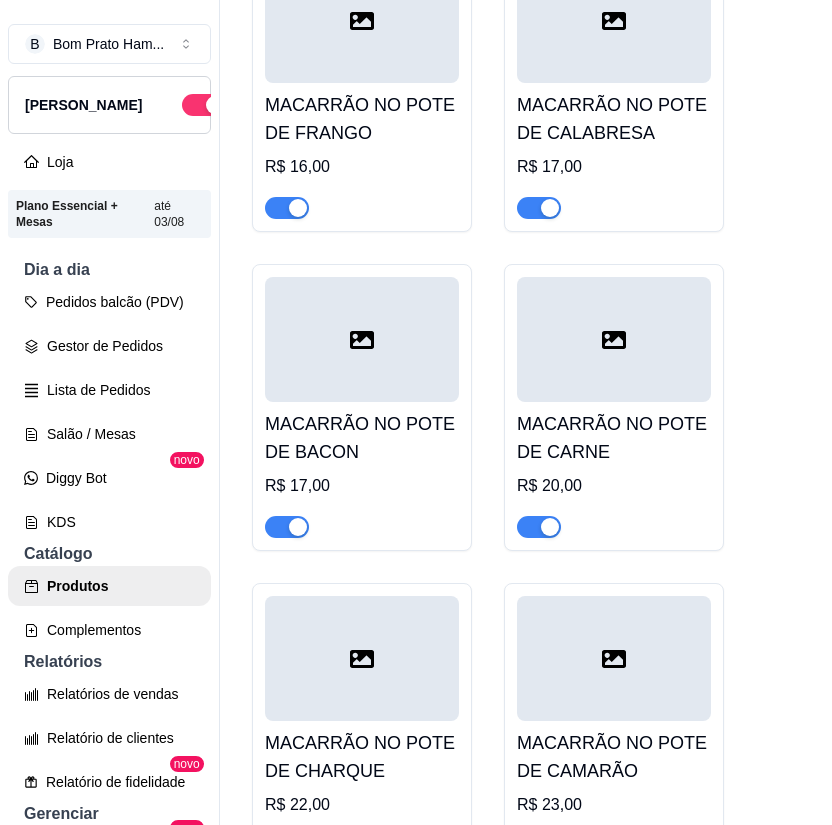 scroll, scrollTop: 1070, scrollLeft: 0, axis: vertical 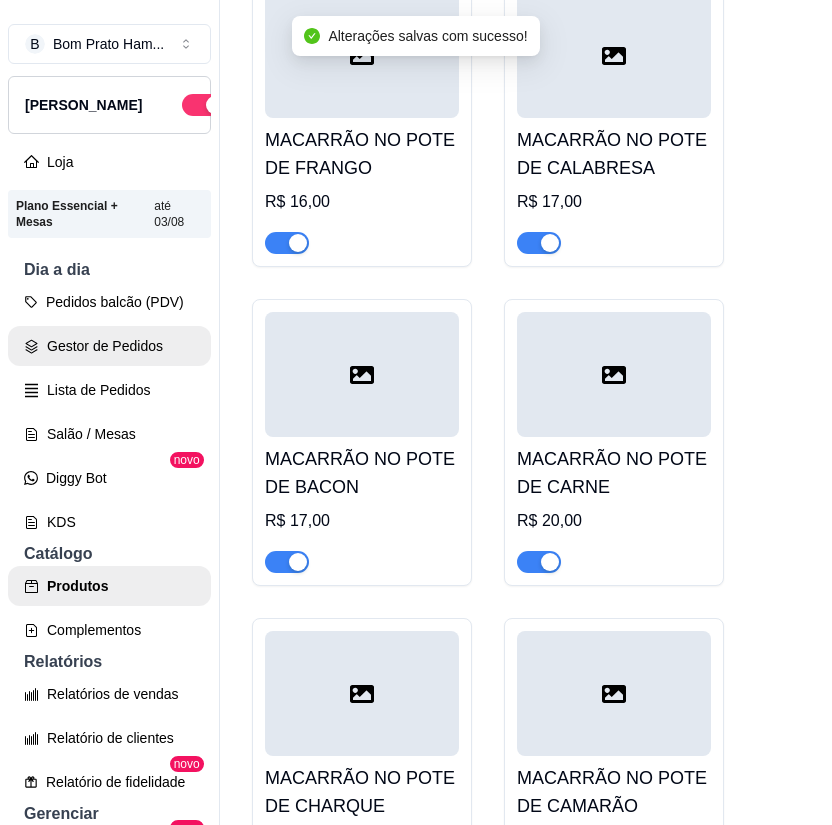 click on "Gestor de Pedidos" at bounding box center [109, 346] 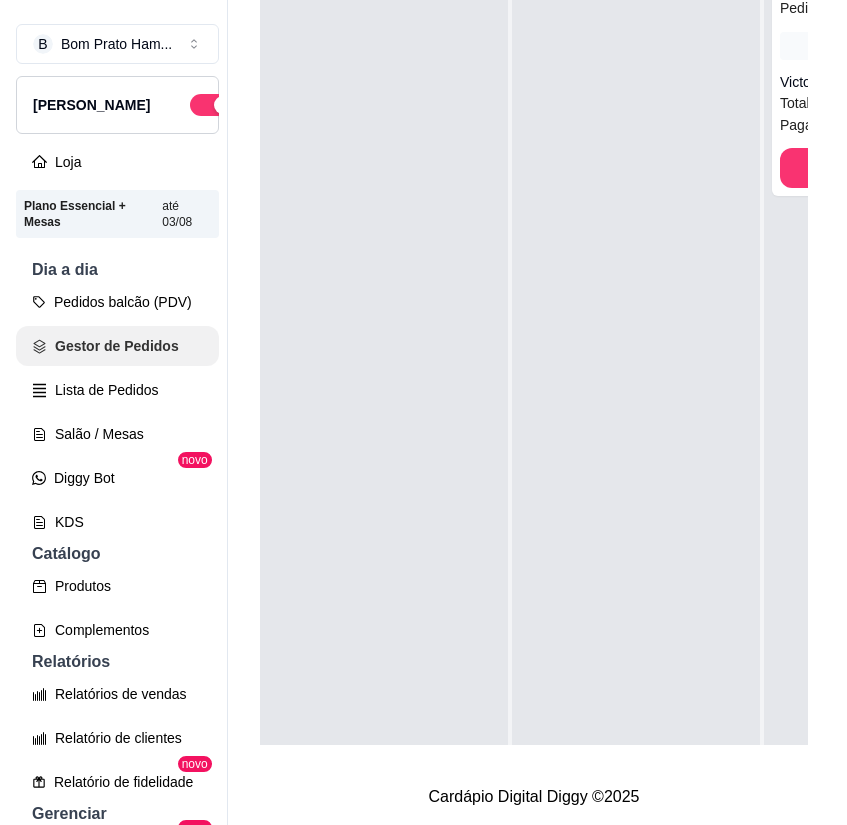 scroll, scrollTop: 0, scrollLeft: 0, axis: both 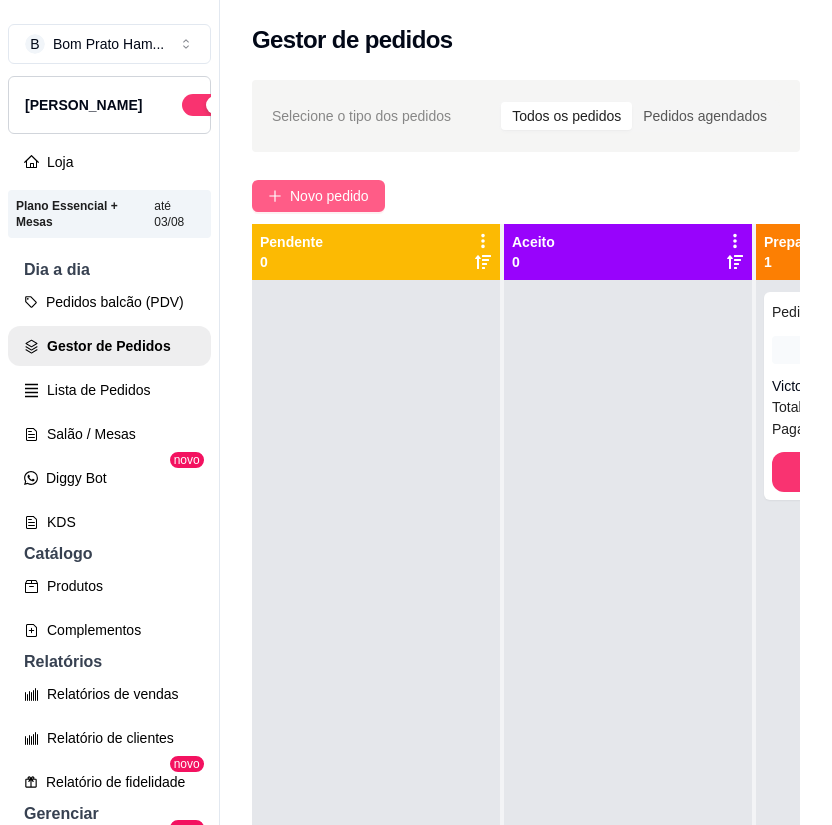 click on "Novo pedido" at bounding box center (329, 196) 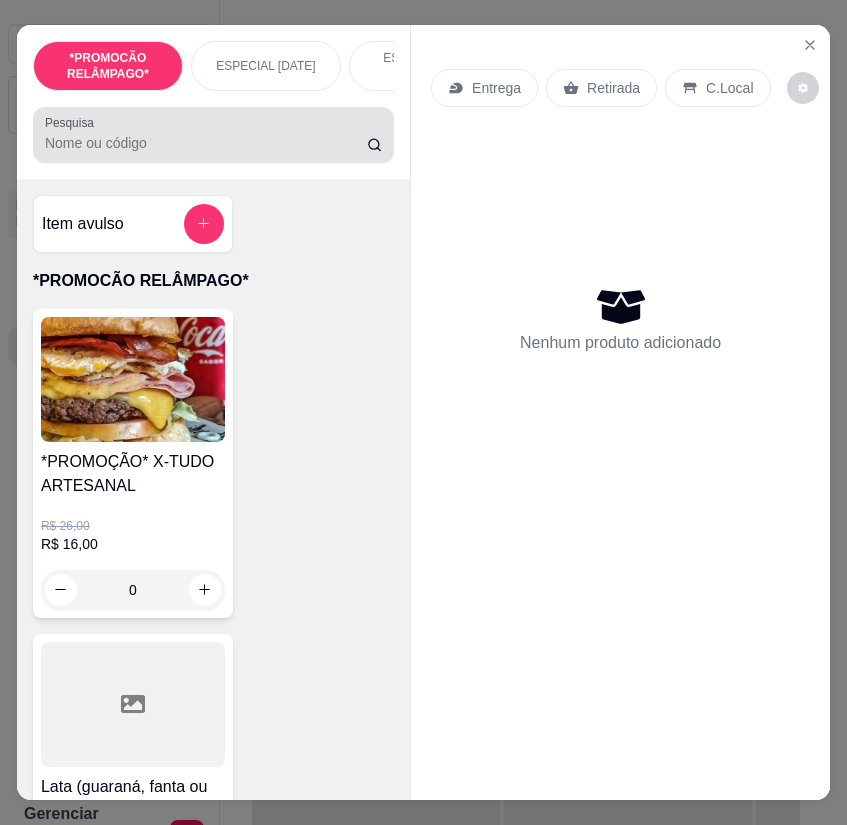 click on "Pesquisa" at bounding box center (213, 135) 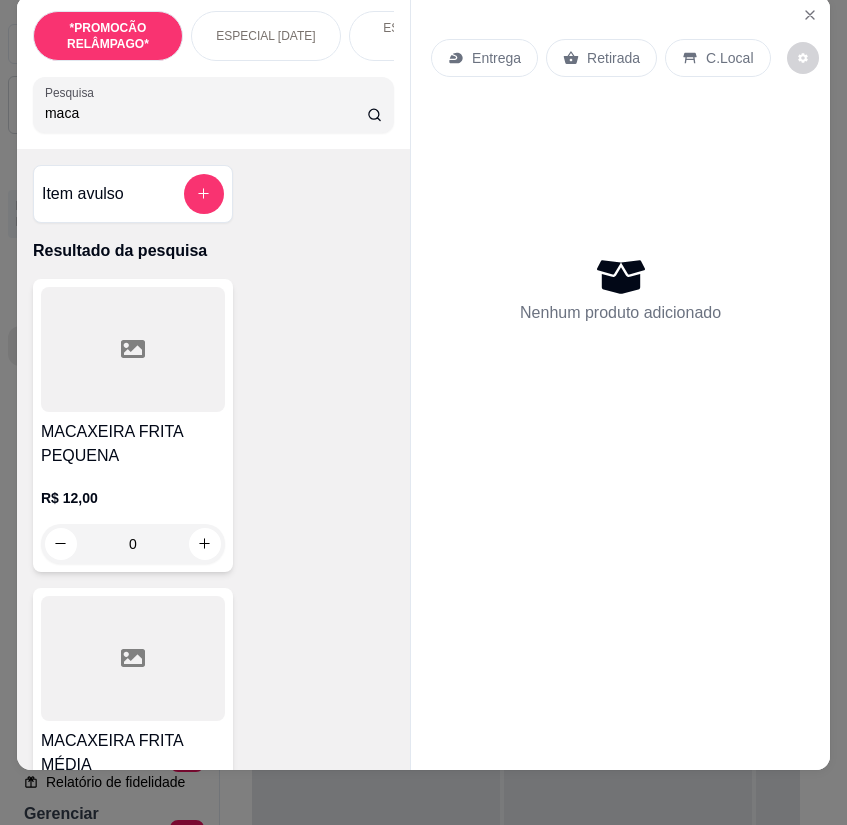 scroll, scrollTop: 47, scrollLeft: 0, axis: vertical 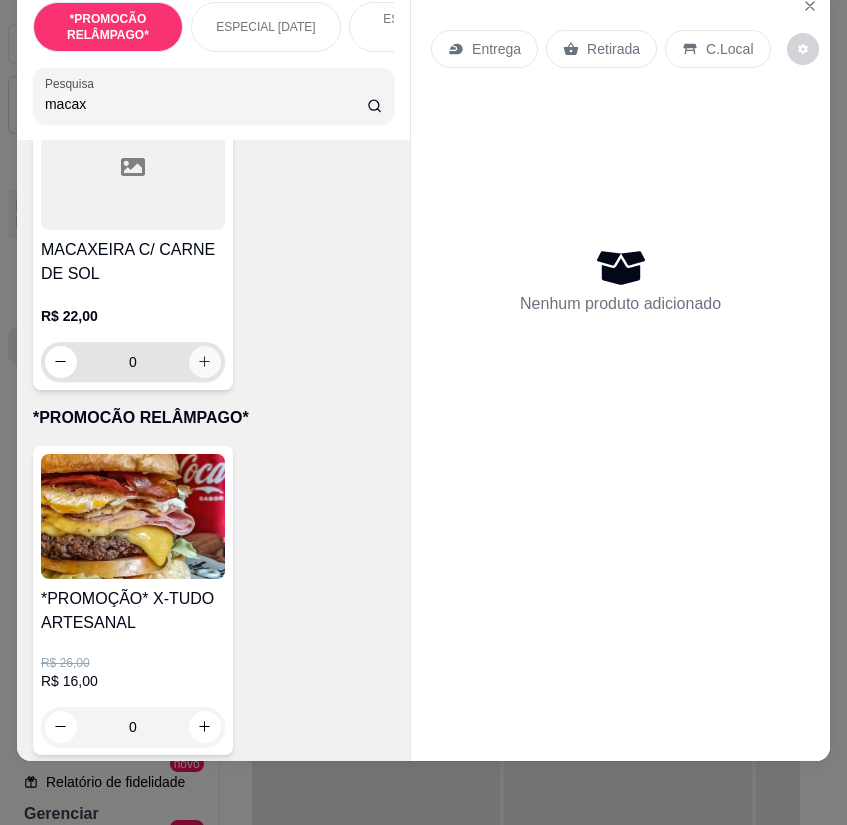 type on "macax" 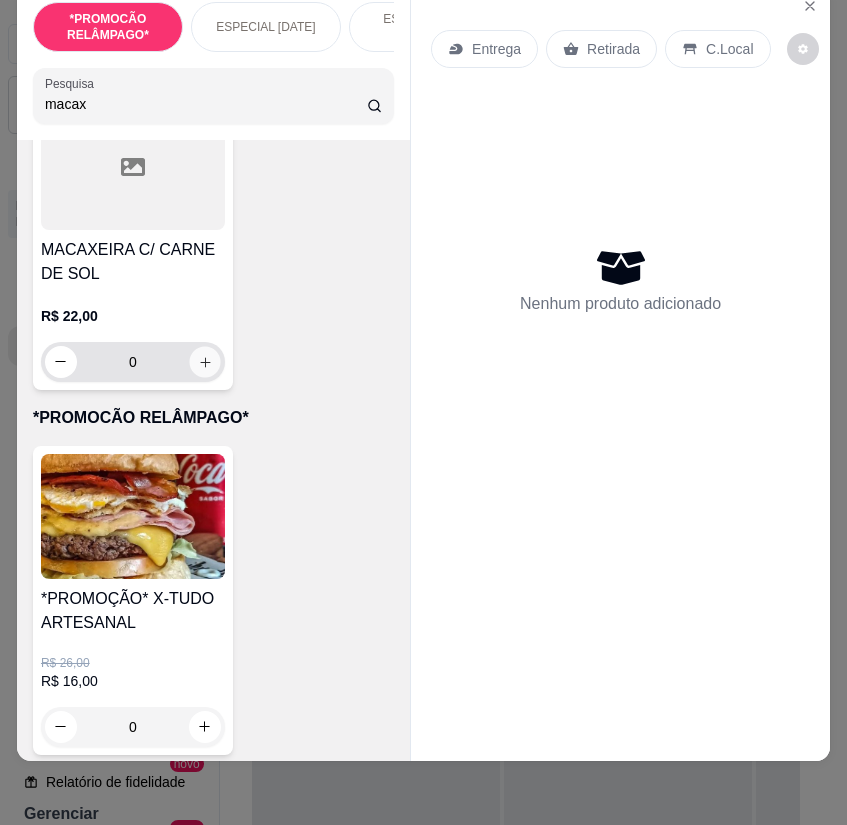 click 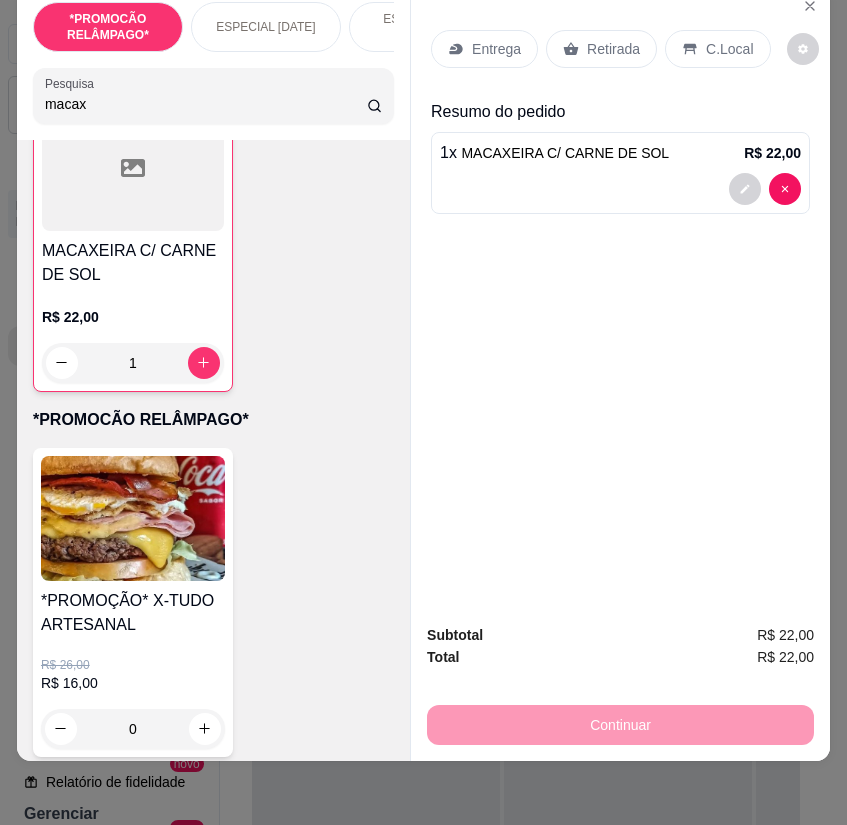 scroll, scrollTop: 1101, scrollLeft: 0, axis: vertical 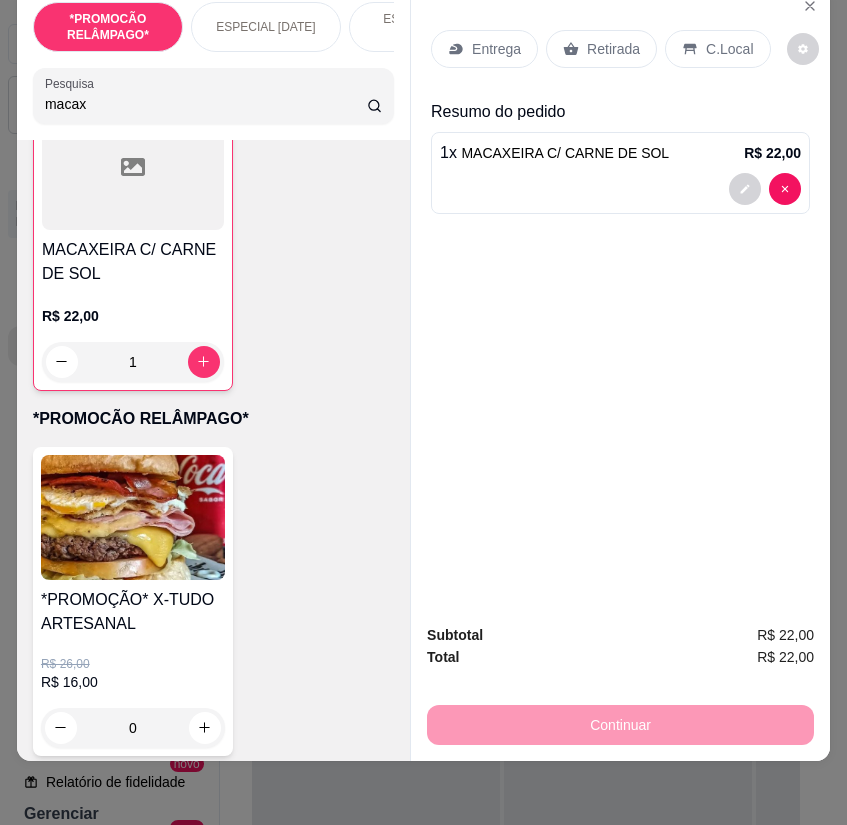 click on "Entrega" at bounding box center [496, 49] 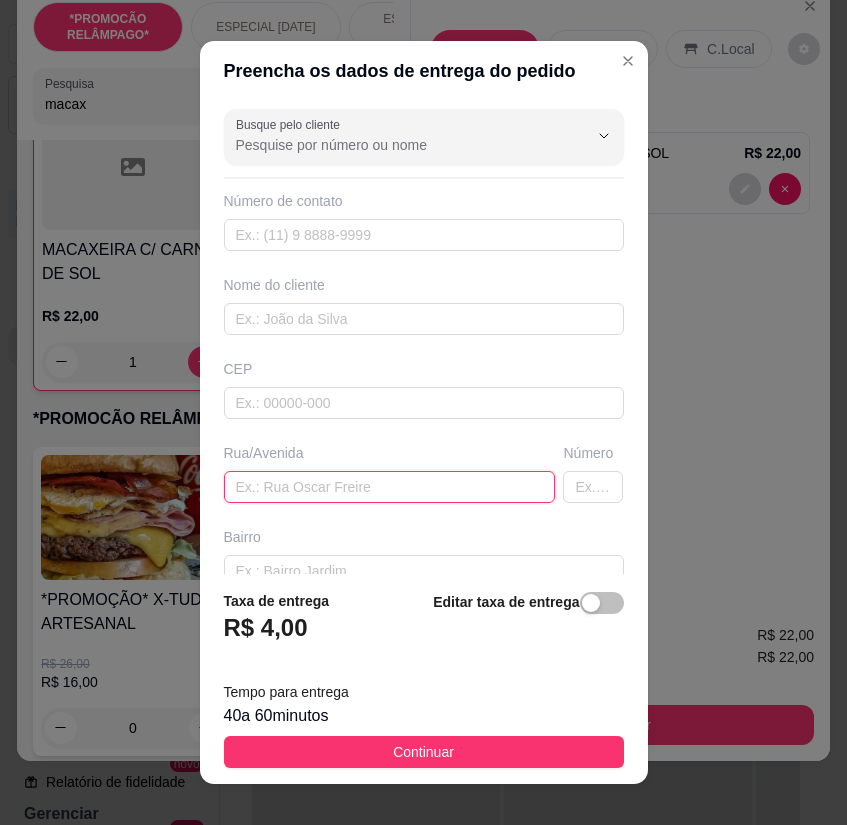 paste on "Rua América Patriota,  340, na rua que vai para o açude do governo" 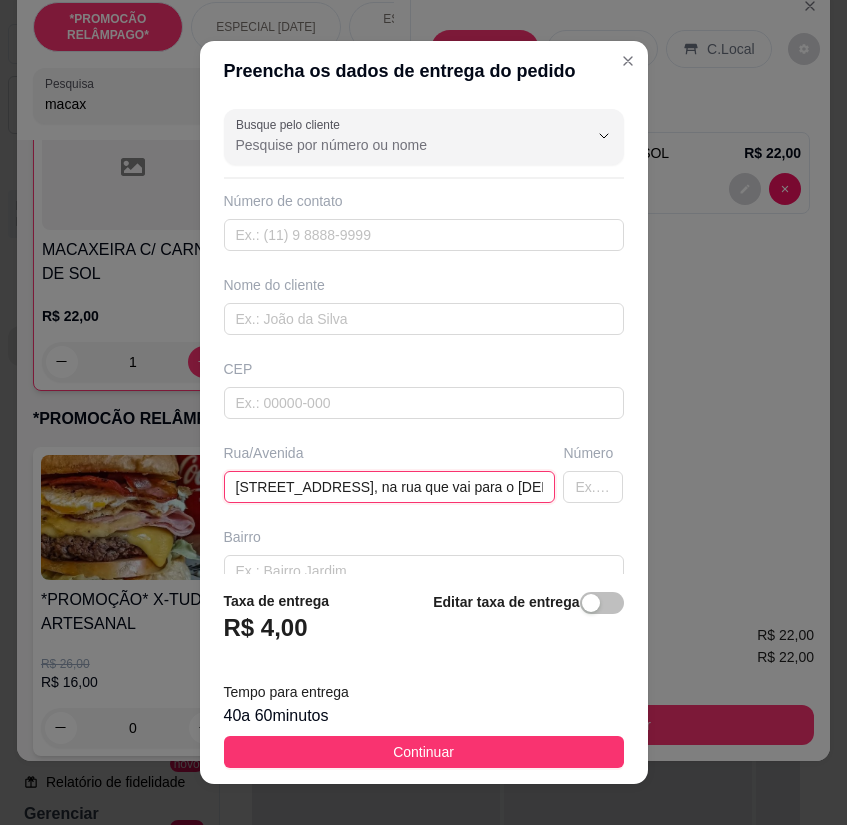 scroll, scrollTop: 0, scrollLeft: 133, axis: horizontal 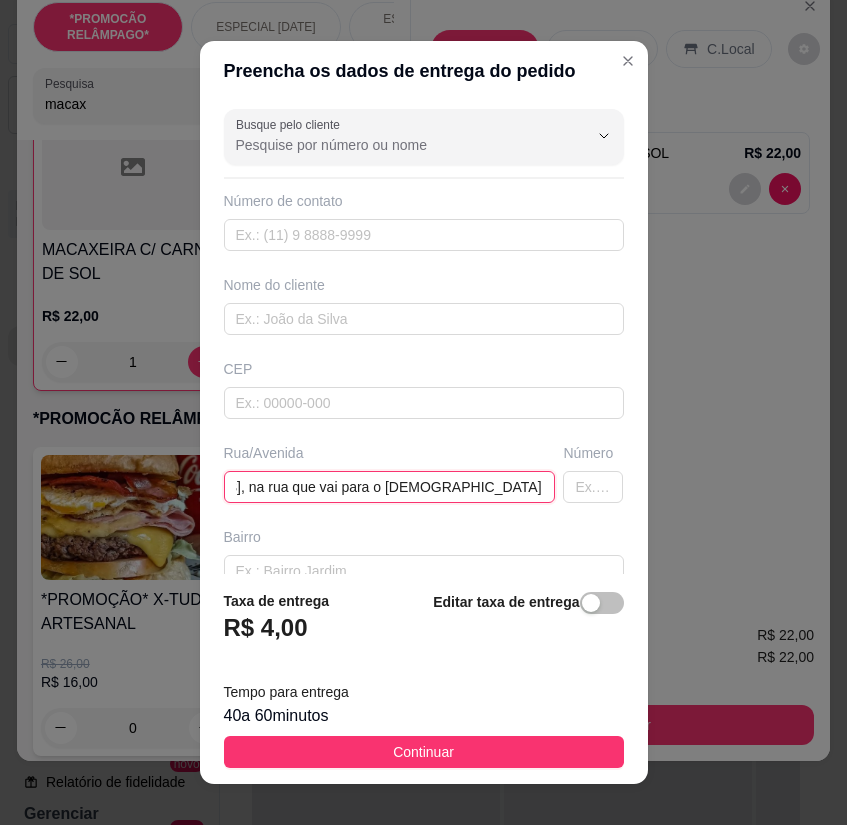 type on "Rua América Patriota,  340, na rua que vai para o açude do governo" 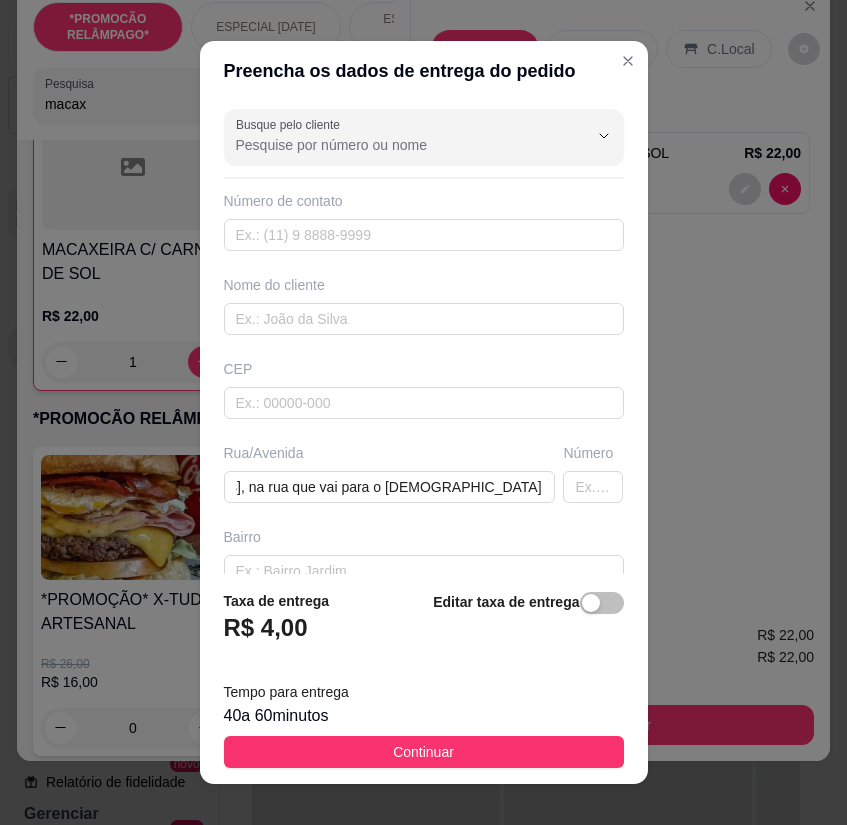 scroll, scrollTop: 0, scrollLeft: 0, axis: both 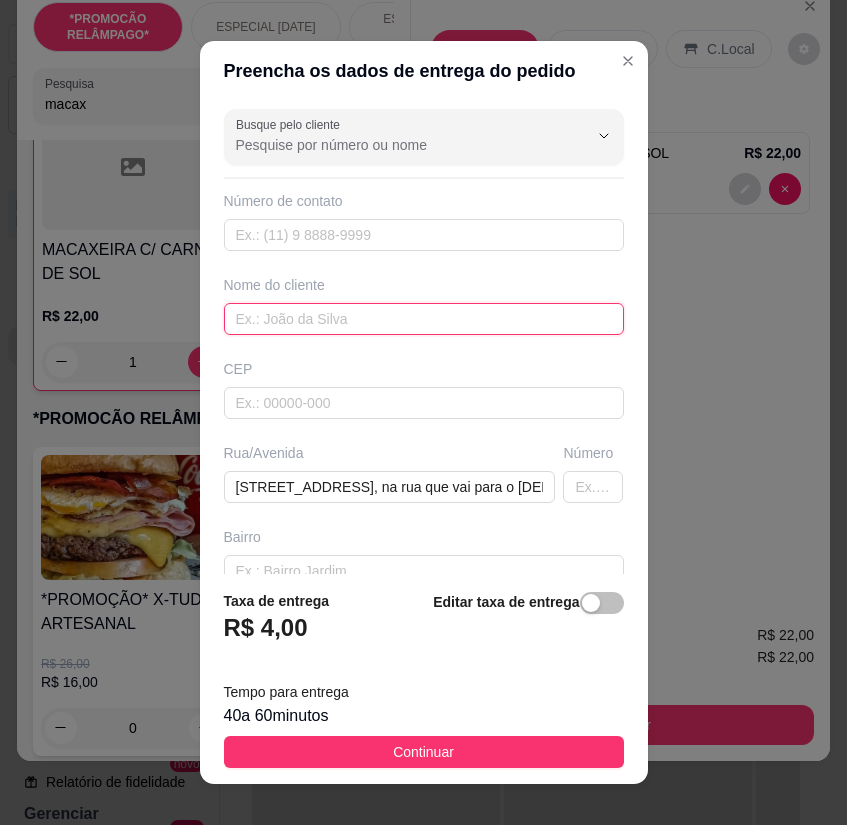 click at bounding box center (424, 319) 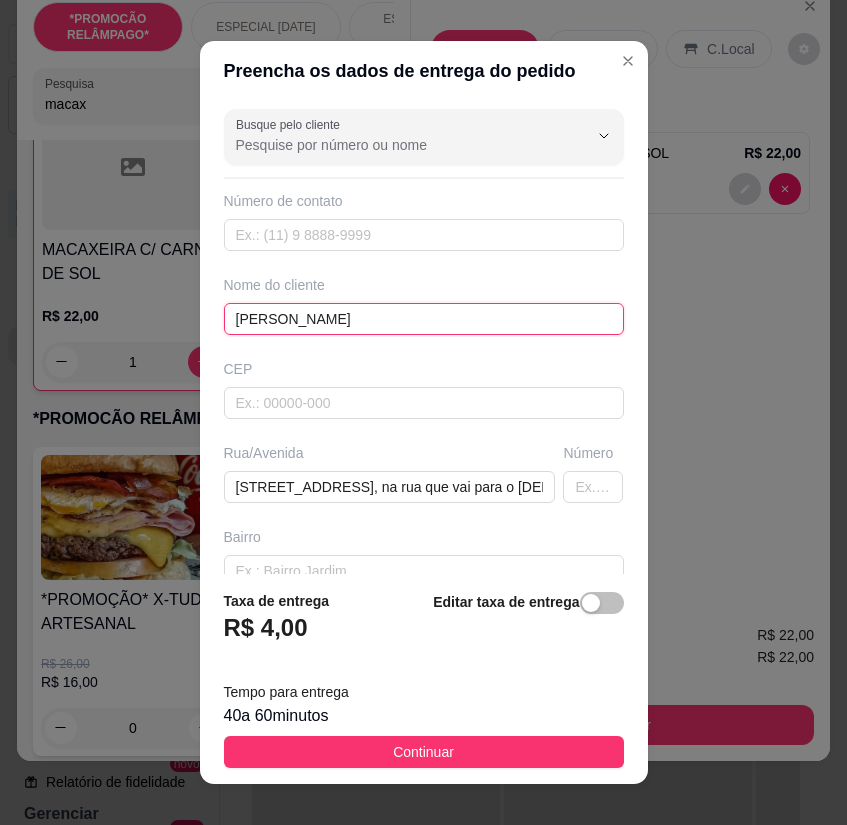 type on "[PERSON_NAME]" 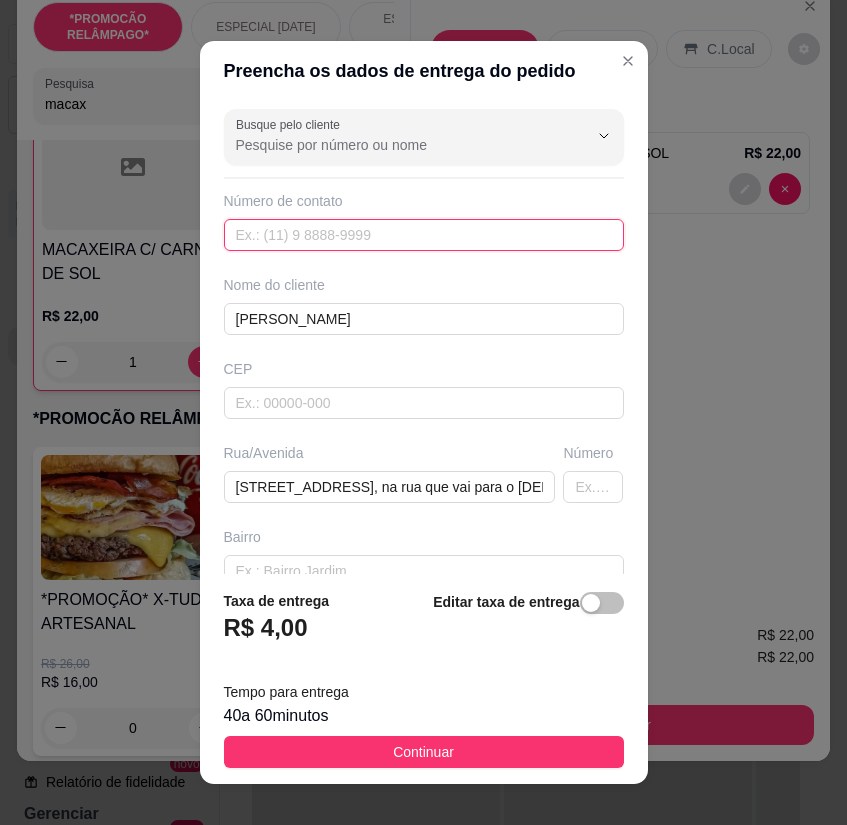 paste on "[PHONE_NUMBER]" 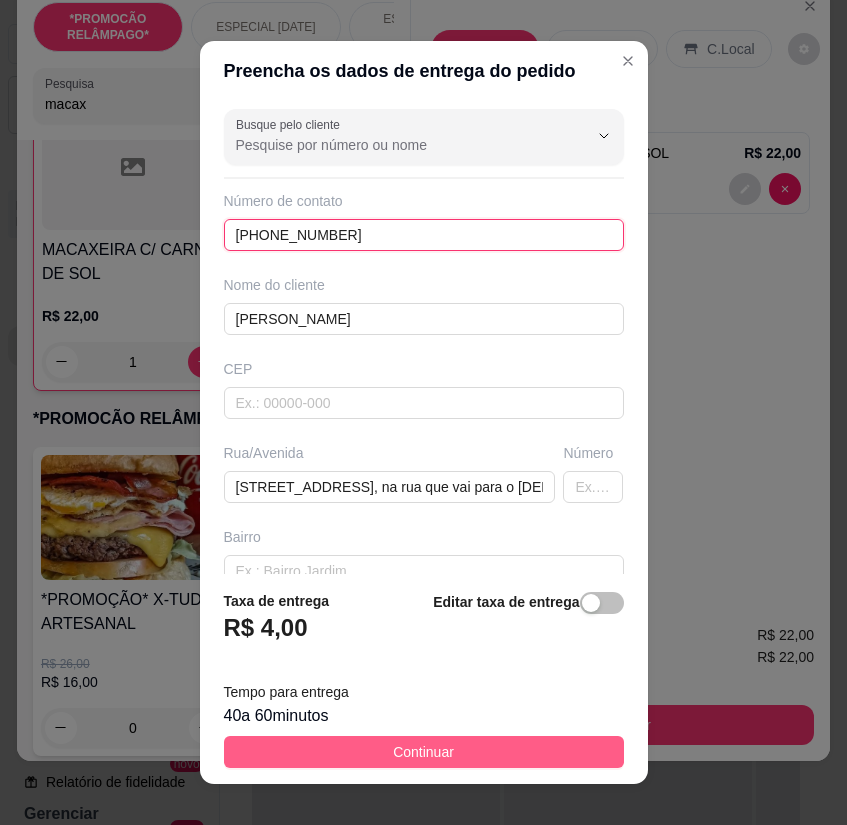 type on "[PHONE_NUMBER]" 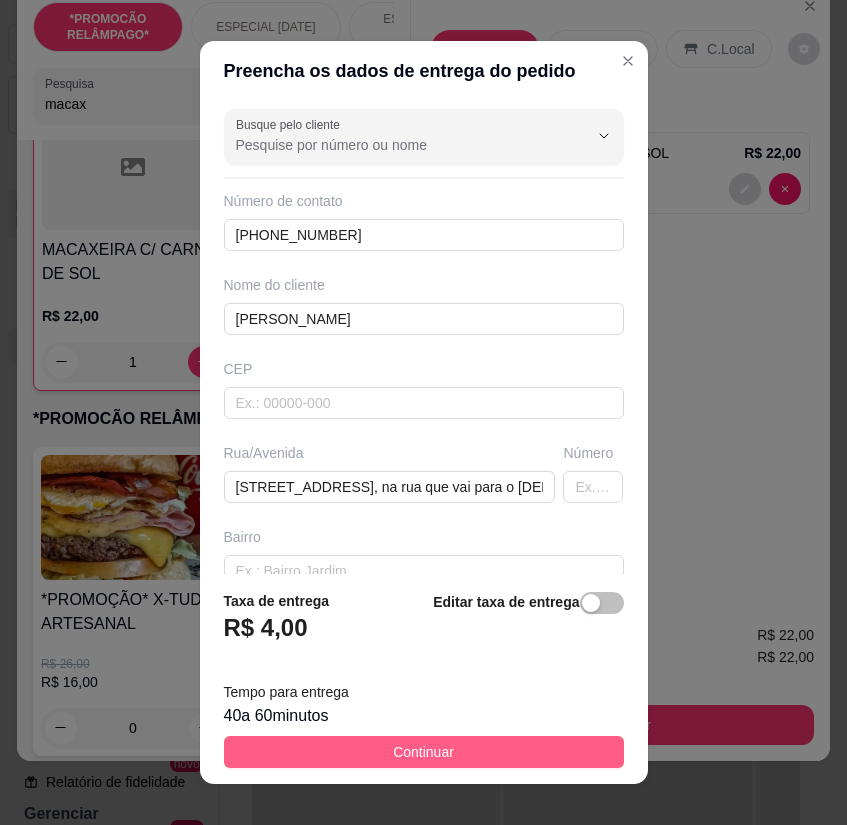 click on "Continuar" at bounding box center (424, 752) 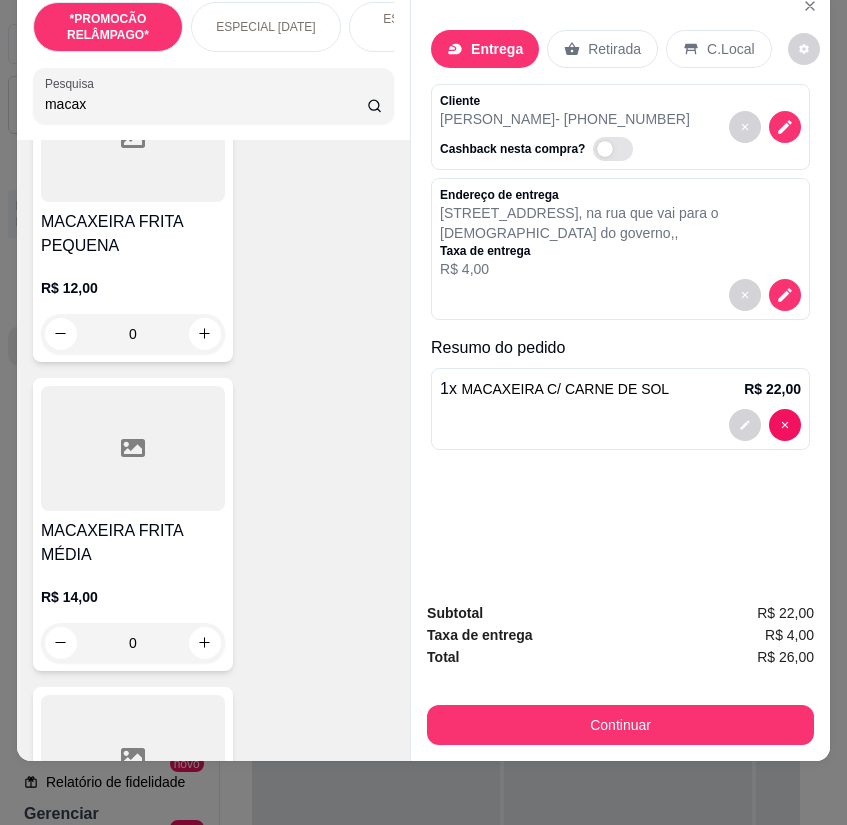 scroll, scrollTop: 0, scrollLeft: 0, axis: both 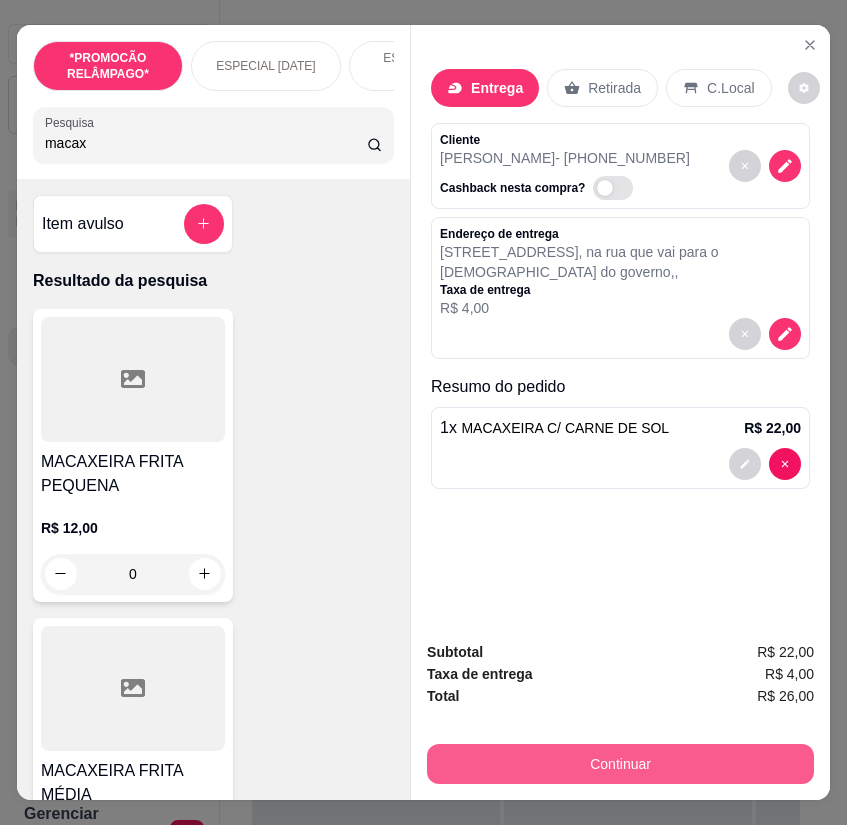 click on "Continuar" at bounding box center [620, 764] 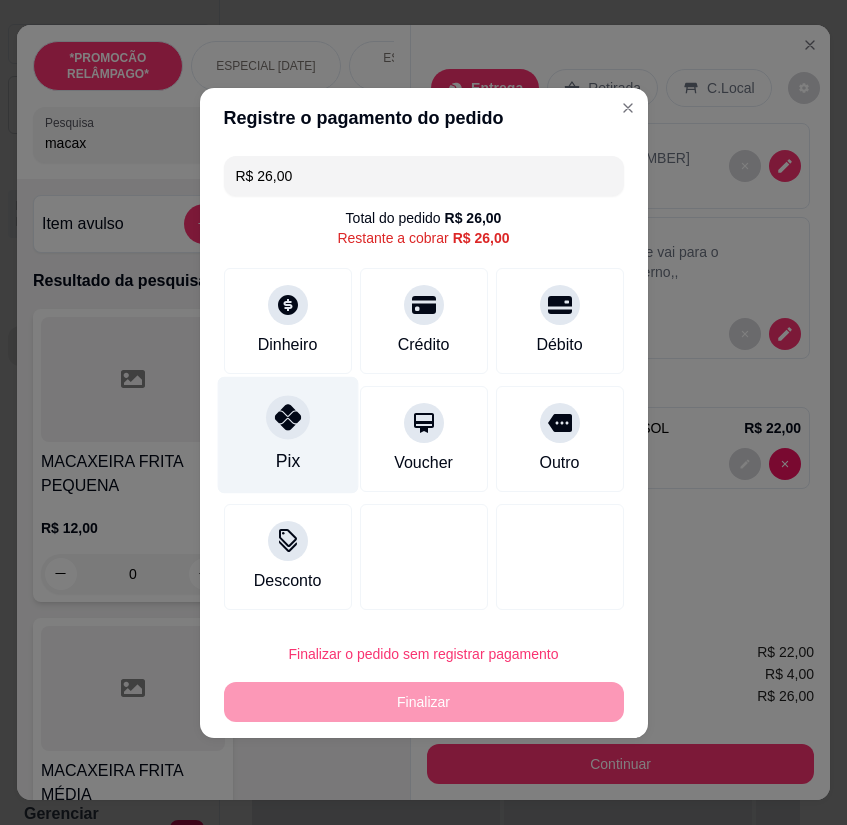 click on "Pix" at bounding box center (287, 434) 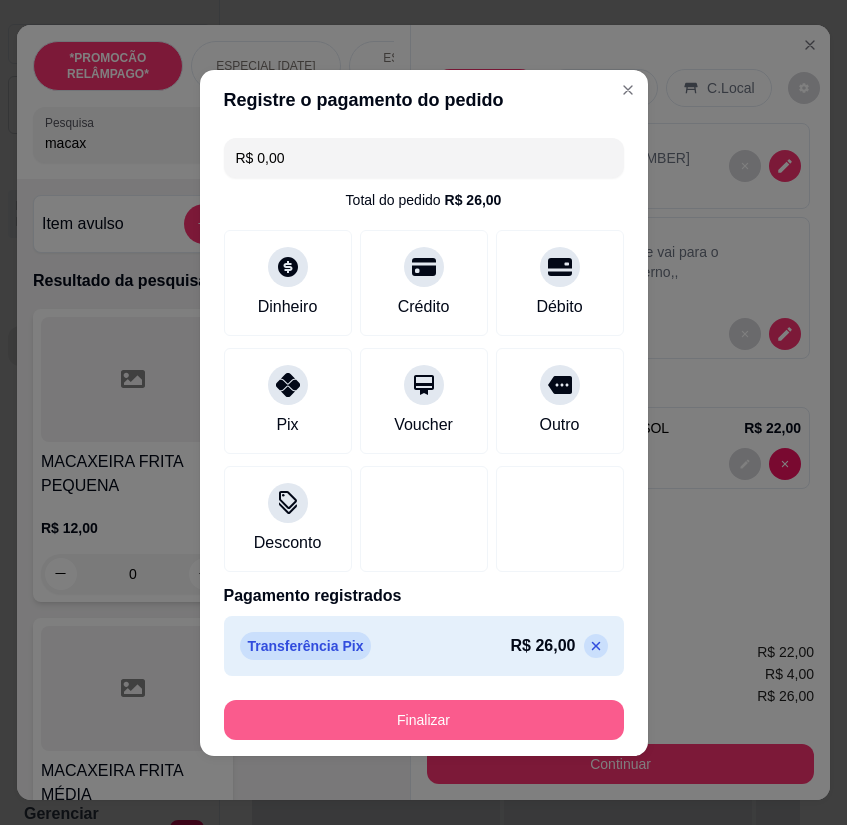 click on "Finalizar" at bounding box center (424, 720) 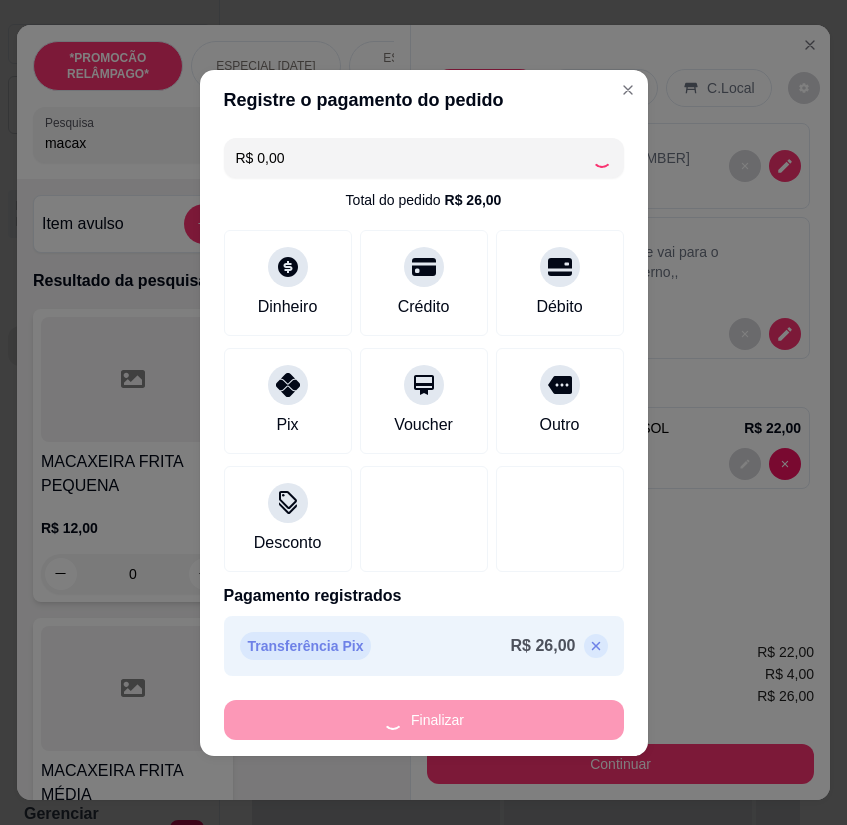 type on "0" 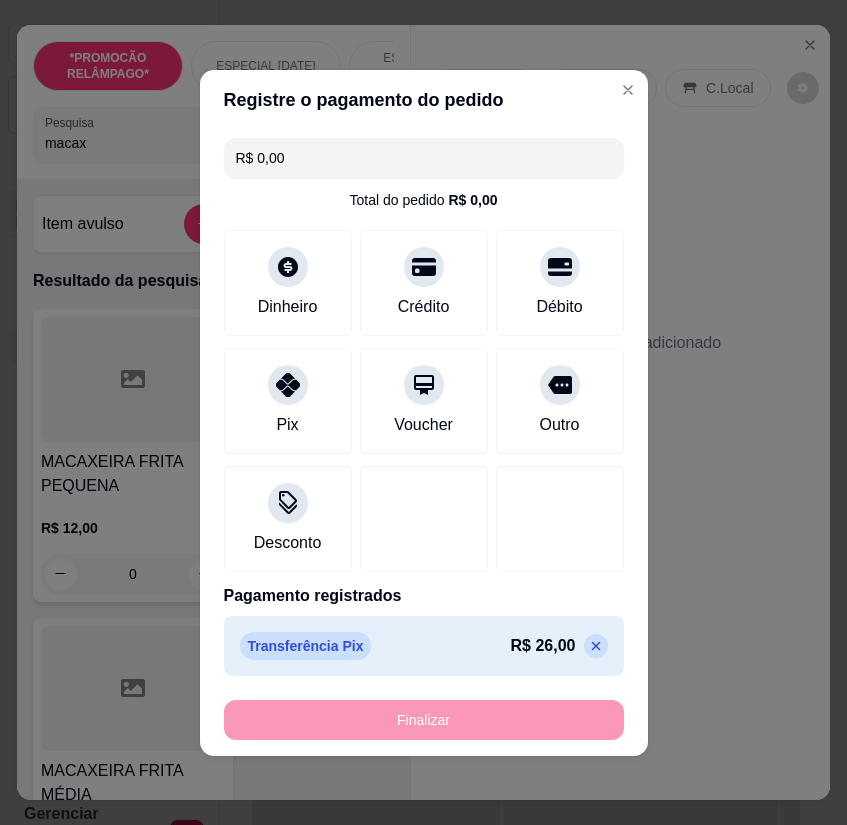 type on "-R$ 26,00" 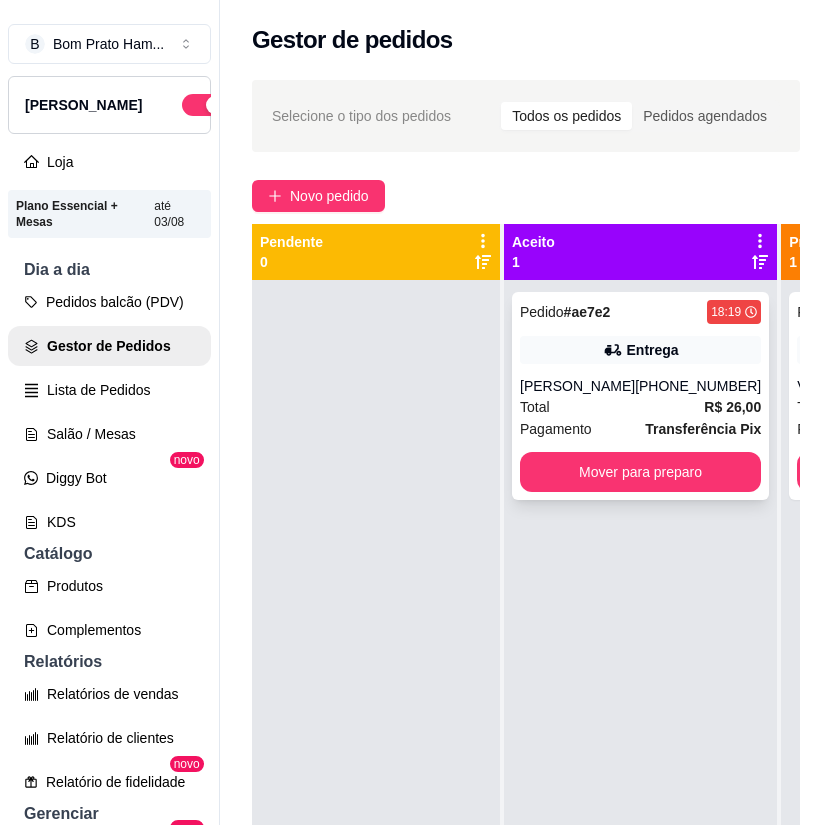 click on "Entrega" at bounding box center (653, 350) 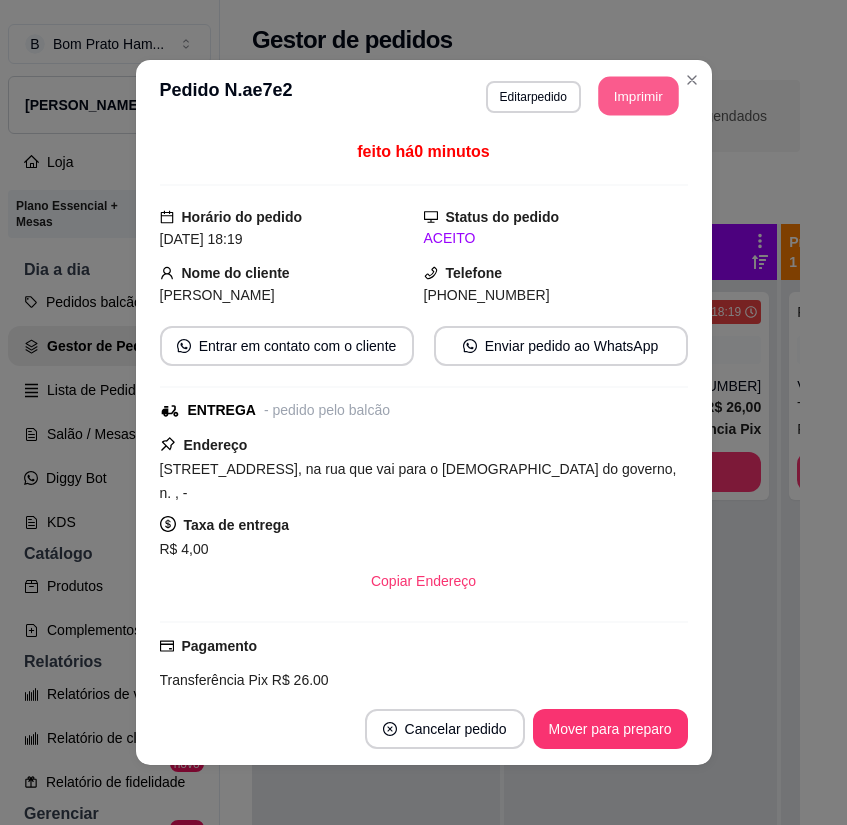 click on "Imprimir" at bounding box center [638, 96] 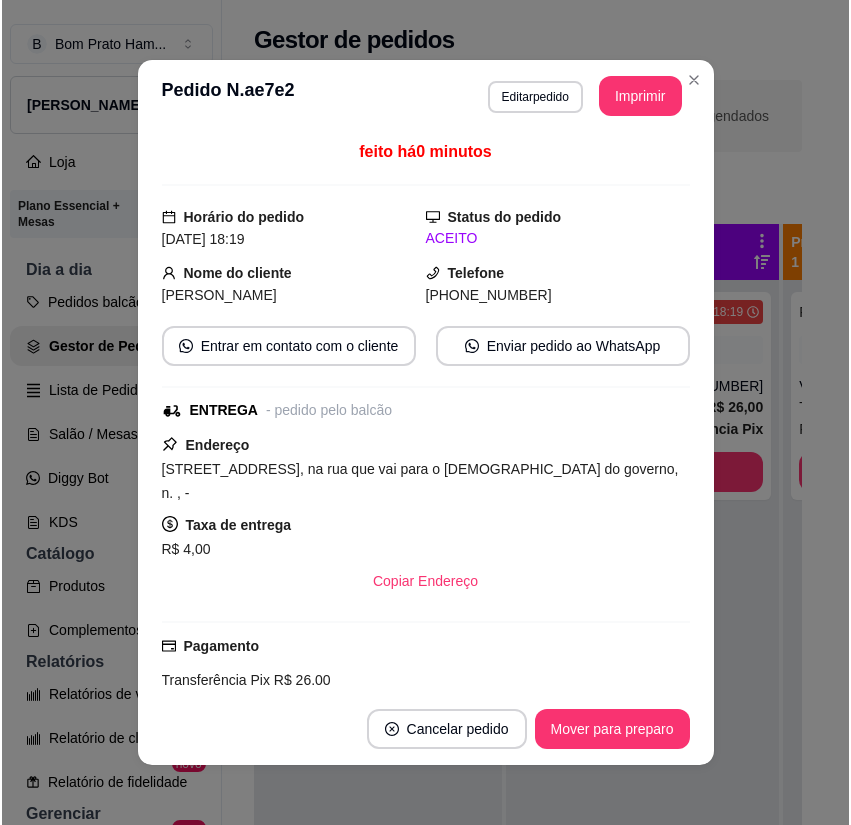 scroll, scrollTop: 0, scrollLeft: 0, axis: both 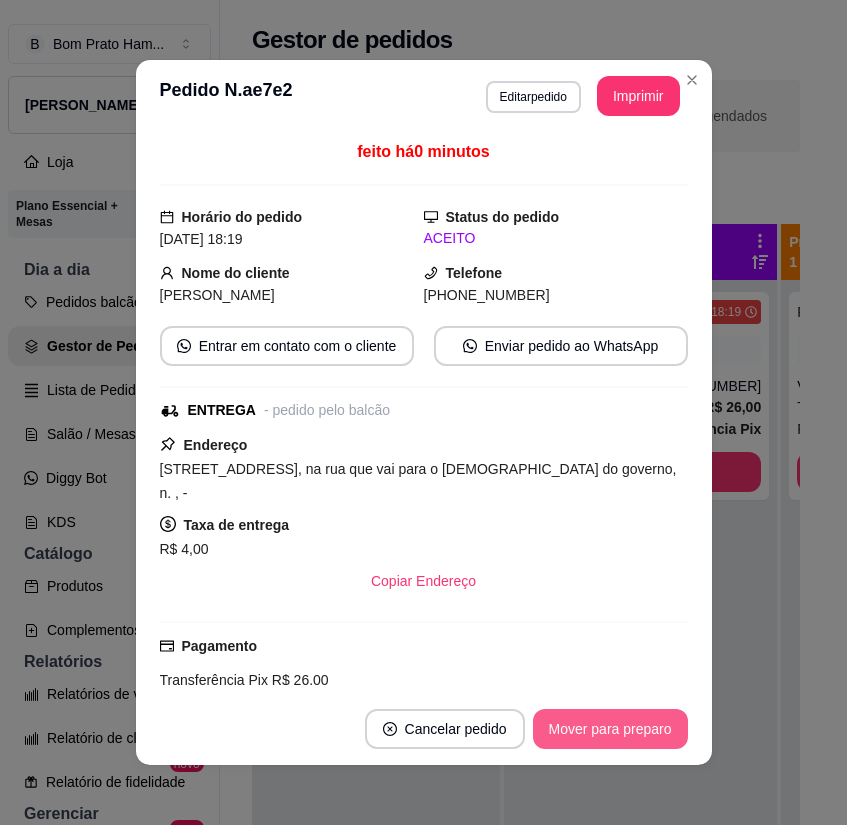 click on "Mover para preparo" at bounding box center [610, 729] 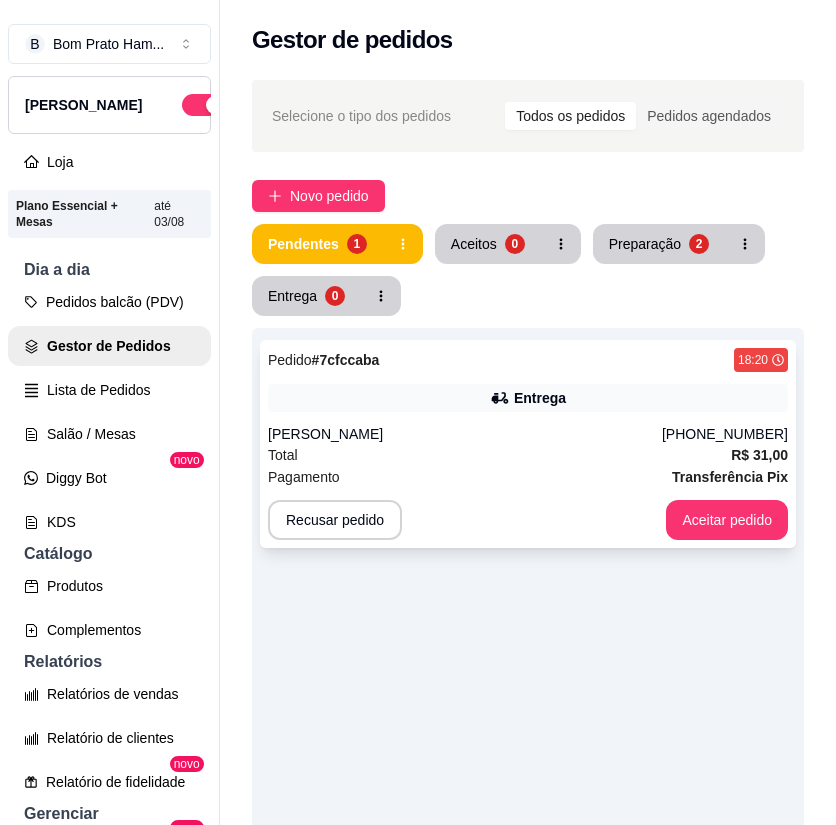 click on "Total R$ 31,00" at bounding box center [528, 455] 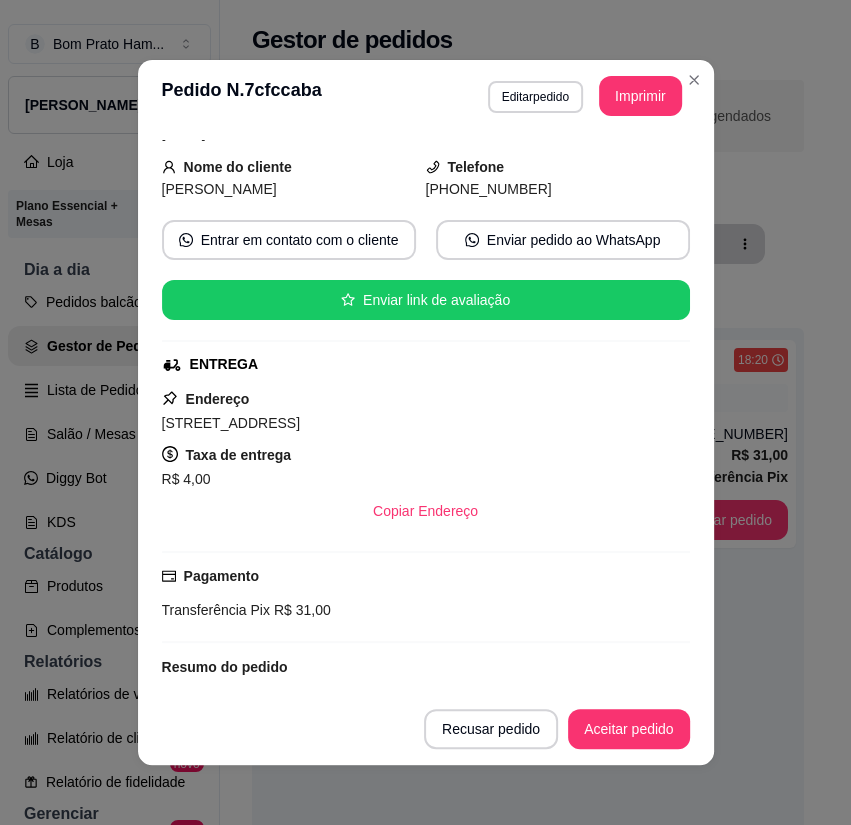 scroll, scrollTop: 232, scrollLeft: 0, axis: vertical 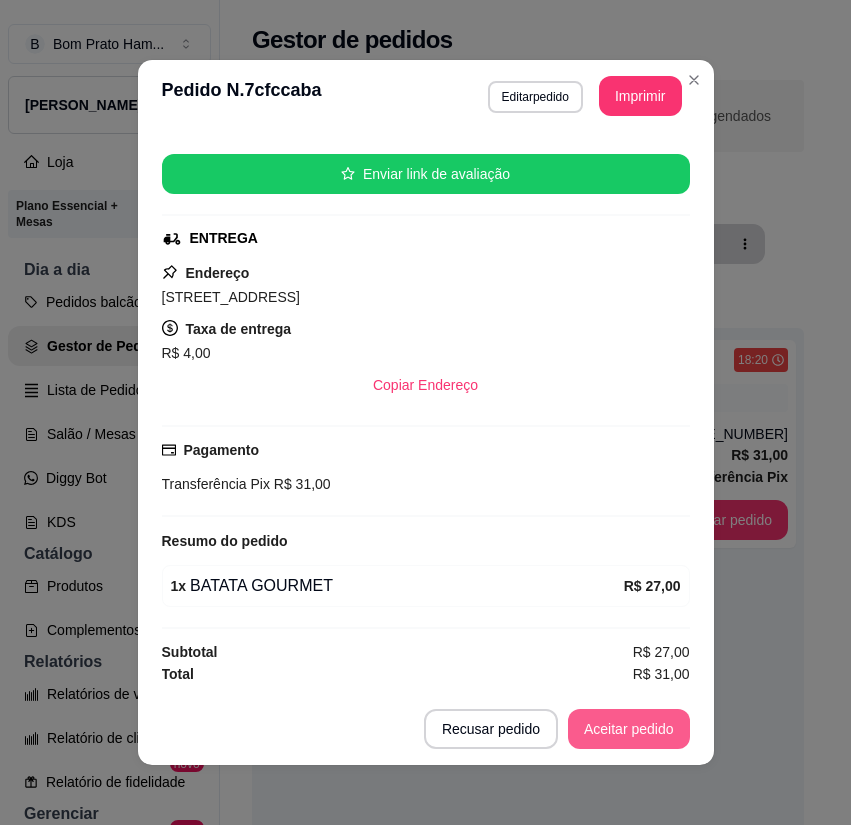 click on "Aceitar pedido" at bounding box center [629, 729] 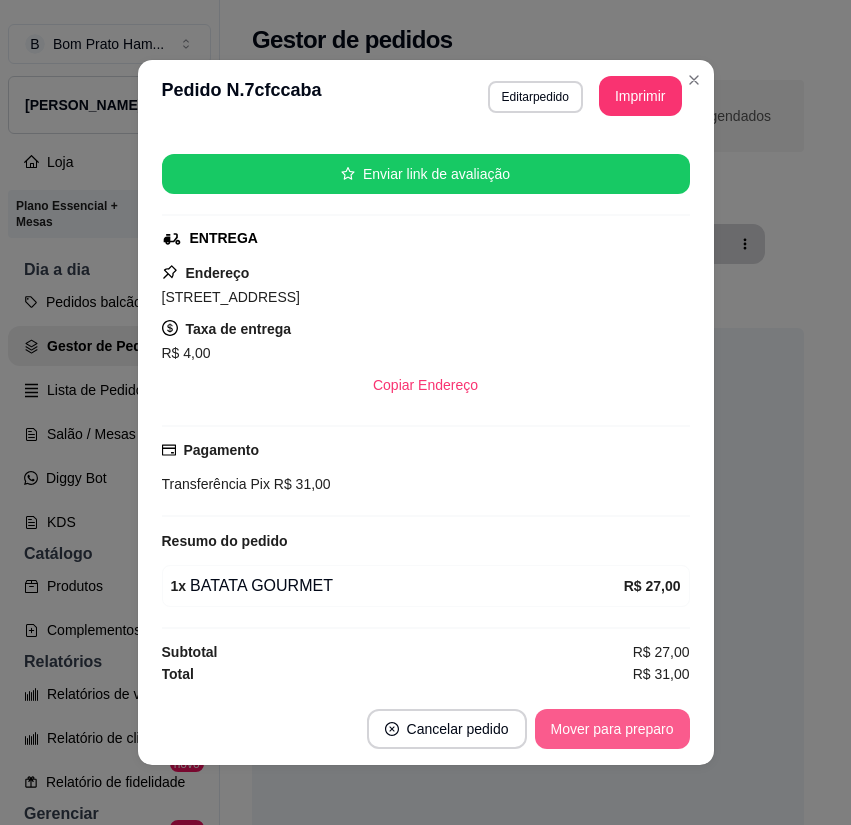 click on "Mover para preparo" at bounding box center (612, 729) 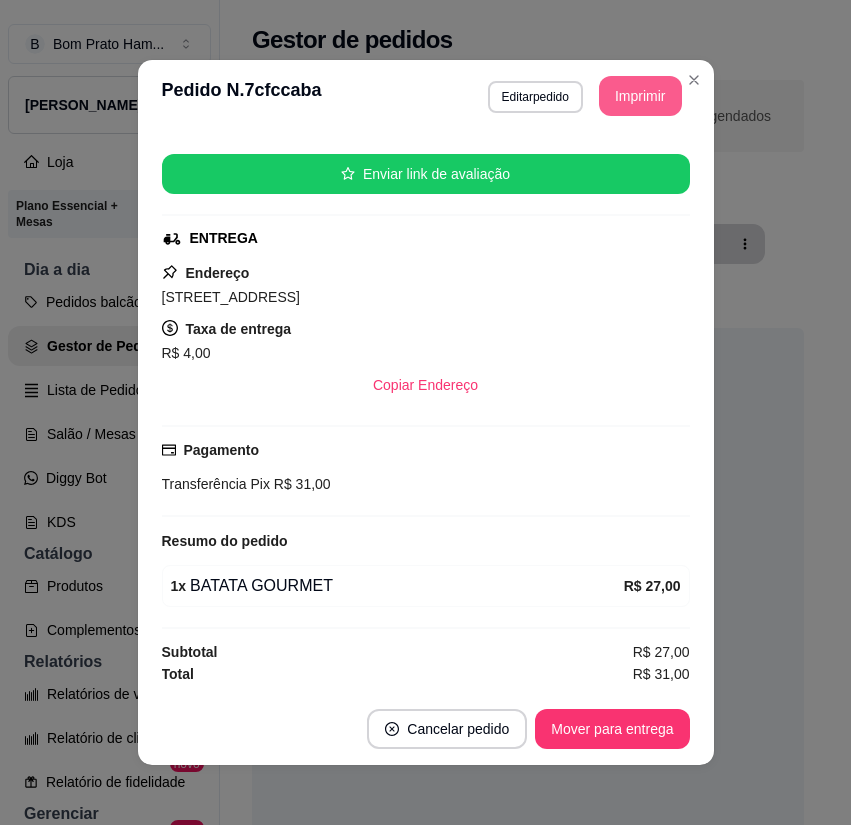 click on "Imprimir" at bounding box center [640, 96] 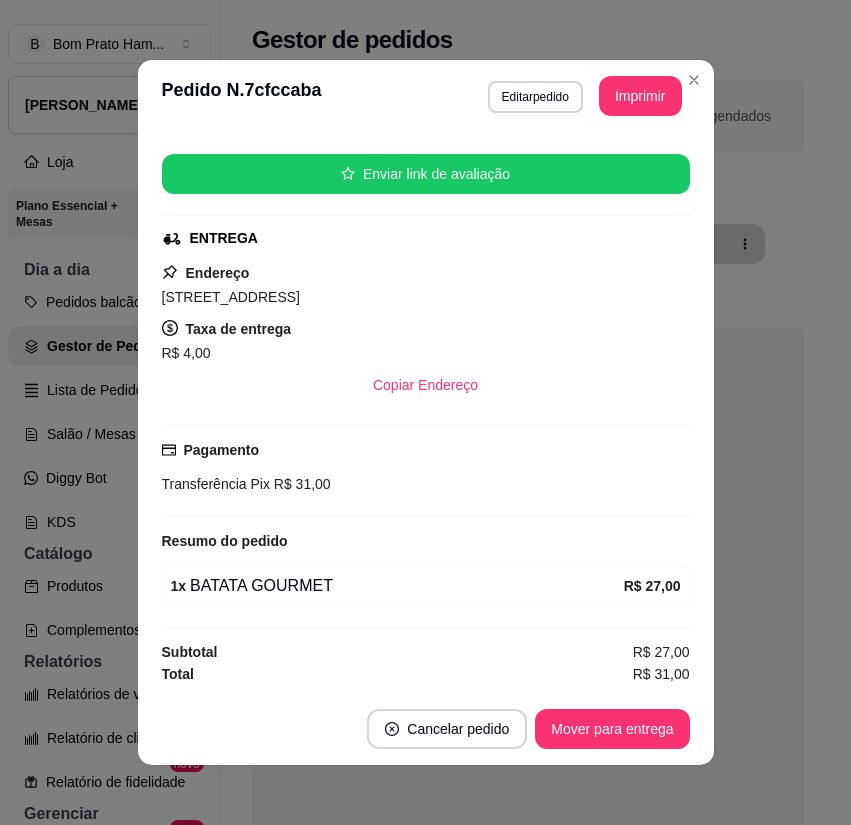 scroll, scrollTop: 0, scrollLeft: 0, axis: both 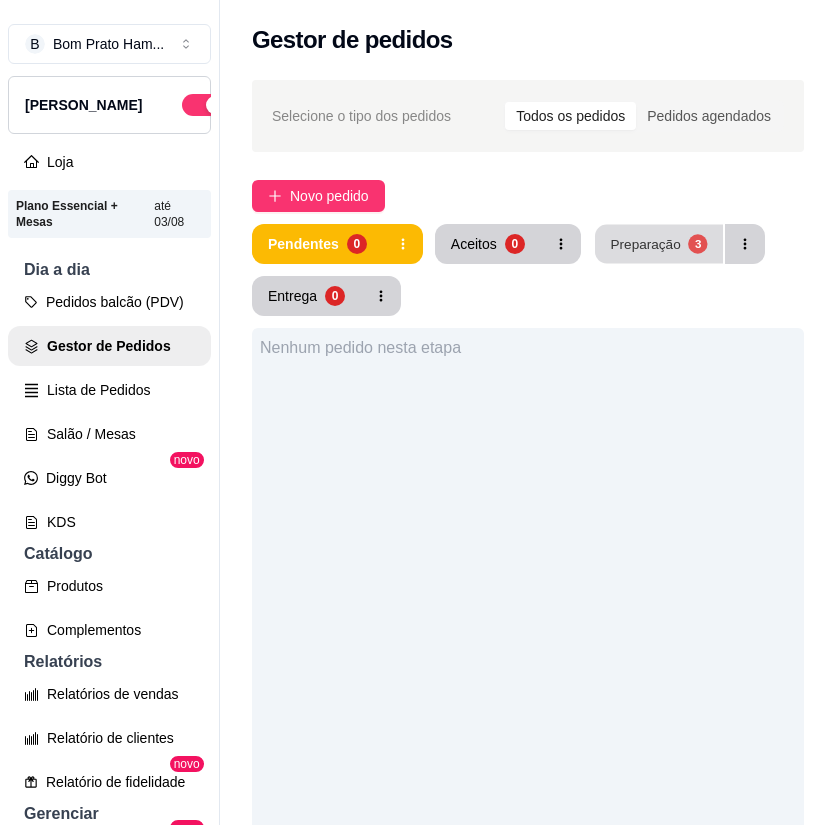 click on "Preparação 3" at bounding box center (659, 244) 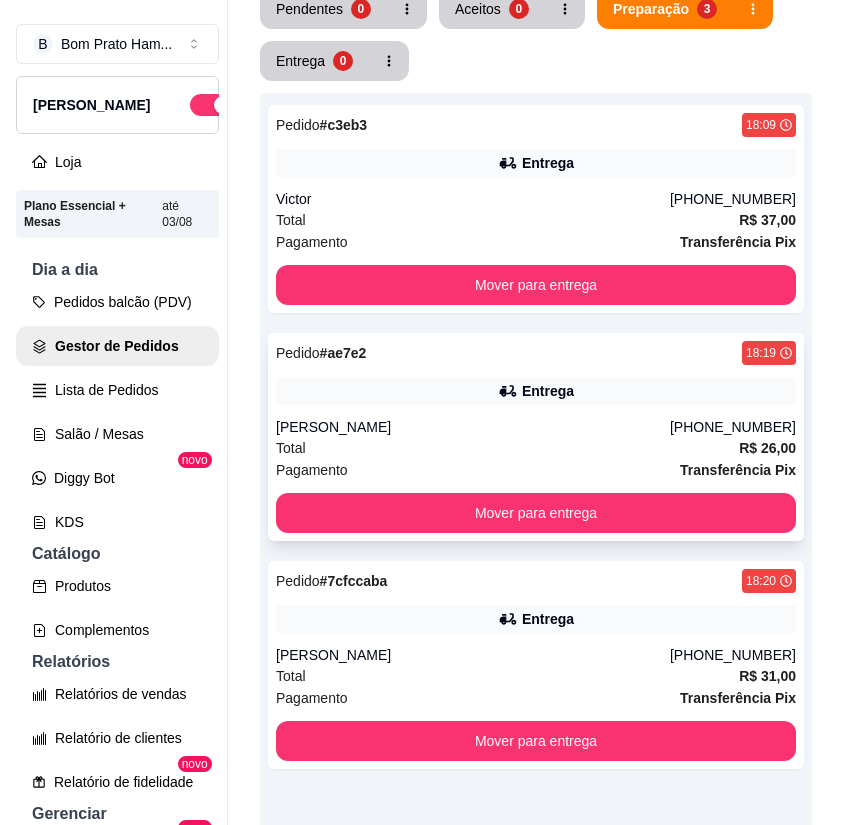 scroll, scrollTop: 200, scrollLeft: 0, axis: vertical 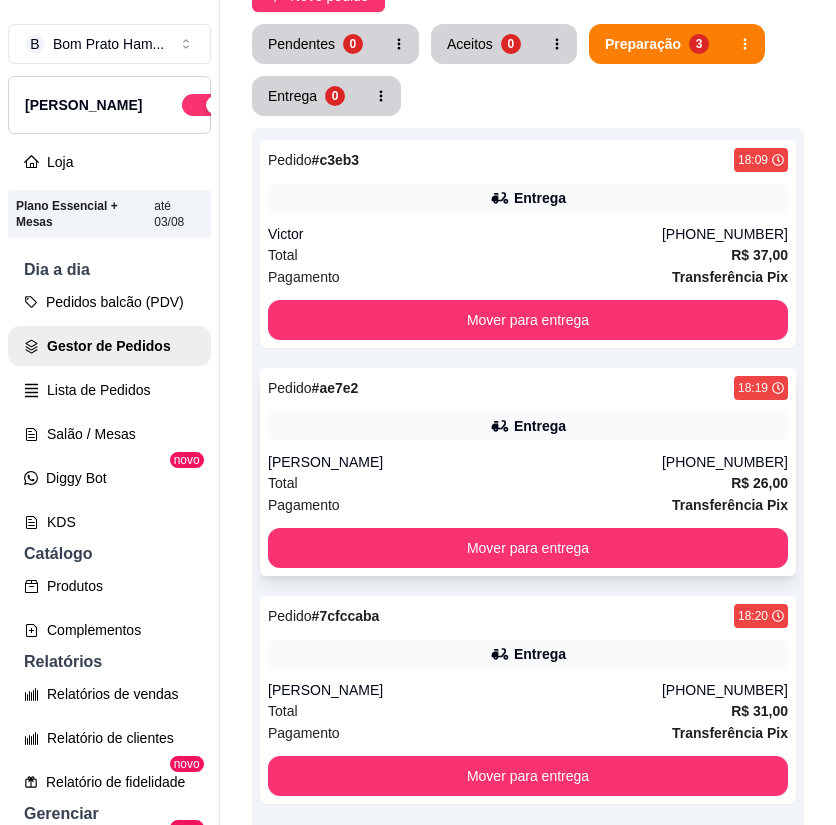 click on "Total R$ 37,00" at bounding box center (528, 255) 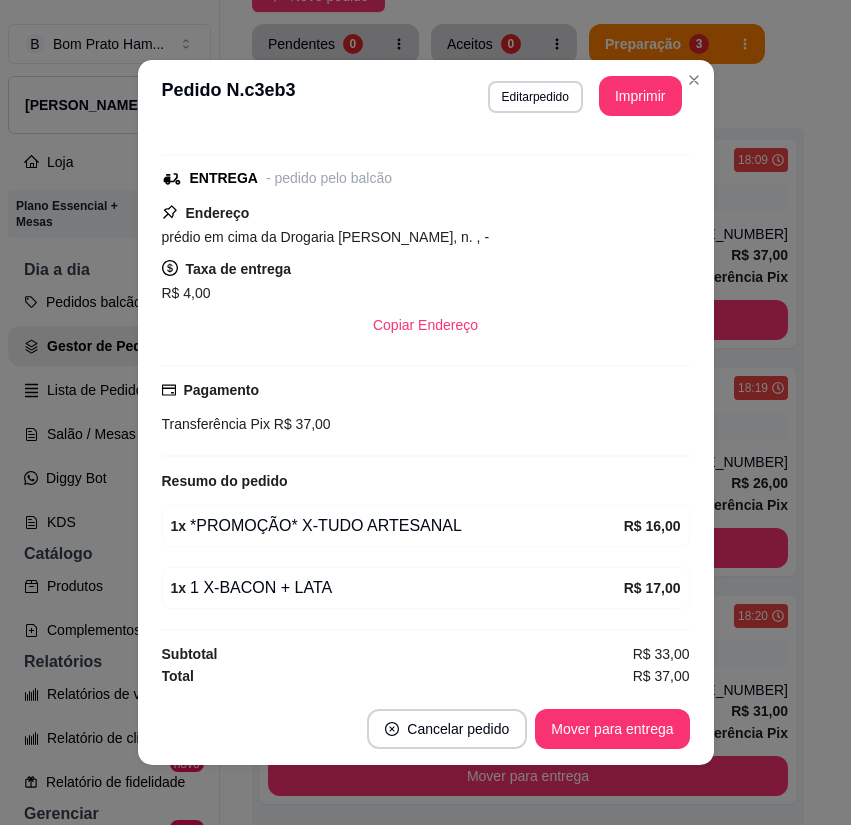 scroll, scrollTop: 234, scrollLeft: 0, axis: vertical 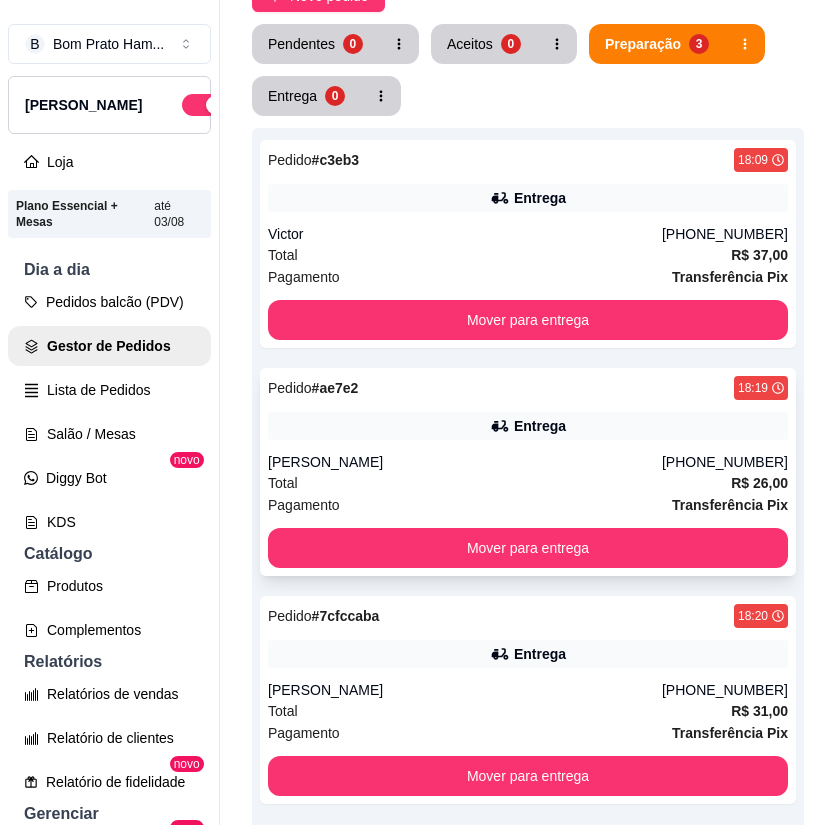 click on "Pedido  # ae7e2 18:19 Entrega Juliana (87) 9142-3866 Total R$ 26,00 Pagamento Transferência Pix Mover para entrega" at bounding box center [528, 472] 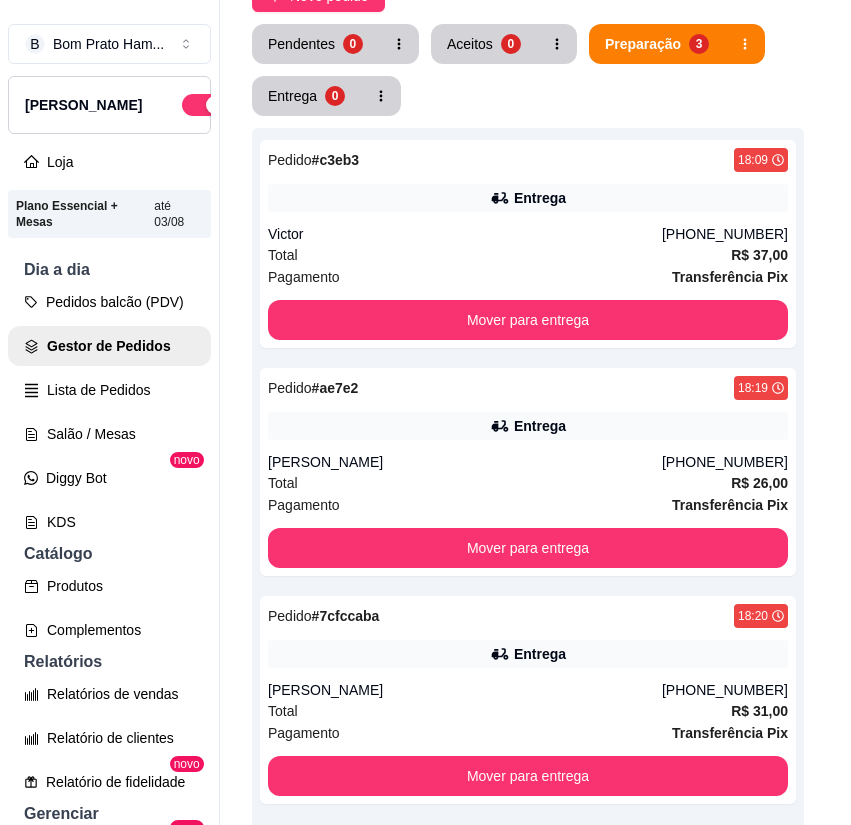 scroll, scrollTop: 172, scrollLeft: 0, axis: vertical 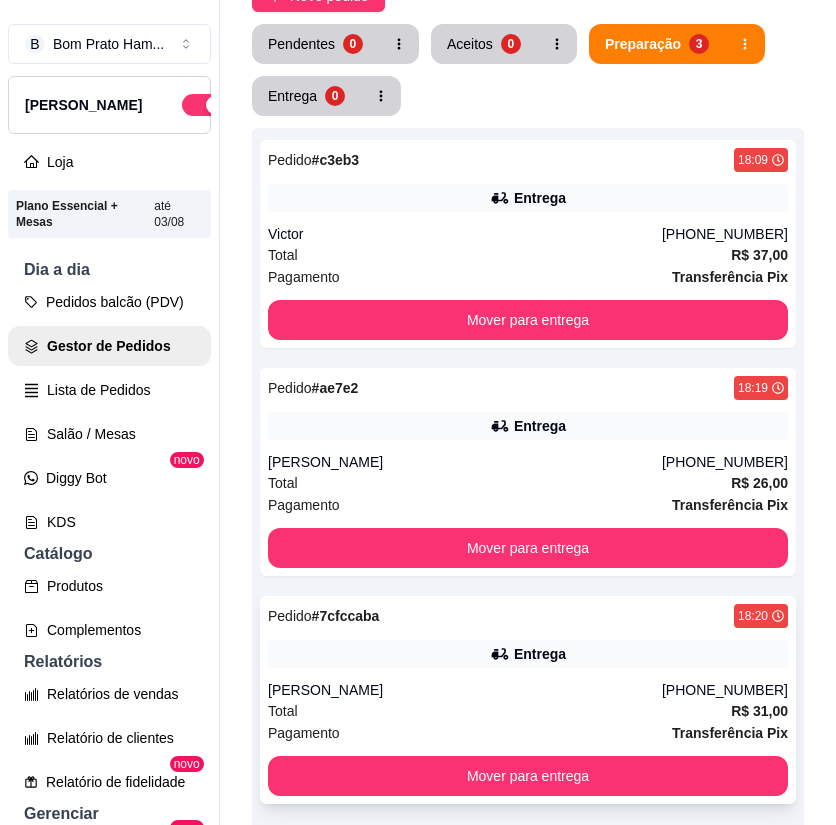 click on "Pedido  # 7cfccaba 18:20 Entrega Lucas (87) 99901-7564 Total R$ 31,00 Pagamento Transferência Pix Mover para entrega" at bounding box center (528, 700) 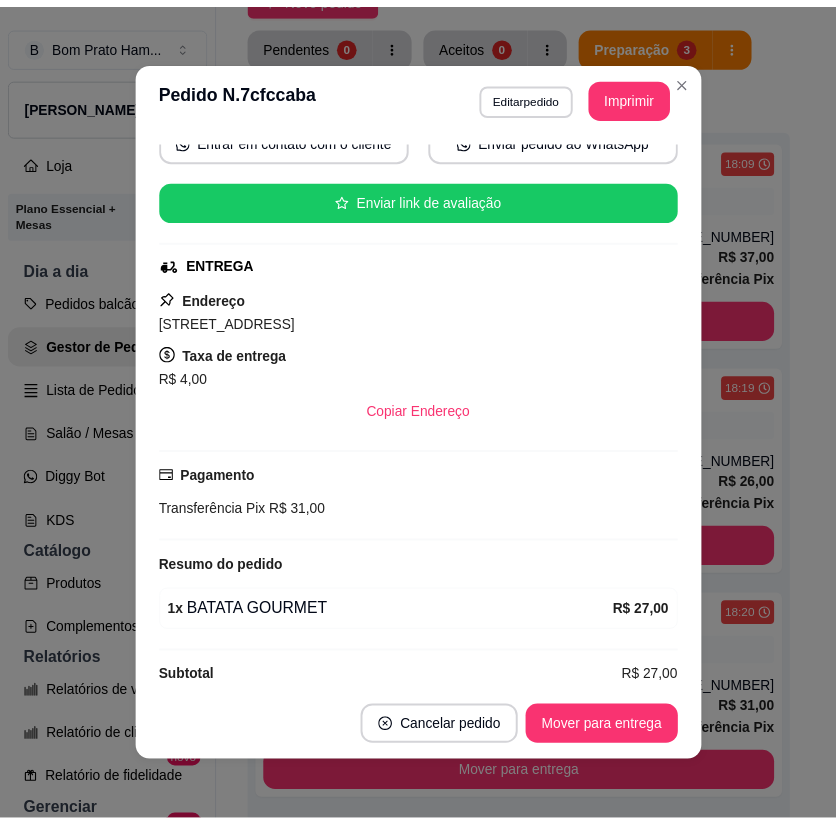 scroll, scrollTop: 232, scrollLeft: 0, axis: vertical 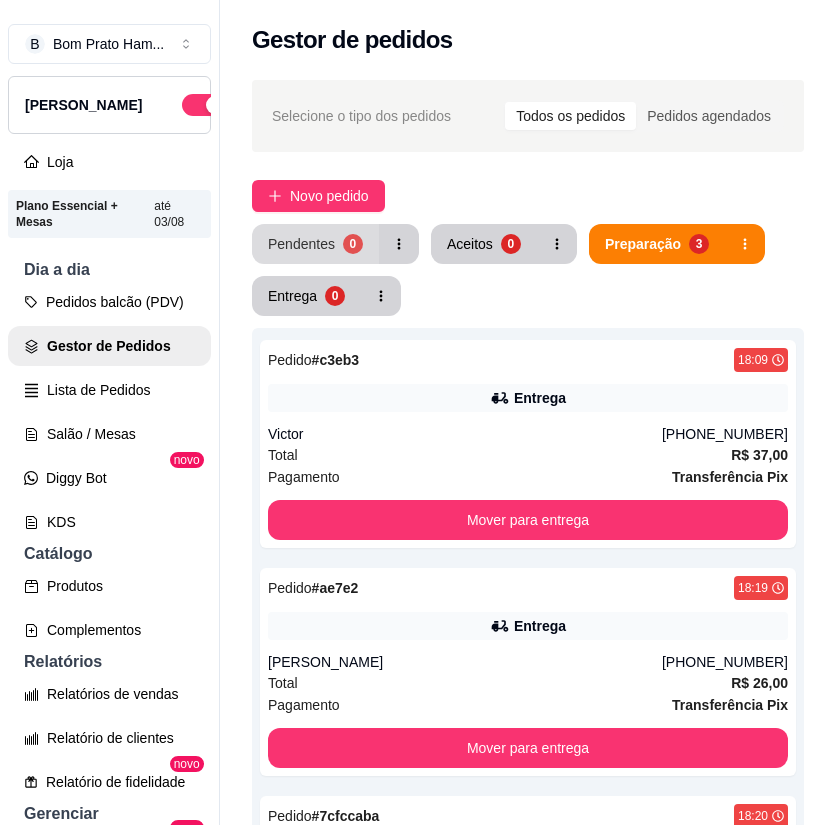 click on "Pendentes 0" at bounding box center [315, 244] 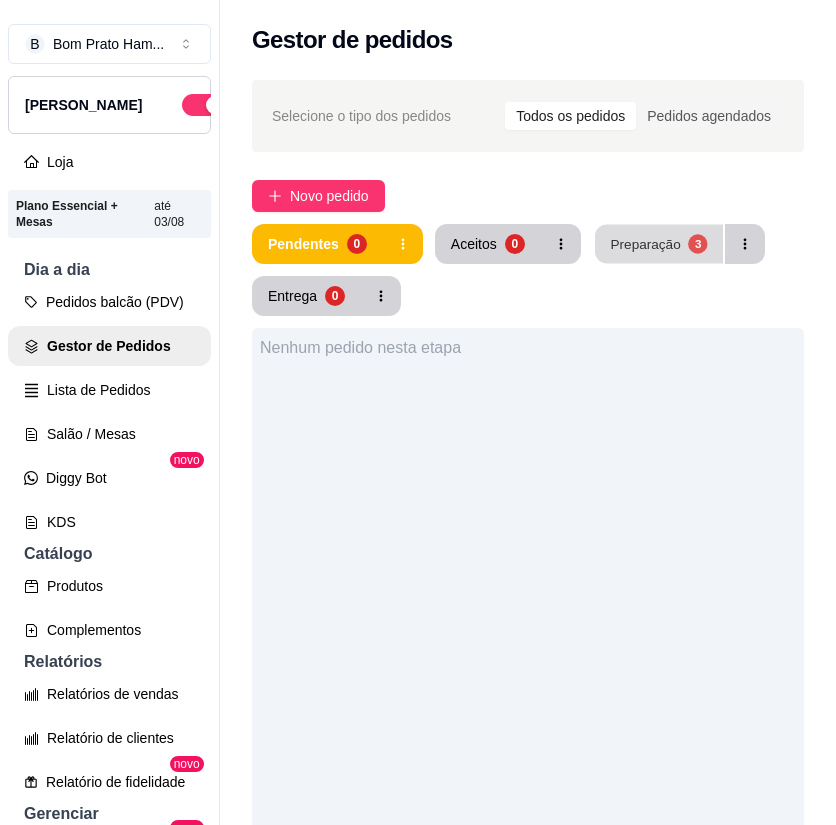 click on "Preparação" at bounding box center (645, 243) 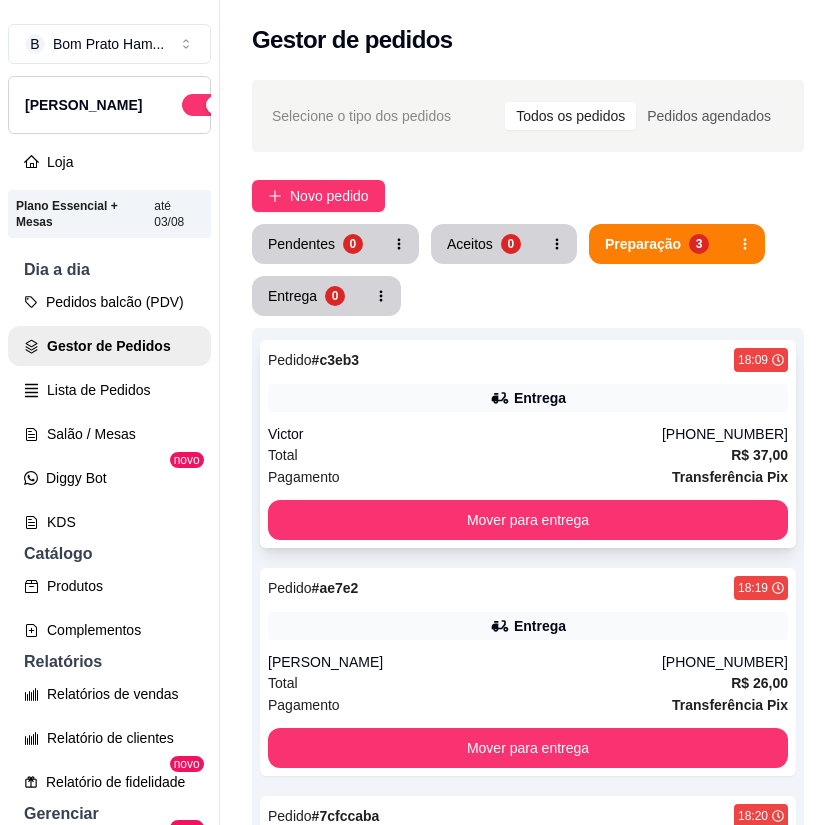 click on "Entrega" at bounding box center [540, 398] 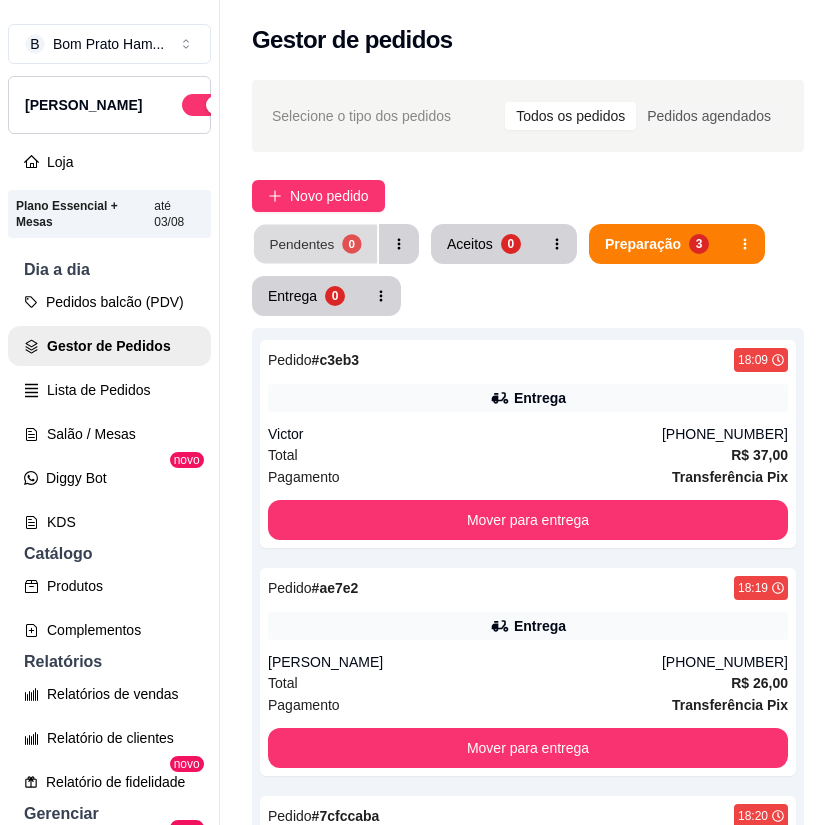 click on "Pendentes 0" at bounding box center (315, 244) 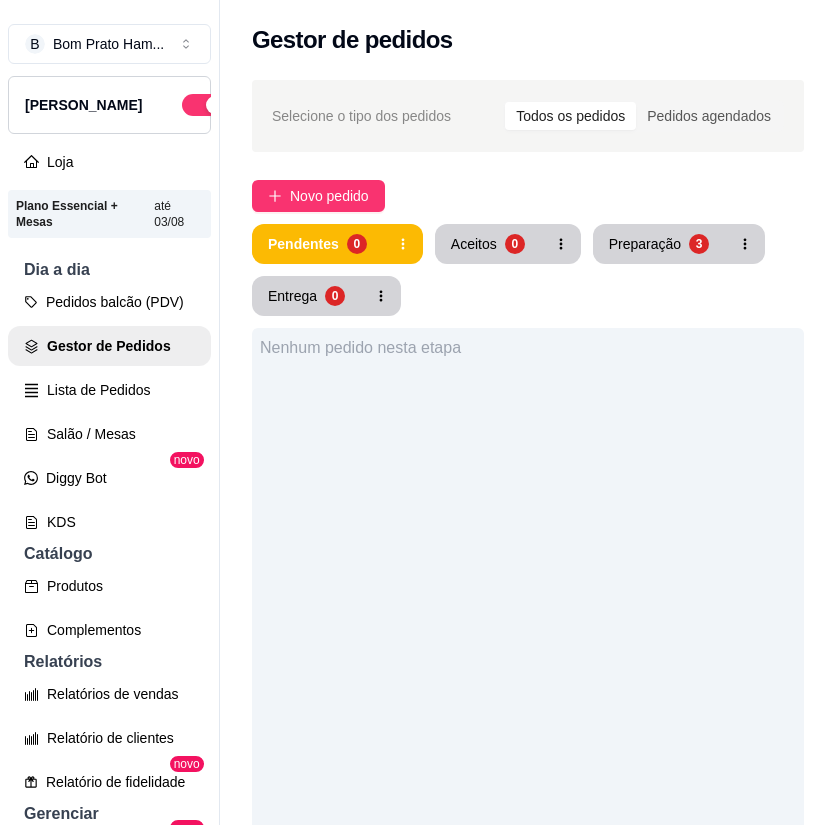 click on "Nenhum pedido nesta etapa" at bounding box center [528, 740] 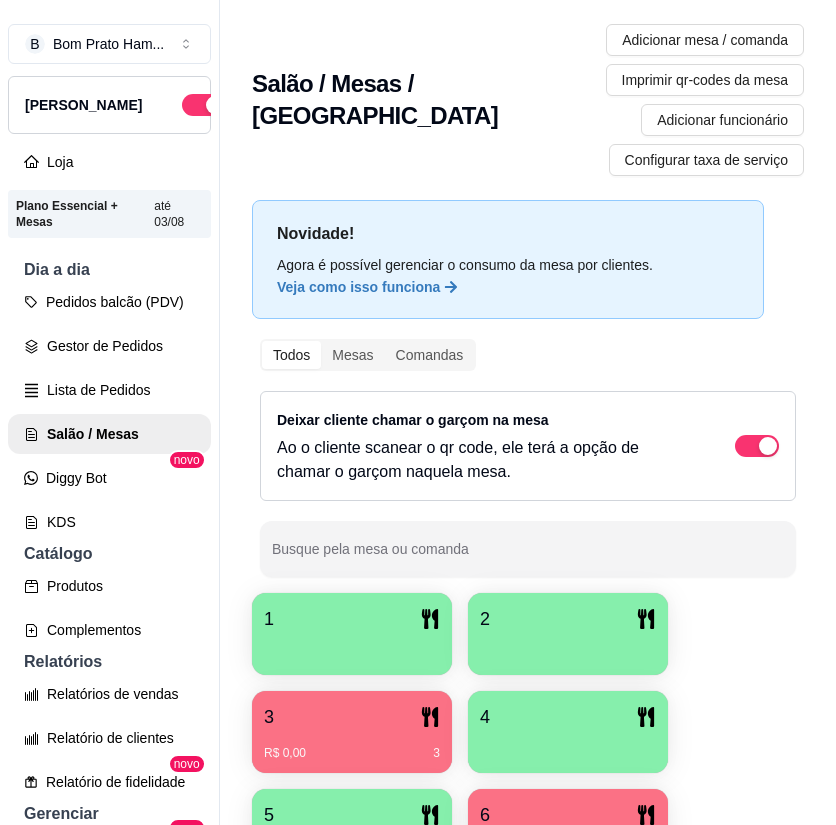 scroll, scrollTop: 0, scrollLeft: 0, axis: both 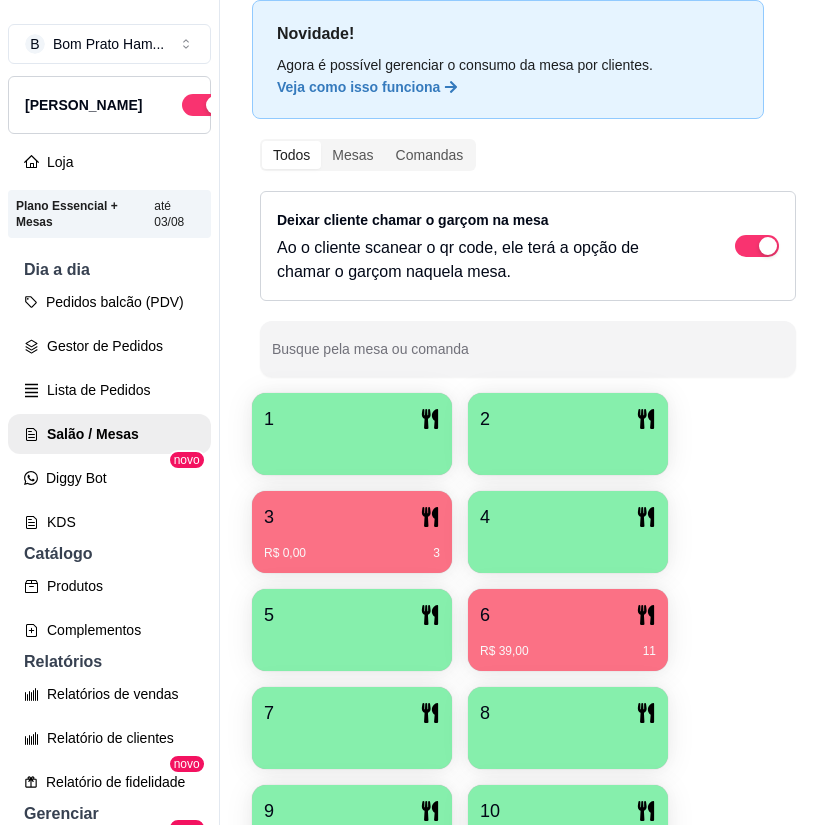 click on "9" at bounding box center [352, 811] 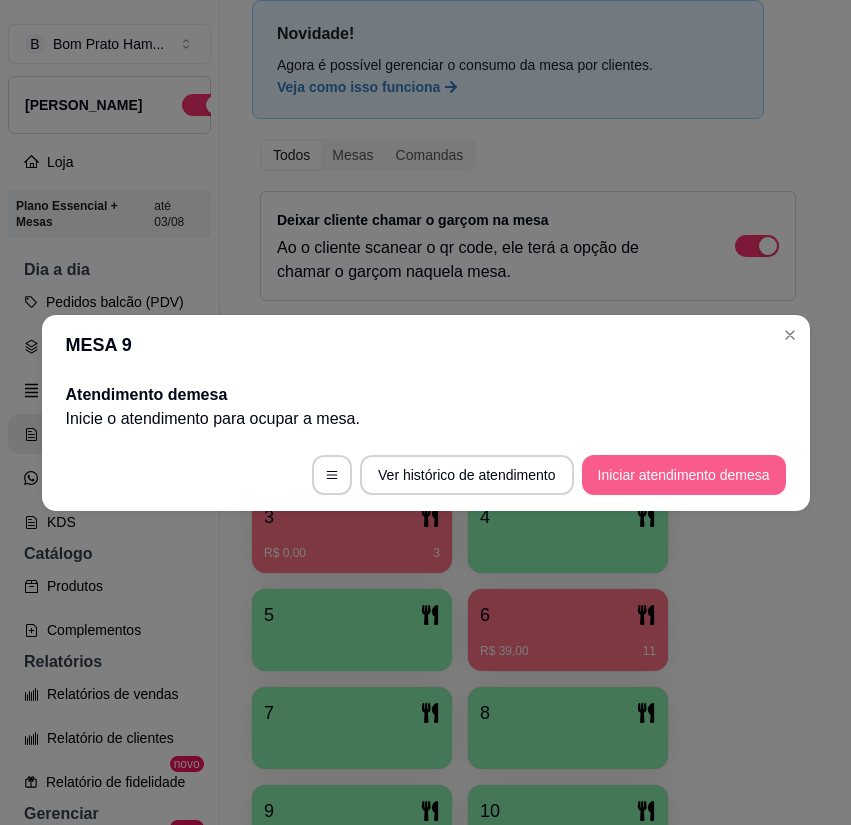 click on "Iniciar atendimento de  mesa" at bounding box center [684, 475] 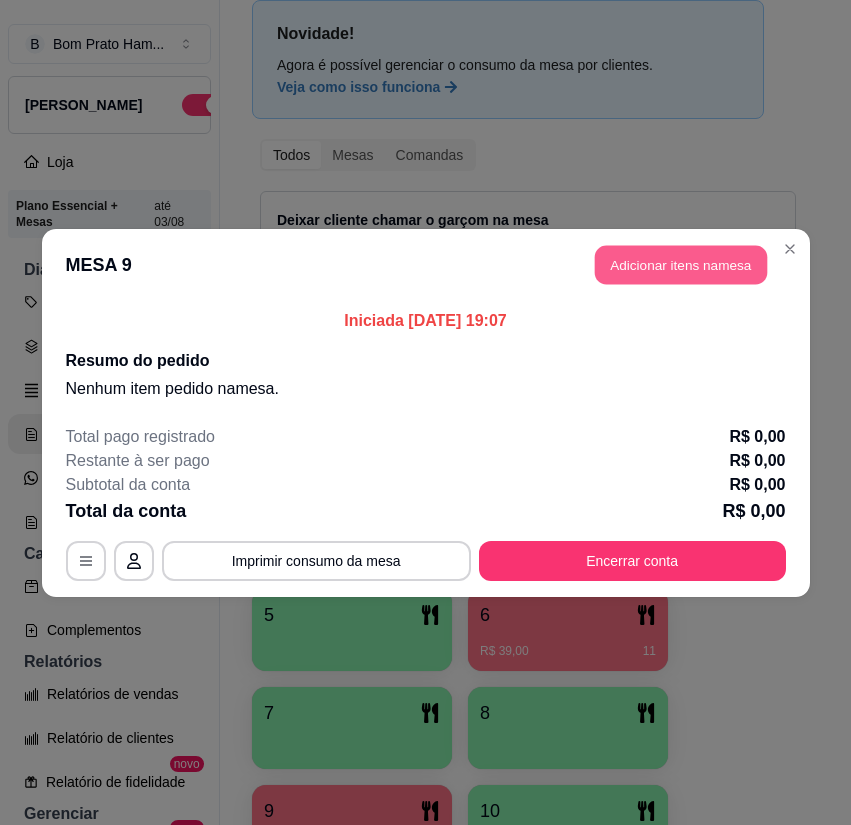 click on "Adicionar itens na  mesa" at bounding box center [681, 264] 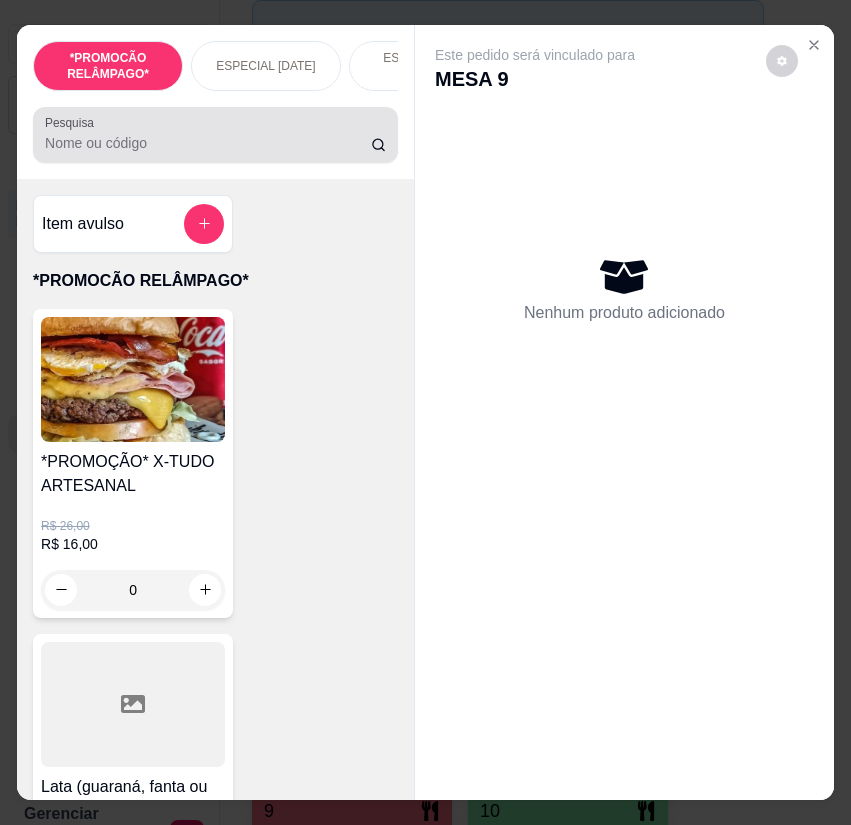 click at bounding box center (215, 135) 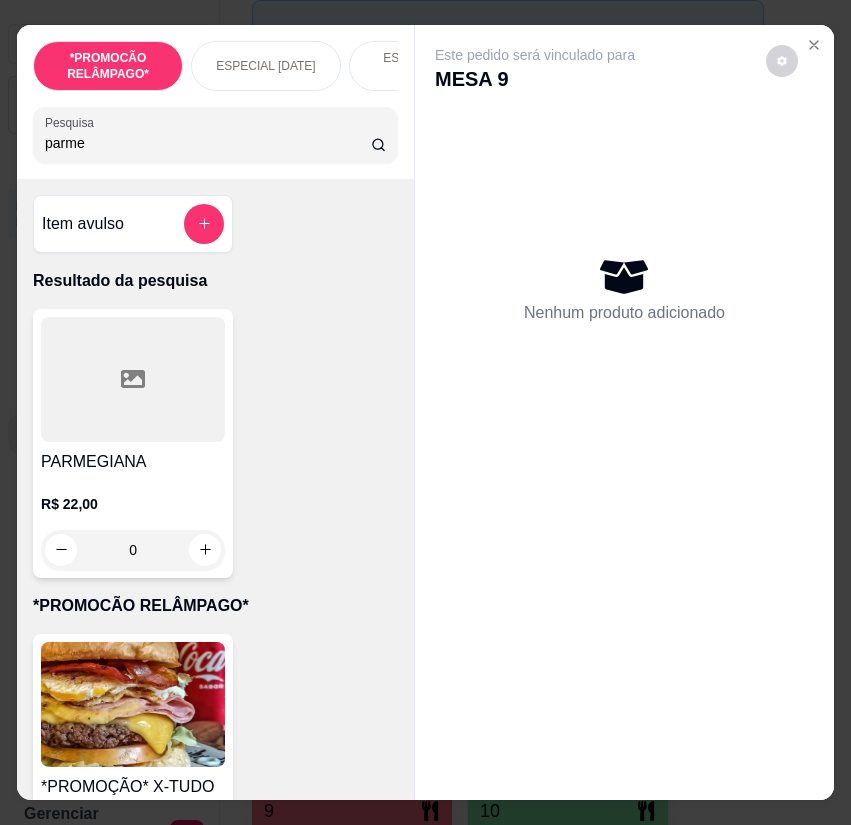 type on "parme" 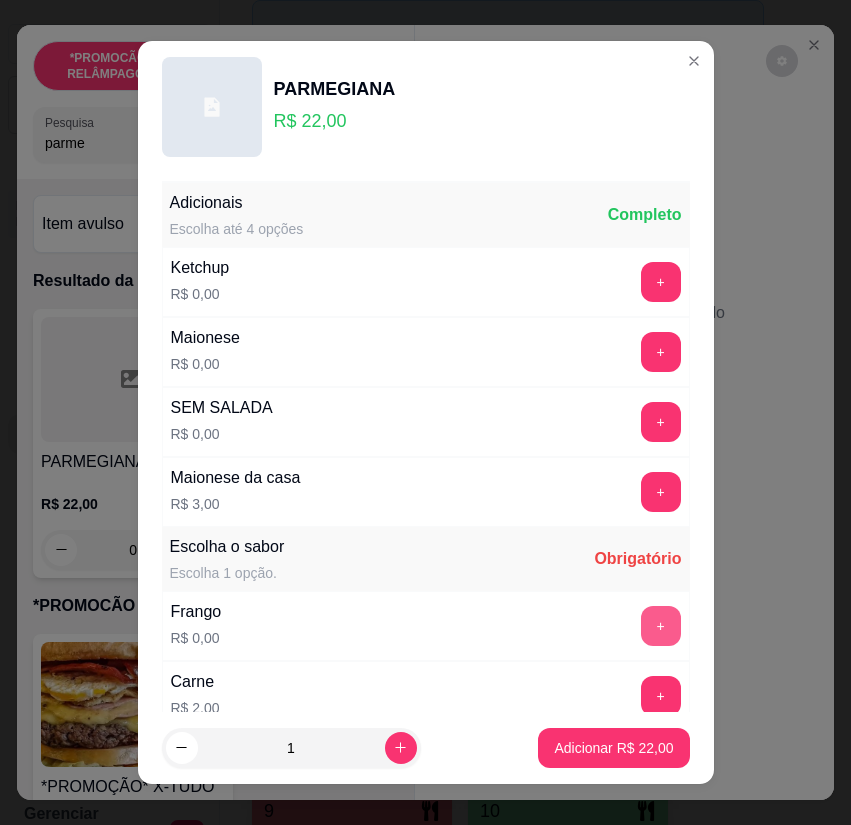 click on "+" at bounding box center (661, 626) 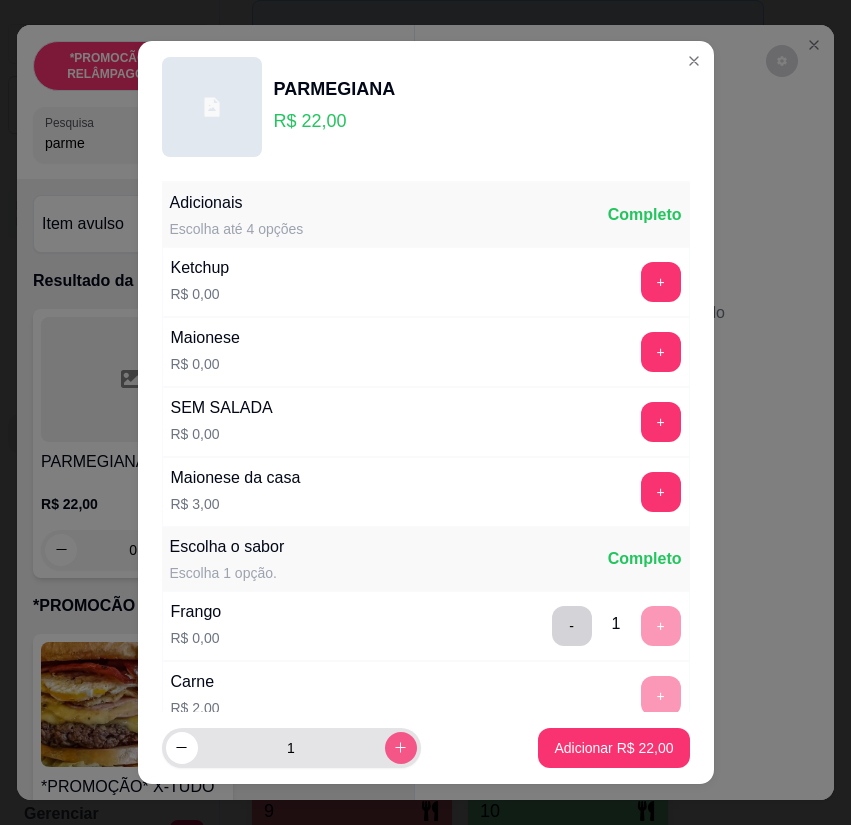 click 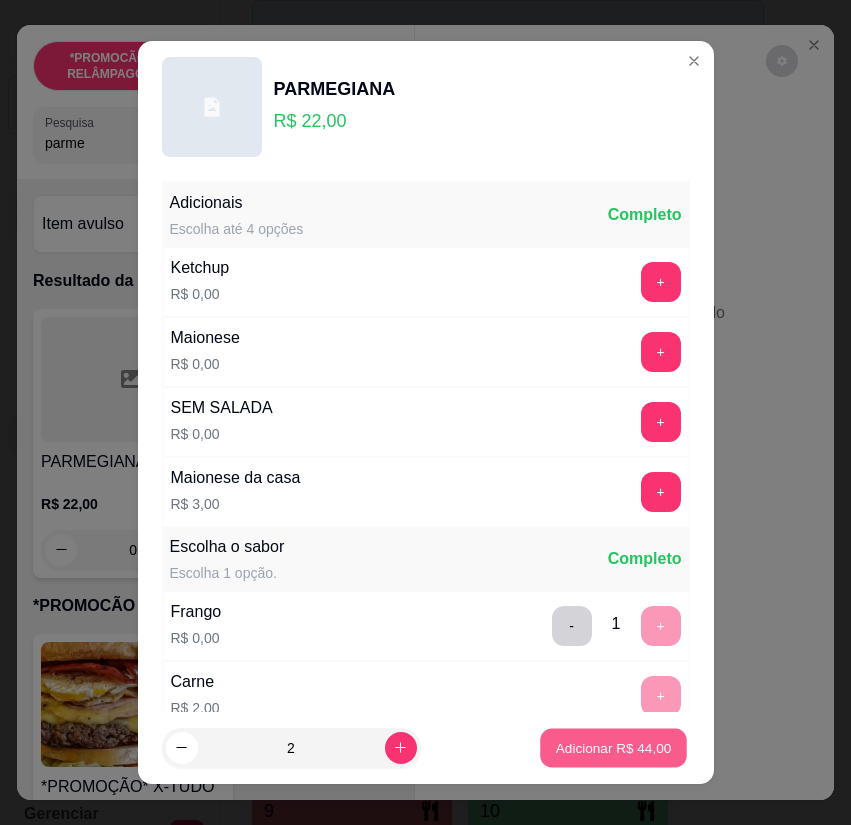 click on "Adicionar   R$ 44,00" at bounding box center (614, 747) 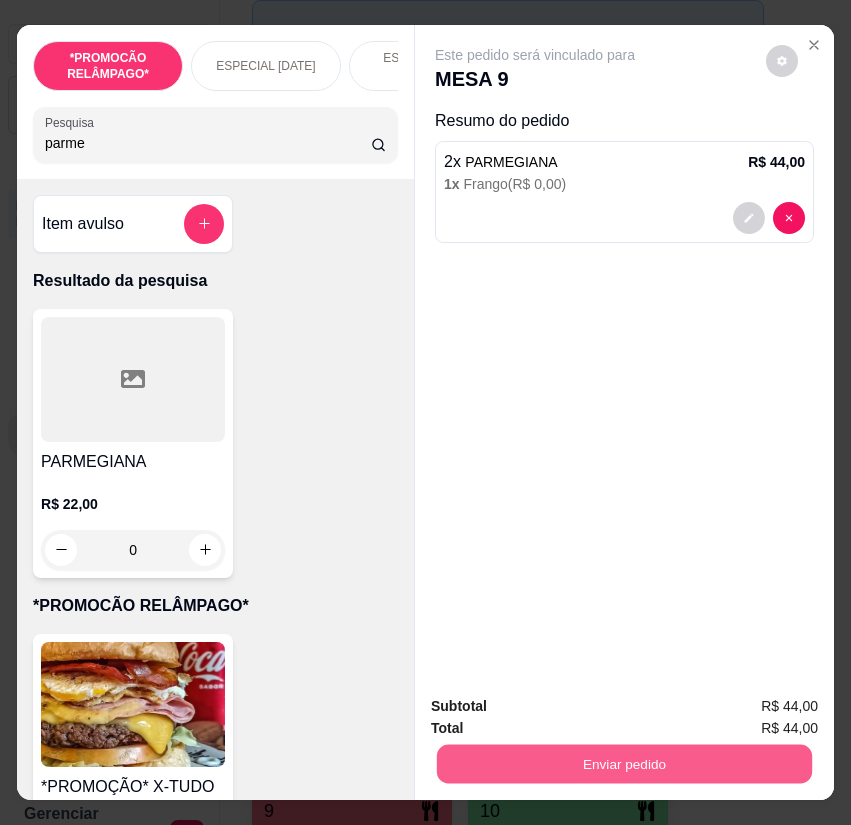 click on "Enviar pedido" at bounding box center [624, 764] 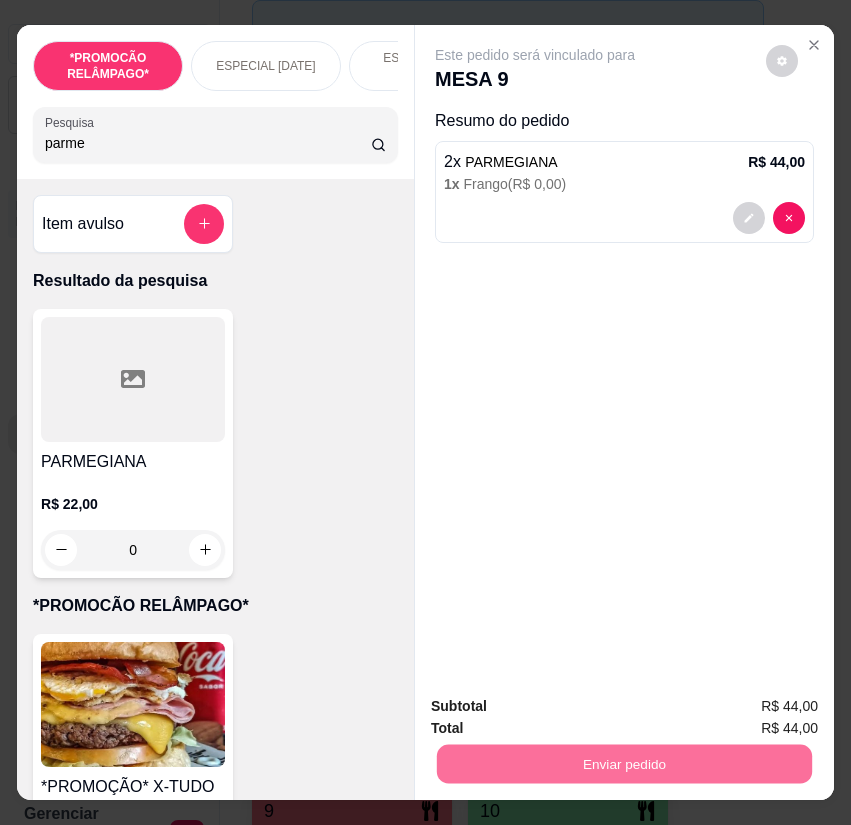 click on "Não registrar e enviar pedido" at bounding box center (556, 707) 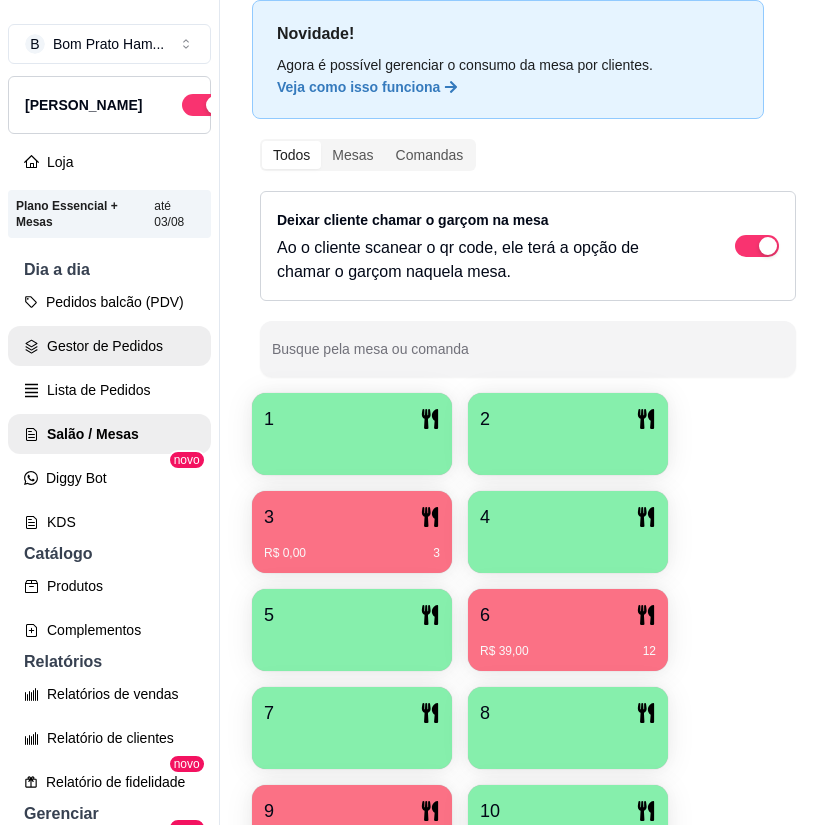 click on "Gestor de Pedidos" at bounding box center [109, 346] 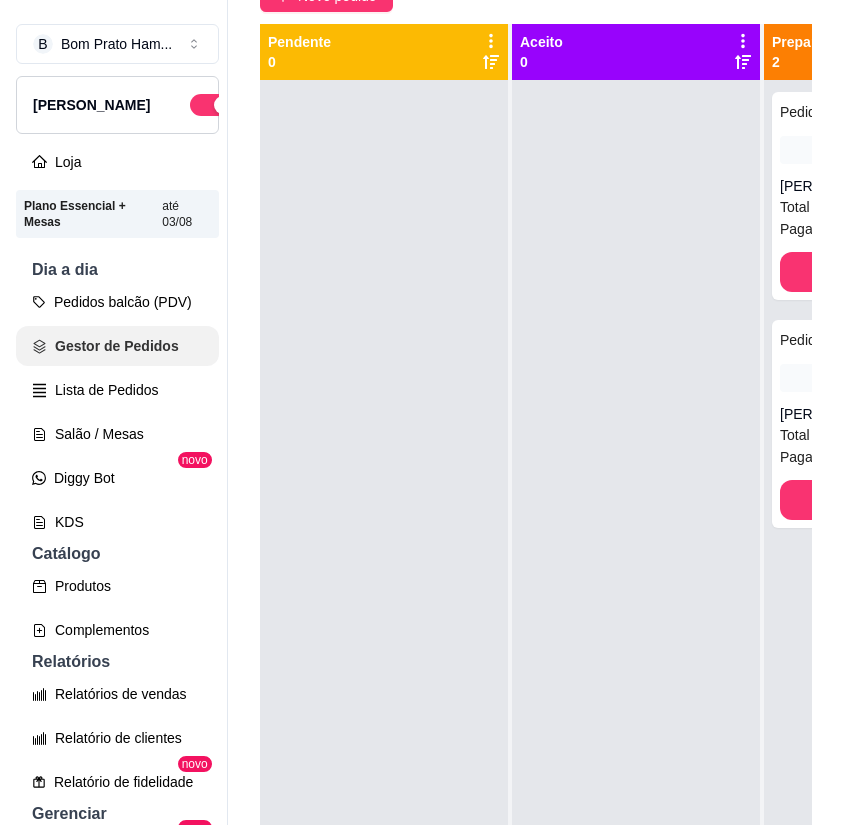 scroll, scrollTop: 0, scrollLeft: 0, axis: both 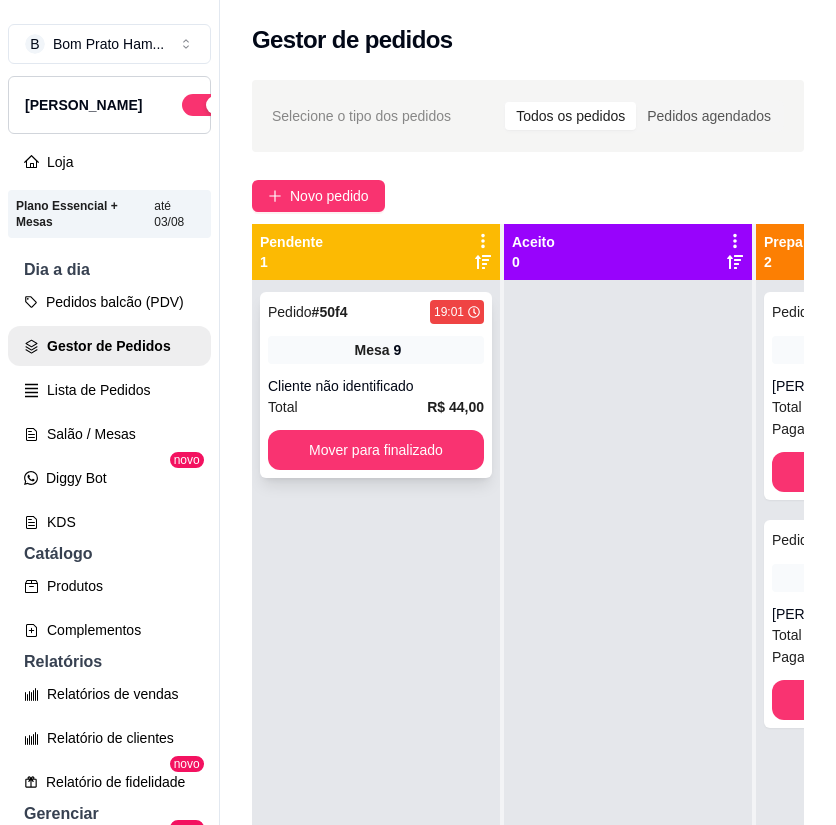 click on "Cliente não identificado" at bounding box center [376, 386] 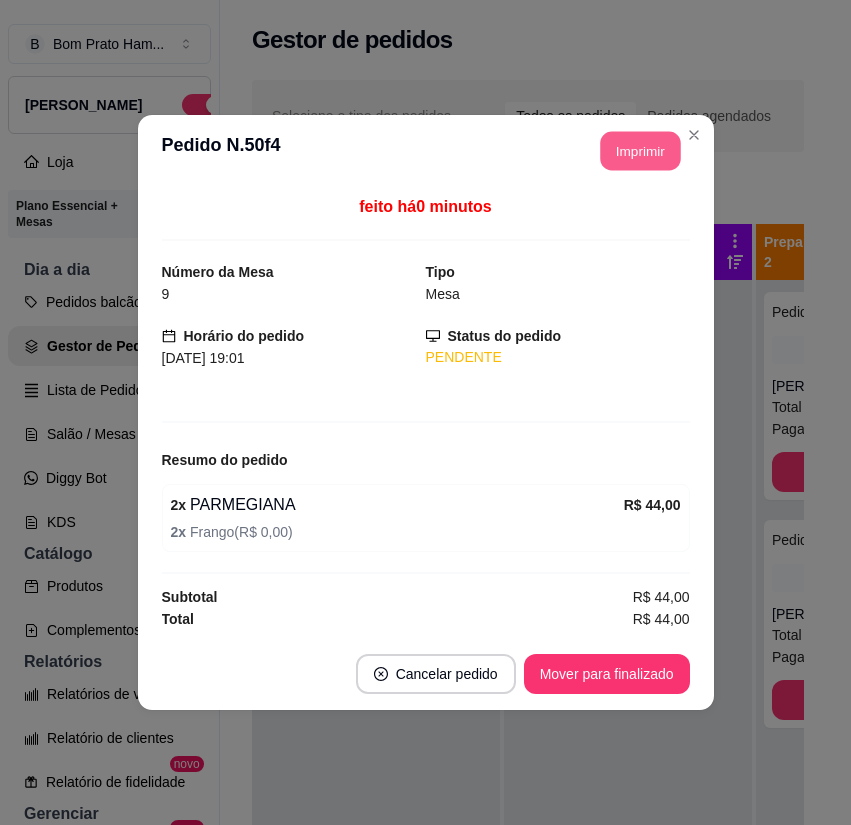 click on "Imprimir" at bounding box center (640, 151) 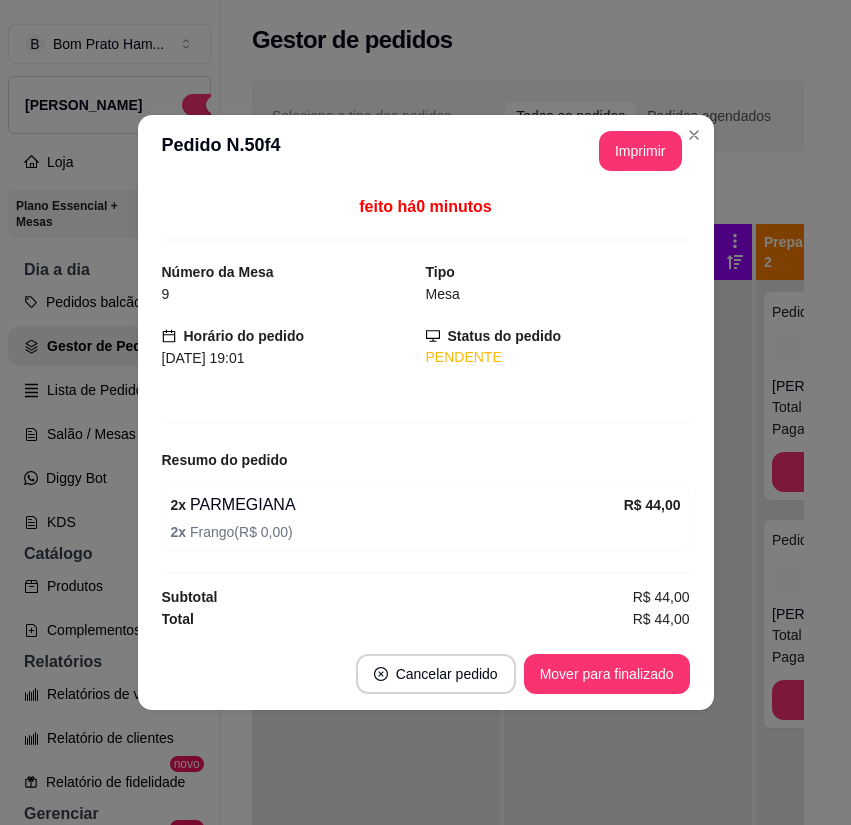 scroll, scrollTop: 0, scrollLeft: 0, axis: both 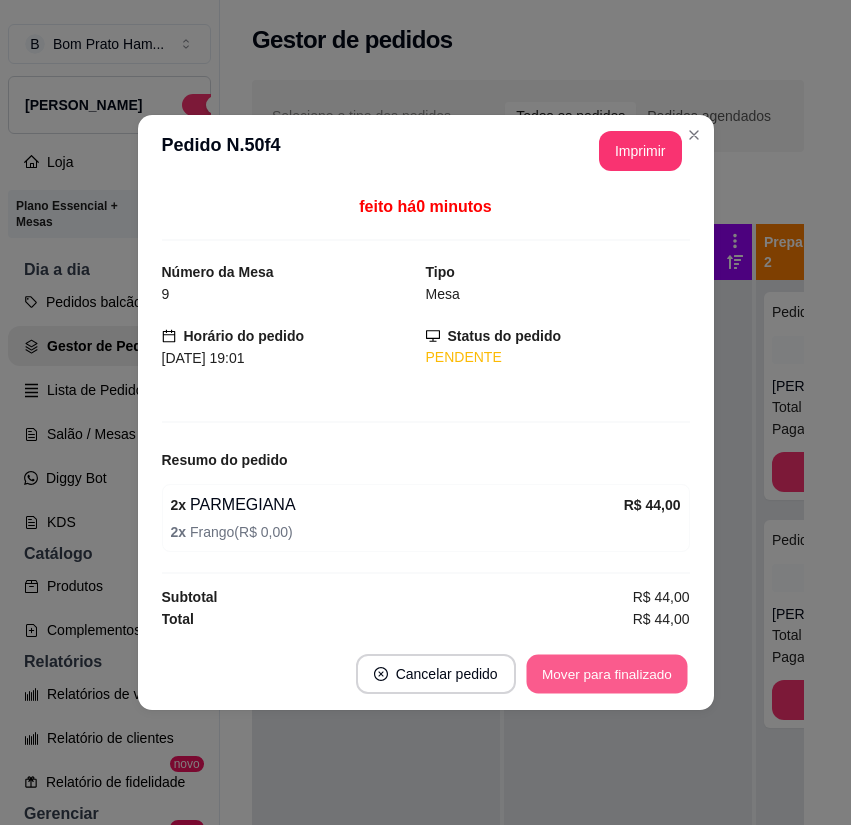 click on "Mover para finalizado" at bounding box center [606, 674] 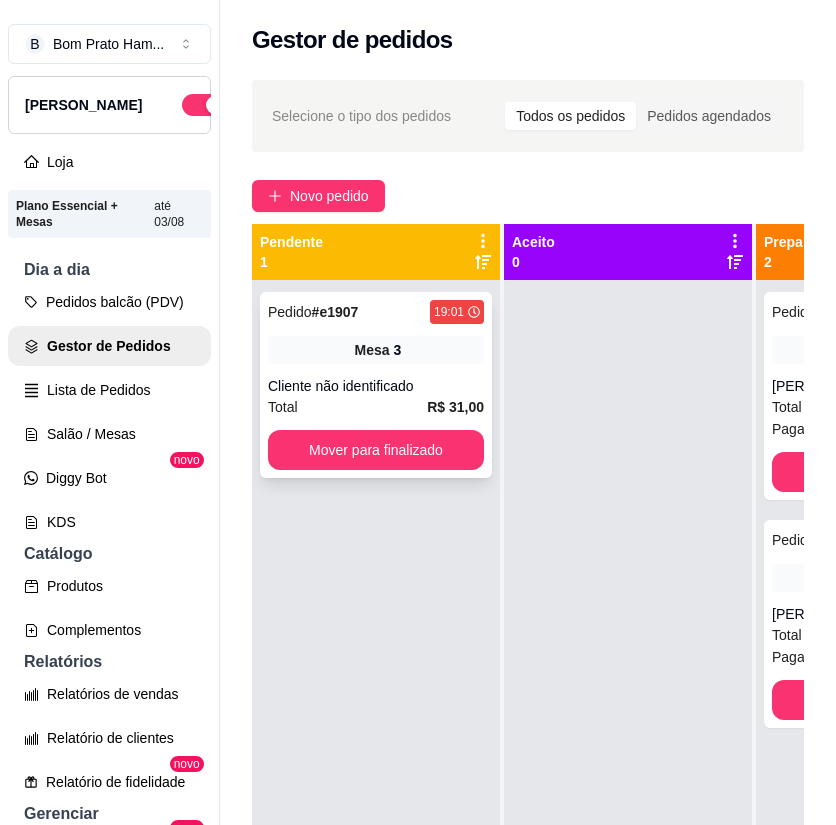 click on "Mesa 3" at bounding box center [376, 350] 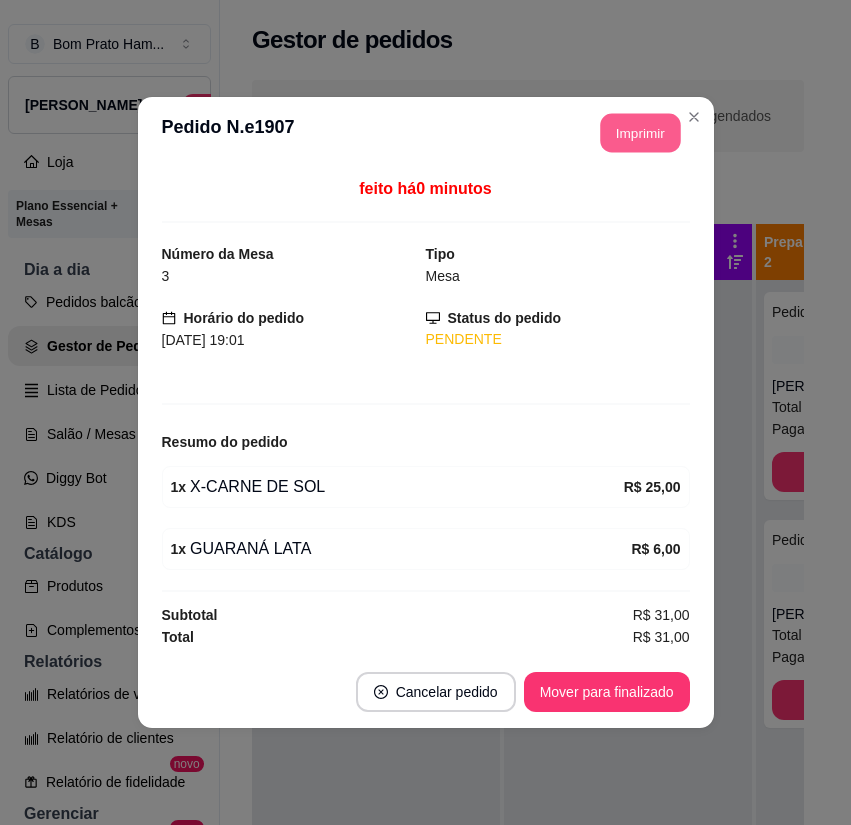 click on "Imprimir" at bounding box center (640, 133) 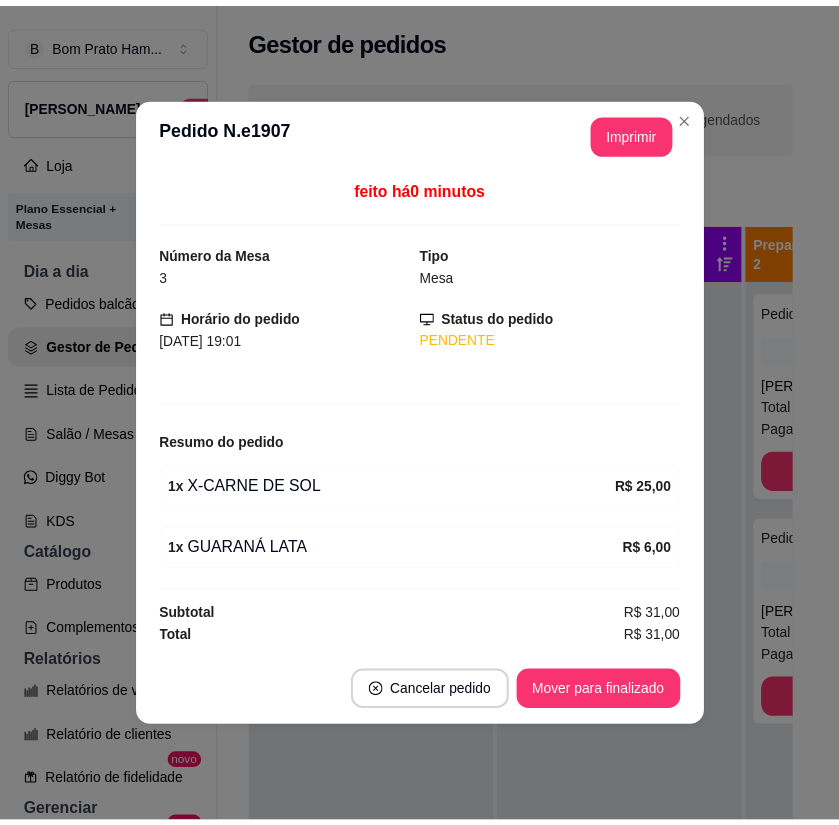 scroll, scrollTop: 0, scrollLeft: 0, axis: both 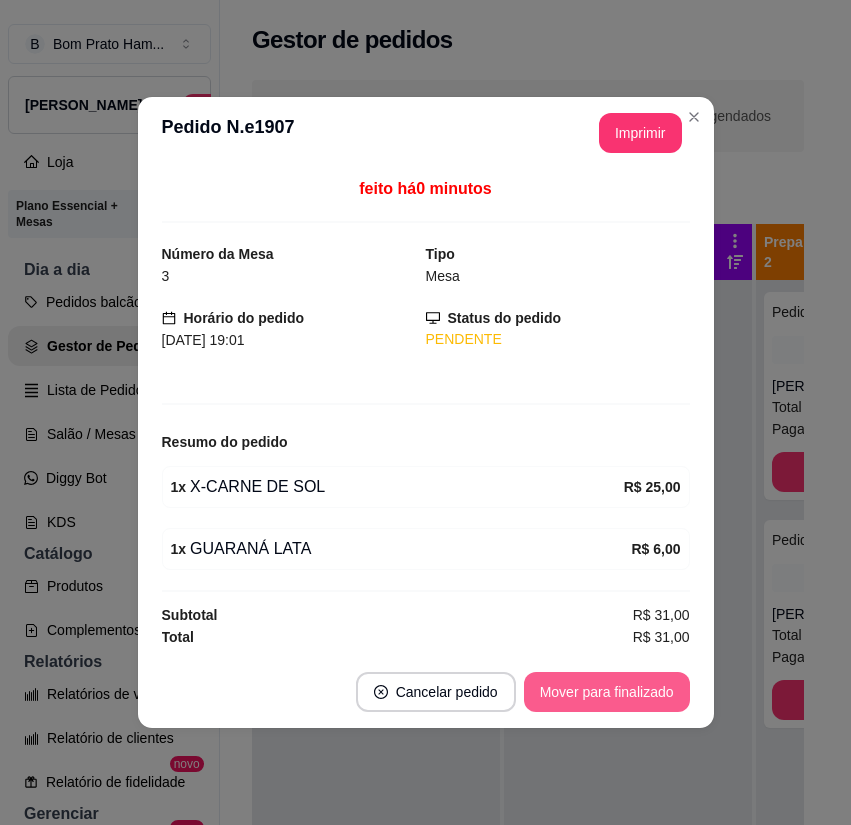 click on "Mover para finalizado" at bounding box center [607, 692] 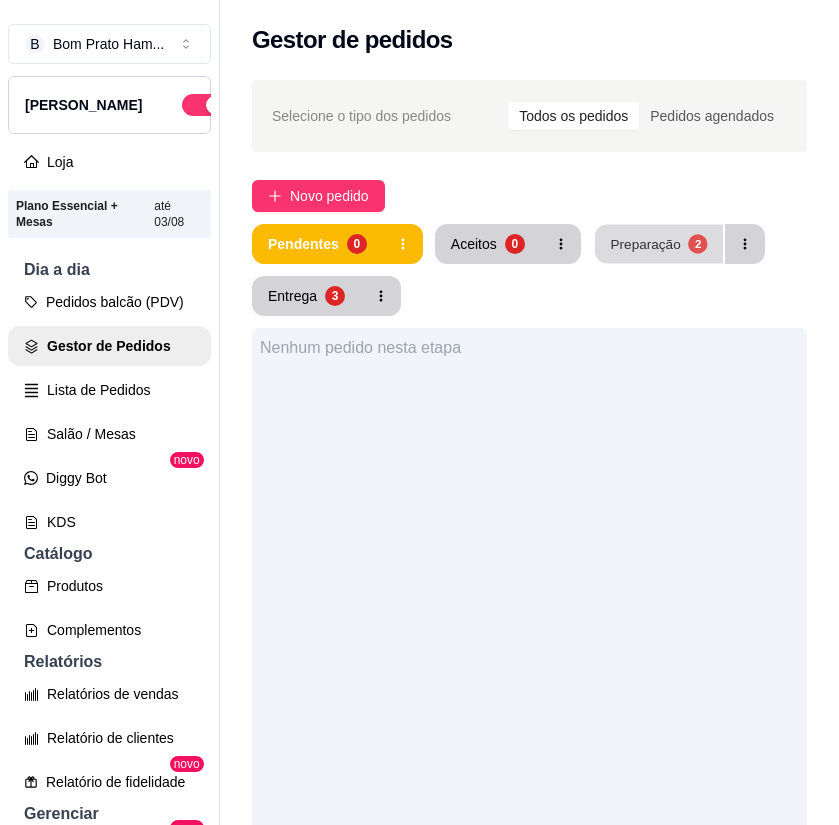 click on "Preparação" at bounding box center (645, 243) 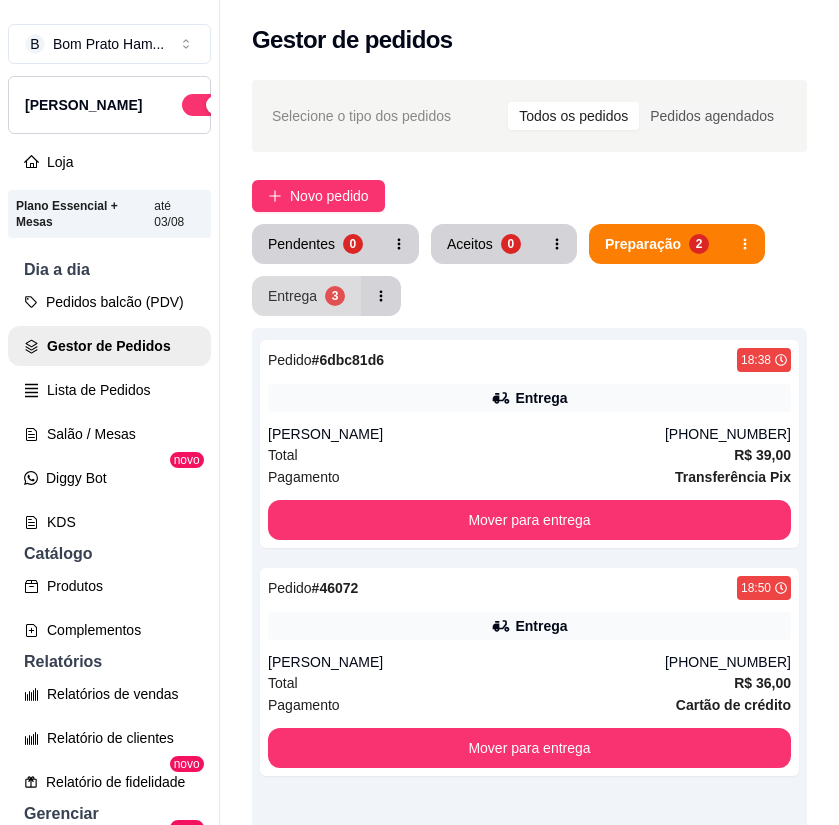 click on "Entrega 3" at bounding box center (306, 296) 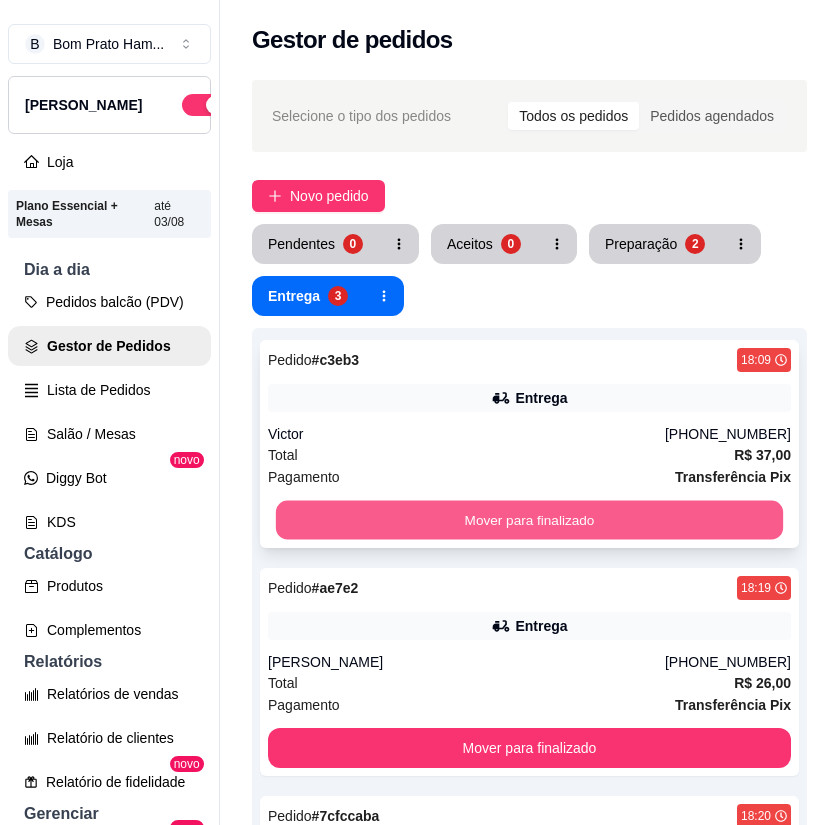 click on "Mover para finalizado" at bounding box center [529, 520] 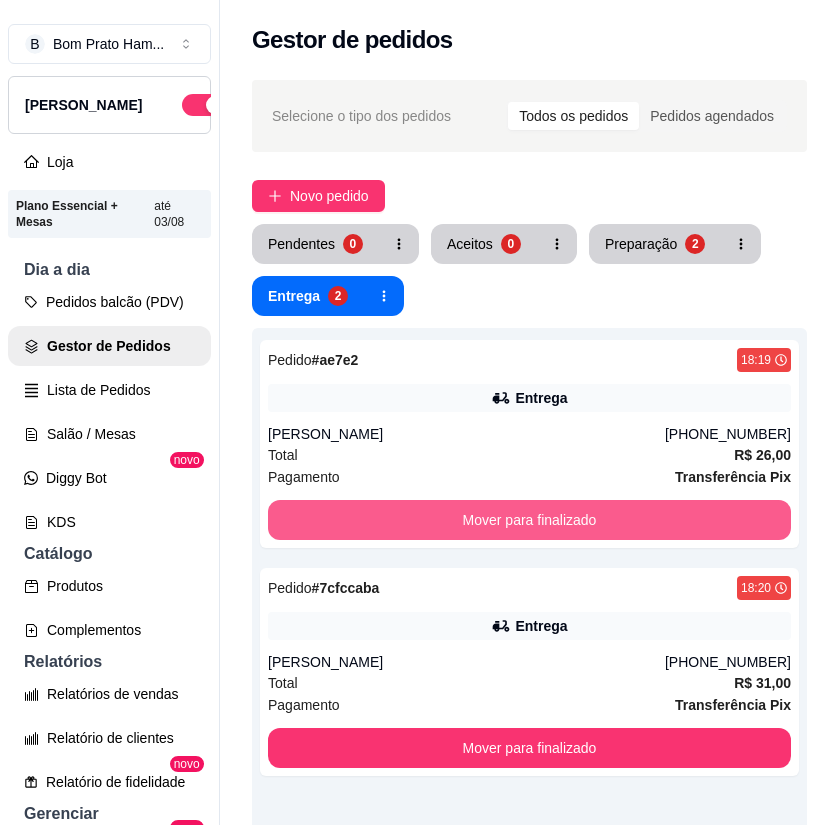 click on "Mover para finalizado" at bounding box center [529, 520] 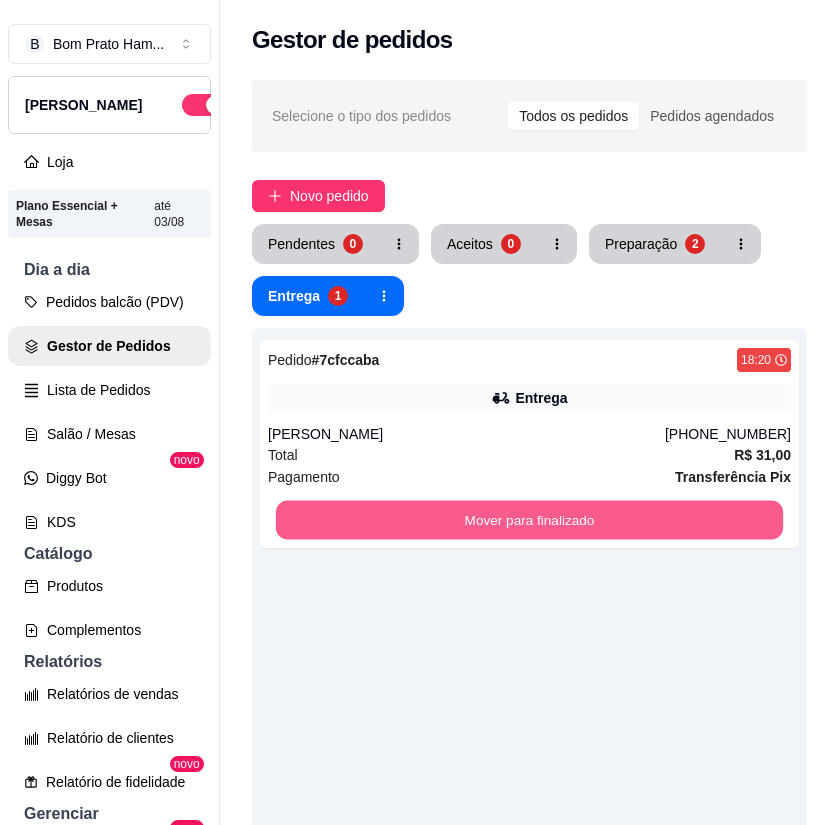 click on "Mover para finalizado" at bounding box center (529, 520) 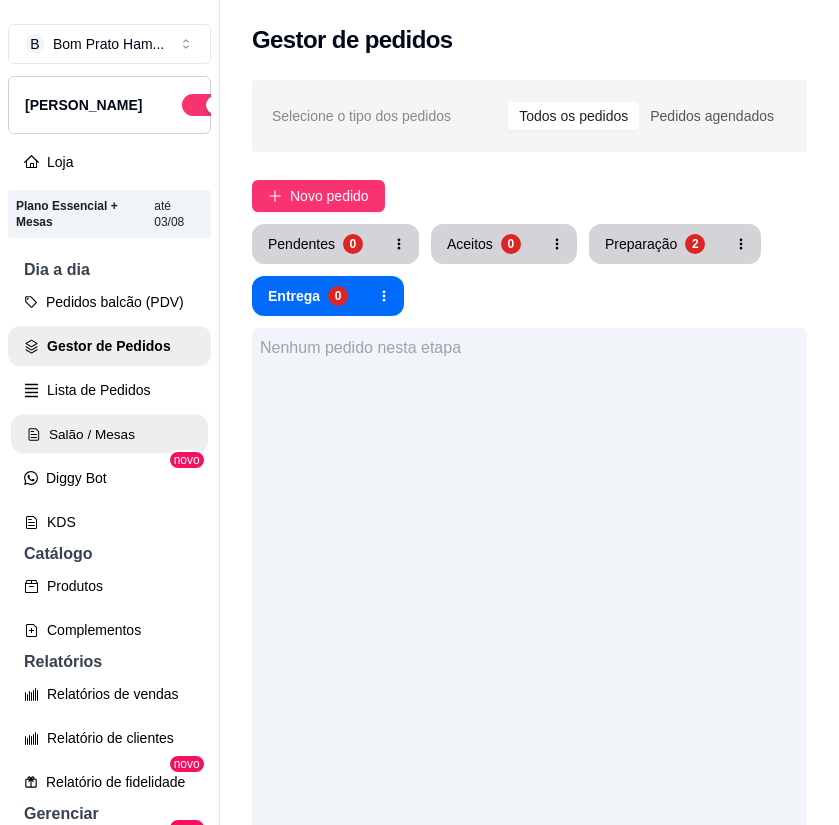 click on "Salão / Mesas" at bounding box center (109, 434) 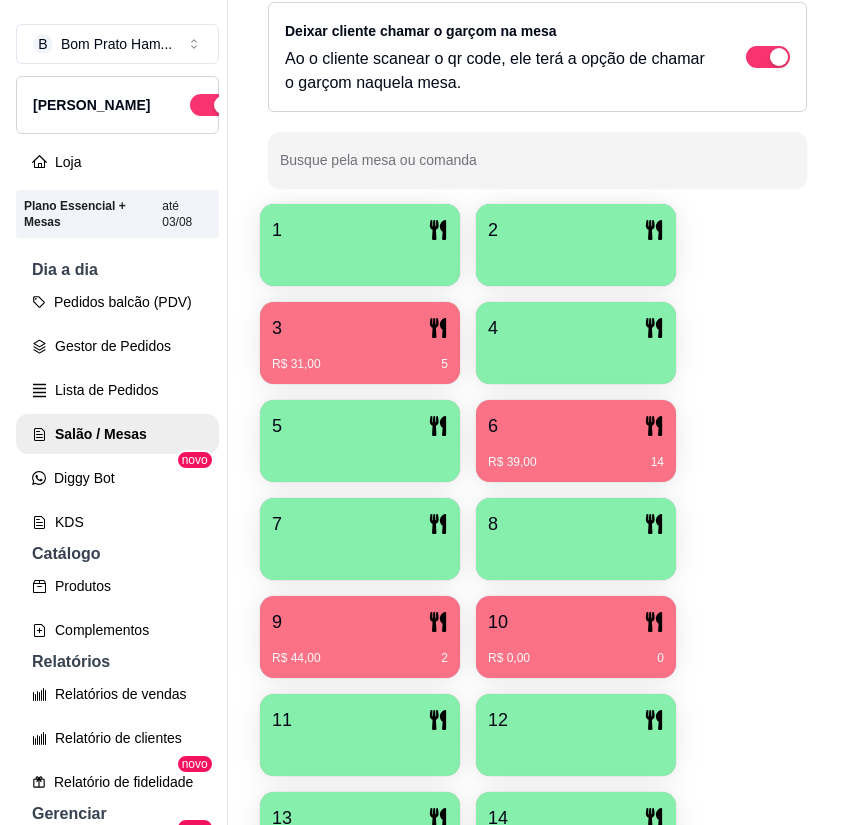 scroll, scrollTop: 400, scrollLeft: 0, axis: vertical 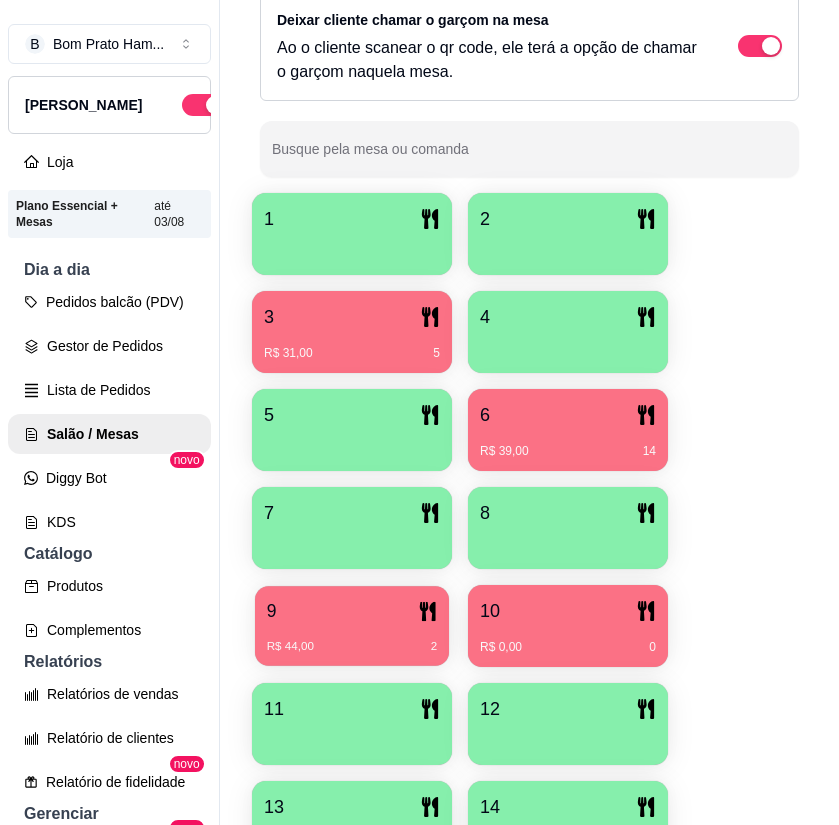 click on "9" at bounding box center [352, 611] 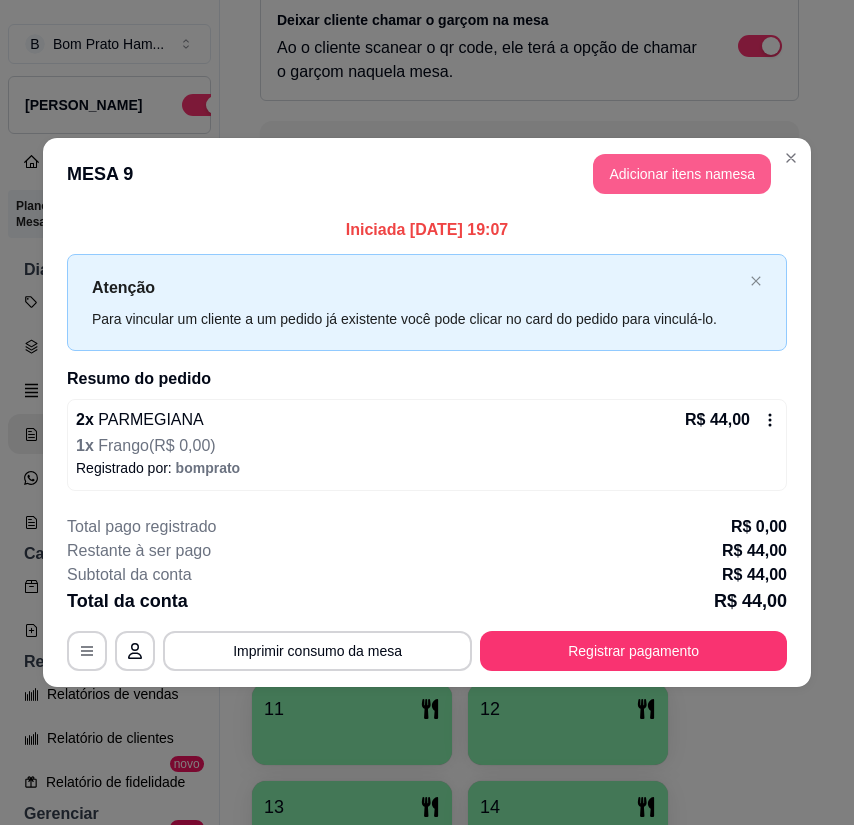 click on "Adicionar itens na  mesa" at bounding box center [682, 174] 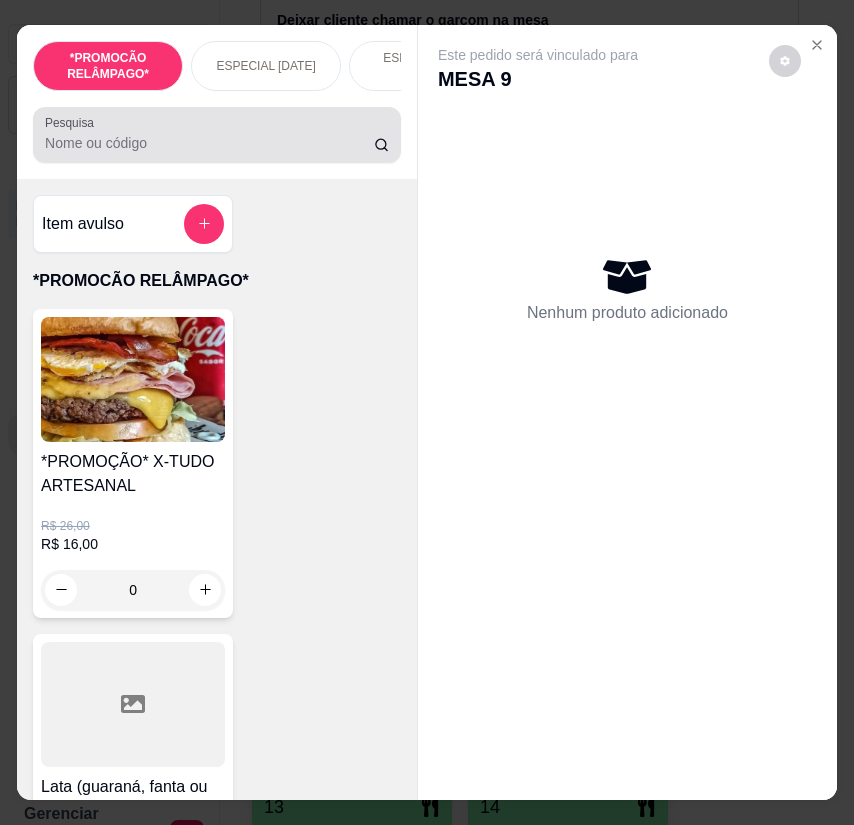 click on "Pesquisa" at bounding box center [217, 135] 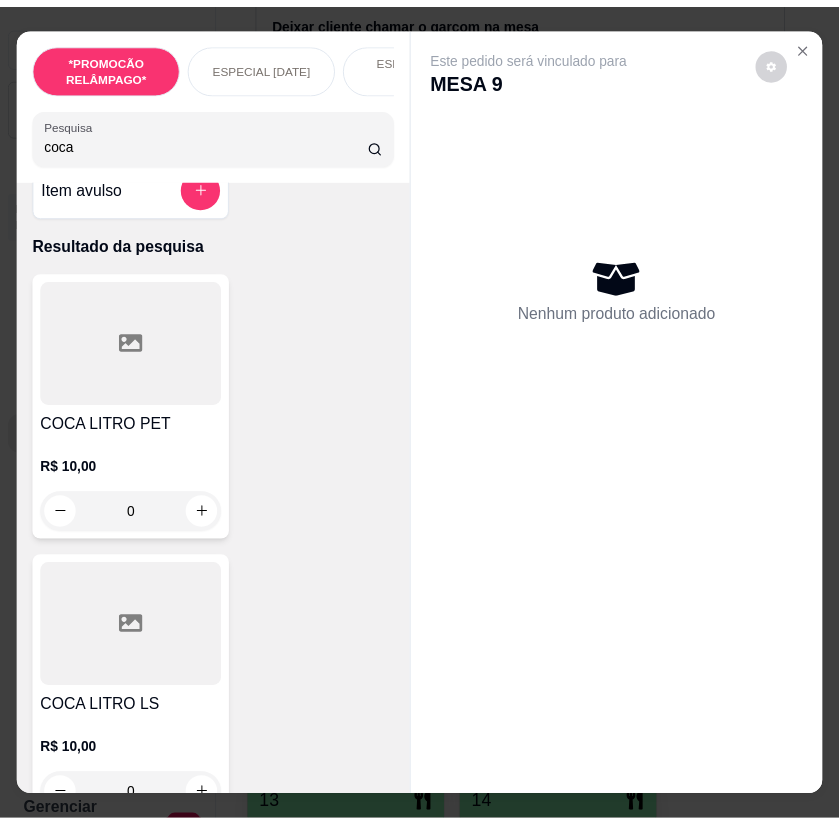 scroll, scrollTop: 100, scrollLeft: 0, axis: vertical 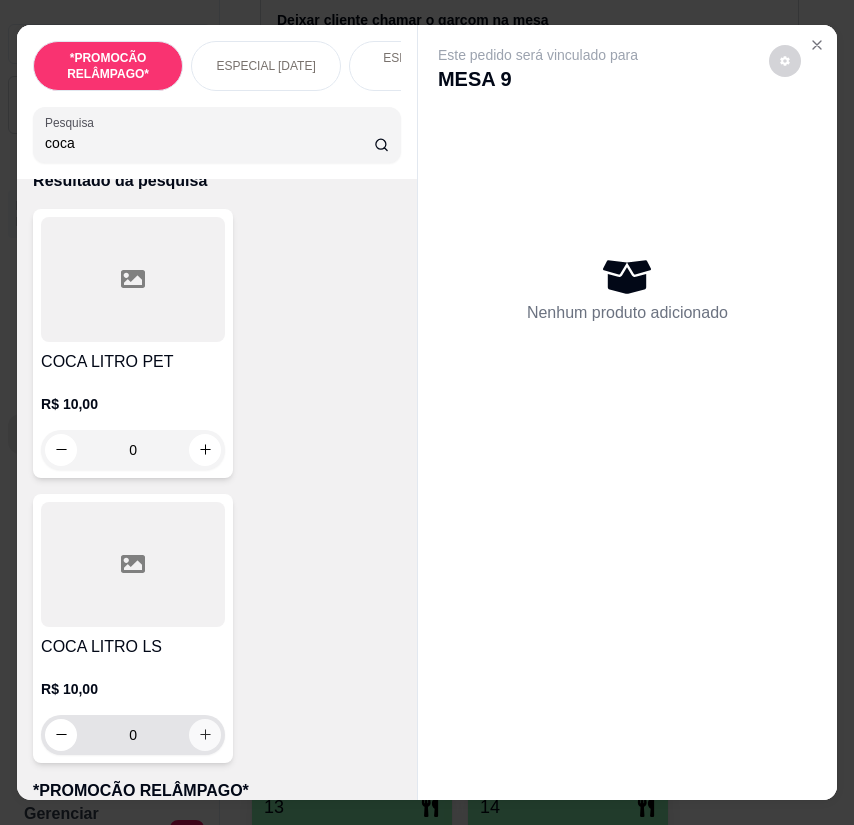 type on "coca" 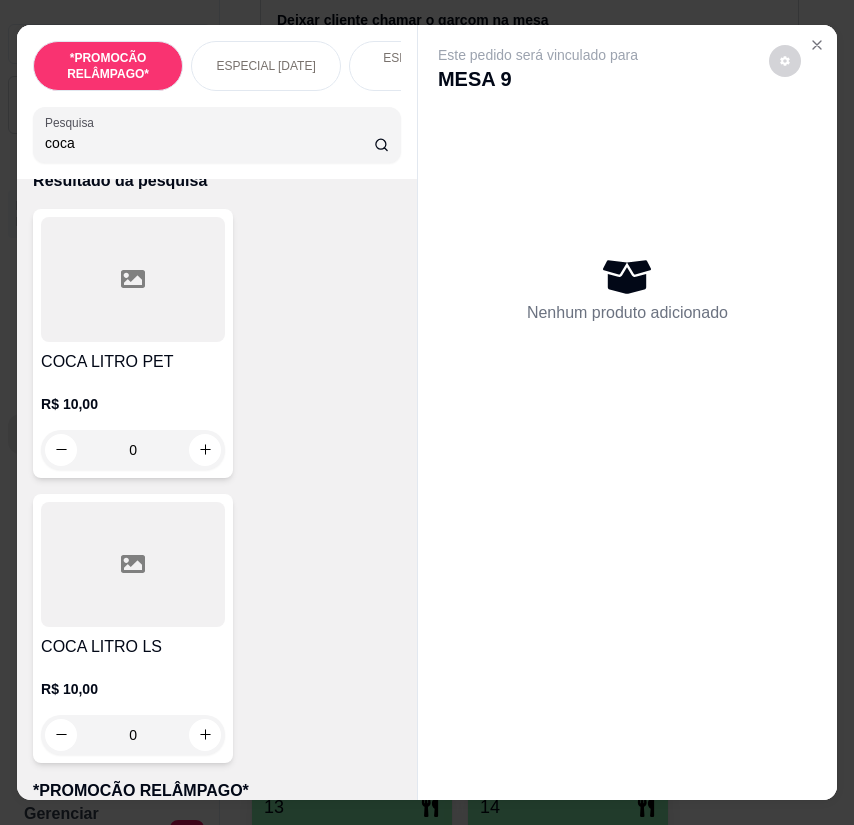 click on "COCA LITRO LS" at bounding box center [133, 647] 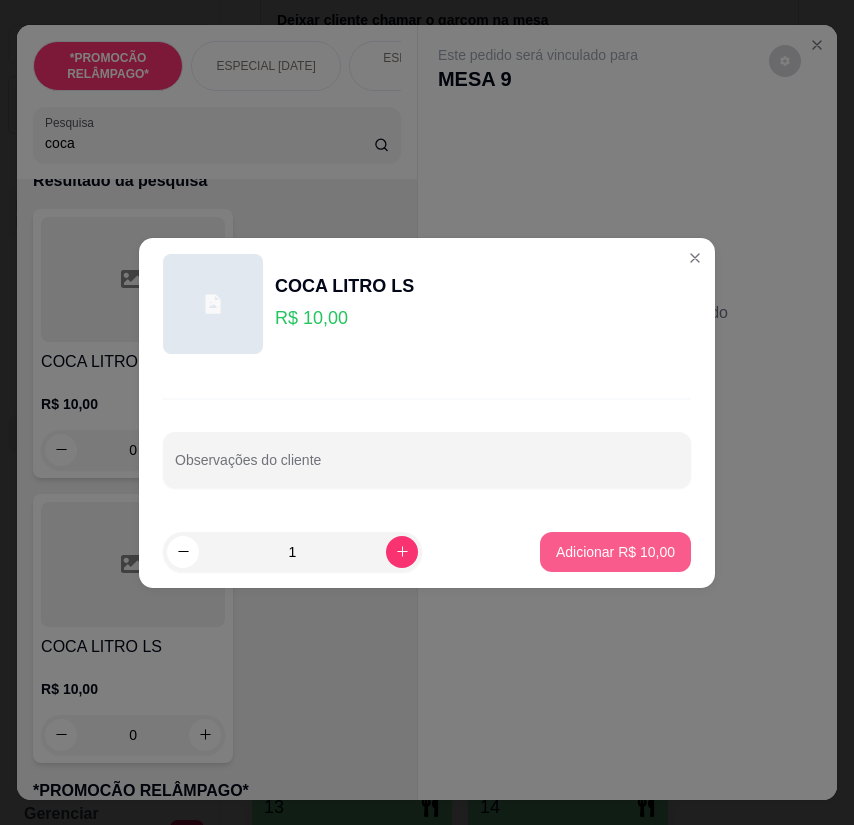 click on "Adicionar   R$ 10,00" at bounding box center (615, 552) 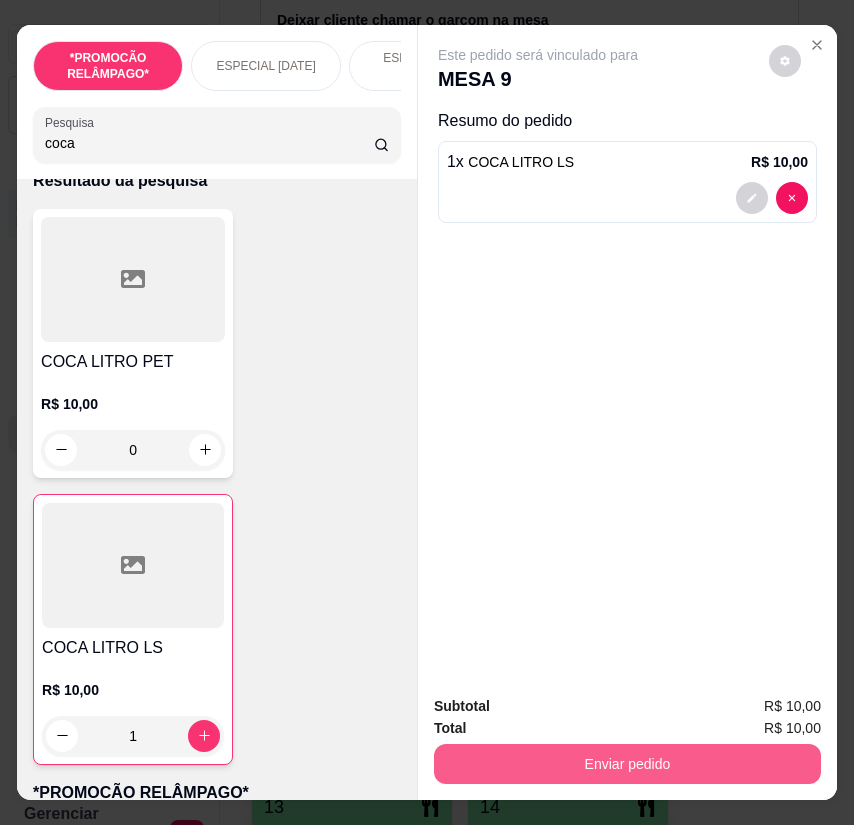 click on "Enviar pedido" at bounding box center [627, 764] 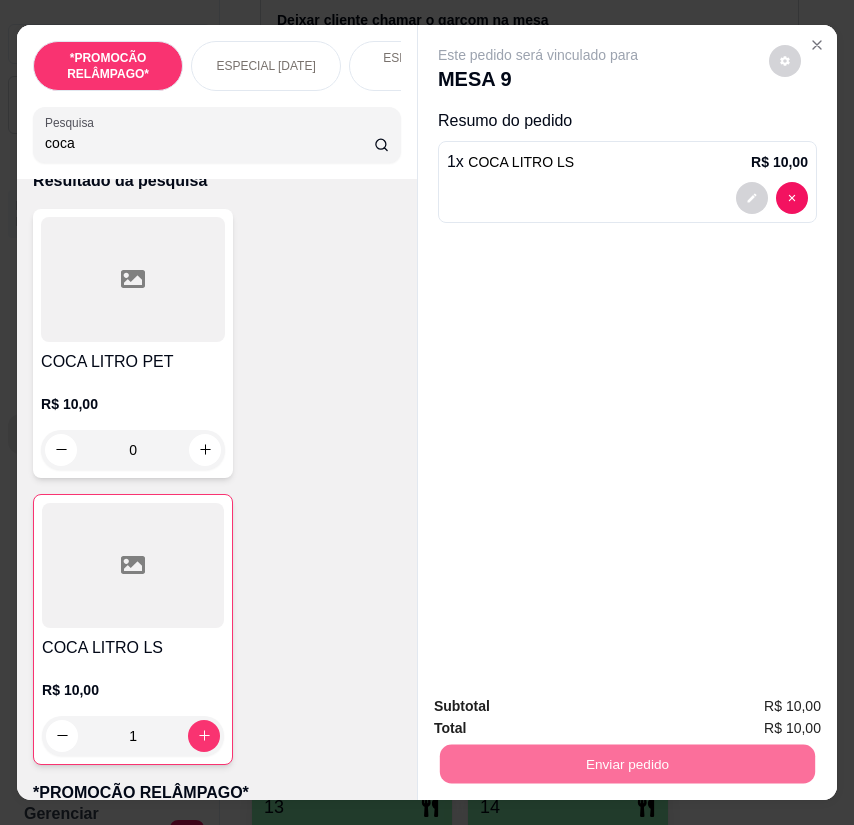 click on "Não registrar e enviar pedido" at bounding box center [559, 707] 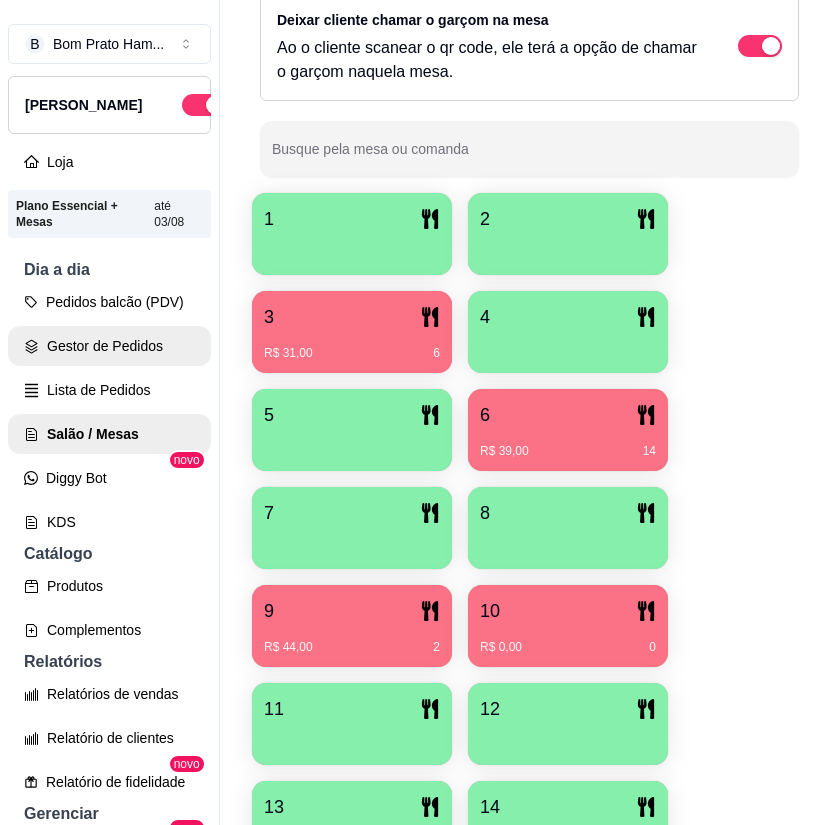 click on "Gestor de Pedidos" at bounding box center [109, 346] 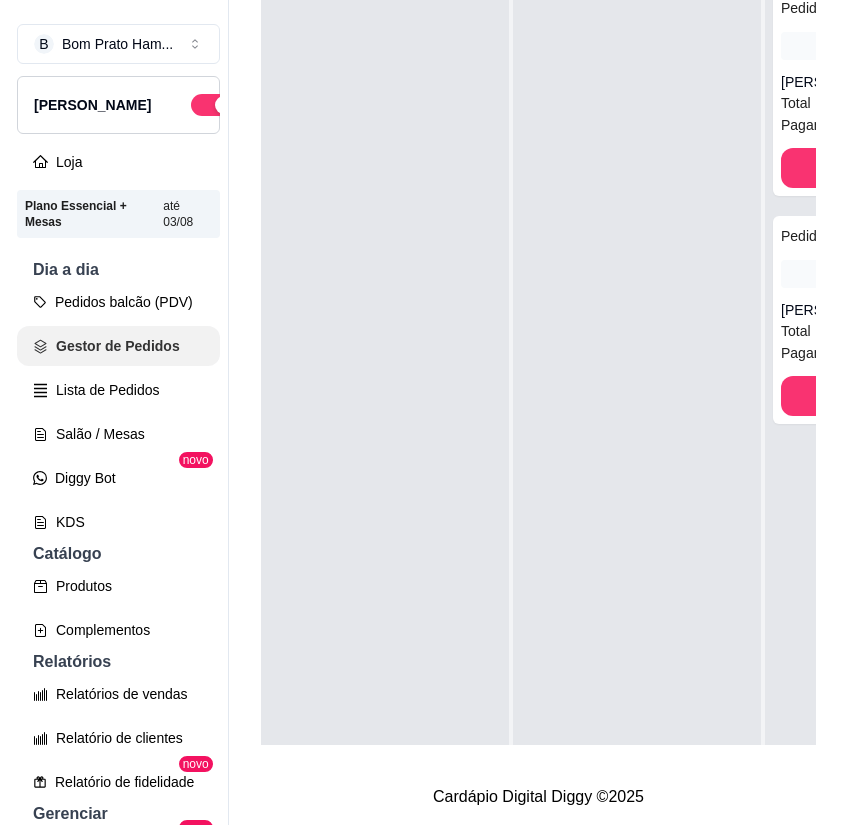 scroll, scrollTop: 0, scrollLeft: 0, axis: both 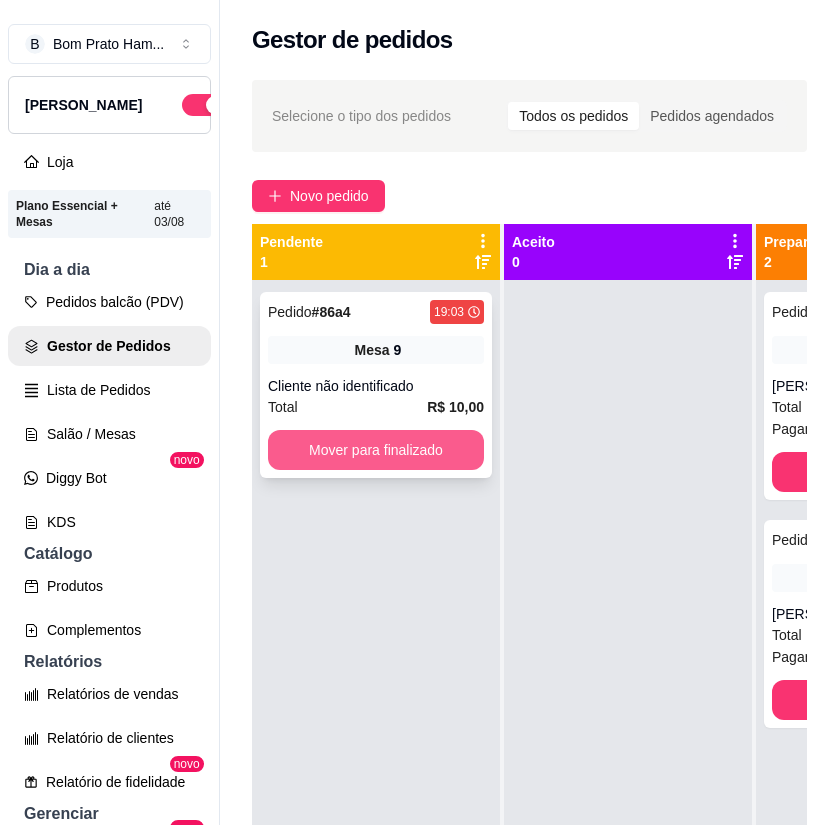 click on "Mover para finalizado" at bounding box center (376, 450) 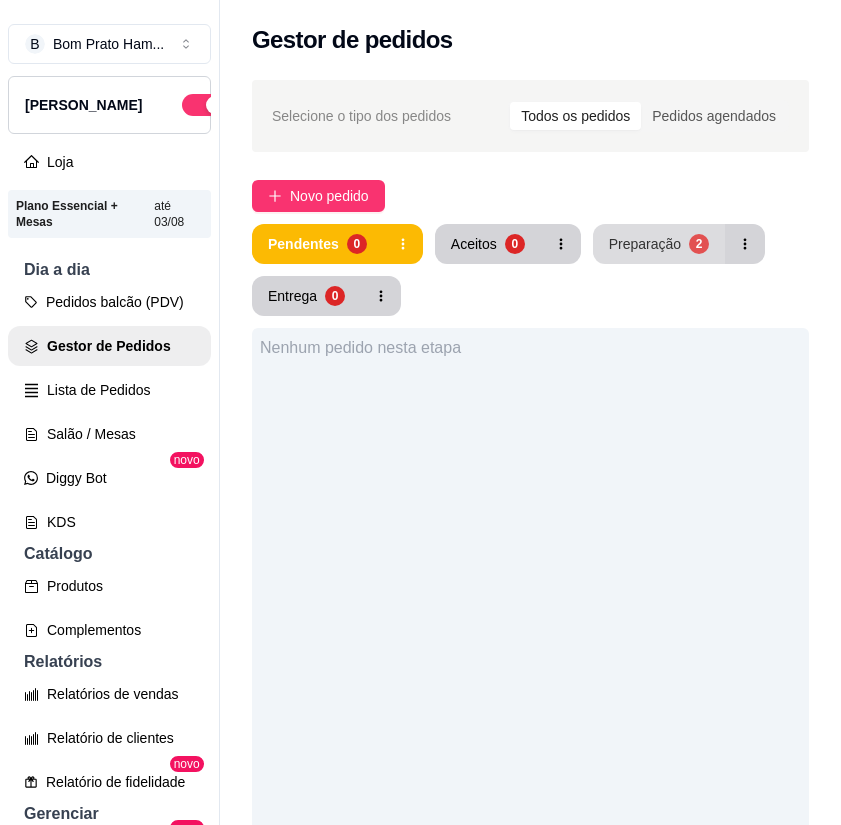 click on "Preparação 2" at bounding box center (659, 244) 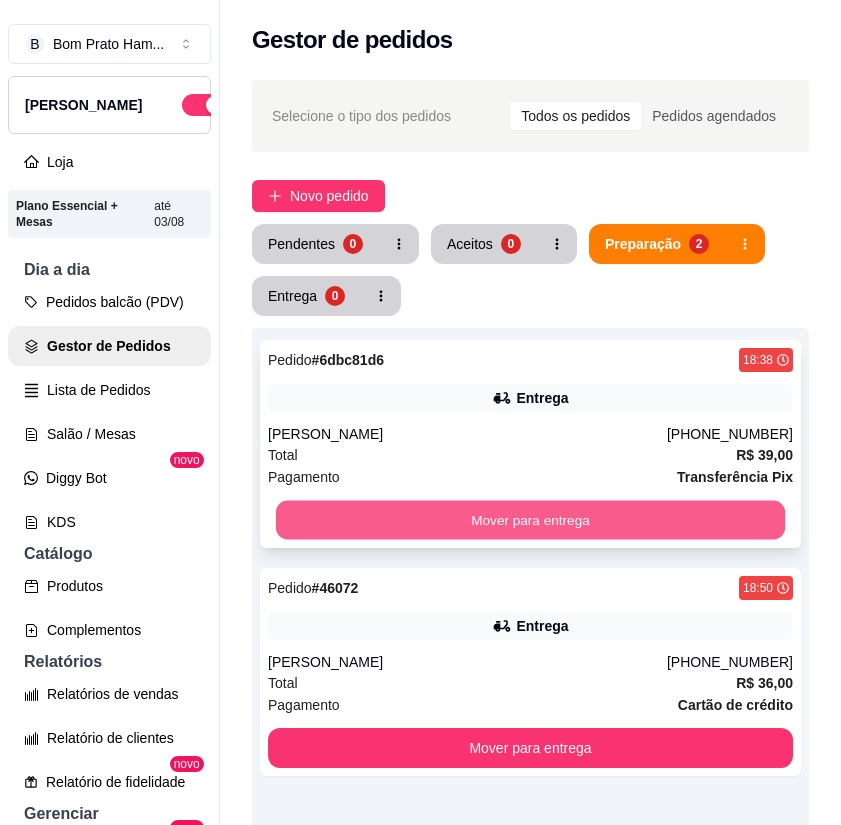 click on "Mover para entrega" at bounding box center [530, 520] 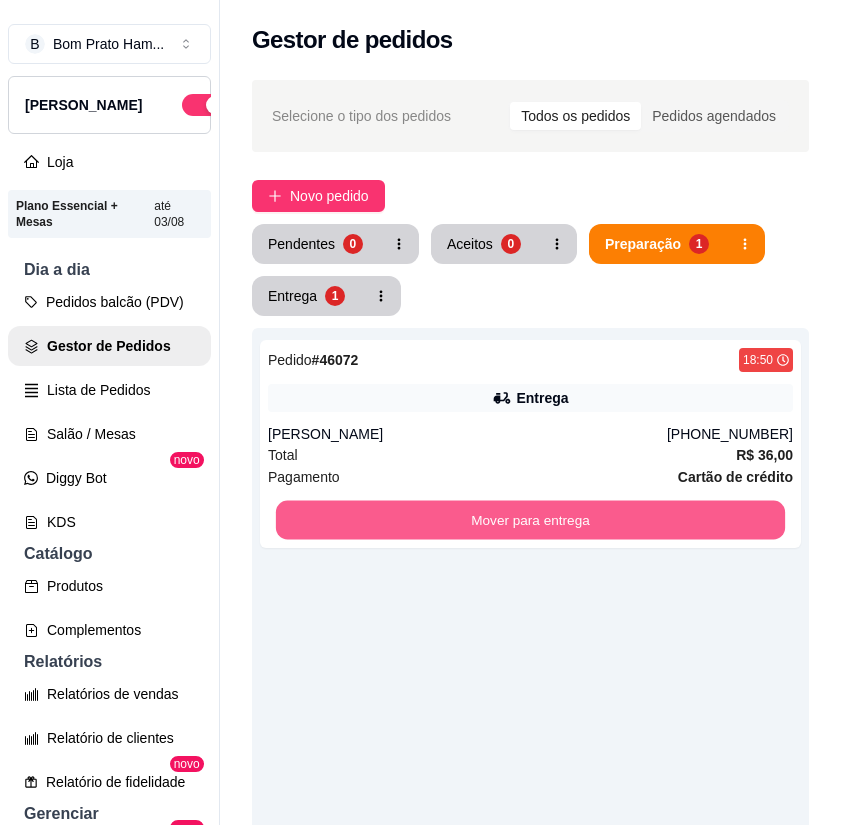 click on "Mover para entrega" at bounding box center [530, 520] 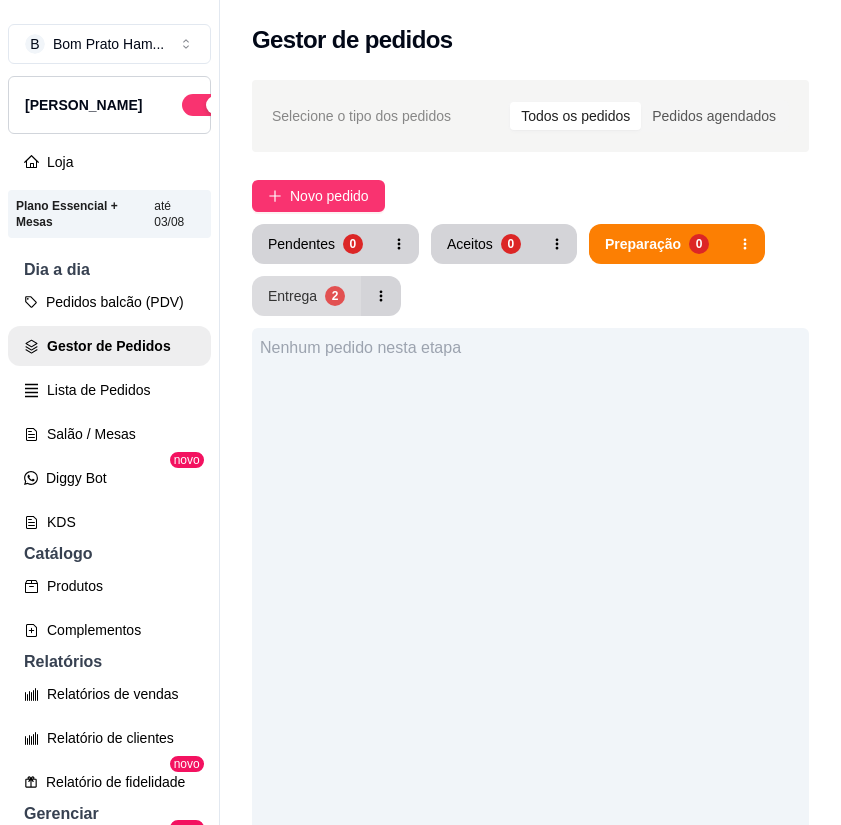 click on "2" at bounding box center [335, 296] 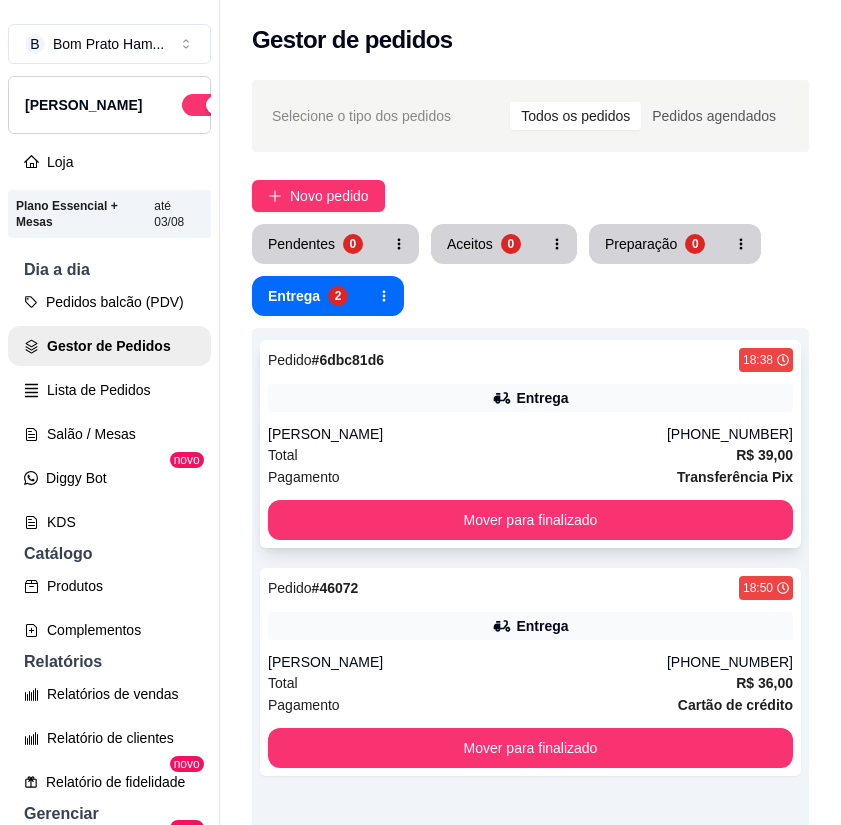 click on "Entrega" at bounding box center (530, 398) 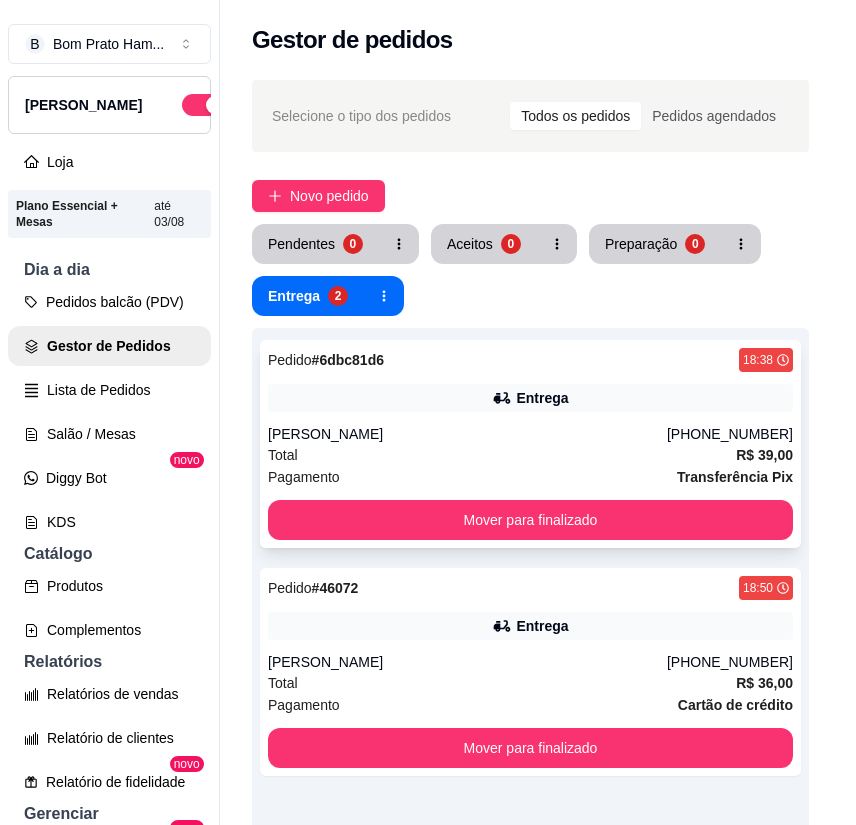 scroll, scrollTop: 486, scrollLeft: 0, axis: vertical 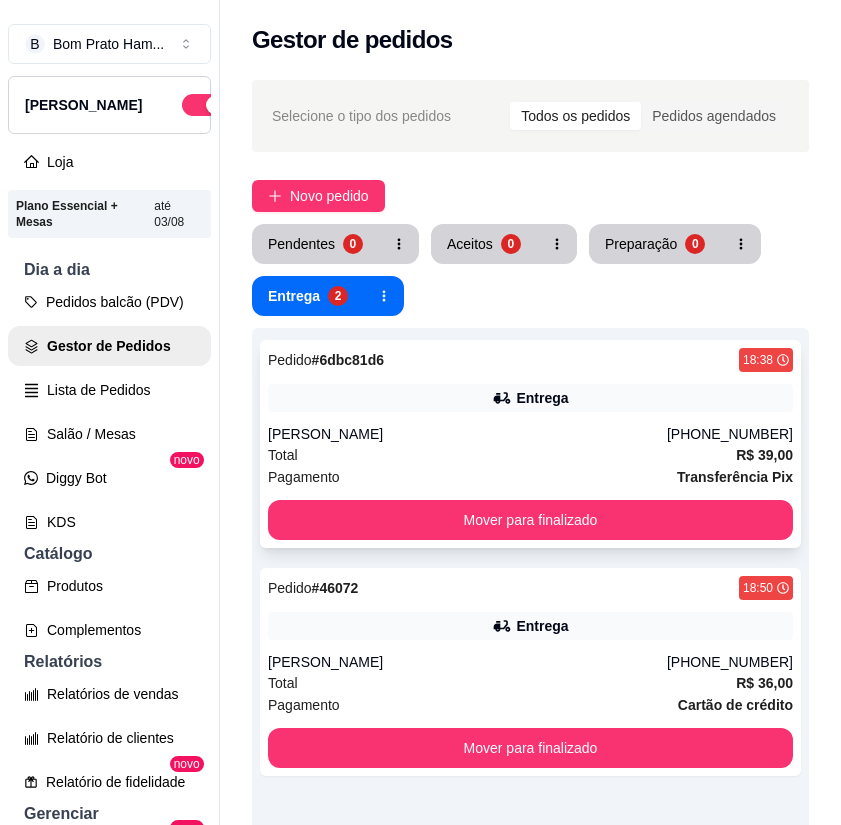 click on "[PERSON_NAME]" at bounding box center (467, 434) 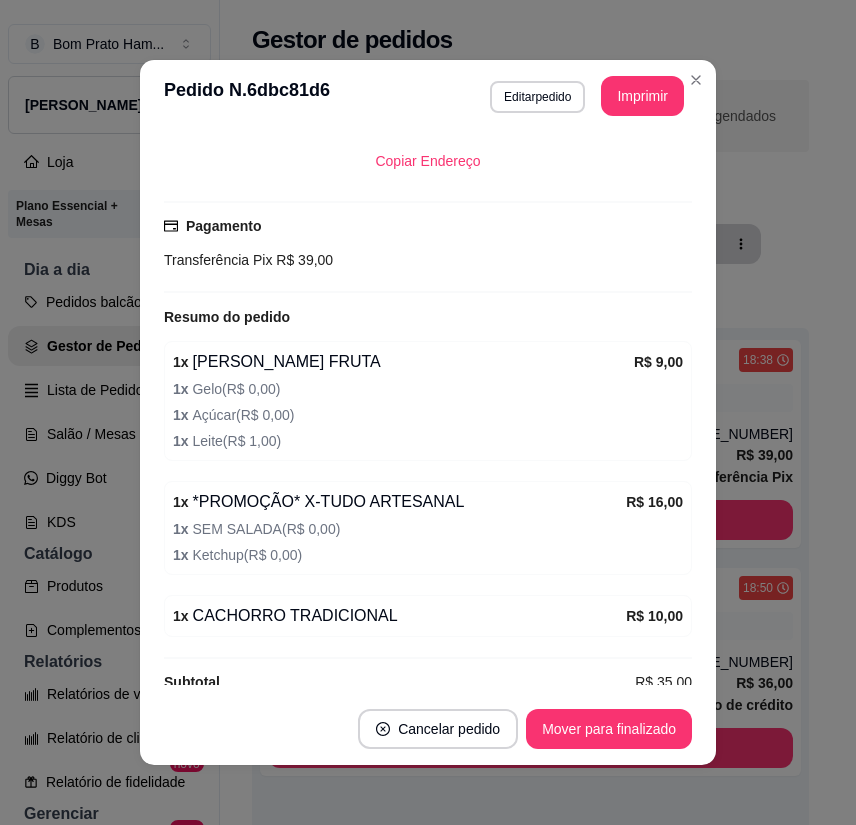 scroll, scrollTop: 486, scrollLeft: 0, axis: vertical 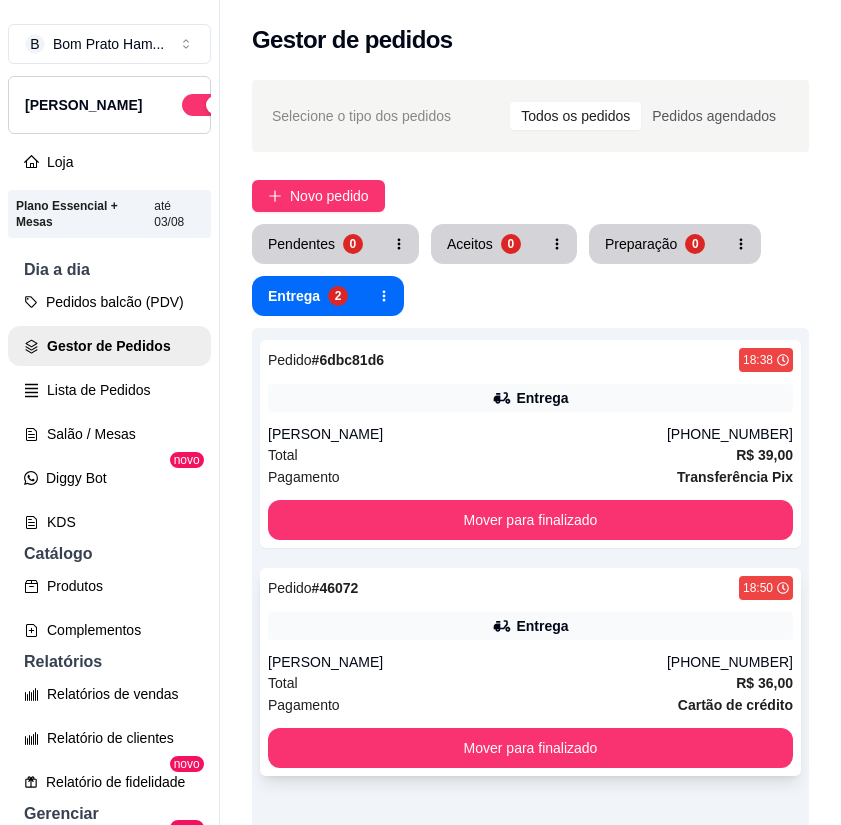 click on "Pedido  # 46072 18:50 Entrega Felipe [PHONE_NUMBER] Total R$ 36,00 Pagamento Cartão de crédito Mover para finalizado" at bounding box center [530, 672] 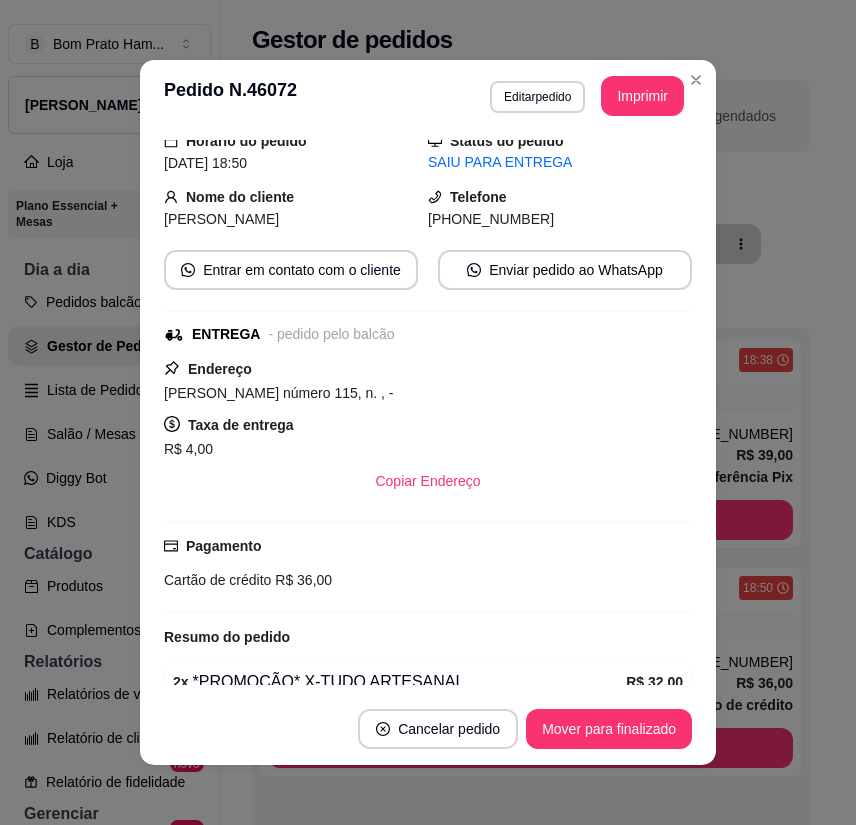 scroll, scrollTop: 172, scrollLeft: 0, axis: vertical 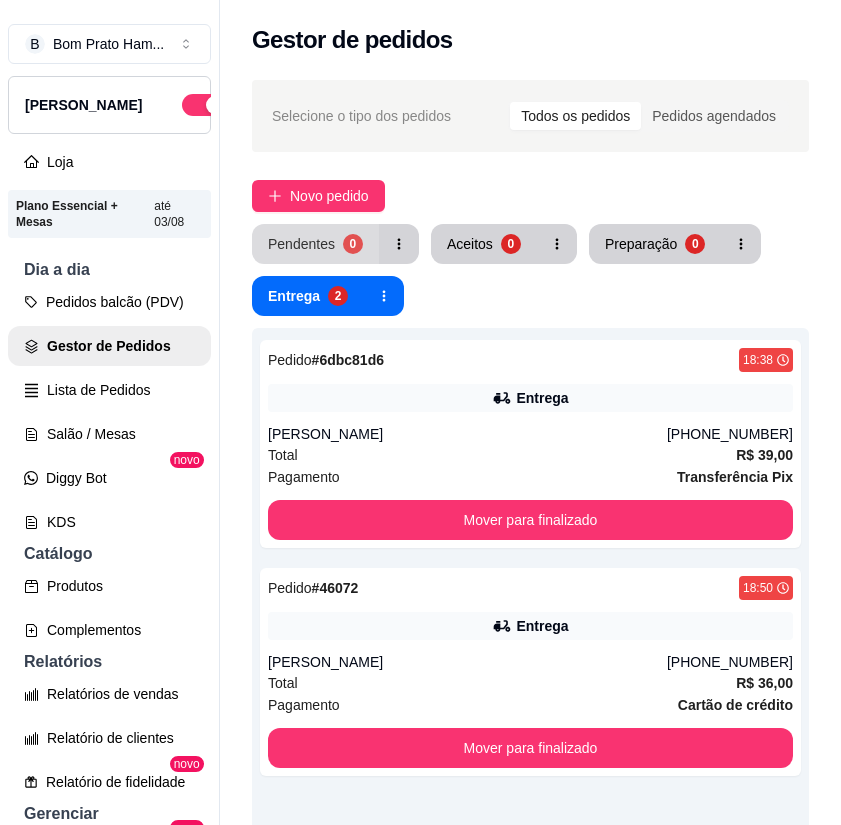click on "0" at bounding box center (353, 244) 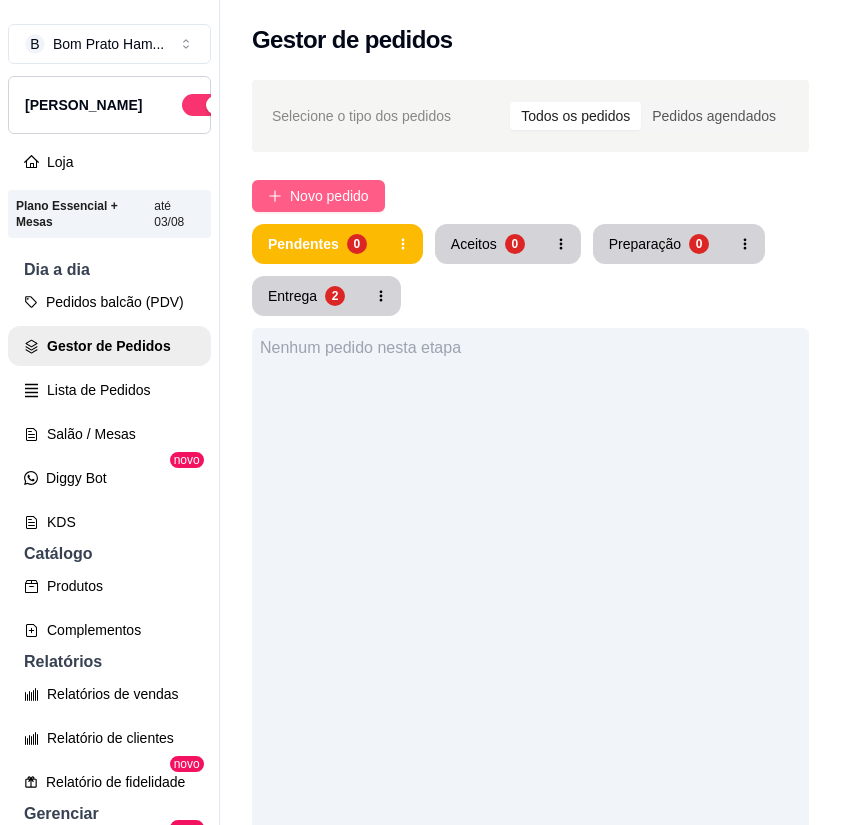 click on "Novo pedido" at bounding box center [318, 196] 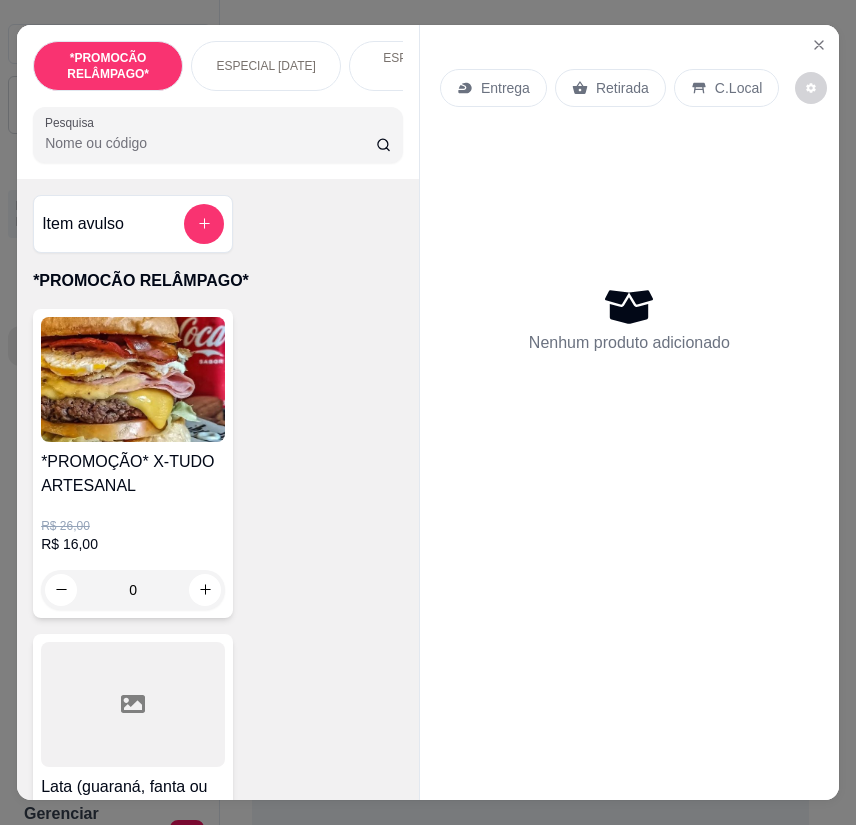 click on "*PROMOÇÃO* X-TUDO ARTESANAL    R$ 26,00 R$ 16,00 0" at bounding box center [133, 463] 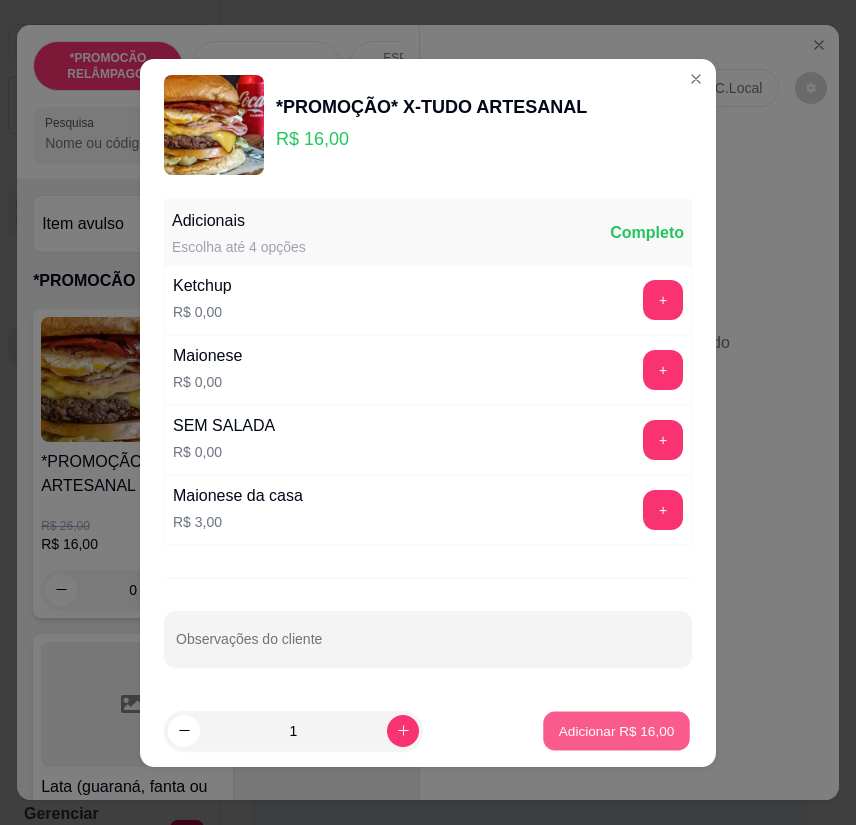 click on "Adicionar   R$ 16,00" at bounding box center [616, 730] 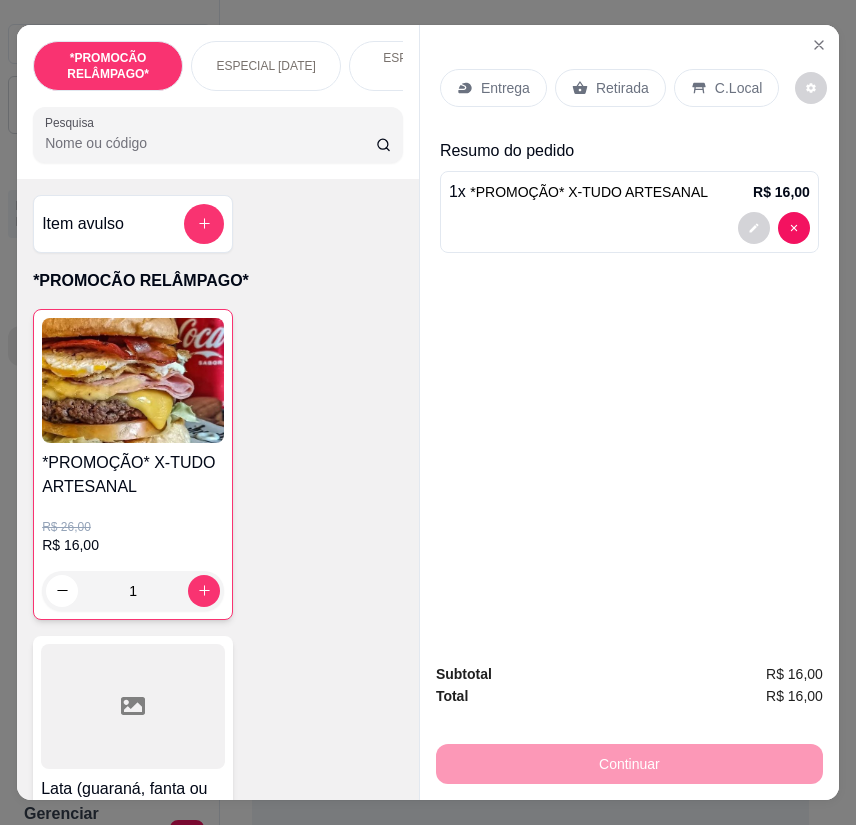 click on "Retirada" at bounding box center (610, 88) 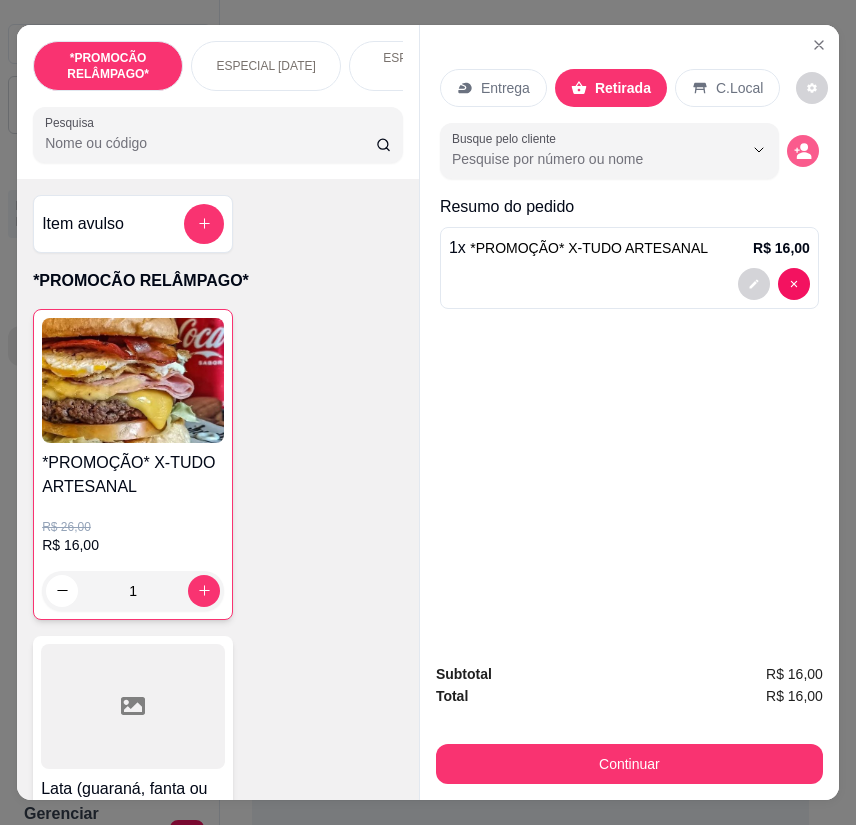 click 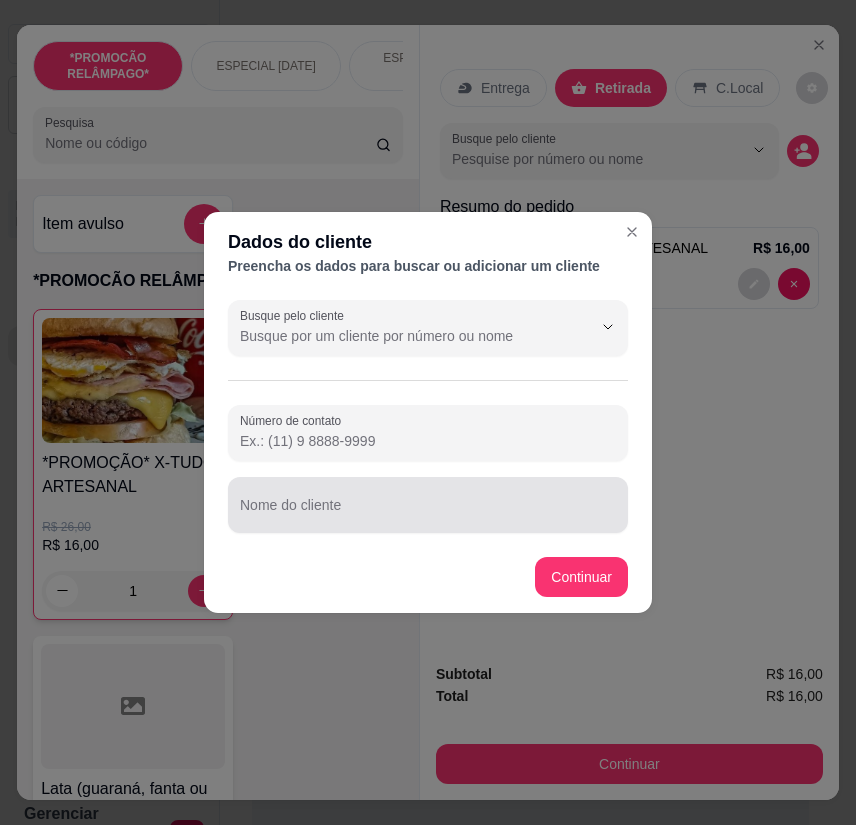 drag, startPoint x: 270, startPoint y: 523, endPoint x: 249, endPoint y: 499, distance: 31.890438 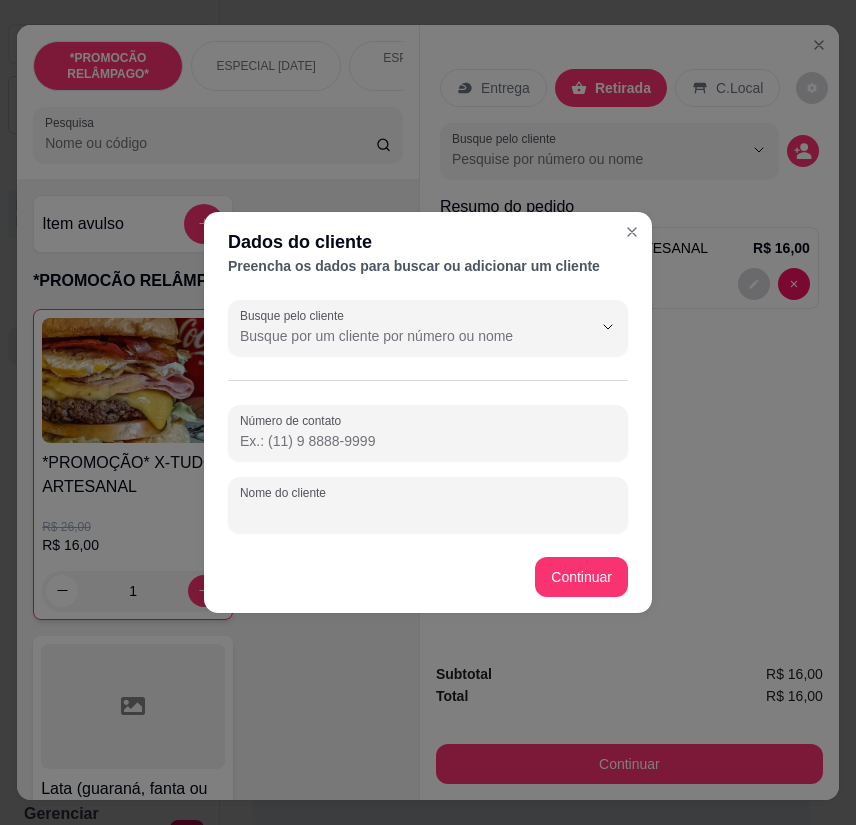 drag, startPoint x: 249, startPoint y: 499, endPoint x: 258, endPoint y: 513, distance: 16.643316 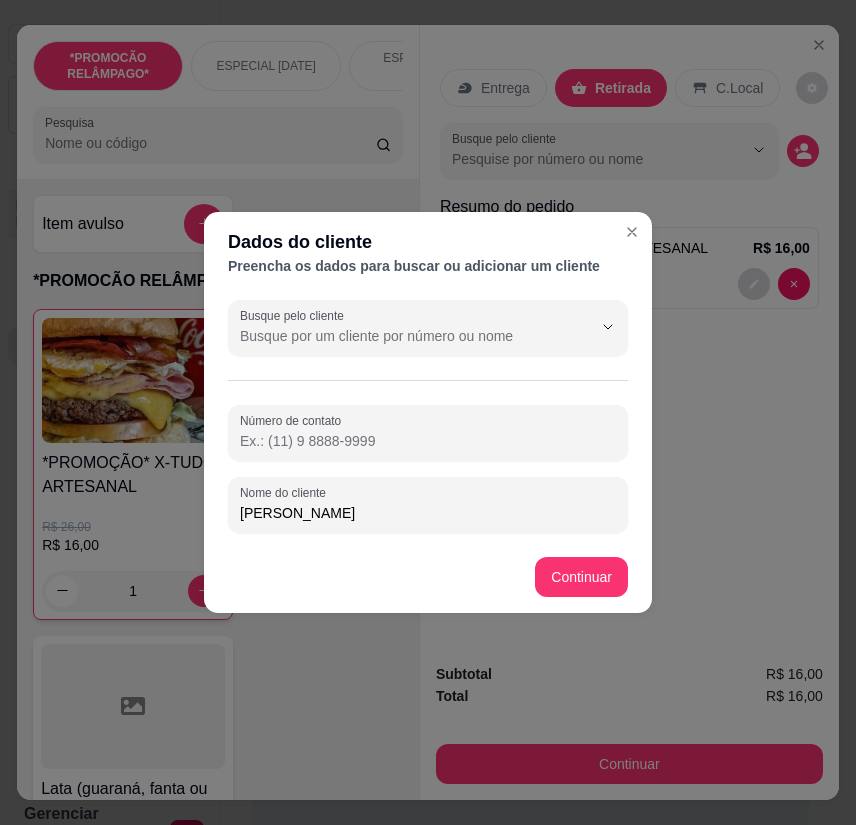 type on "[PERSON_NAME]" 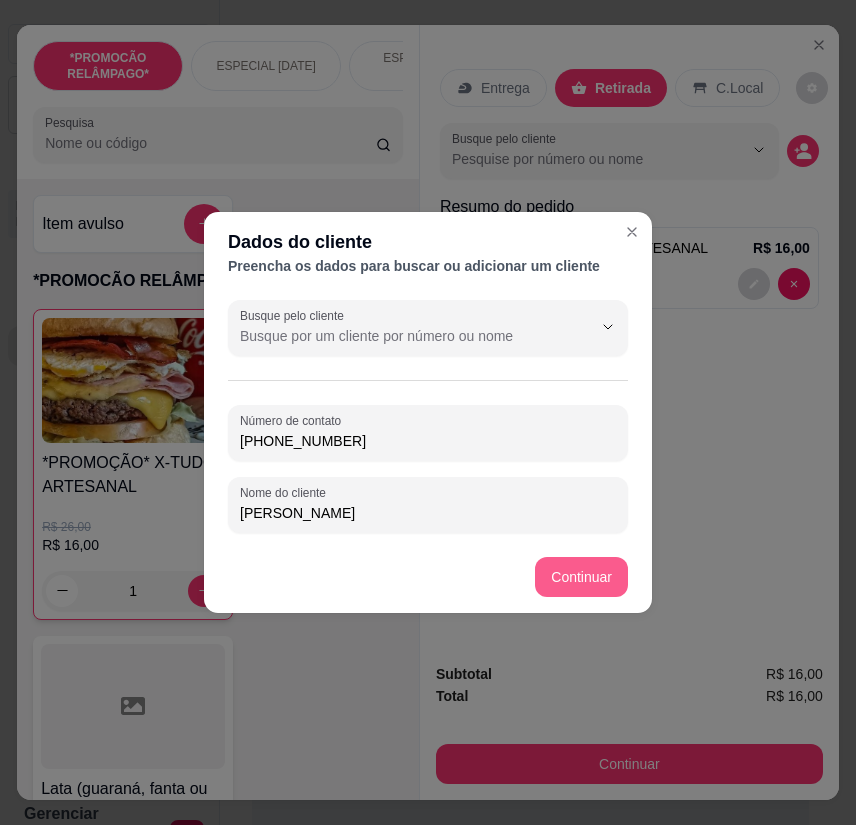 type on "[PHONE_NUMBER]" 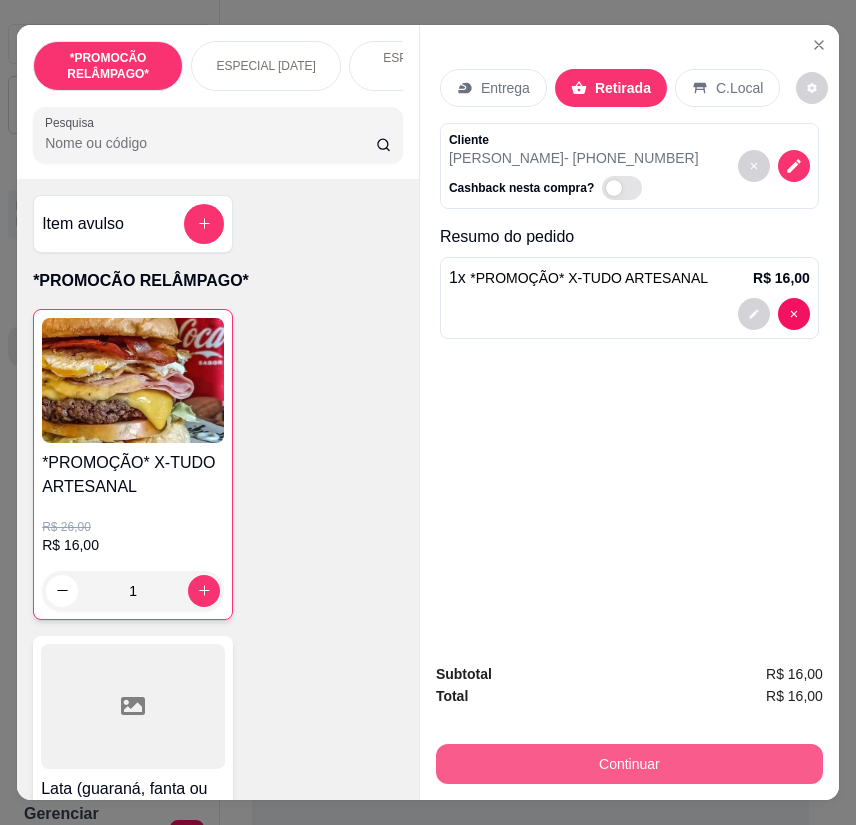 click on "Continuar" at bounding box center (629, 764) 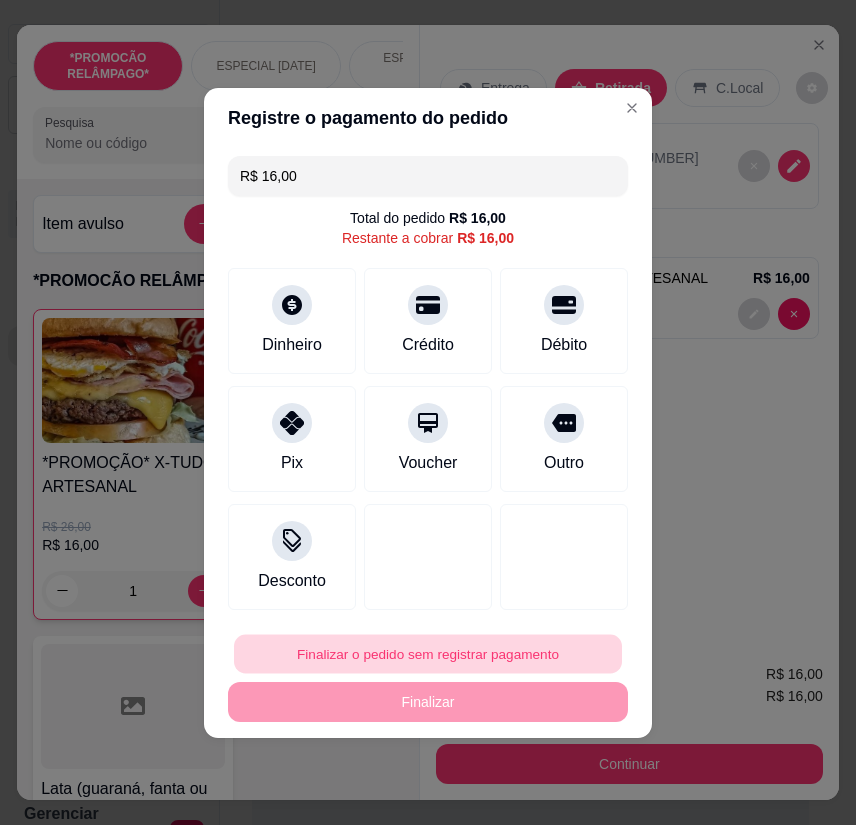 click on "Finalizar o pedido sem registrar pagamento" at bounding box center [428, 653] 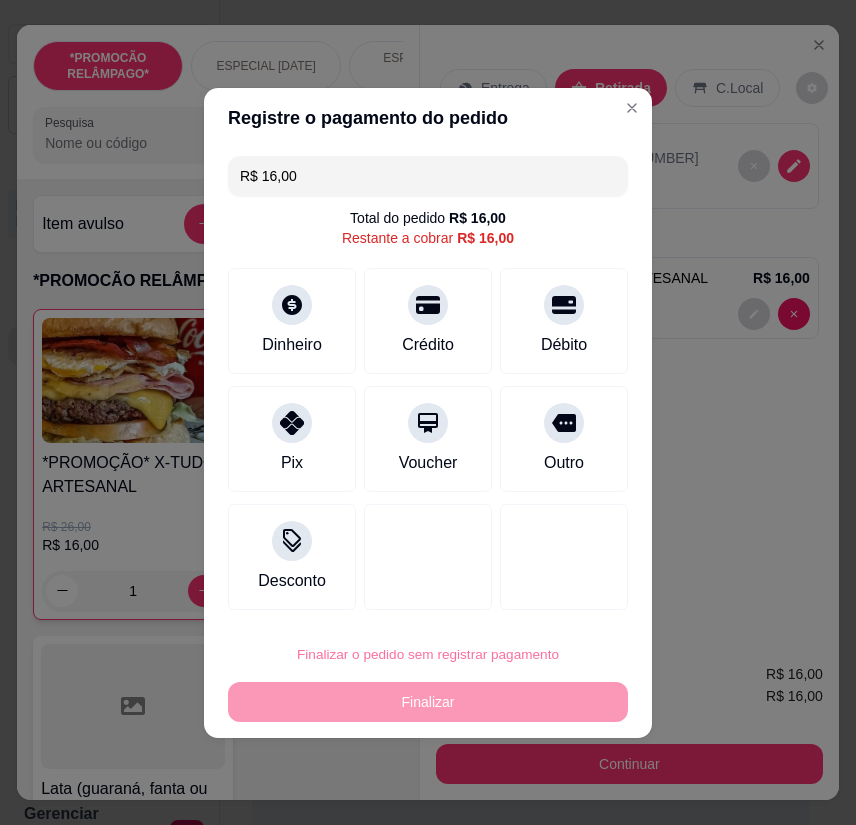 click on "Confirmar" at bounding box center [551, 596] 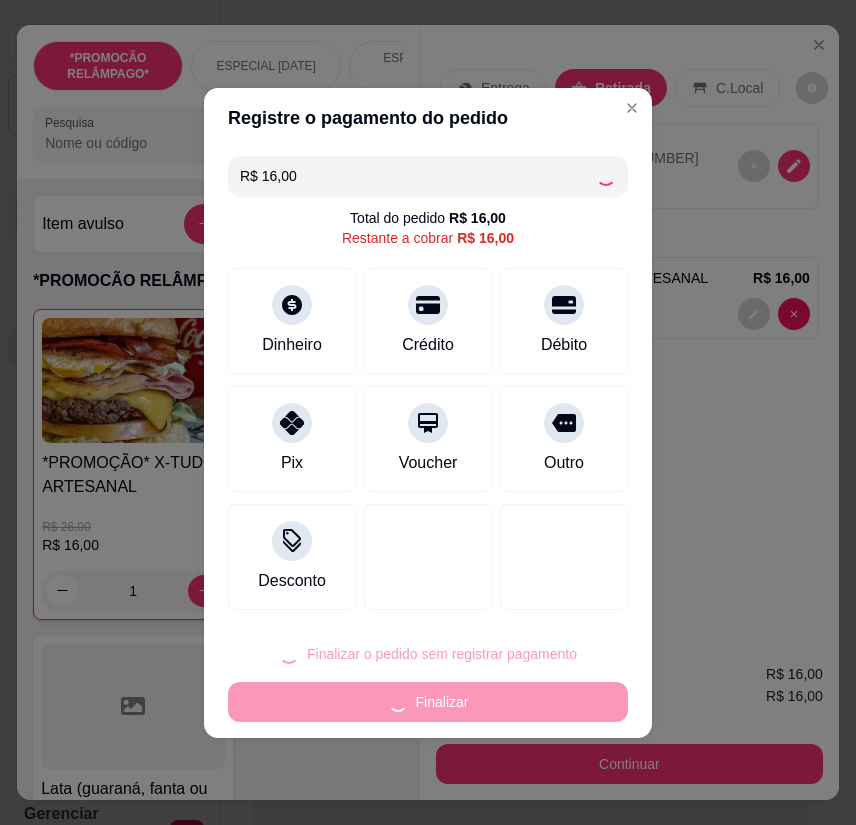 type on "0" 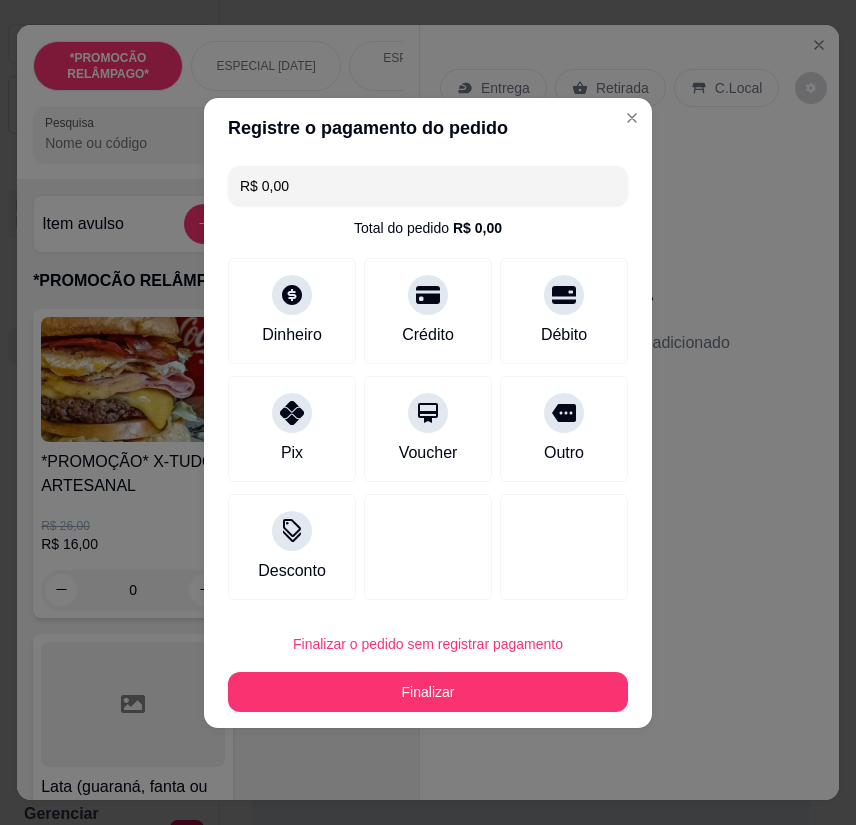type on "R$ 0,00" 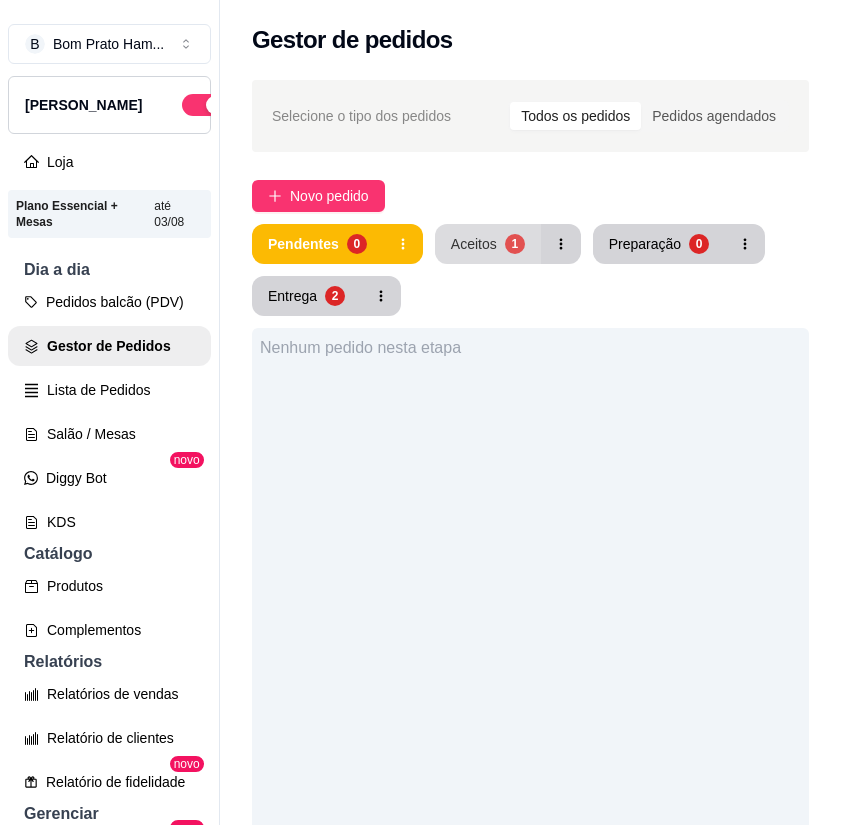 click on "Aceitos" at bounding box center (474, 244) 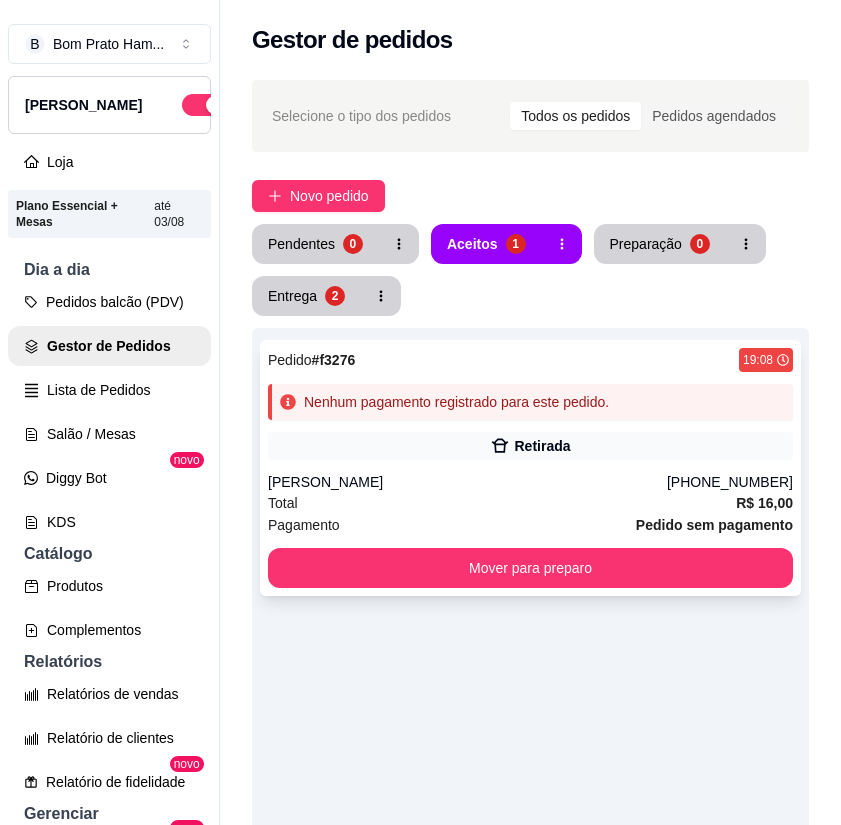 click on "Pedido  # f3276 19:08 Nenhum pagamento registrado para este pedido. Retirada [PERSON_NAME] [PHONE_NUMBER] Total R$ 16,00 Pagamento Pedido sem pagamento Mover para preparo" at bounding box center [530, 468] 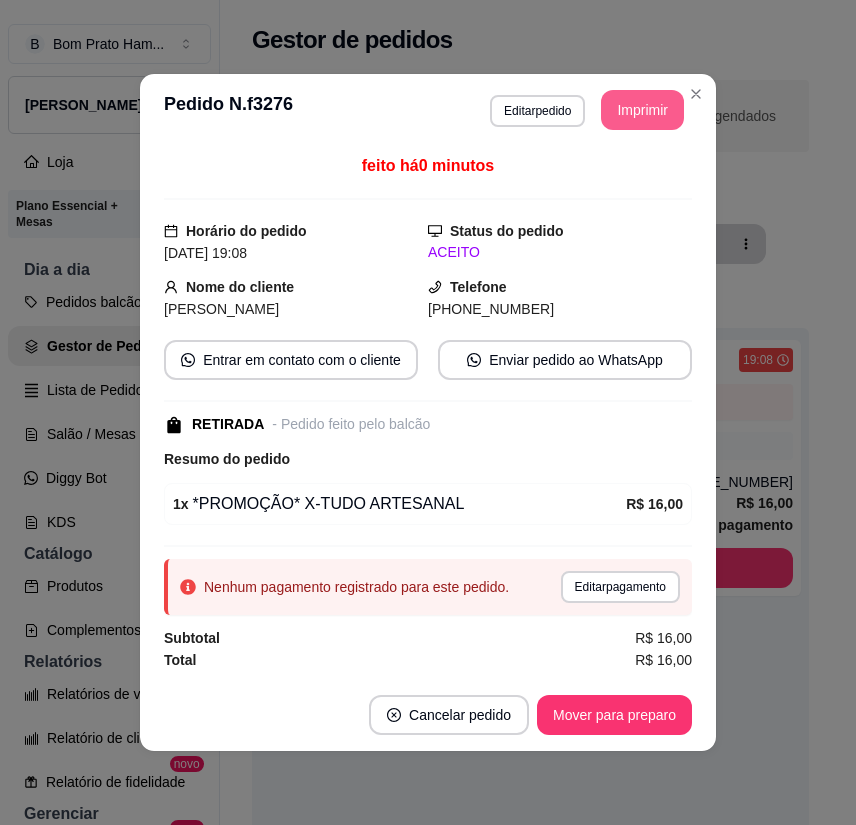 click on "Imprimir" at bounding box center (642, 110) 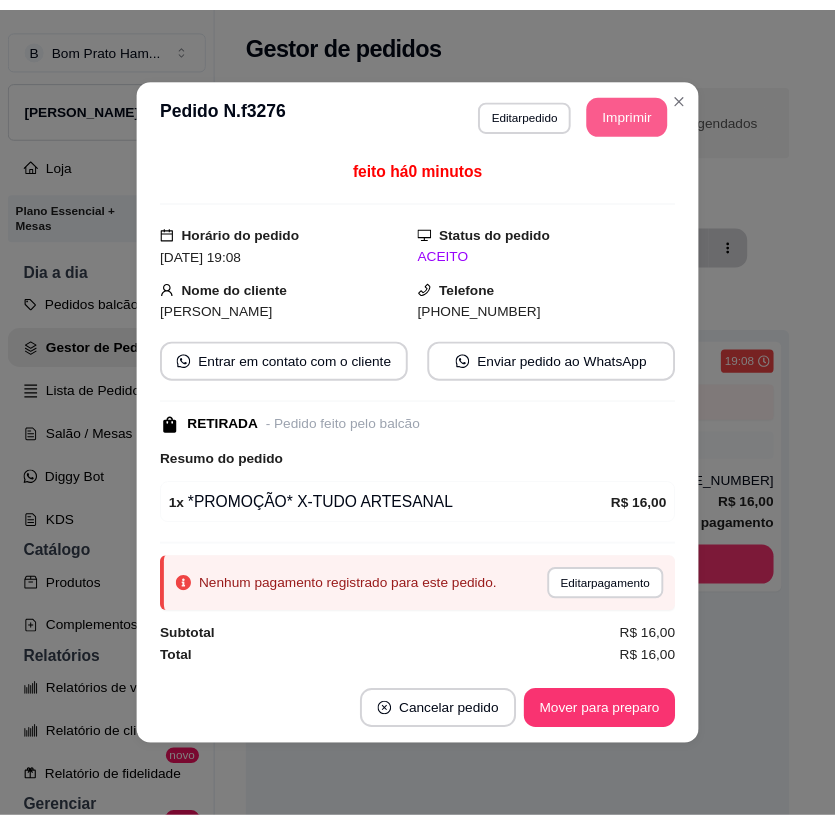 scroll, scrollTop: 0, scrollLeft: 0, axis: both 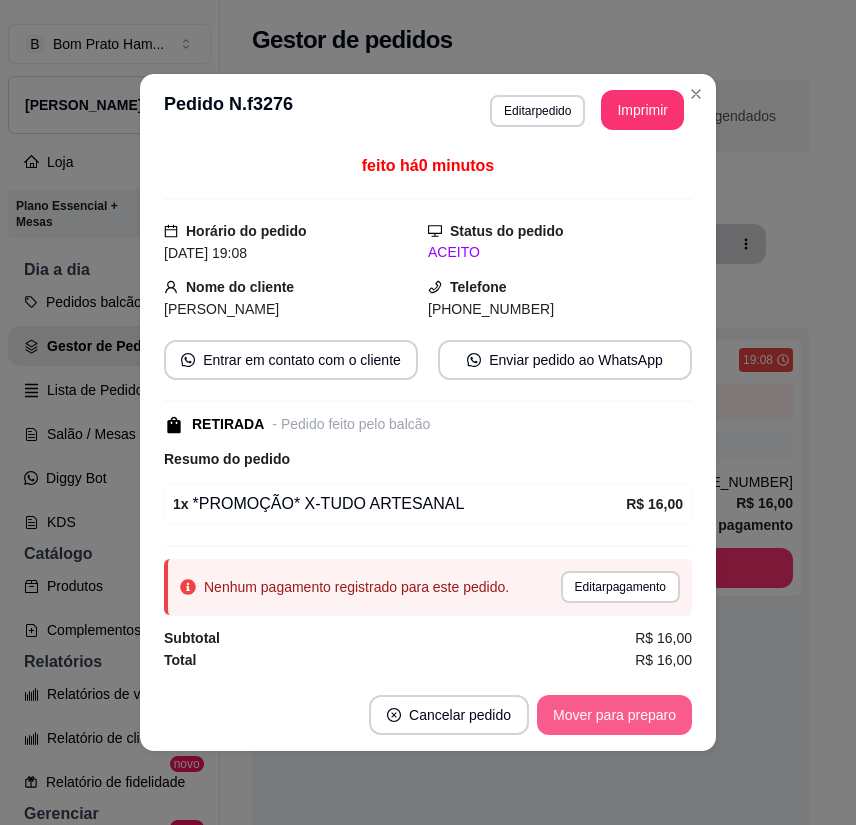 click on "Mover para preparo" at bounding box center [614, 715] 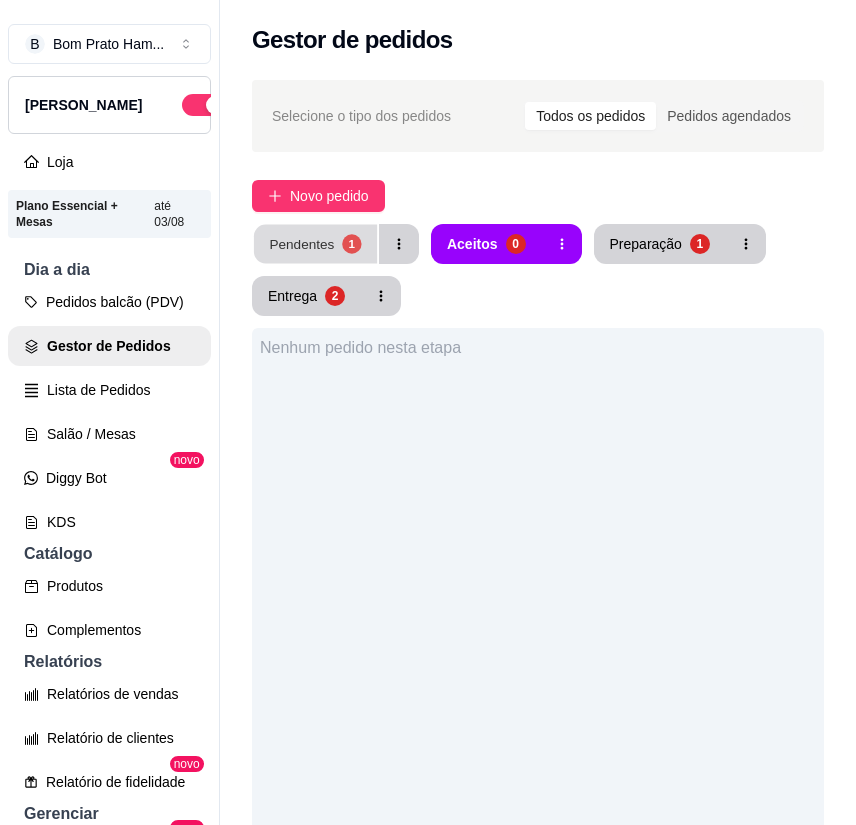 click on "Pendentes 1" at bounding box center [315, 244] 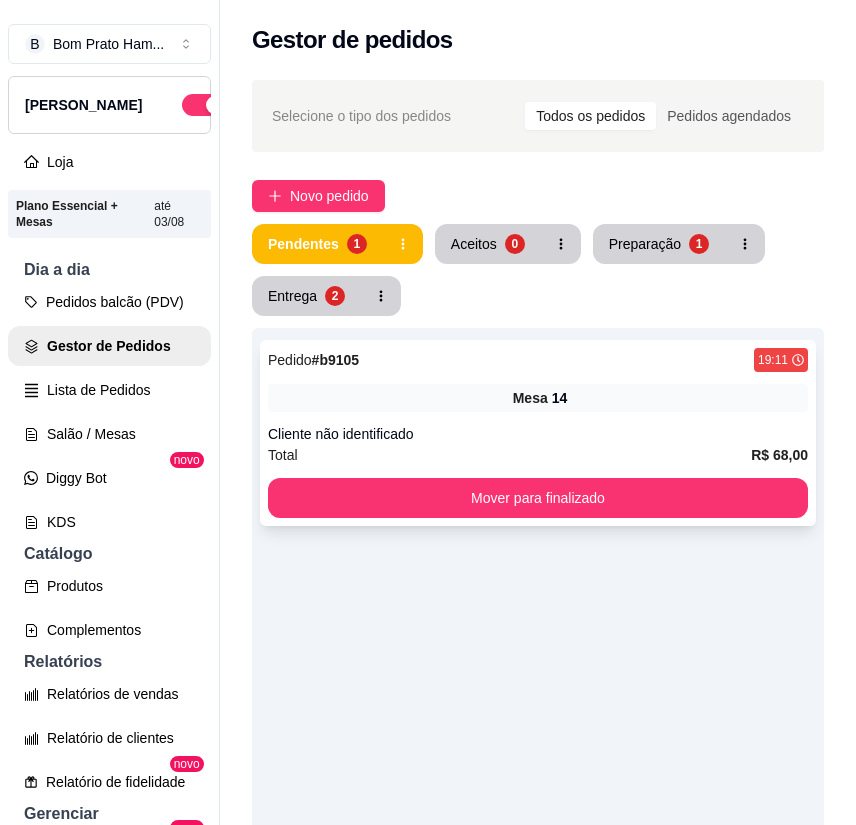 click on "Pedido  # b9105 19:11 Mesa 14 Cliente não identificado Total R$ 68,00 Mover para finalizado" at bounding box center (538, 433) 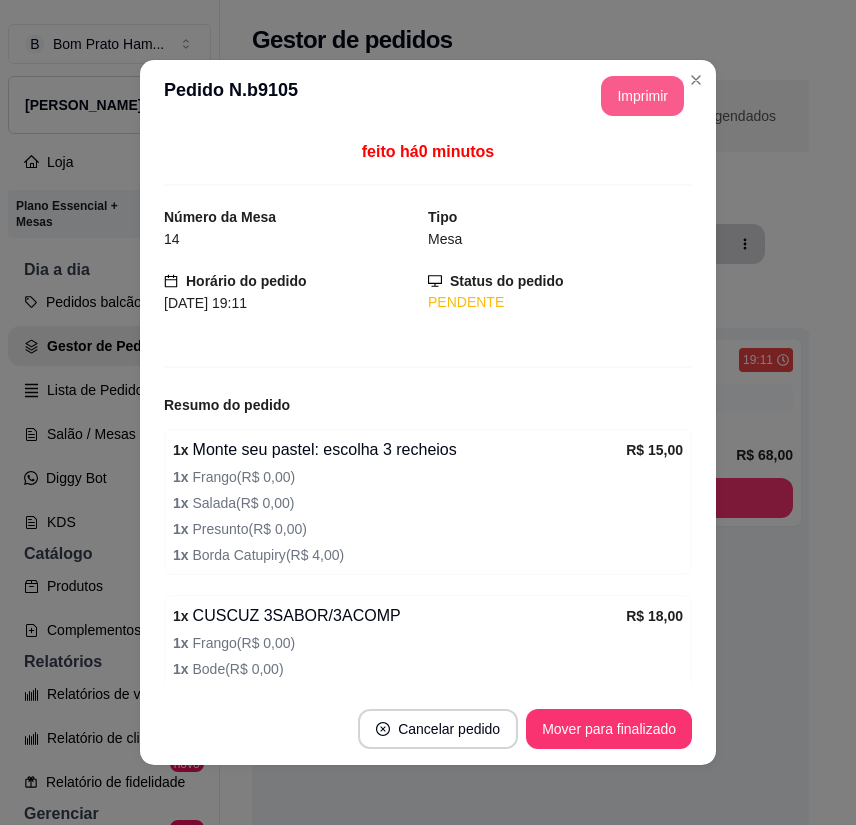 click on "Imprimir" at bounding box center [642, 96] 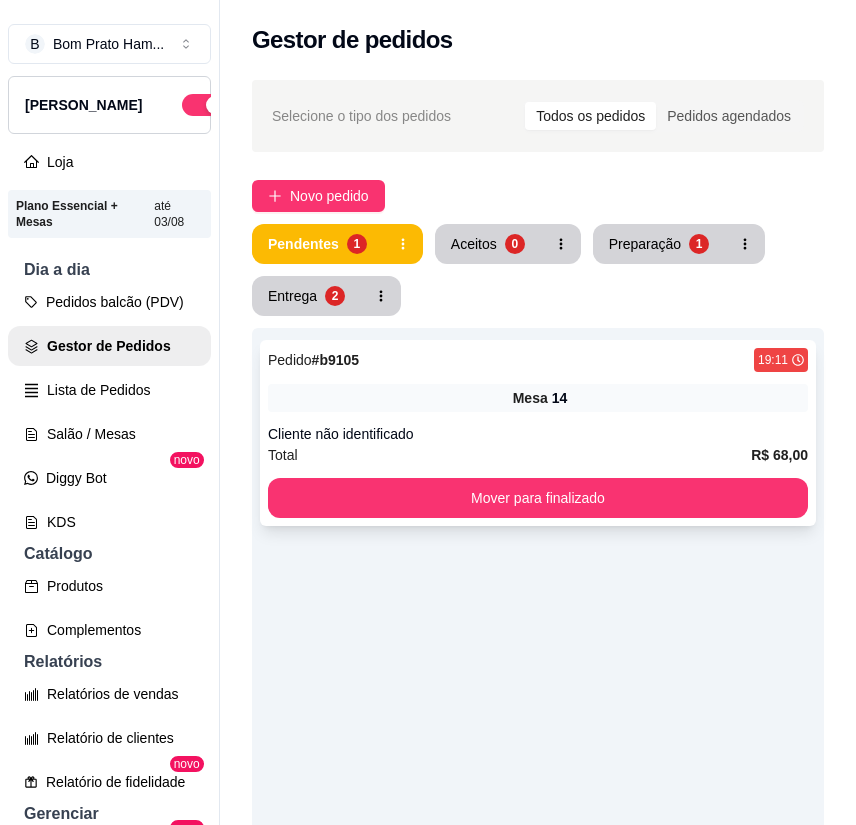 click on "Pedido  # b9105 19:11 Mesa 14 Cliente não identificado Total R$ 68,00 Mover para finalizado" at bounding box center (538, 433) 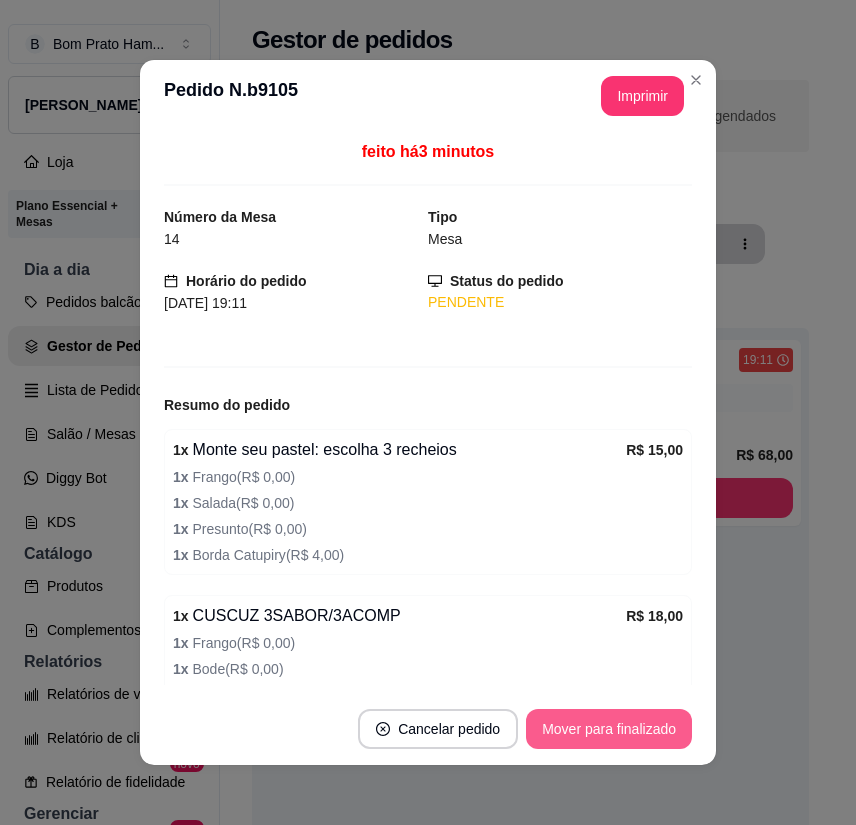 click on "Mover para finalizado" at bounding box center [609, 729] 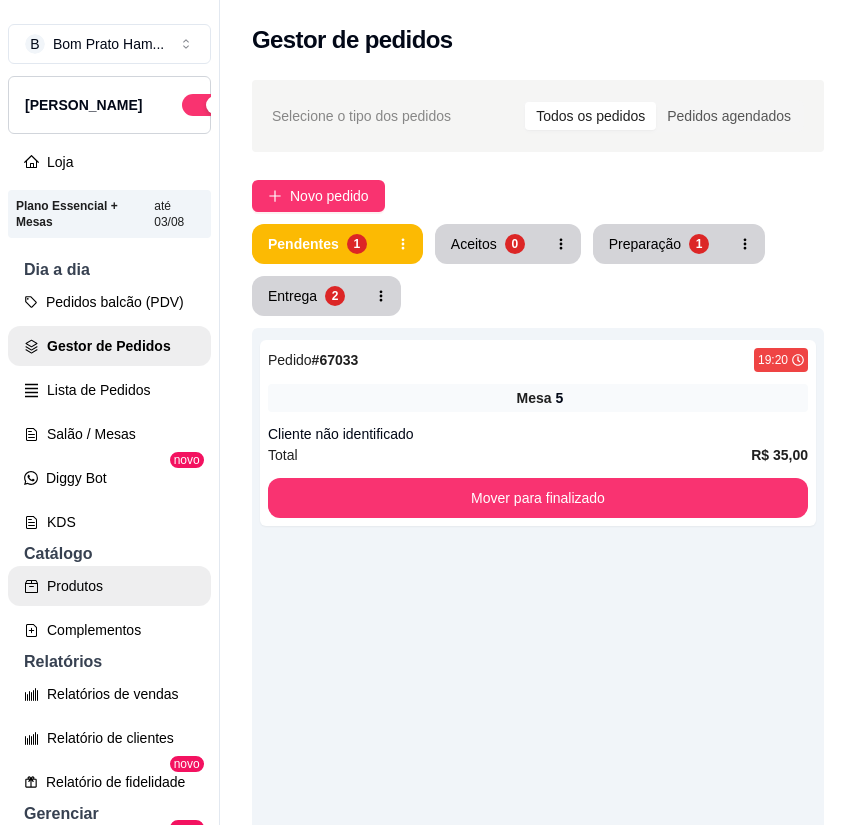 click on "Produtos" at bounding box center [109, 586] 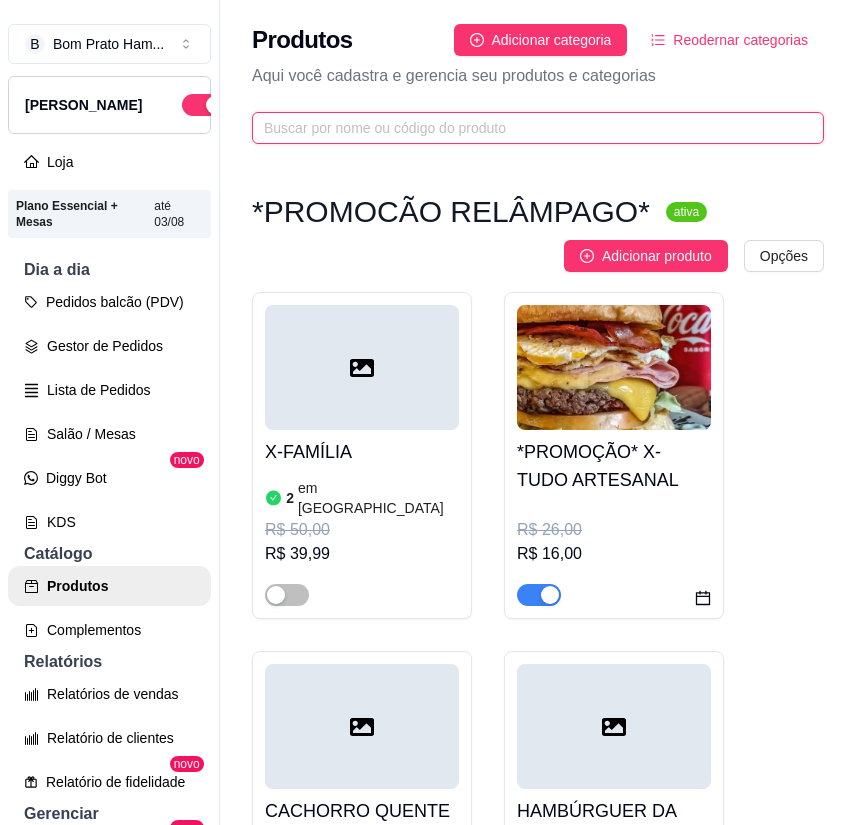 click at bounding box center (530, 128) 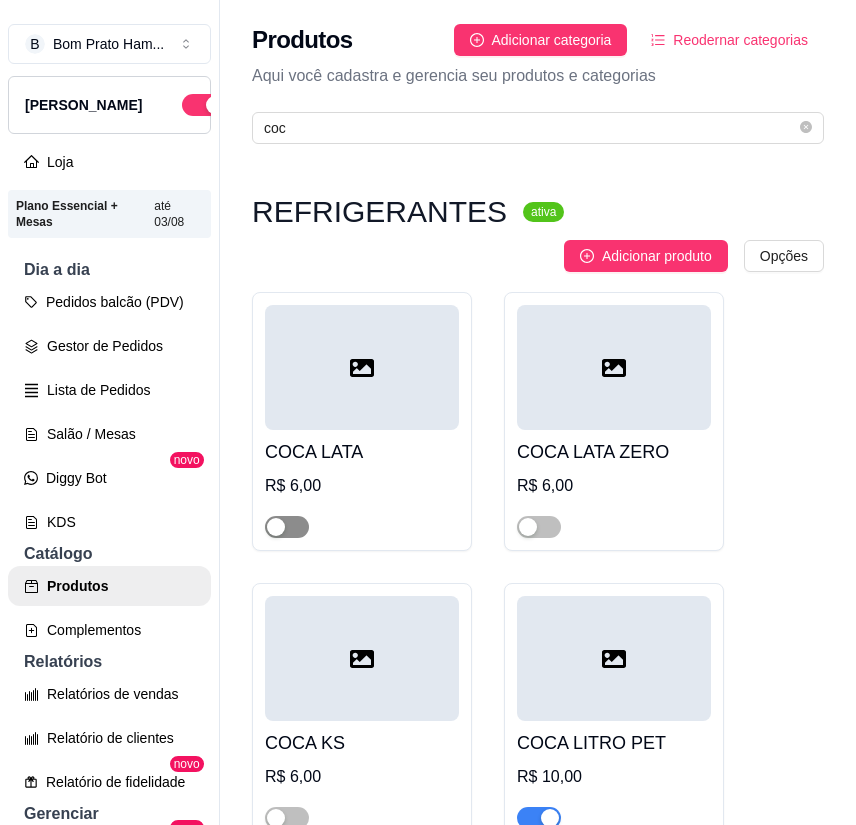 click at bounding box center [276, 527] 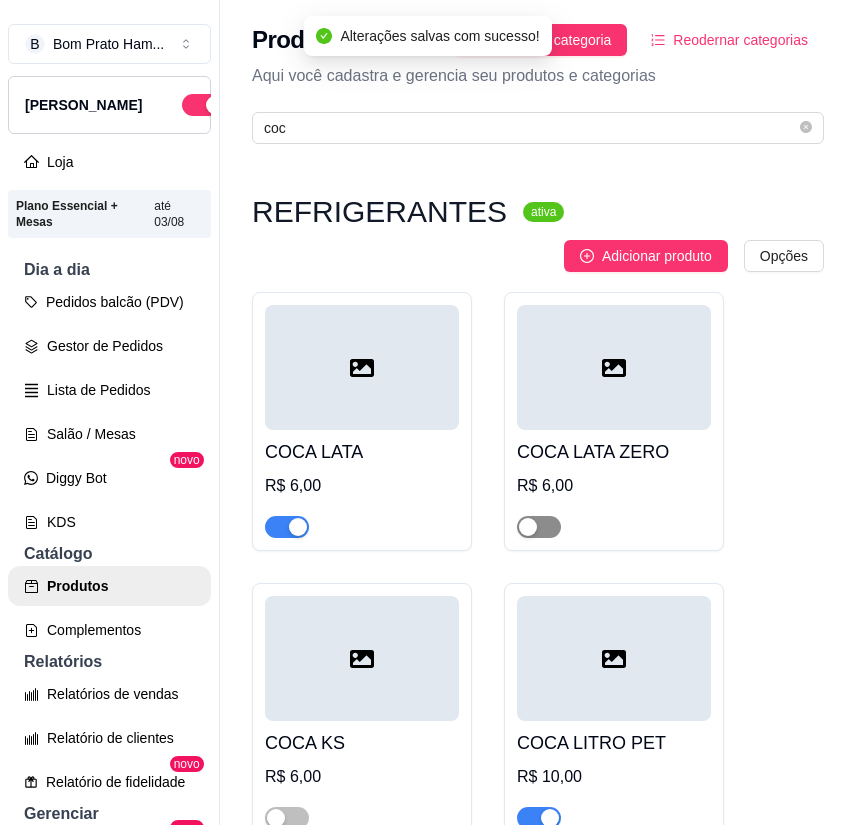 click at bounding box center [539, 527] 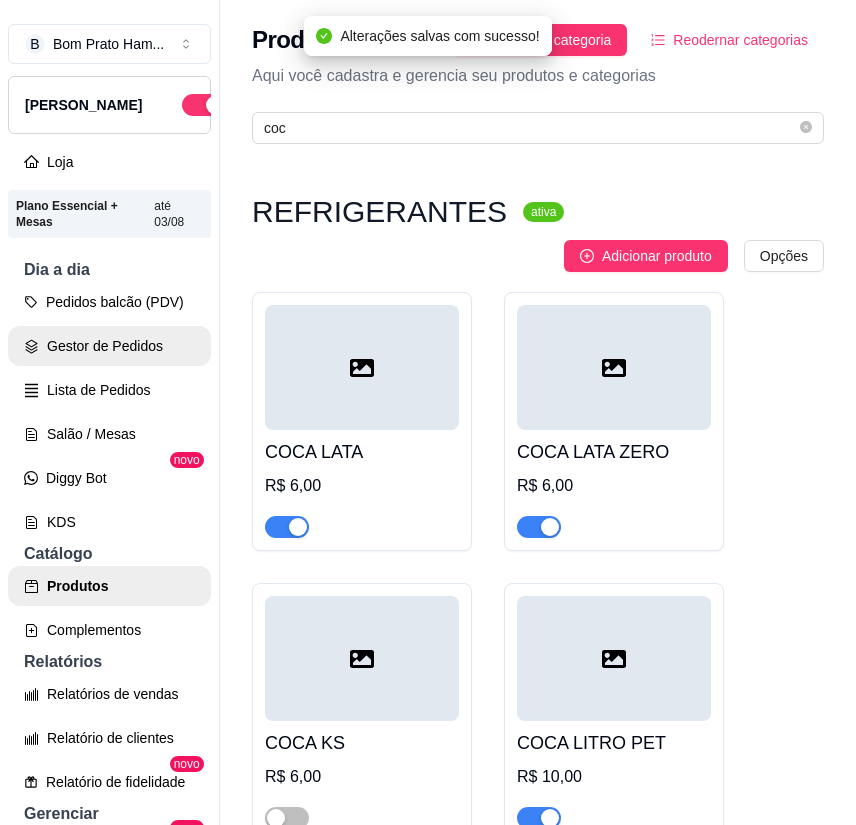 click on "Gestor de Pedidos" at bounding box center [109, 346] 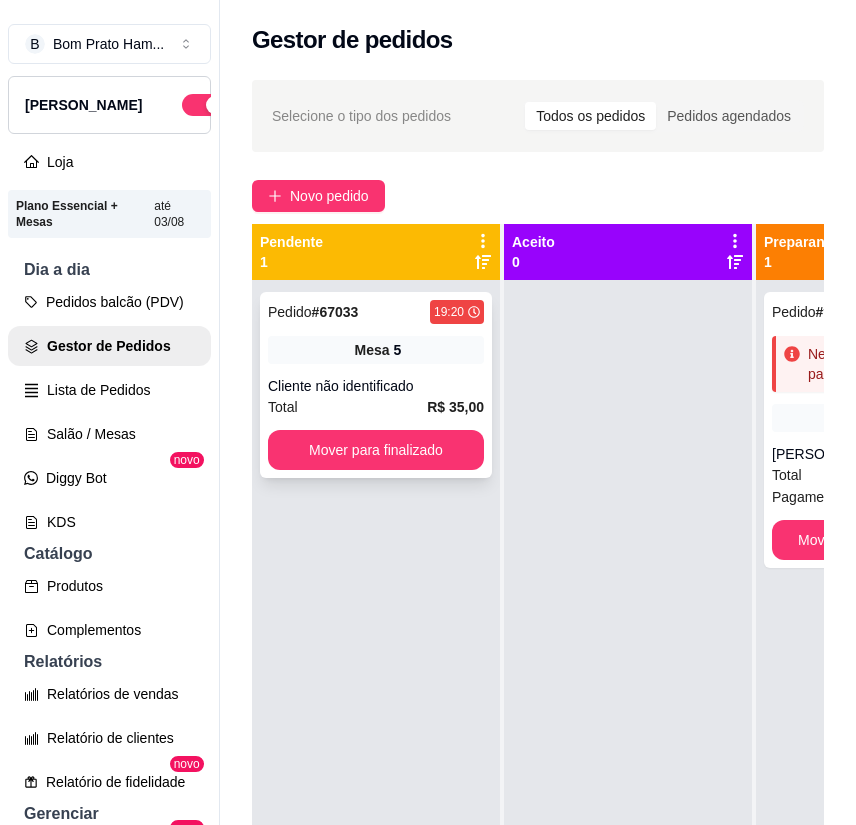 click on "Mesa 5" at bounding box center (376, 350) 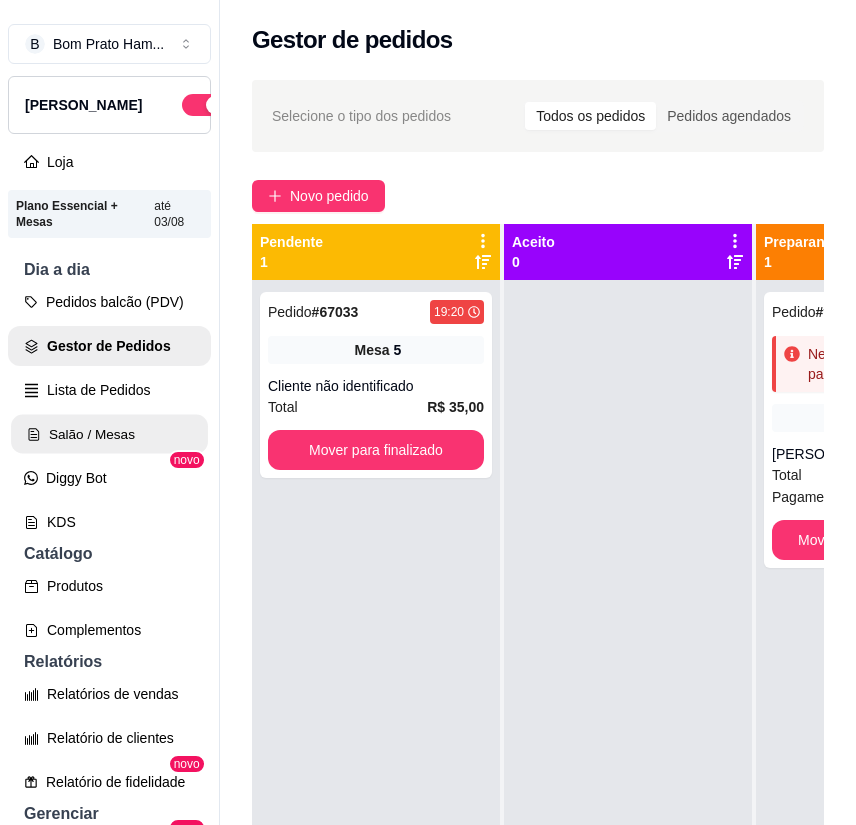 click on "Salão / Mesas" at bounding box center [109, 434] 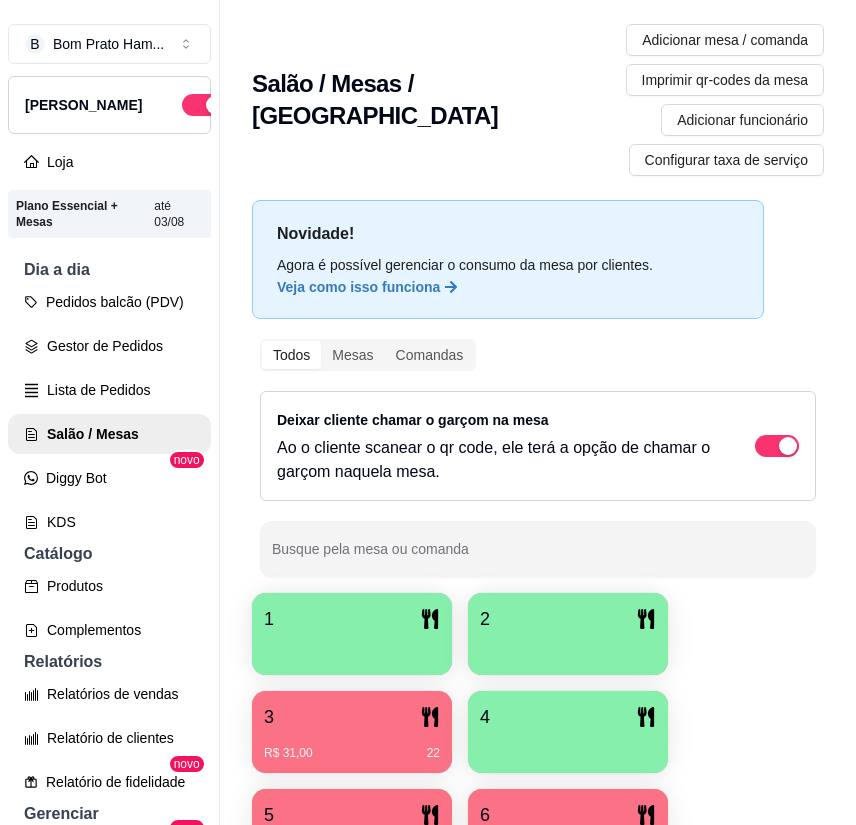 click on "5" at bounding box center [352, 815] 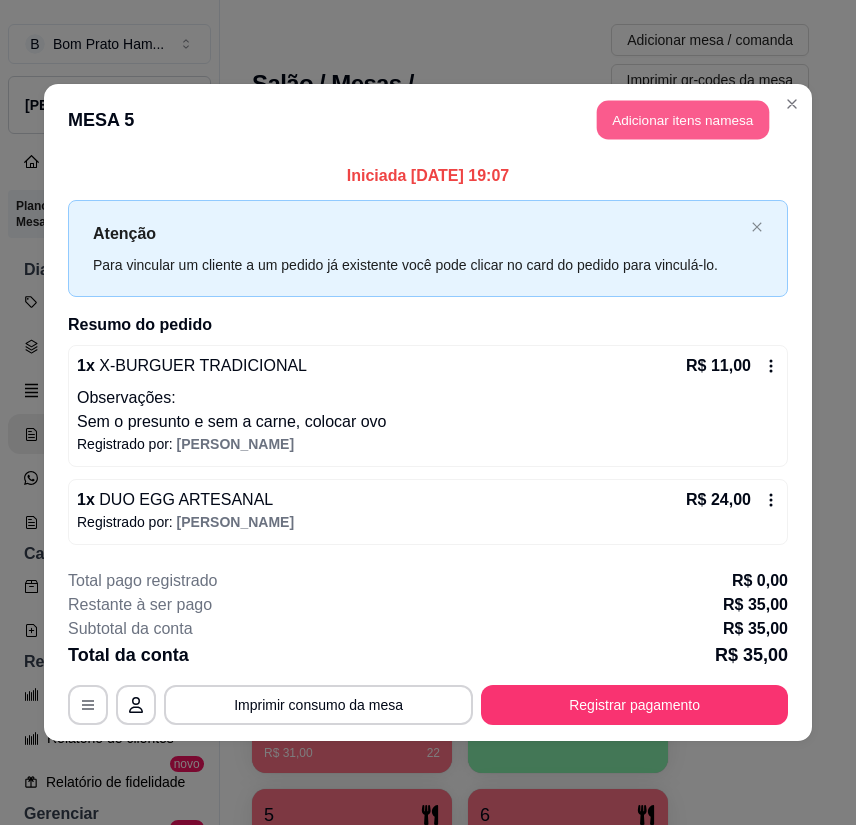 click on "Adicionar itens na  mesa" at bounding box center (683, 120) 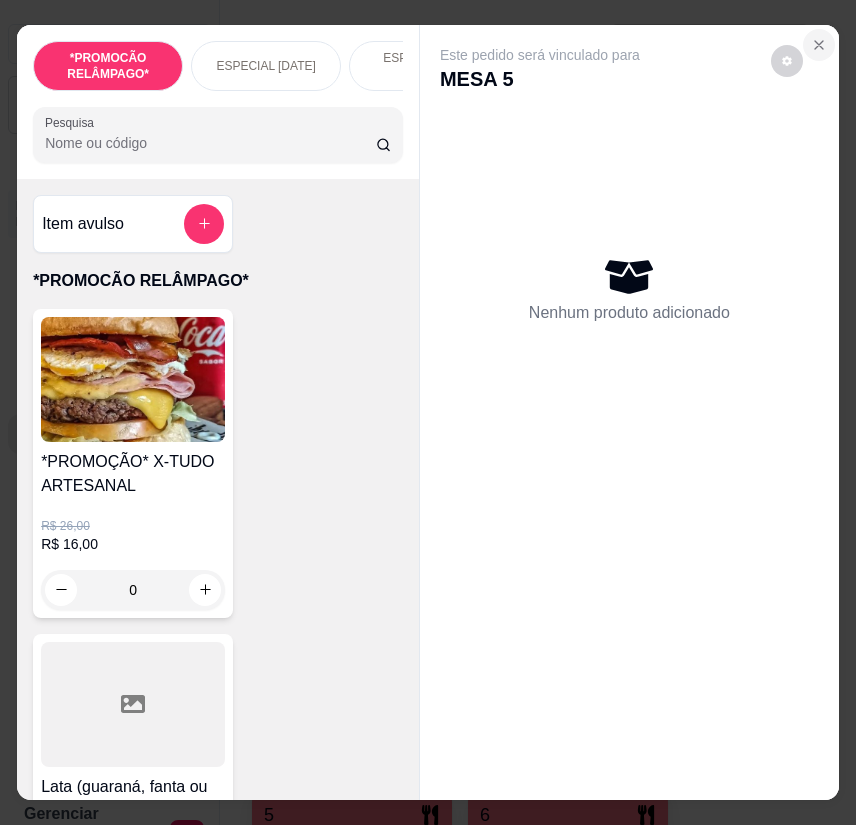 click at bounding box center (819, 45) 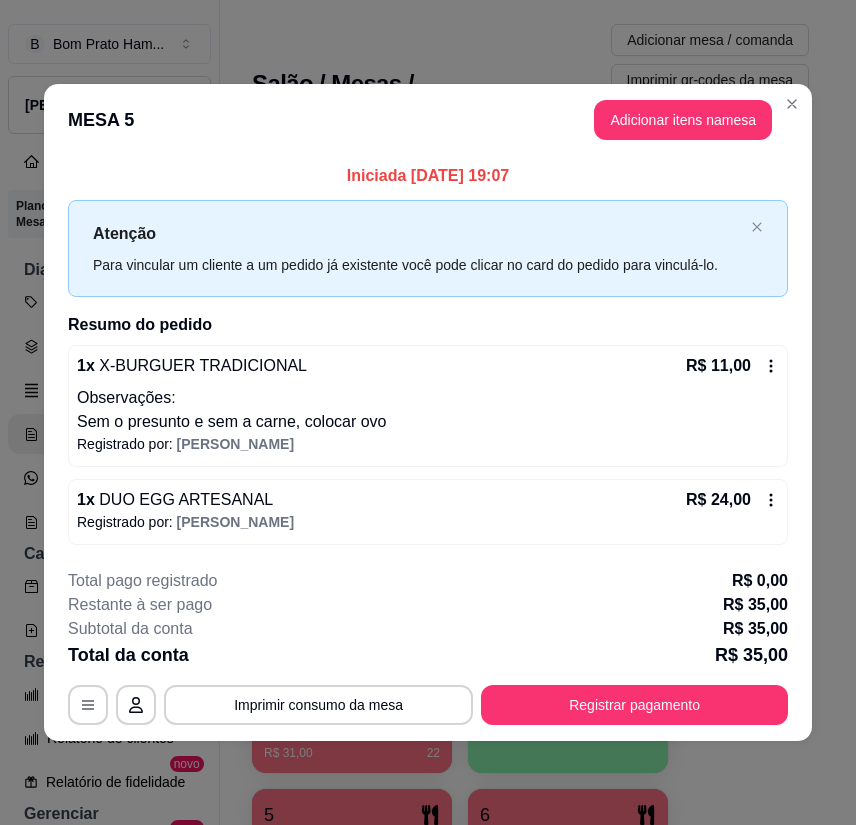 click 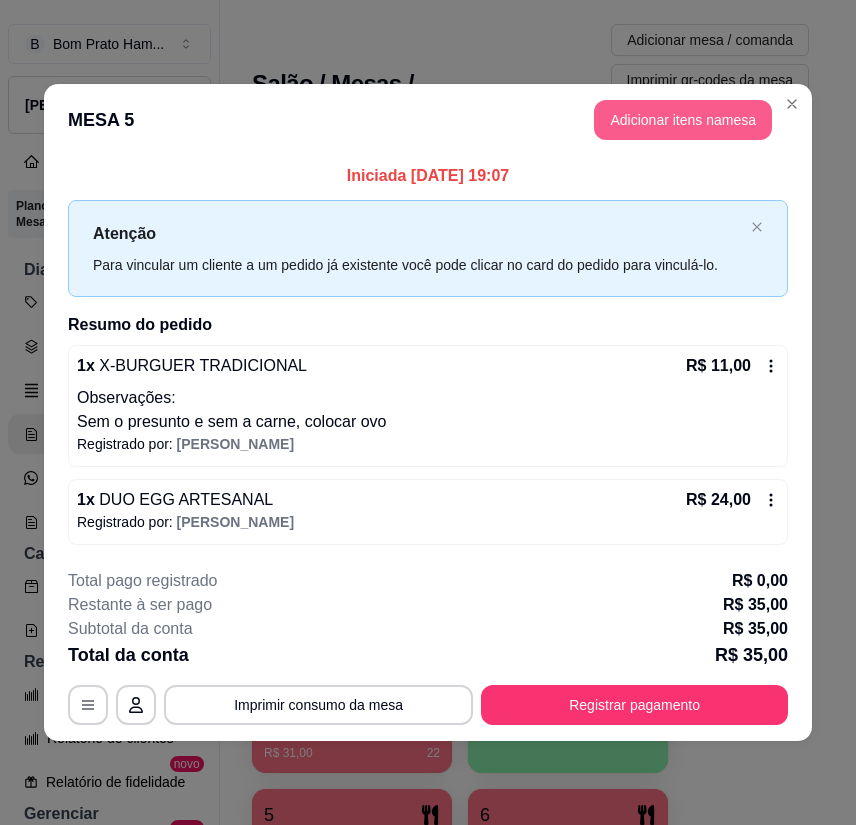 click on "Adicionar itens na  mesa" at bounding box center (683, 120) 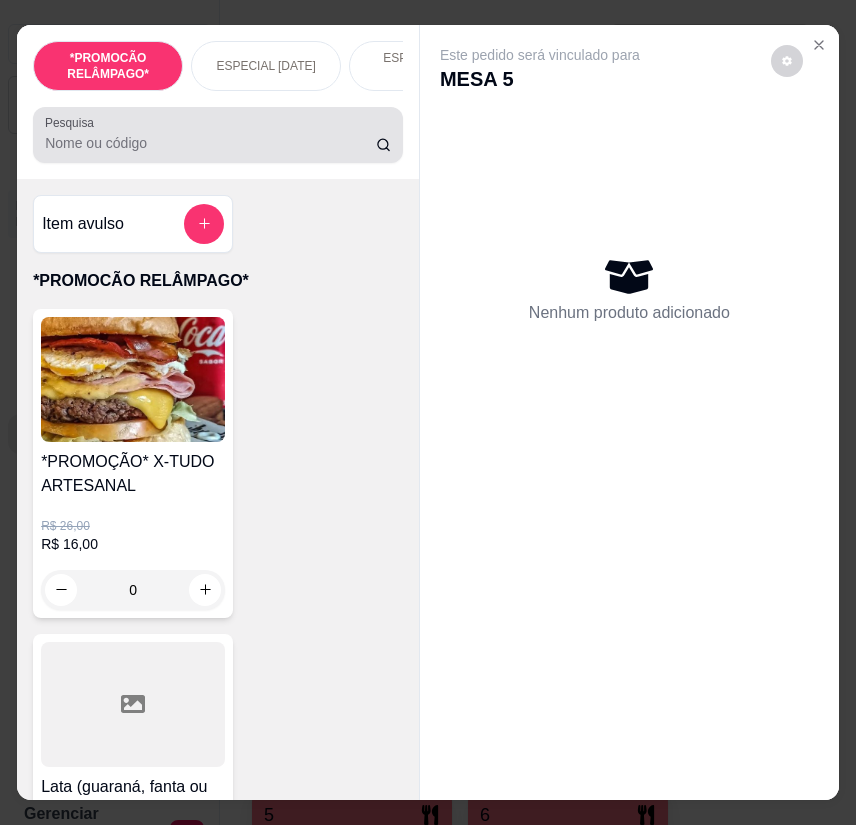 click on "Pesquisa" at bounding box center [210, 143] 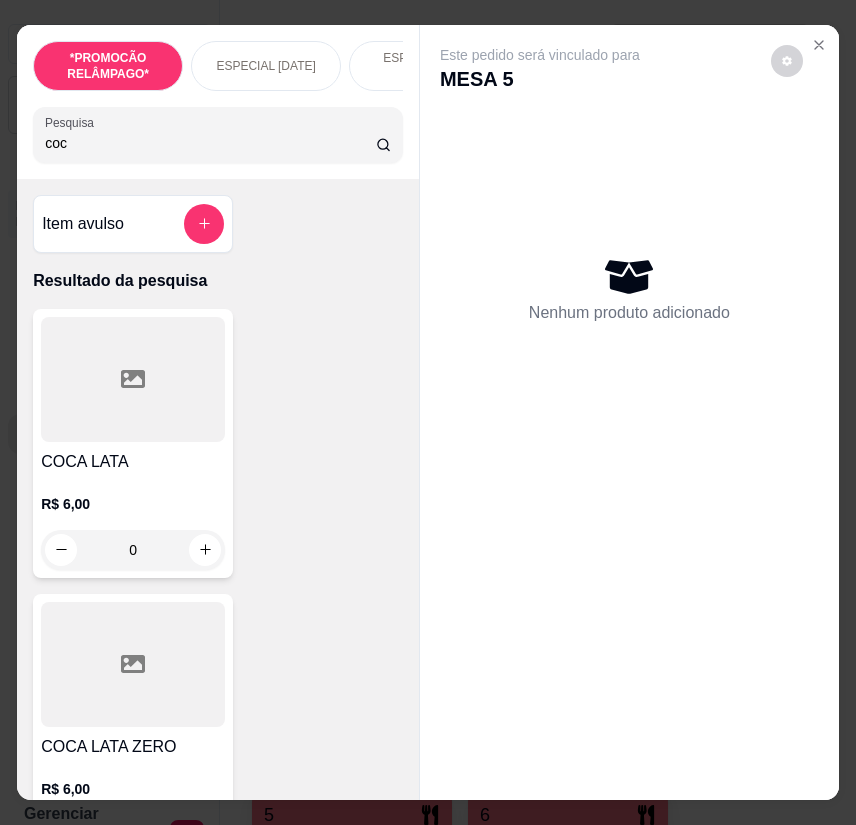 type on "coc" 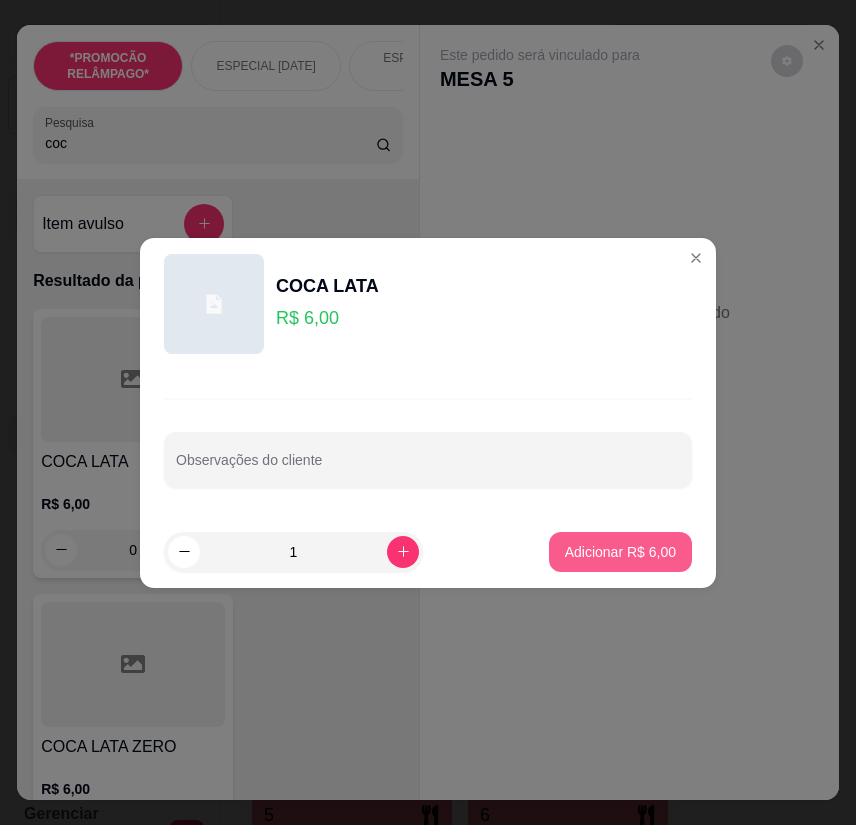 click on "Adicionar   R$ 6,00" at bounding box center (620, 552) 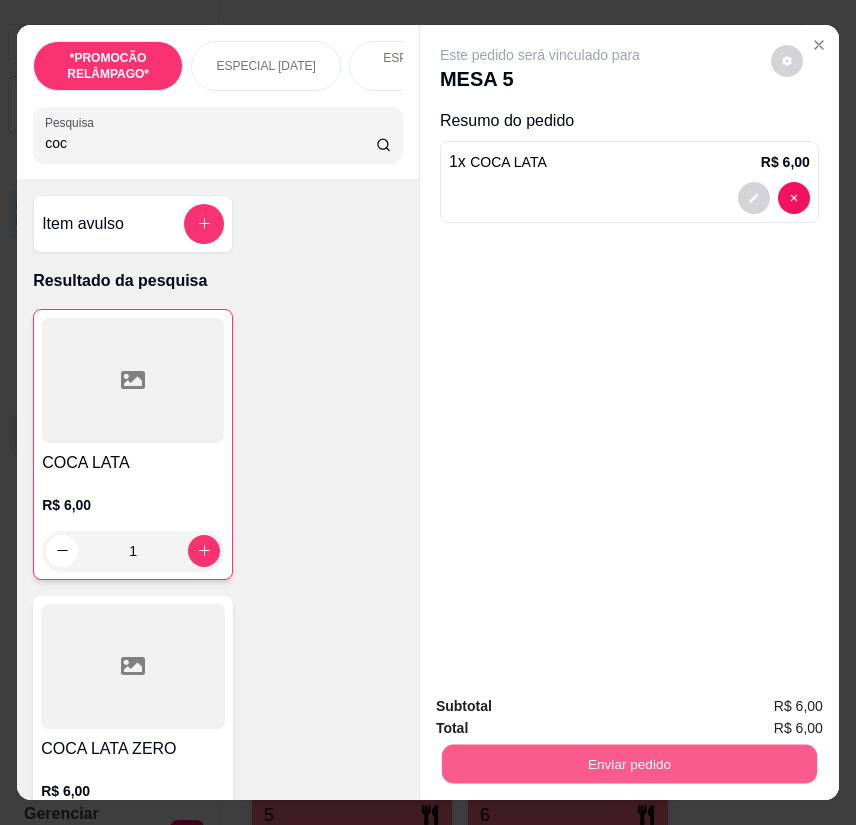 click on "Enviar pedido" at bounding box center [629, 764] 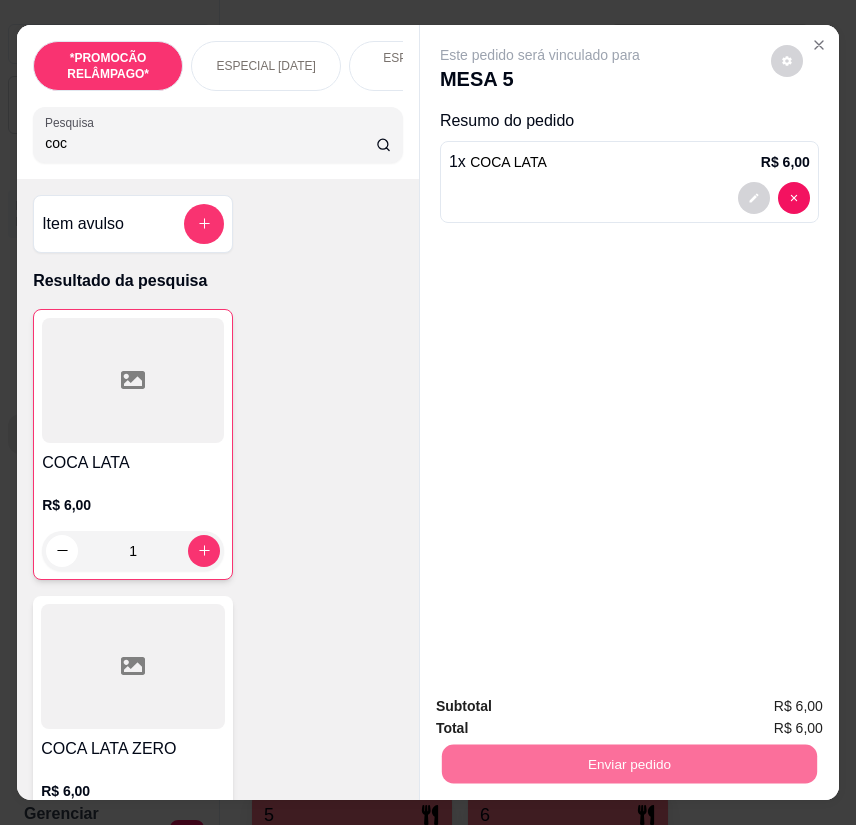click on "Não registrar e enviar pedido" at bounding box center [561, 708] 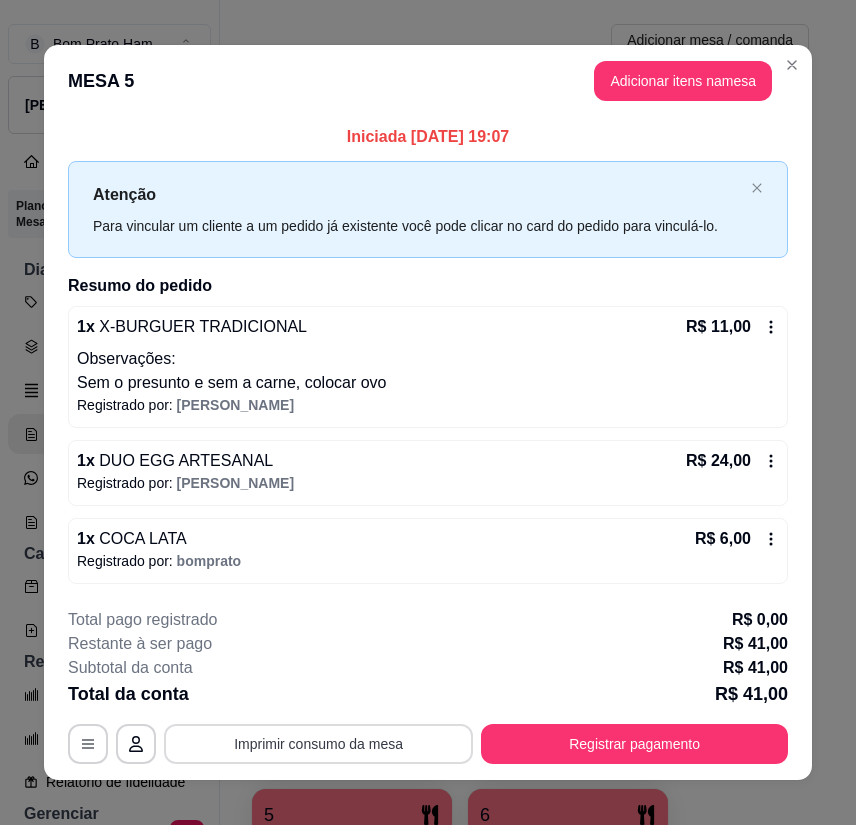 click on "Imprimir consumo da mesa" at bounding box center [318, 744] 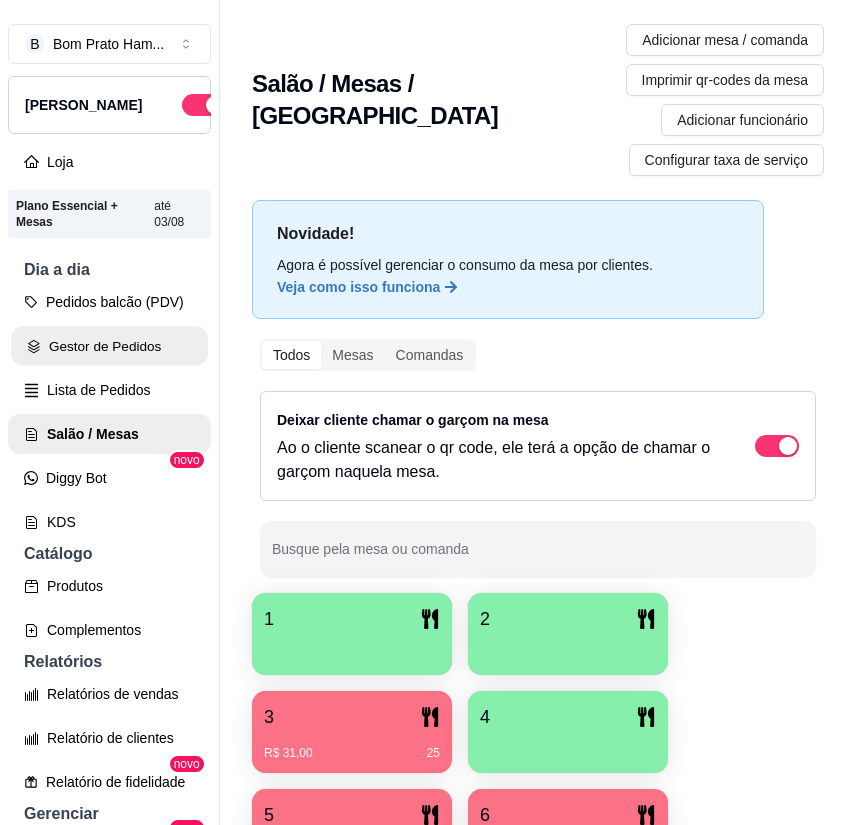click on "Gestor de Pedidos" at bounding box center (109, 346) 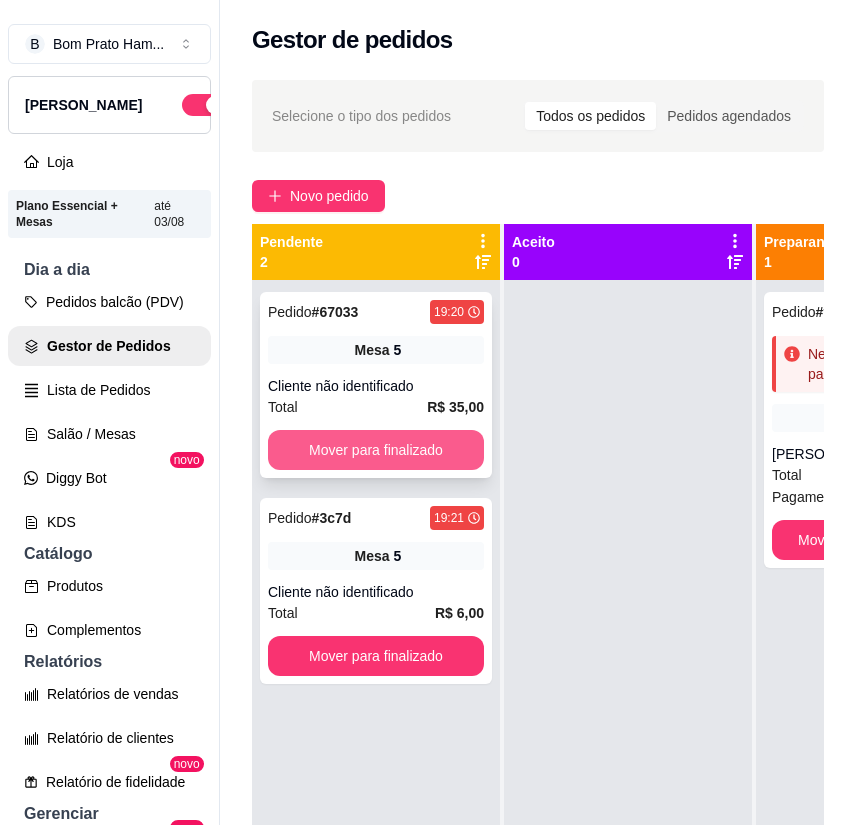 click on "Mover para finalizado" at bounding box center [376, 450] 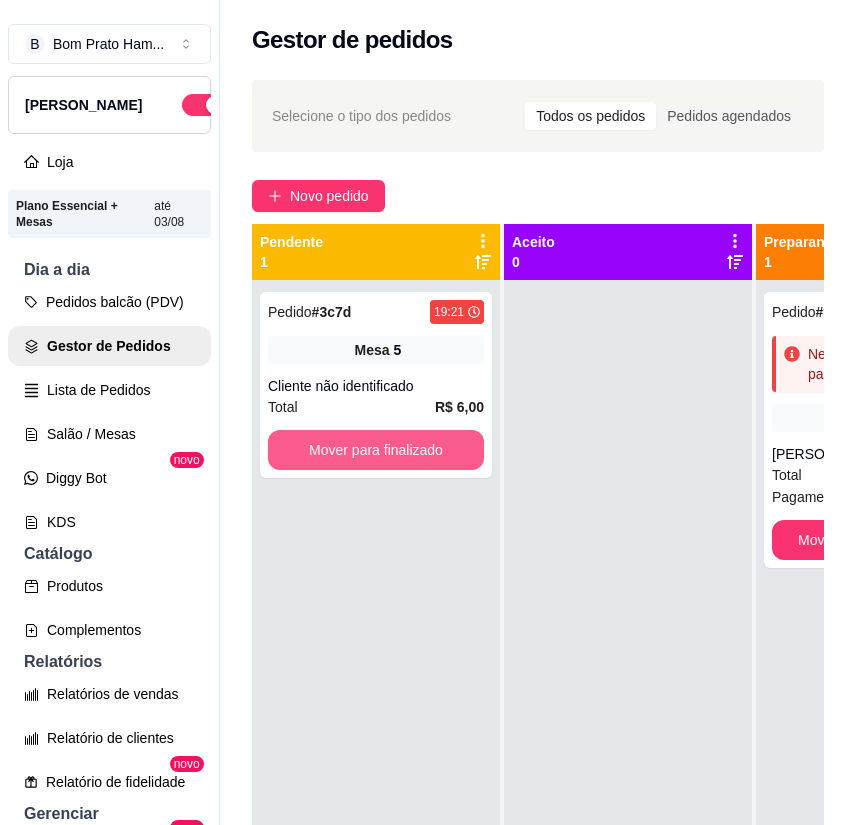 click on "Mover para finalizado" at bounding box center [376, 450] 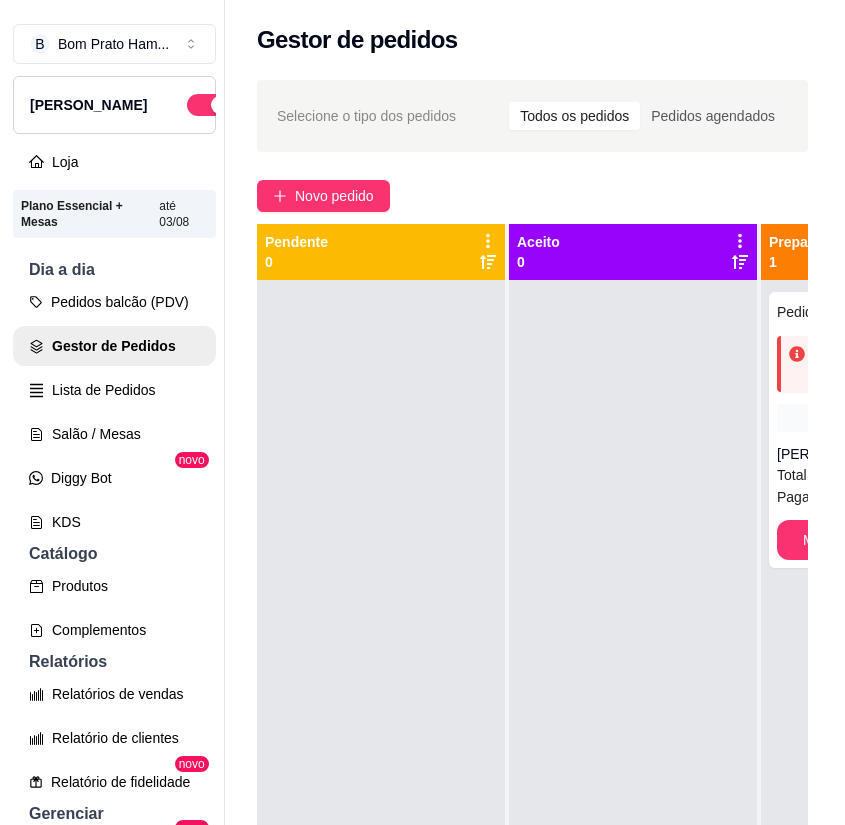 scroll, scrollTop: 0, scrollLeft: 0, axis: both 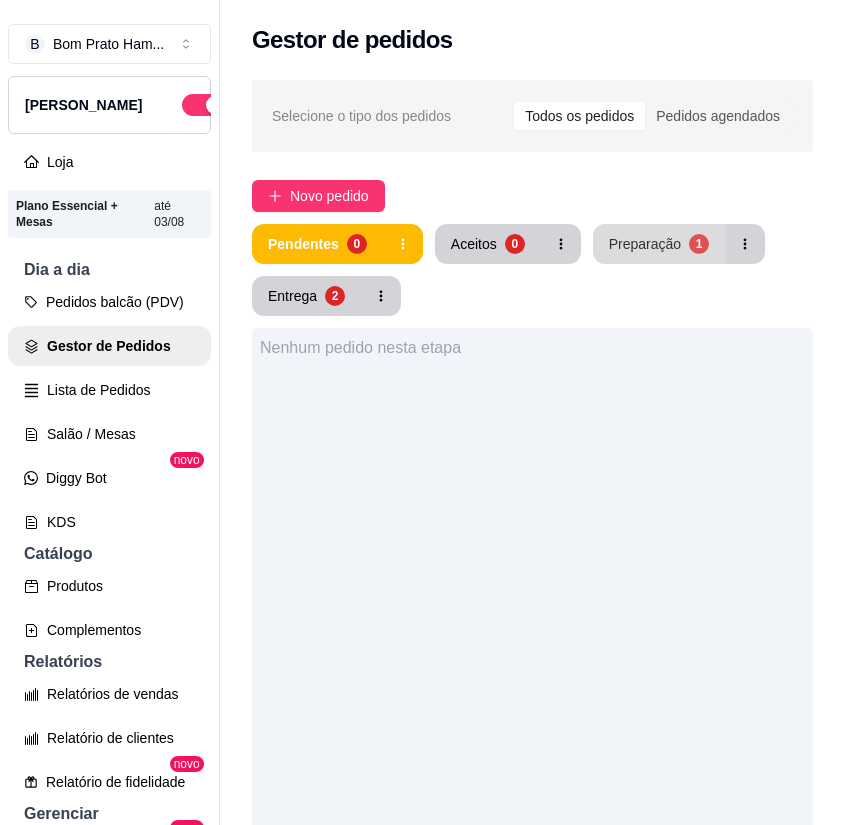 click on "Preparação" at bounding box center [645, 244] 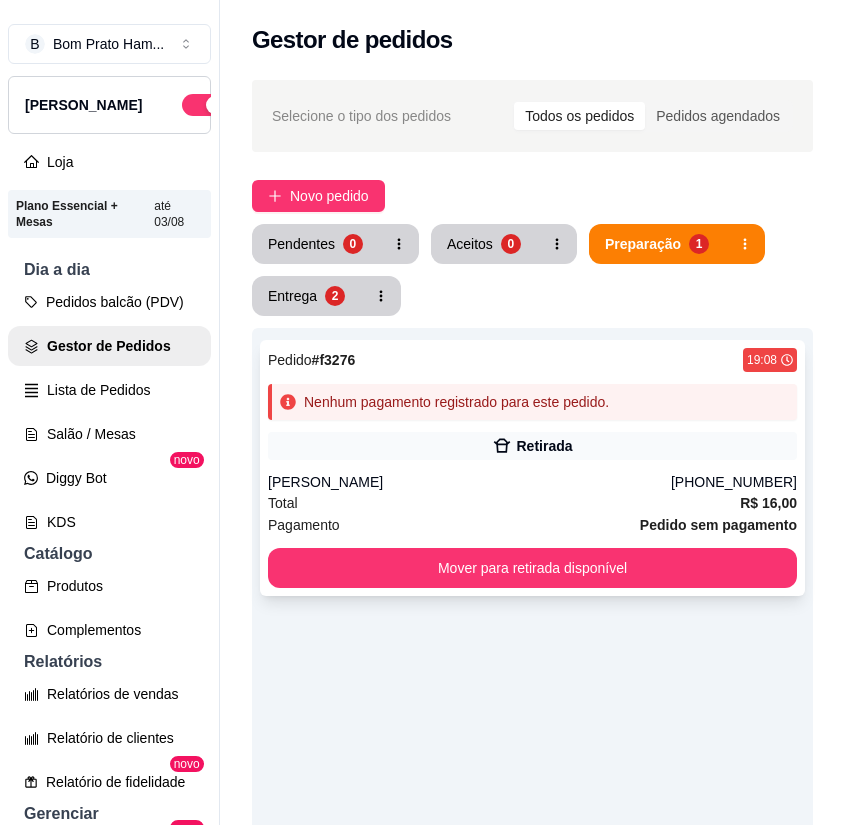 click on "Retirada" at bounding box center (532, 446) 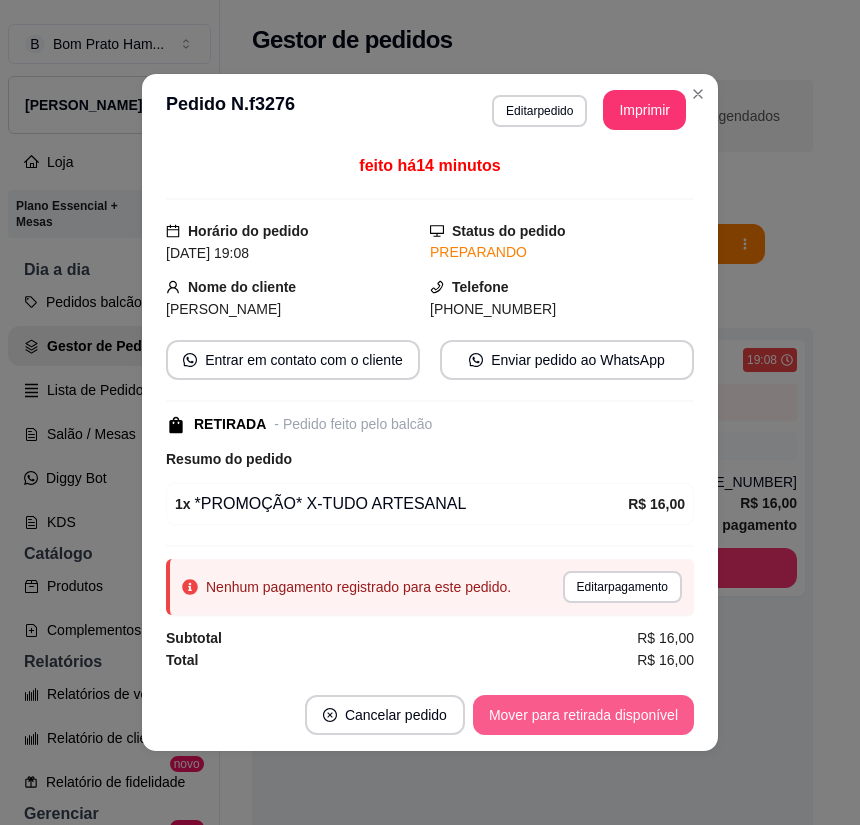 click on "Mover para retirada disponível" at bounding box center [583, 715] 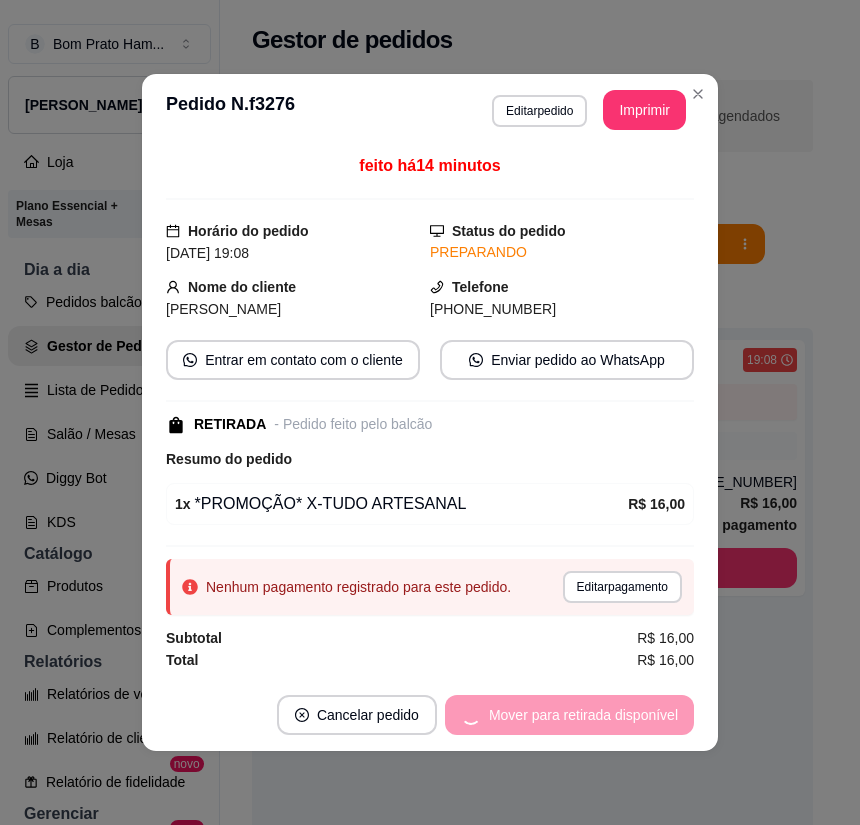 click on "feito há  14   minutos Horário do pedido [DATE] 19:08 Status do pedido PREPARANDO Nome do cliente [PERSON_NAME] Telefone [PHONE_NUMBER] Entrar em contato com o cliente Enviar pedido ao WhatsApp RETIRADA - Pedido feito pelo balcão Resumo do pedido 1 x     *PROMOÇÃO* X-TUDO ARTESANAL  R$ 16,00 Nenhum pagamento registrado para este pedido. Editar  pagamento Subtotal R$ 16,00 Total R$ 16,00" at bounding box center [430, 412] 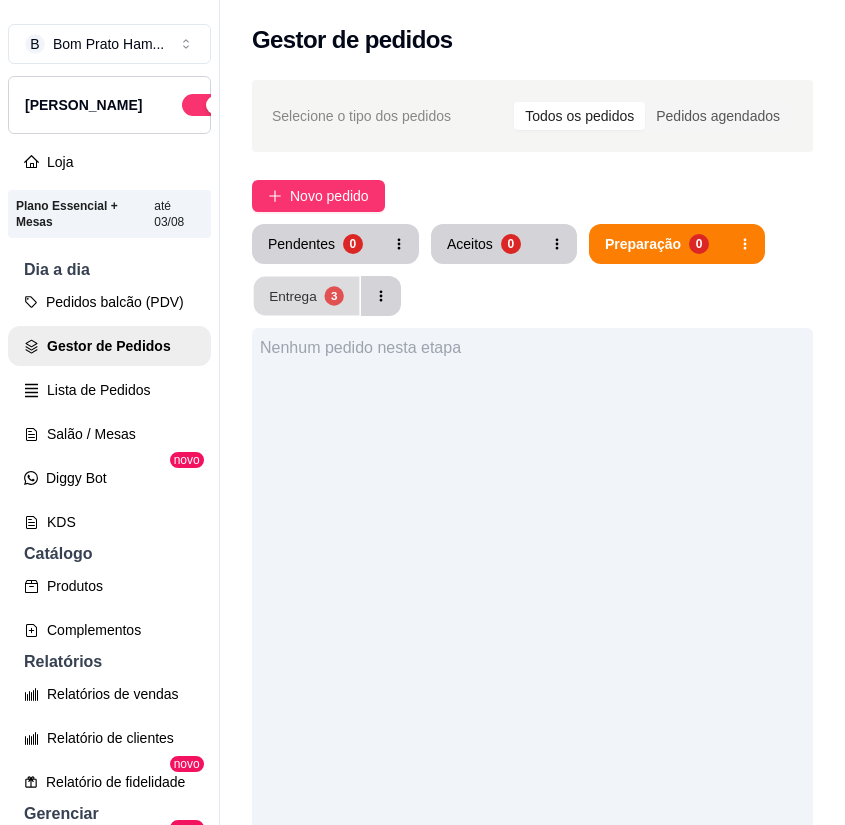 click on "3" at bounding box center [333, 295] 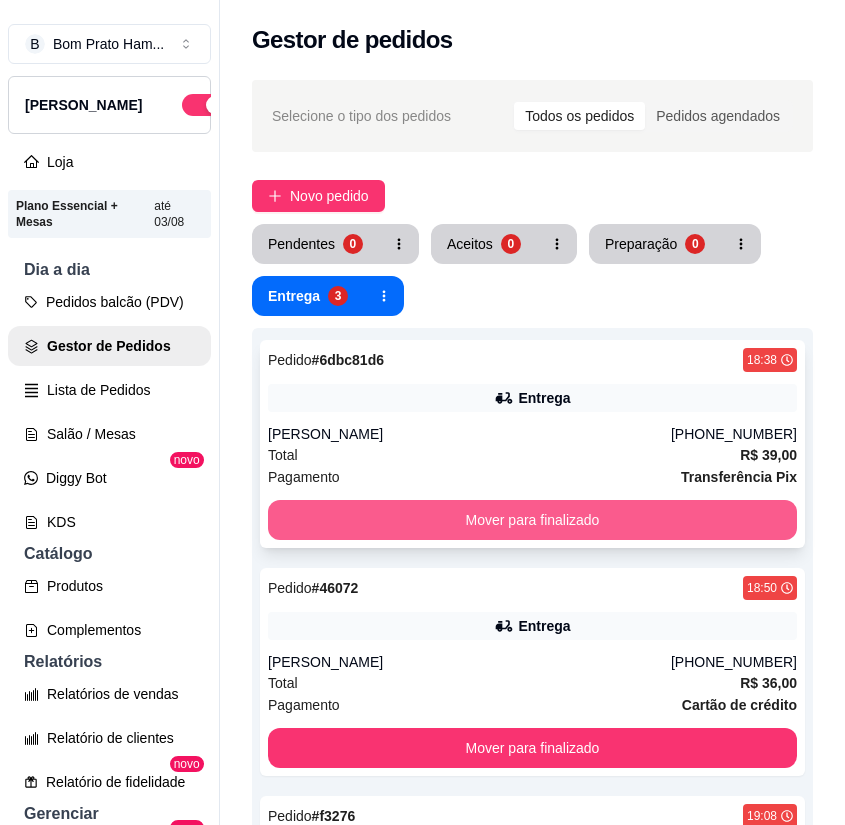 click on "Mover para finalizado" at bounding box center [532, 520] 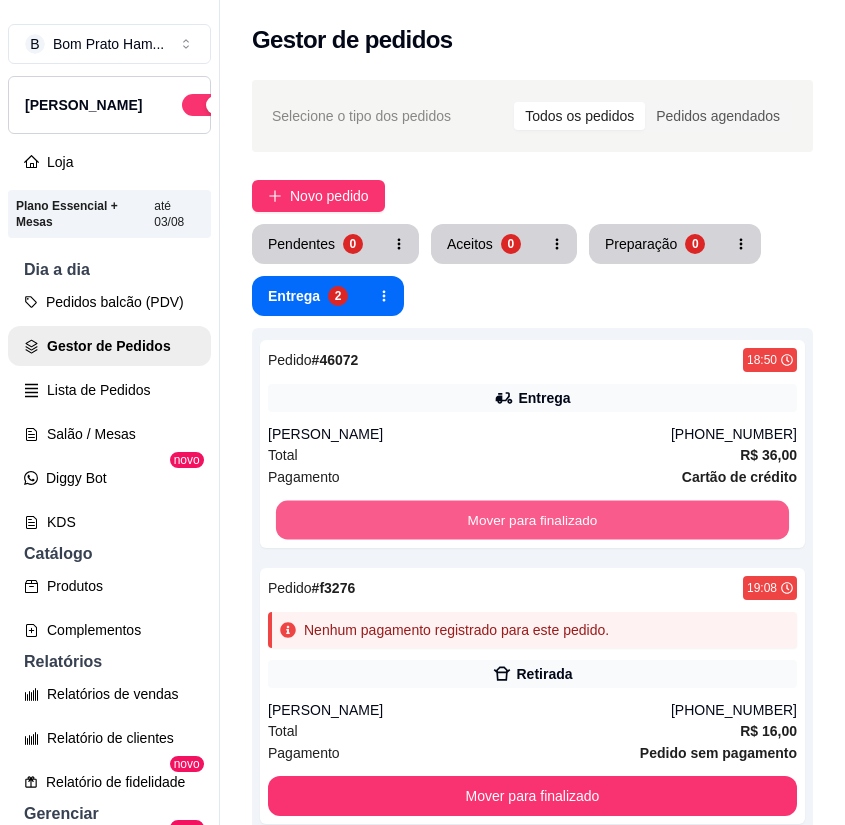 click on "Mover para finalizado" at bounding box center [532, 520] 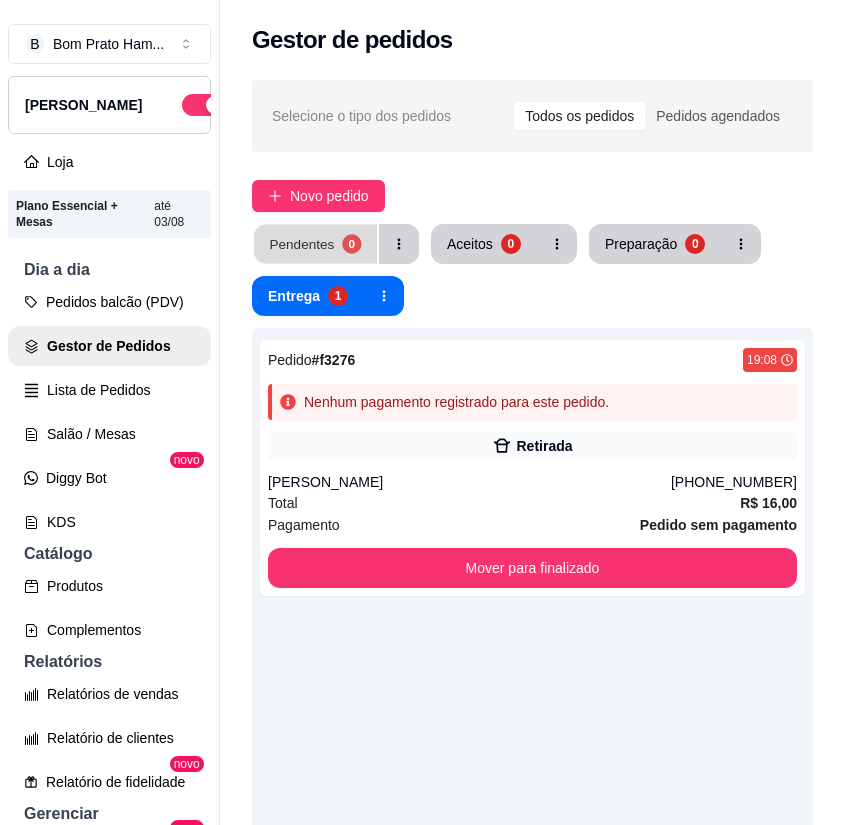 click on "Pendentes 0" at bounding box center (315, 244) 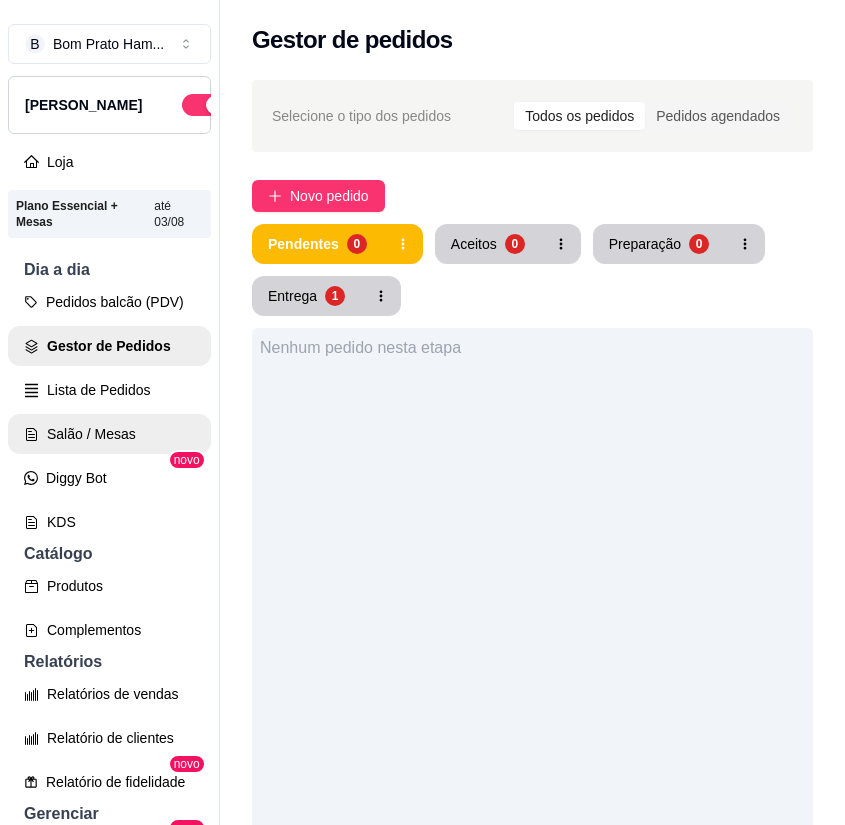 click on "Salão / Mesas" at bounding box center (109, 434) 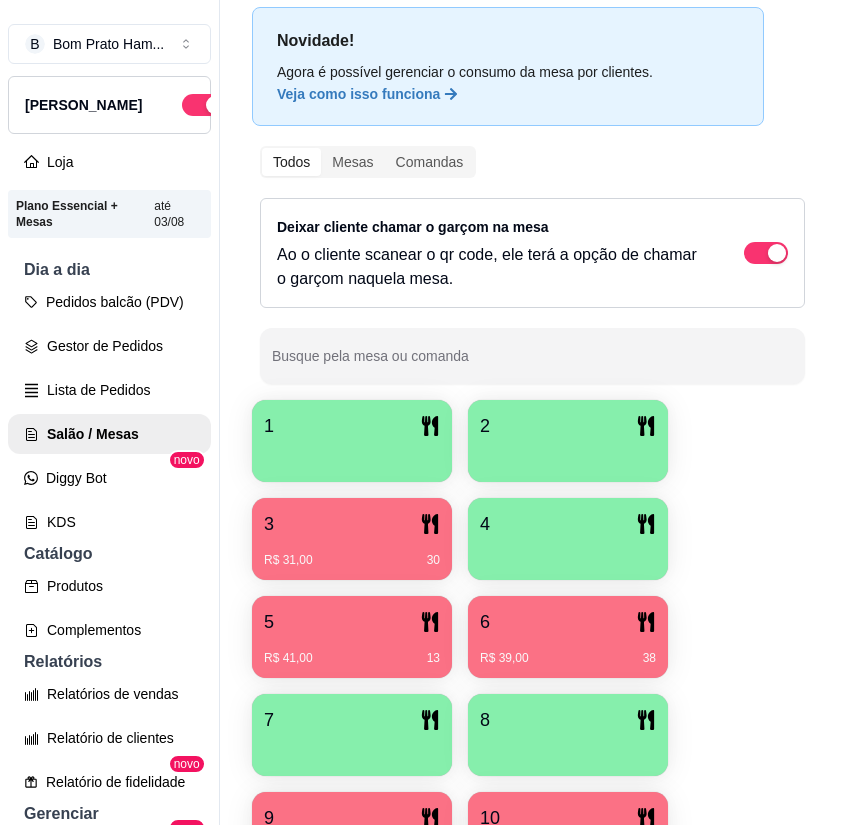 scroll, scrollTop: 200, scrollLeft: 0, axis: vertical 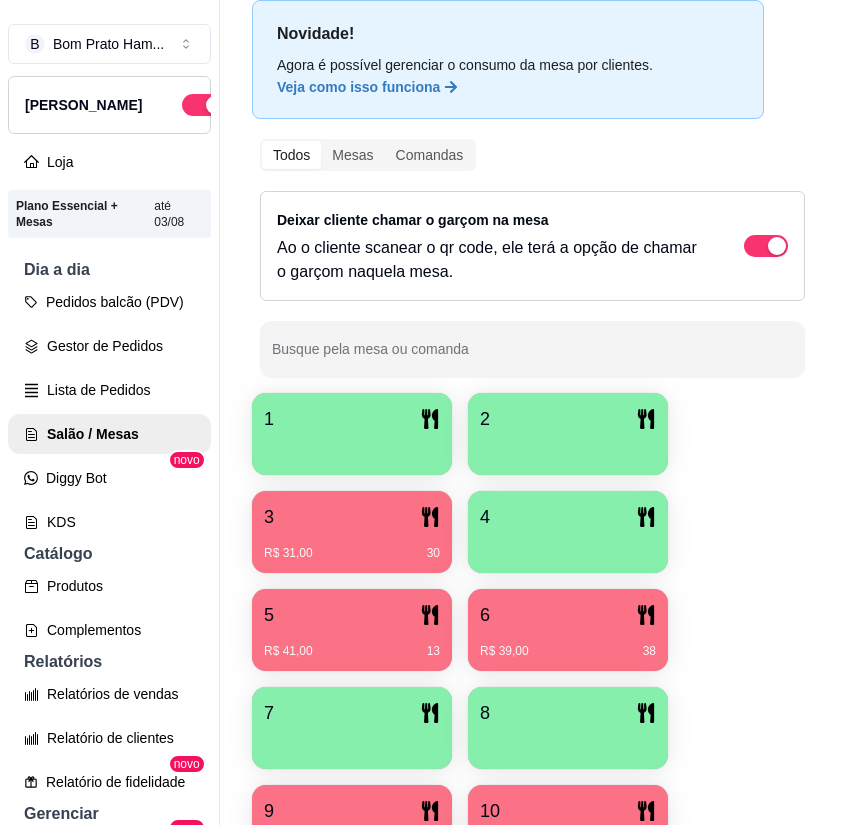 click on "6" at bounding box center (568, 615) 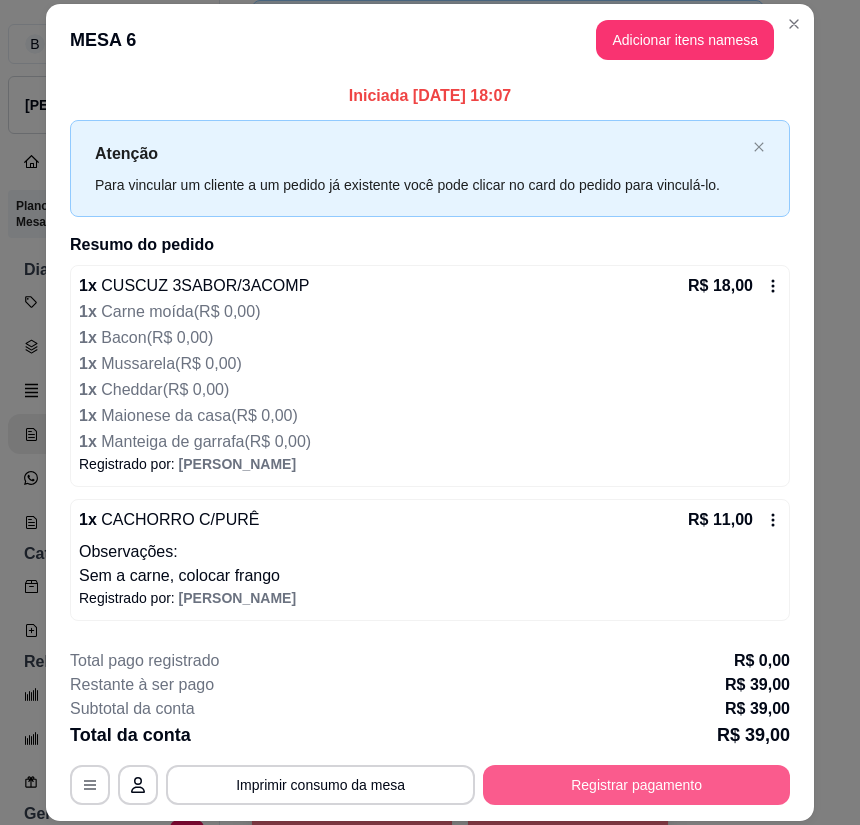 click on "Registrar pagamento" at bounding box center [636, 785] 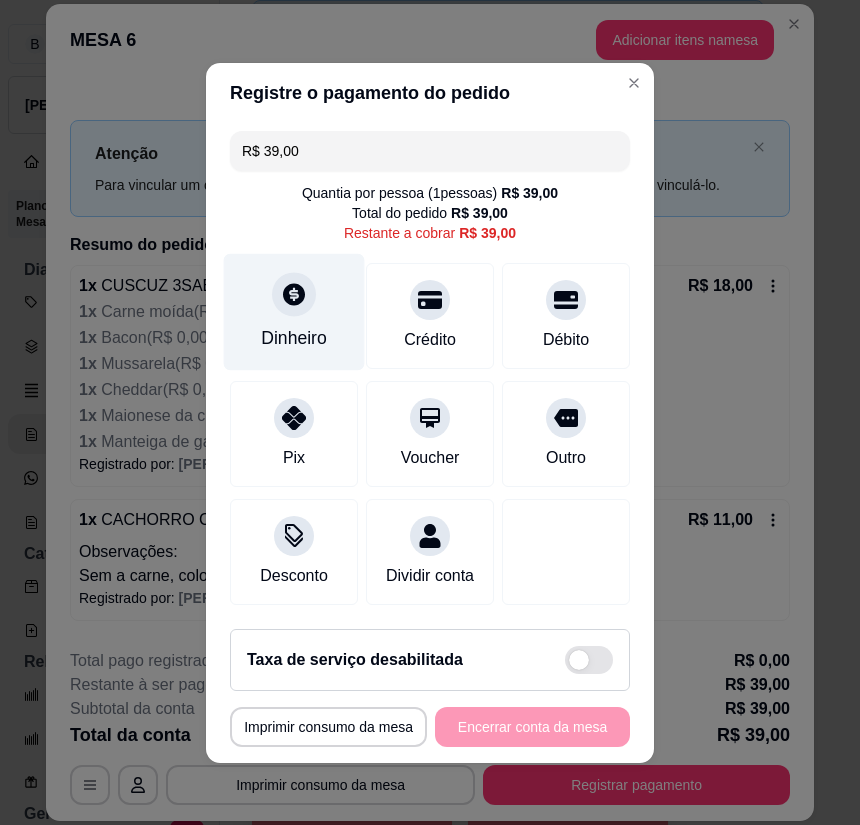 click at bounding box center (294, 294) 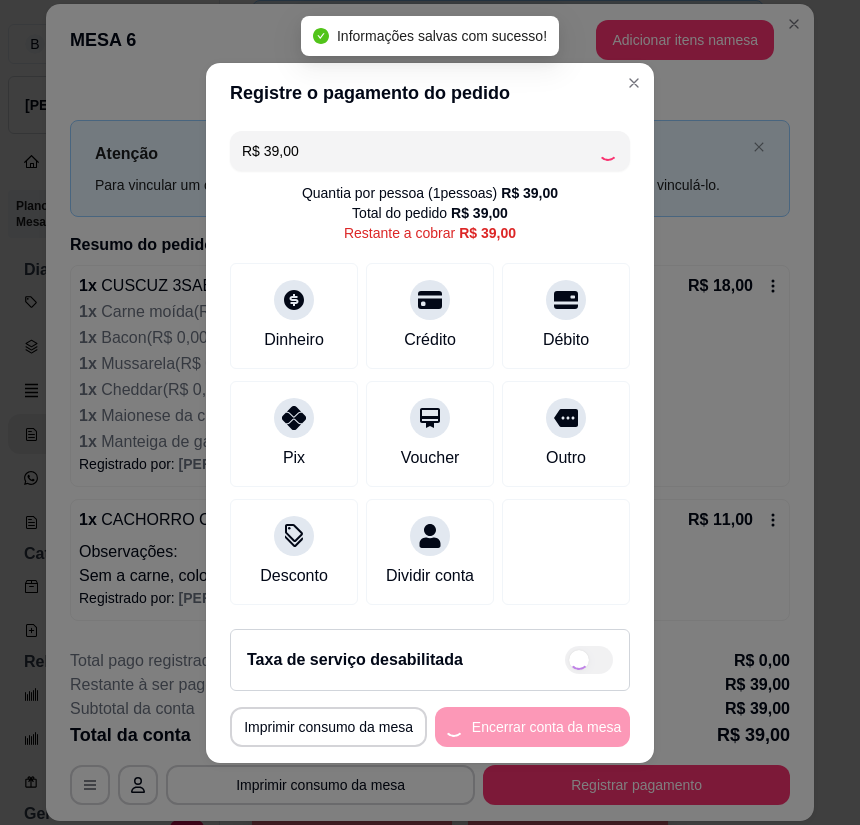type on "R$ 0,00" 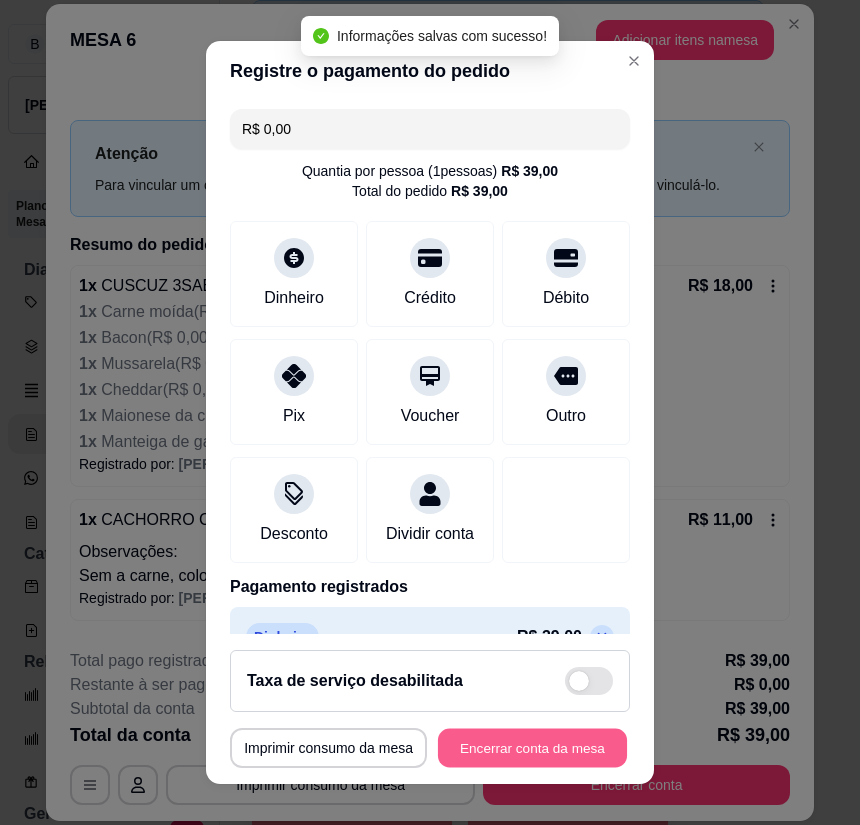 click on "Encerrar conta da mesa" at bounding box center [532, 747] 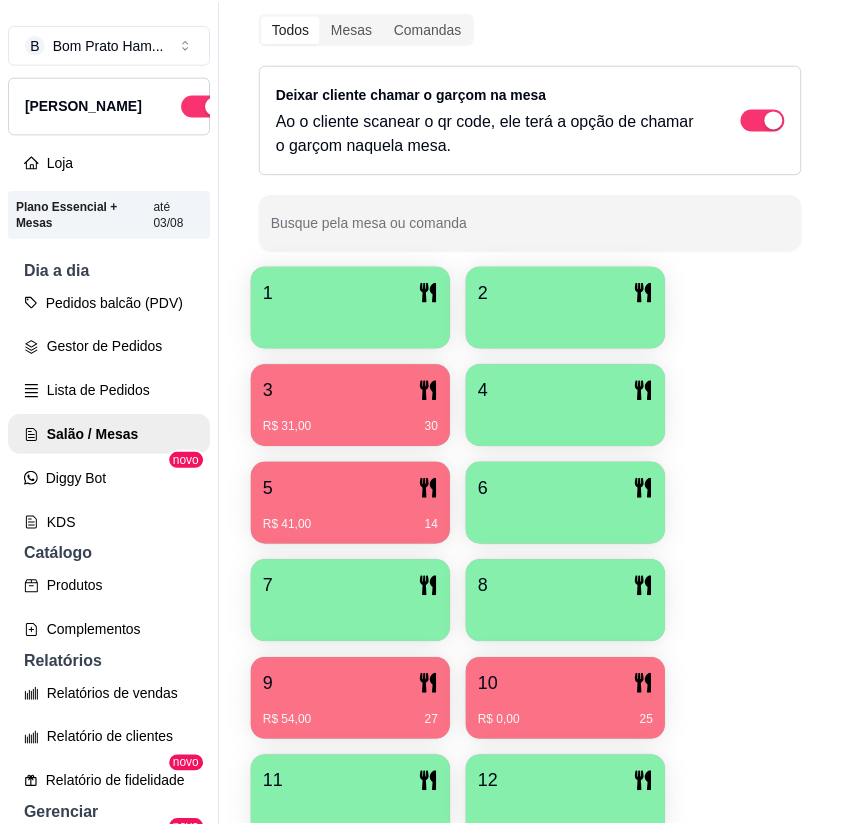 scroll, scrollTop: 0, scrollLeft: 0, axis: both 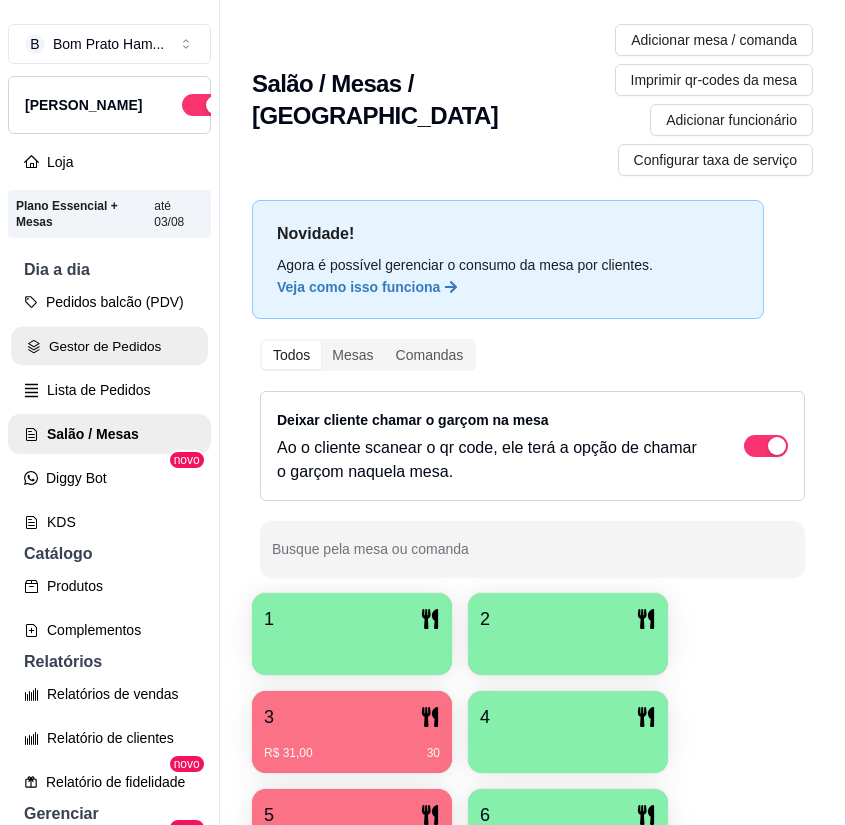 click on "Gestor de Pedidos" at bounding box center (109, 346) 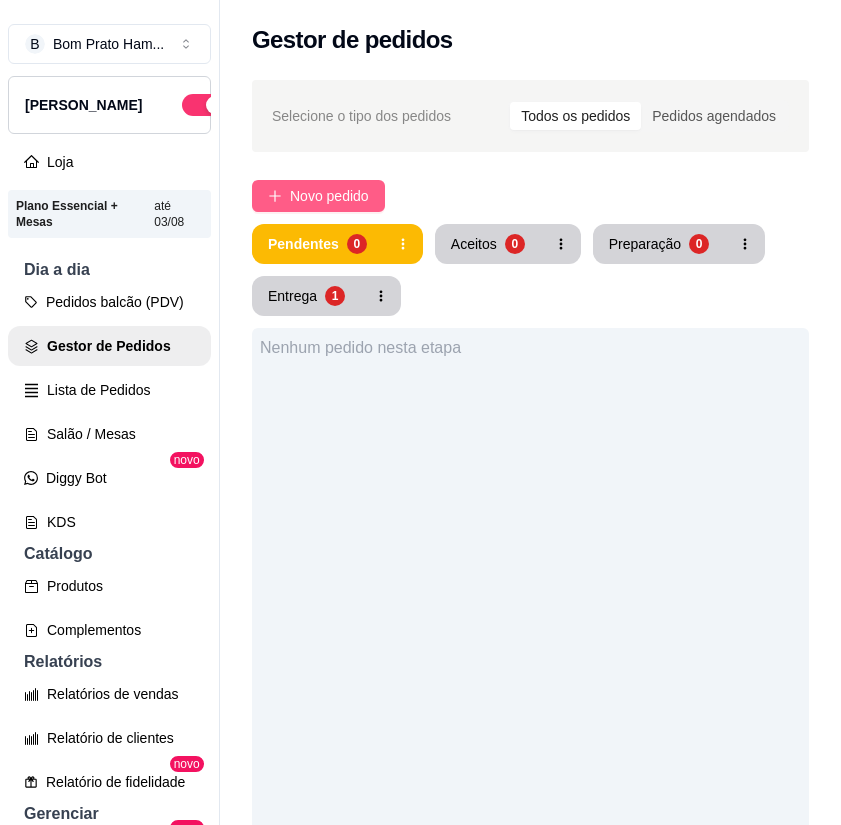 click on "Novo pedido" at bounding box center (329, 196) 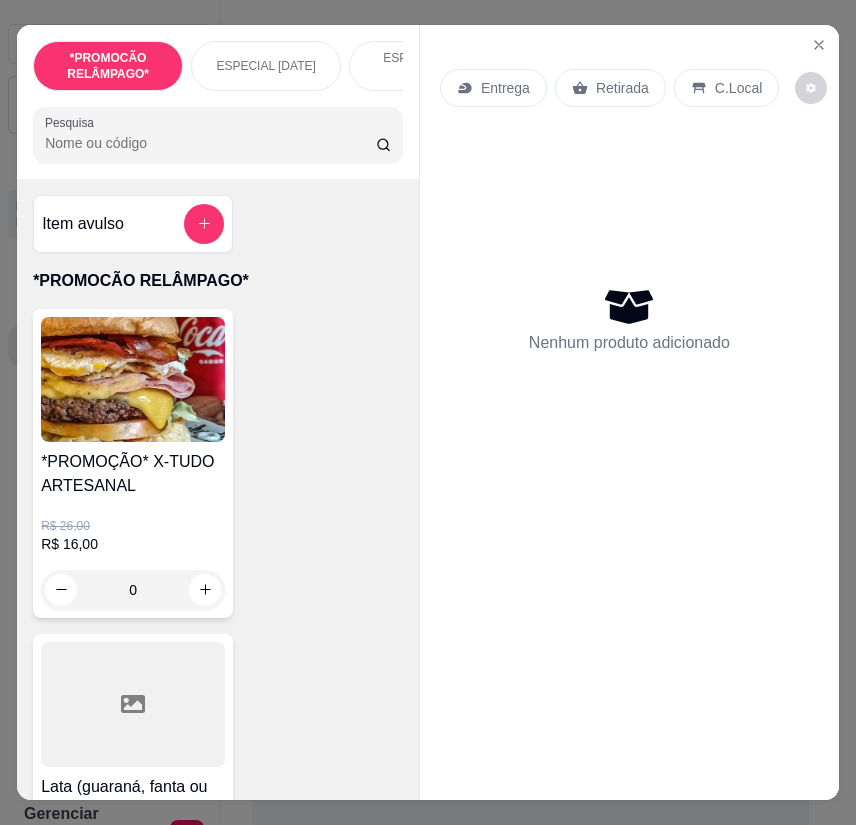 click on "Pesquisa" at bounding box center (210, 143) 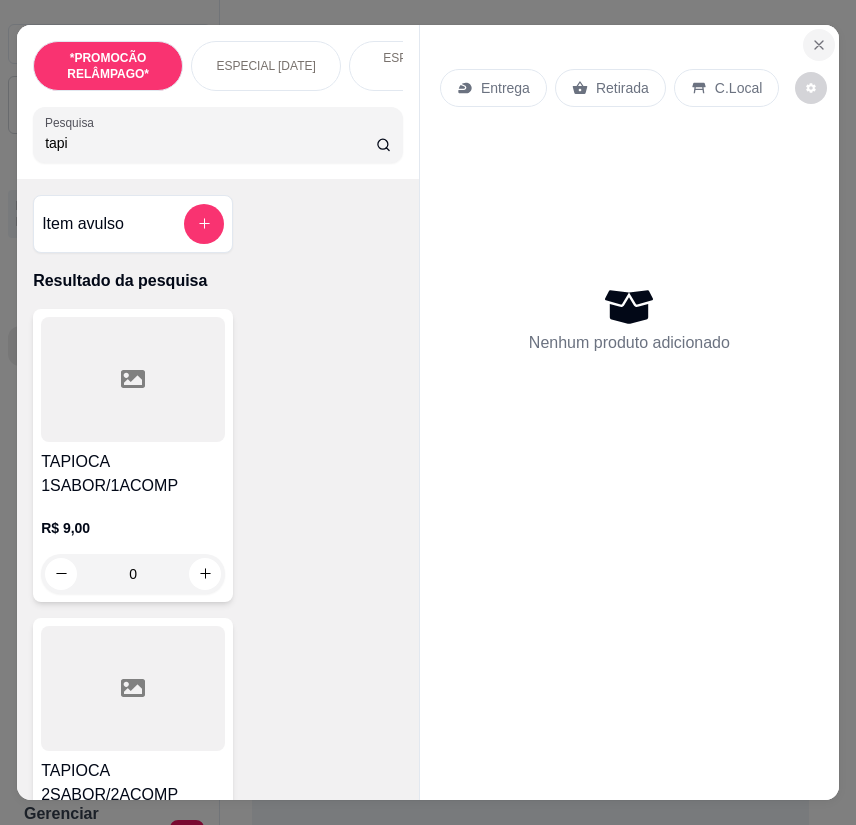 type on "tapi" 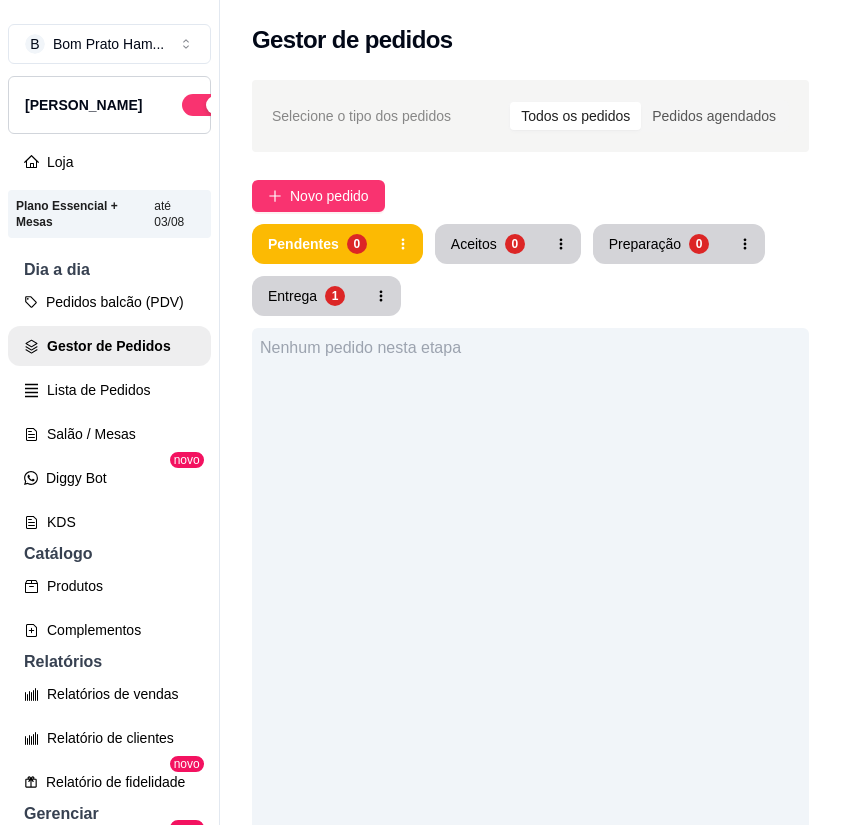click on "Pedidos balcão (PDV) Gestor de Pedidos Lista de Pedidos Salão / Mesas Diggy Bot novo KDS" at bounding box center (109, 412) 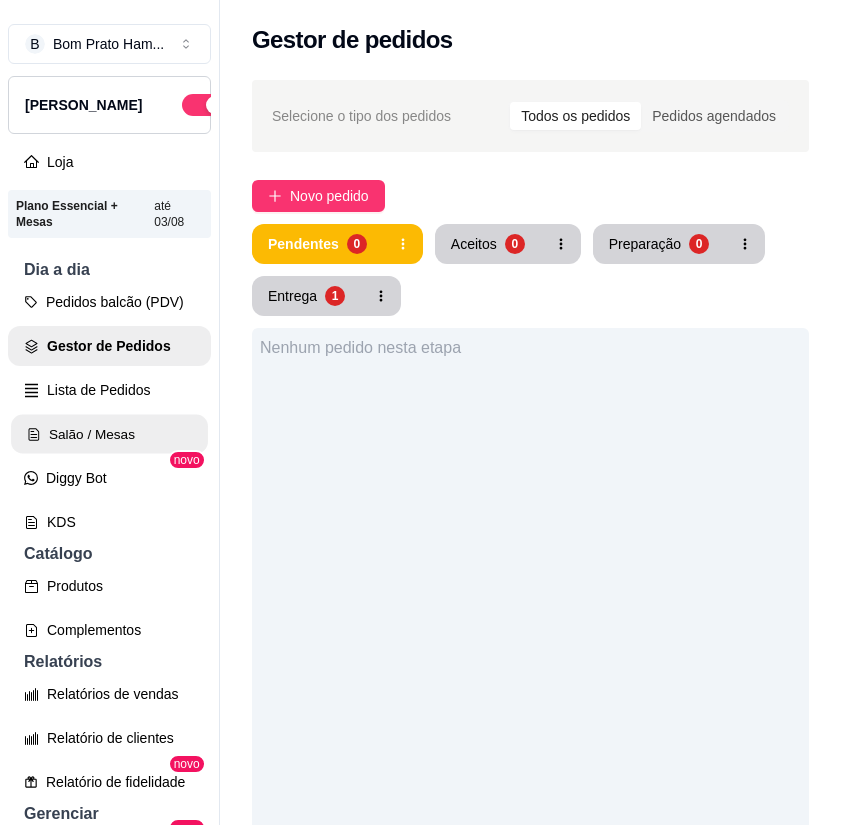click on "Salão / Mesas" at bounding box center (109, 434) 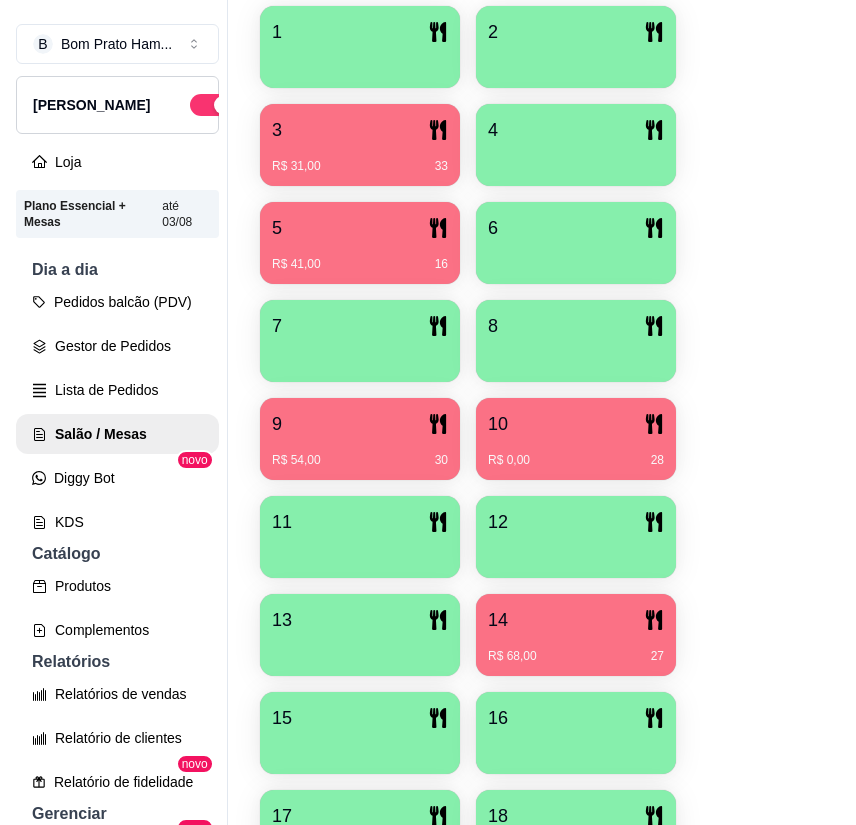 scroll, scrollTop: 700, scrollLeft: 0, axis: vertical 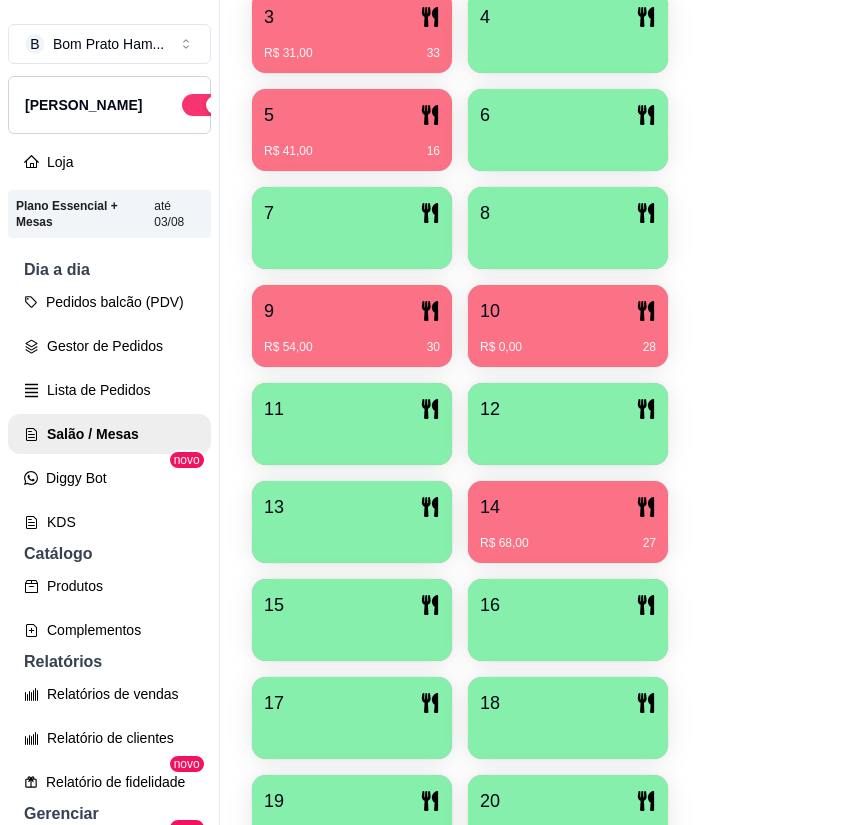 click on "14" at bounding box center (568, 507) 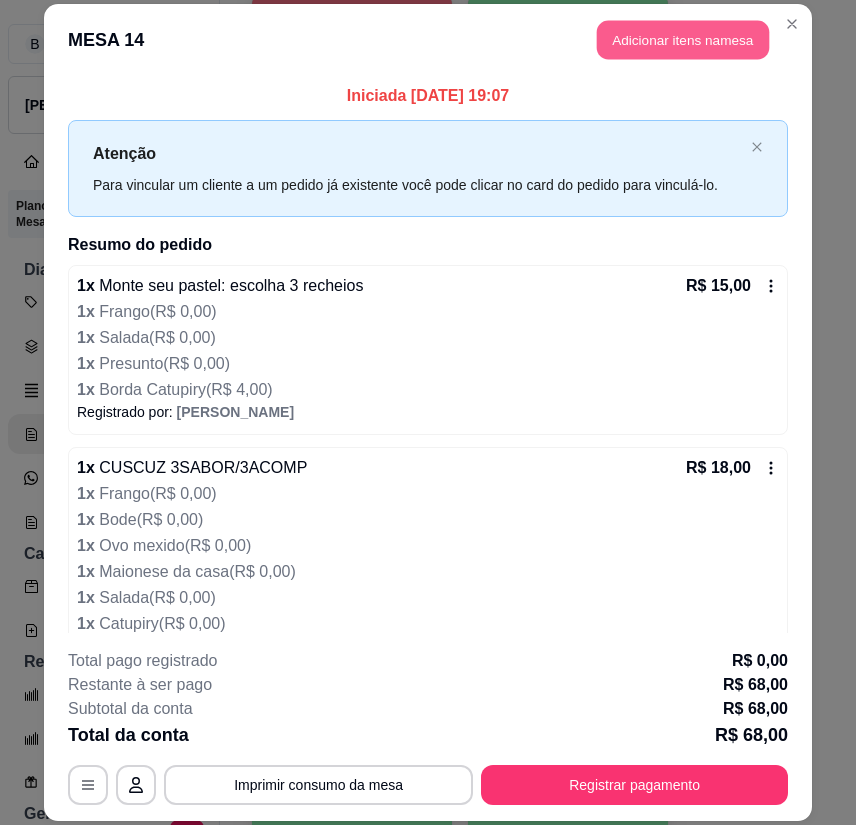 click on "Adicionar itens na  mesa" at bounding box center [683, 40] 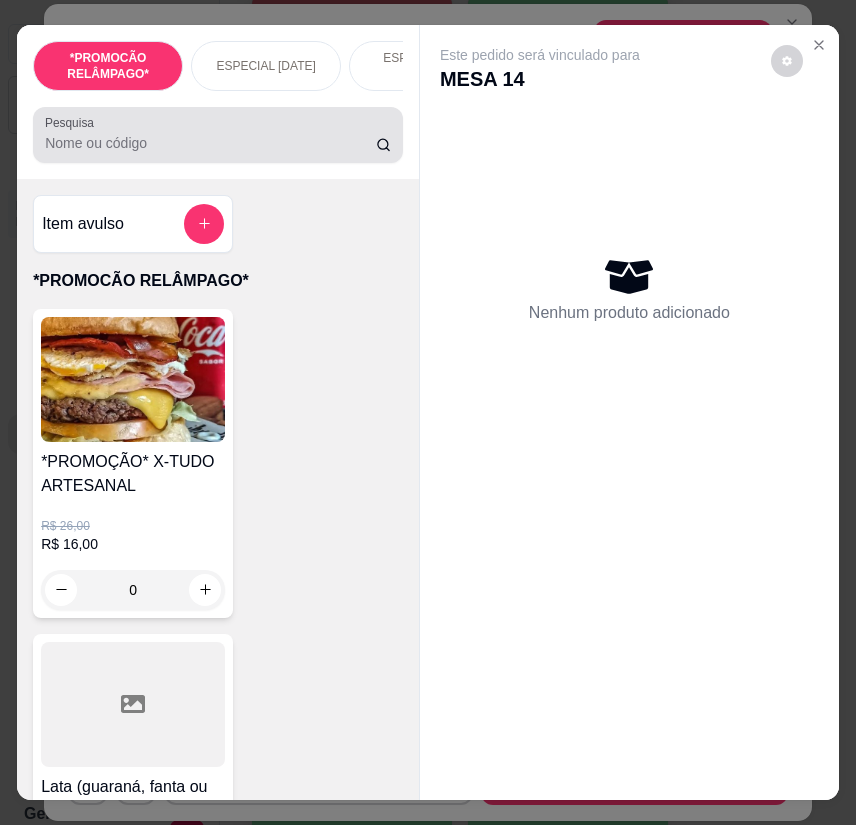 click on "Pesquisa" at bounding box center (210, 143) 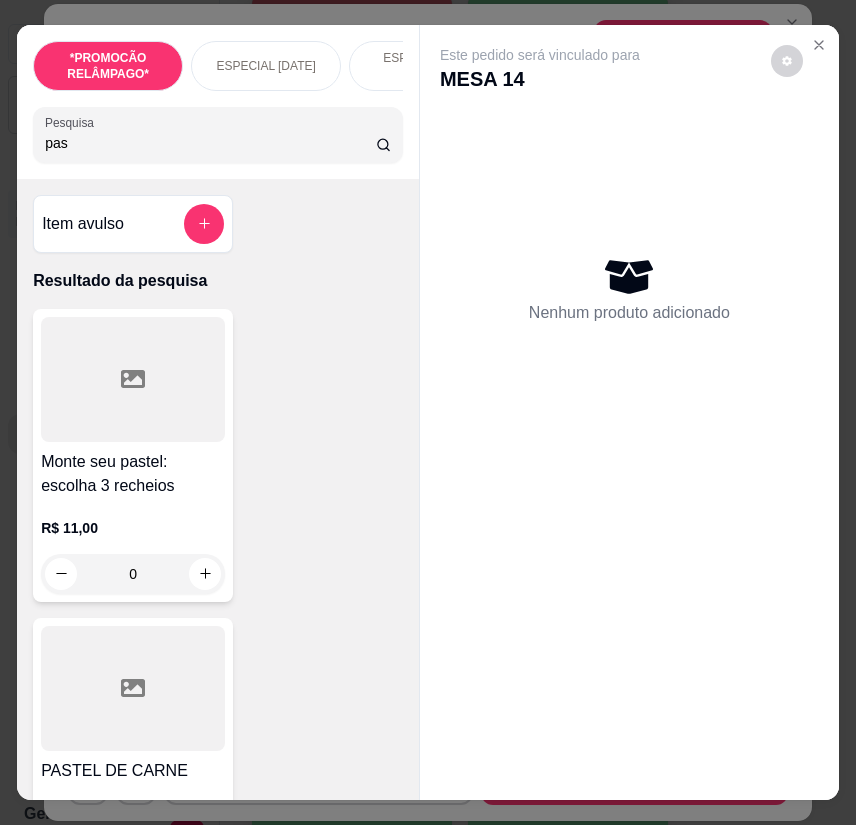 type on "pas" 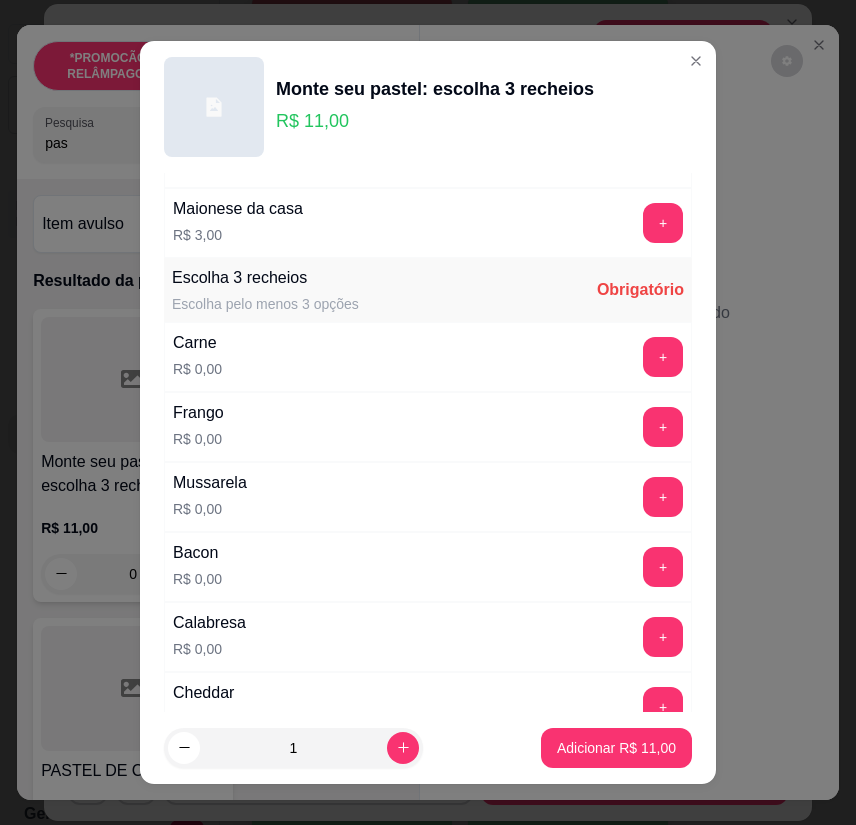 scroll, scrollTop: 300, scrollLeft: 0, axis: vertical 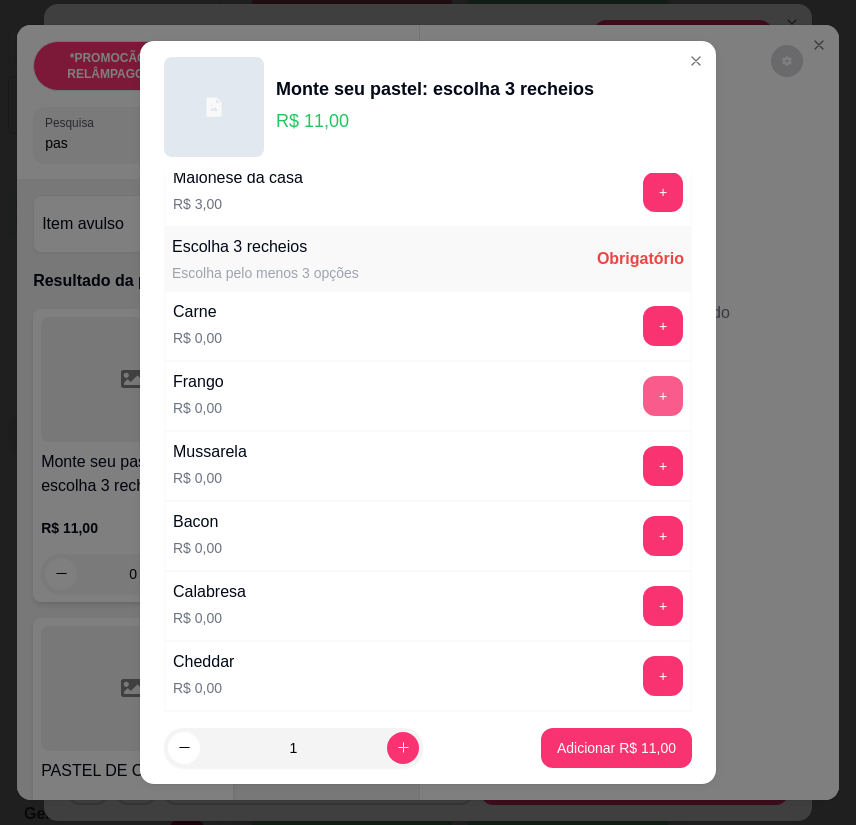 click on "+" at bounding box center (663, 396) 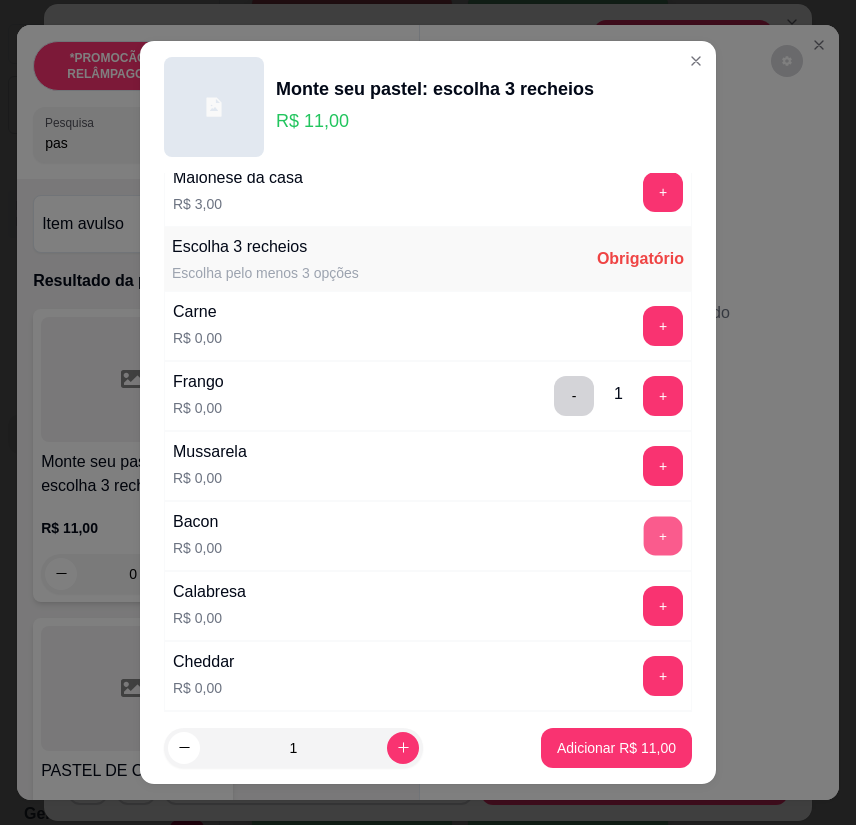 click on "+" at bounding box center (663, 536) 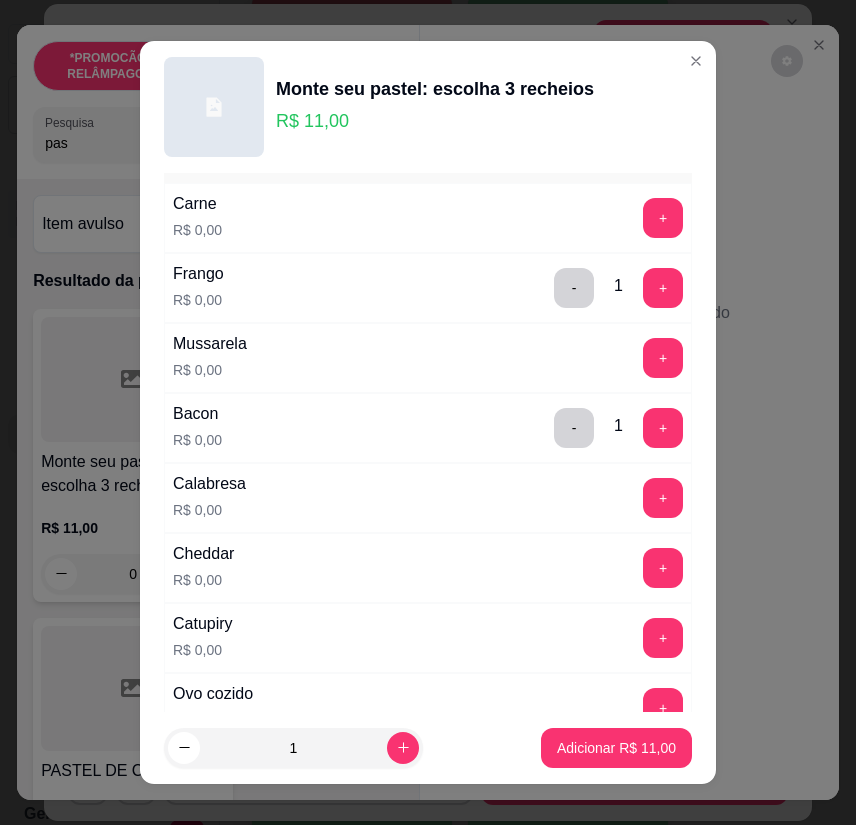 scroll, scrollTop: 400, scrollLeft: 0, axis: vertical 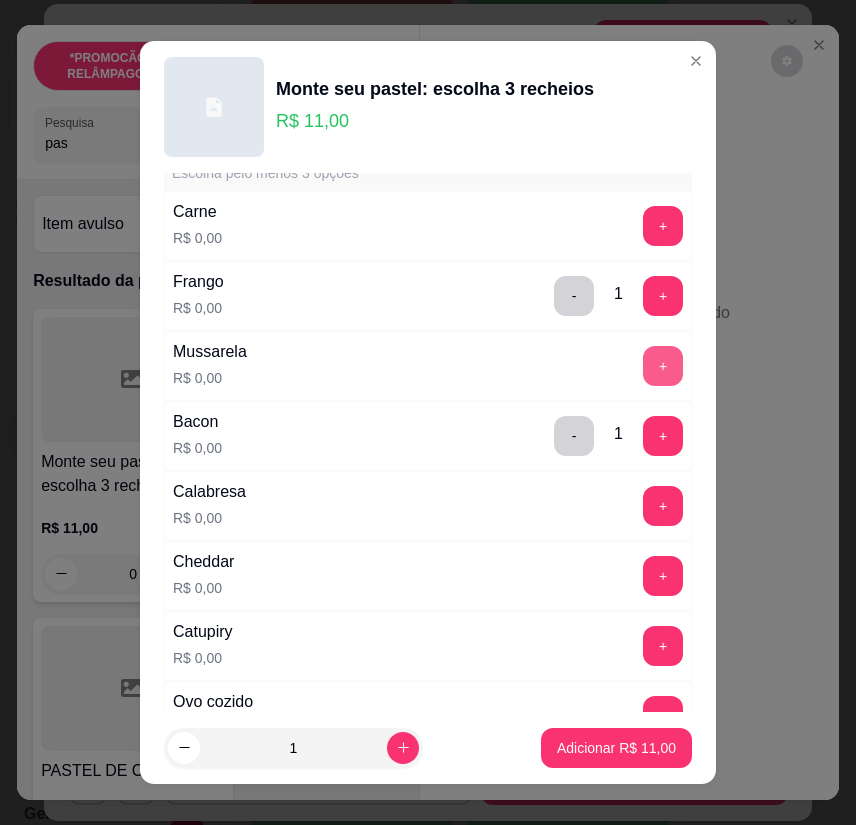click on "+" at bounding box center [663, 366] 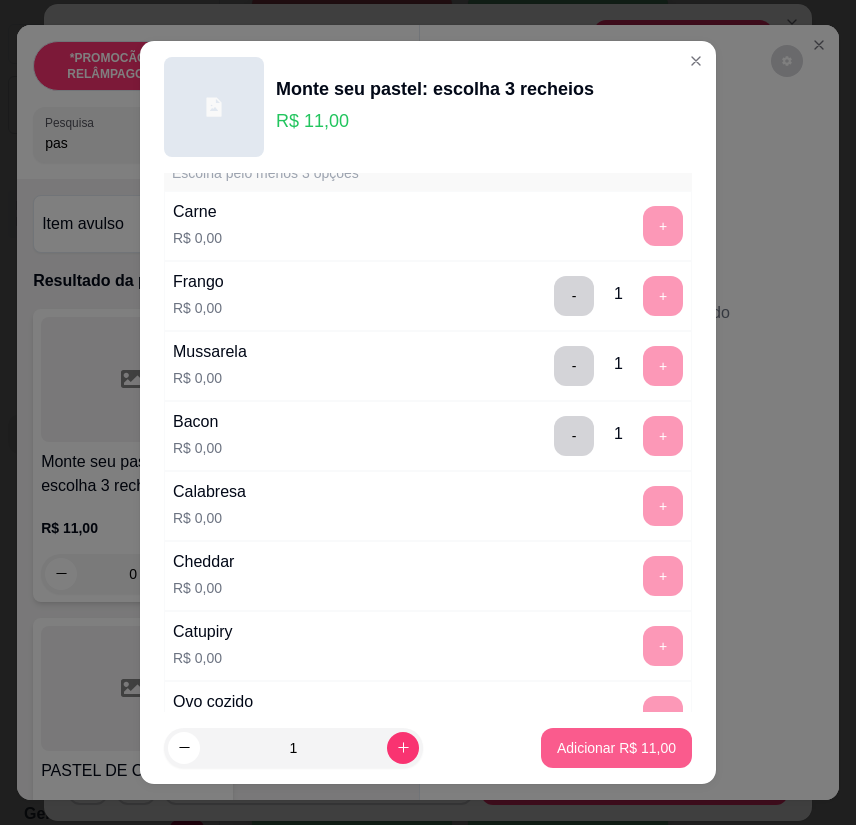 click on "Adicionar   R$ 11,00" at bounding box center [616, 748] 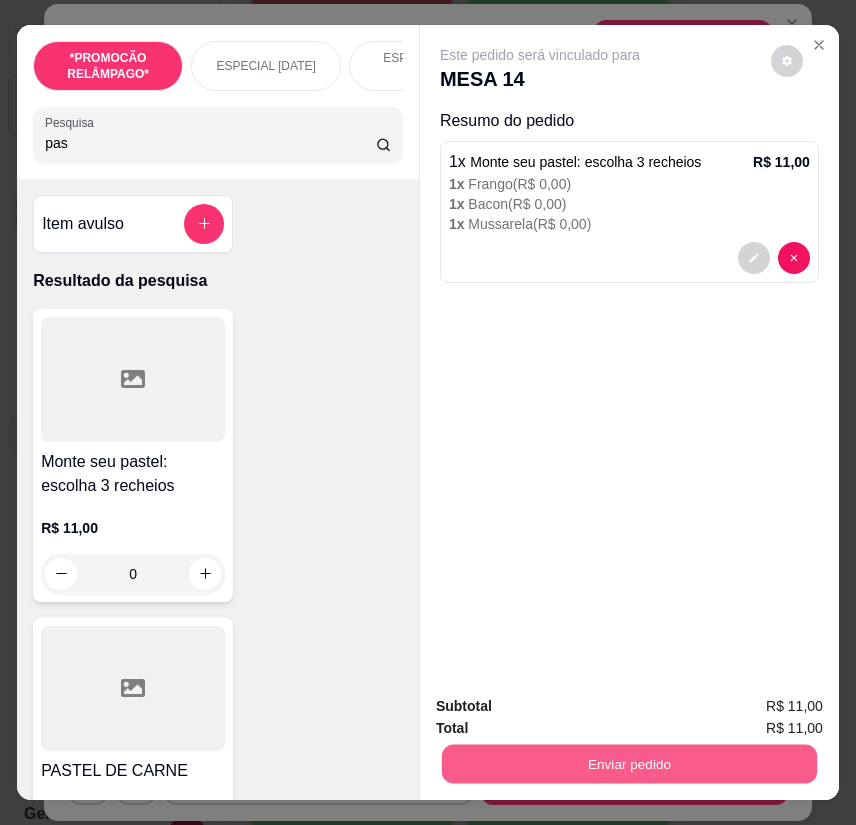 click on "Enviar pedido" at bounding box center (629, 764) 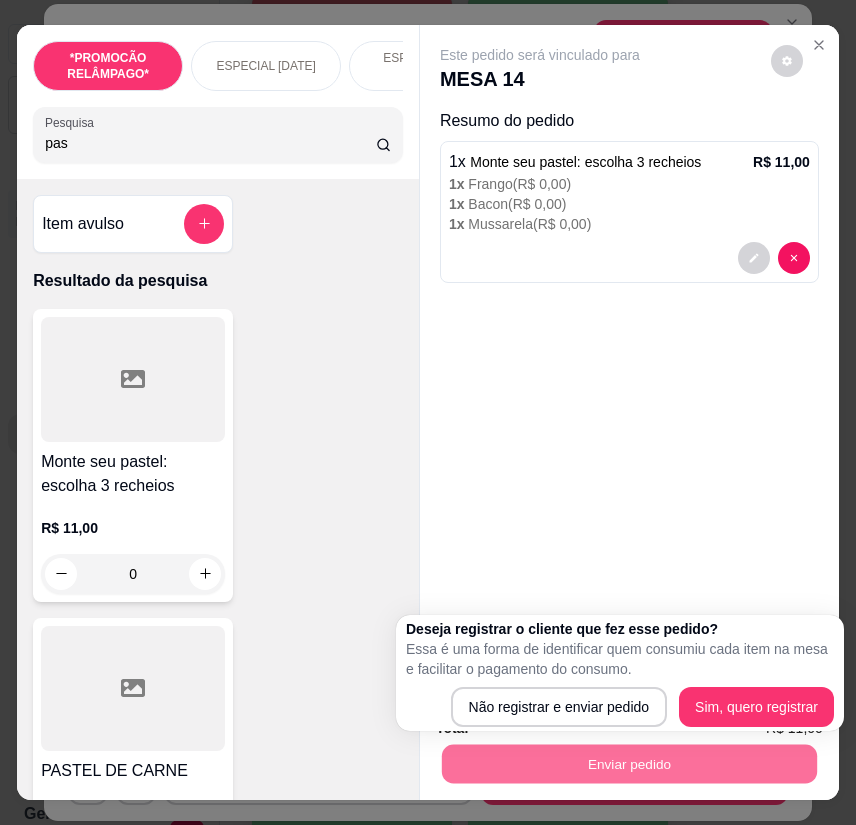 click on "Este pedido será vinculado para   MESA 14 Resumo do pedido 1 x   Monte seu pastel: escolha 3 recheios R$ 11,00 1 x   Frango  ( R$ 0,00 ) 1 x   Bacon  ( R$ 0,00 ) 1 x   Mussarela   ( R$ 0,00 )" at bounding box center [629, 352] 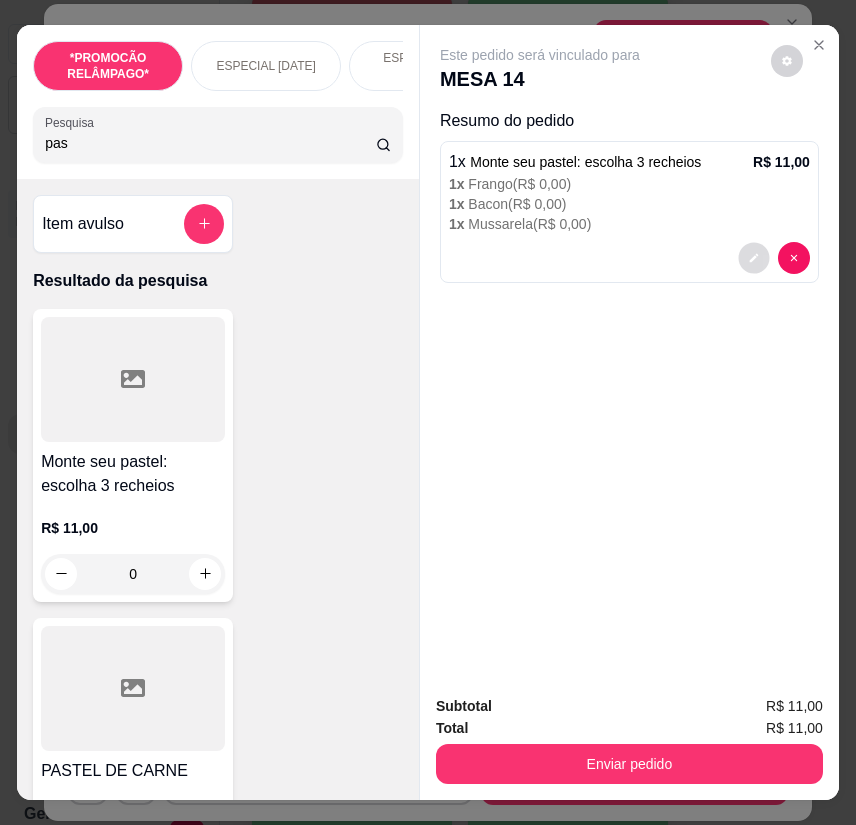 click 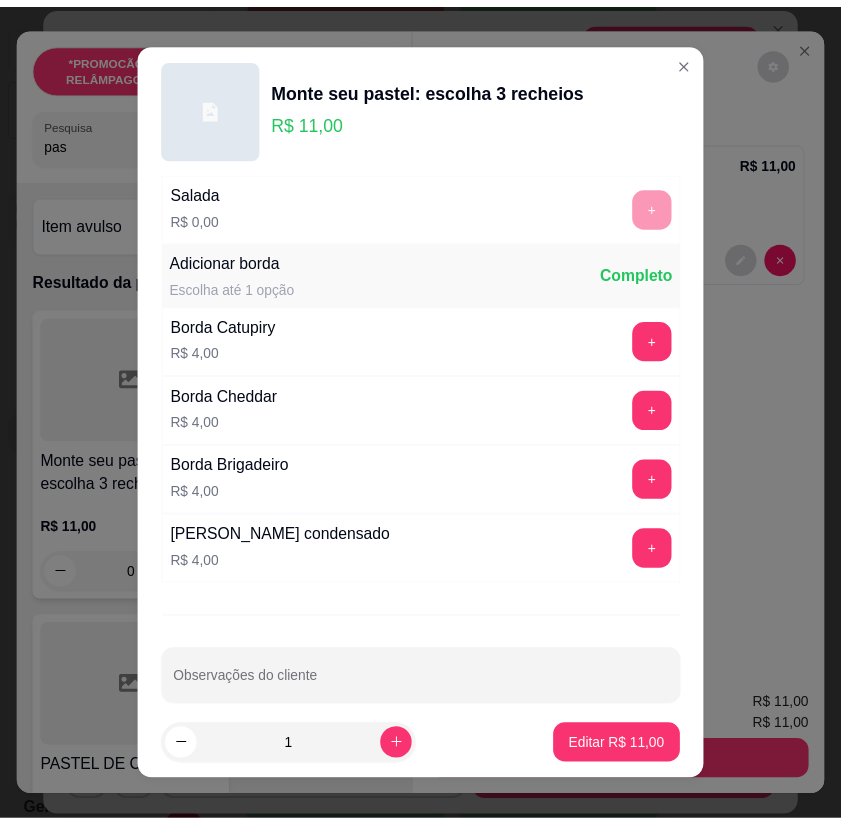 scroll, scrollTop: 1073, scrollLeft: 0, axis: vertical 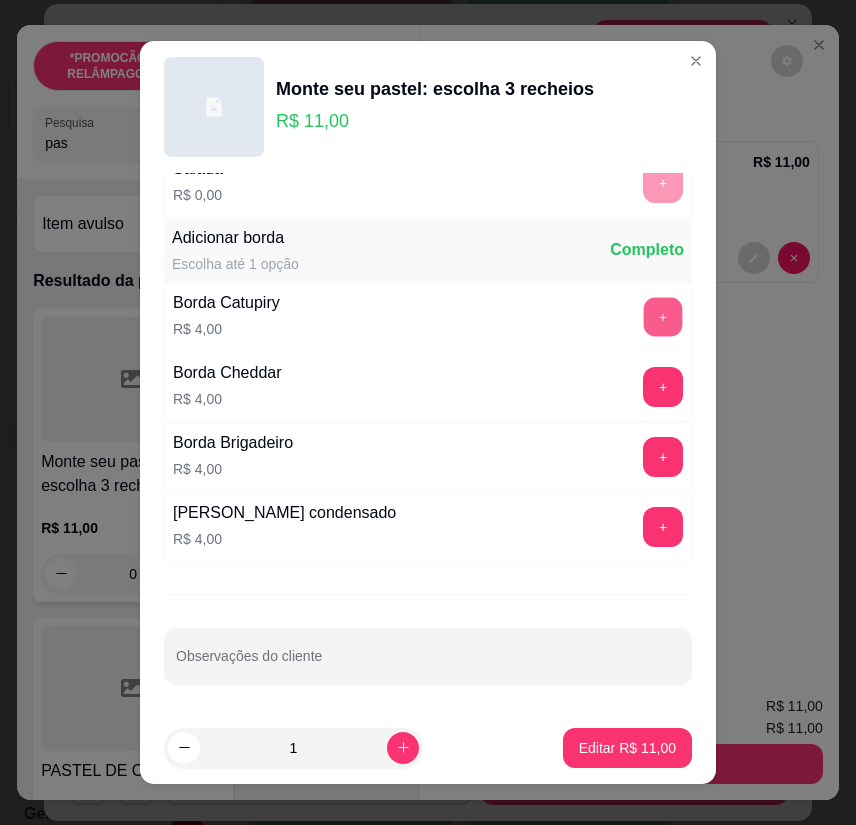 click on "+" at bounding box center [663, 317] 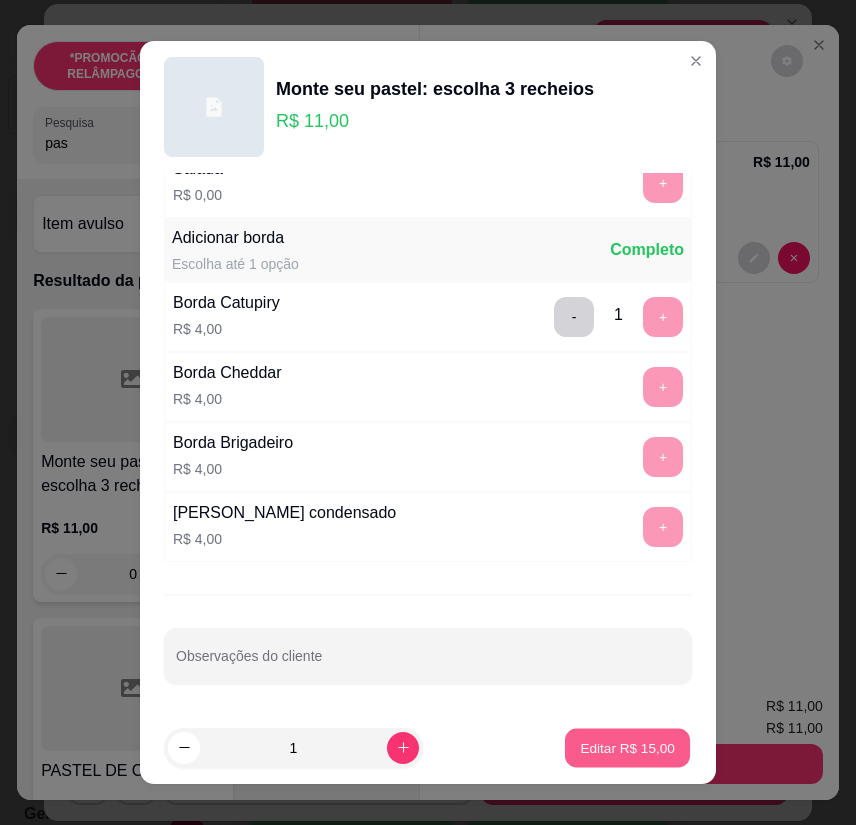 click on "Editar   R$ 15,00" at bounding box center [627, 747] 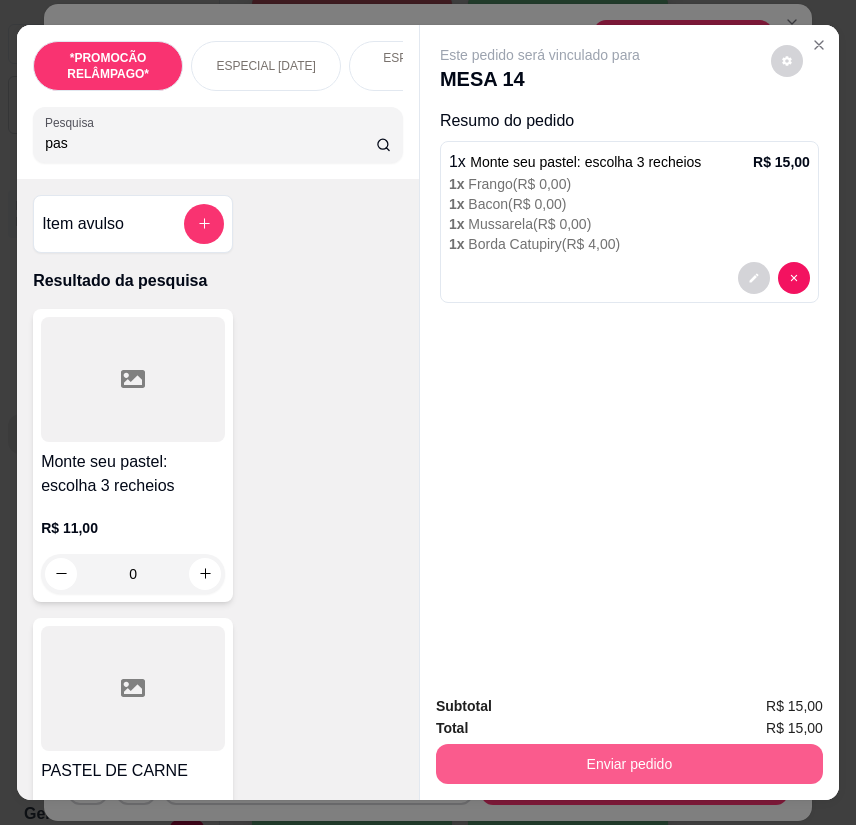 click on "Enviar pedido" at bounding box center (629, 764) 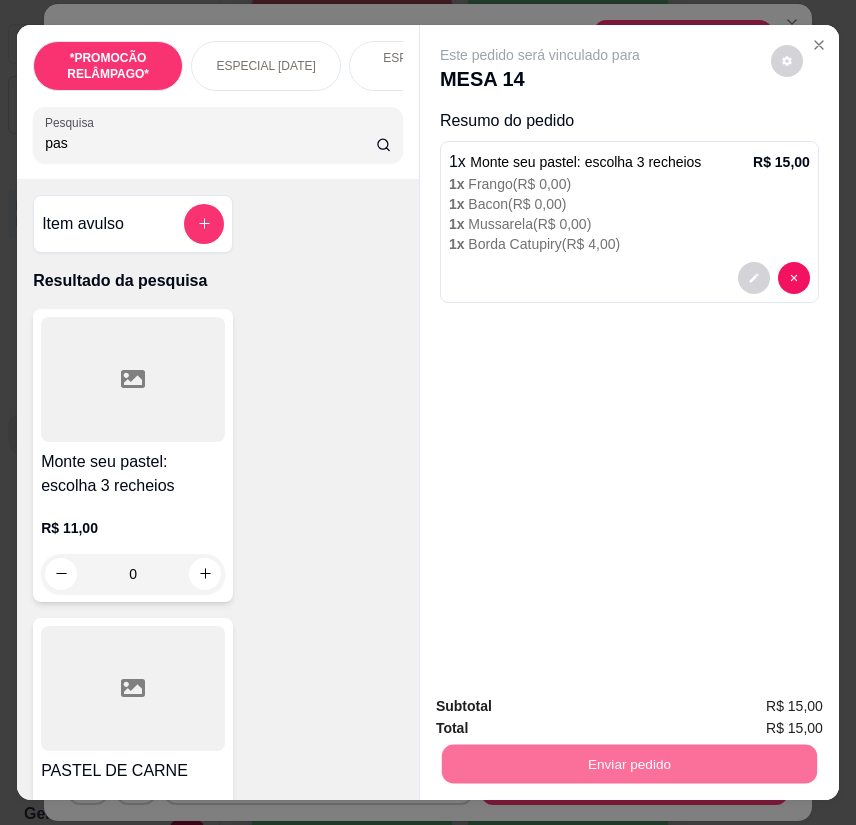 click on "Não registrar e enviar pedido" at bounding box center [561, 708] 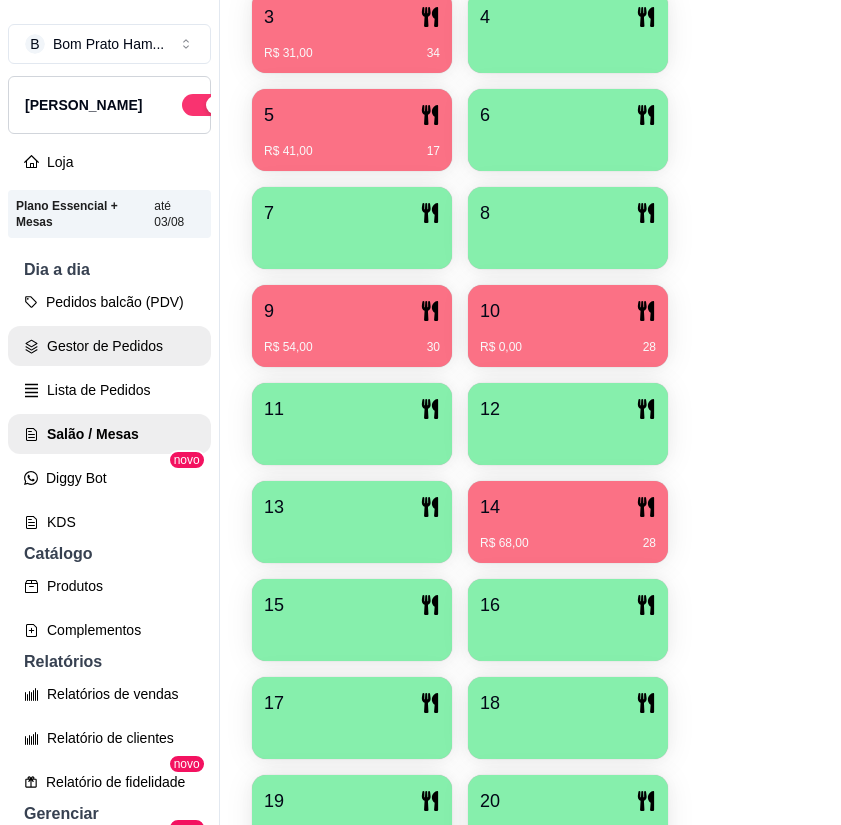 click on "Gestor de Pedidos" at bounding box center [109, 346] 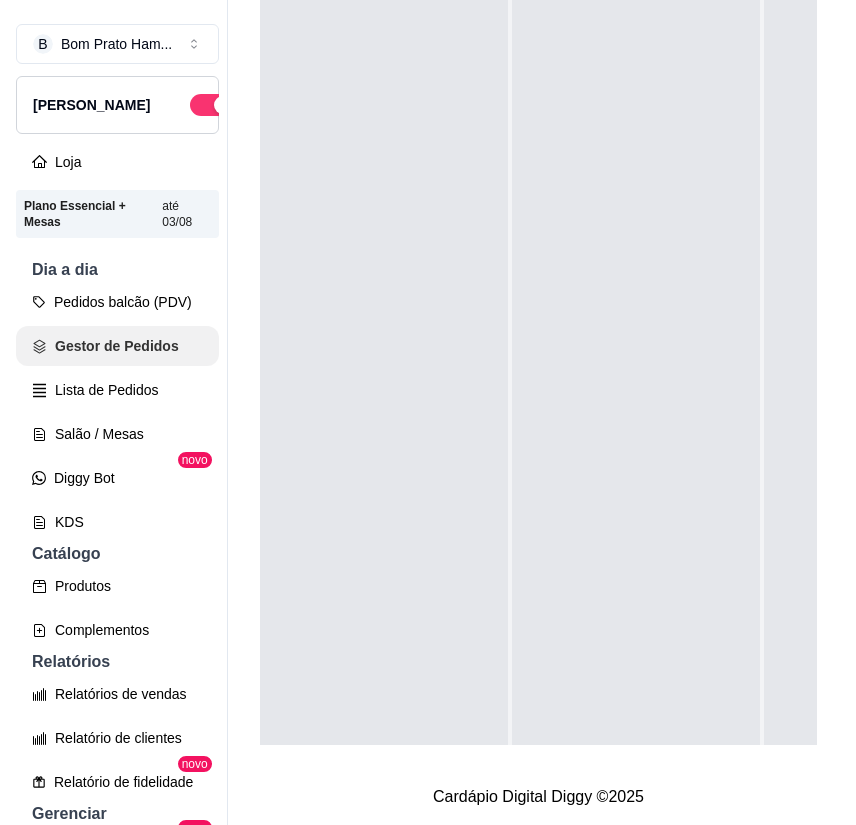 scroll, scrollTop: 0, scrollLeft: 0, axis: both 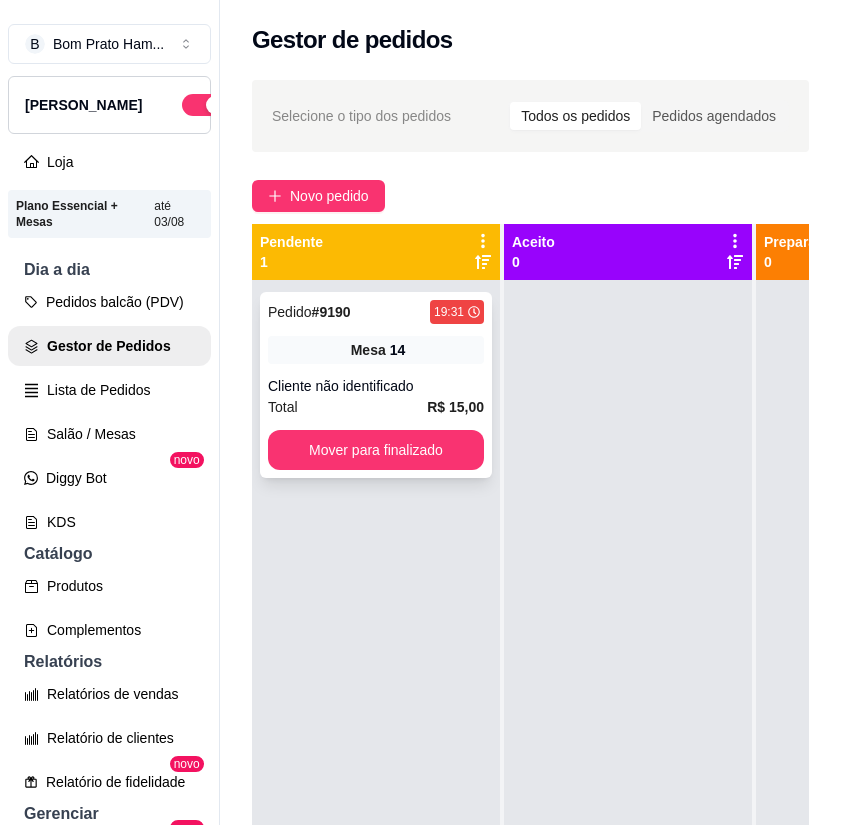 click on "Pedido  # 9190 19:31 Mesa 14 Cliente não identificado Total R$ 15,00 Mover para finalizado" at bounding box center (376, 385) 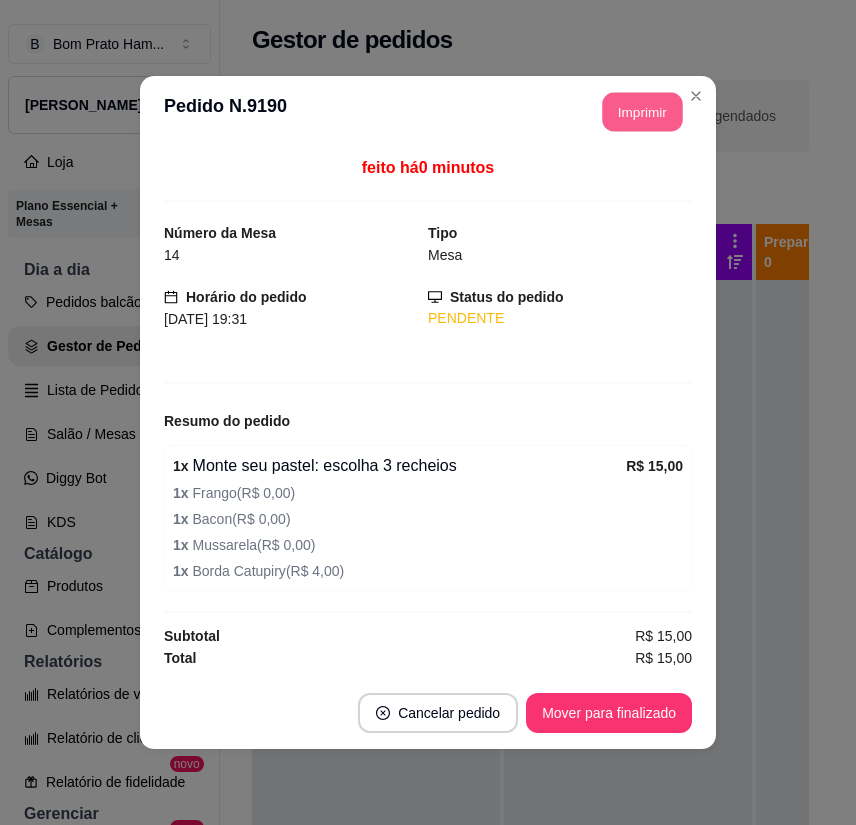 click on "Imprimir" at bounding box center (643, 112) 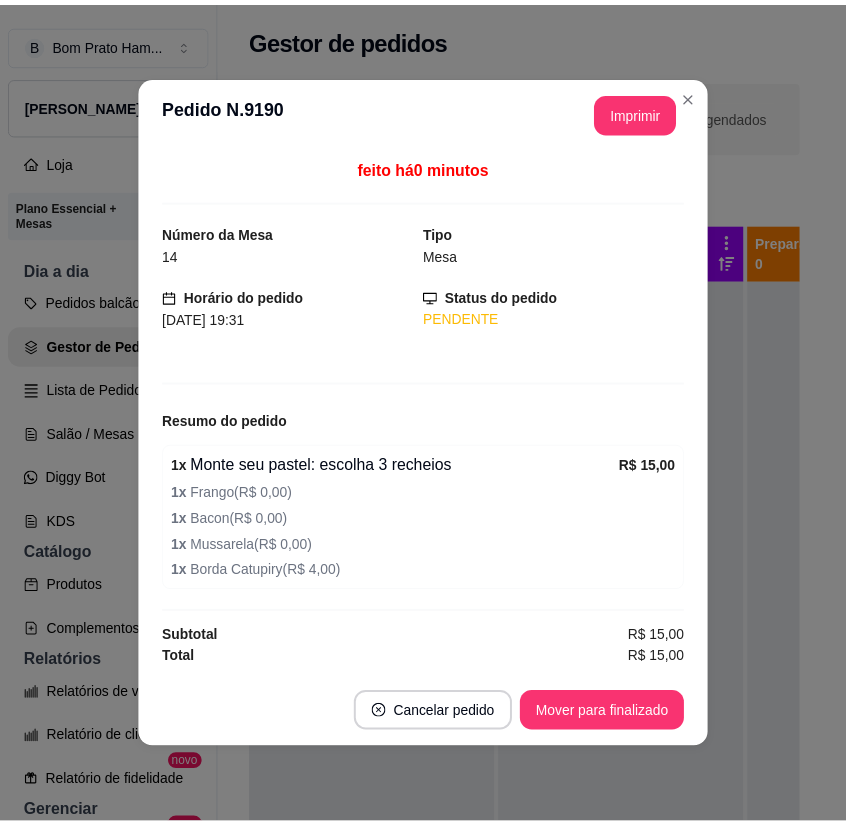 scroll, scrollTop: 0, scrollLeft: 0, axis: both 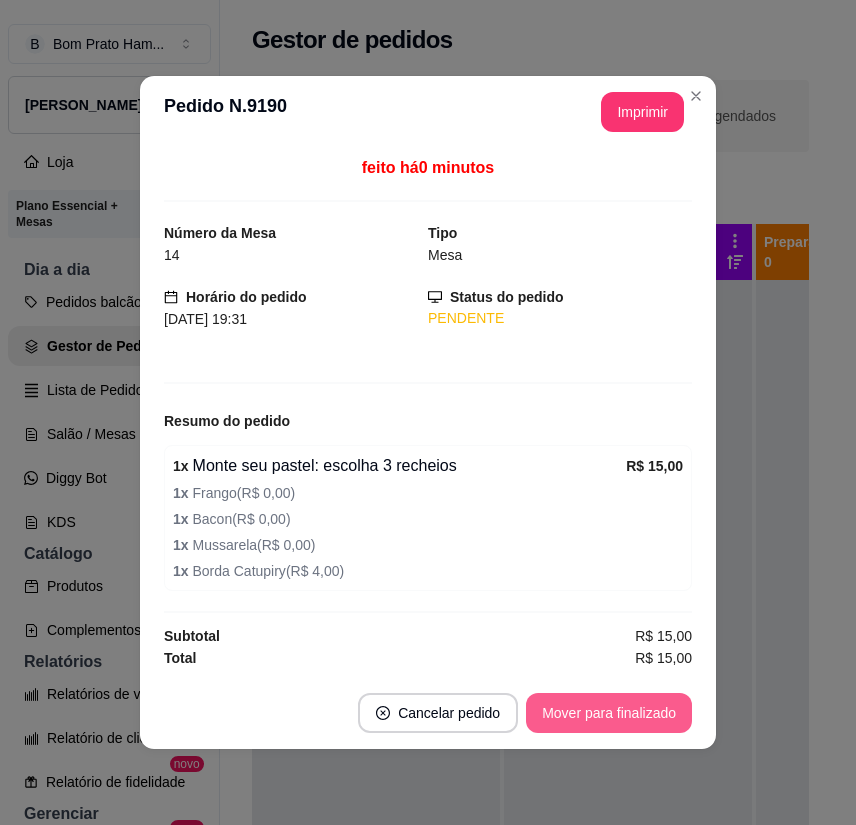 click on "Mover para finalizado" at bounding box center [609, 713] 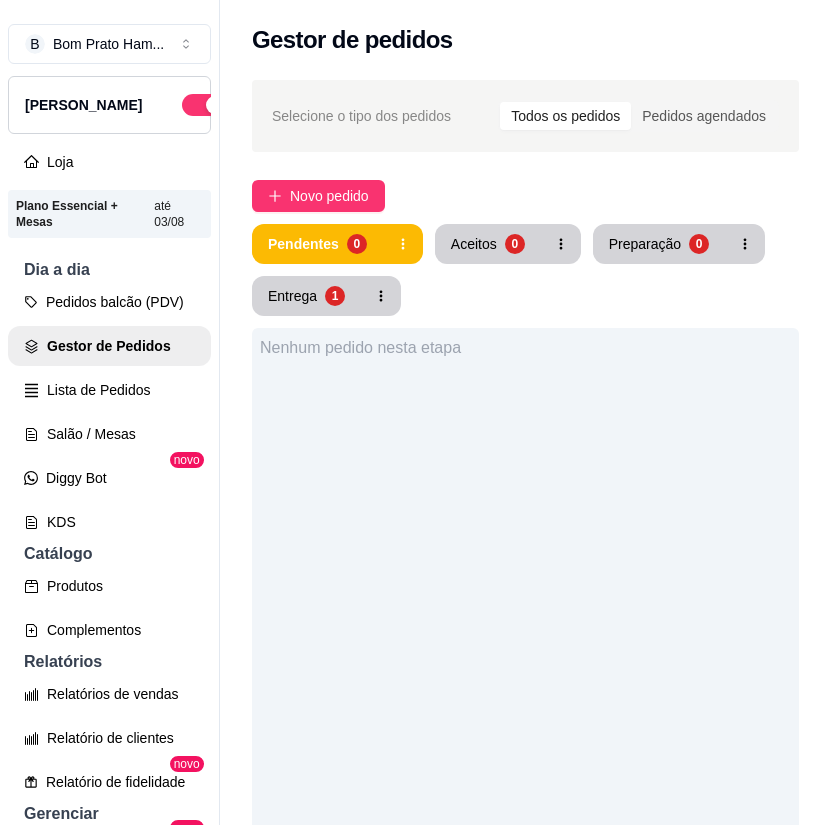 click on "Nenhum pedido nesta etapa" at bounding box center (525, 740) 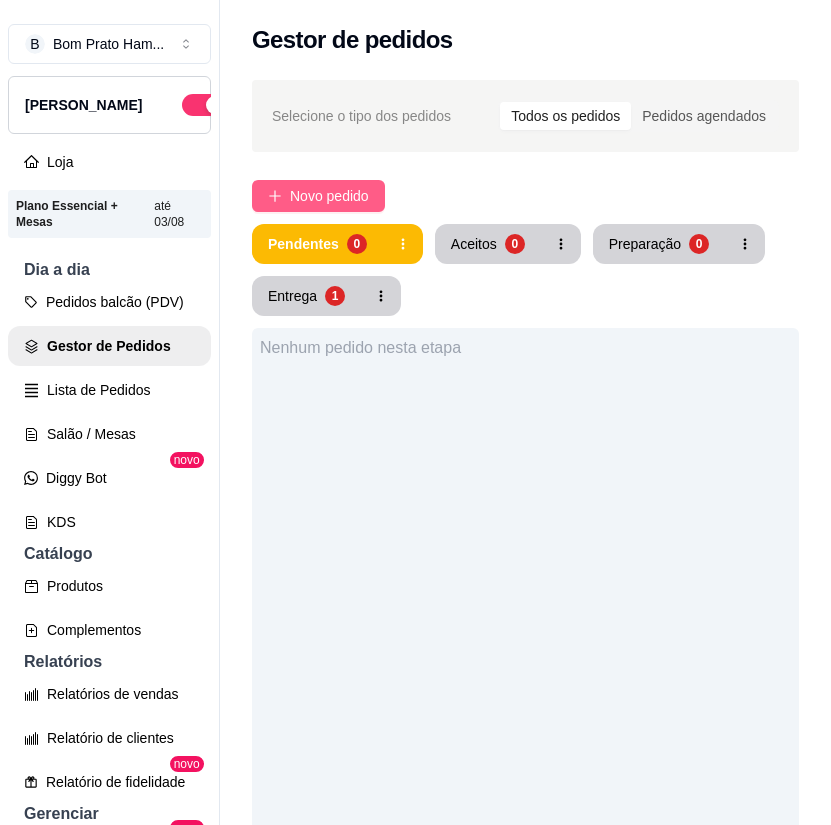click on "Novo pedido" at bounding box center [329, 196] 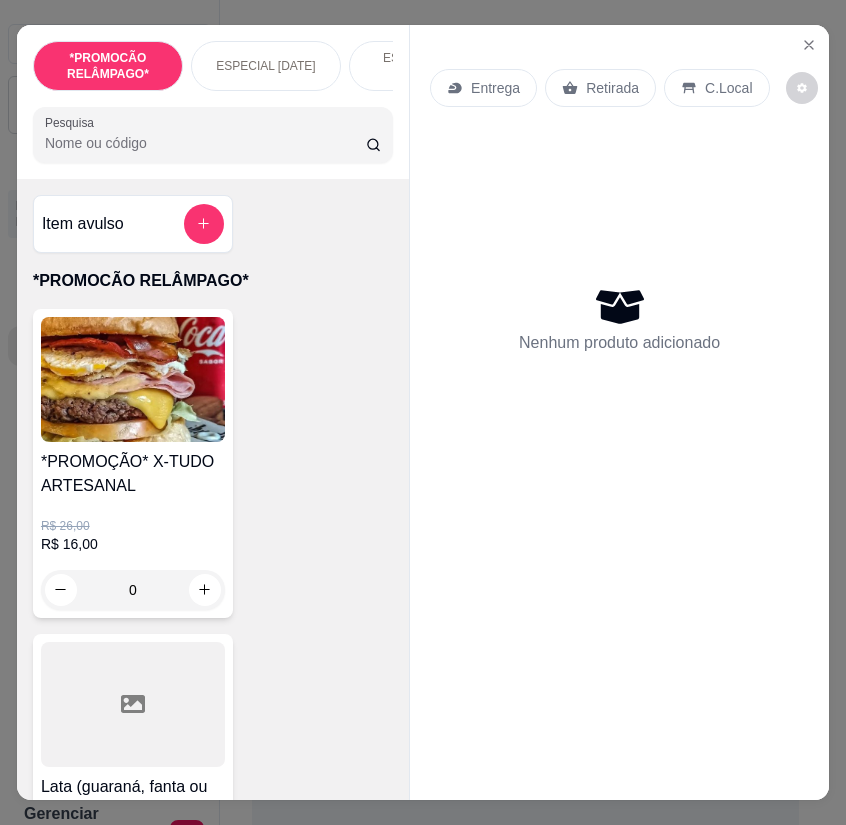 click on "Pesquisa" at bounding box center [205, 143] 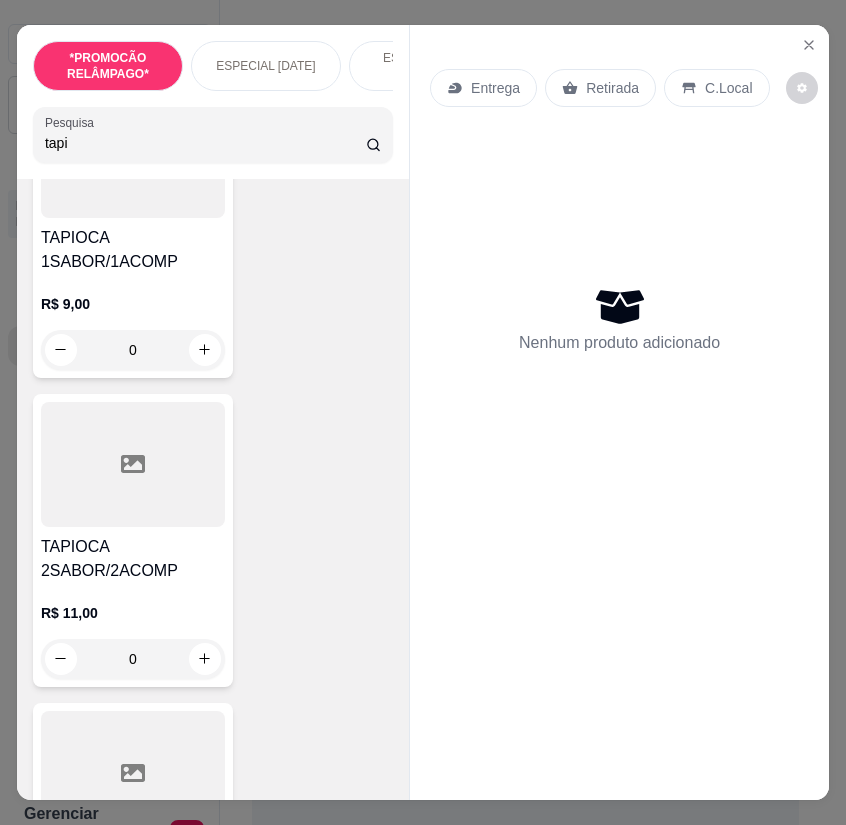 scroll, scrollTop: 300, scrollLeft: 0, axis: vertical 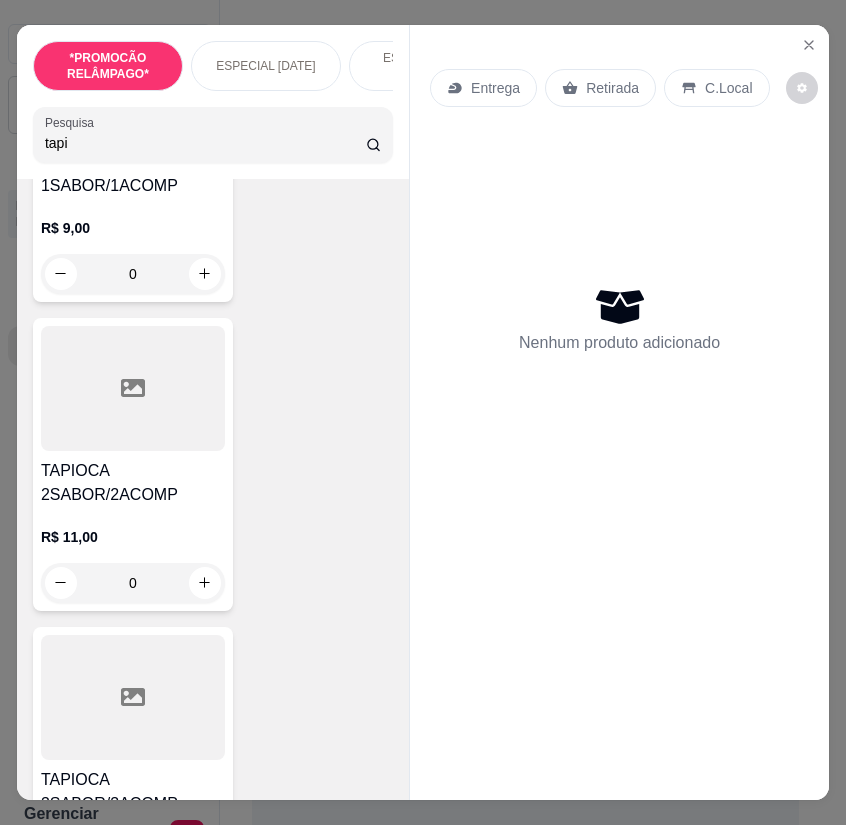 type on "tapi" 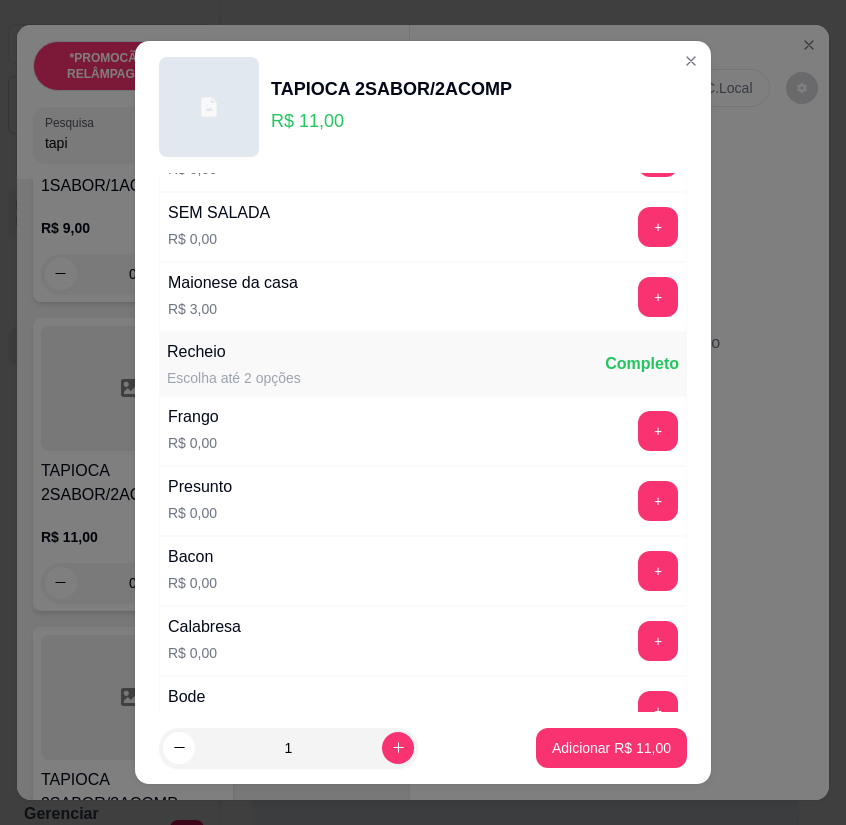 scroll, scrollTop: 200, scrollLeft: 0, axis: vertical 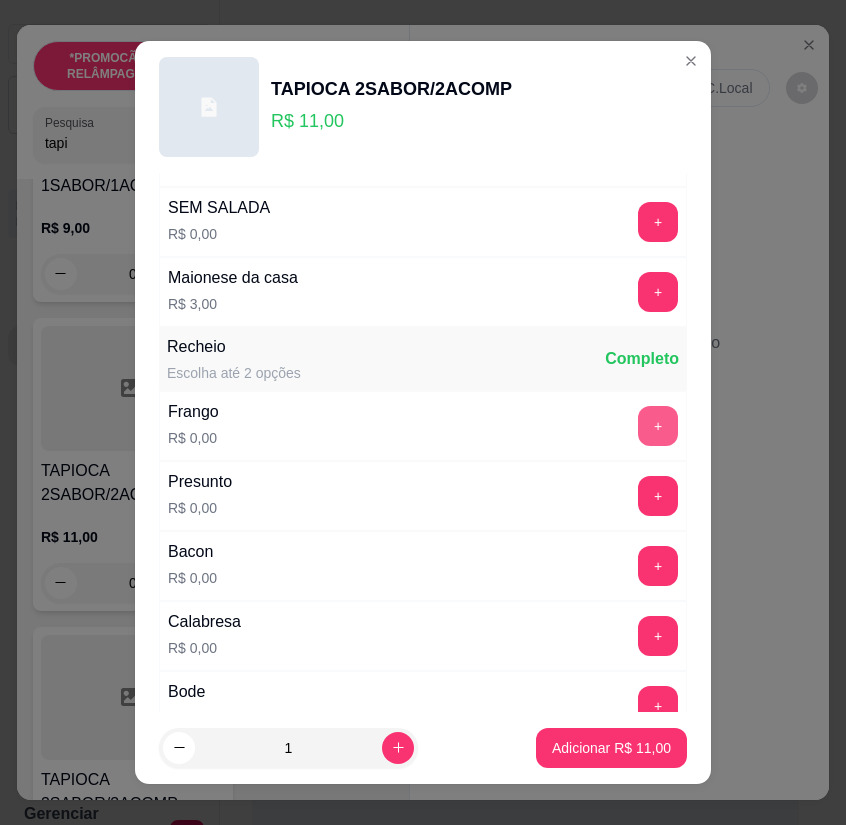 click on "+" at bounding box center (658, 426) 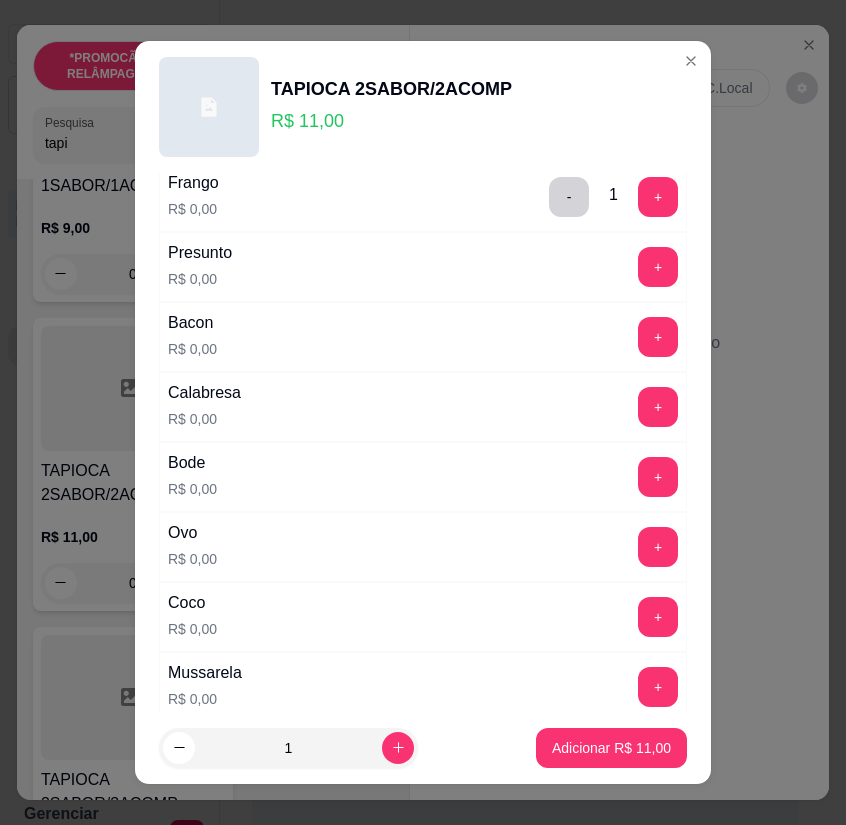 scroll, scrollTop: 400, scrollLeft: 0, axis: vertical 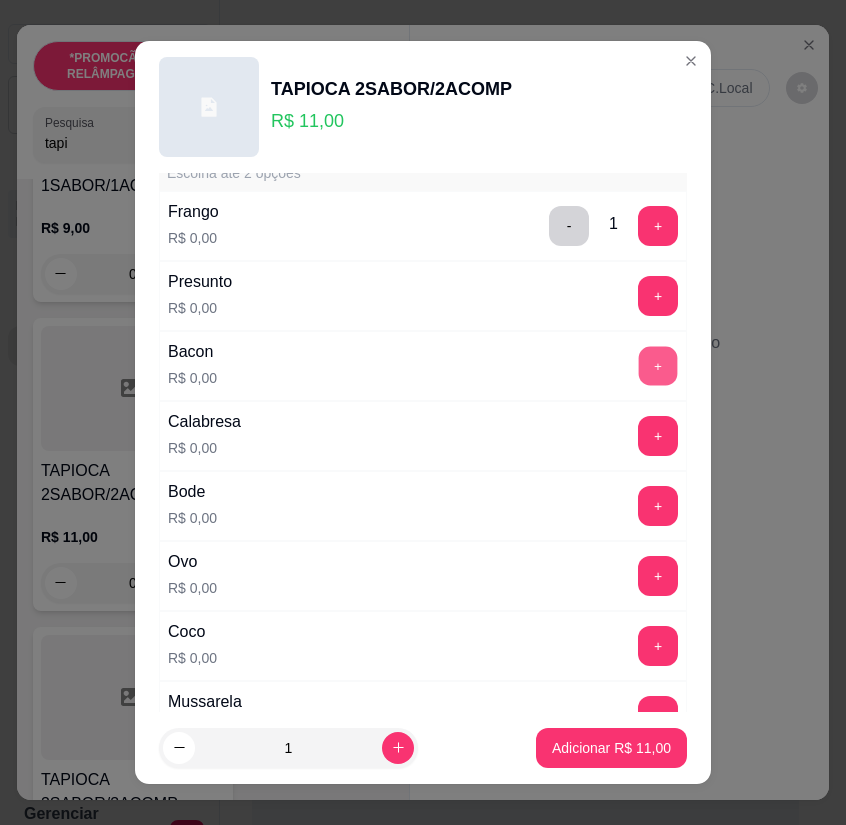 click on "+" at bounding box center (658, 366) 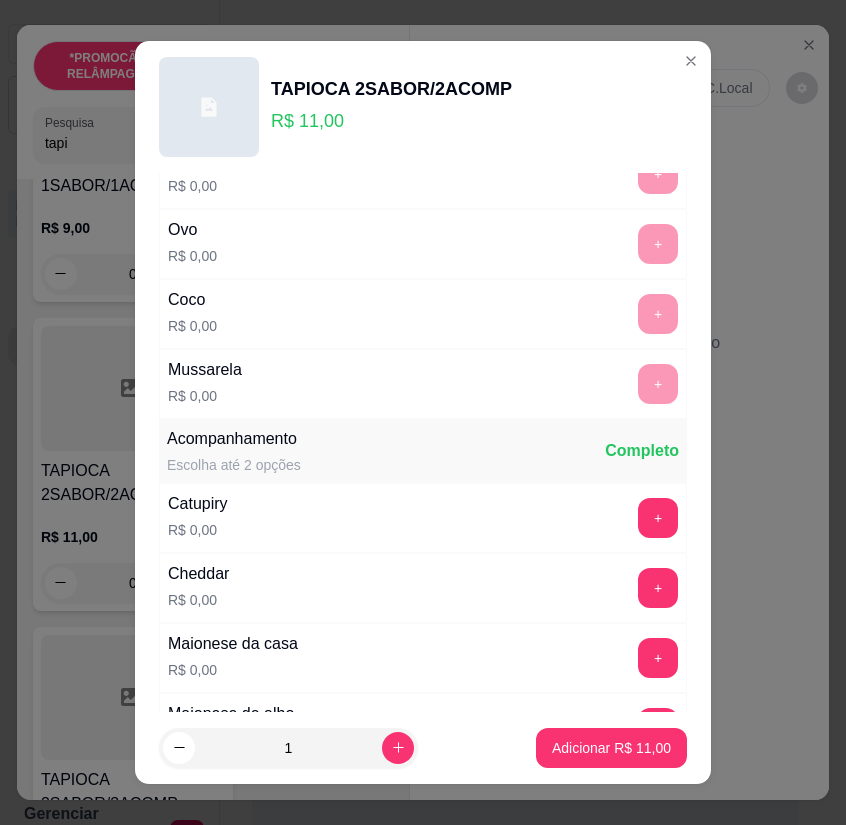scroll, scrollTop: 800, scrollLeft: 0, axis: vertical 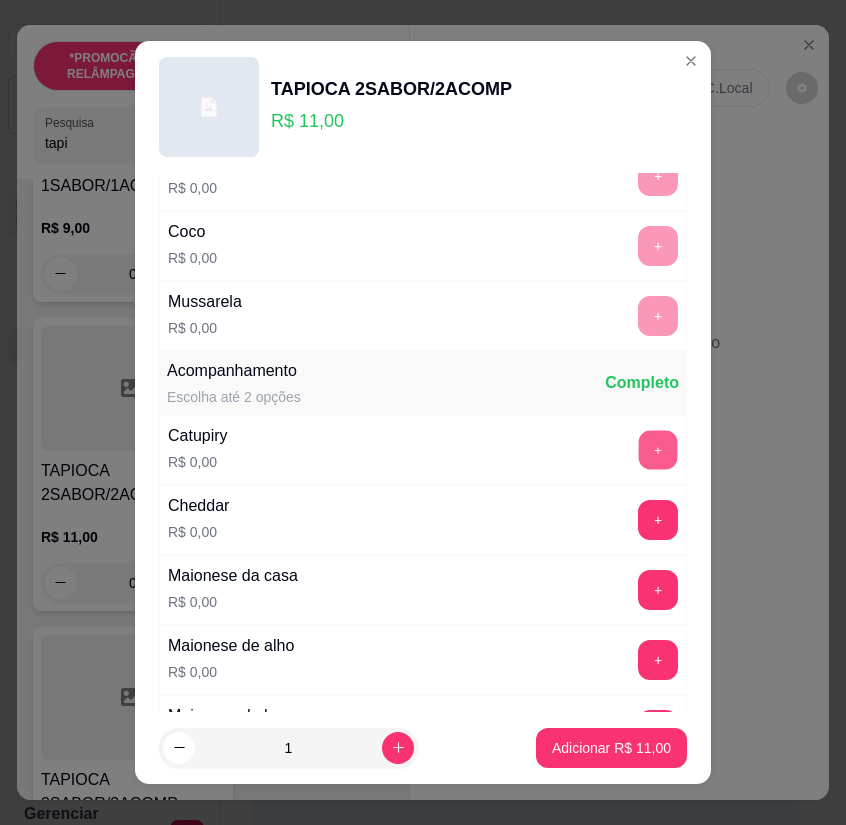 click on "+" at bounding box center [658, 450] 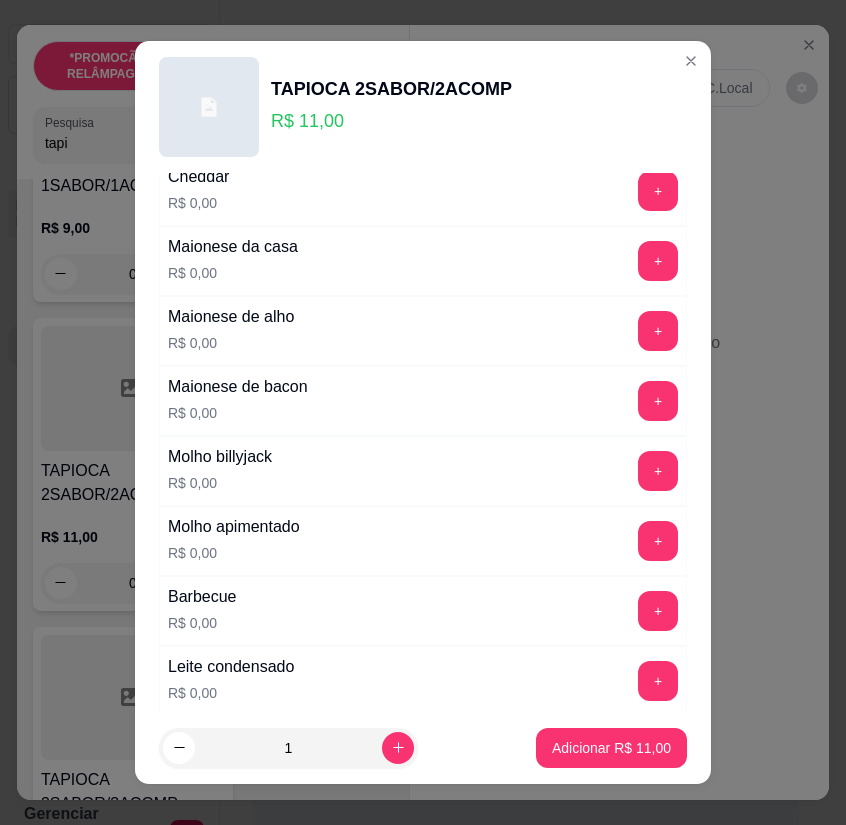 scroll, scrollTop: 1100, scrollLeft: 0, axis: vertical 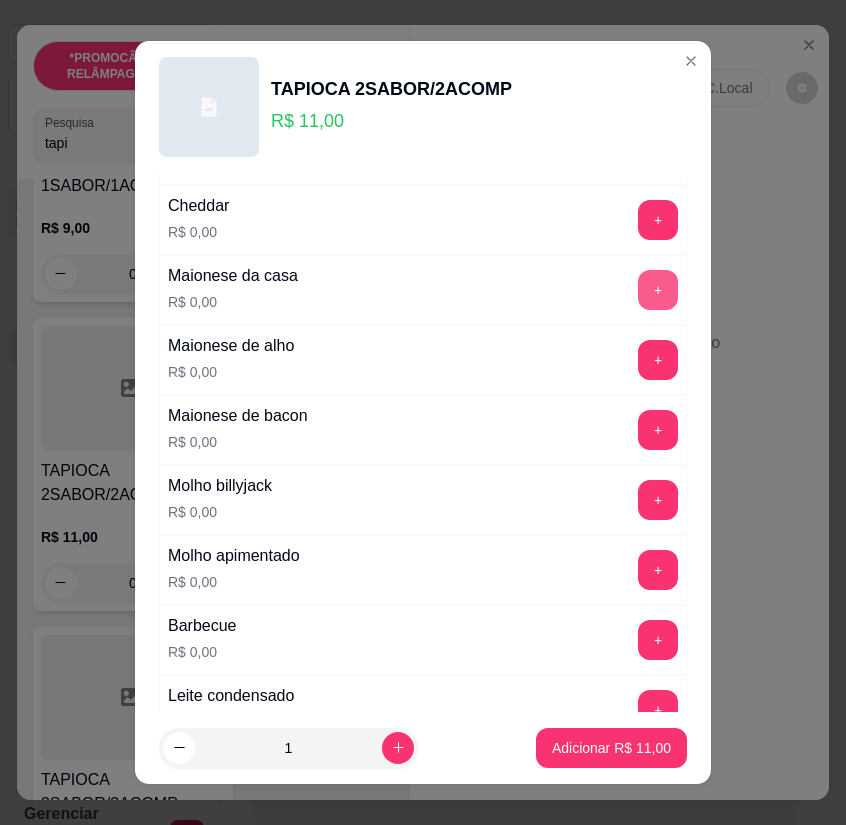 click on "+" at bounding box center [658, 290] 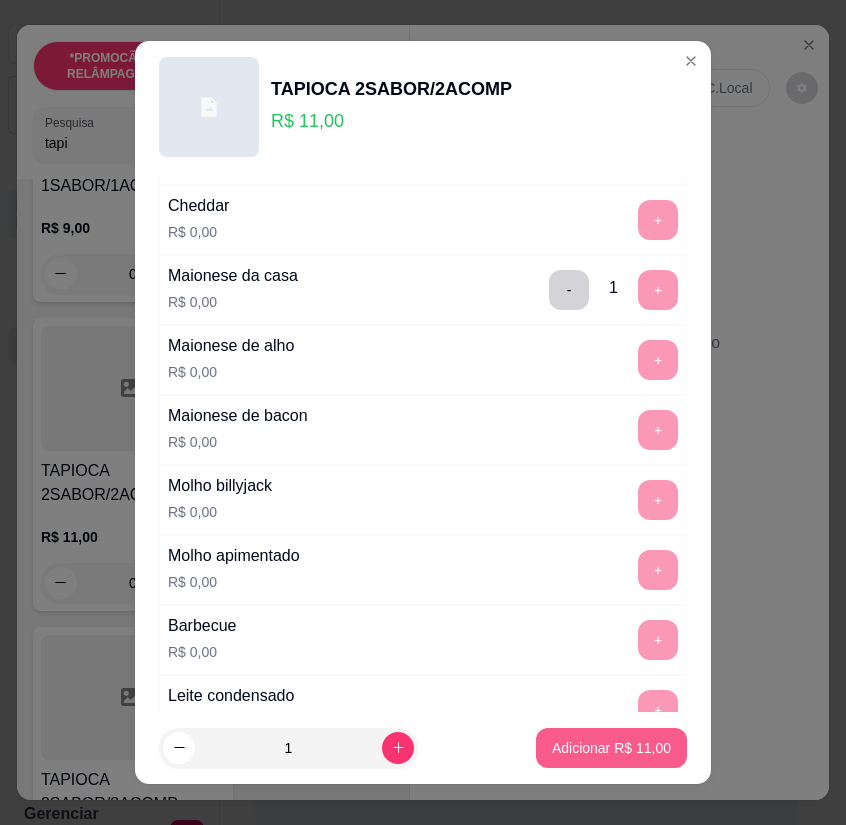 click on "Adicionar   R$ 11,00" at bounding box center (611, 748) 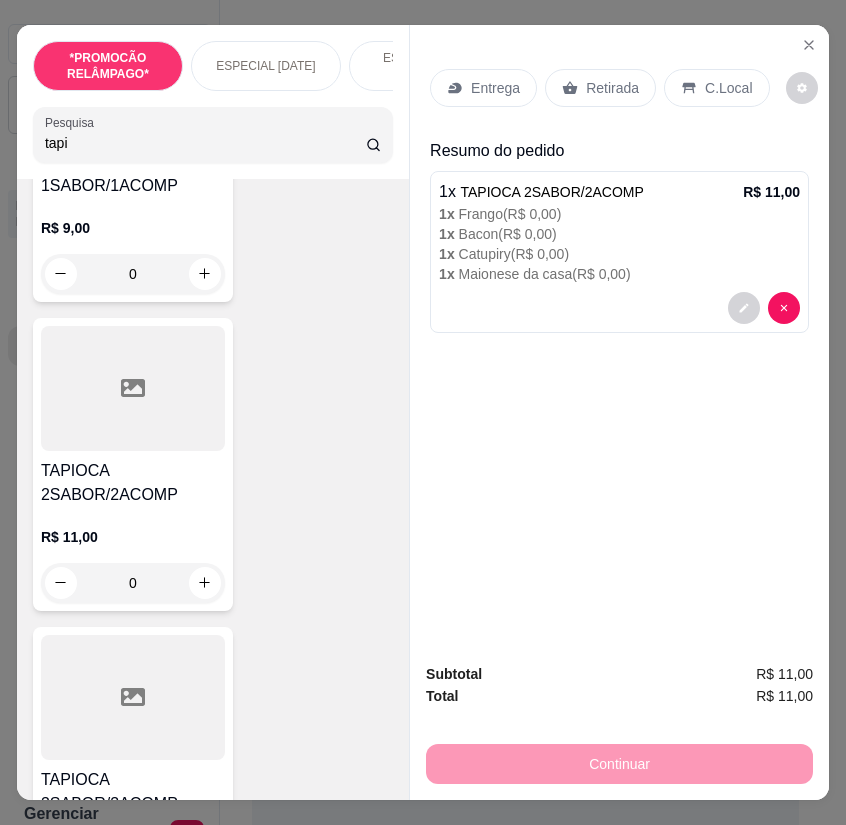 click on "C.Local" at bounding box center (728, 88) 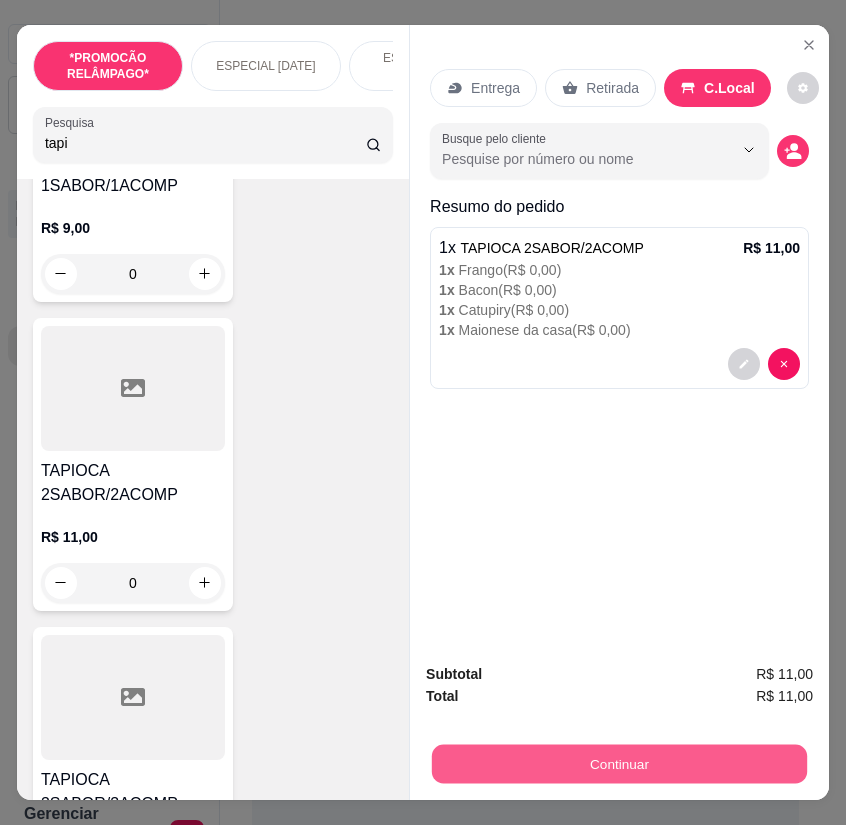 click on "Continuar" at bounding box center (619, 764) 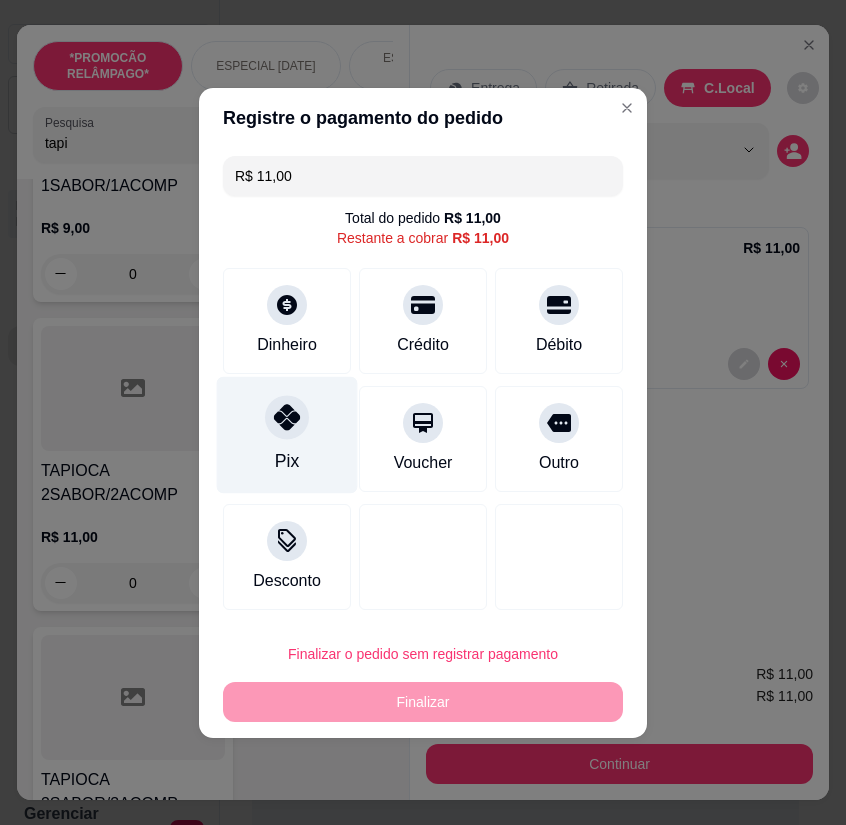 click on "Pix" at bounding box center (287, 434) 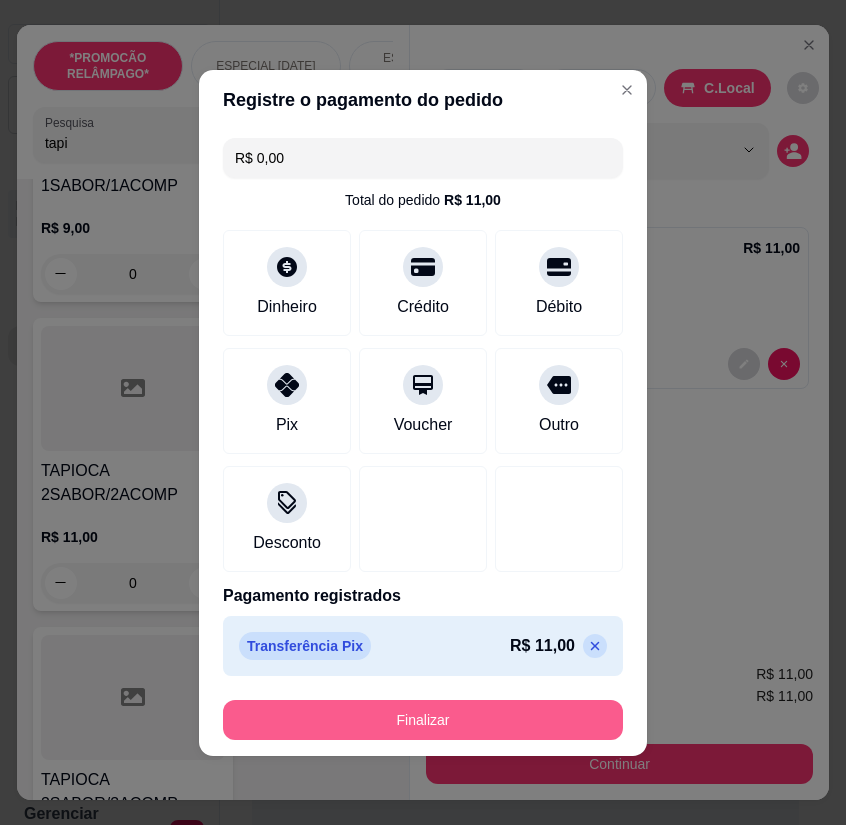 click on "Finalizar" at bounding box center (423, 720) 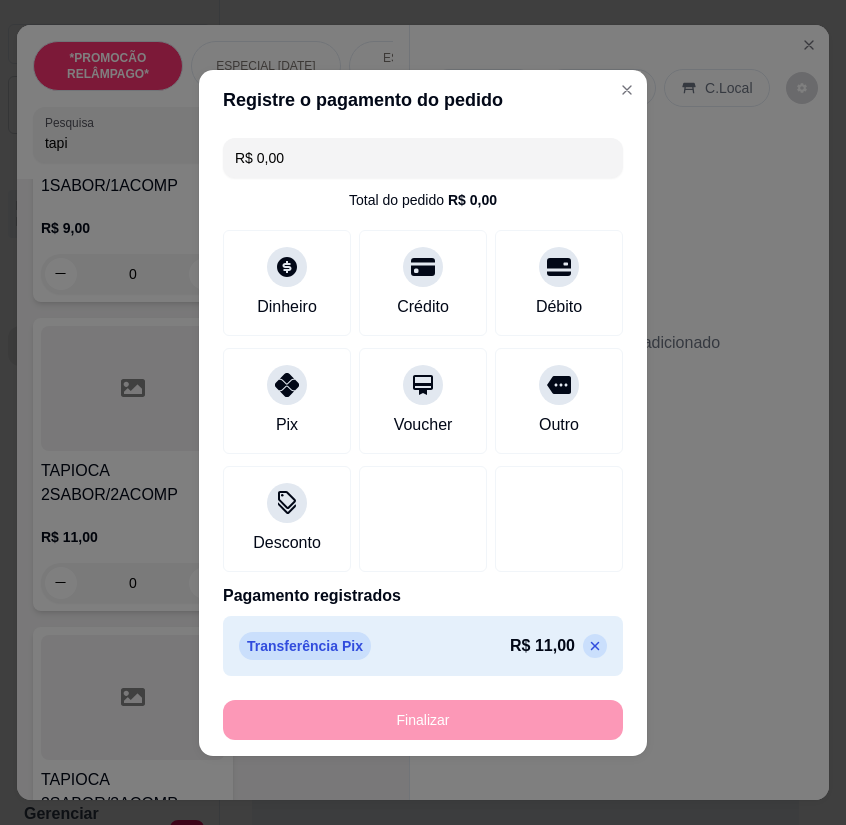 type on "-R$ 11,00" 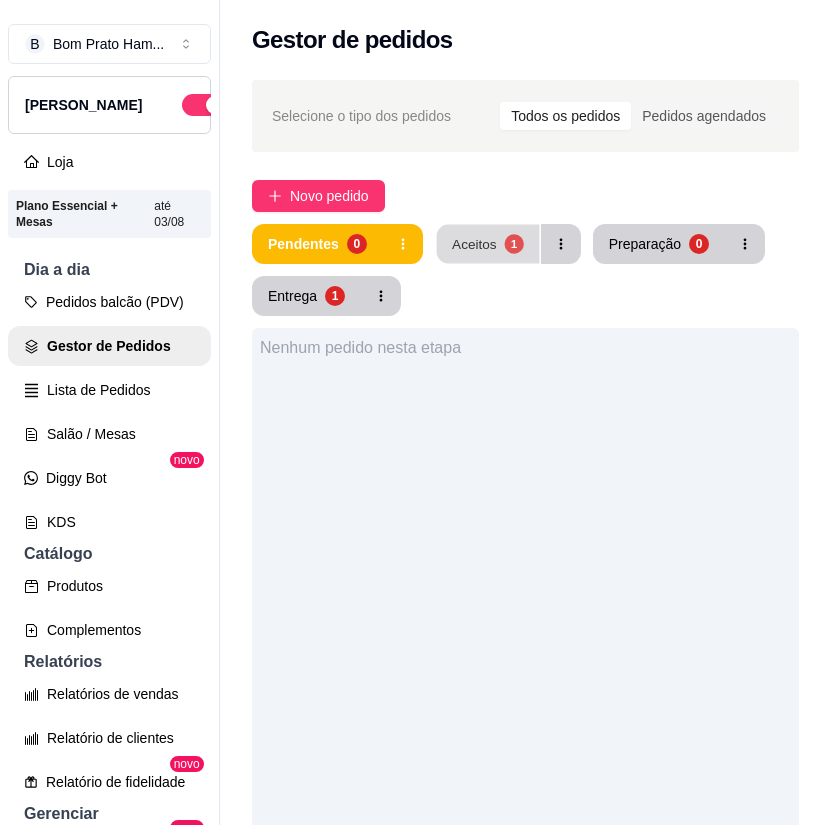 click on "Aceitos 1" at bounding box center [487, 244] 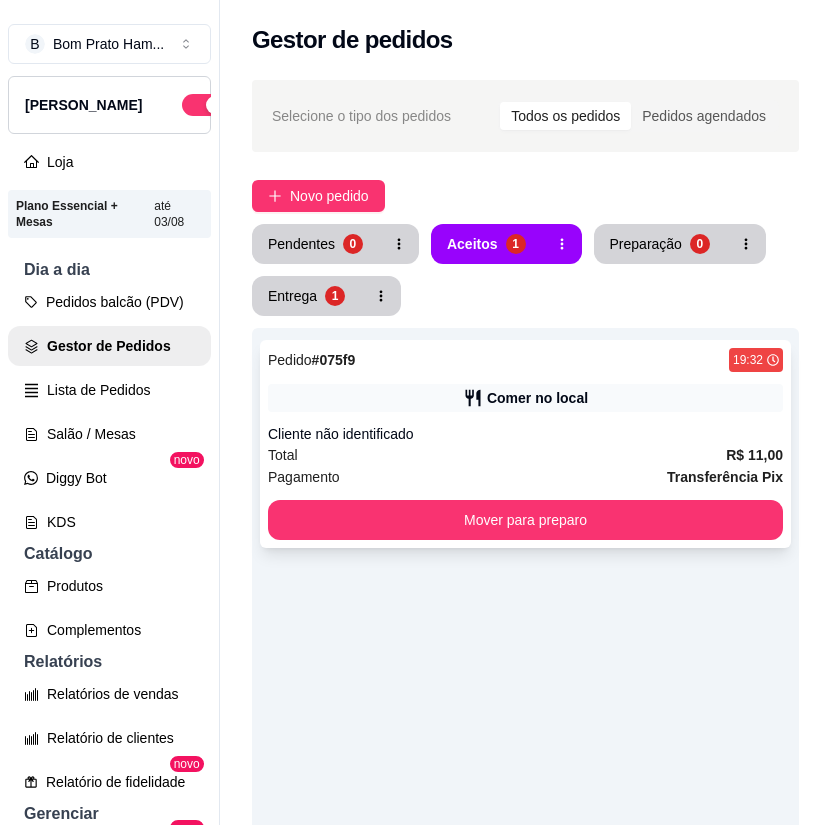 click on "Comer no local" at bounding box center (537, 398) 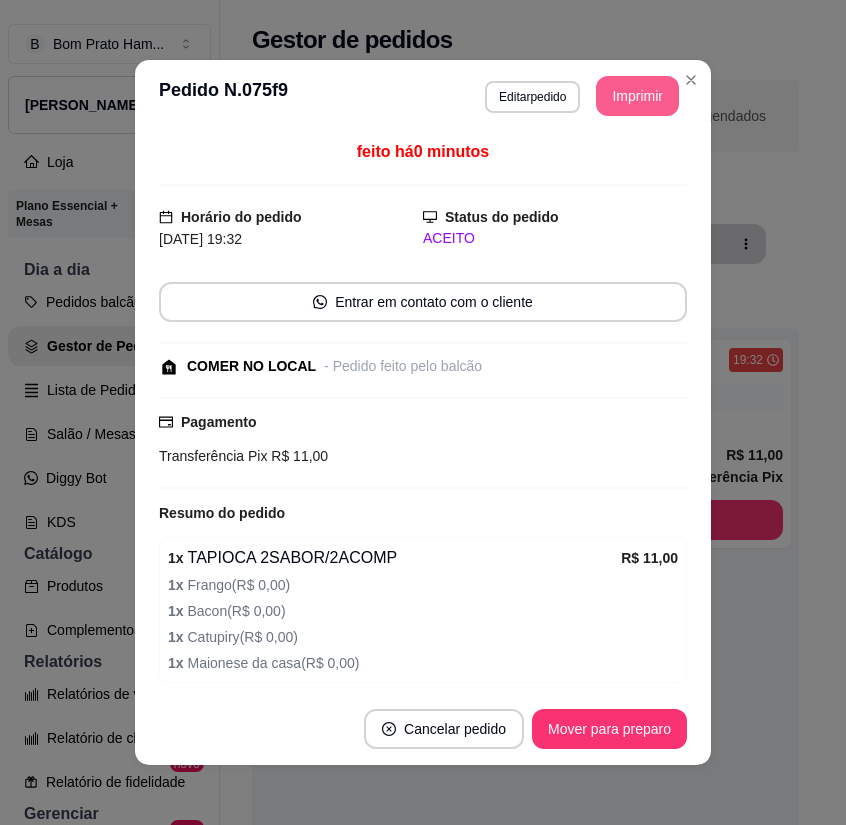 click on "Imprimir" at bounding box center [637, 96] 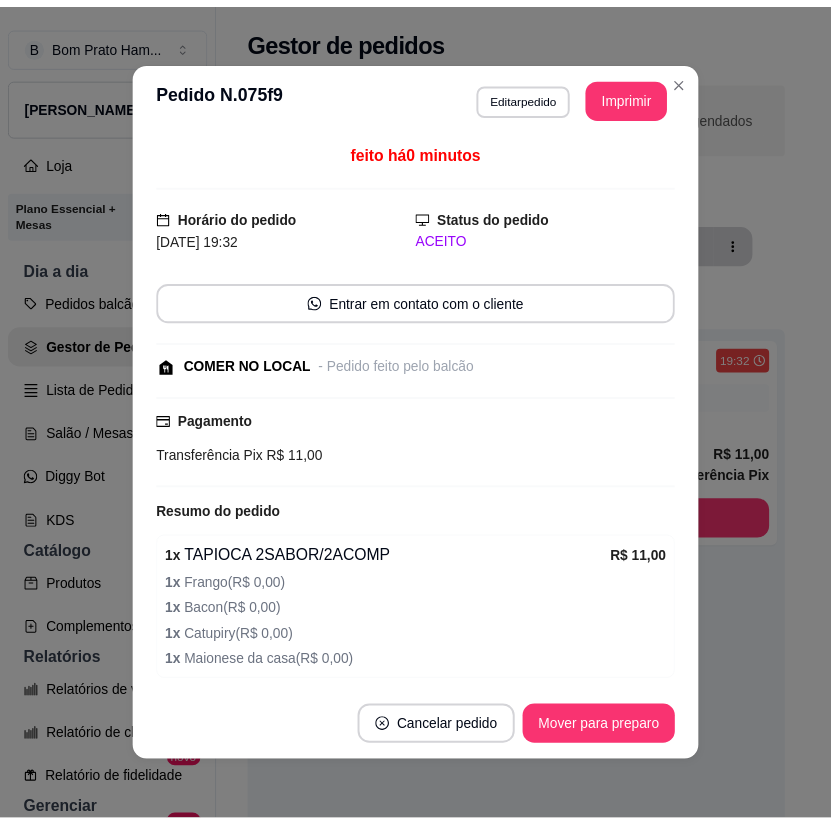 scroll, scrollTop: 0, scrollLeft: 0, axis: both 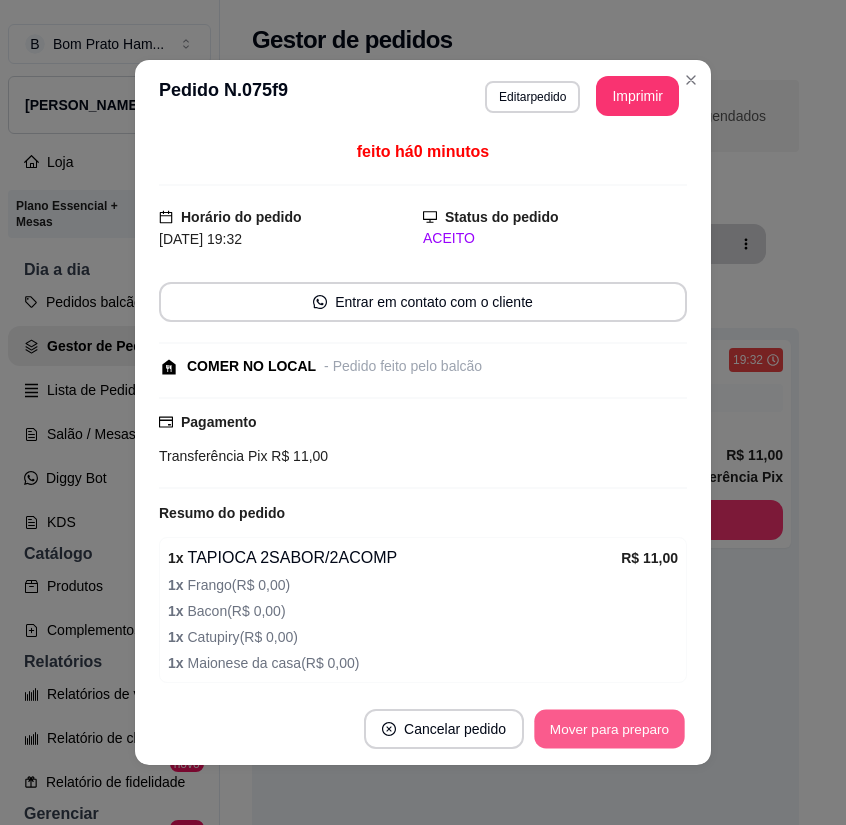 click on "Mover para preparo" at bounding box center [609, 729] 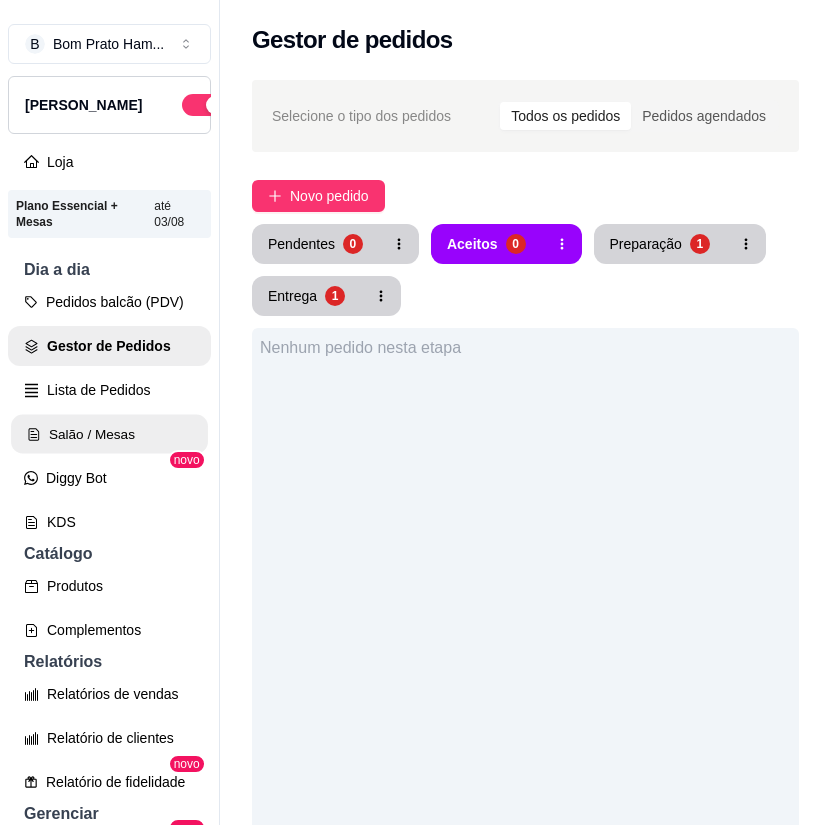 click on "Salão / Mesas" at bounding box center [109, 434] 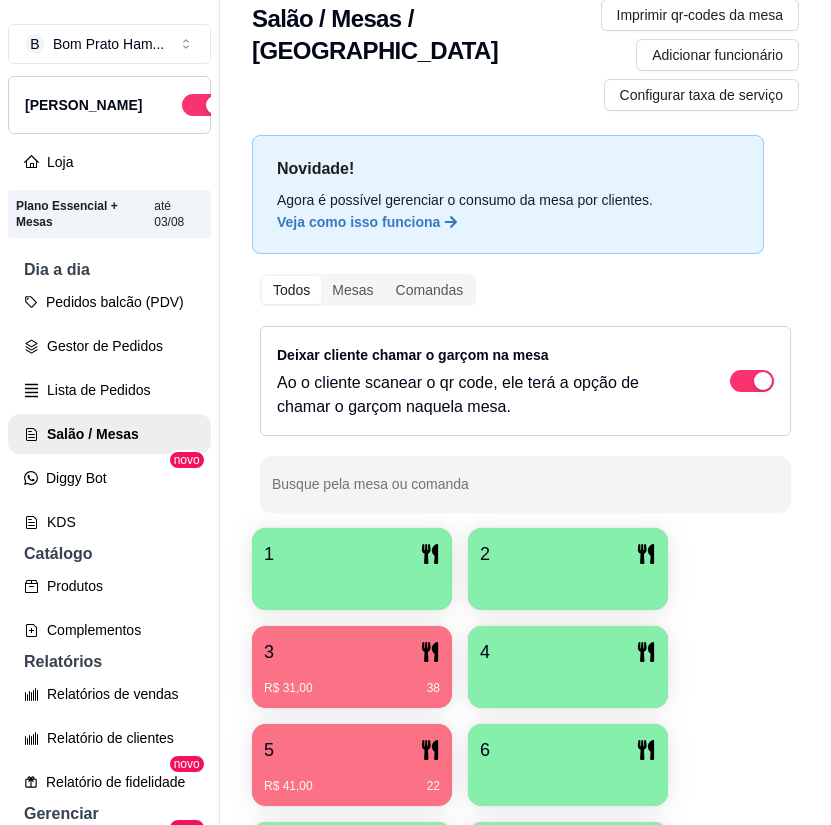 scroll, scrollTop: 100, scrollLeft: 0, axis: vertical 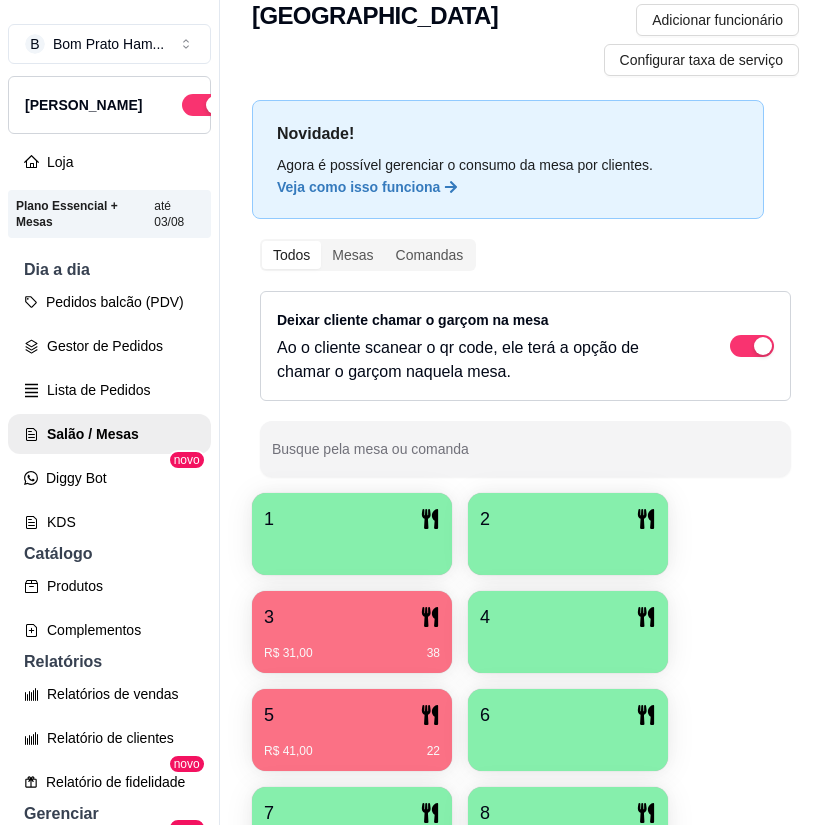 click on "3" at bounding box center (352, 617) 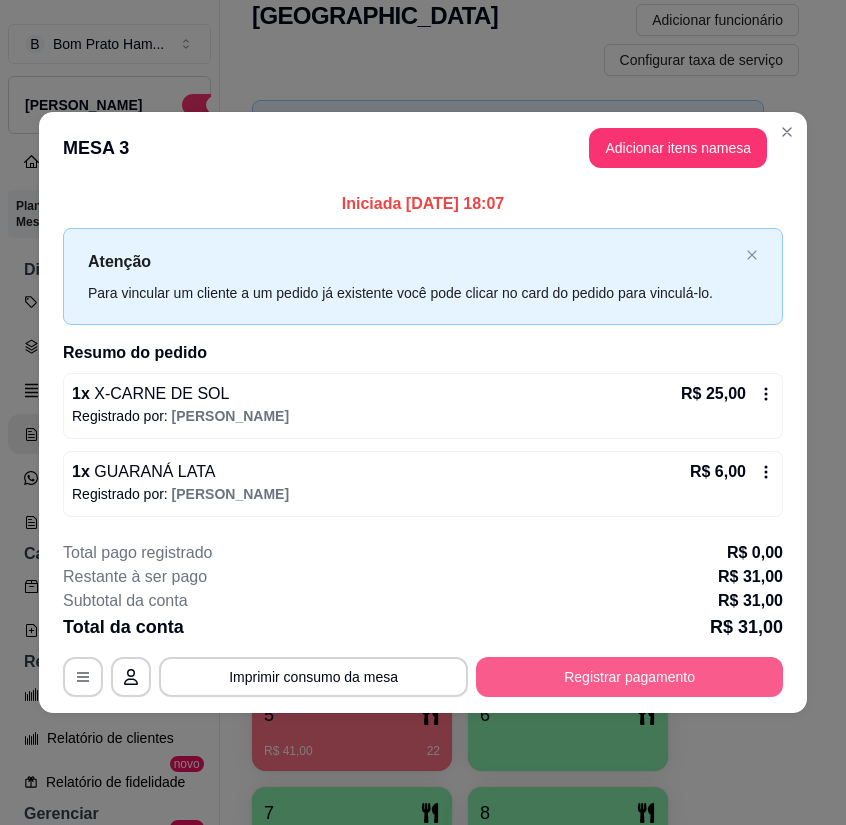 click on "Registrar pagamento" at bounding box center (629, 677) 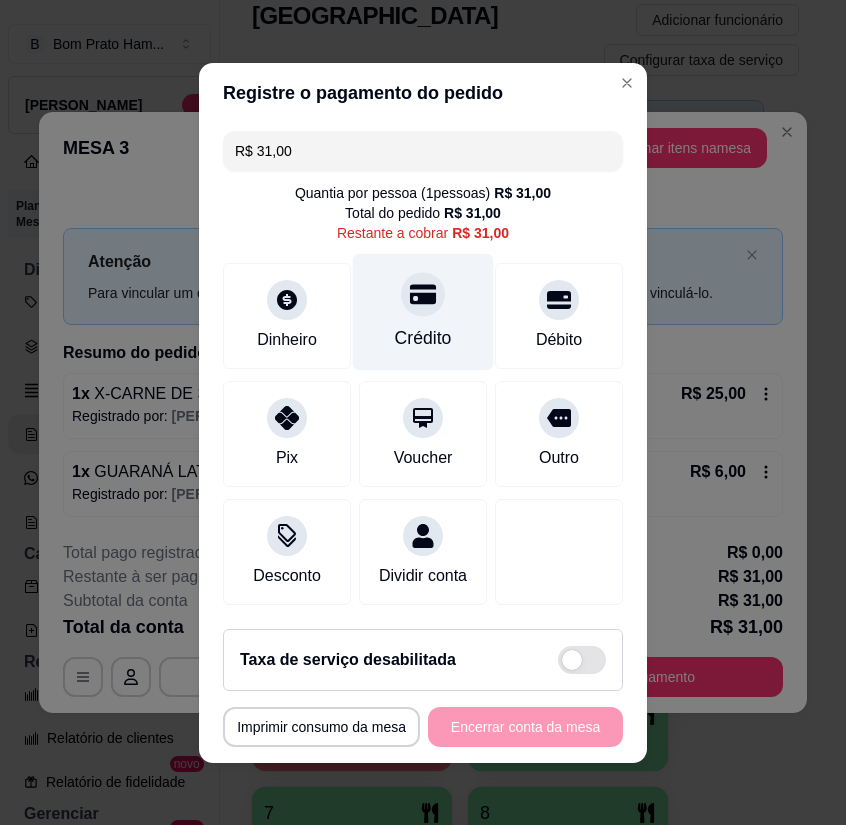 click on "Crédito" at bounding box center [423, 311] 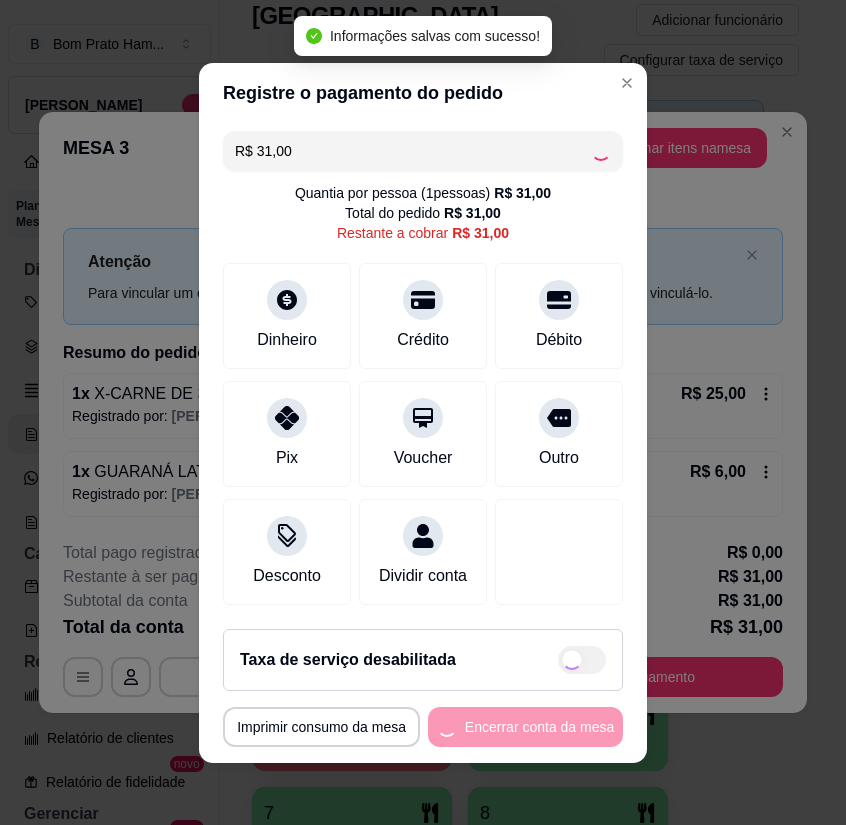 type on "R$ 0,00" 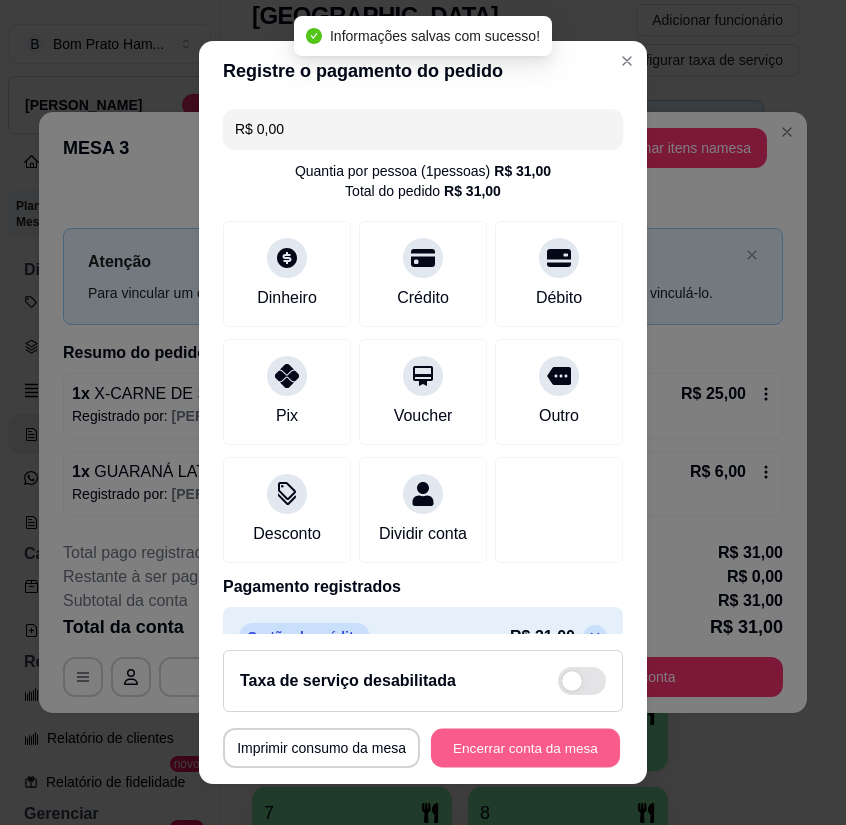 click on "Encerrar conta da mesa" at bounding box center (525, 747) 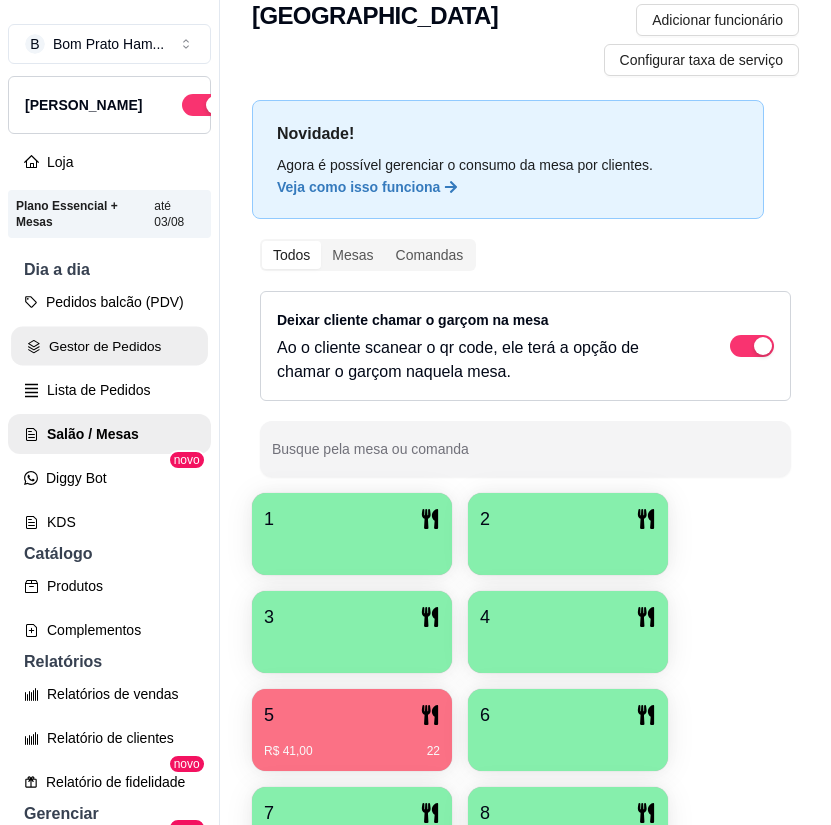 click on "Gestor de Pedidos" at bounding box center (109, 346) 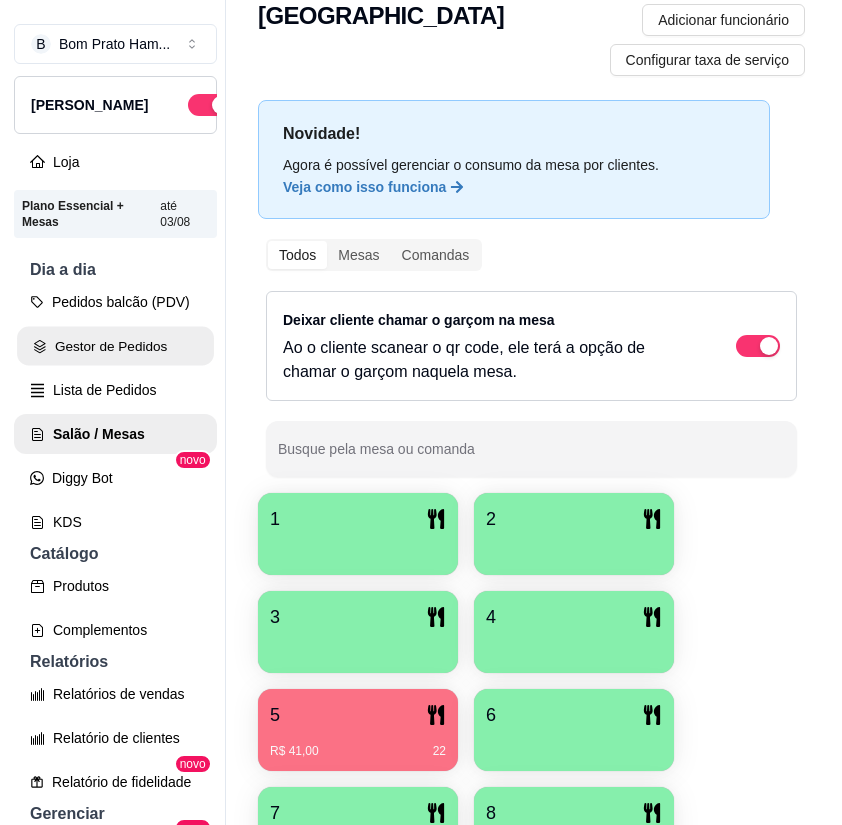 scroll, scrollTop: 0, scrollLeft: 0, axis: both 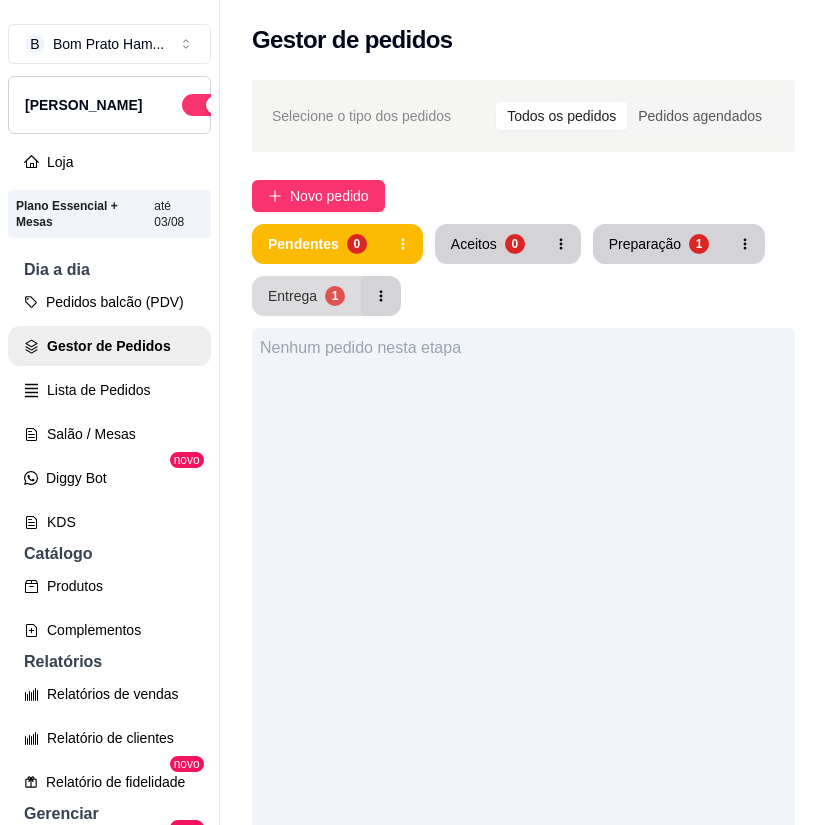 click on "Entrega" at bounding box center [292, 296] 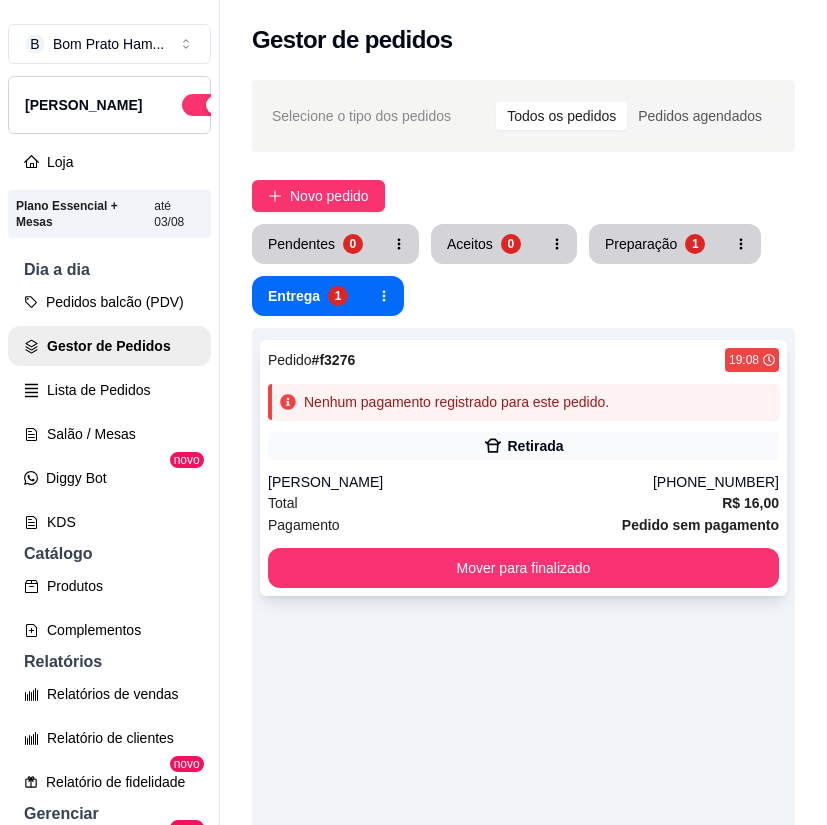 click on "Total R$ 16,00" at bounding box center (523, 503) 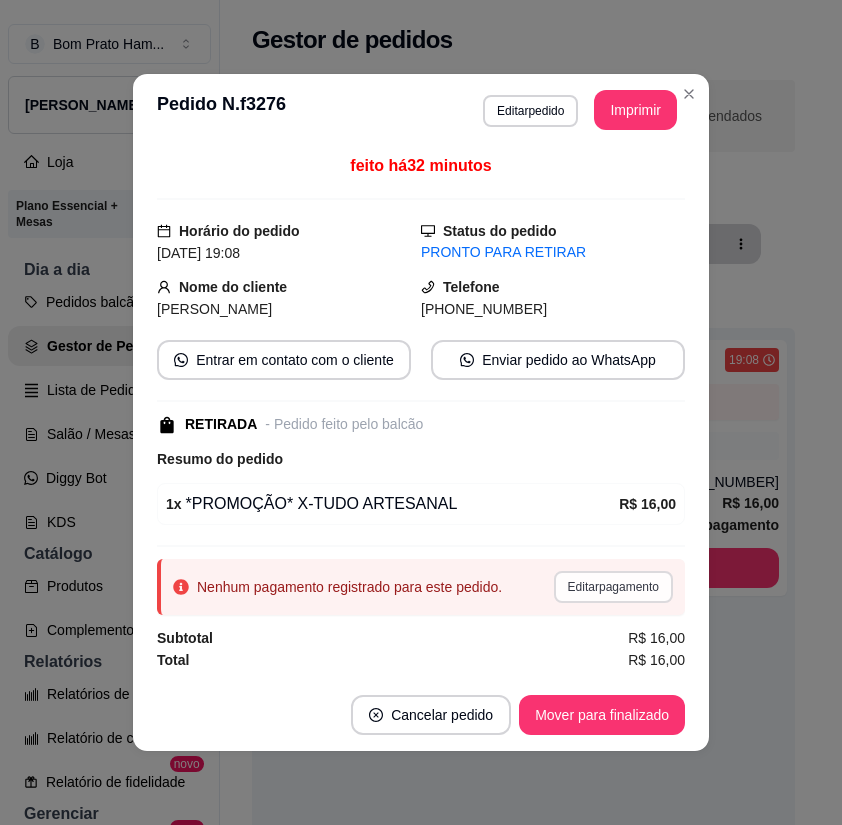 click on "Editar  pagamento" at bounding box center [613, 587] 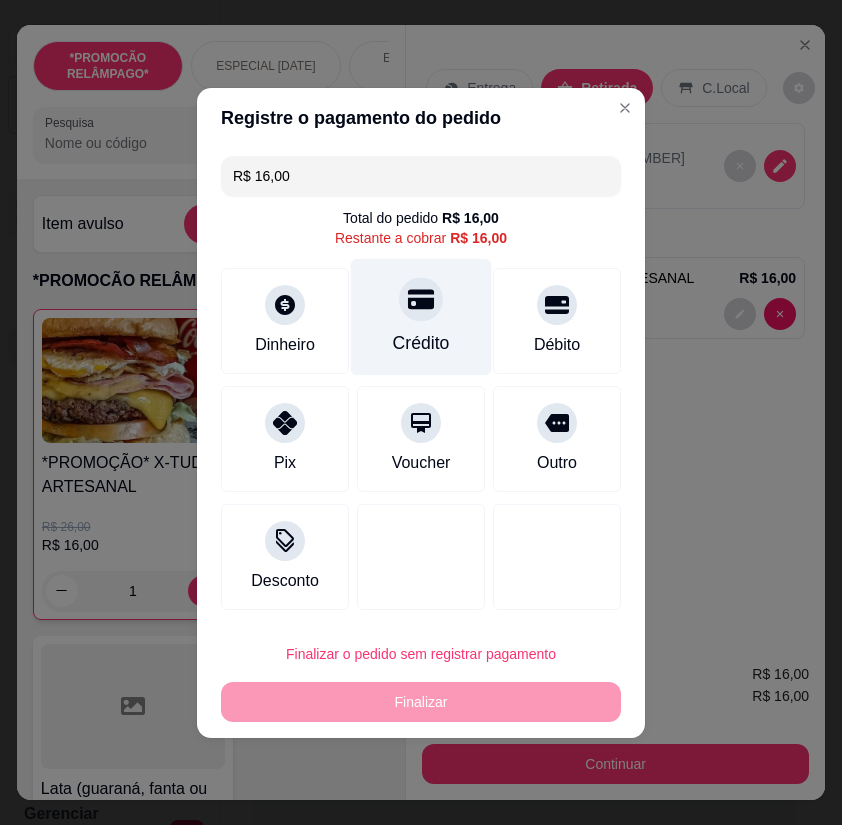 click on "Crédito" at bounding box center (421, 343) 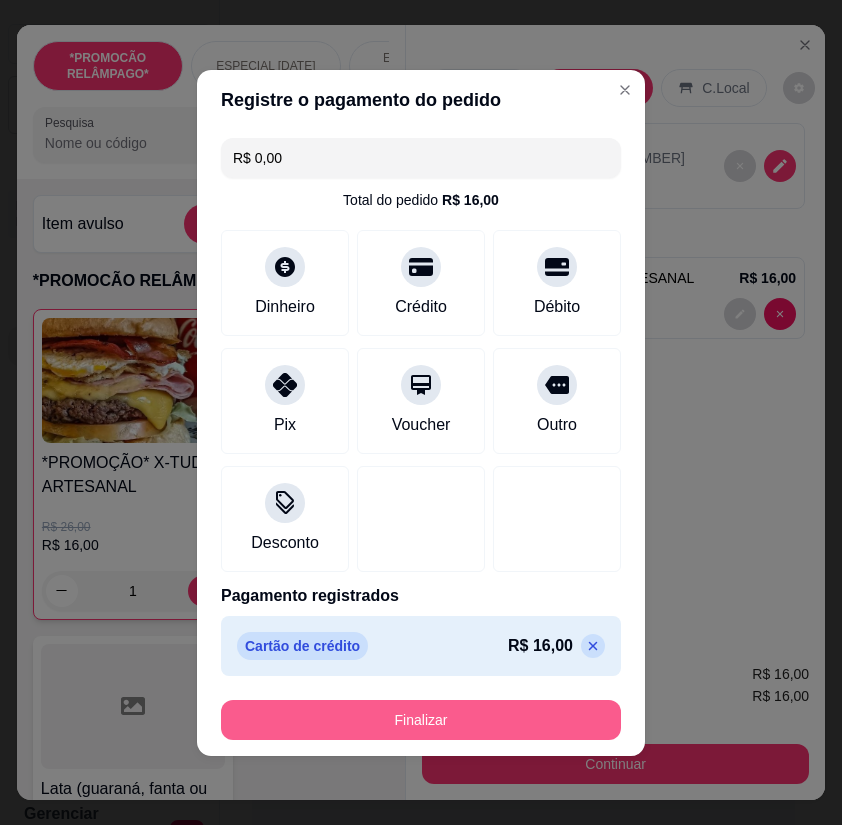 click on "Finalizar" at bounding box center (421, 720) 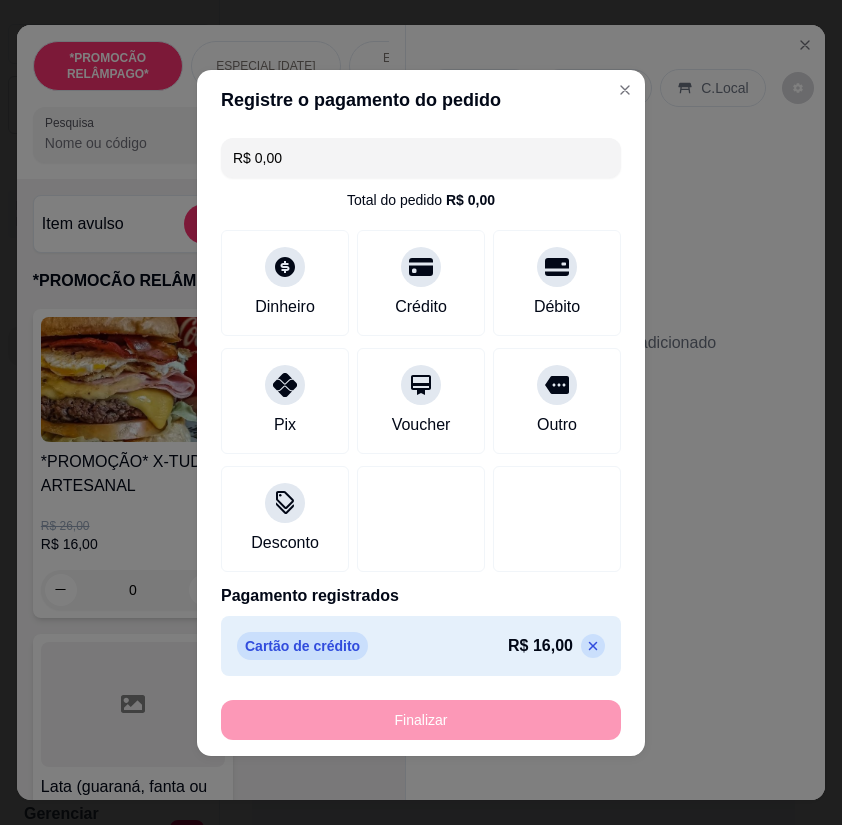 type on "0" 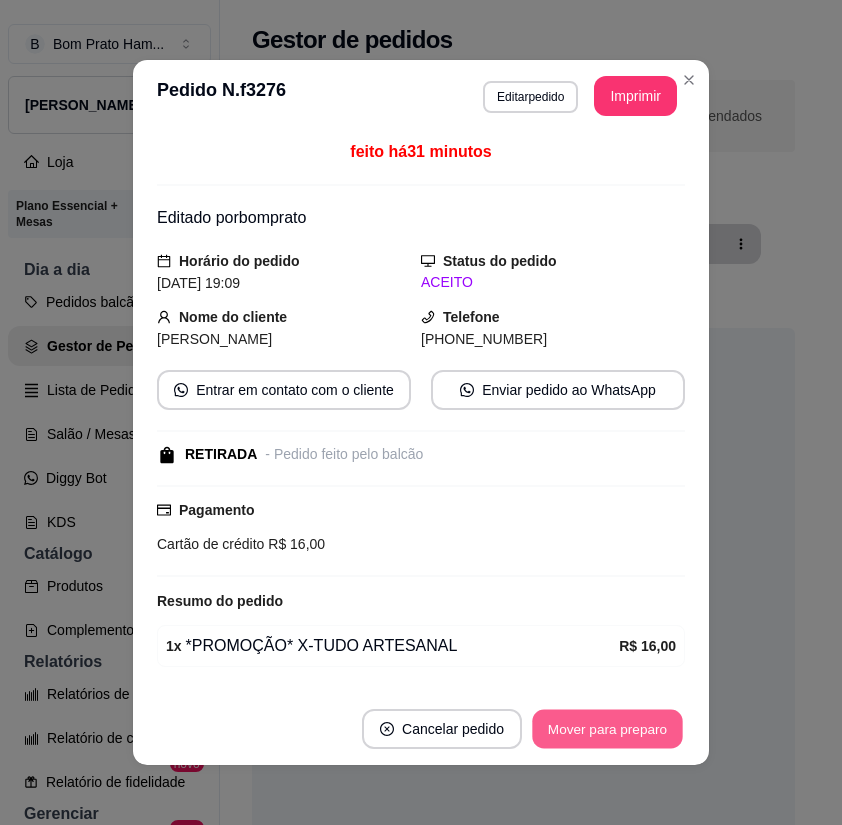 click on "Mover para preparo" at bounding box center [607, 729] 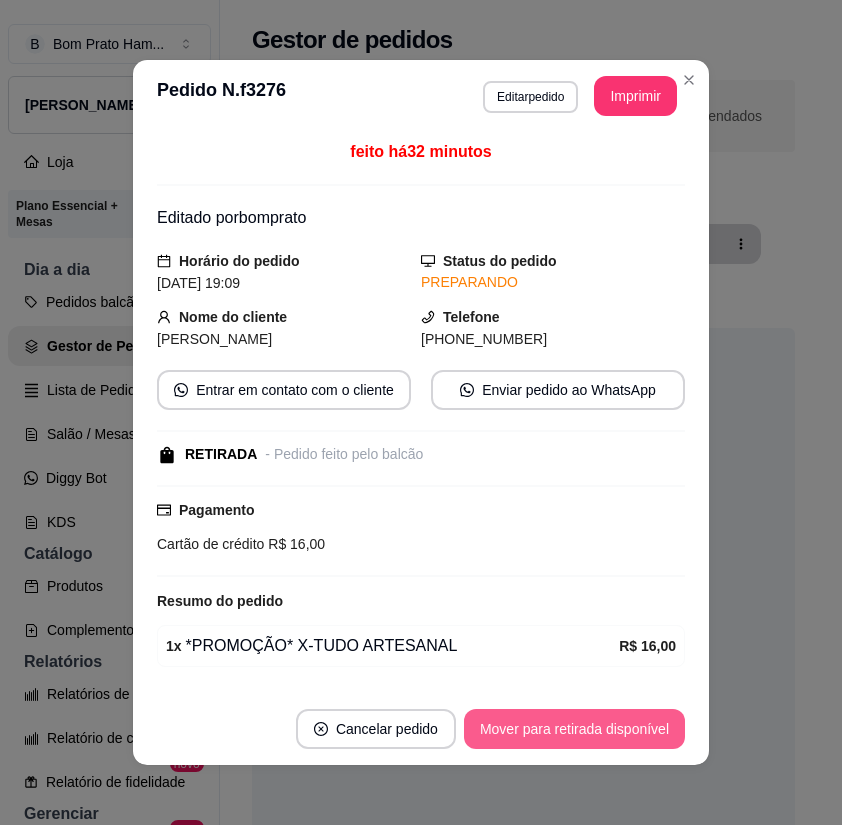 click on "Mover para retirada disponível" at bounding box center (574, 729) 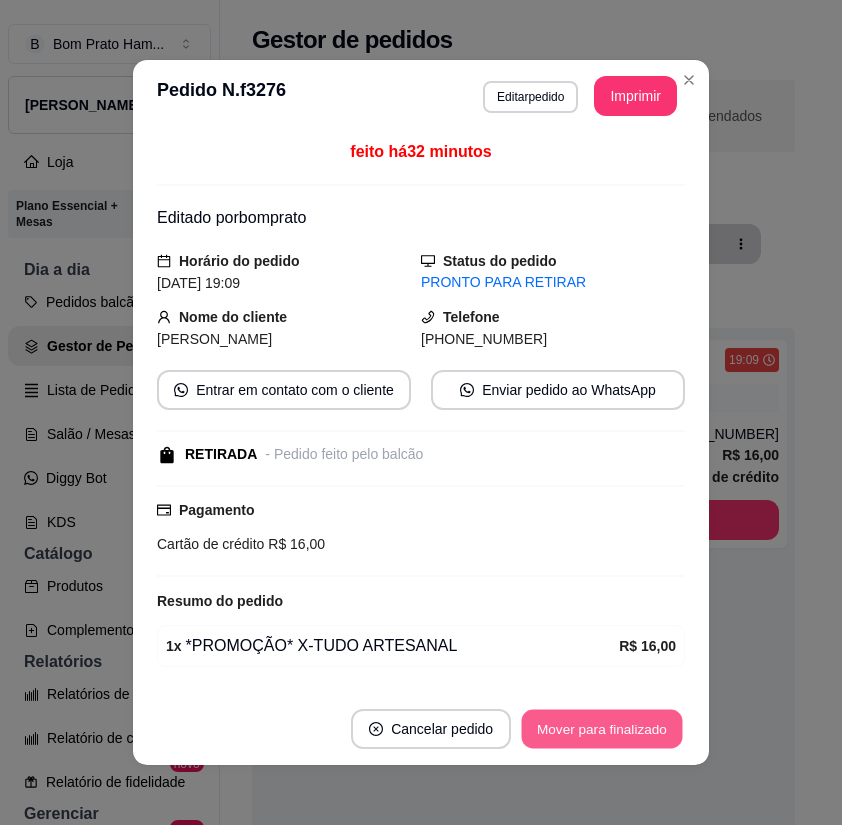 click on "Mover para finalizado" at bounding box center [602, 729] 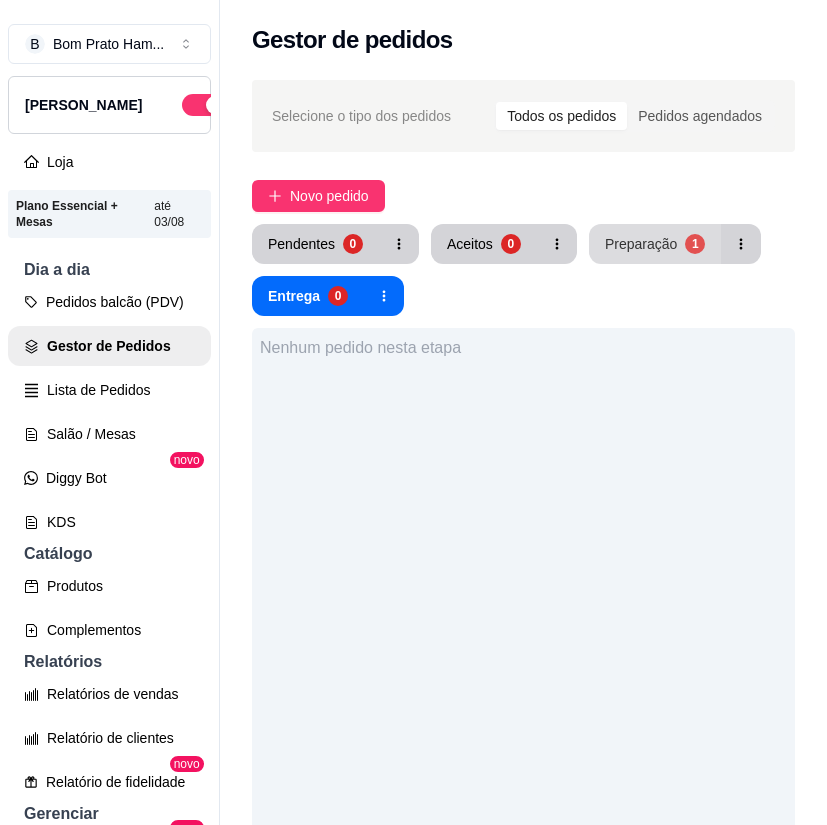 click on "Preparação" at bounding box center [641, 244] 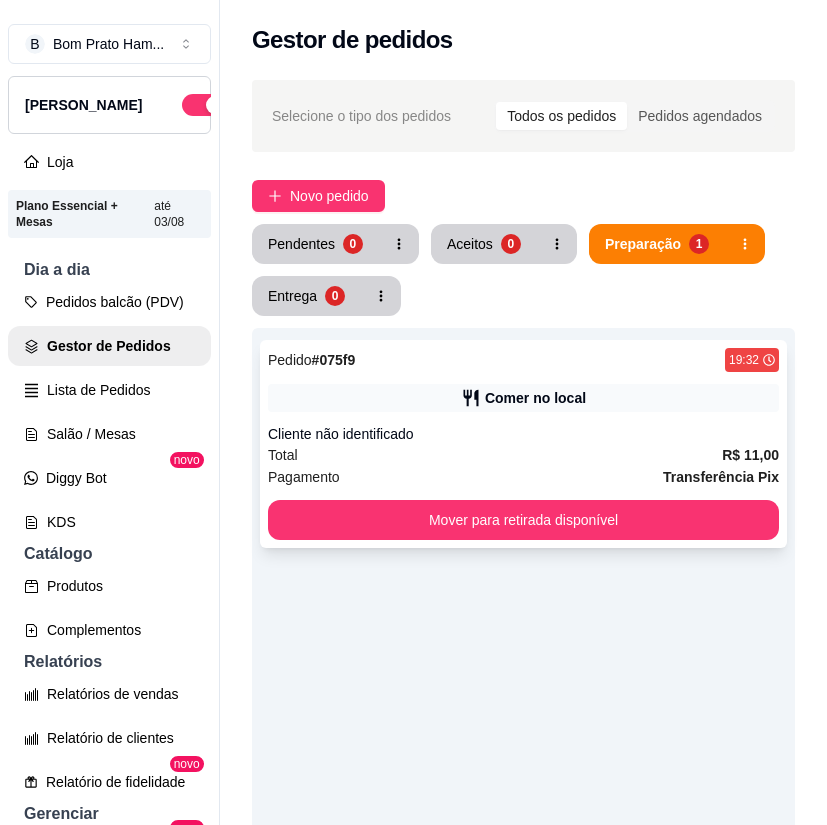 click on "Pedido  # 075f9 19:32 Comer no local Cliente não identificado Total R$ 11,00 Pagamento Transferência Pix Mover para retirada disponível" at bounding box center [523, 444] 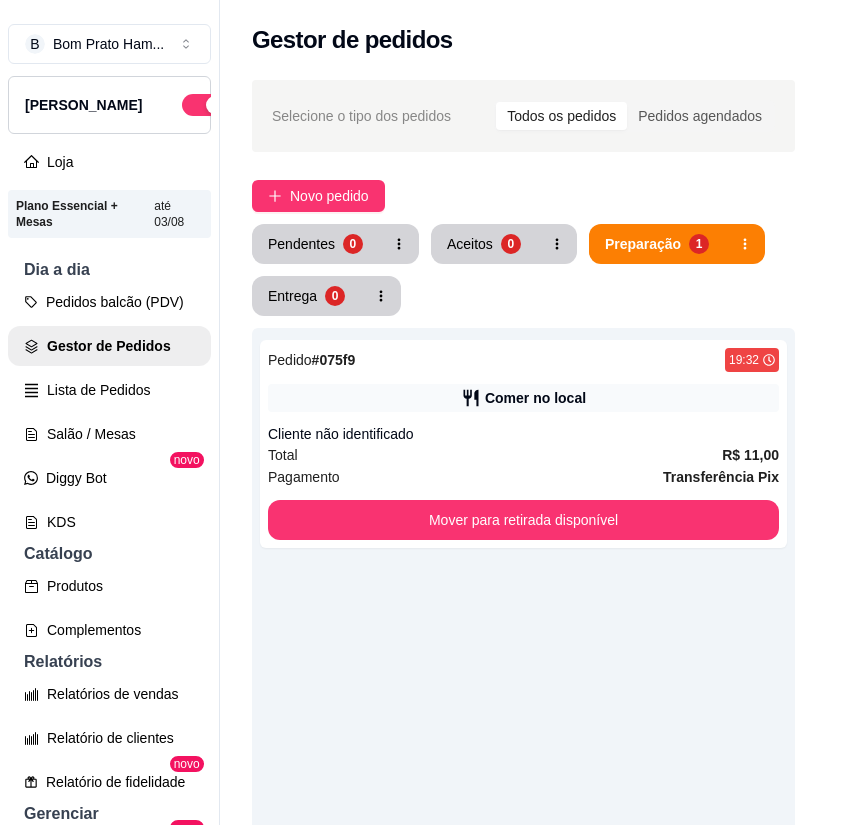 scroll, scrollTop: 76, scrollLeft: 0, axis: vertical 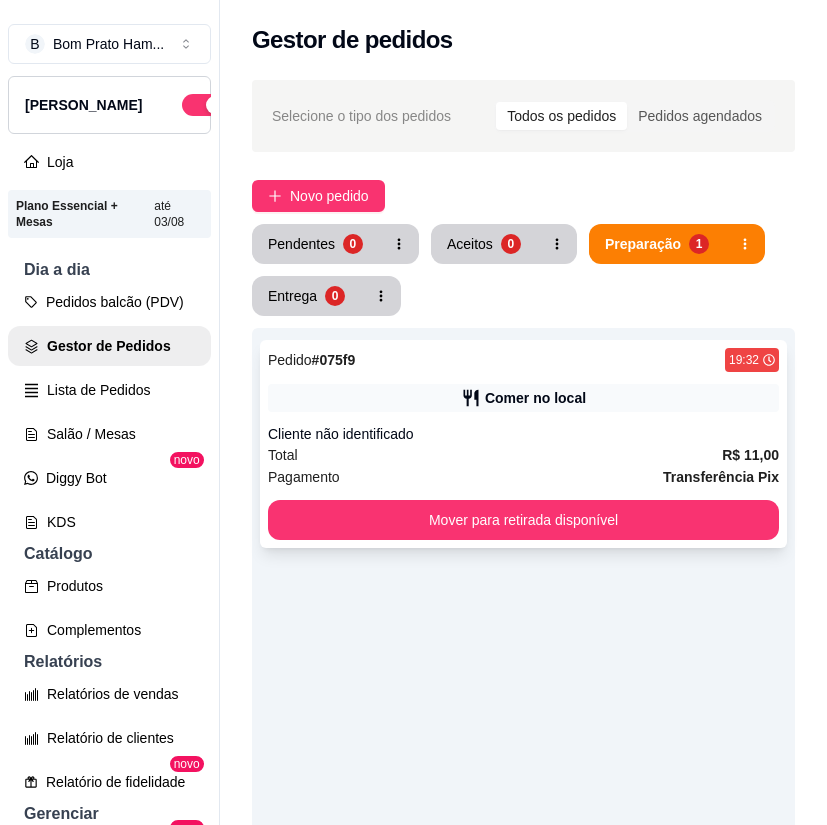 click on "Total R$ 11,00" at bounding box center (523, 455) 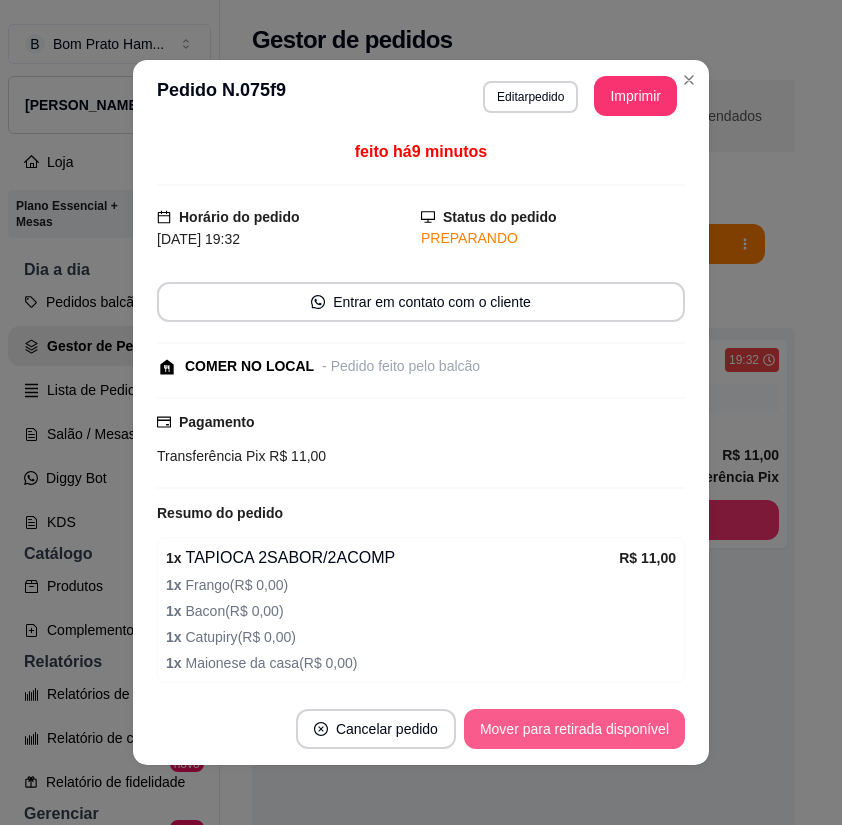 click on "Mover para retirada disponível" at bounding box center [574, 729] 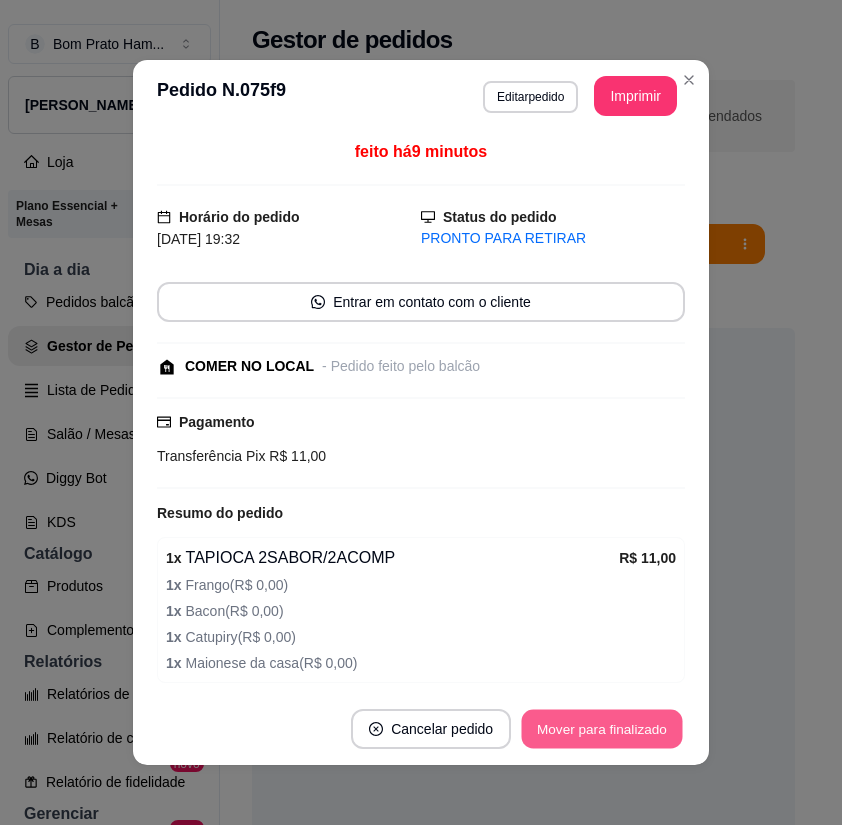click on "Mover para finalizado" at bounding box center [602, 729] 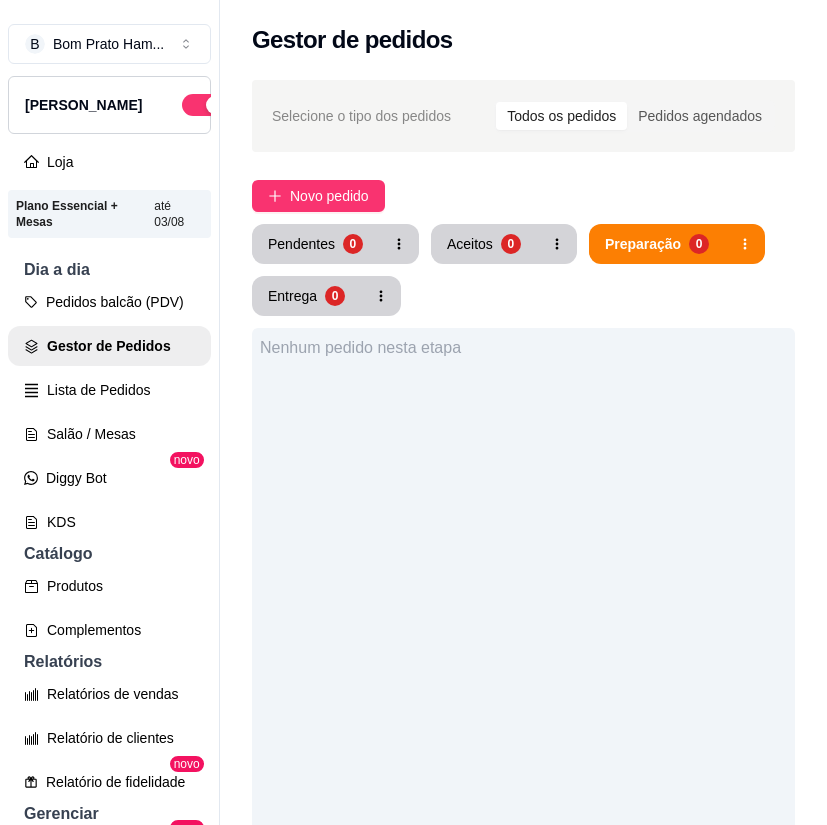 click on "Nenhum pedido nesta etapa" at bounding box center (523, 740) 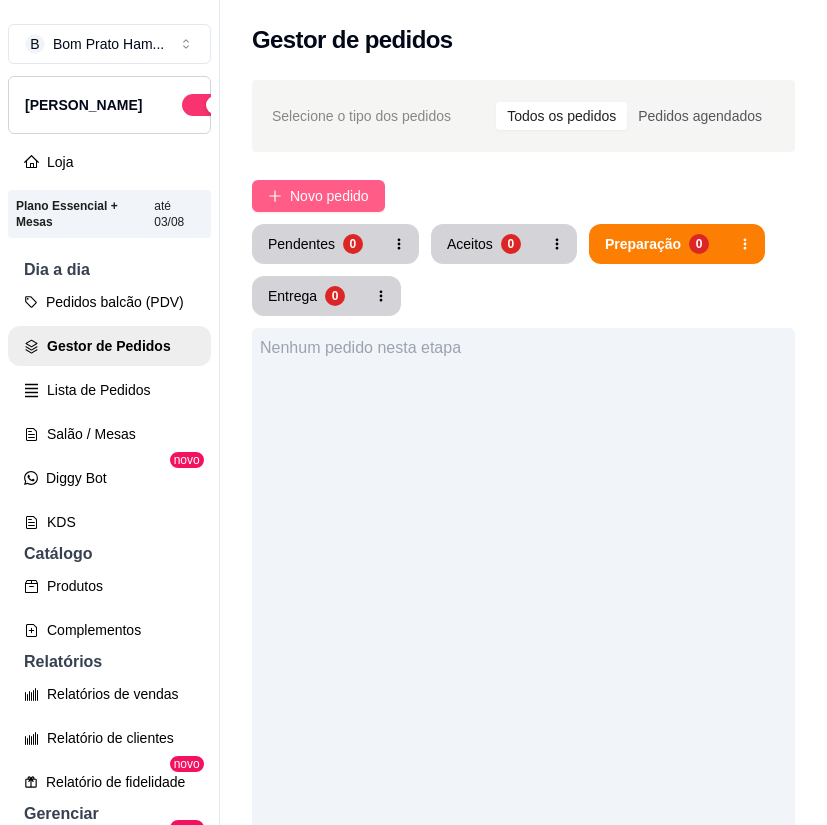 click on "Novo pedido" at bounding box center (318, 196) 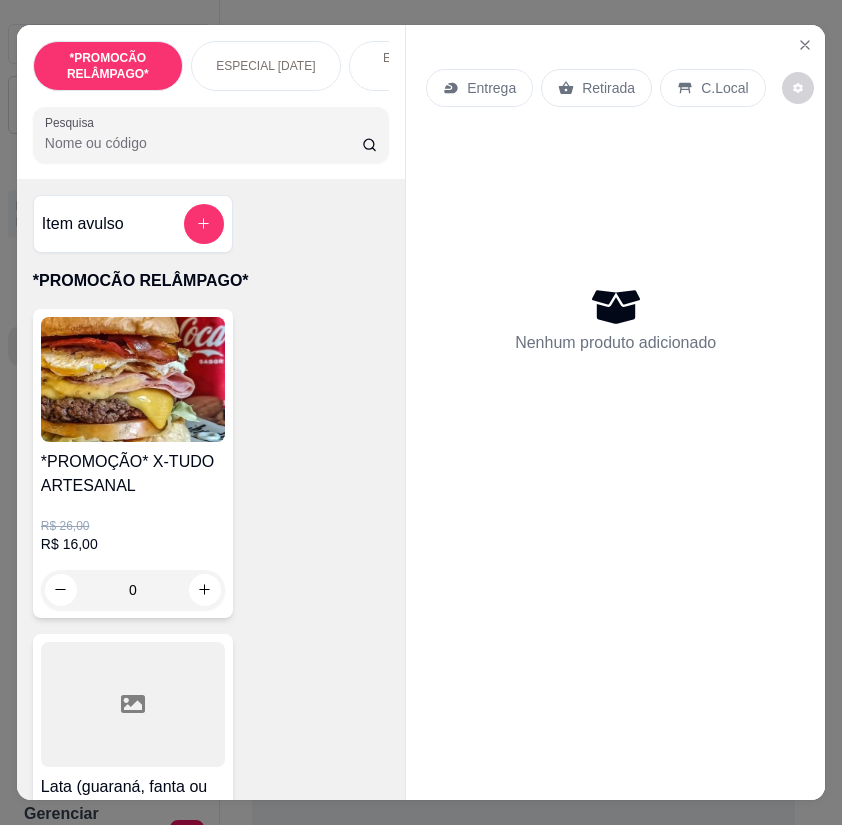 click at bounding box center (133, 379) 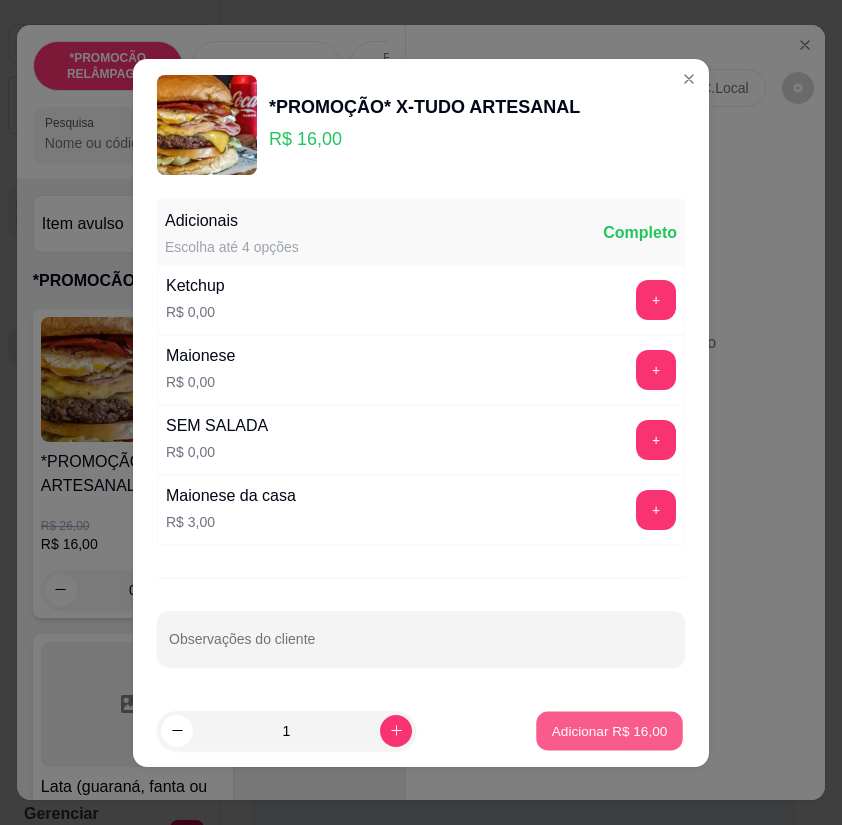 click on "Adicionar   R$ 16,00" at bounding box center (610, 730) 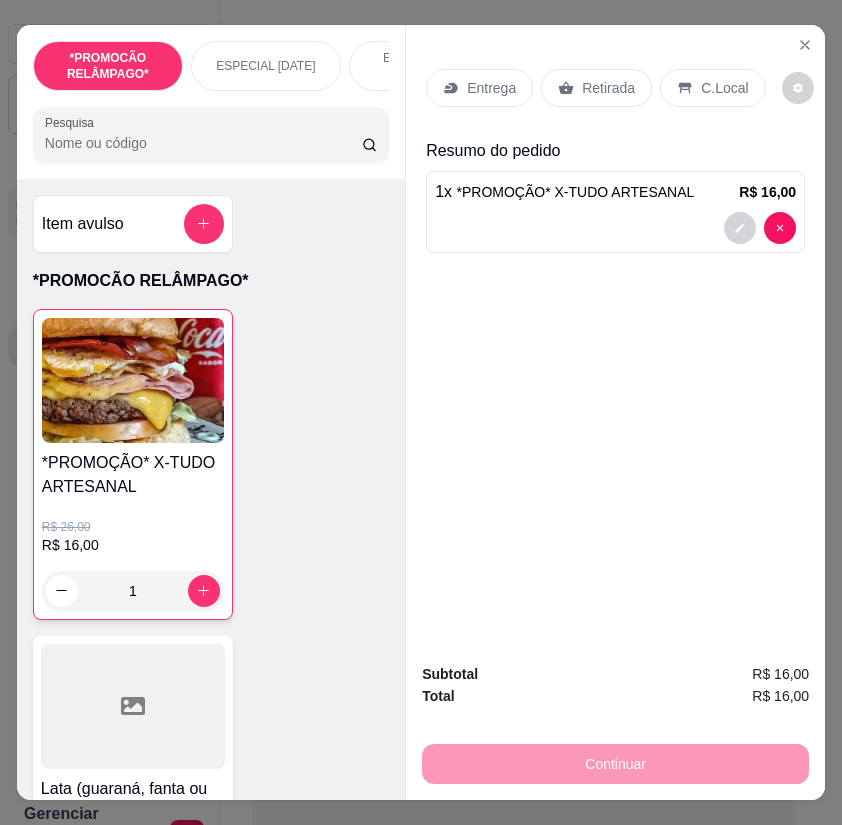click 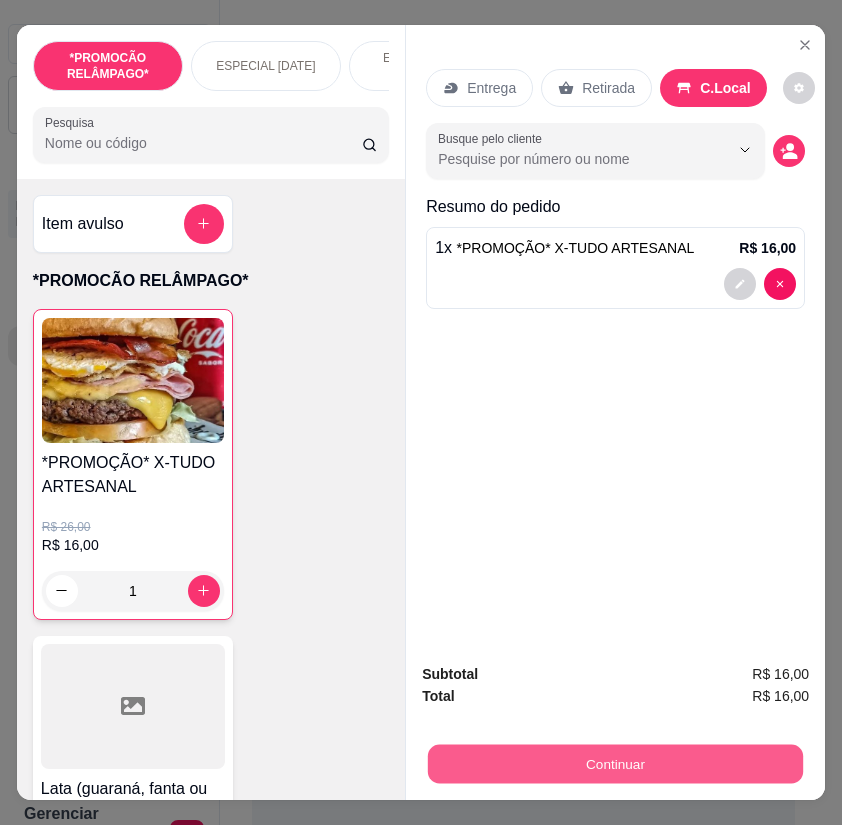 click on "Continuar" at bounding box center [615, 764] 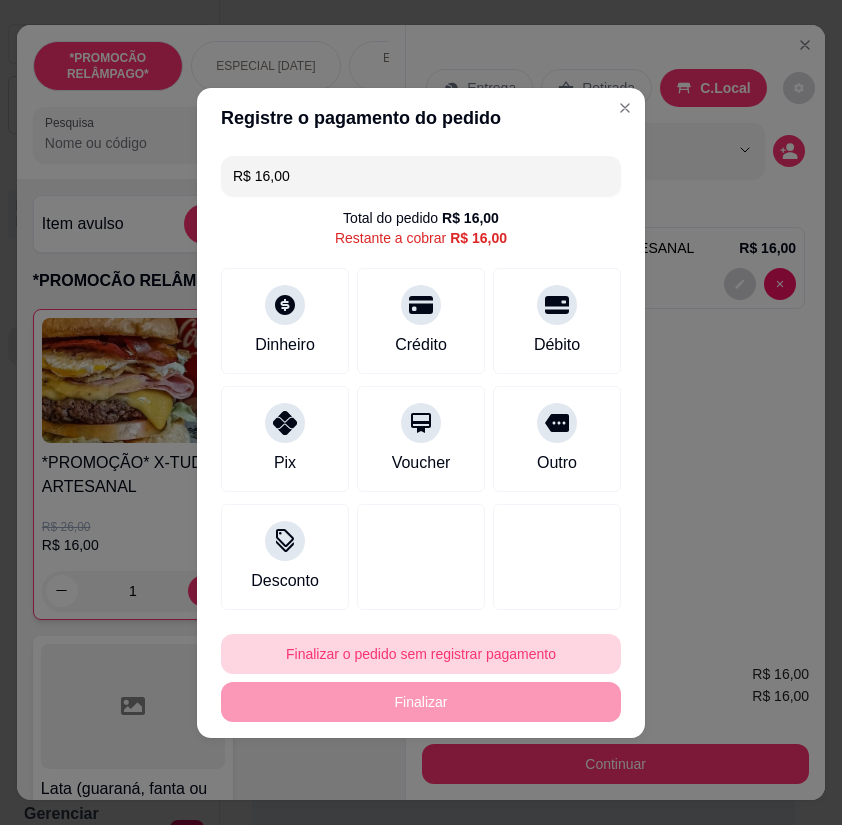click on "Finalizar o pedido sem registrar pagamento" at bounding box center [421, 654] 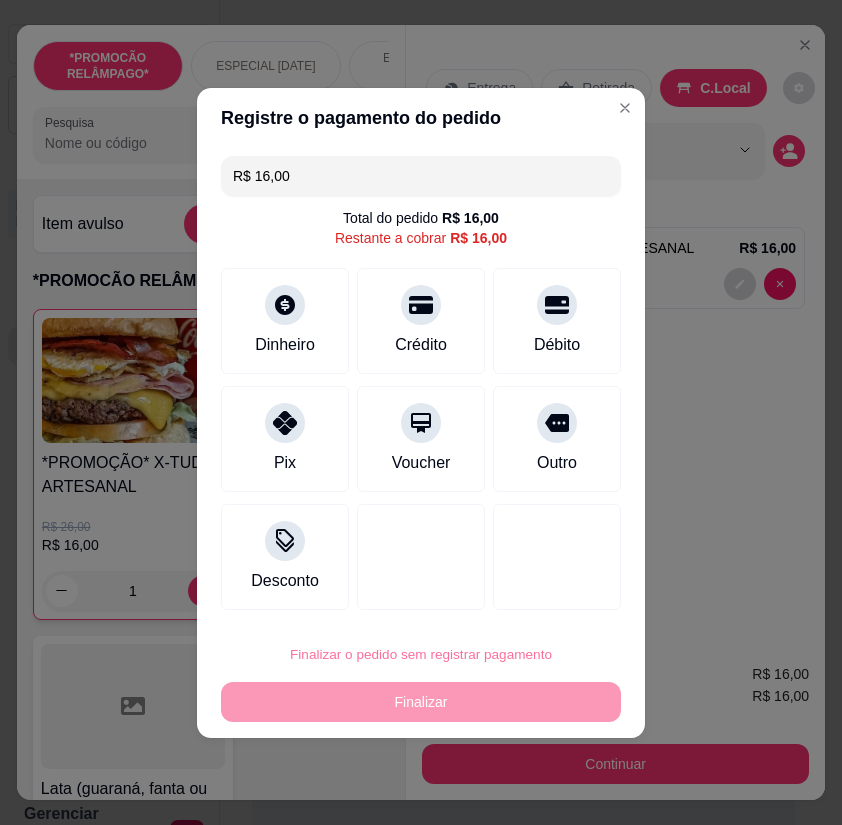 click on "Confirmar" at bounding box center (543, 596) 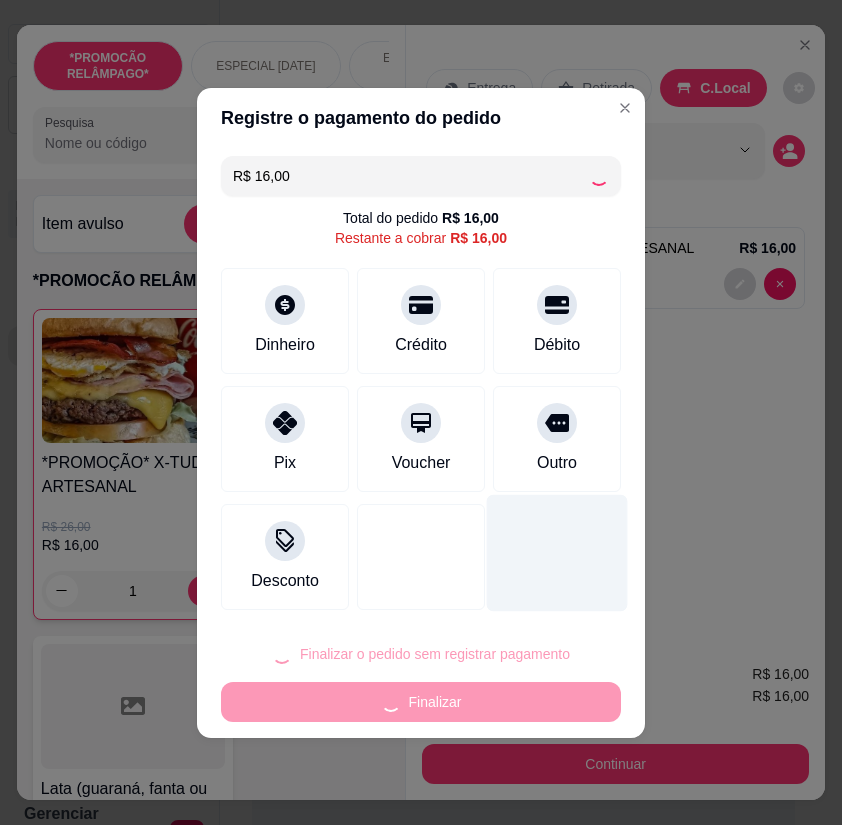 type on "0" 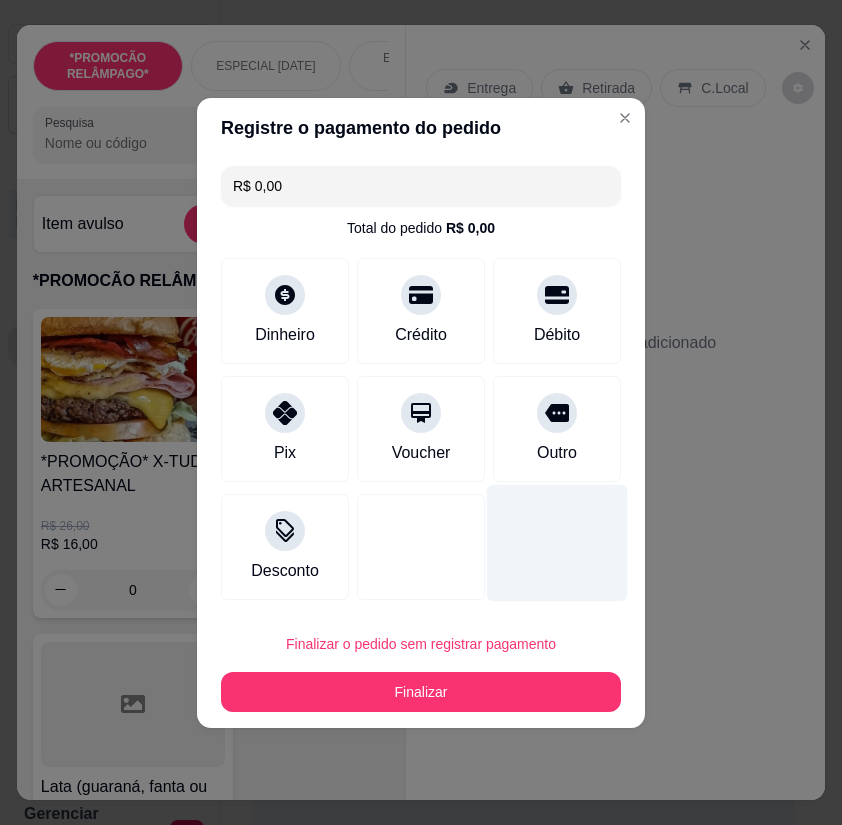 type on "R$ 0,00" 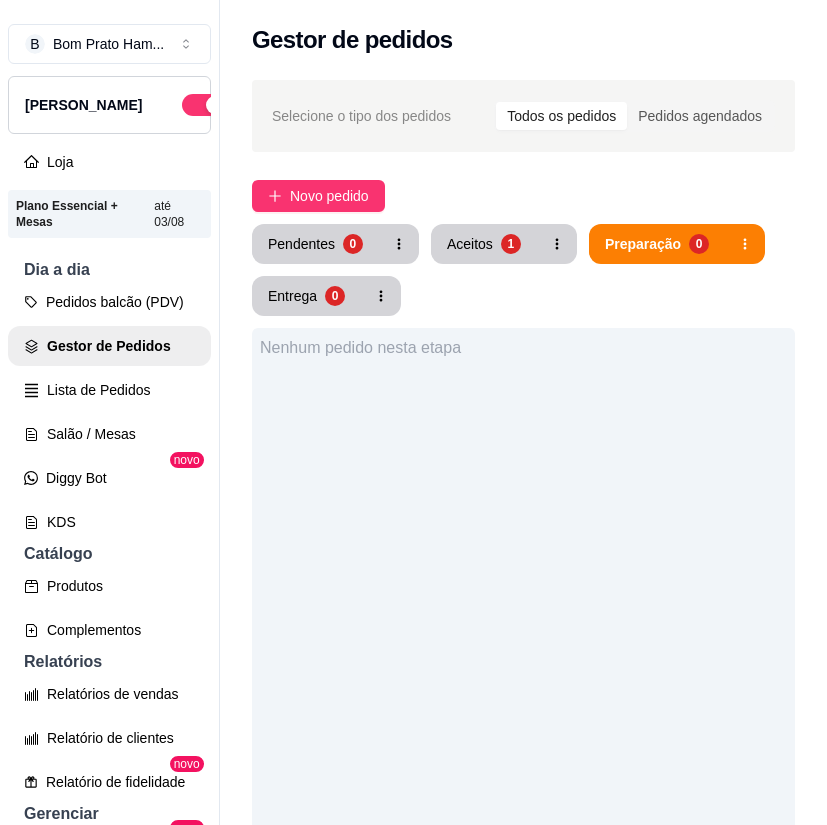 click on "Pendentes 0 Aceitos 1 Preparação 0 Entrega 0 Nenhum pedido nesta etapa" at bounding box center (523, 688) 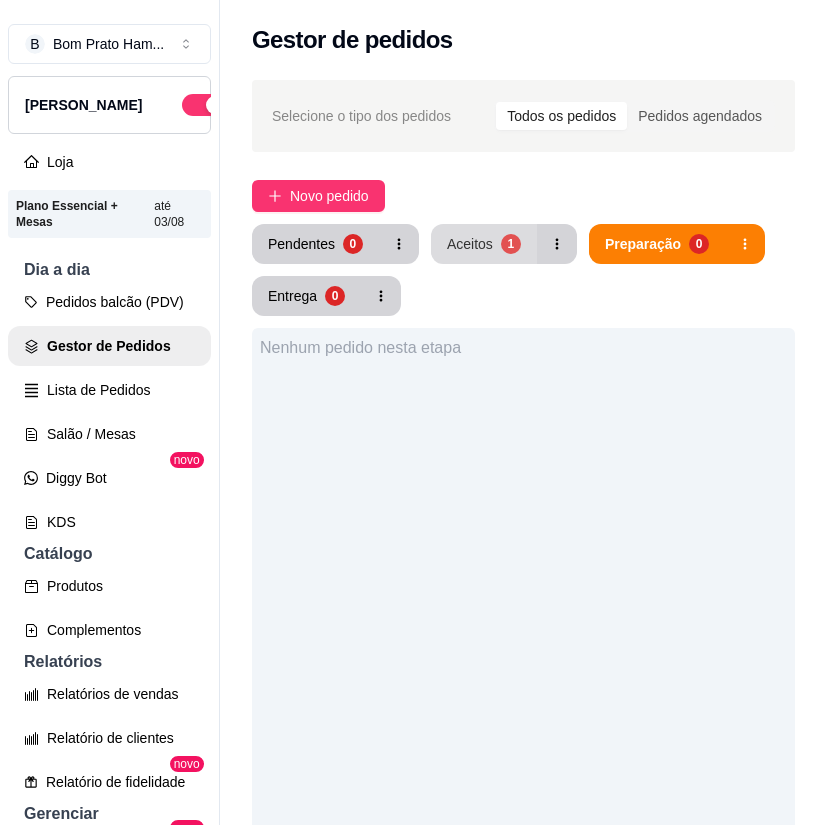 click on "Aceitos 1" at bounding box center [484, 244] 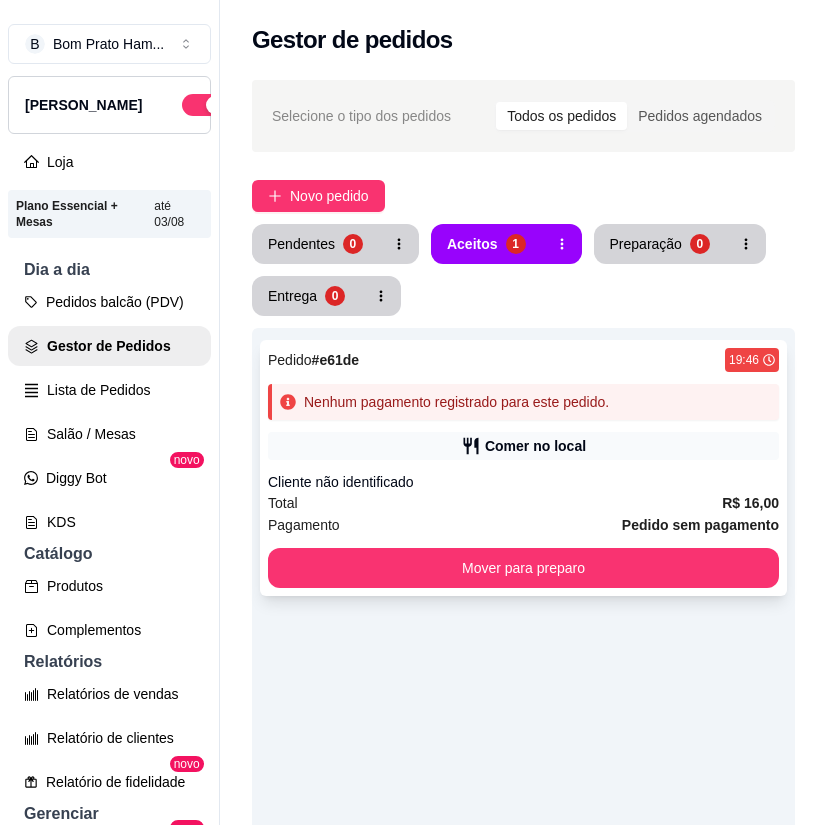 click on "Pedido  # e61de 19:46 Nenhum pagamento registrado para este pedido. Comer no local Cliente não identificado Total R$ 16,00 Pagamento Pedido sem pagamento Mover para preparo" at bounding box center (523, 468) 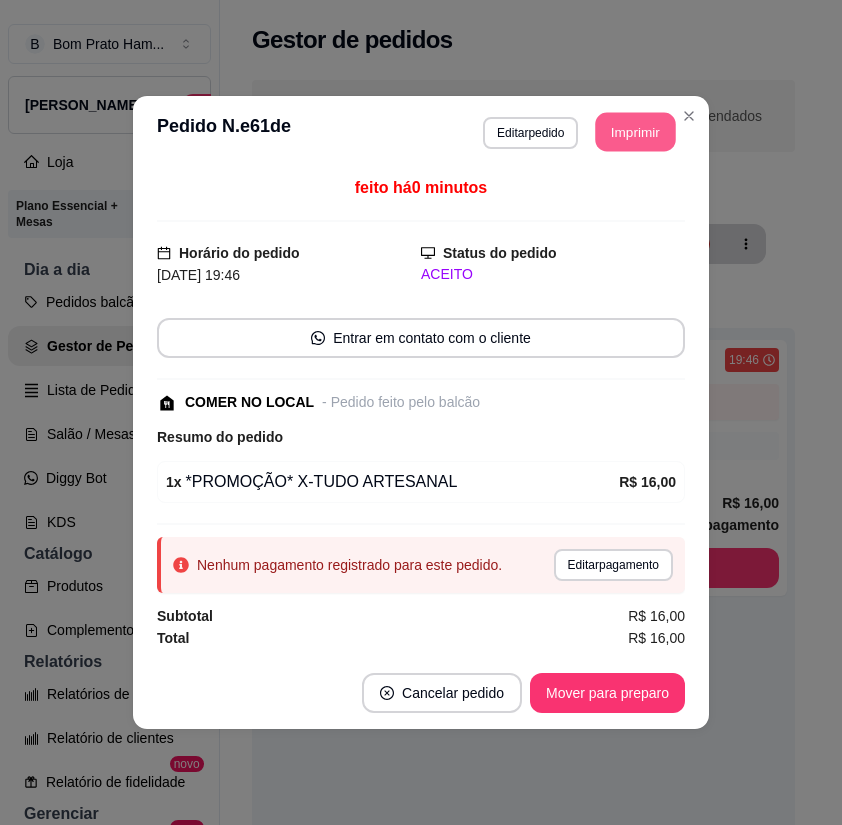 click on "Imprimir" at bounding box center [636, 132] 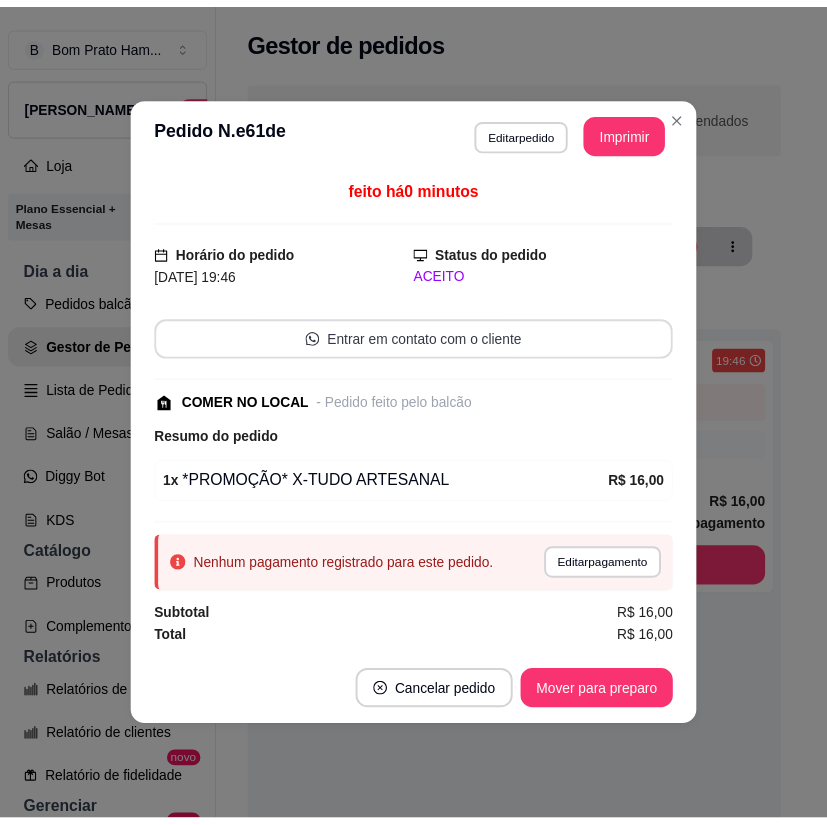 scroll, scrollTop: 0, scrollLeft: 0, axis: both 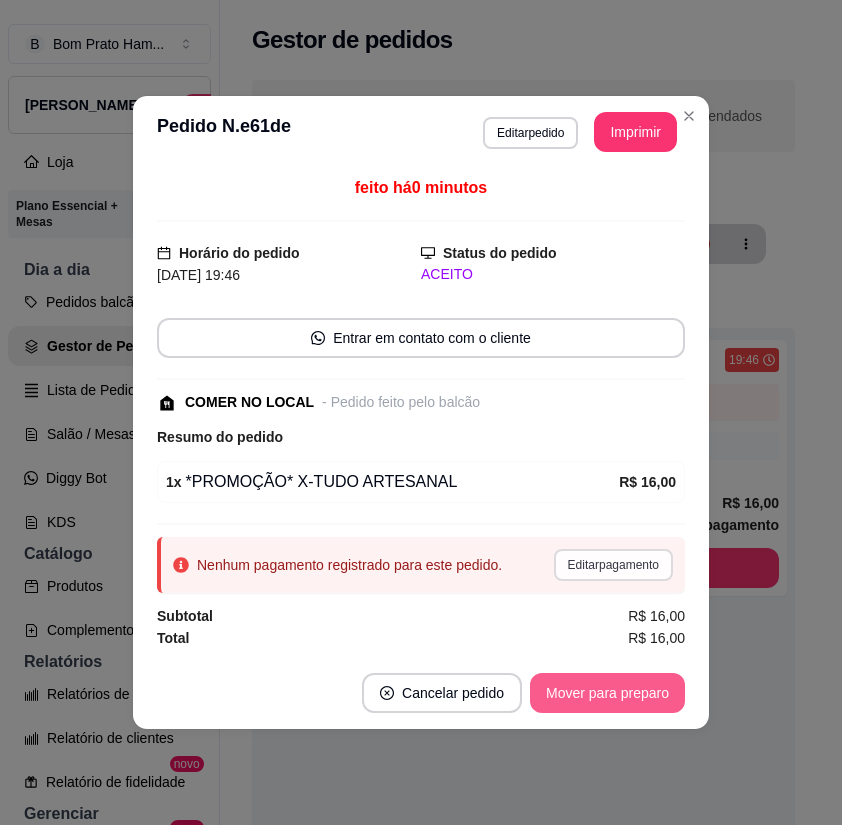 click on "Mover para preparo" at bounding box center [607, 693] 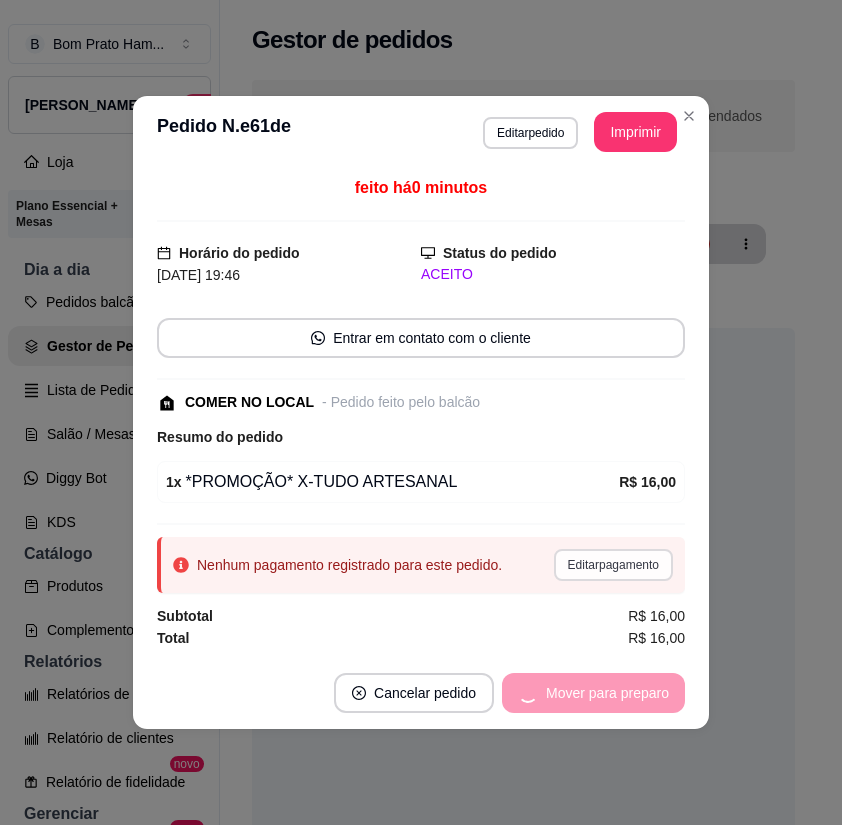 click on "Cancelar pedido Mover para preparo" at bounding box center [421, 693] 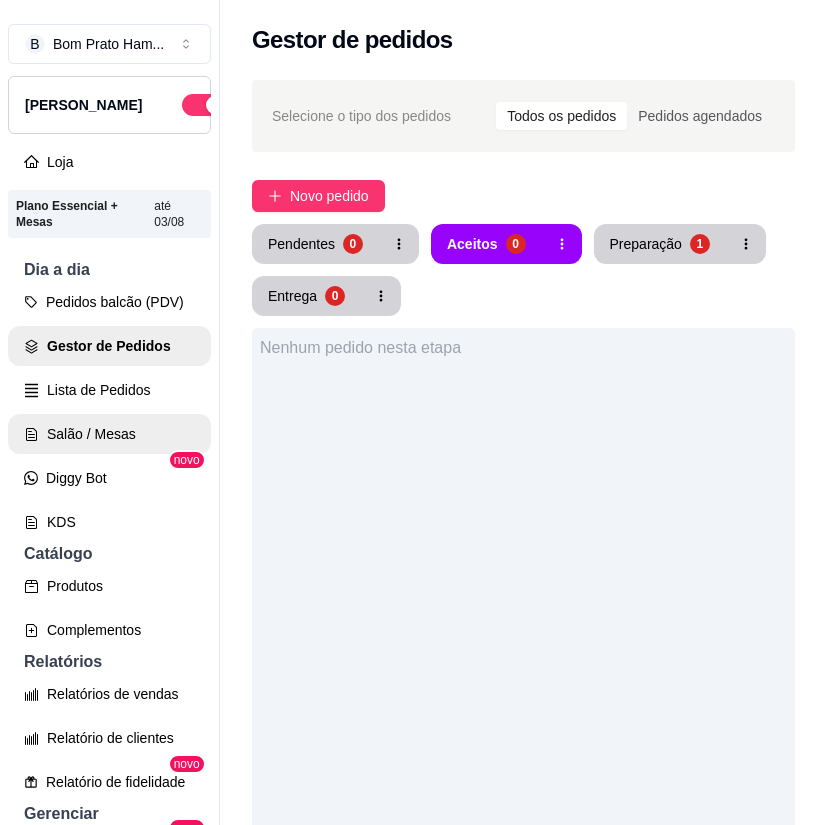 click on "Salão / Mesas" at bounding box center (109, 434) 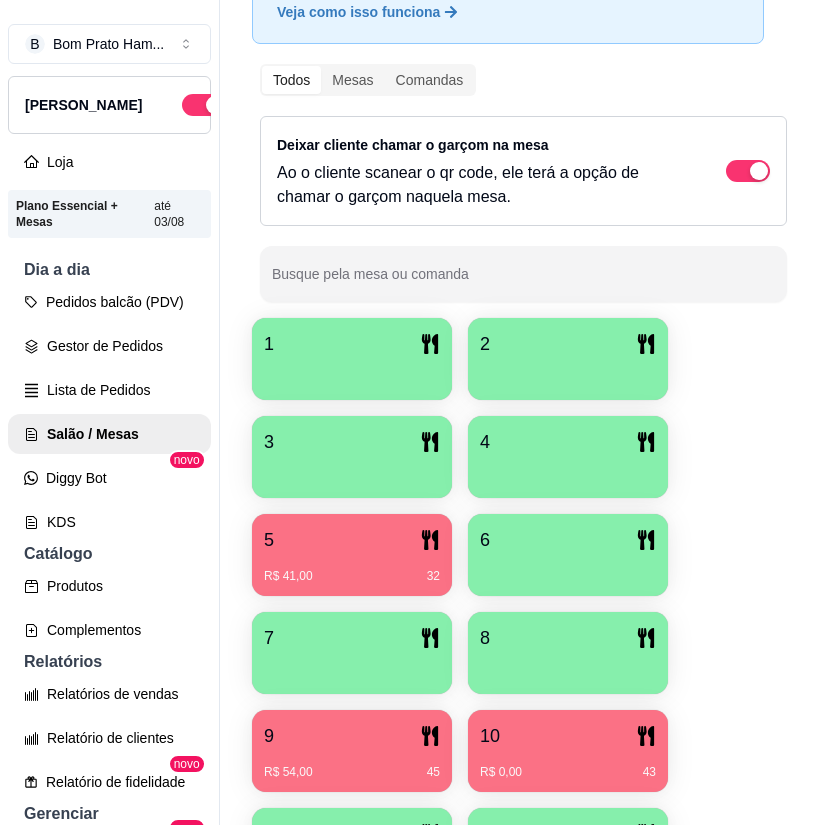 scroll, scrollTop: 300, scrollLeft: 0, axis: vertical 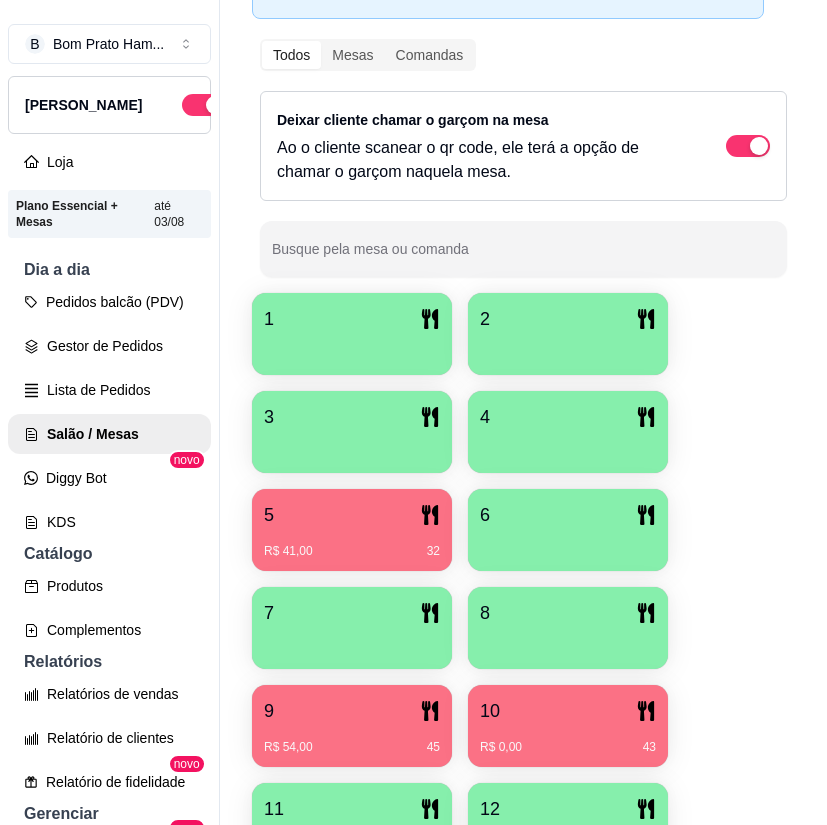 click on "R$ 41,00 32" at bounding box center (352, 544) 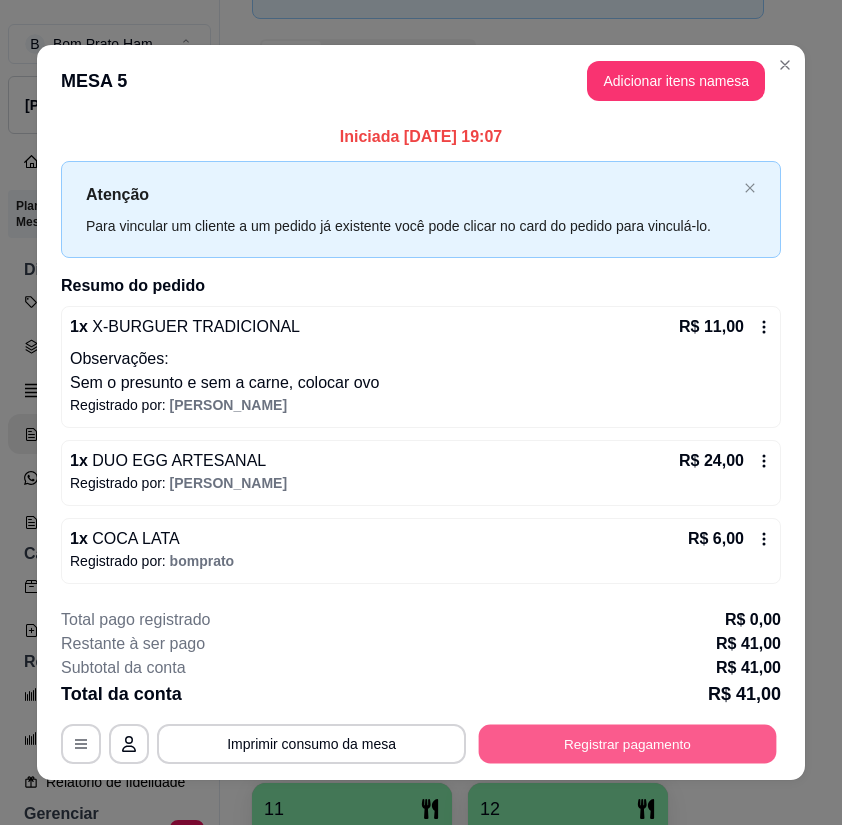 click on "Registrar pagamento" at bounding box center [628, 744] 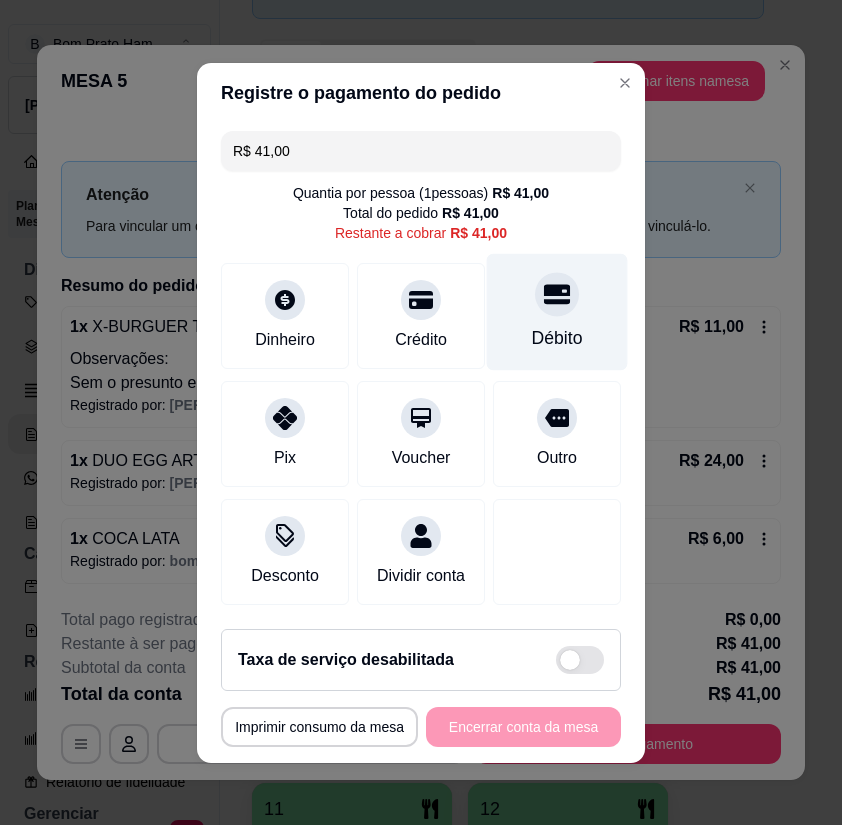 click on "Débito" at bounding box center (557, 338) 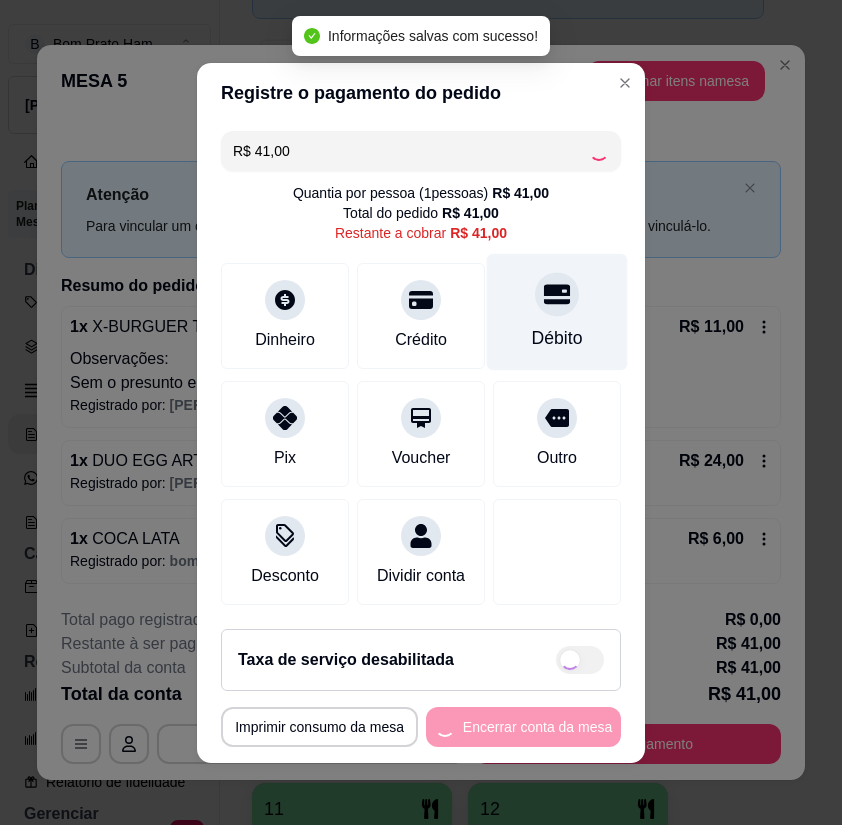 type on "R$ 0,00" 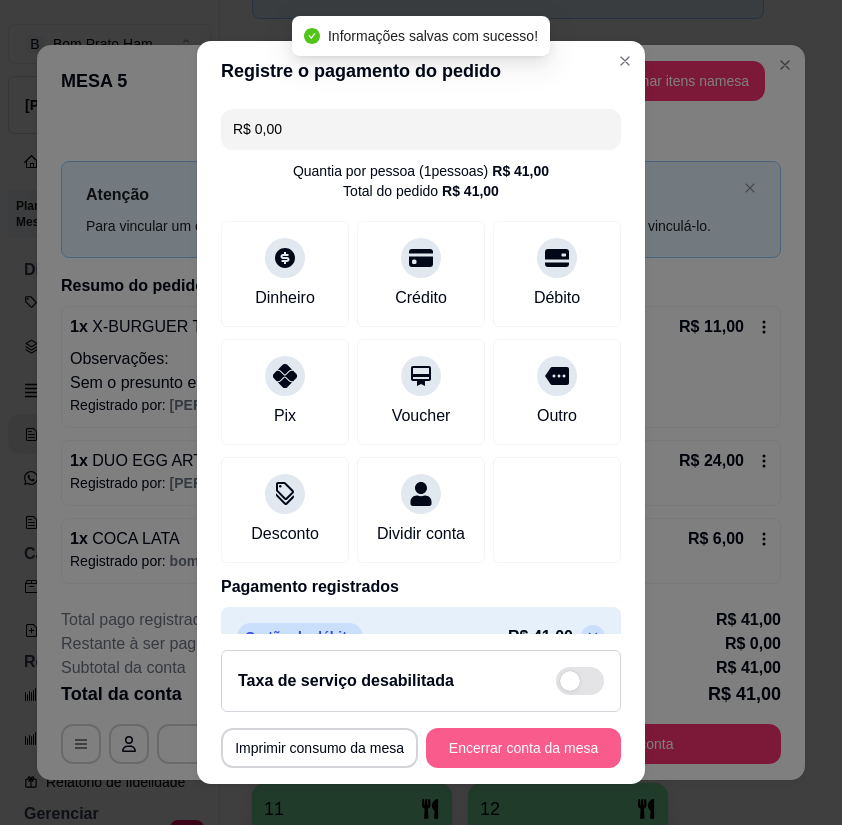 click on "Encerrar conta da mesa" at bounding box center [523, 748] 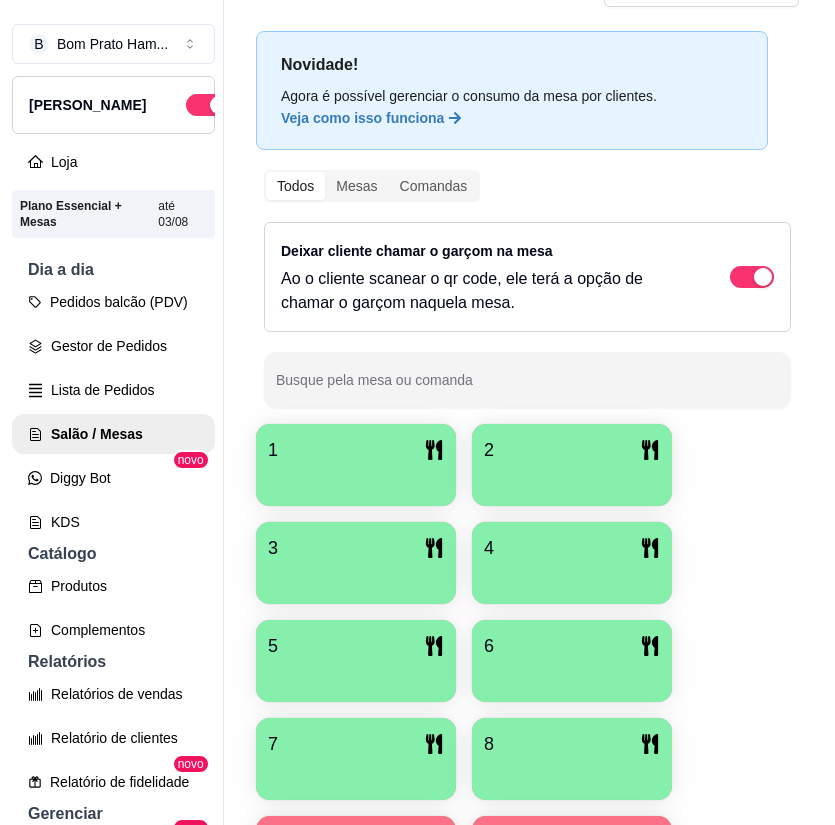 scroll, scrollTop: 0, scrollLeft: 0, axis: both 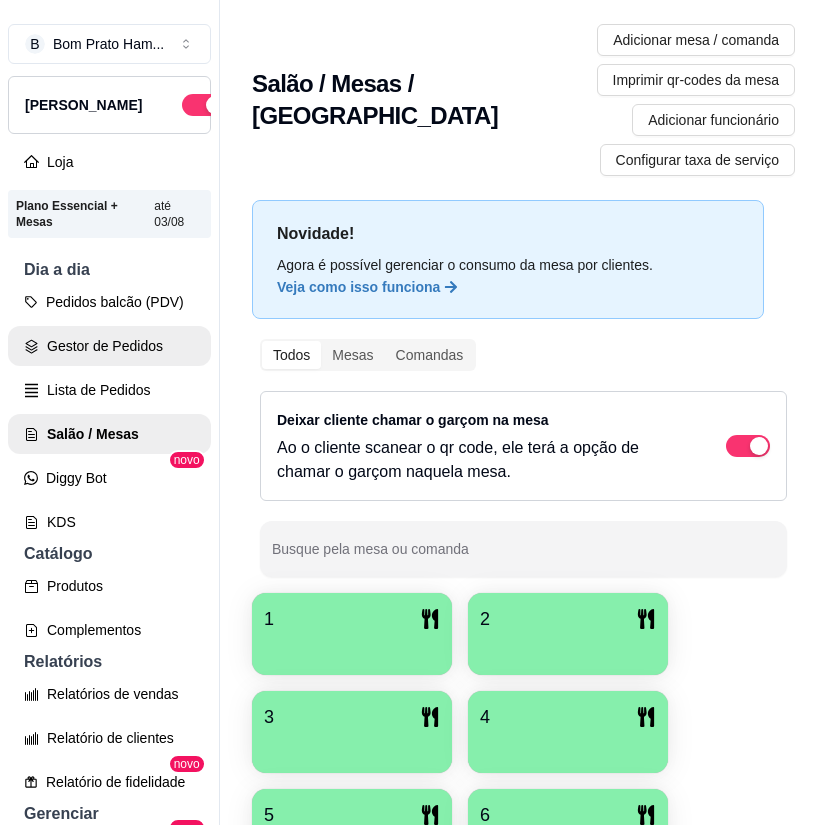 click on "Gestor de Pedidos" at bounding box center (109, 346) 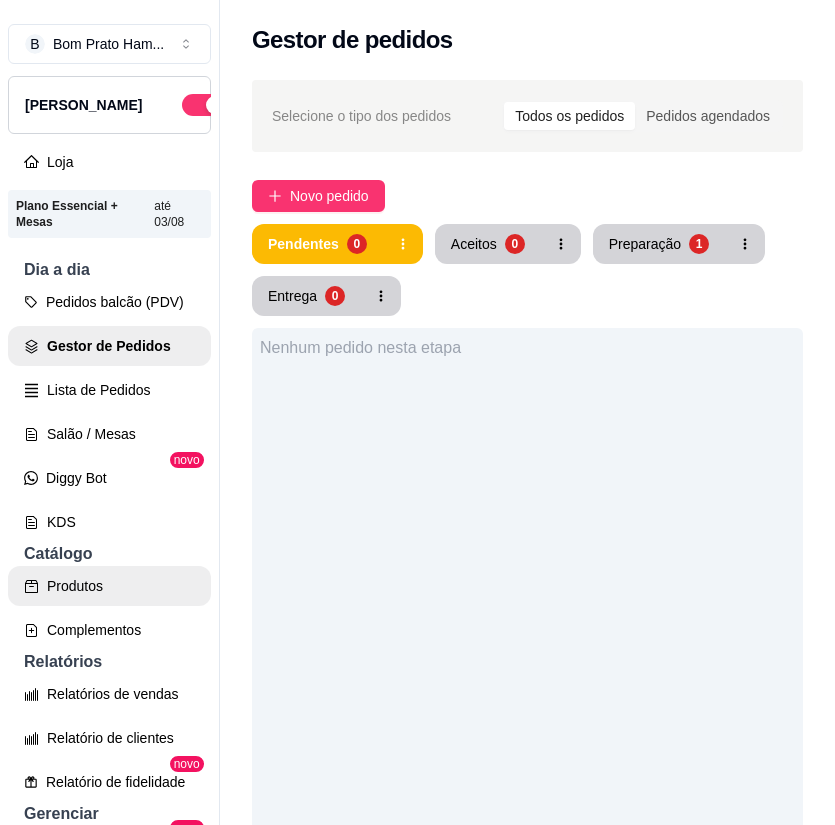 click on "Produtos" at bounding box center [109, 586] 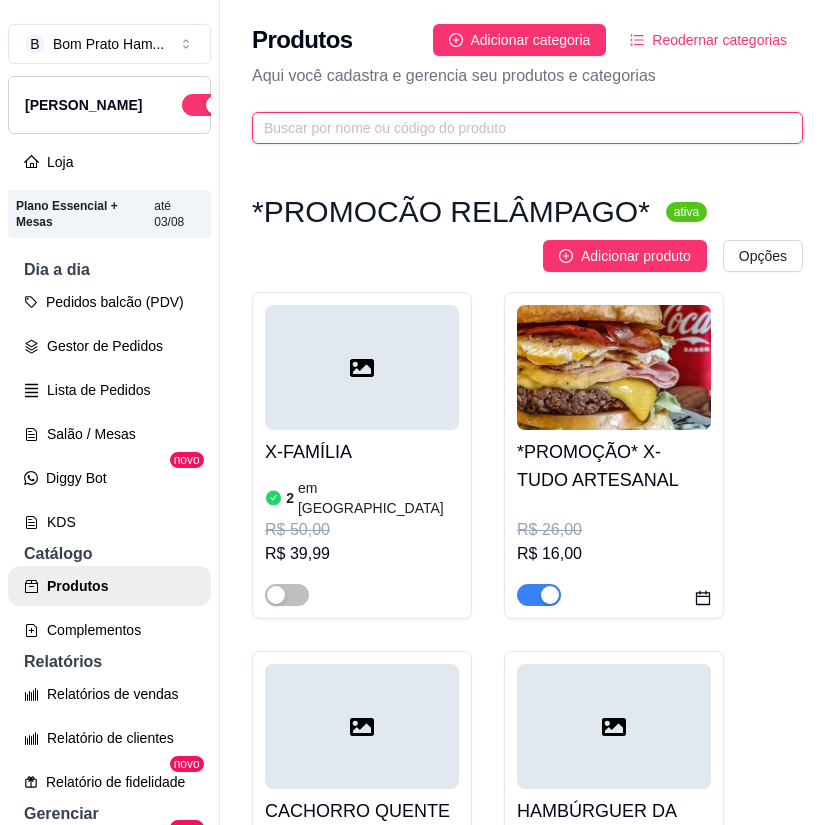 click at bounding box center [519, 128] 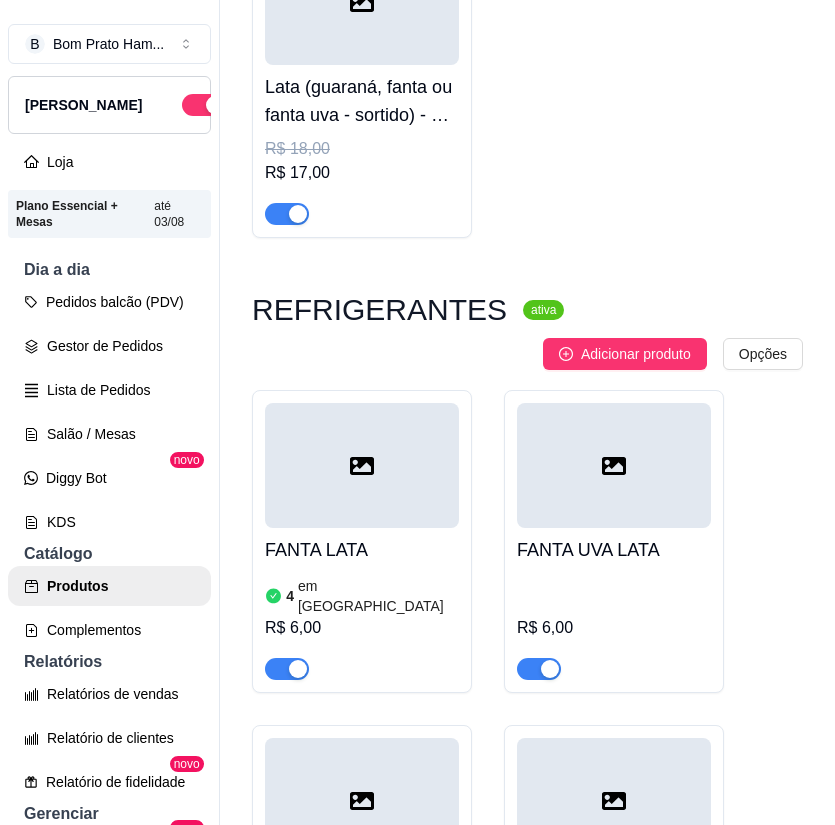 scroll, scrollTop: 400, scrollLeft: 0, axis: vertical 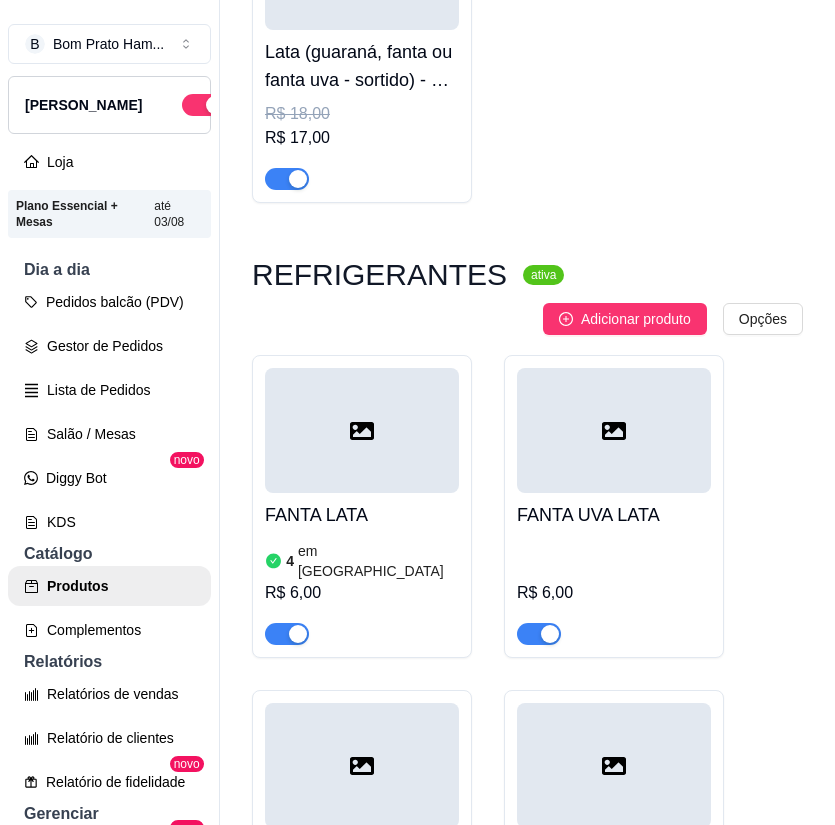 type on "fan" 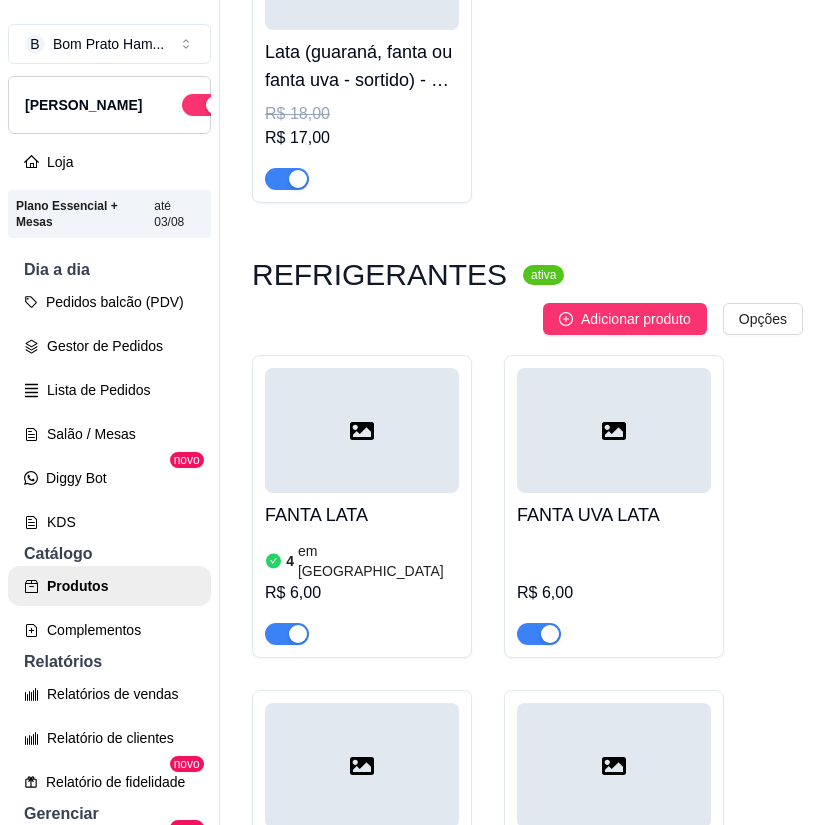 click on "em [GEOGRAPHIC_DATA]" at bounding box center (378, 561) 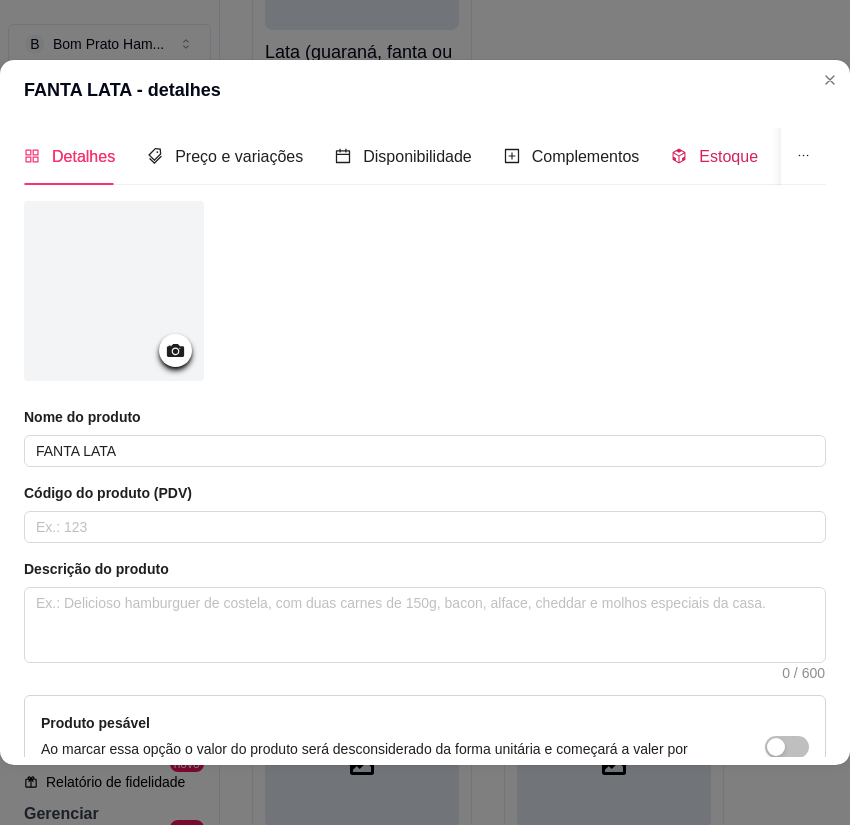 click on "Estoque" at bounding box center (728, 156) 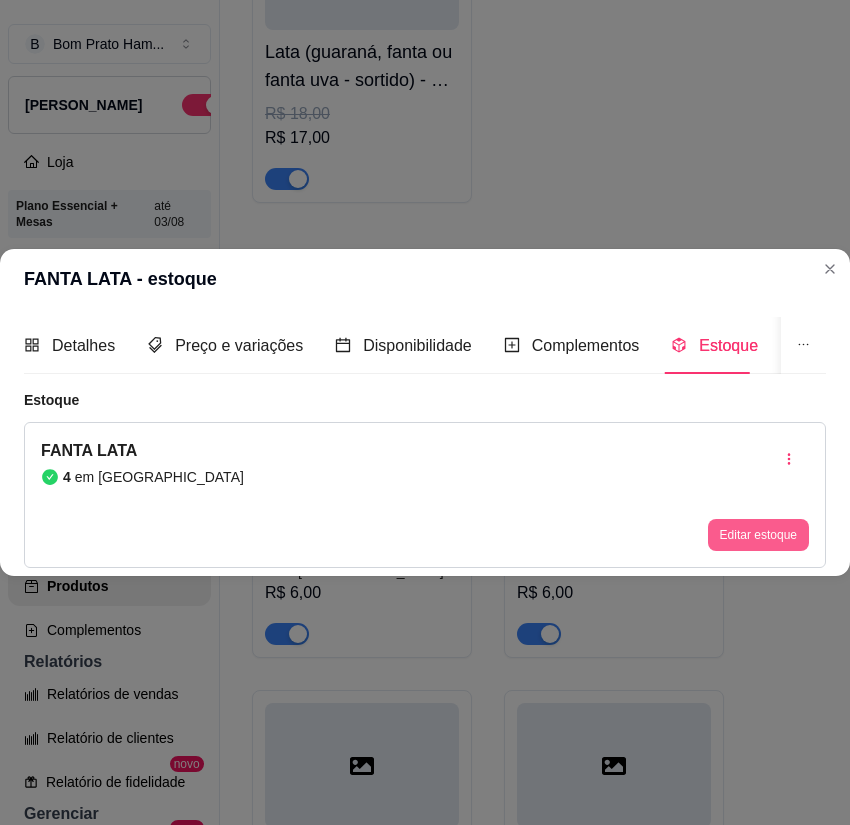 click on "Editar estoque" at bounding box center [758, 535] 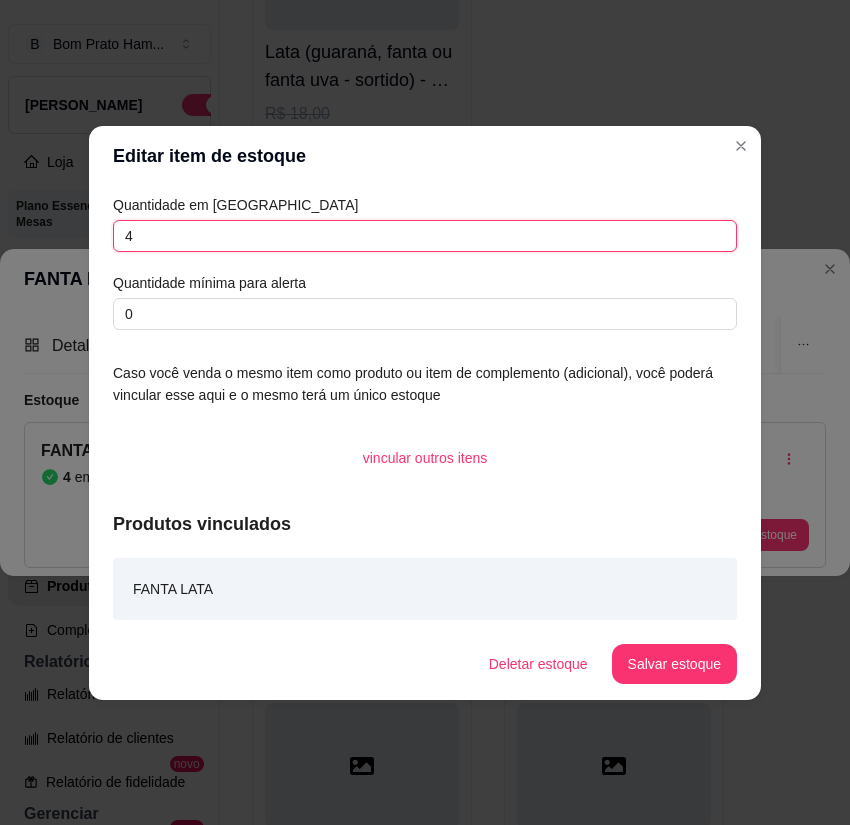 click on "4" at bounding box center [425, 236] 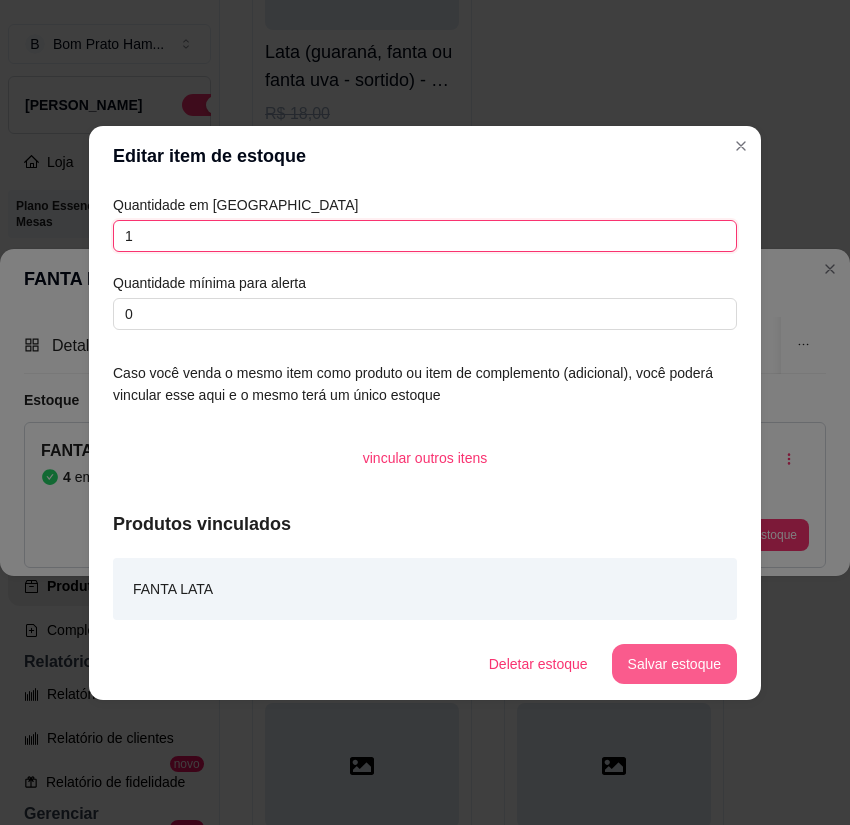 type on "1" 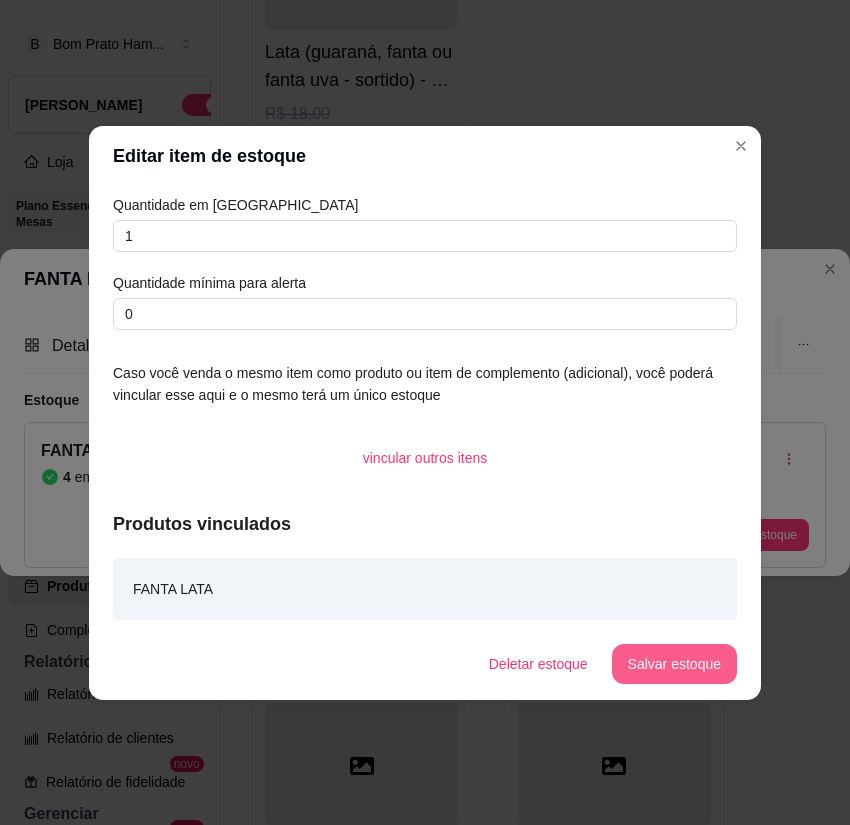 click on "Salvar estoque" at bounding box center [674, 664] 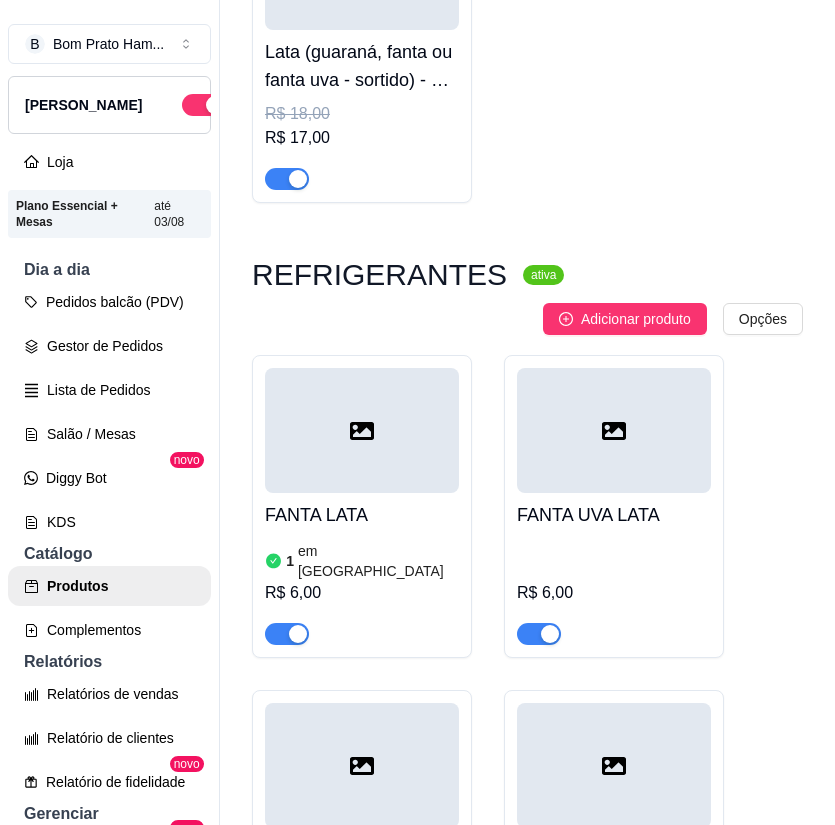 click at bounding box center (550, 634) 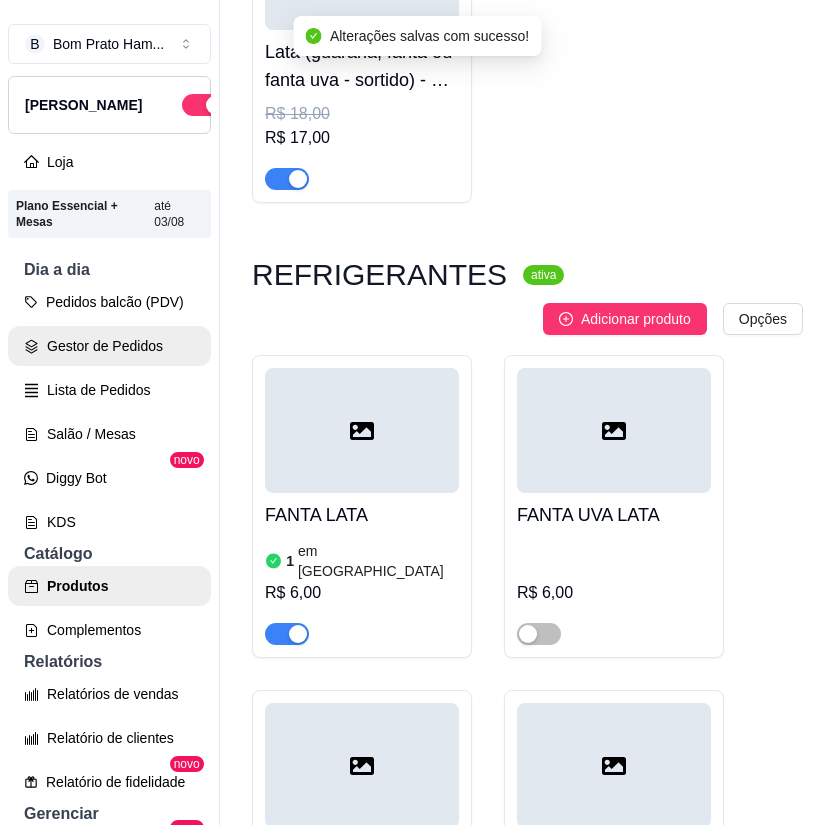 click on "Gestor de Pedidos" at bounding box center (109, 346) 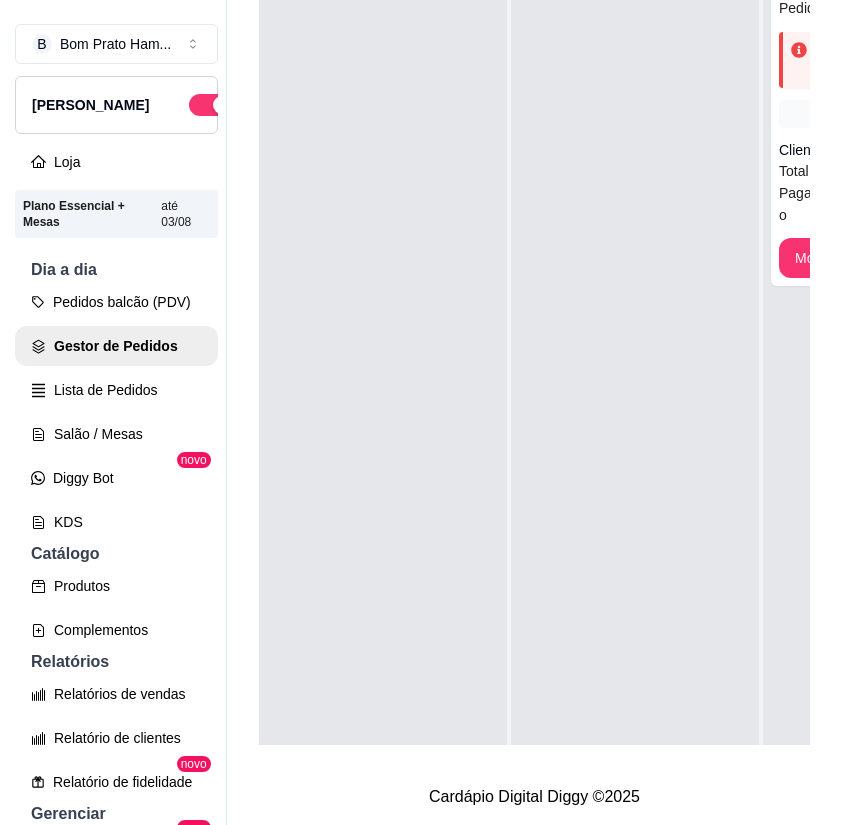 scroll, scrollTop: 0, scrollLeft: 0, axis: both 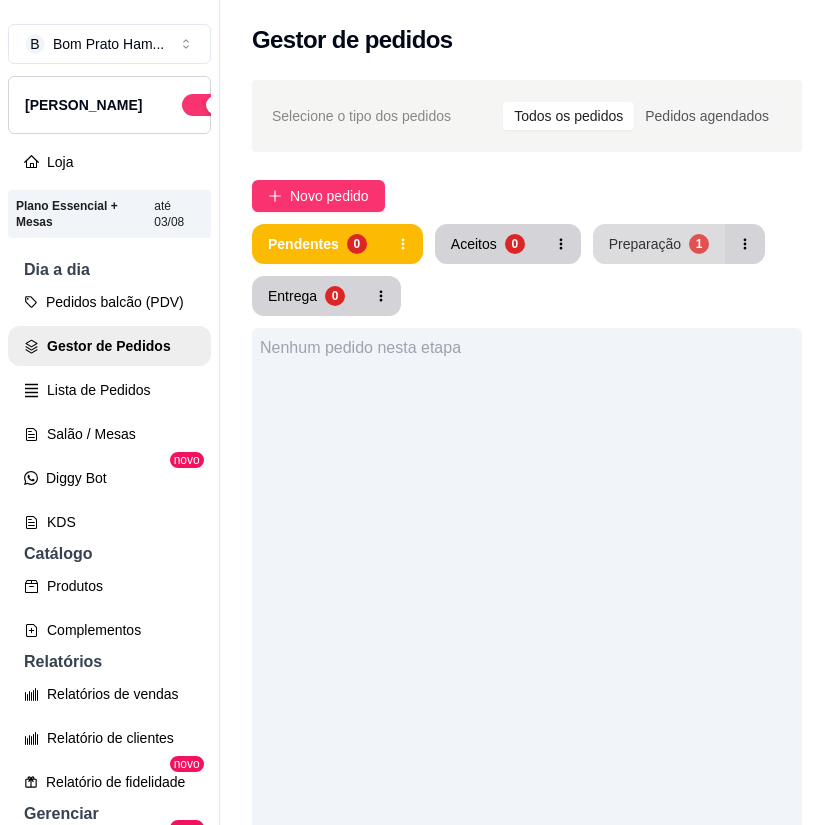 click on "Preparação 1" at bounding box center [659, 244] 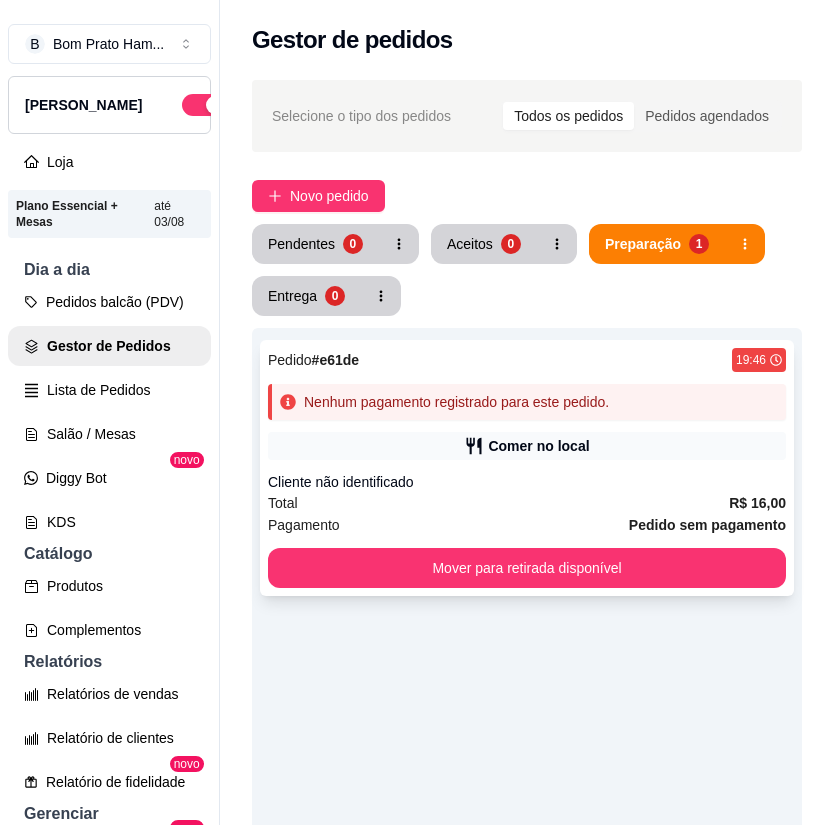 click on "Comer no local" at bounding box center (538, 446) 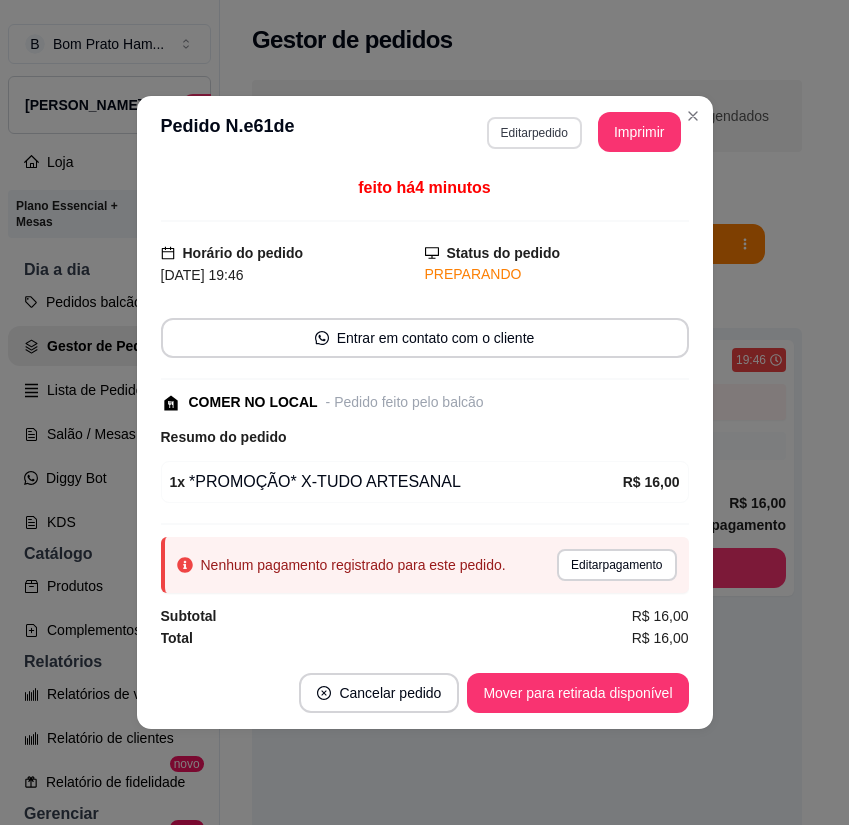 click on "Editar  pedido" at bounding box center (534, 133) 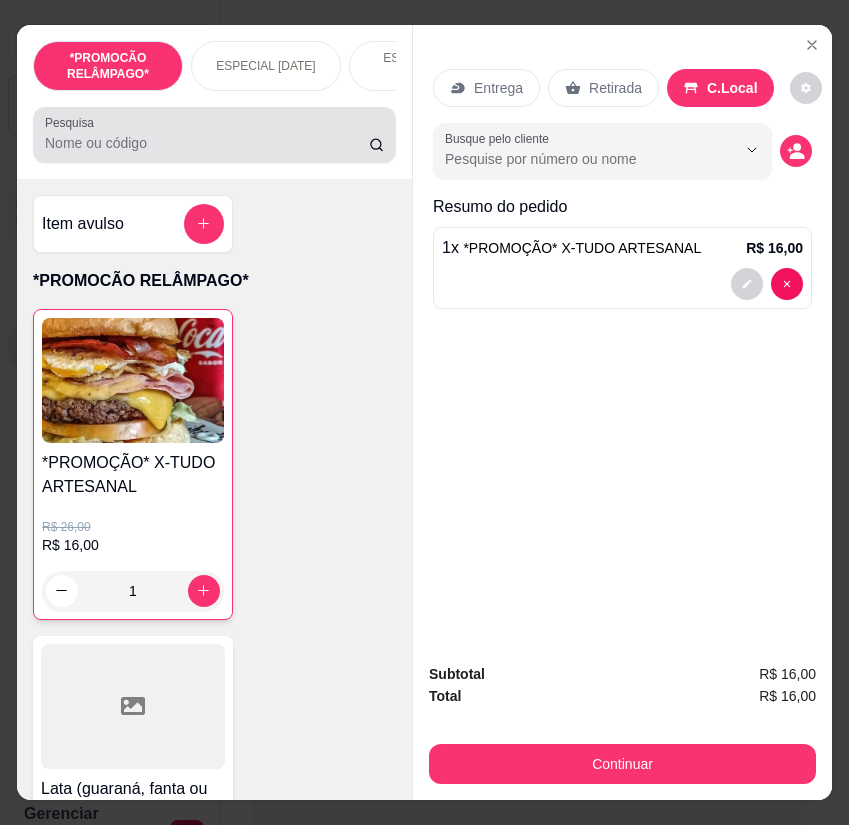 click on "Pesquisa" at bounding box center (207, 143) 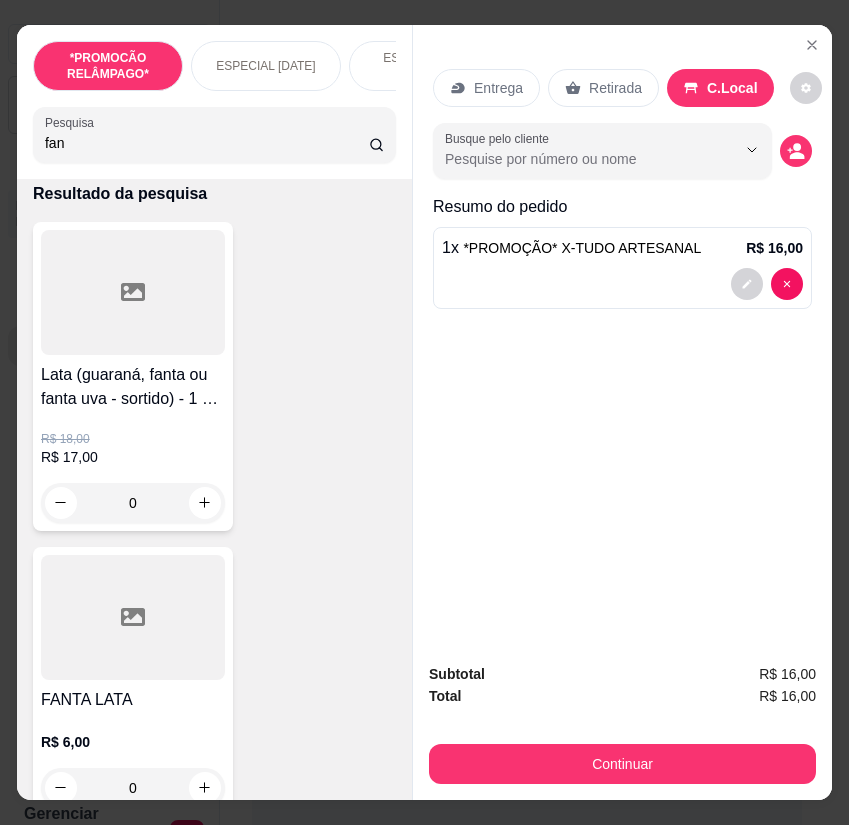 scroll, scrollTop: 200, scrollLeft: 0, axis: vertical 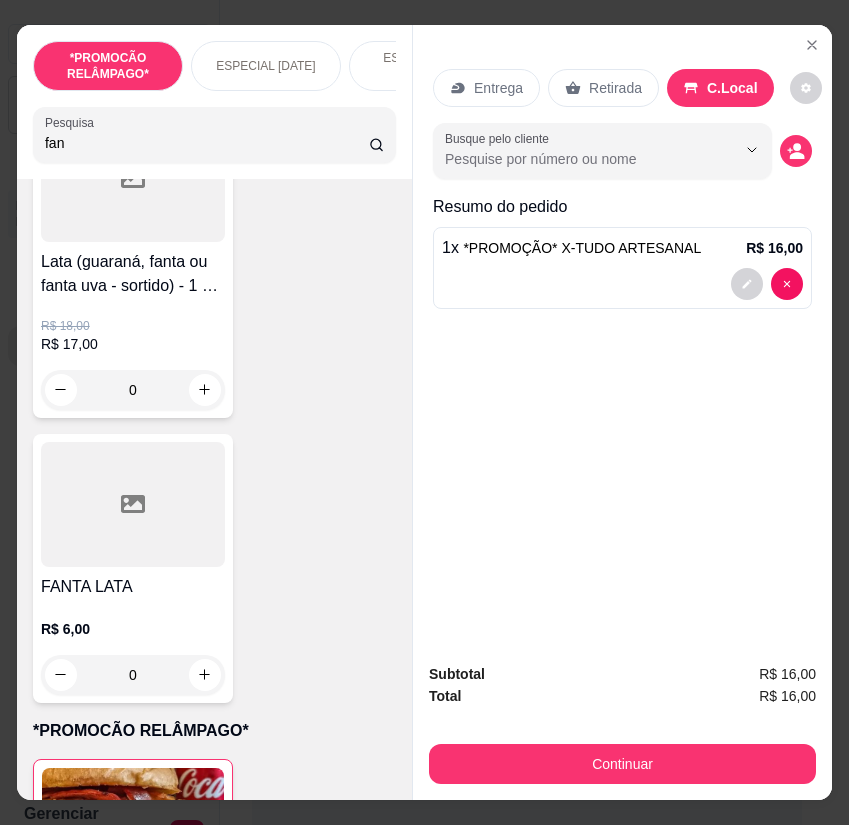 type on "fan" 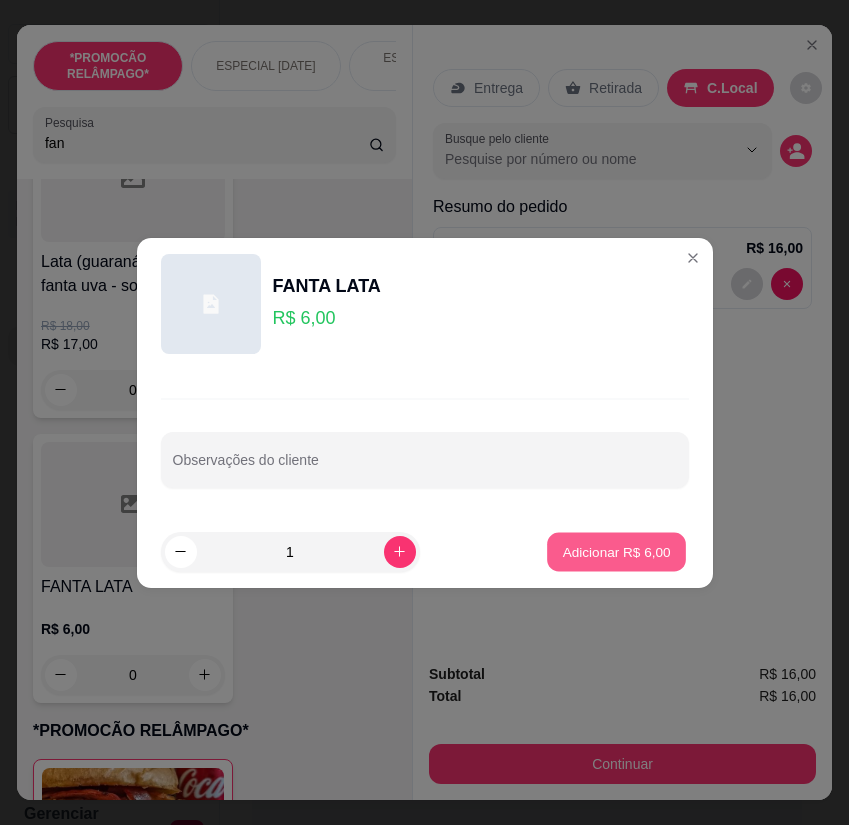 click on "Adicionar   R$ 6,00" at bounding box center (617, 551) 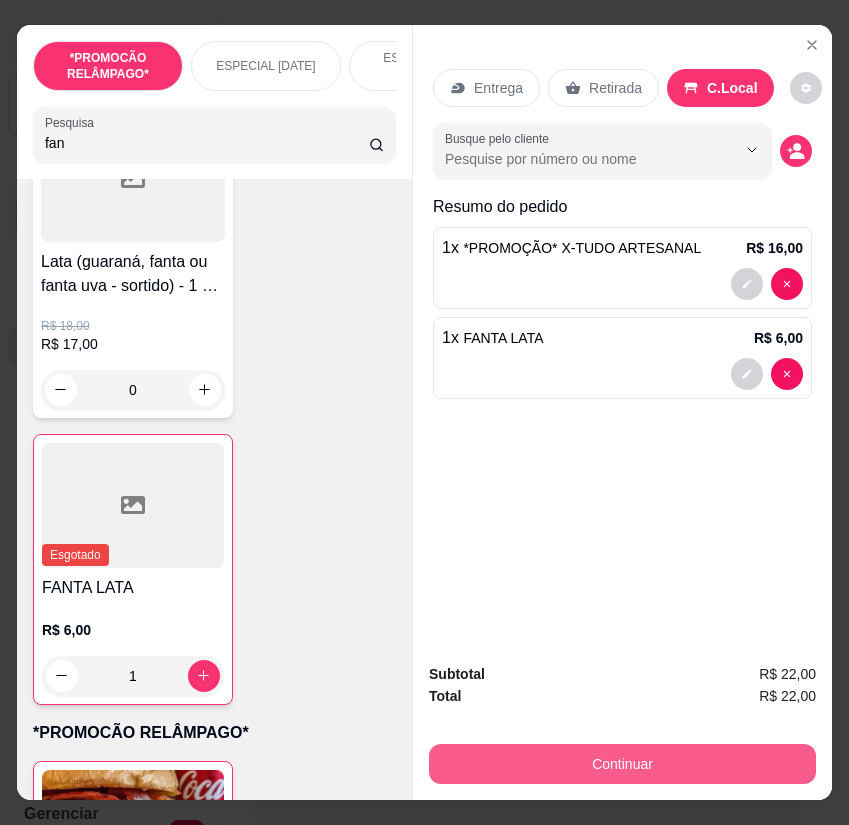 click on "Continuar" at bounding box center [622, 764] 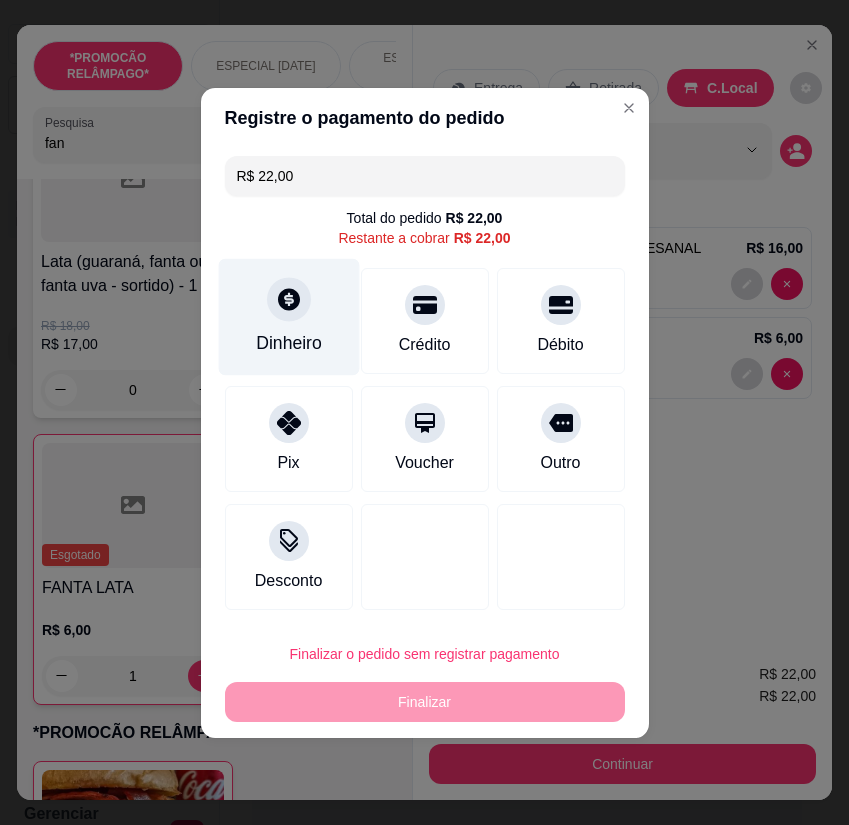 click on "Dinheiro" at bounding box center (288, 316) 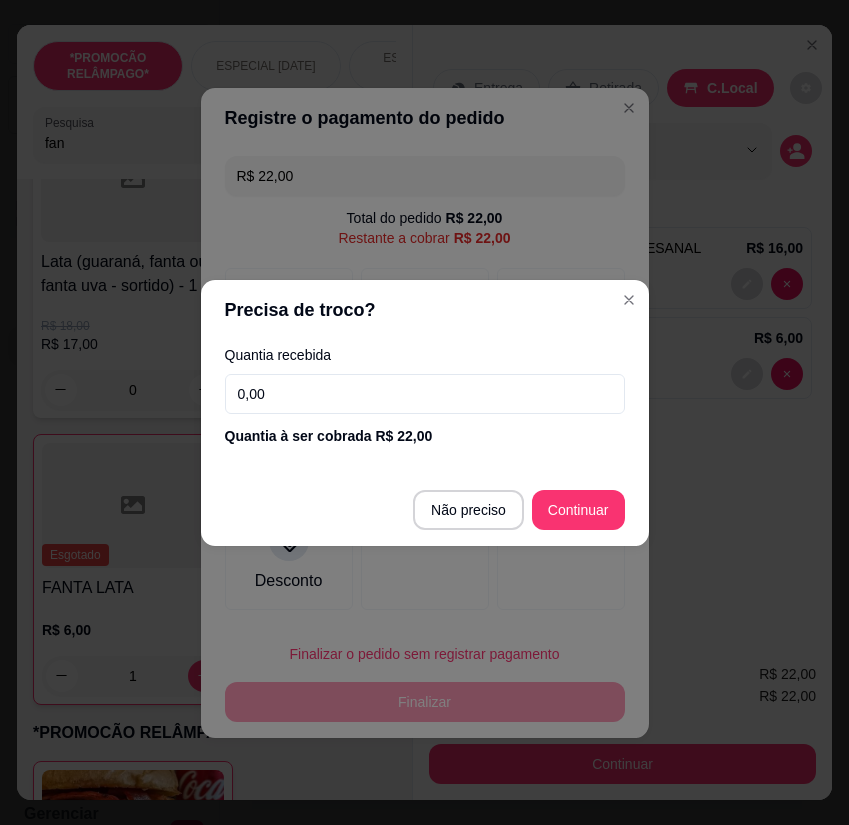click on "0,00" at bounding box center [425, 394] 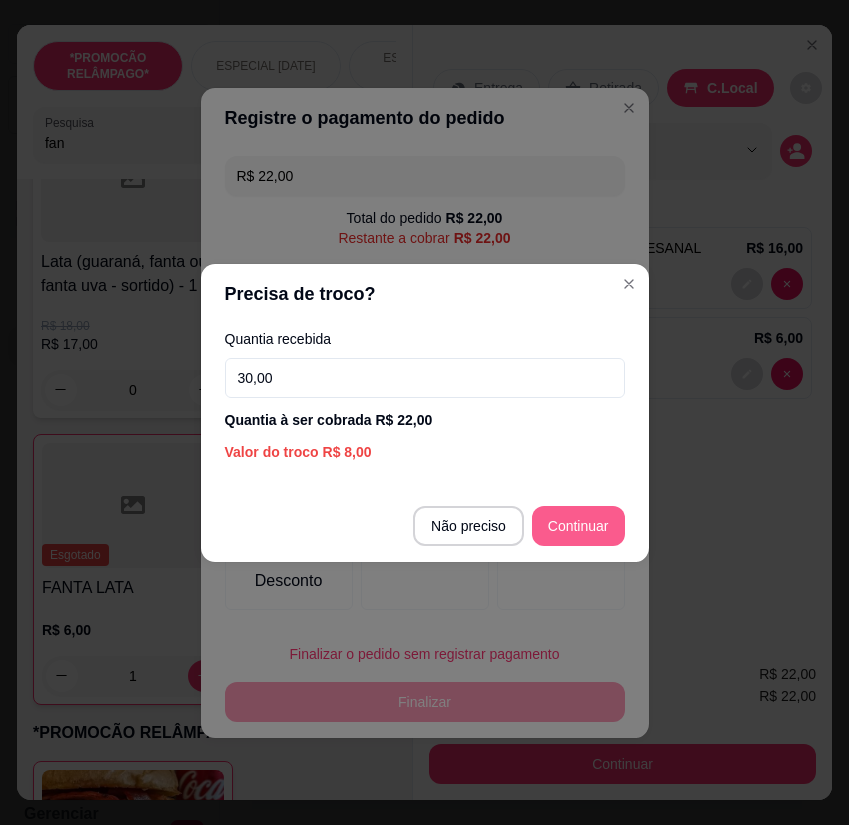 type on "30,00" 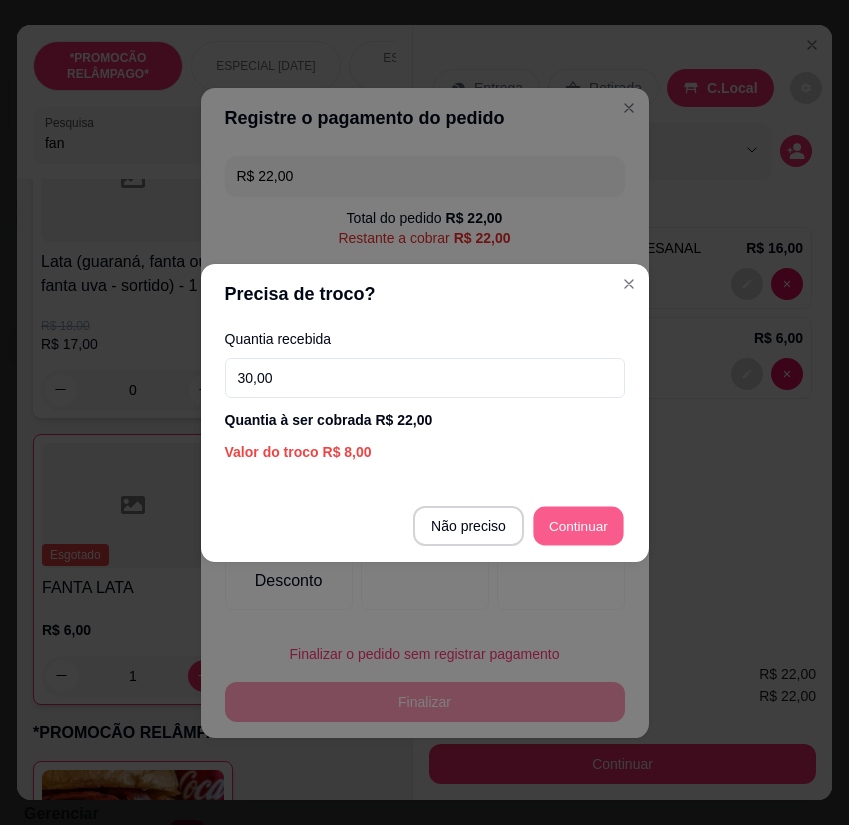 type on "R$ 0,00" 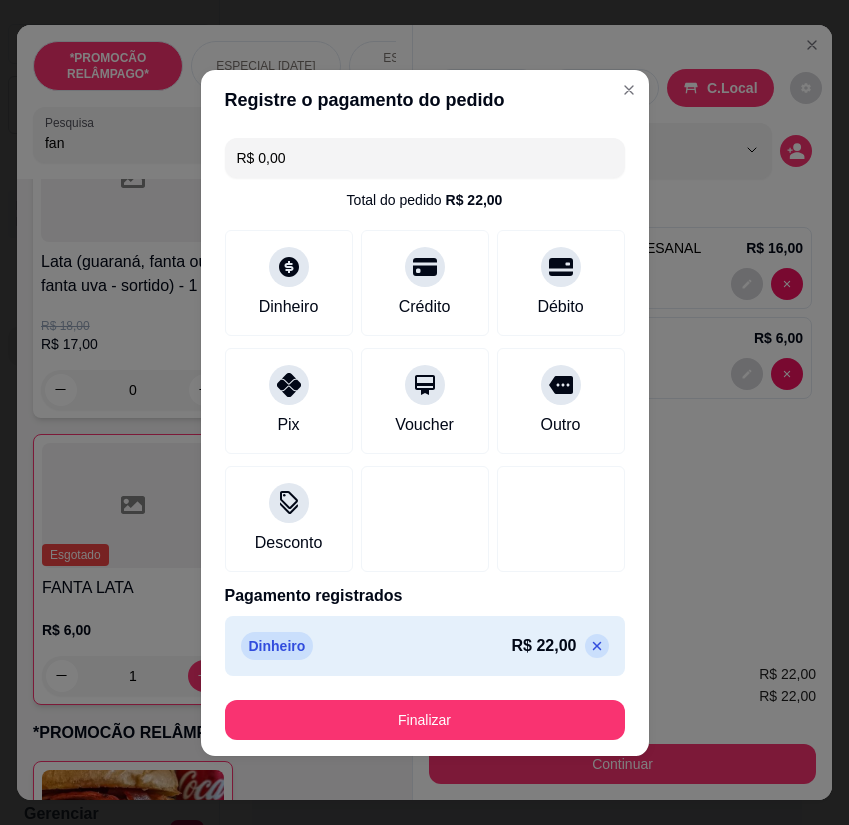 click on "Finalizar" at bounding box center (425, 720) 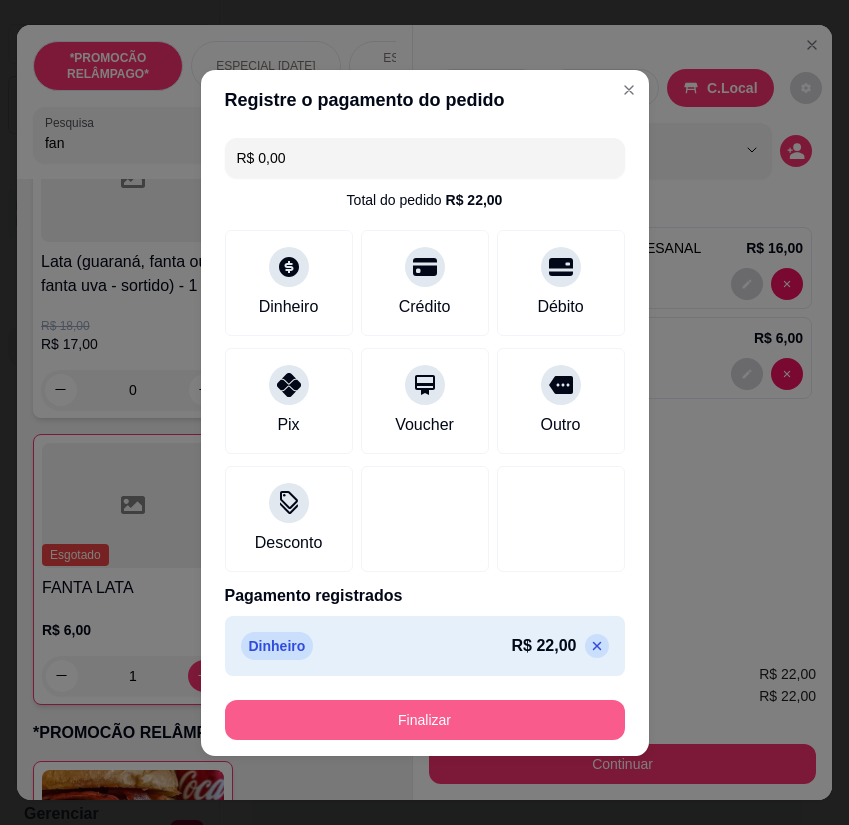 click on "Finalizar" at bounding box center (425, 720) 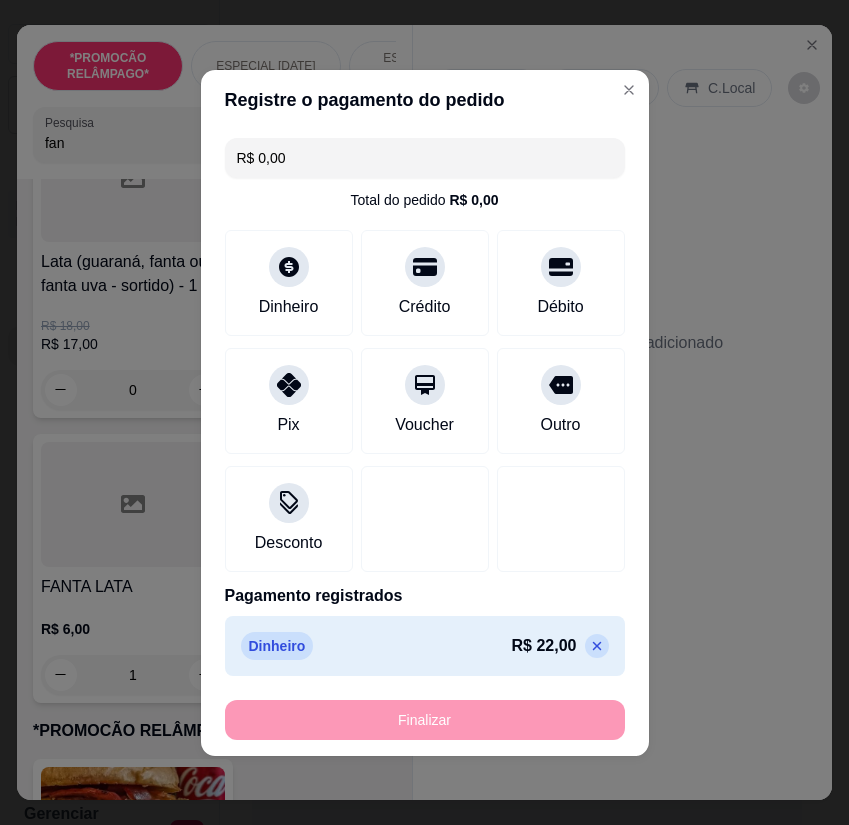 type on "0" 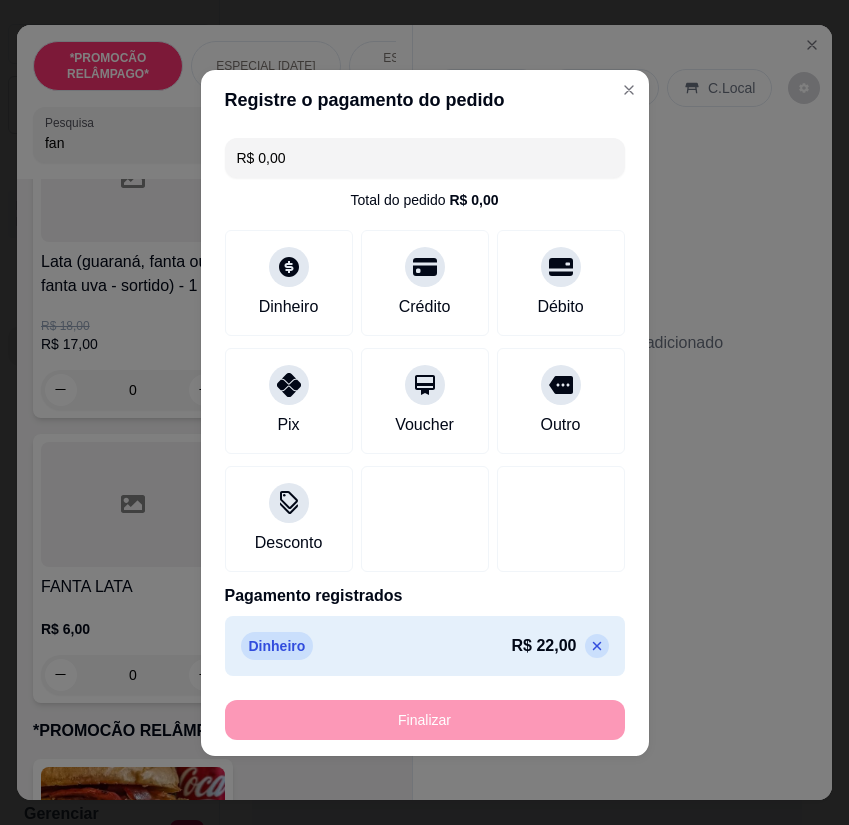 type on "-R$ 22,00" 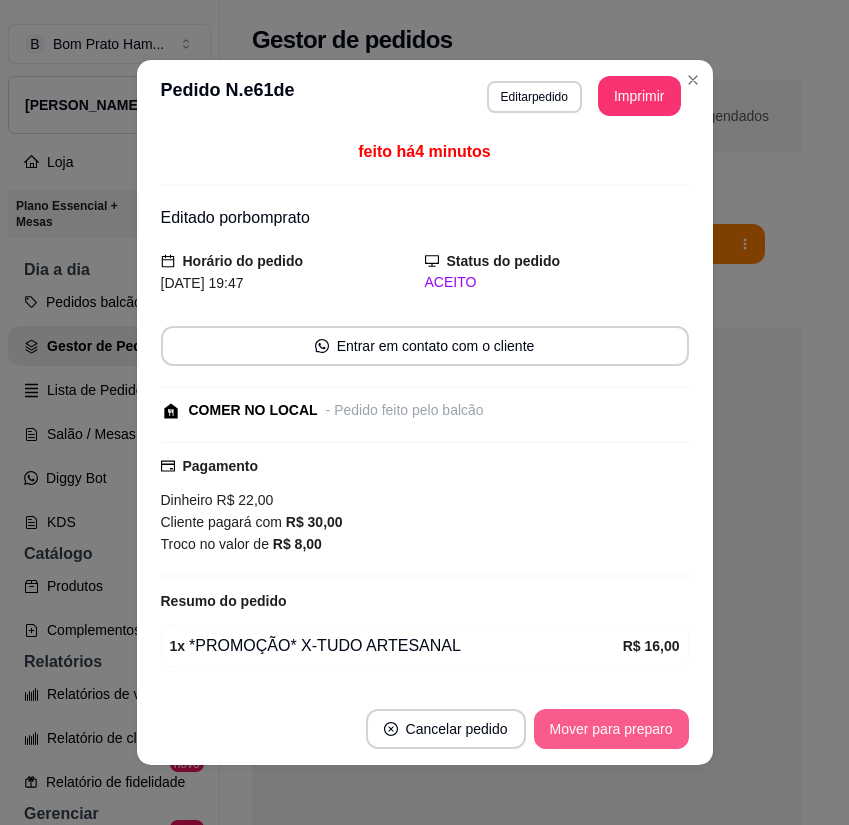 click on "Mover para preparo" at bounding box center [611, 729] 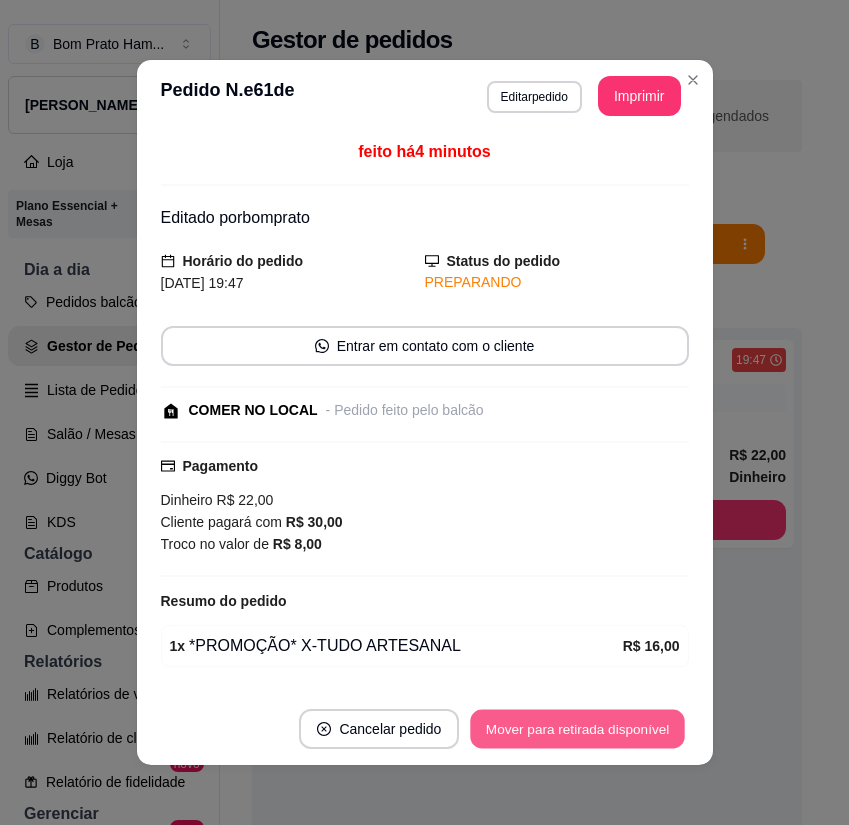 click on "Mover para retirada disponível" at bounding box center [578, 729] 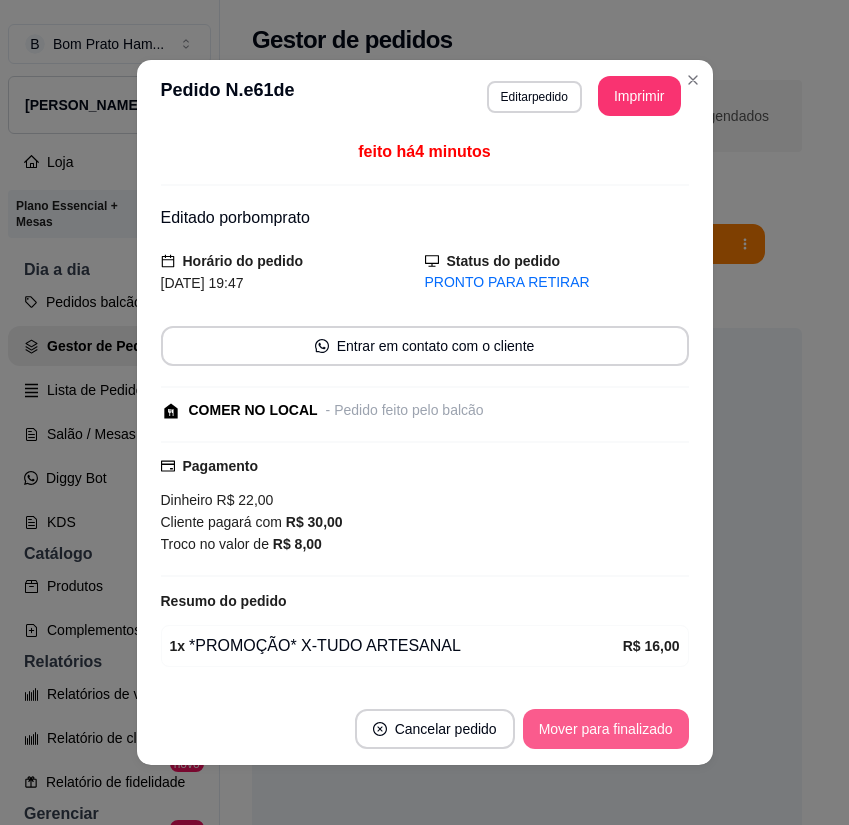 click on "Mover para finalizado" at bounding box center [606, 729] 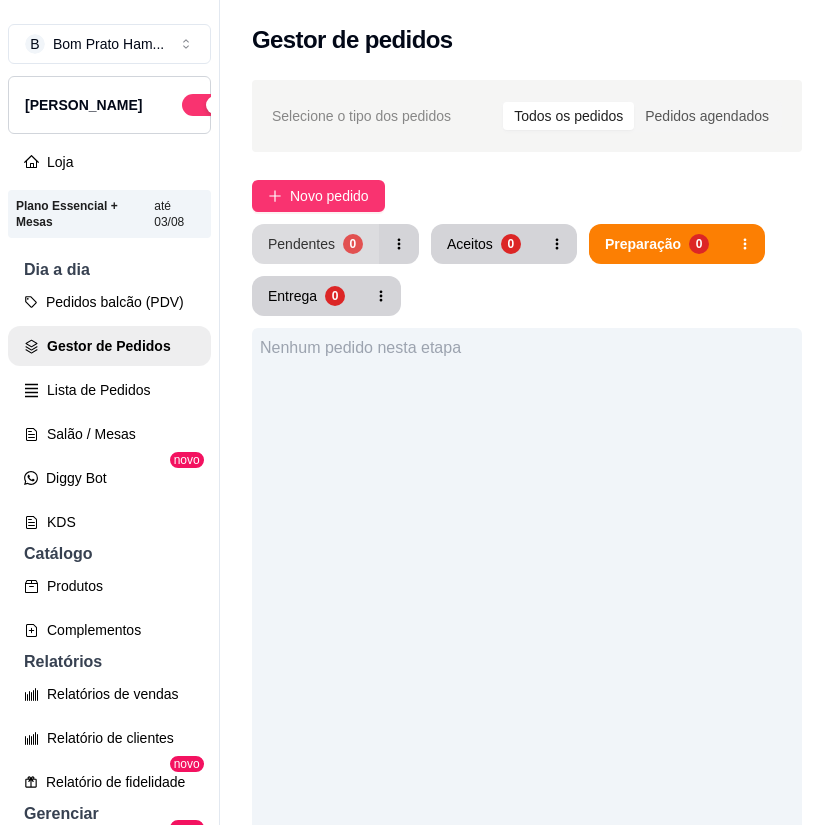 click on "0" at bounding box center [353, 244] 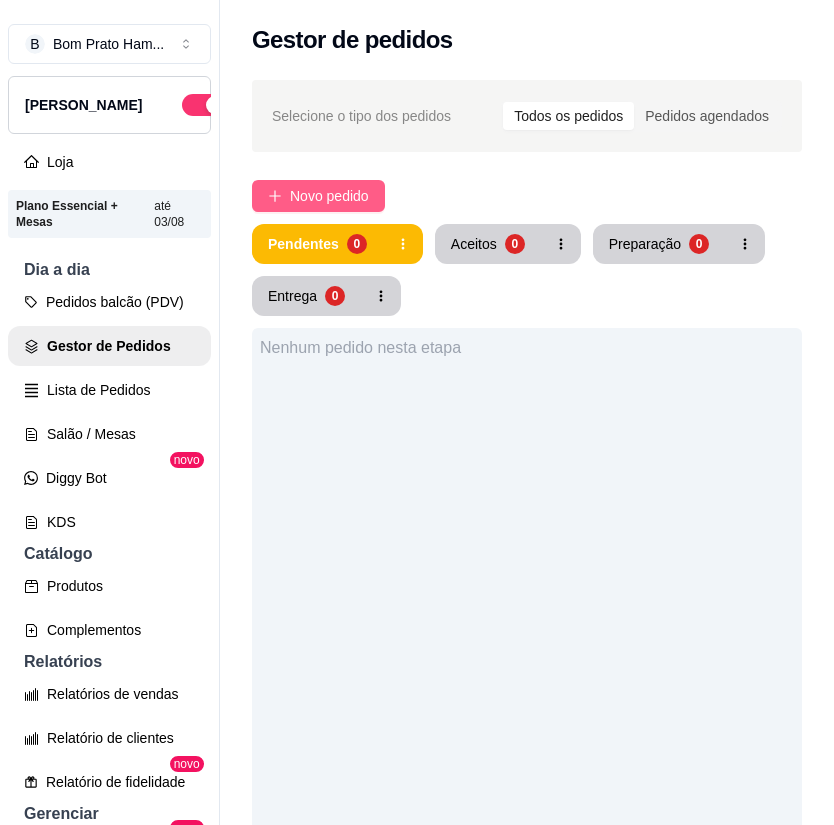 click on "Novo pedido" at bounding box center (318, 196) 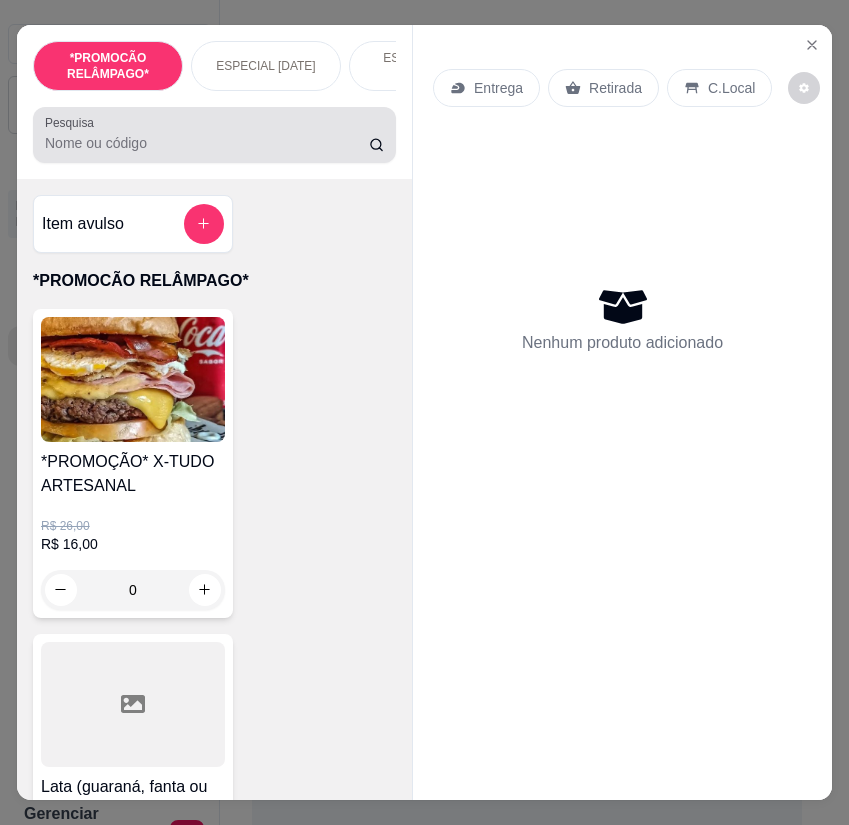click on "Pesquisa" at bounding box center [207, 143] 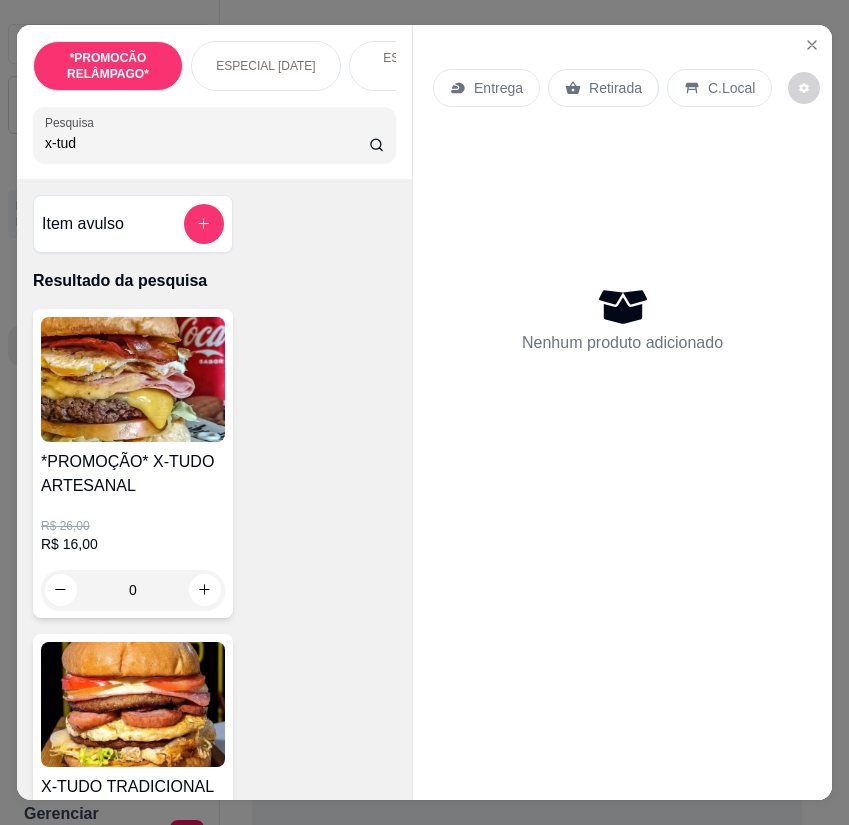 type on "x-tud" 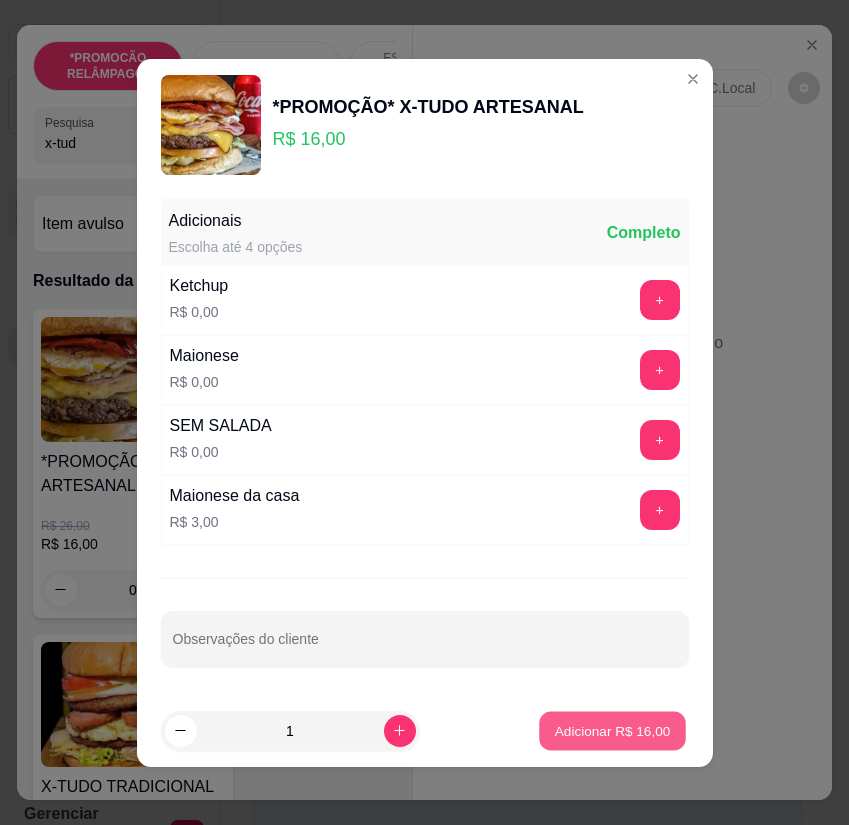 click on "Adicionar   R$ 16,00" at bounding box center [613, 730] 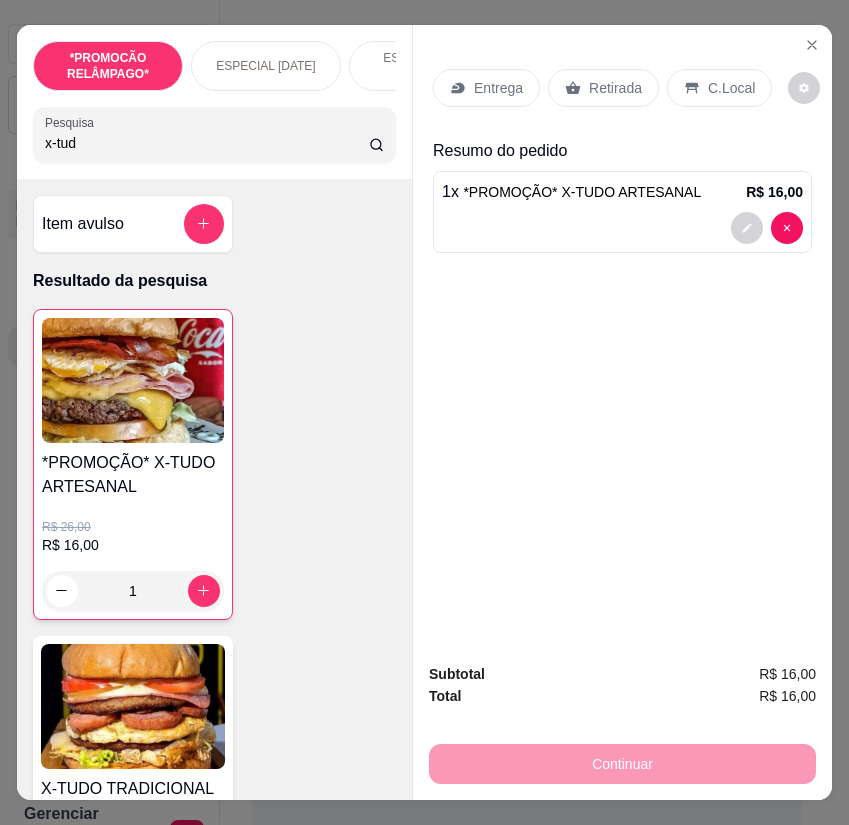 click on "x-tud" at bounding box center [207, 143] 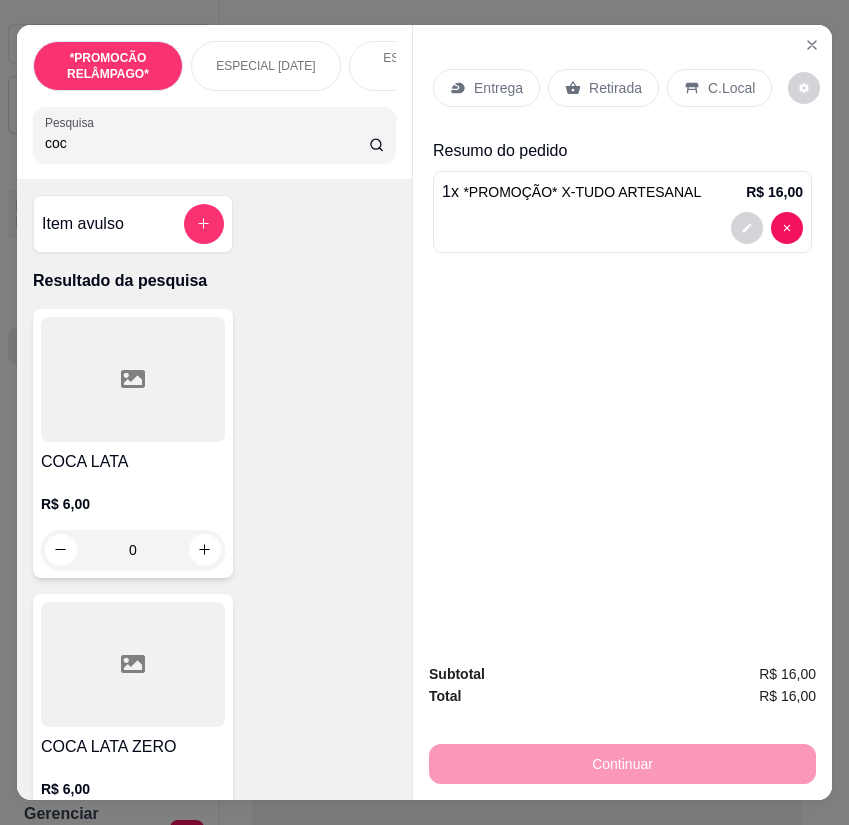 type on "coc" 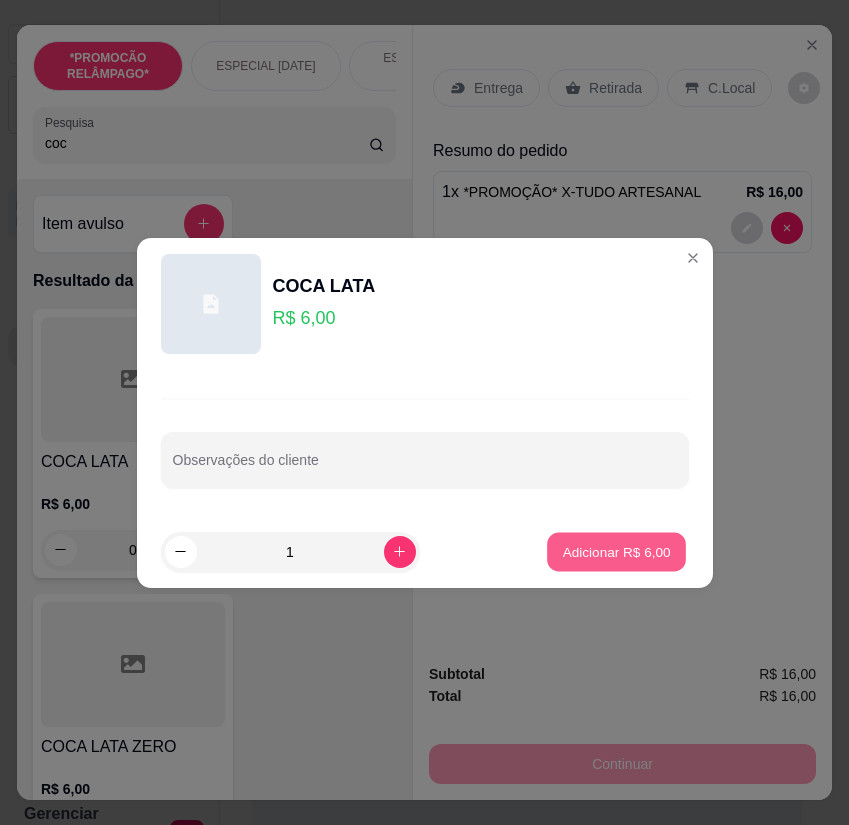 click on "Adicionar   R$ 6,00" at bounding box center (617, 551) 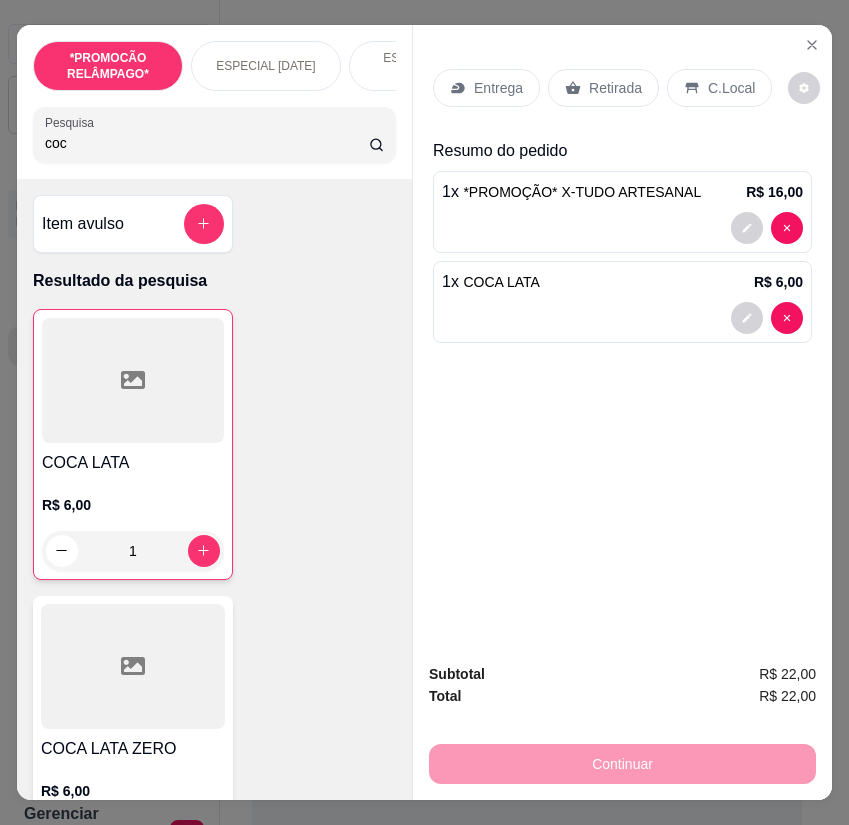 click on "Entrega" at bounding box center (498, 88) 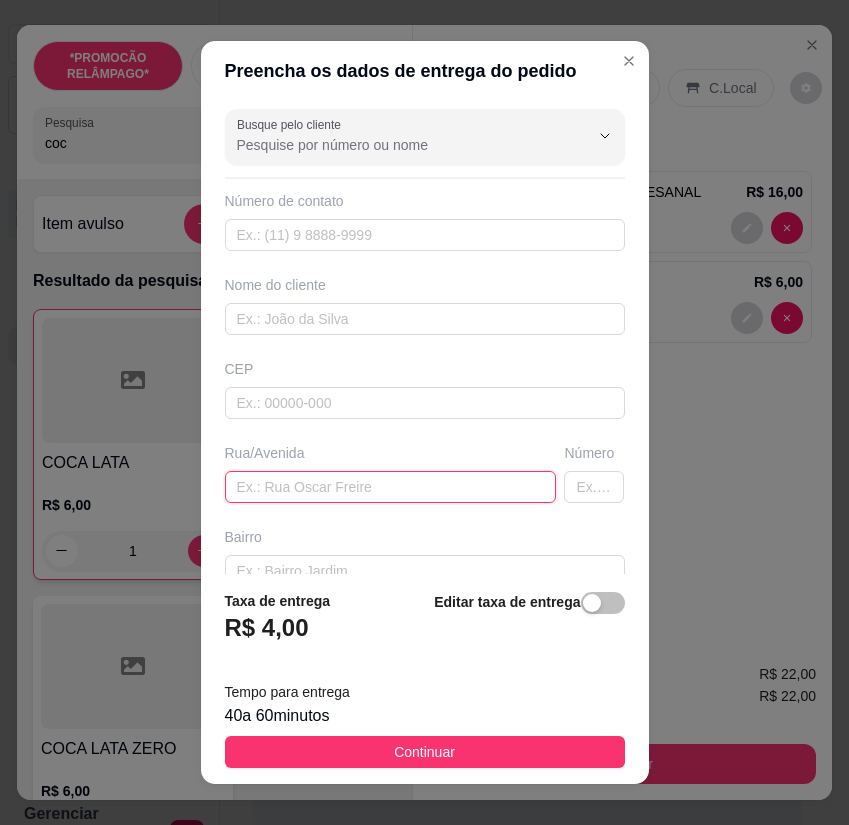 paste on "[STREET_ADDRESS]" 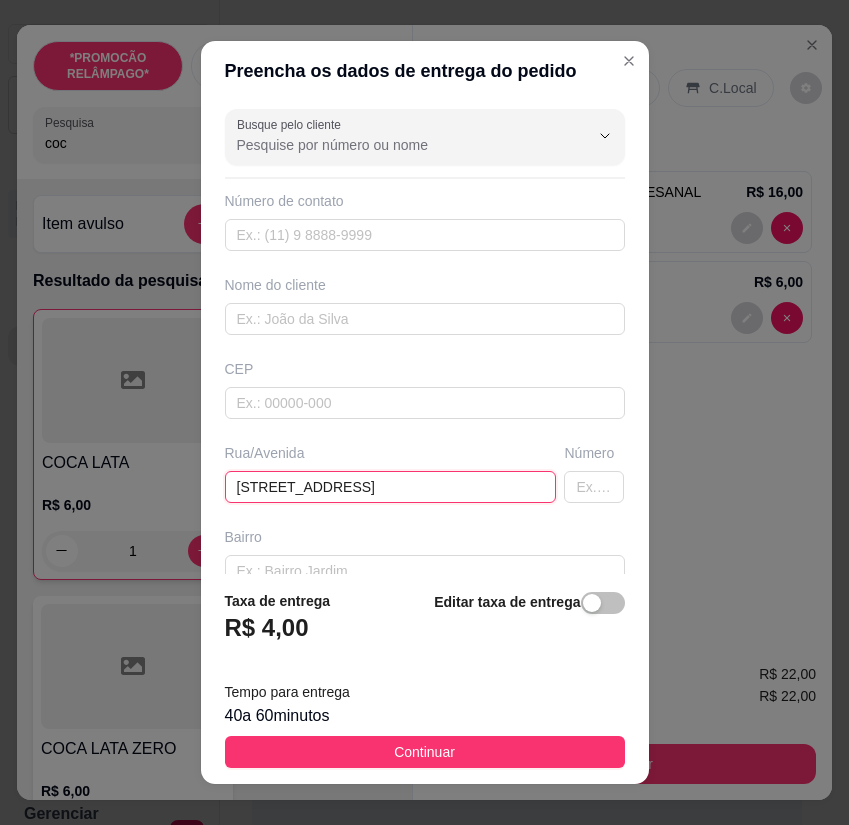 type on "[STREET_ADDRESS]" 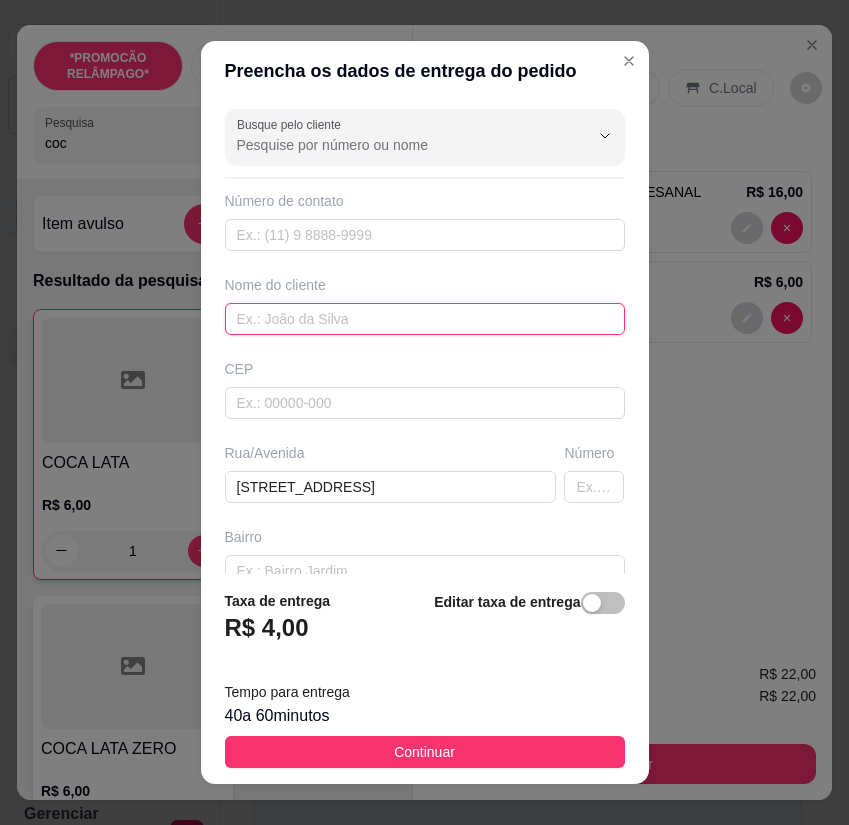 paste on "Jennipher" 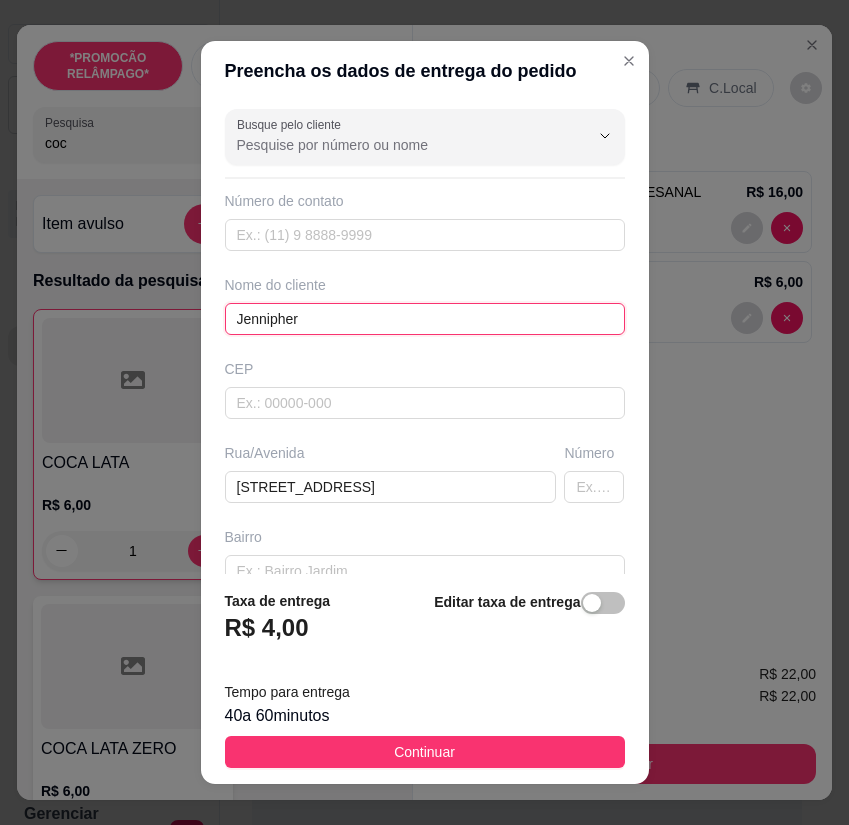 type on "Jennipher" 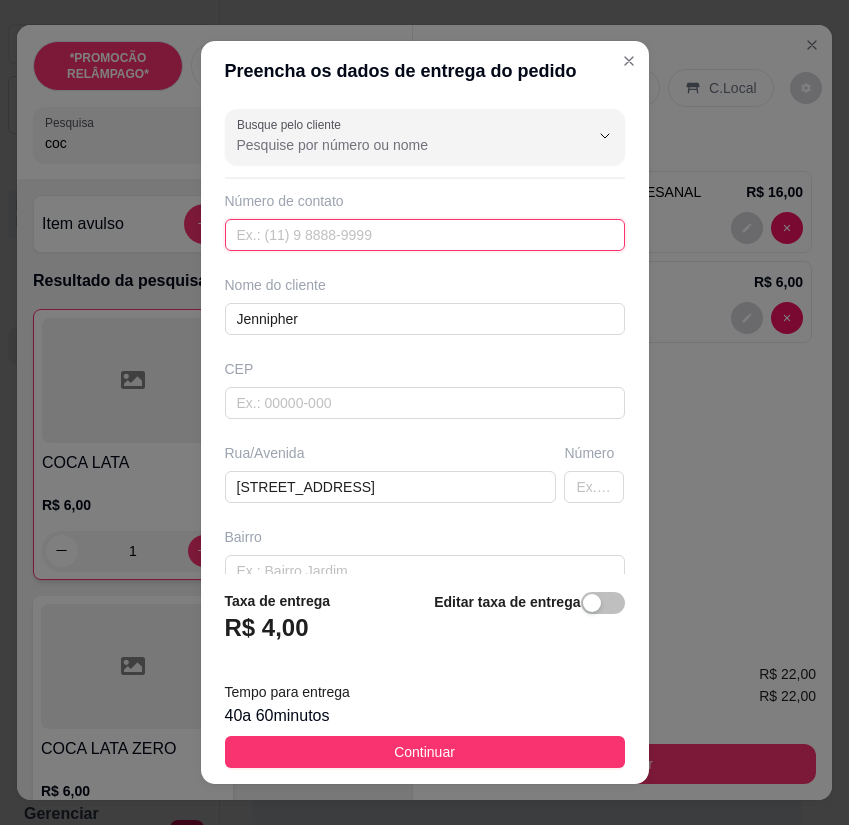 paste on "[PHONE_NUMBER]" 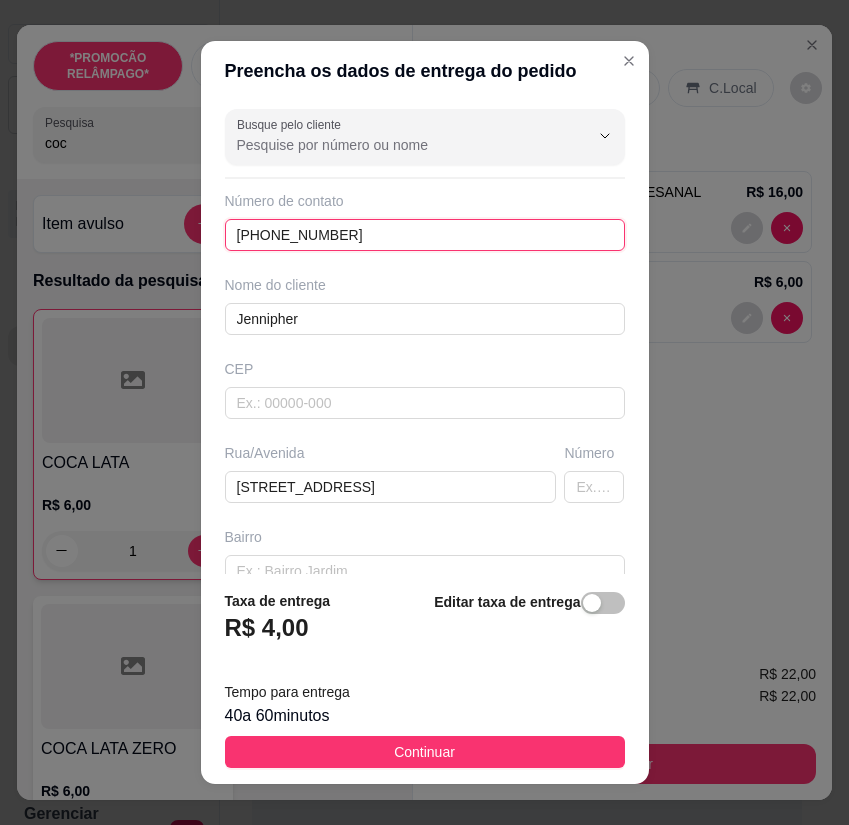 type on "[PHONE_NUMBER]" 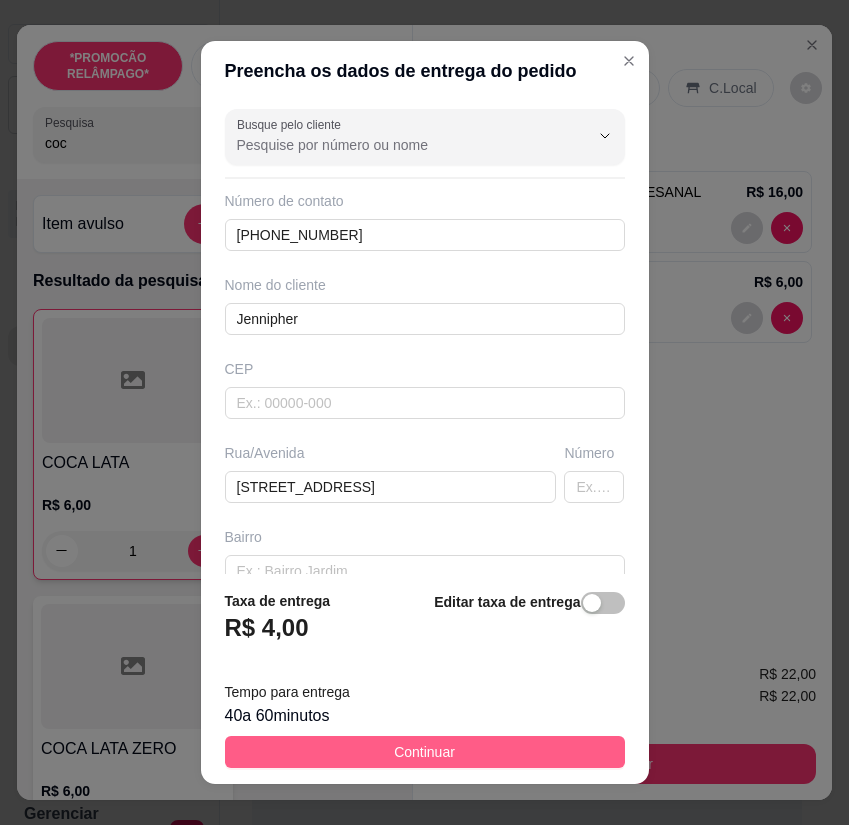 click on "Continuar" at bounding box center (425, 752) 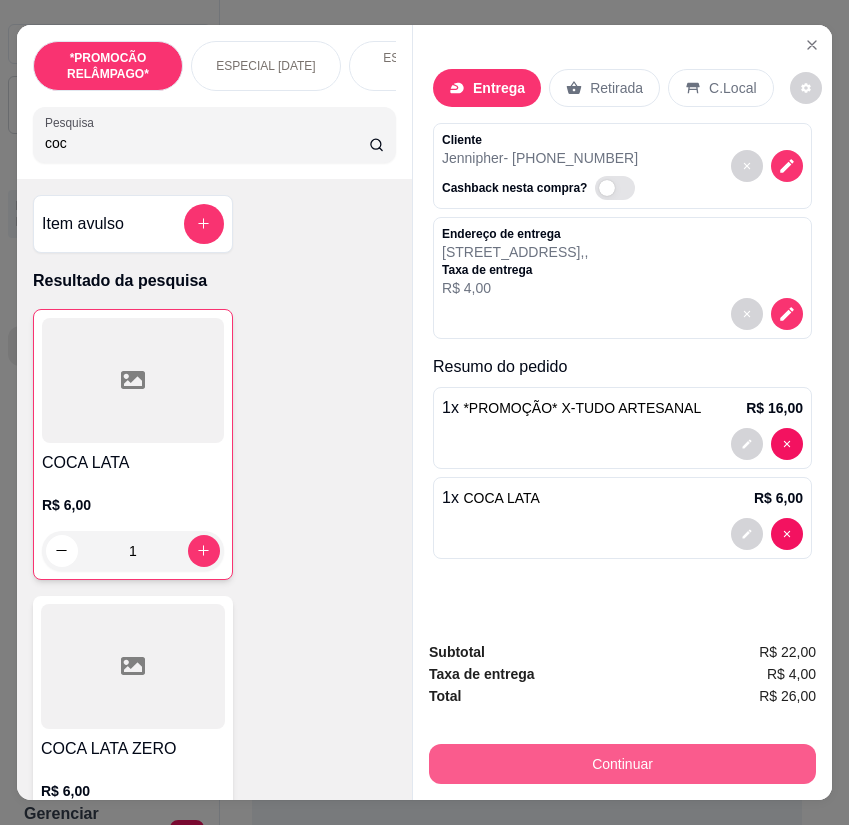 click on "Continuar" at bounding box center [622, 764] 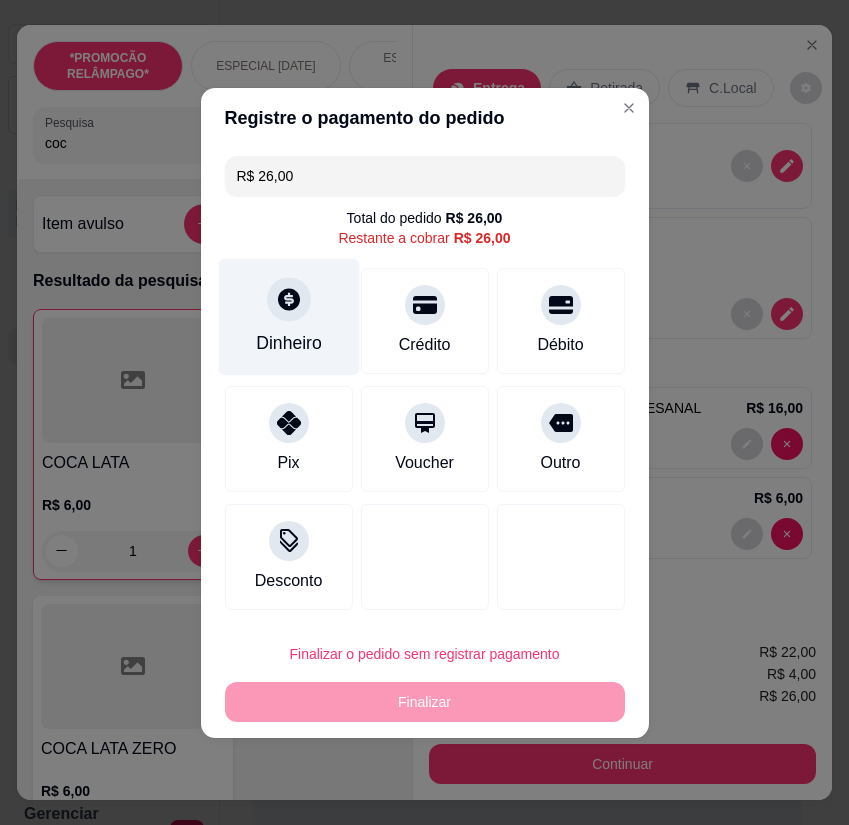 click on "Dinheiro" at bounding box center [289, 343] 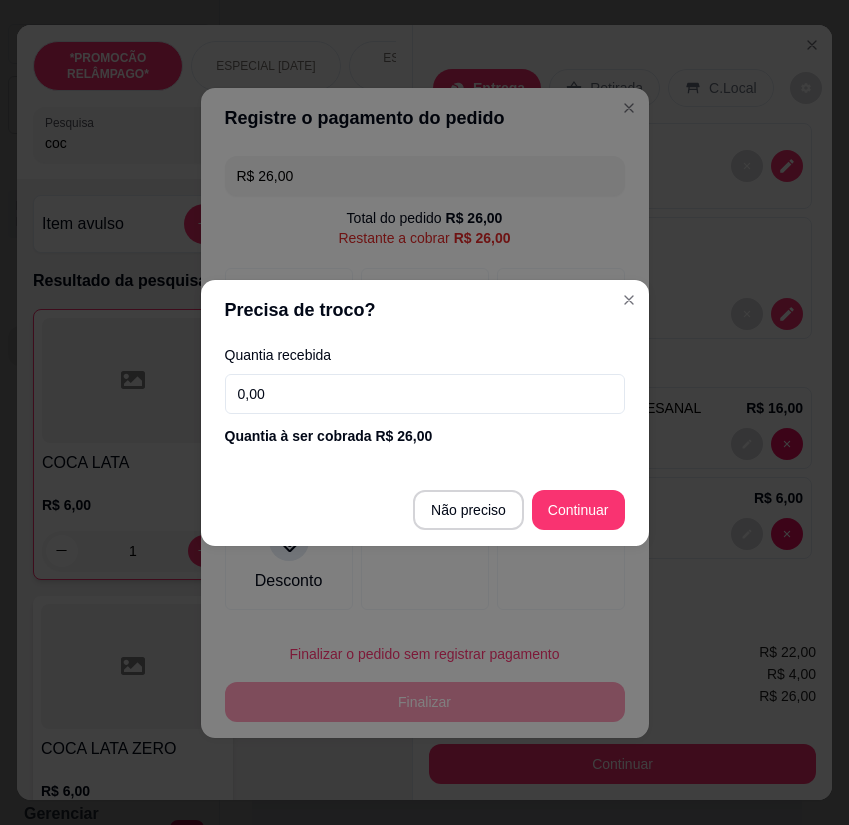 click on "0,00" at bounding box center [425, 394] 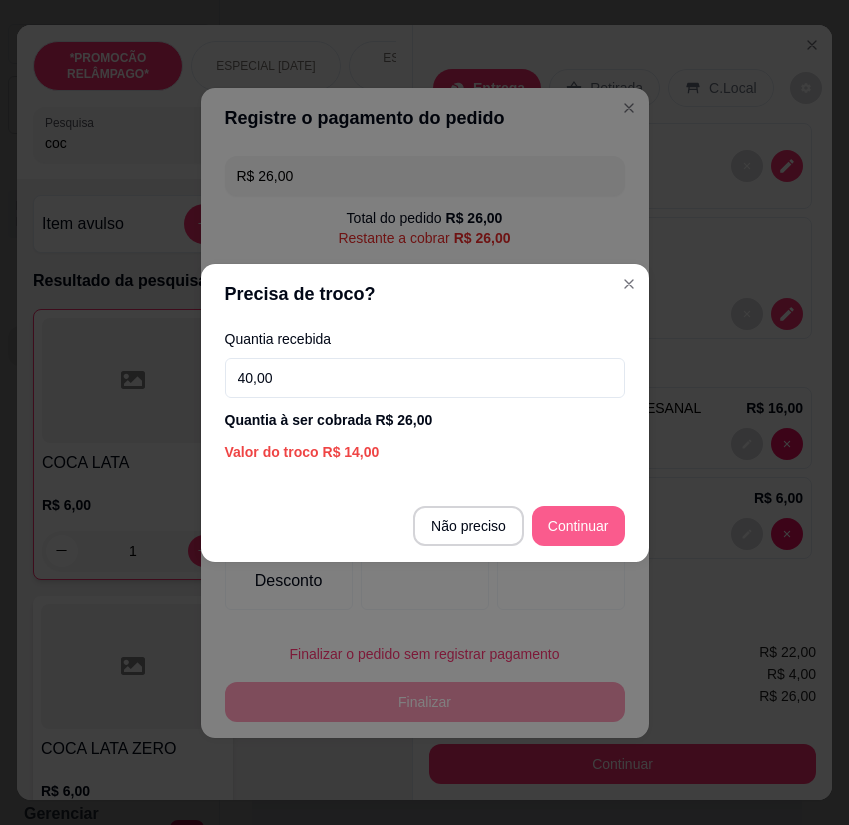 type on "40,00" 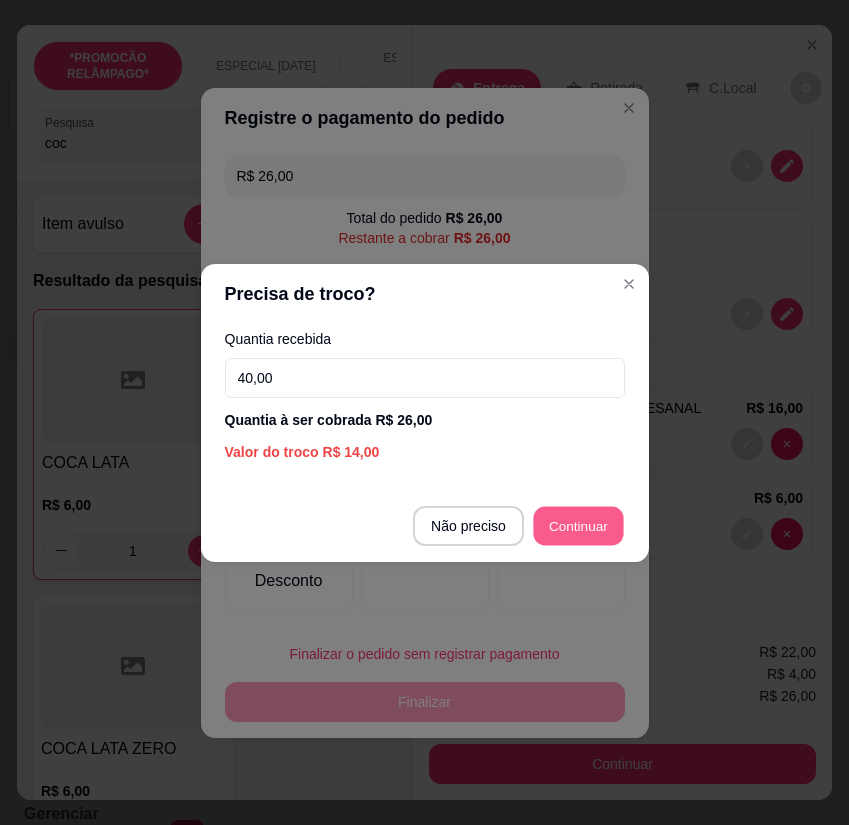 type on "R$ 0,00" 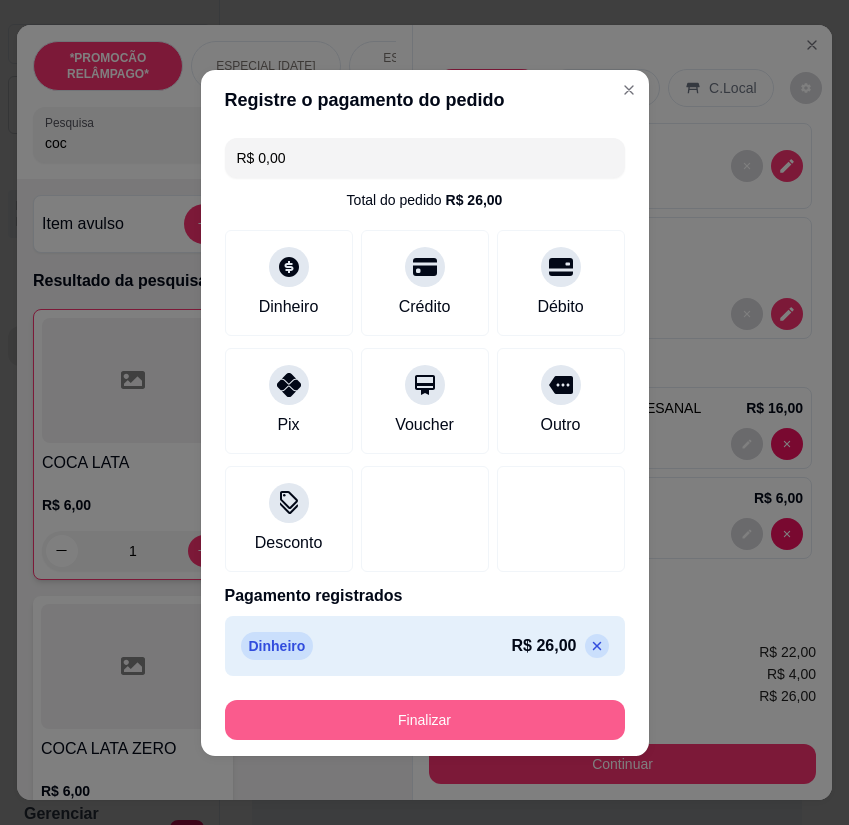 click on "Finalizar" at bounding box center (425, 720) 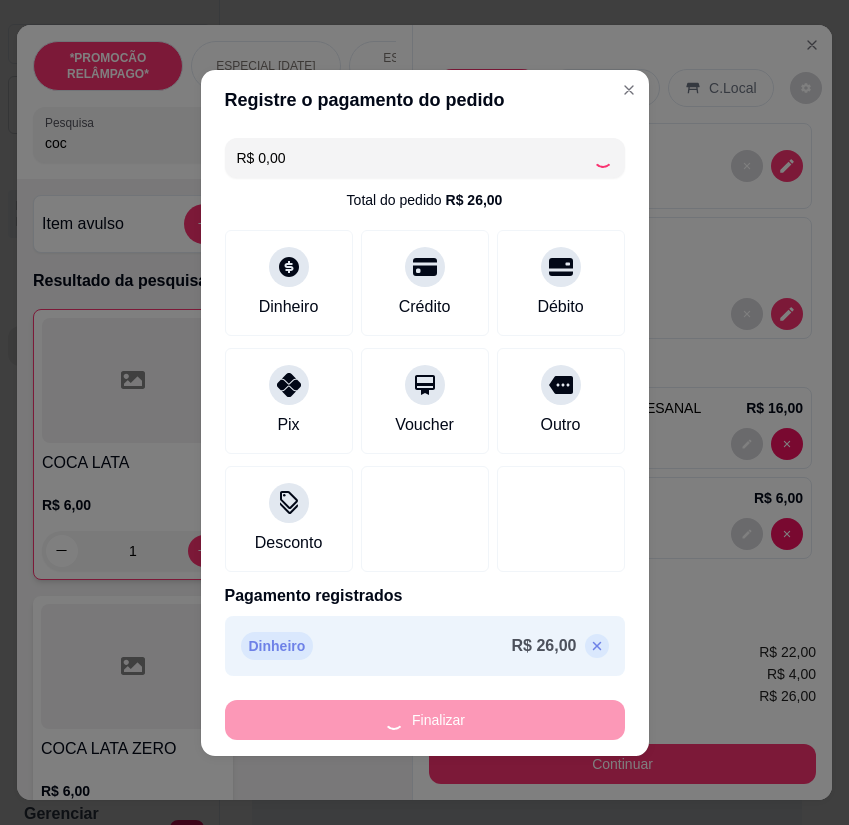 type on "0" 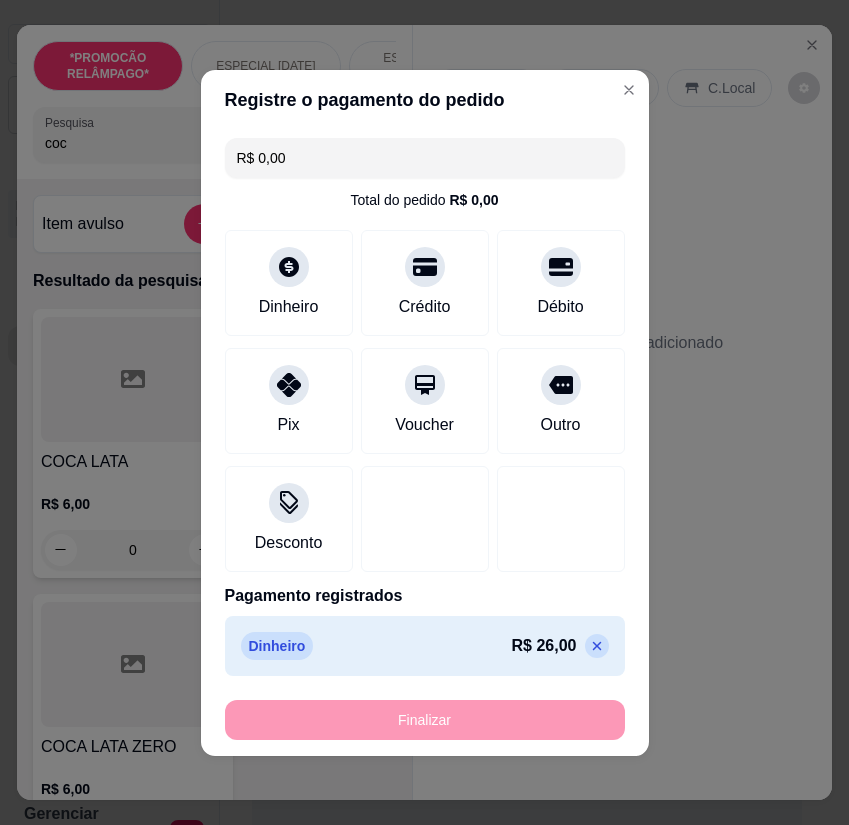 type on "-R$ 26,00" 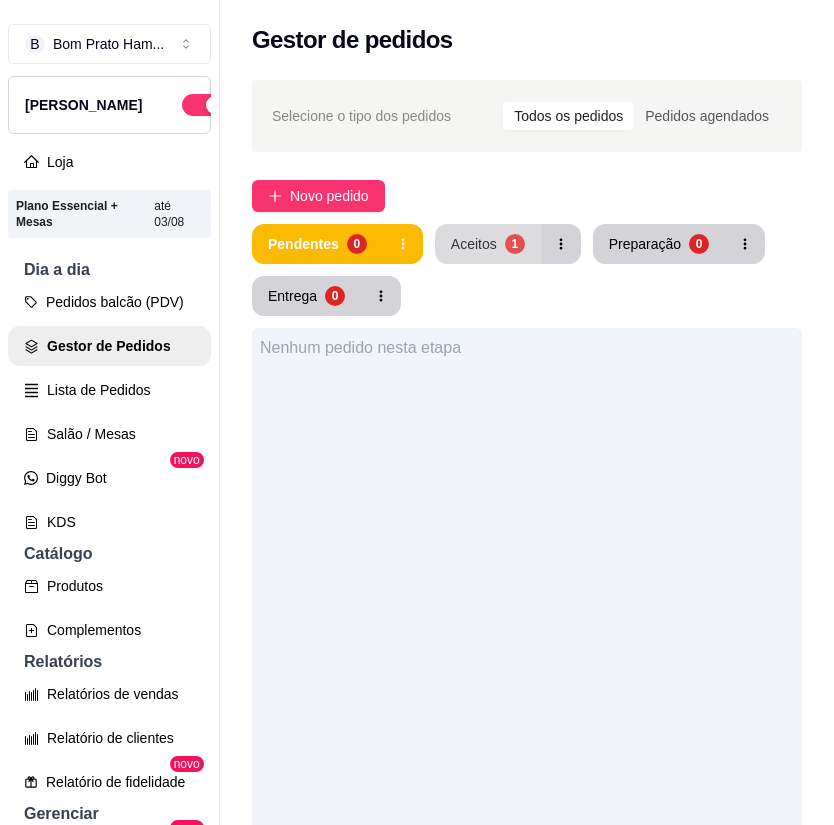 click on "Aceitos" at bounding box center [474, 244] 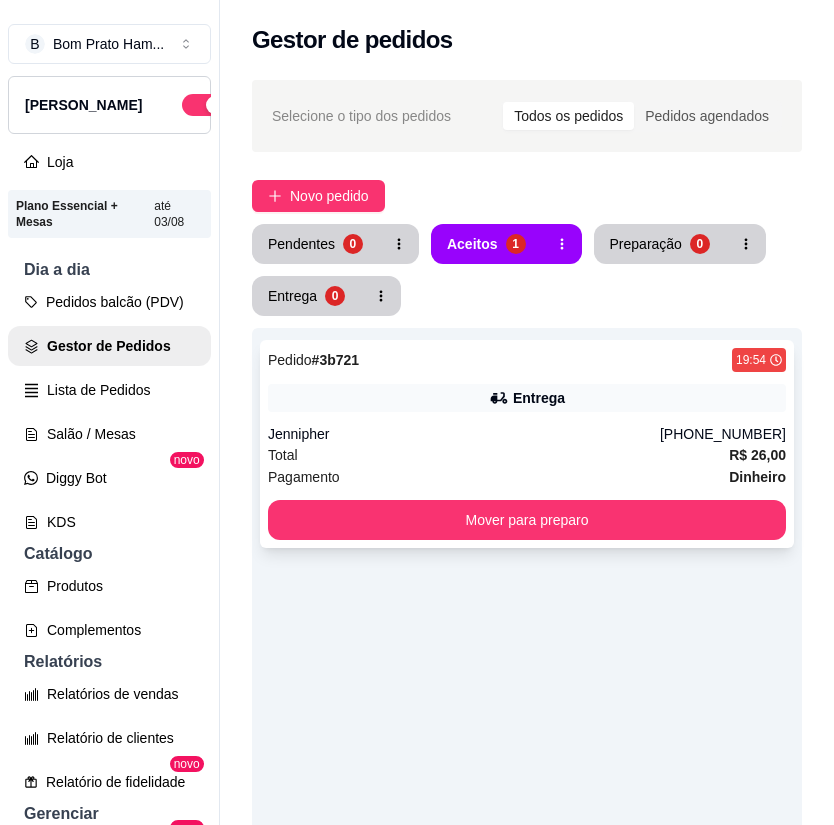 click on "Jennipher" at bounding box center (464, 434) 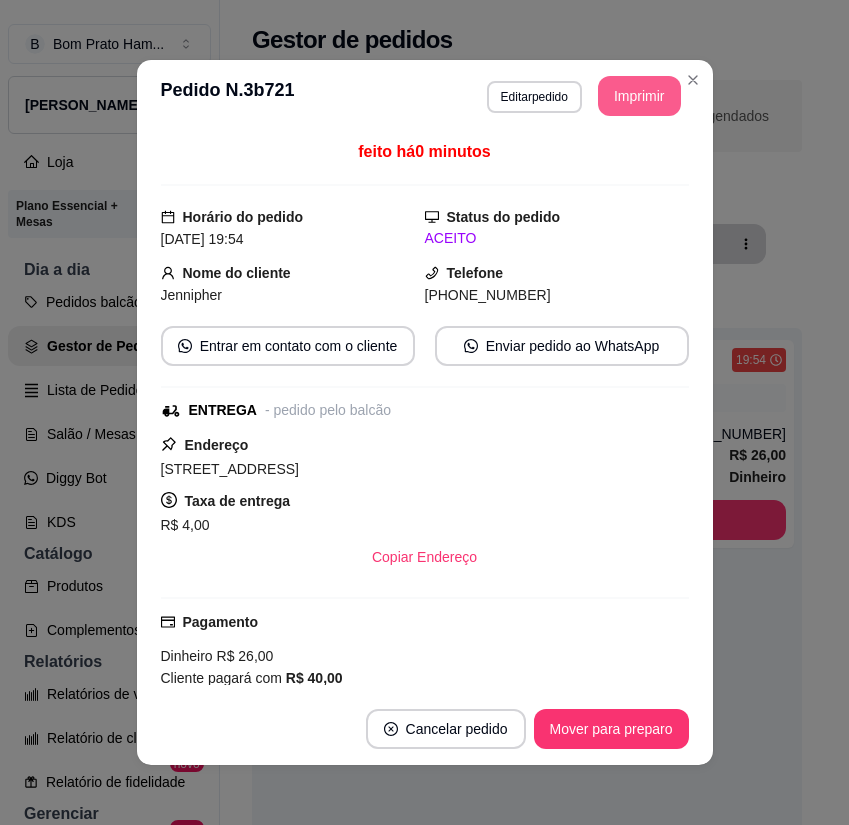 click on "Imprimir" at bounding box center (639, 96) 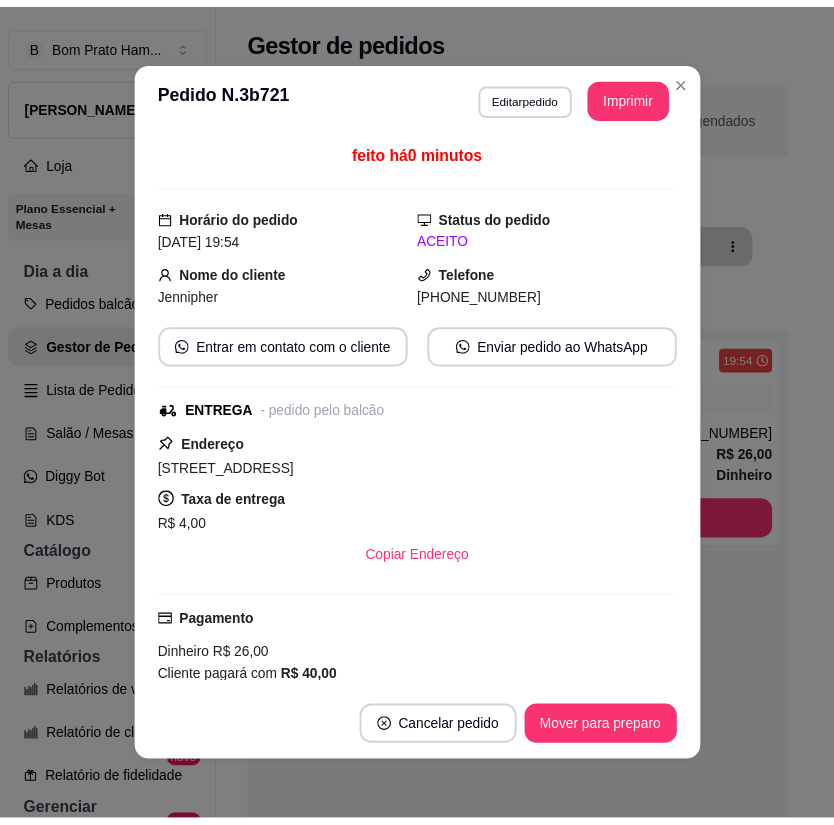 scroll, scrollTop: 0, scrollLeft: 0, axis: both 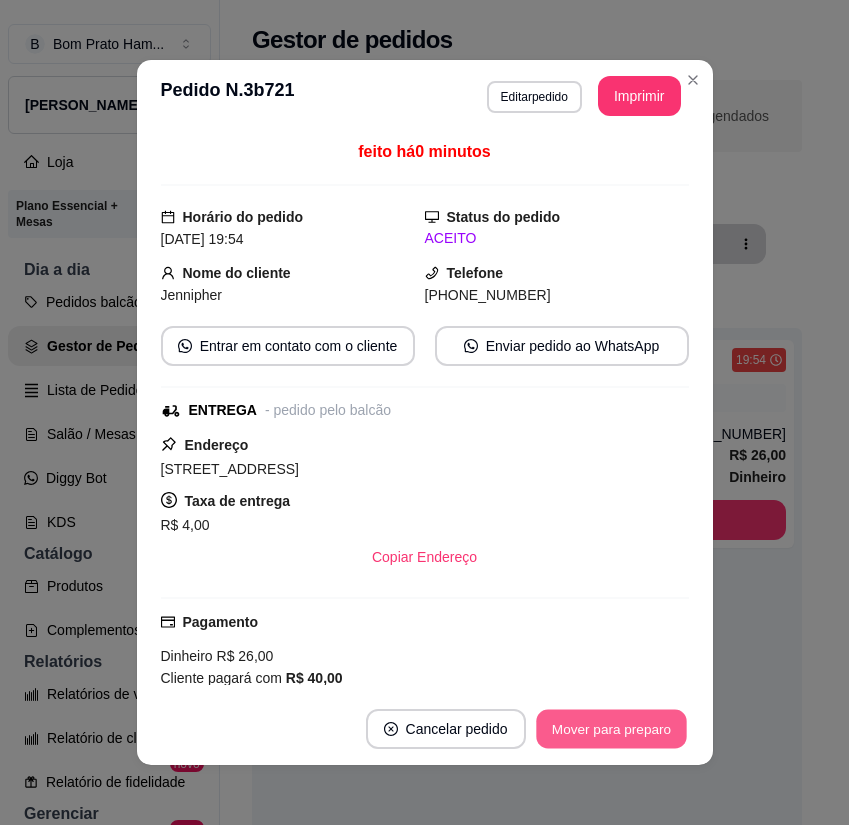 click on "Mover para preparo" at bounding box center [611, 729] 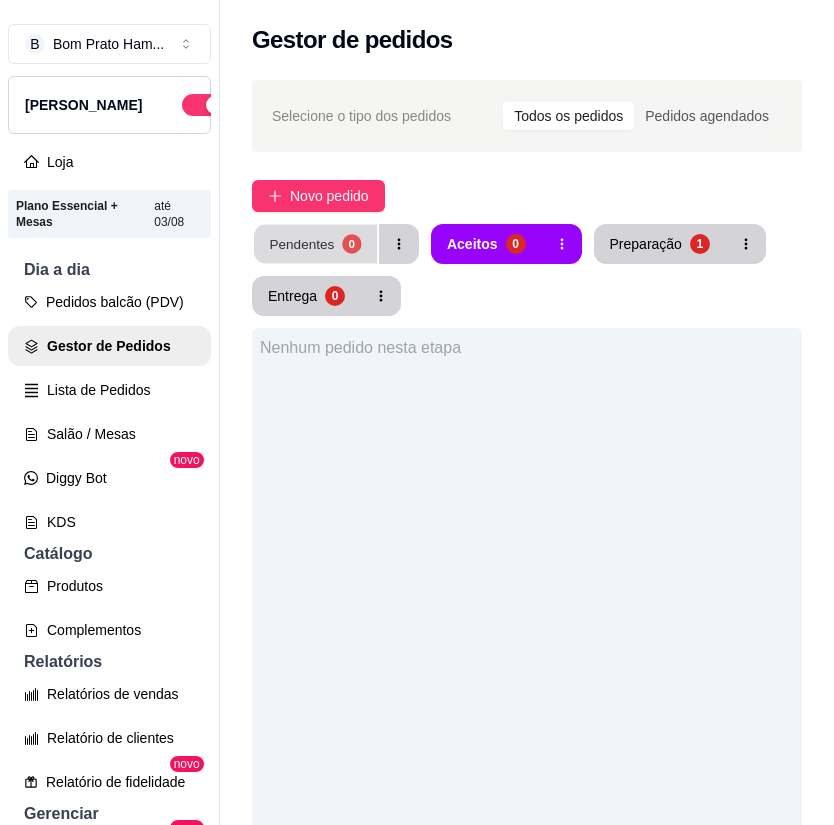 click on "Pendentes 0" at bounding box center (315, 244) 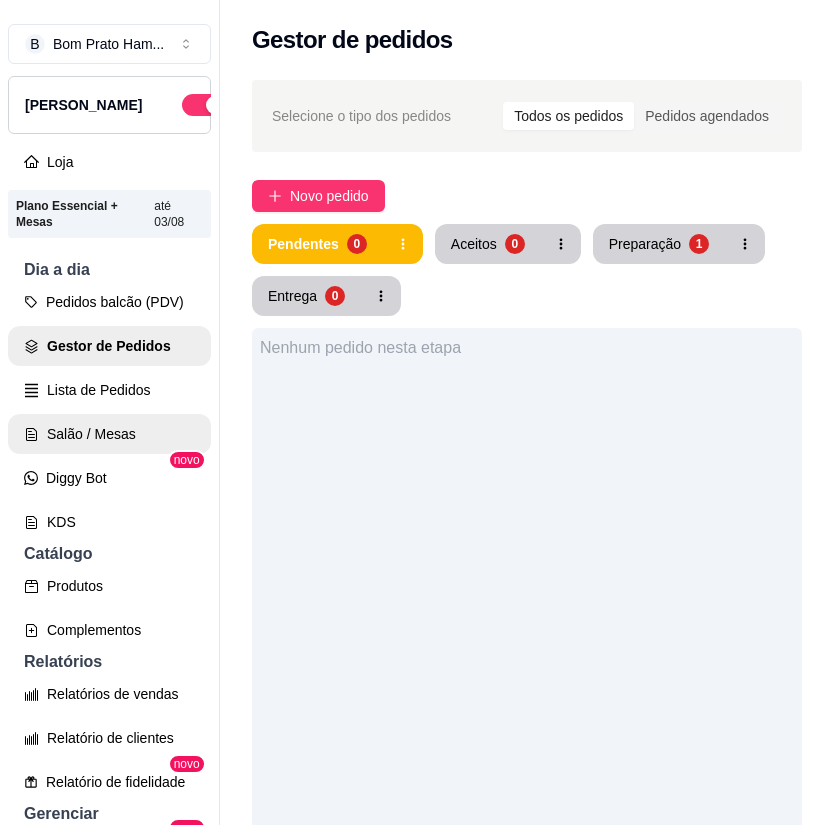 click on "Salão / Mesas" at bounding box center (109, 434) 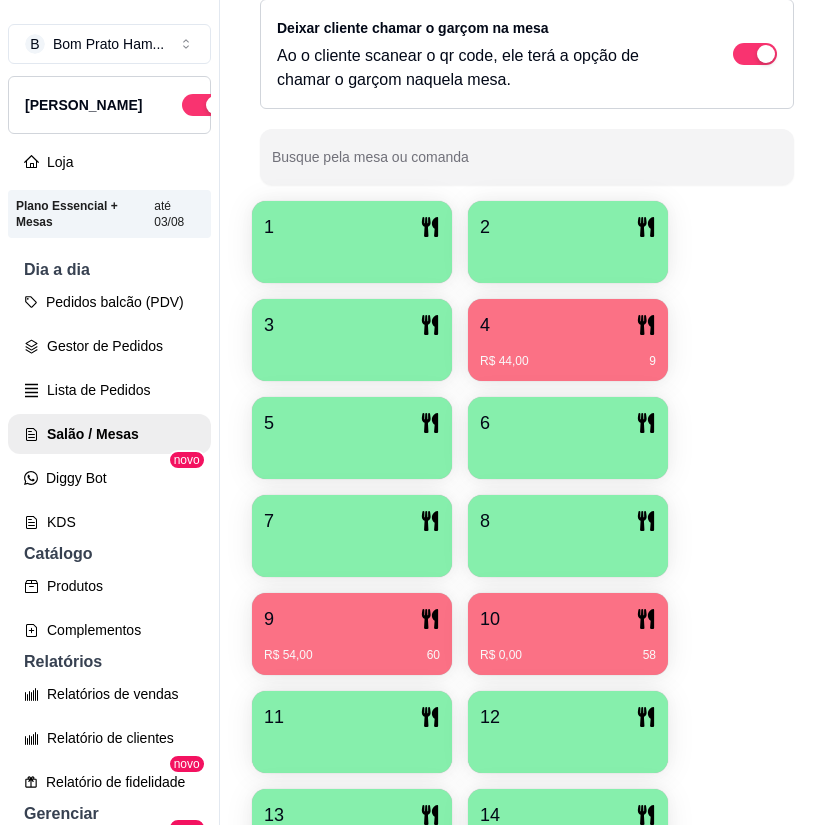 scroll, scrollTop: 400, scrollLeft: 0, axis: vertical 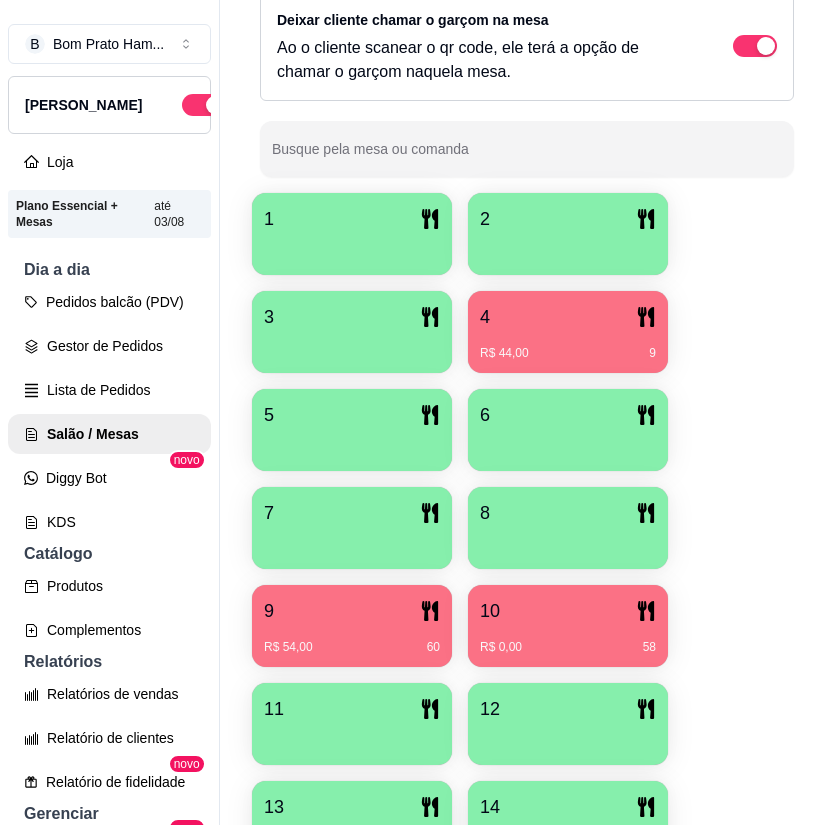 click on "R$ 0,00 58" at bounding box center (568, 640) 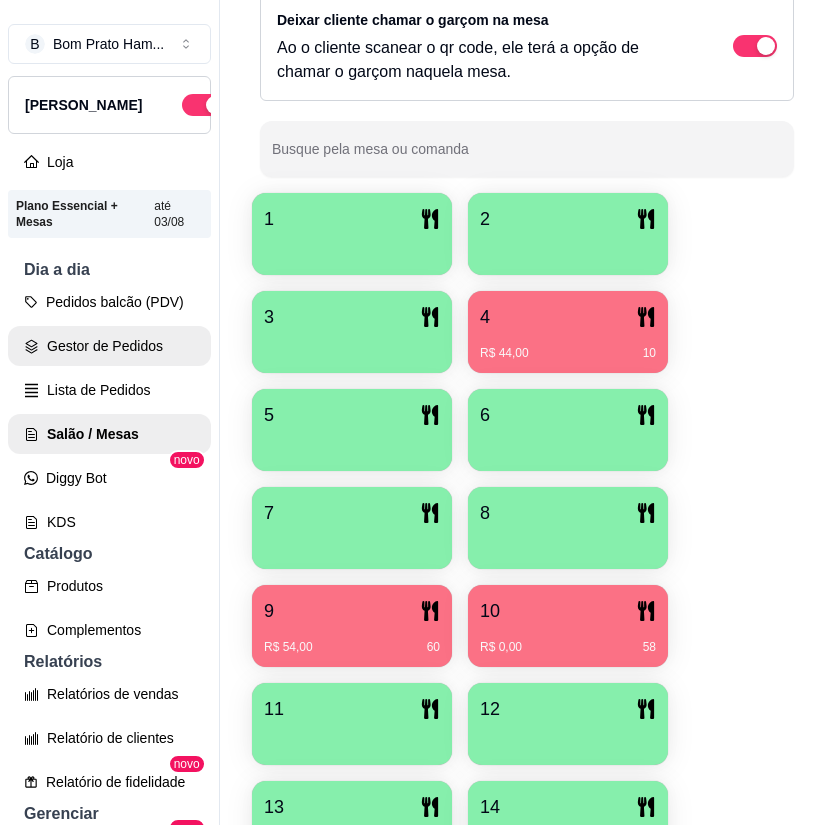 click on "Gestor de Pedidos" at bounding box center (109, 346) 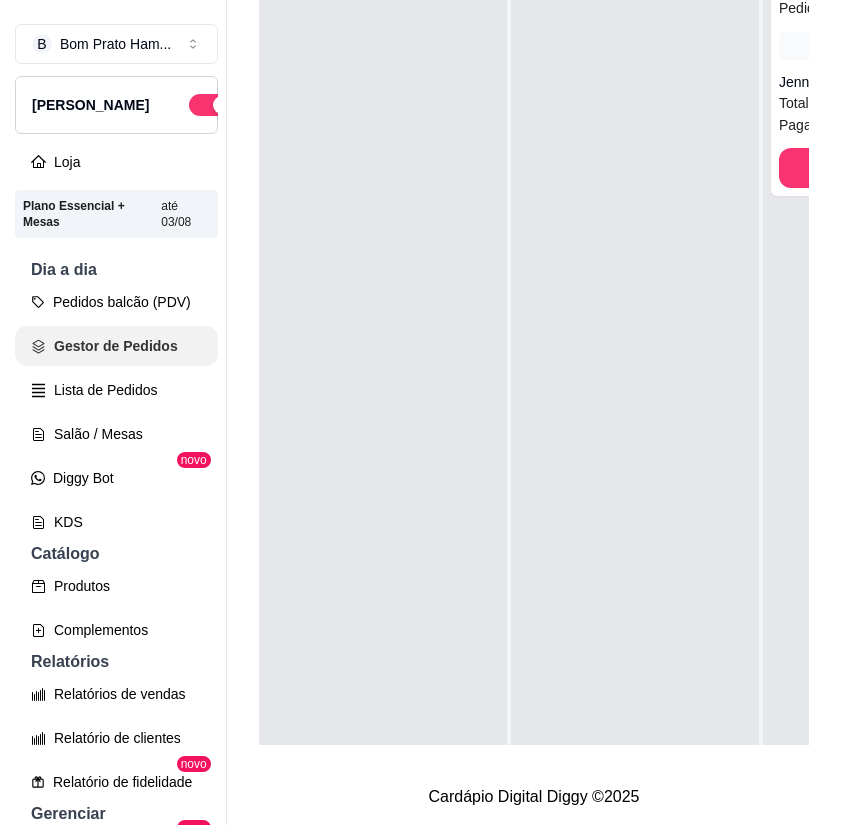 scroll, scrollTop: 0, scrollLeft: 0, axis: both 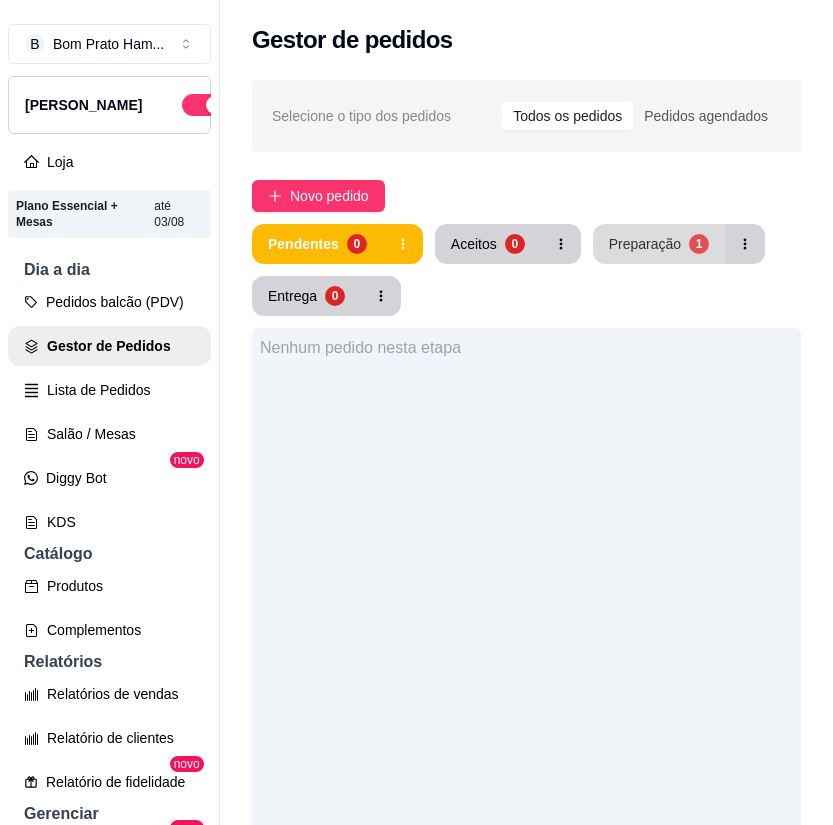 click on "Preparação" at bounding box center [645, 244] 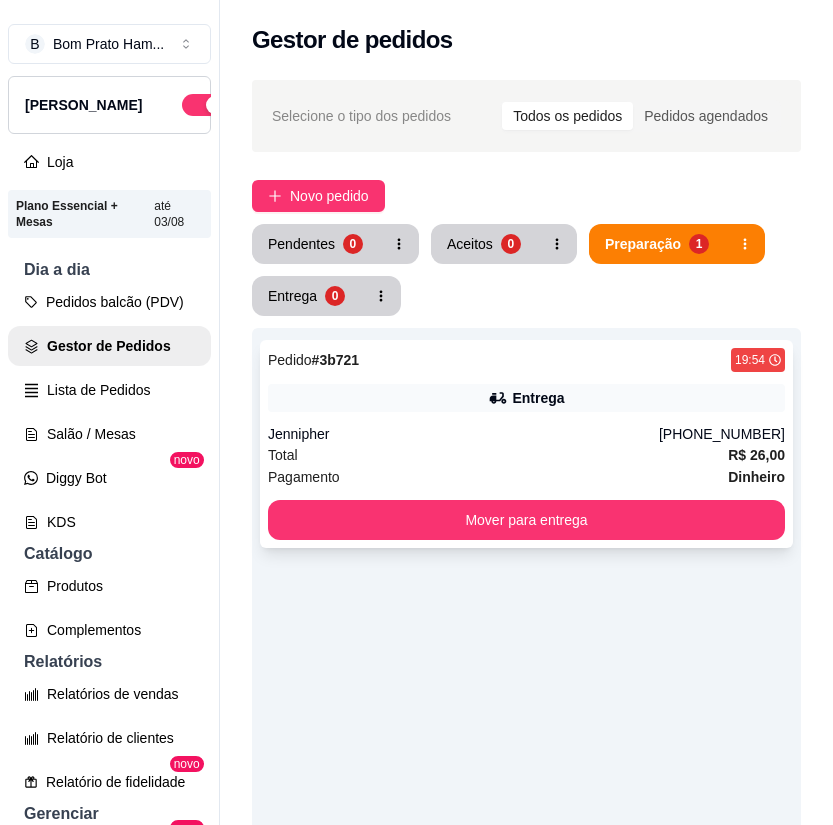 click on "Pedido  # 3b721 19:54 Entrega Jennipher [PHONE_NUMBER] Total R$ 26,00 Pagamento Dinheiro Mover para entrega" at bounding box center [526, 444] 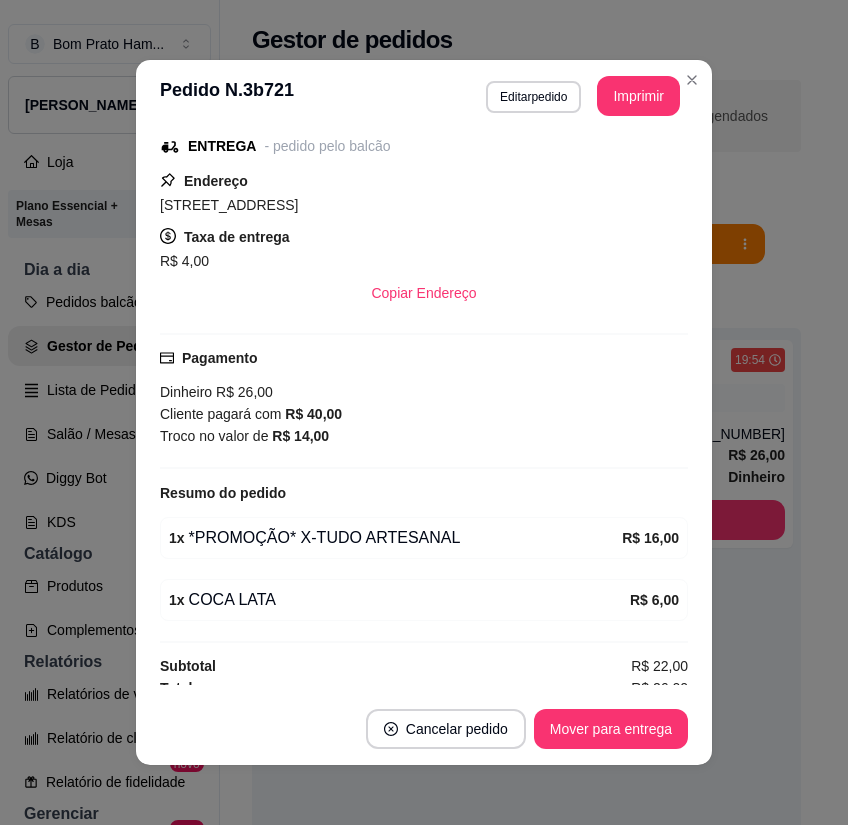 scroll, scrollTop: 278, scrollLeft: 0, axis: vertical 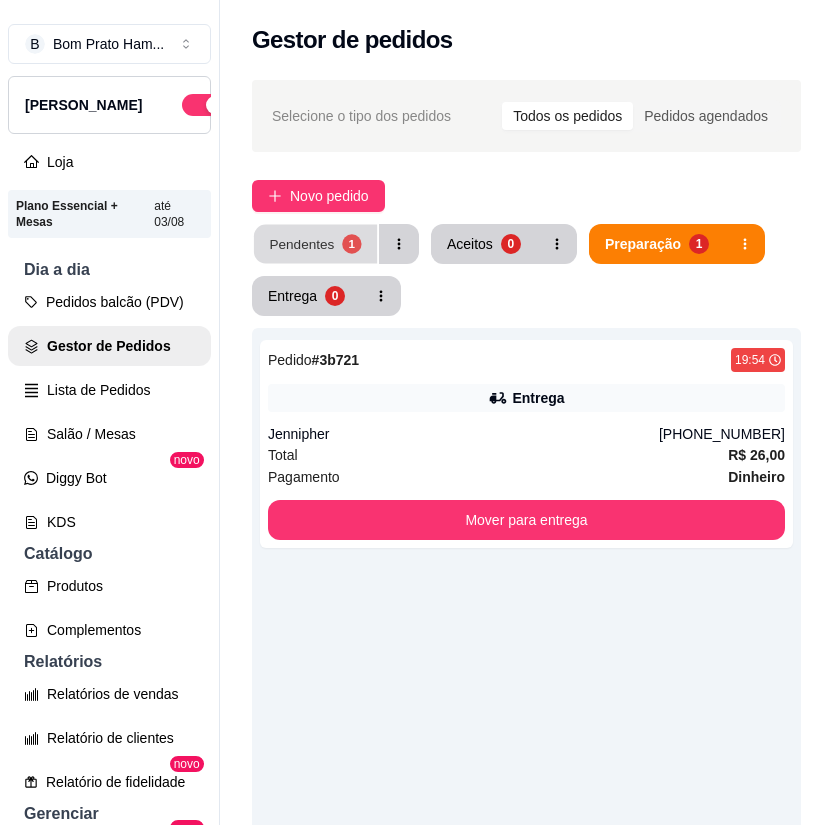 click on "Pendentes" at bounding box center (301, 243) 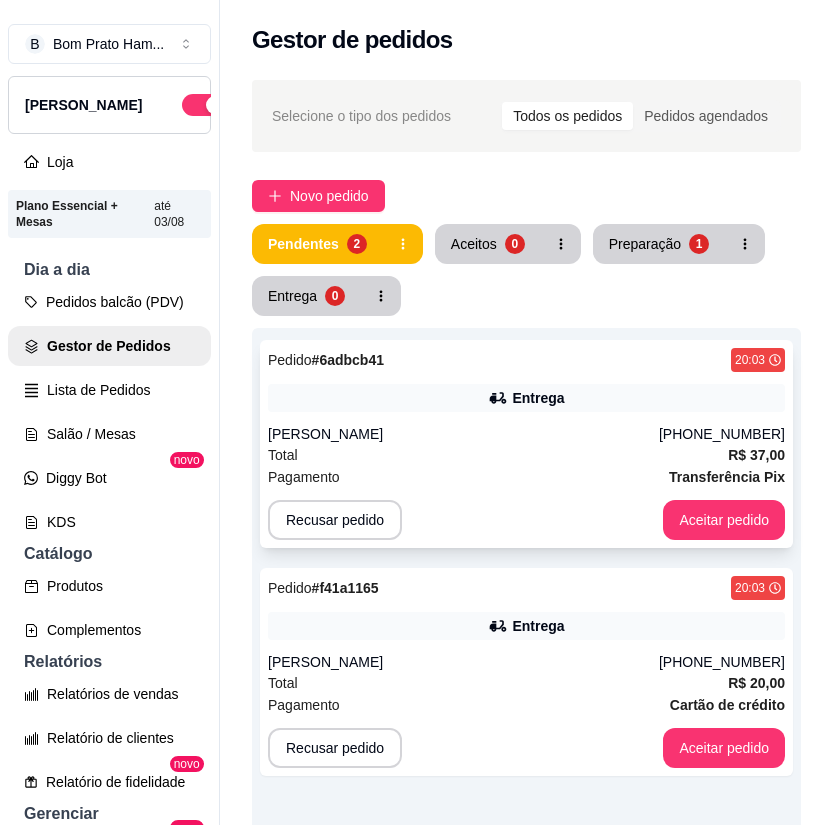 click on "Entrega" at bounding box center (526, 398) 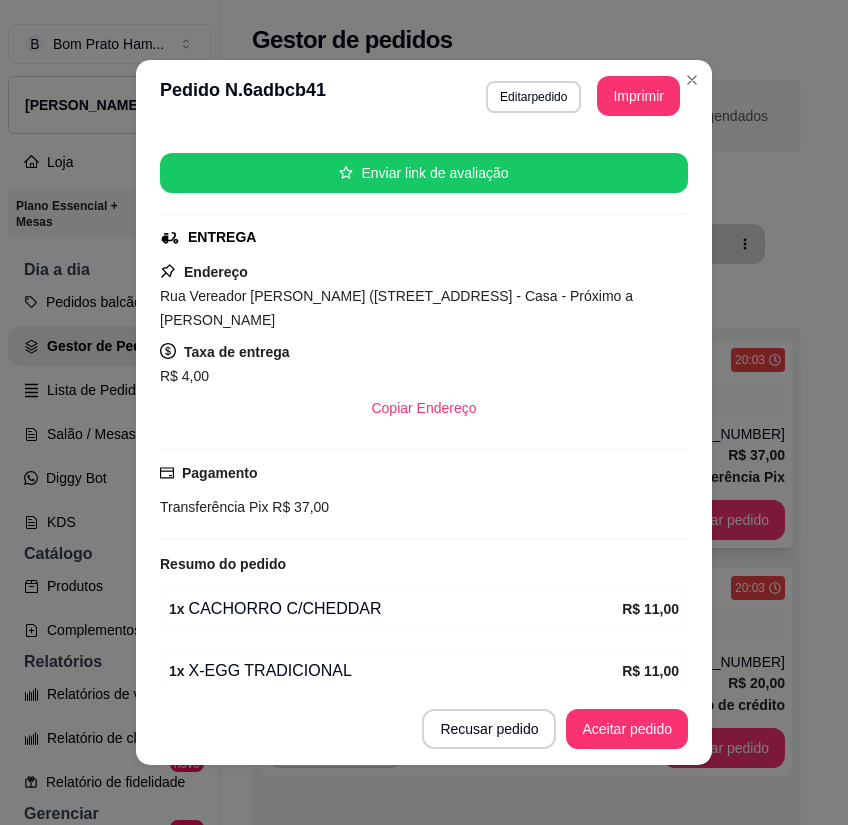 scroll, scrollTop: 408, scrollLeft: 0, axis: vertical 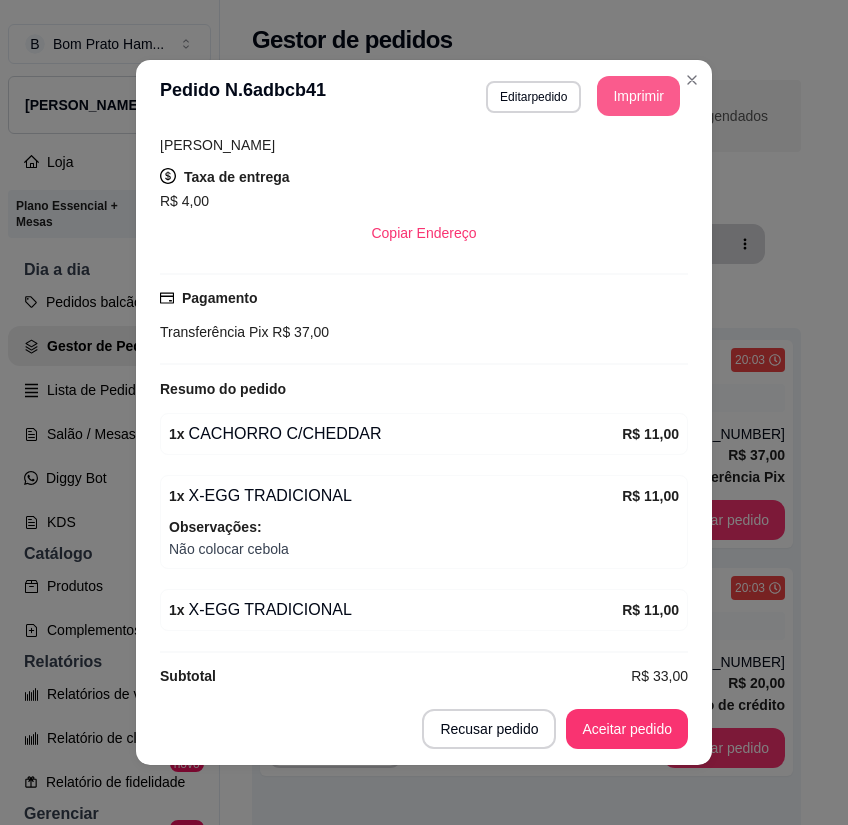 click on "Imprimir" at bounding box center (638, 96) 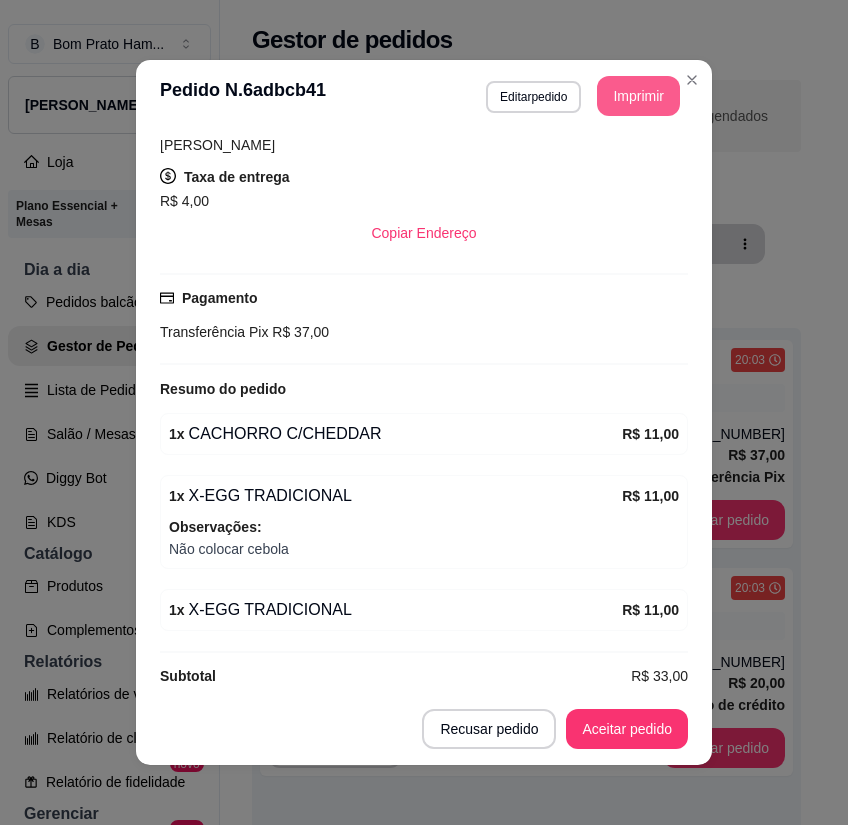 scroll, scrollTop: 0, scrollLeft: 0, axis: both 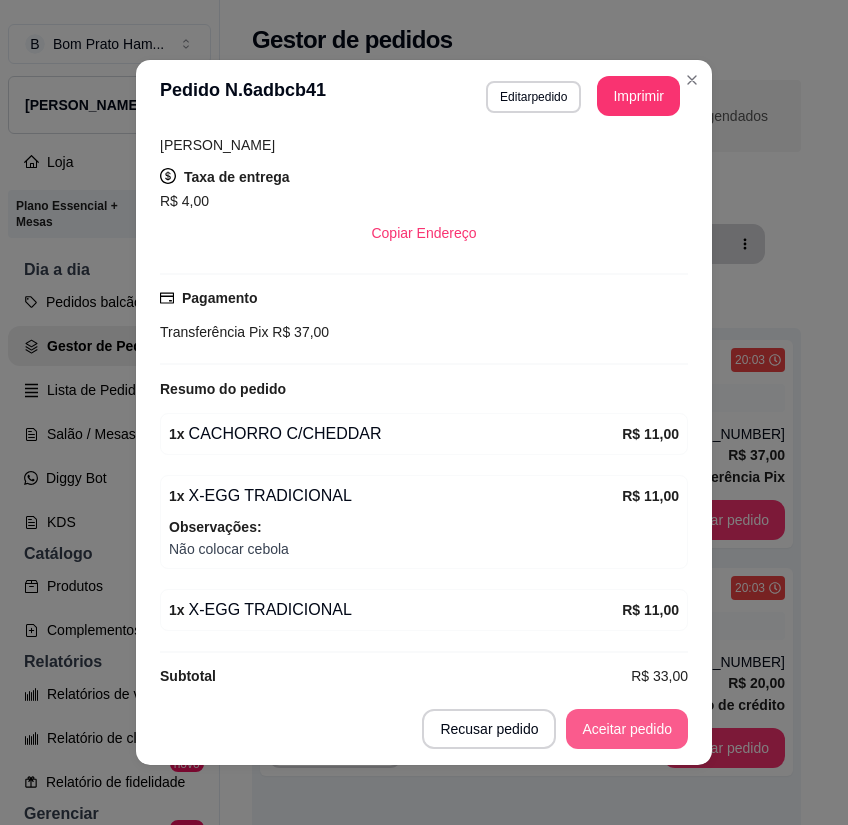click on "Aceitar pedido" at bounding box center (627, 729) 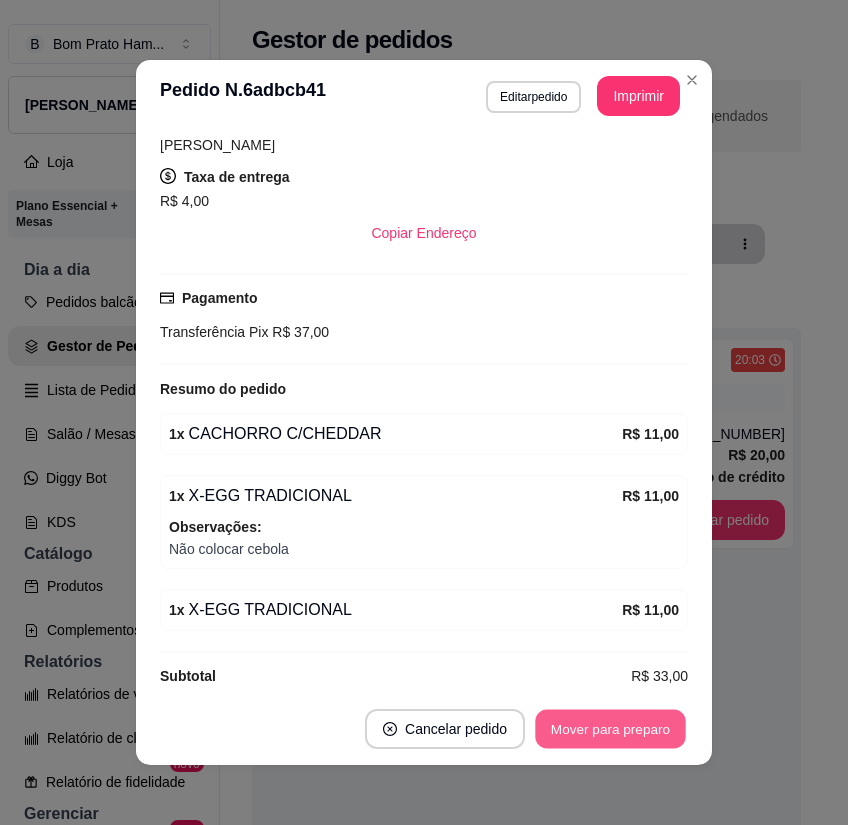 click on "Mover para preparo" at bounding box center [610, 729] 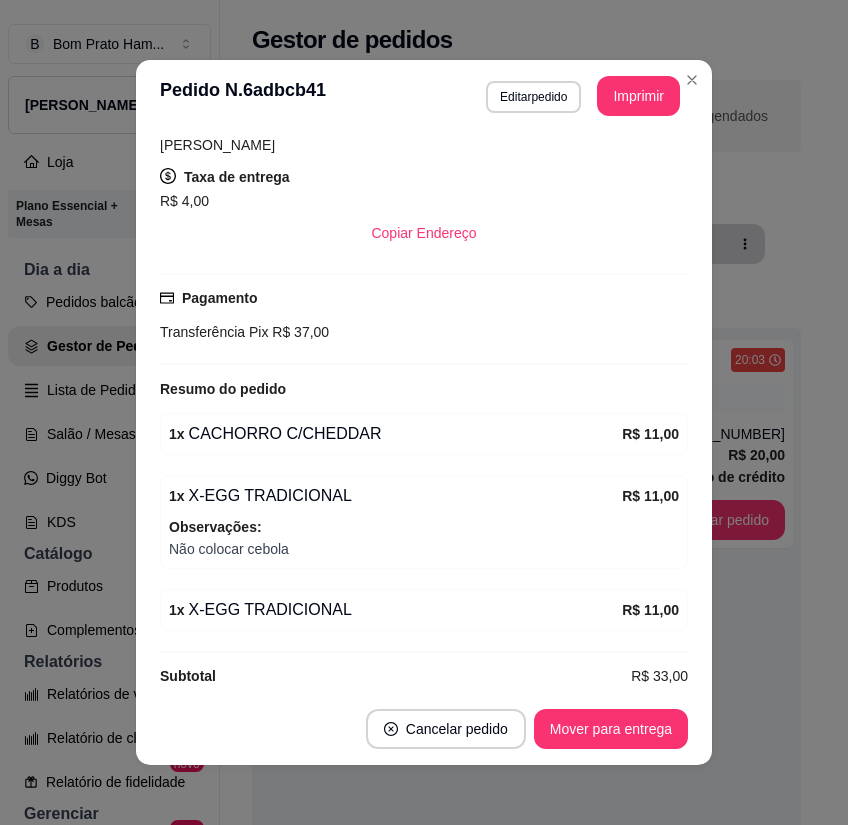 click on "feito há  0   minutos Horário do pedido [DATE] 20:03 Status do pedido PREPARANDO Nome do cliente Gabriel  Telefone [PHONE_NUMBER] Entrar em contato com o cliente Enviar pedido ao WhatsApp Enviar link de avaliação ENTREGA Endereço  Rua Vereador [PERSON_NAME] (RUA 10), 38  - Casa - Próximo a Orlando Motos Taxa de entrega  R$ 4,00 Copiar Endereço Pagamento Transferência Pix   R$ 37,00 Resumo do pedido 1 x     CACHORRO C/CHEDDAR R$ 11,00 1 x     X-EGG TRADICIONAL  R$ 11,00 Observações: Não colocar cebola 1 x     X-EGG TRADICIONAL  R$ 11,00 Subtotal R$ 33,00 Total R$ 37,00" at bounding box center (424, 412) 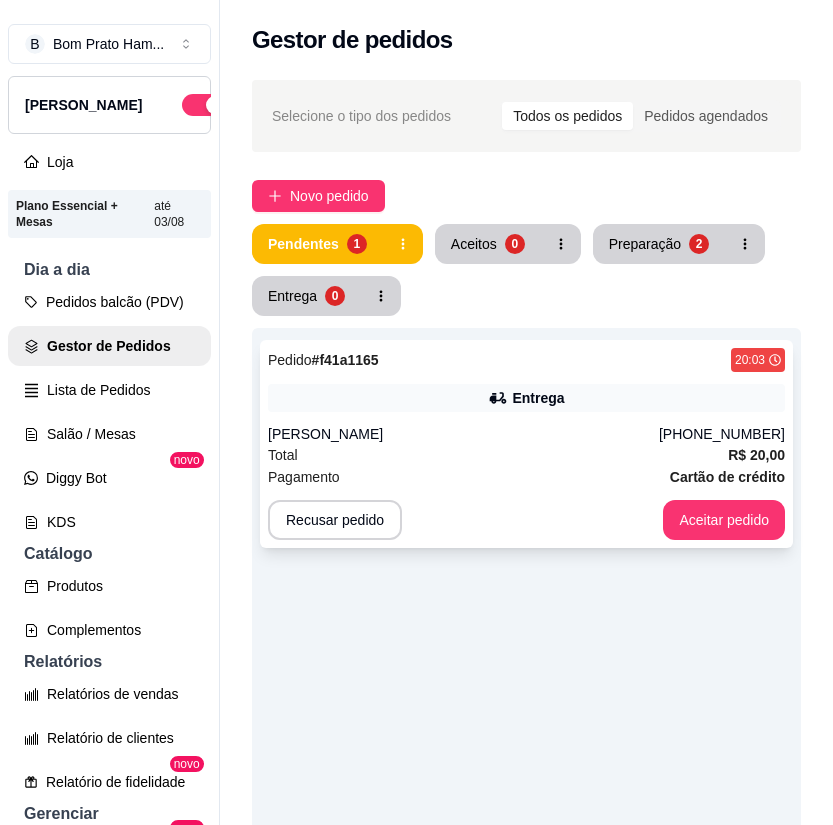 click on "Entrega" at bounding box center [526, 398] 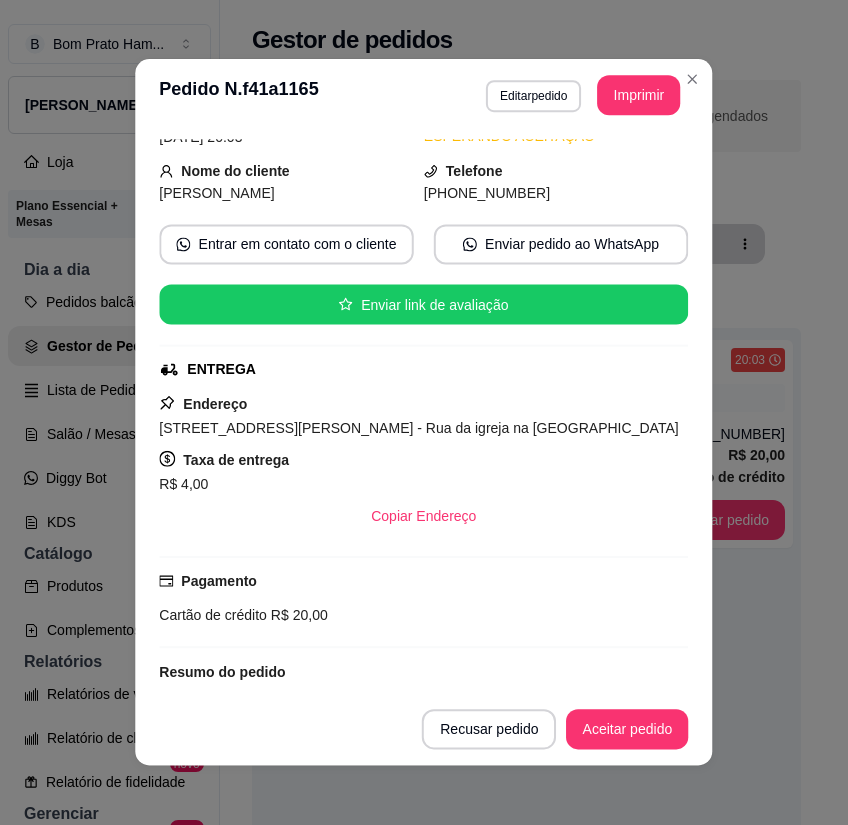 scroll, scrollTop: 232, scrollLeft: 0, axis: vertical 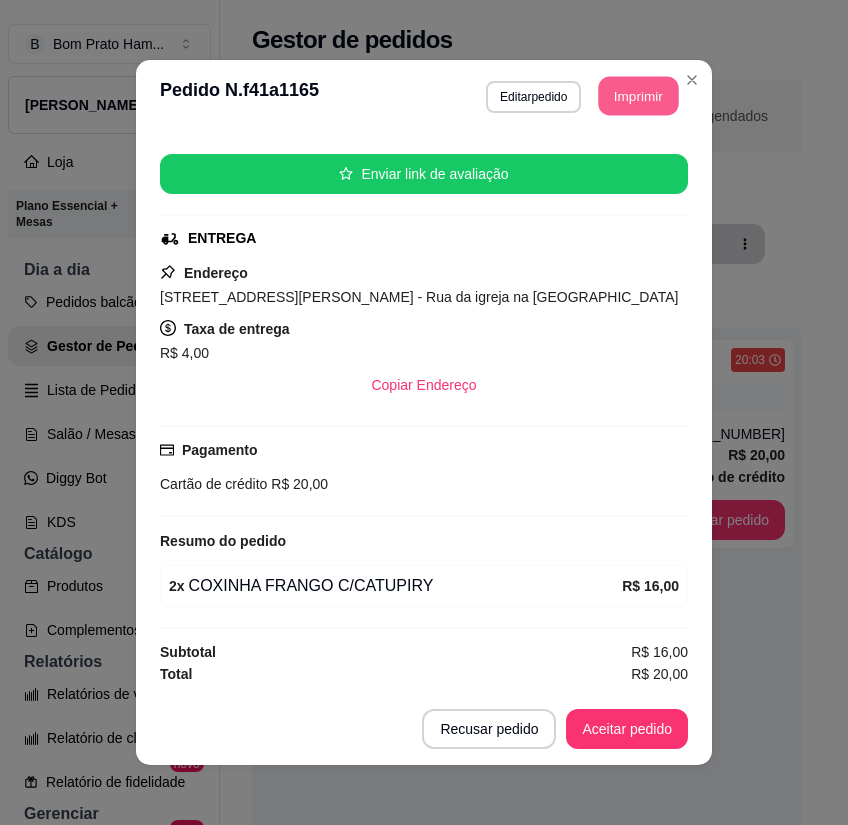 click on "Imprimir" at bounding box center (639, 96) 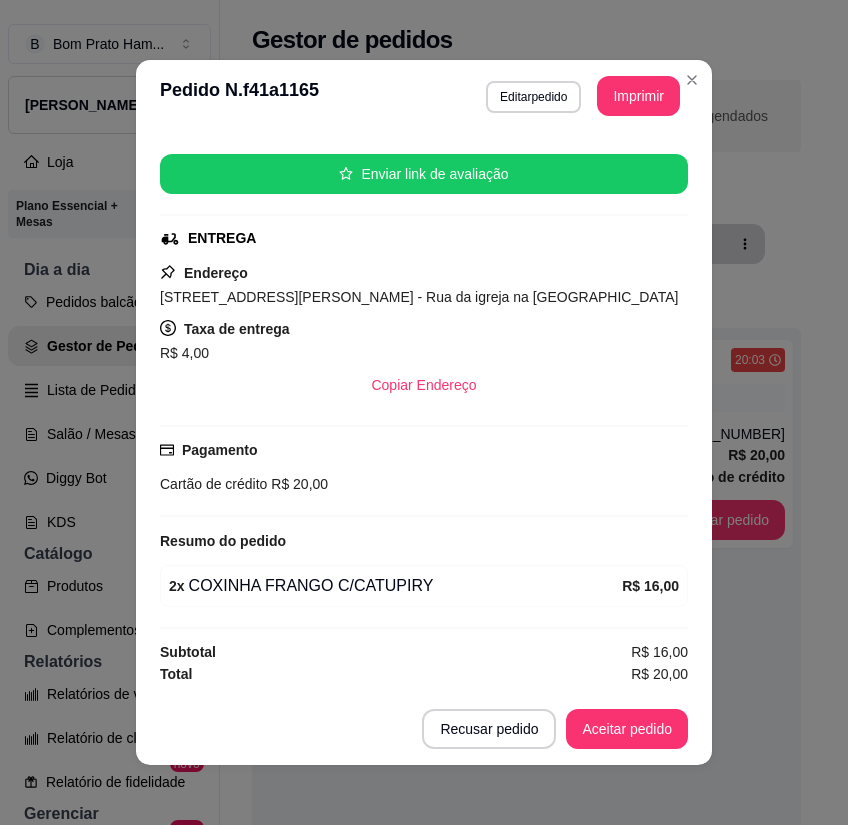 scroll, scrollTop: 0, scrollLeft: 0, axis: both 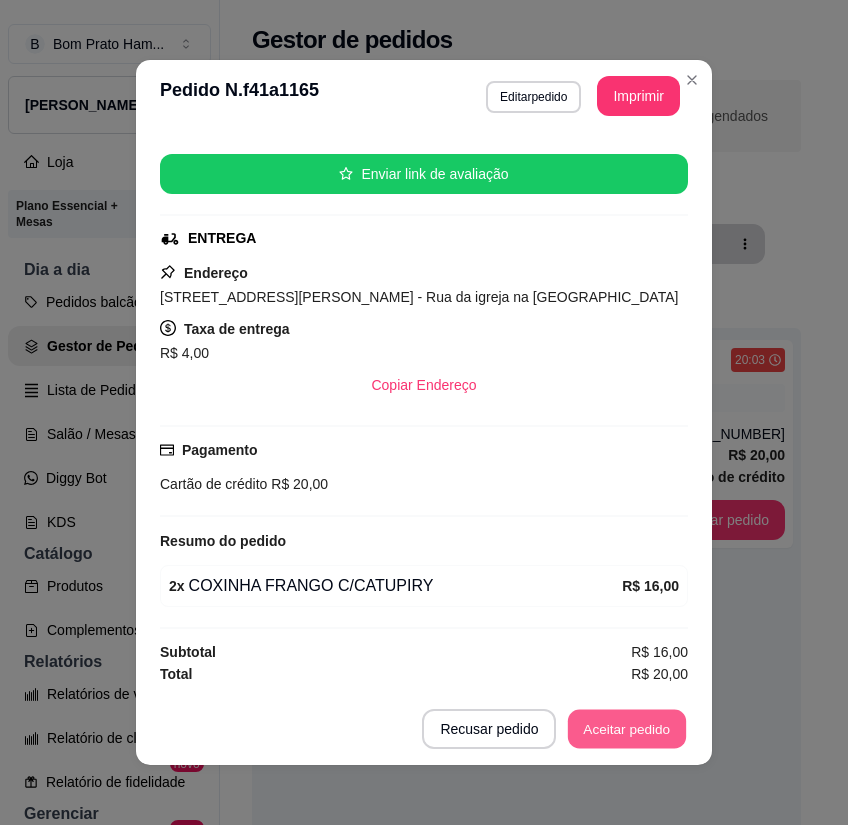 click on "Aceitar pedido" at bounding box center (627, 729) 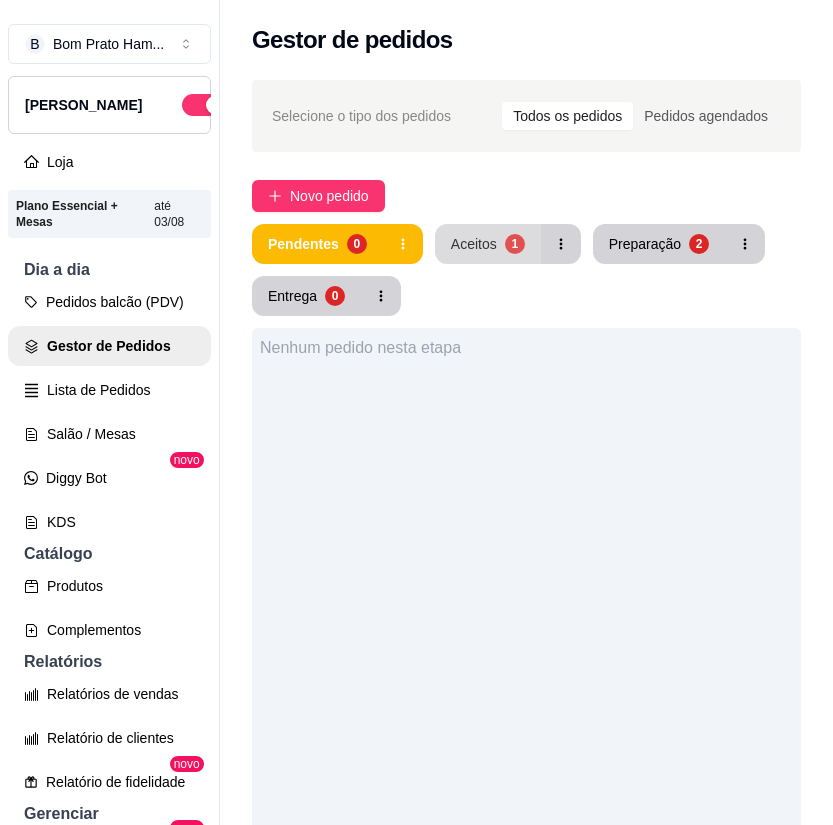 click on "Aceitos" at bounding box center (474, 244) 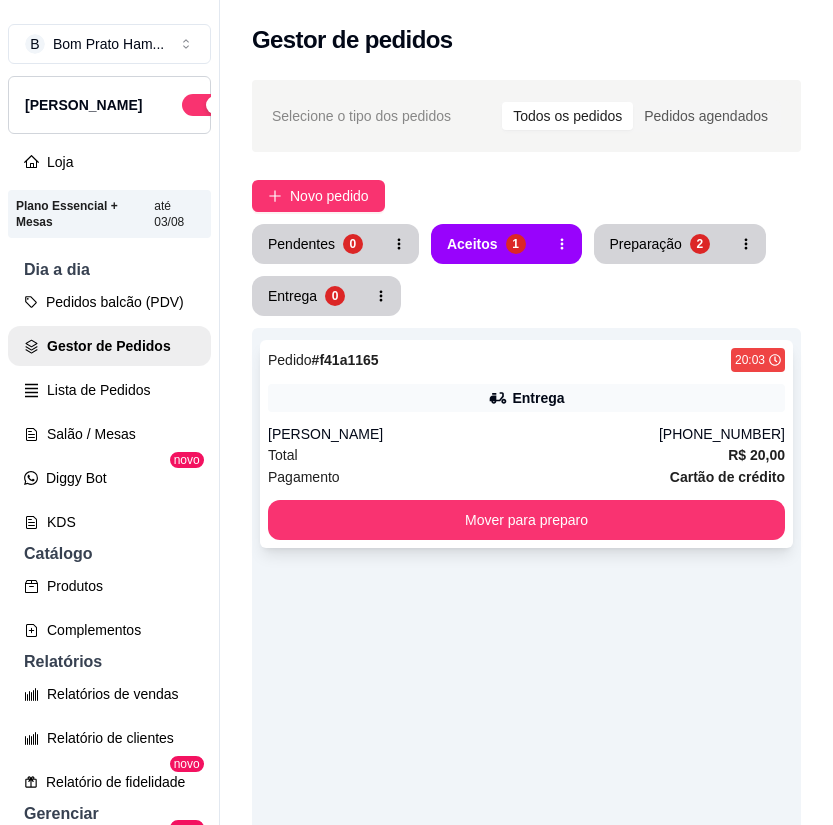 click on "Entrega" at bounding box center [538, 398] 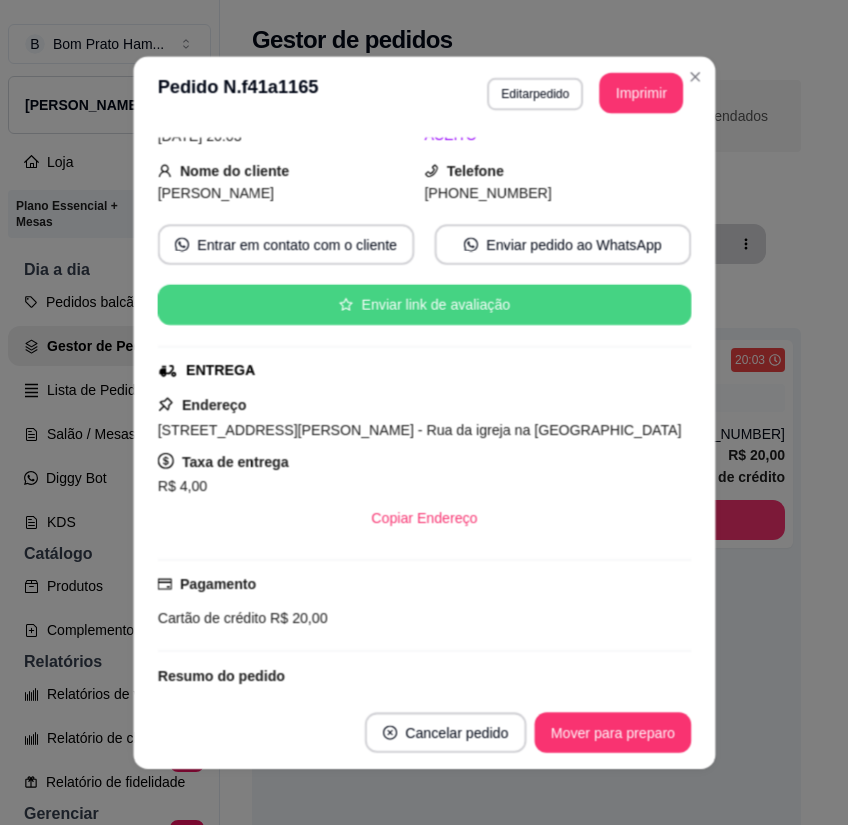 scroll, scrollTop: 232, scrollLeft: 0, axis: vertical 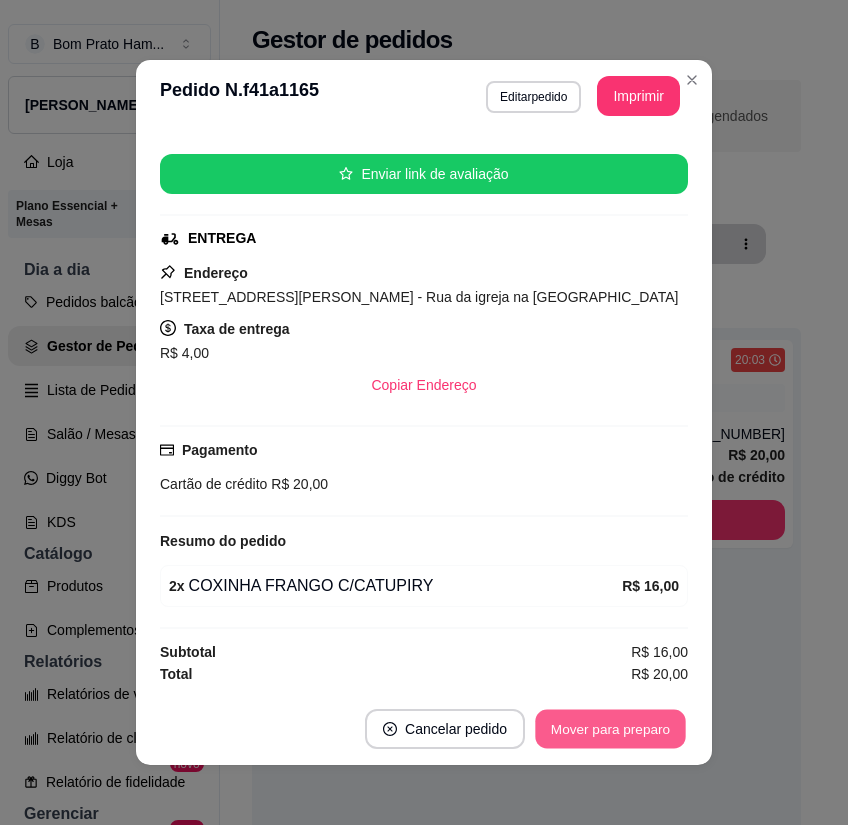 click on "Mover para preparo" at bounding box center [610, 729] 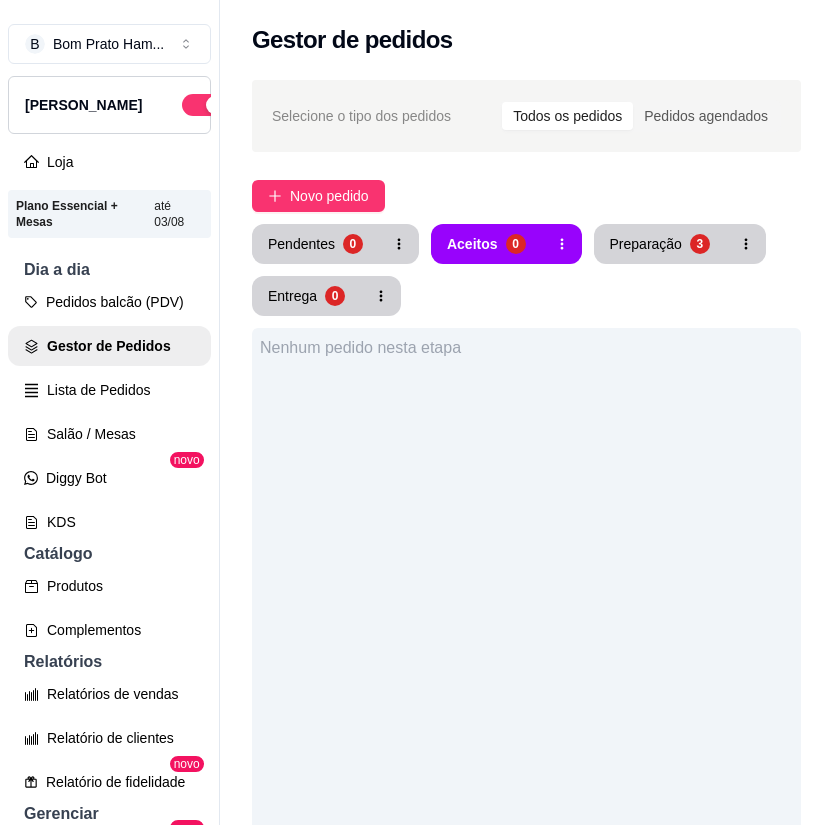 click on "Nenhum pedido nesta etapa" at bounding box center (526, 740) 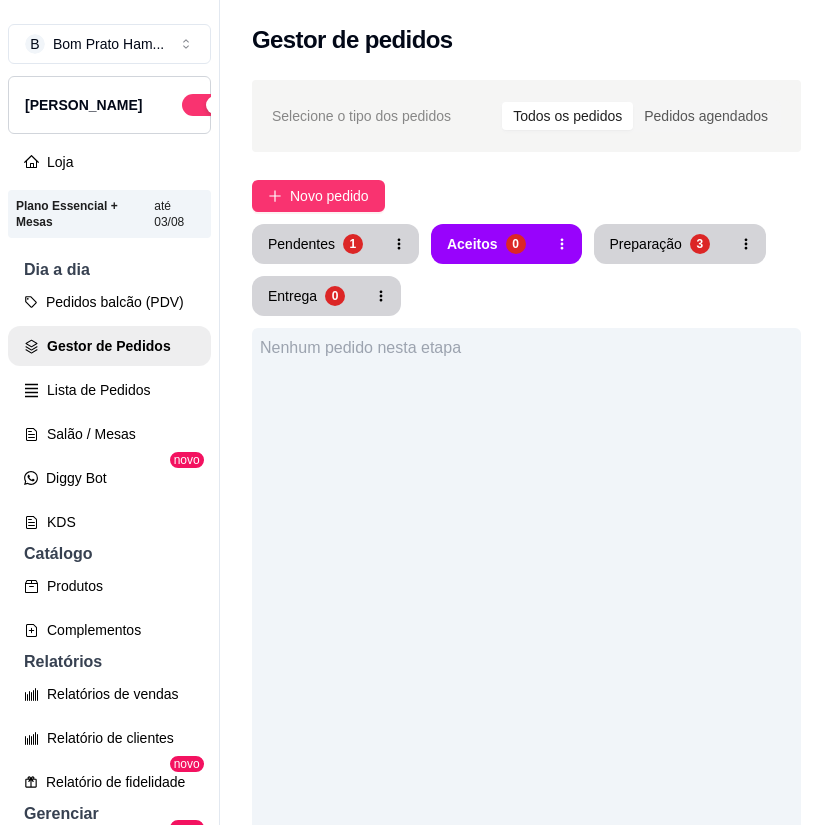 click on "Nenhum pedido nesta etapa" at bounding box center [526, 740] 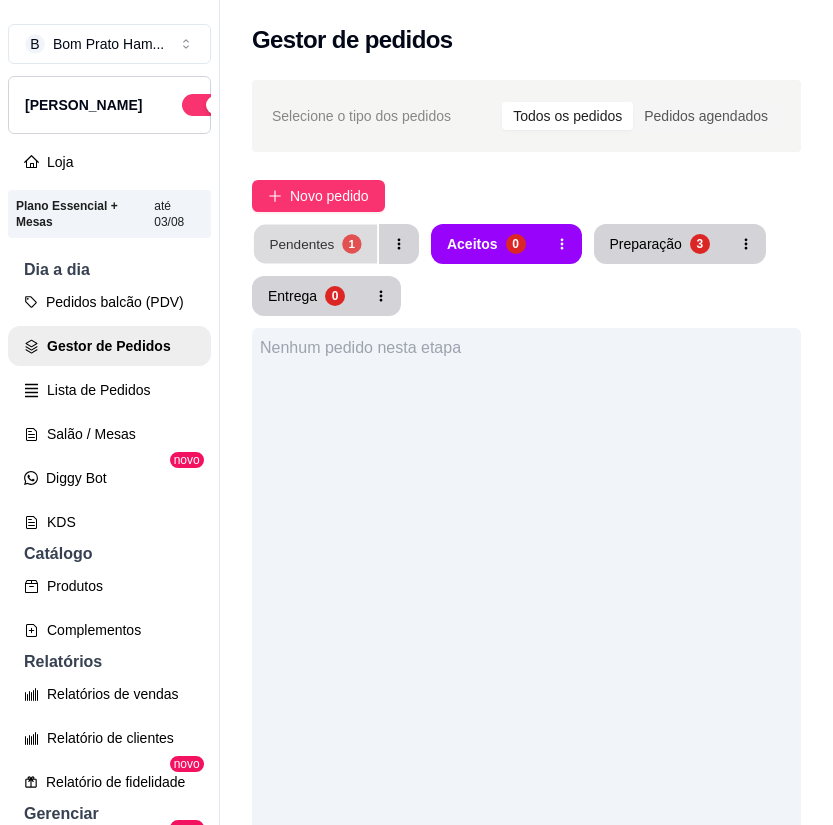 click on "Pendentes" at bounding box center [301, 243] 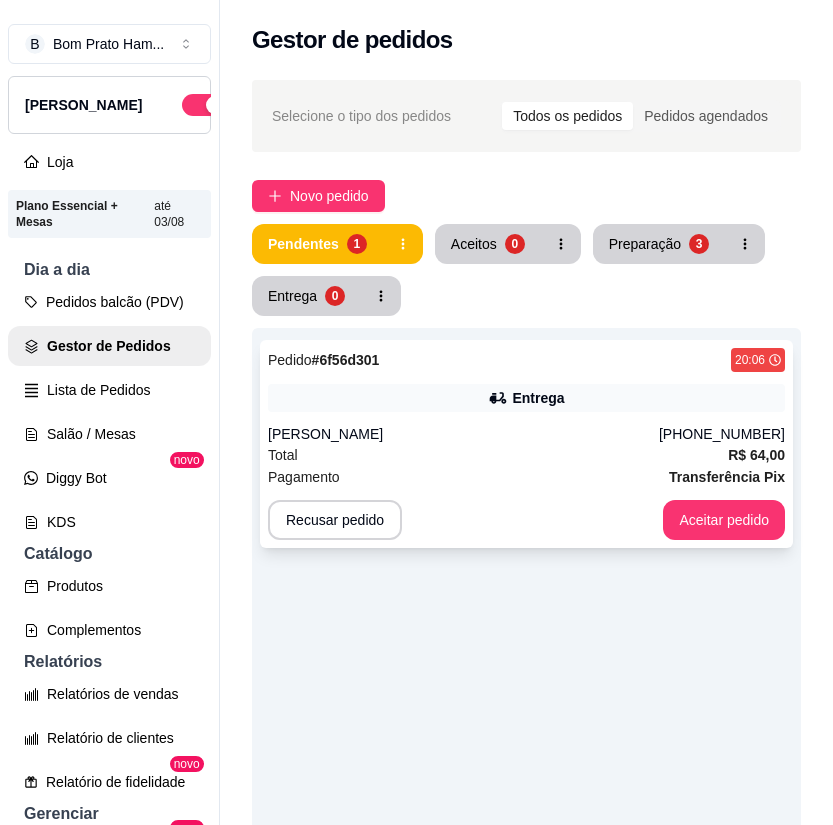 click on "[PERSON_NAME]" at bounding box center (463, 434) 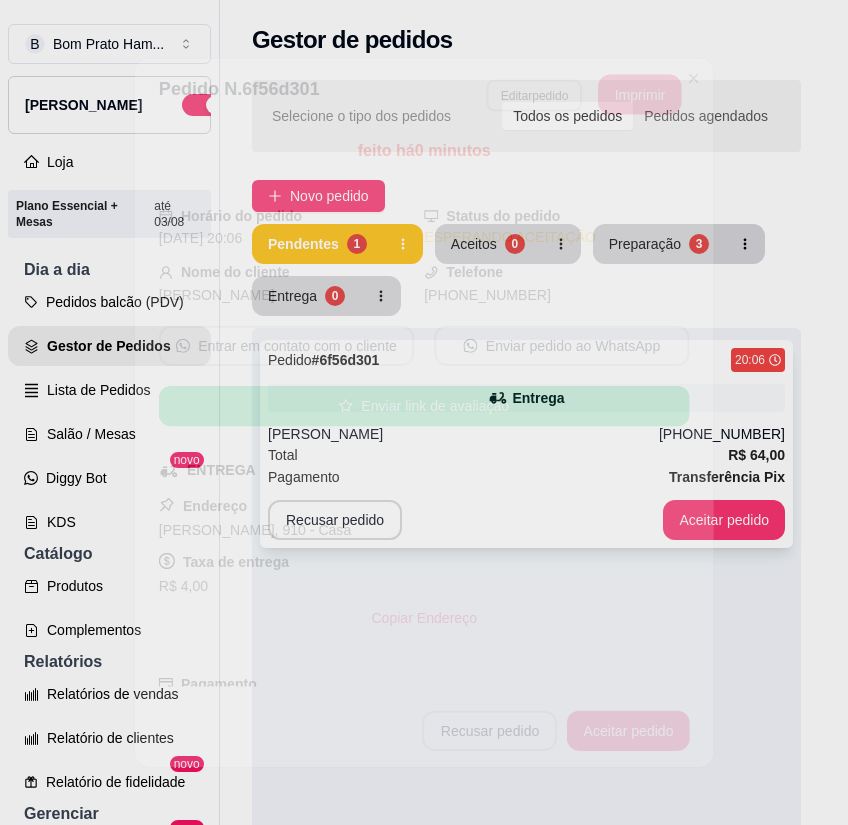 scroll, scrollTop: 408, scrollLeft: 0, axis: vertical 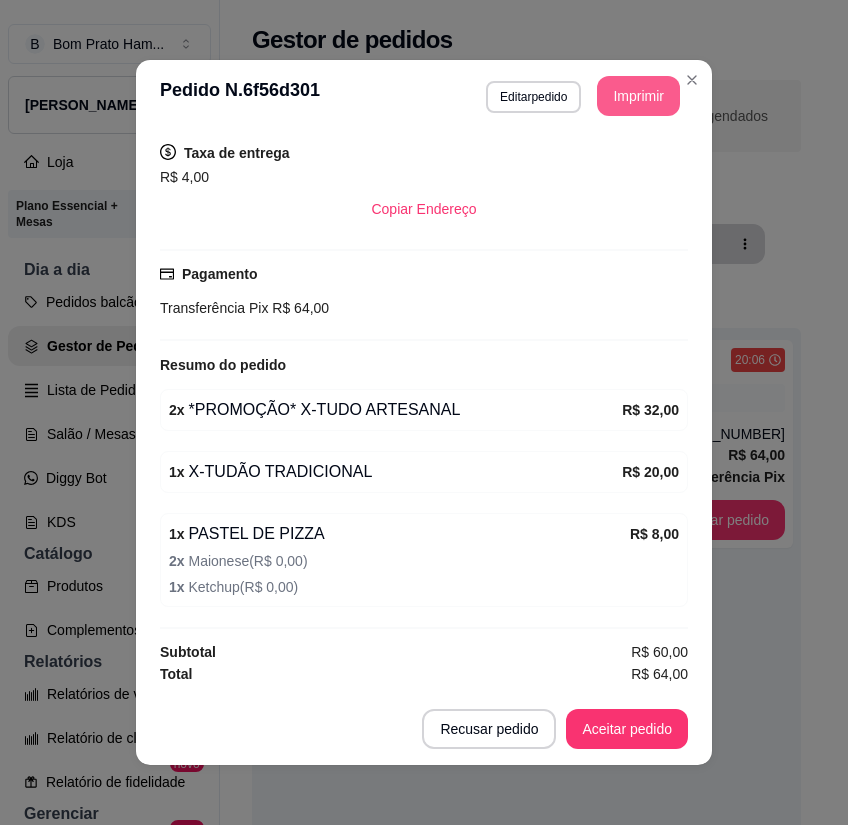 click on "Imprimir" at bounding box center (638, 96) 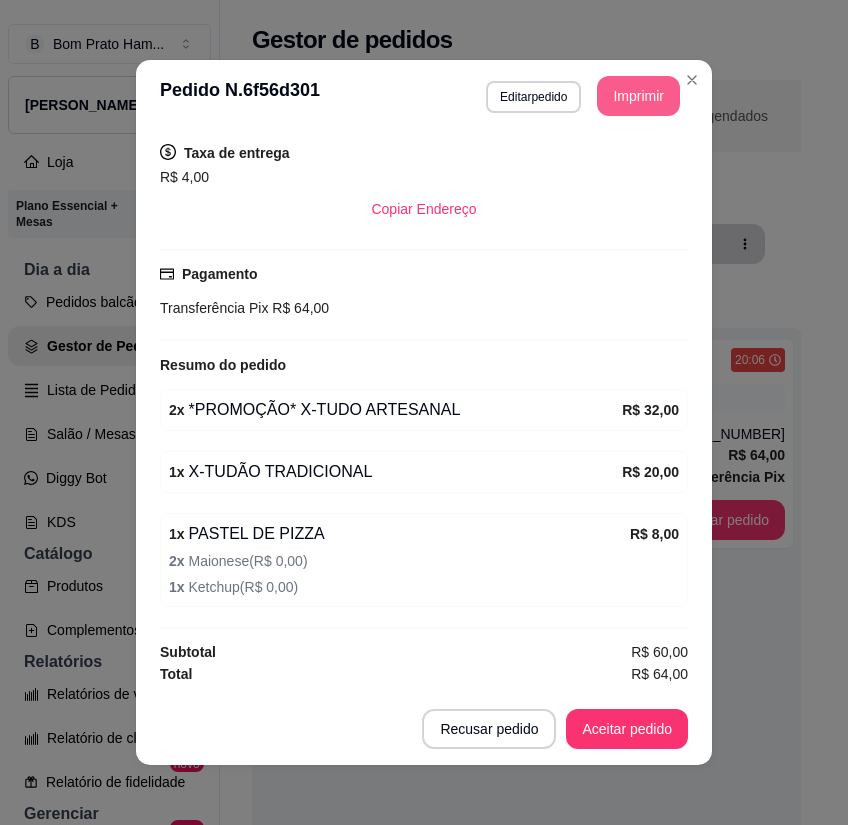 scroll, scrollTop: 0, scrollLeft: 0, axis: both 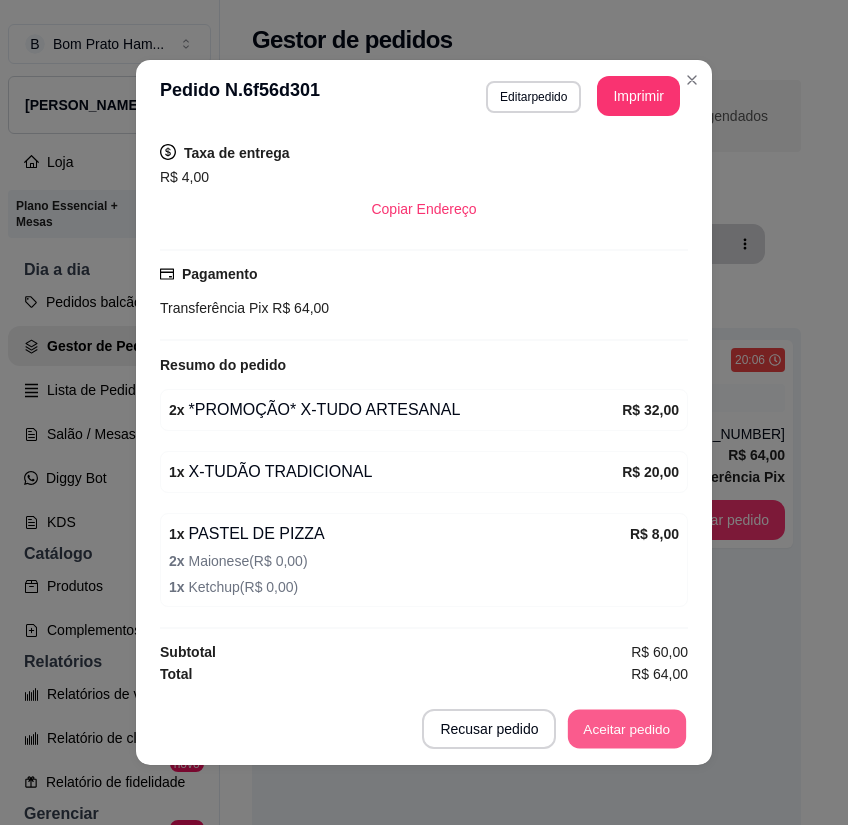 click on "Aceitar pedido" at bounding box center (627, 729) 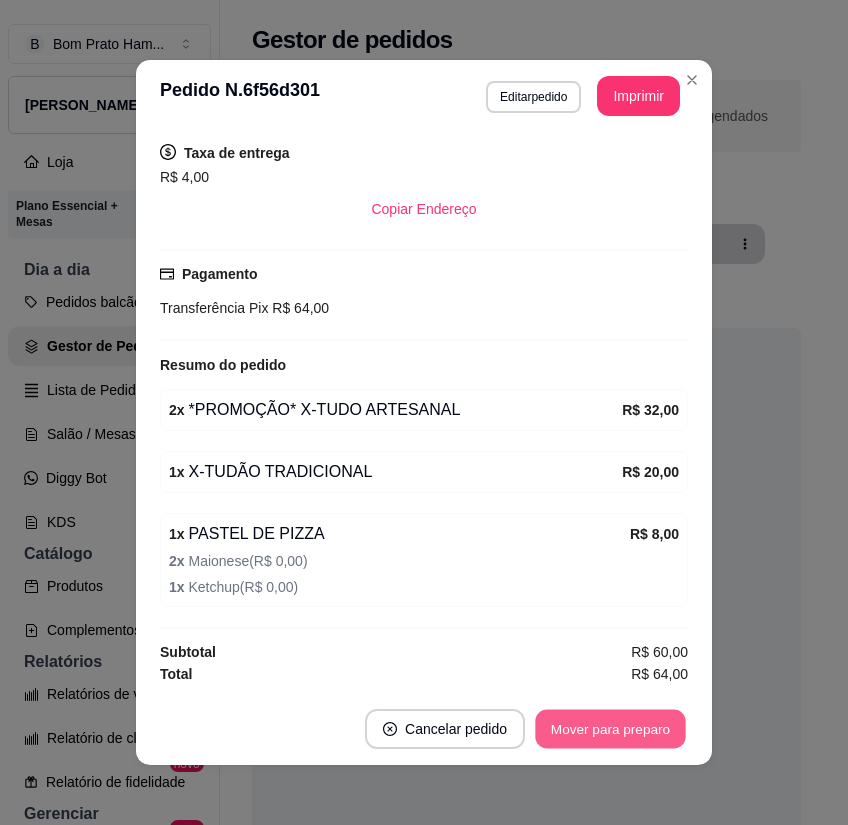 click on "Mover para preparo" at bounding box center [610, 729] 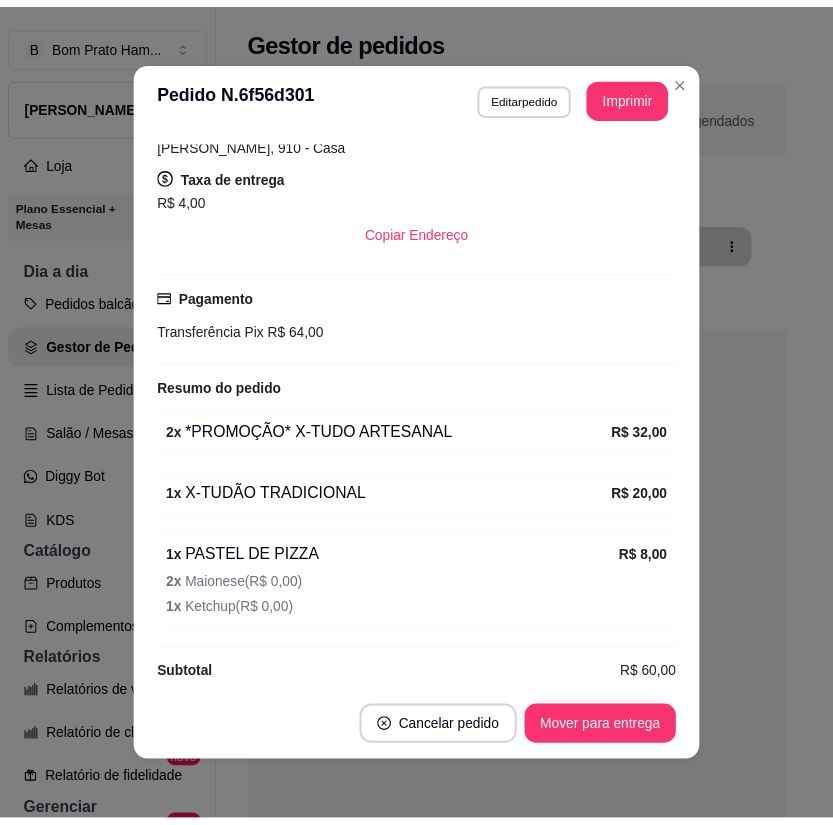 scroll, scrollTop: 408, scrollLeft: 0, axis: vertical 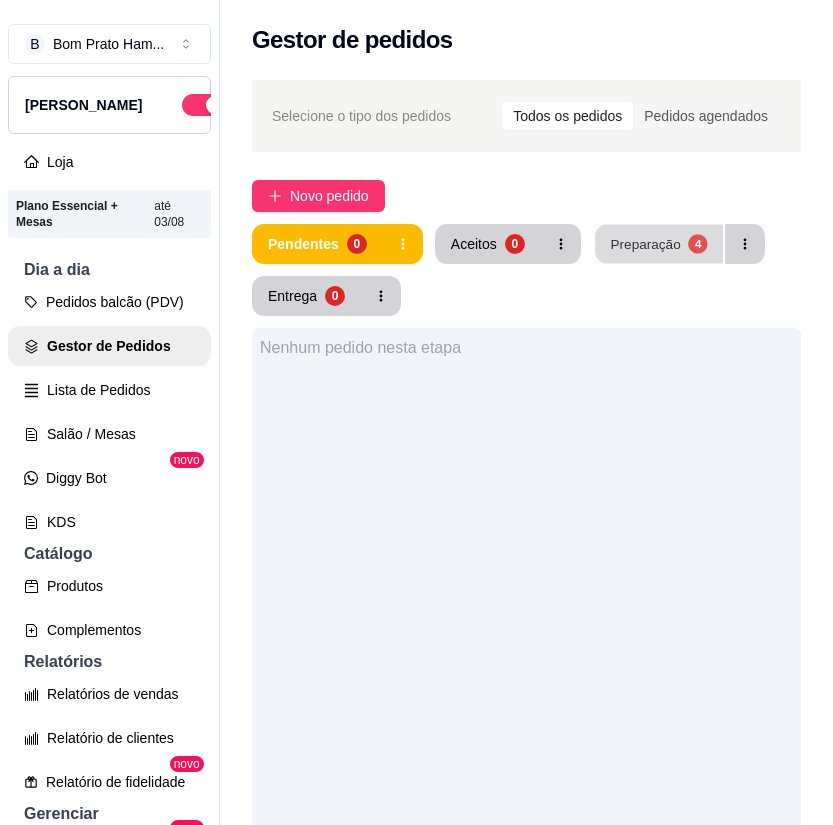 click on "Preparação" at bounding box center (645, 243) 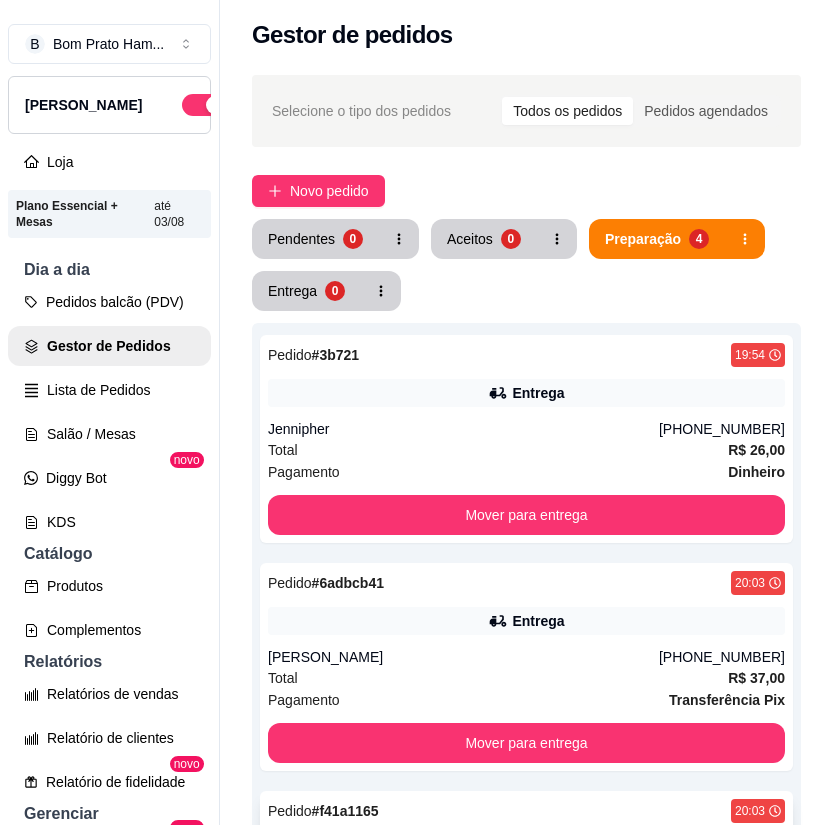 scroll, scrollTop: 0, scrollLeft: 0, axis: both 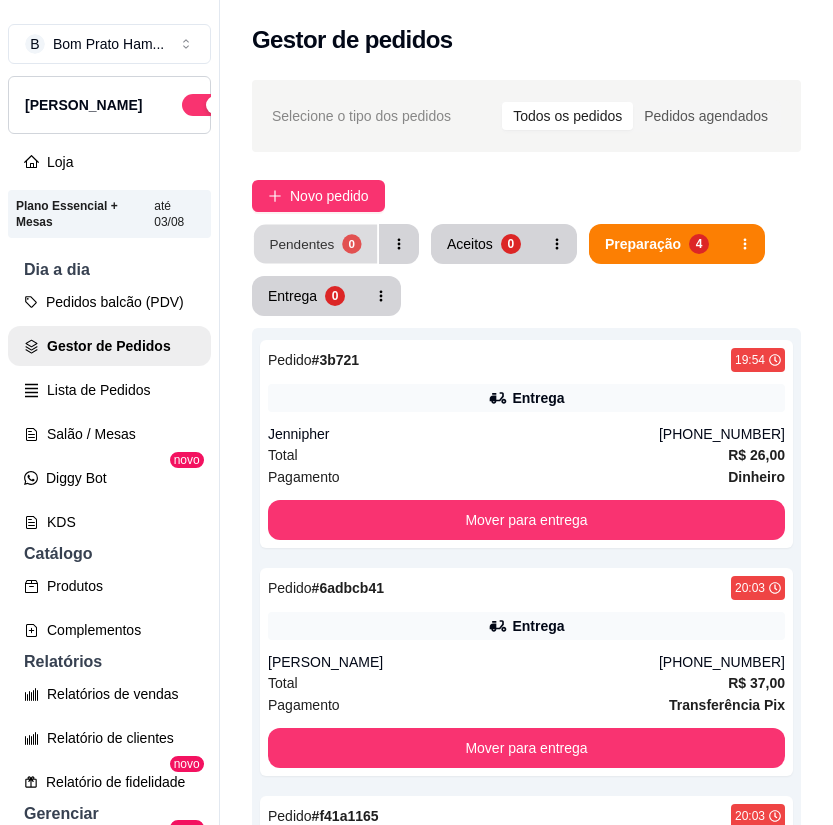 click on "Pendentes" at bounding box center [301, 243] 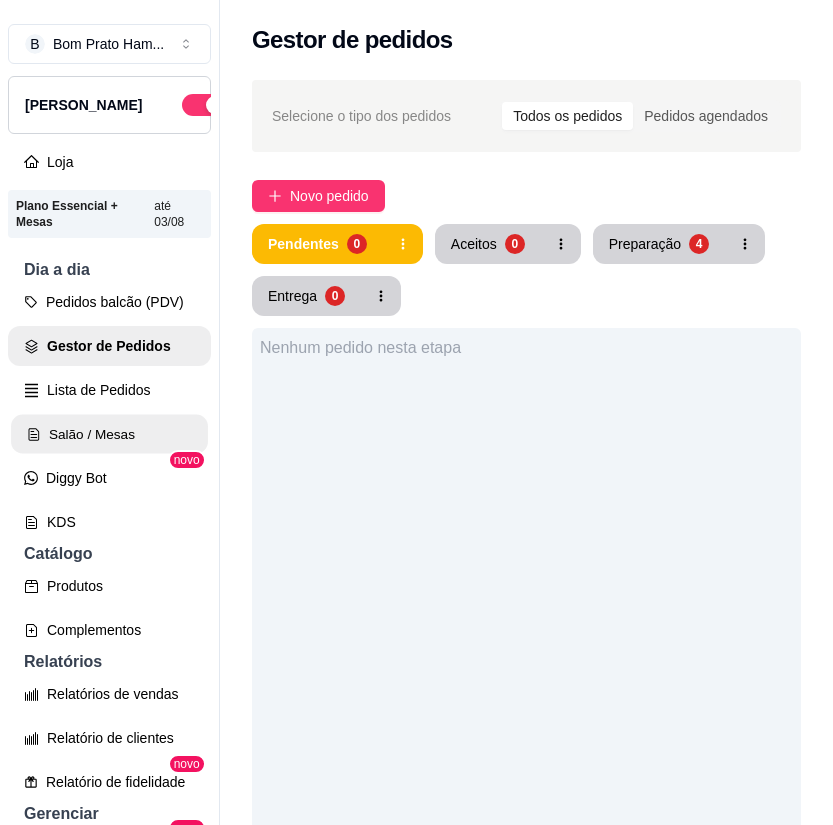 click on "Salão / Mesas" at bounding box center [109, 434] 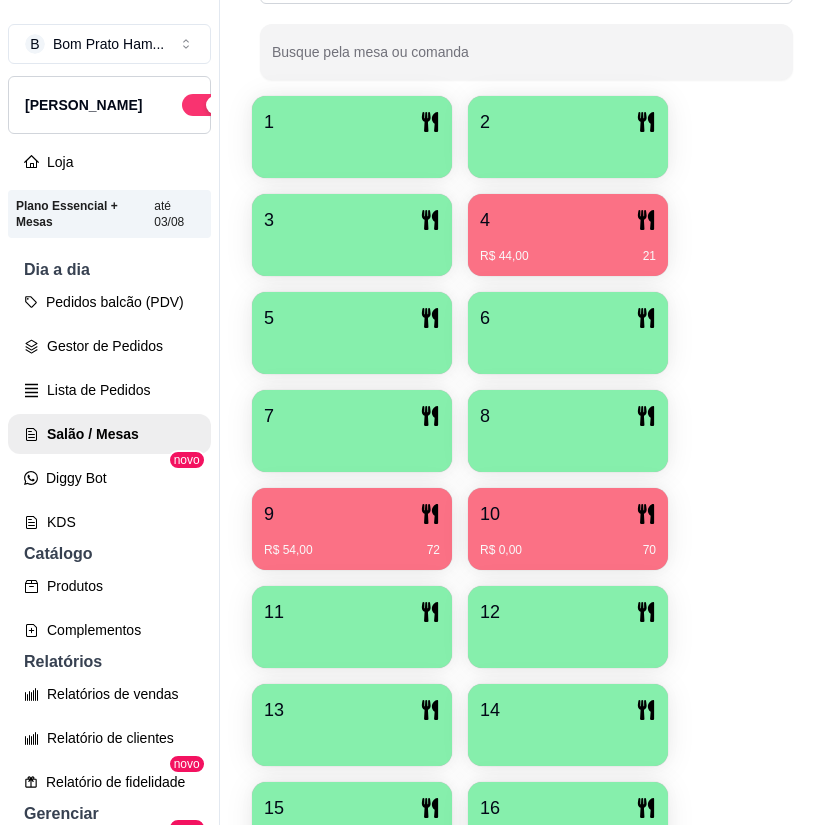 scroll, scrollTop: 500, scrollLeft: 0, axis: vertical 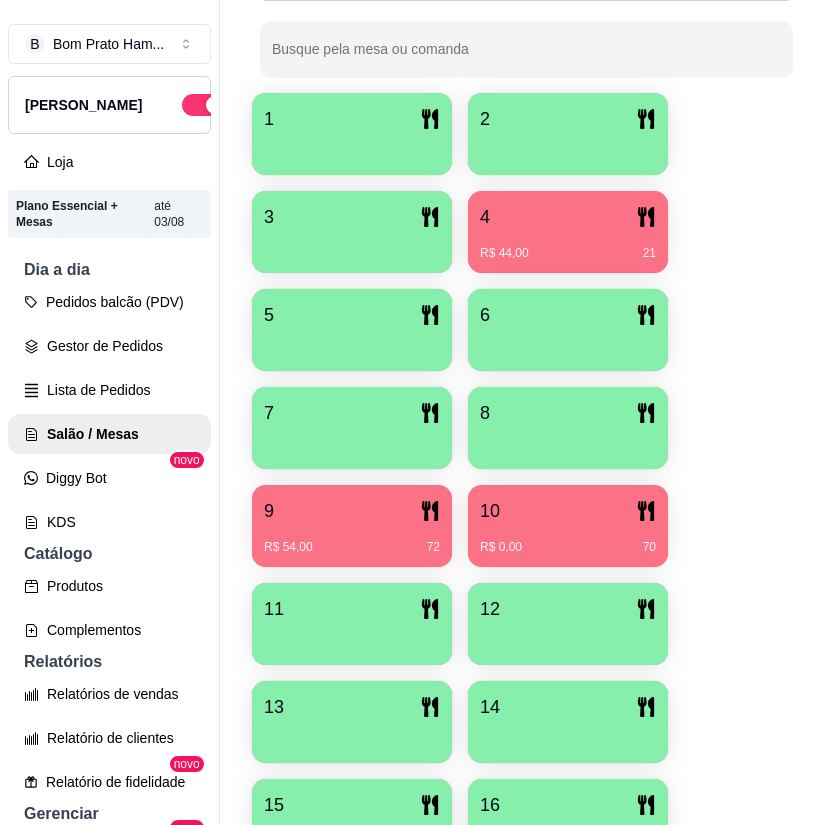click on "R$ 54,00 72" at bounding box center (352, 540) 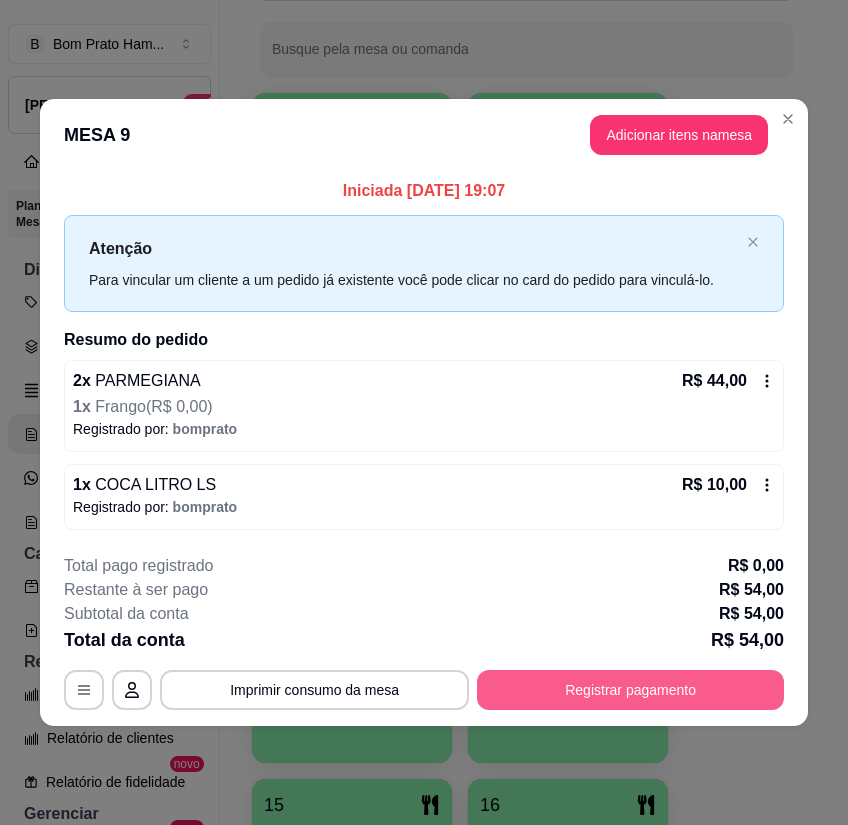 click on "Registrar pagamento" at bounding box center [630, 690] 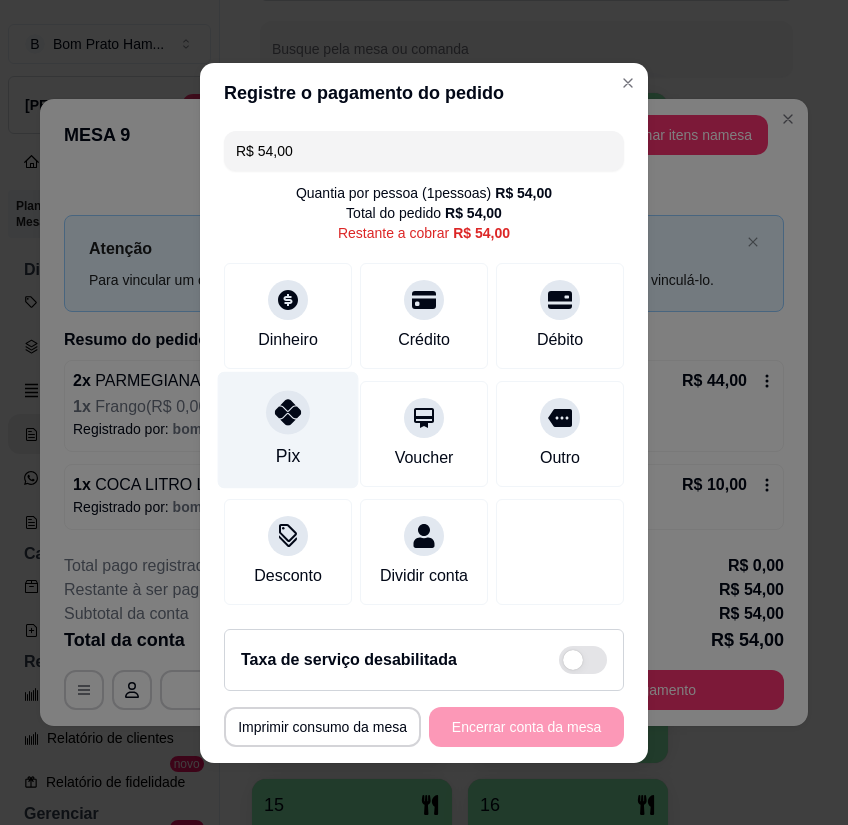 click at bounding box center [288, 412] 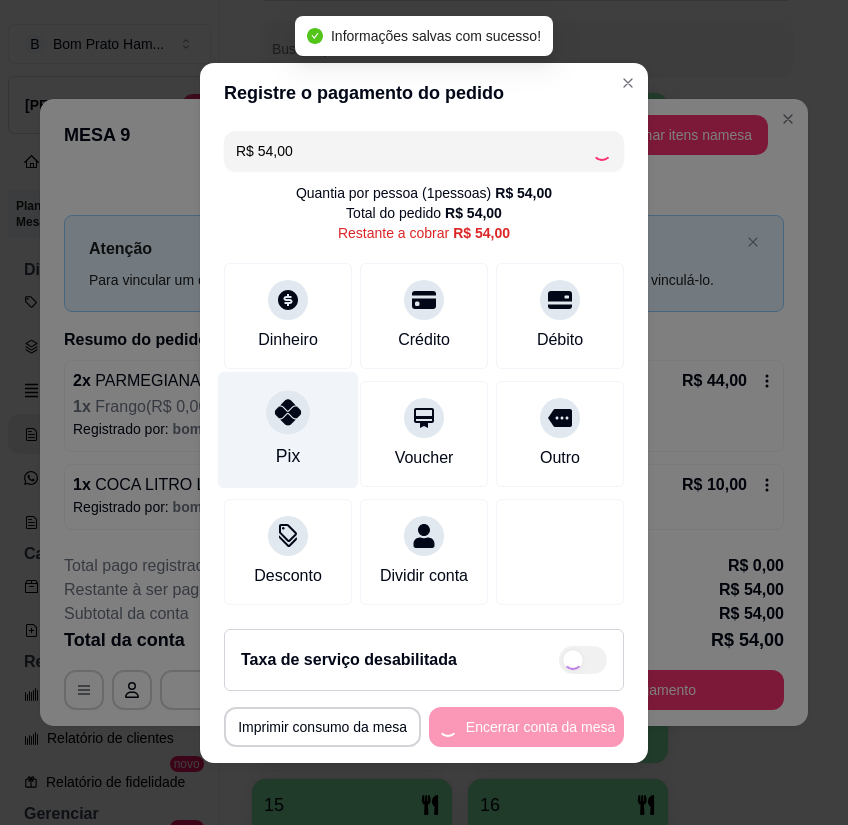 type on "R$ 0,00" 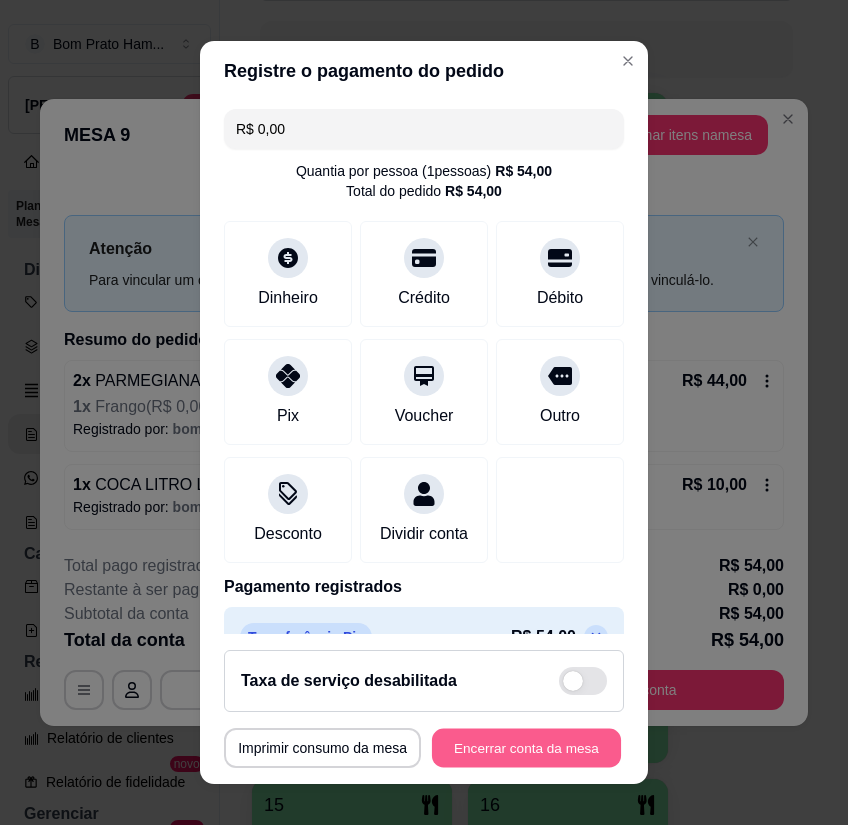 click on "Encerrar conta da mesa" at bounding box center [526, 747] 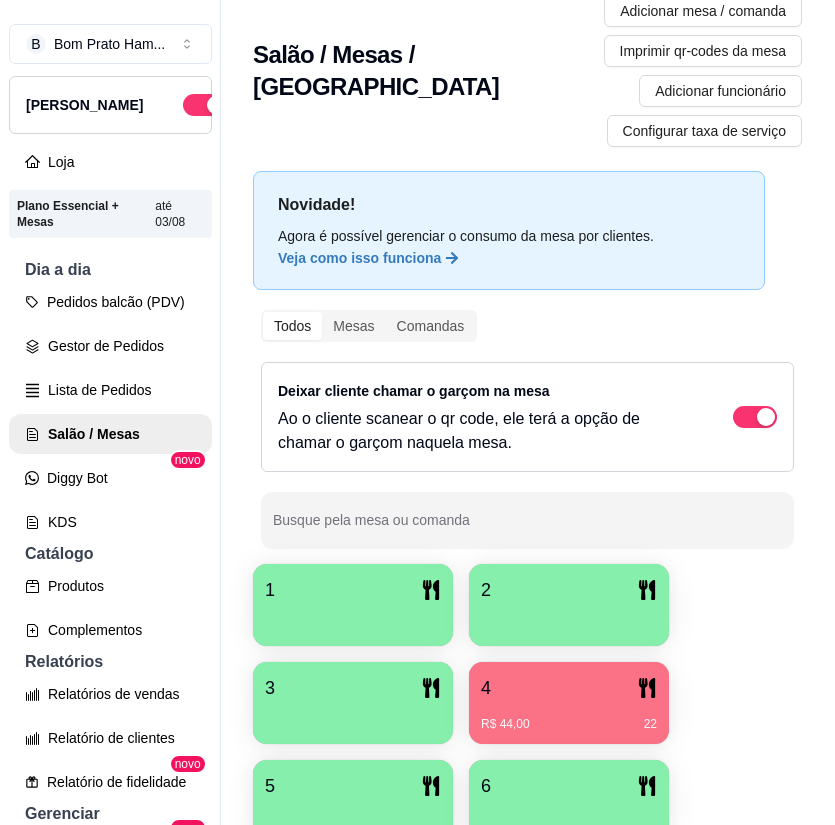 scroll, scrollTop: 0, scrollLeft: 0, axis: both 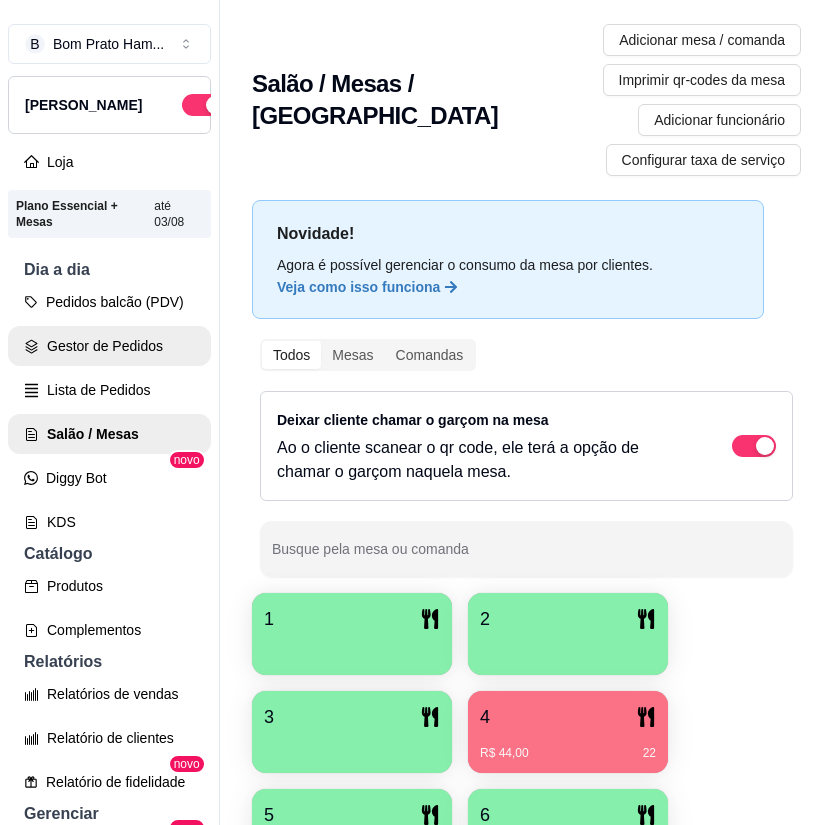 click on "Gestor de Pedidos" at bounding box center [109, 346] 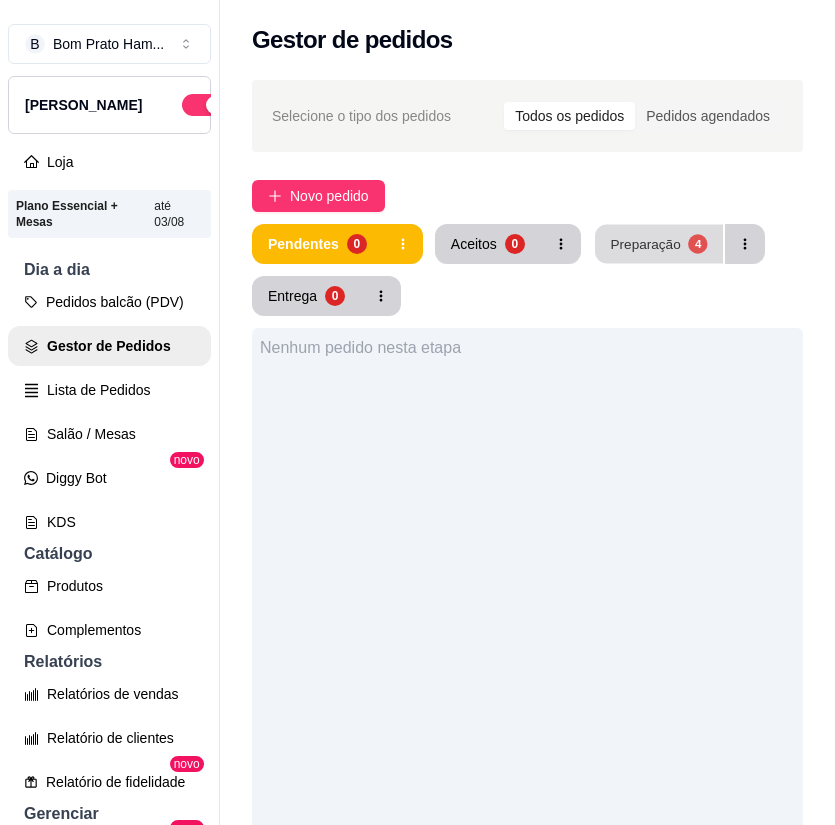 click on "Preparação 4" at bounding box center [659, 244] 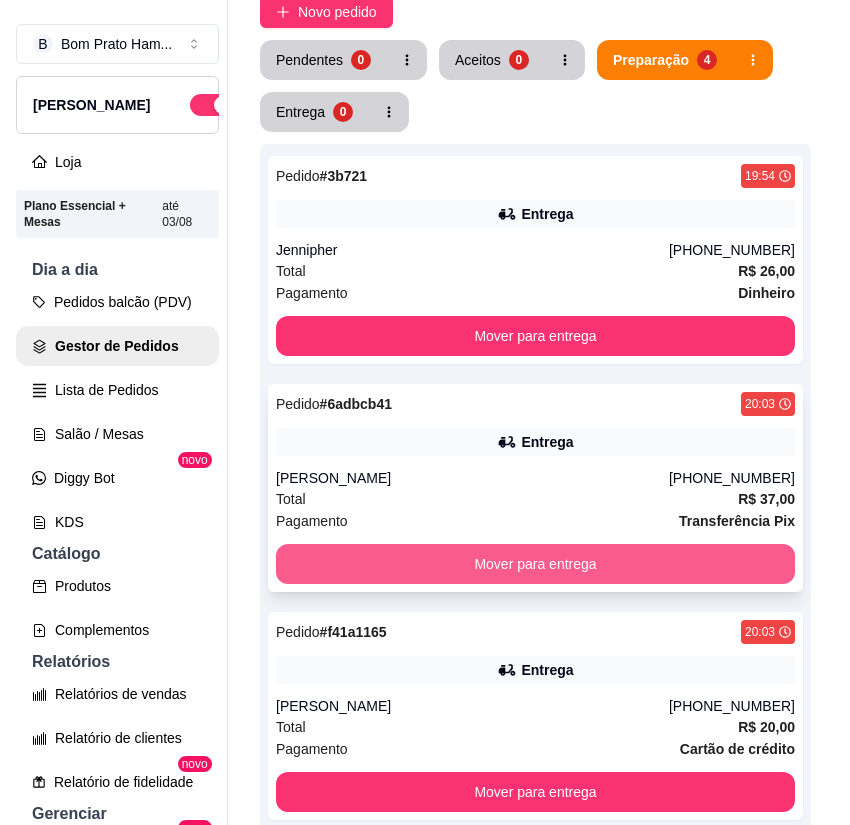 scroll, scrollTop: 0, scrollLeft: 0, axis: both 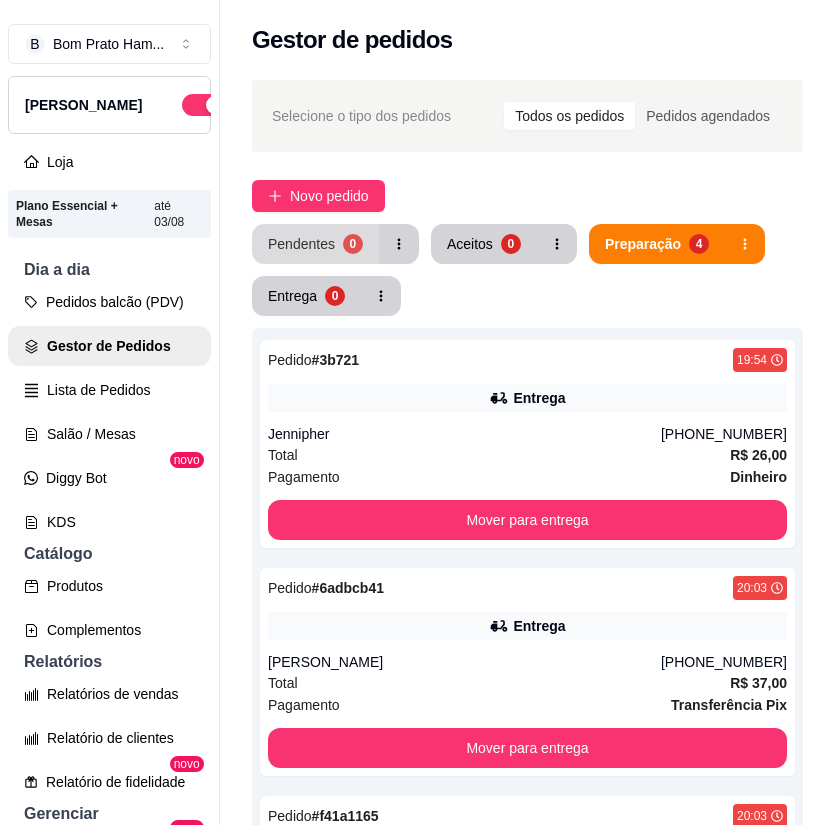 click on "Pendentes 0" at bounding box center (315, 244) 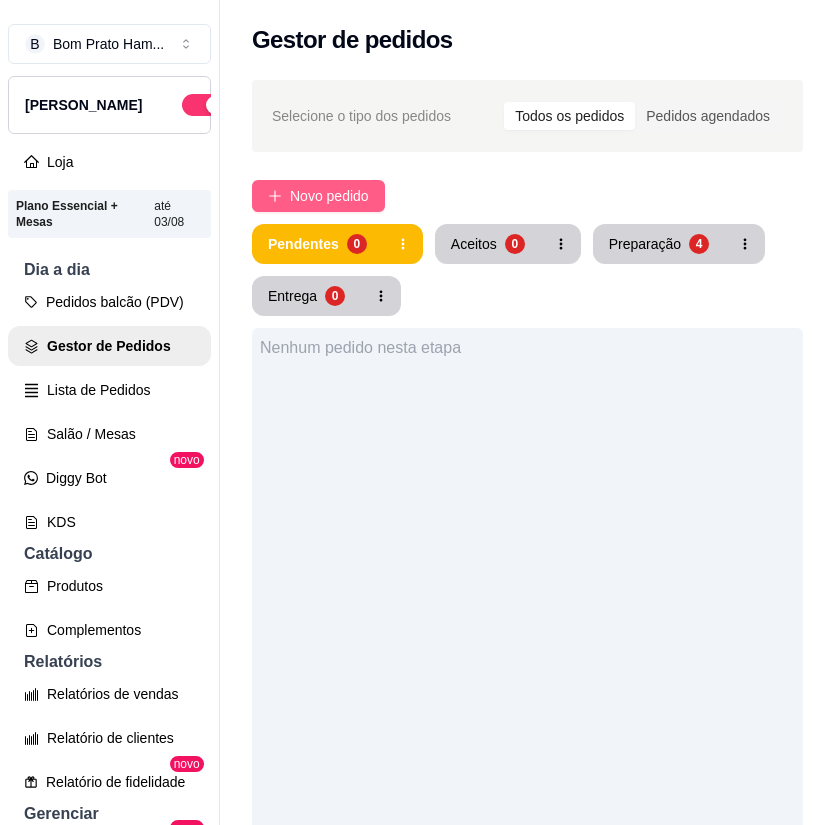 click on "Novo pedido" at bounding box center [318, 196] 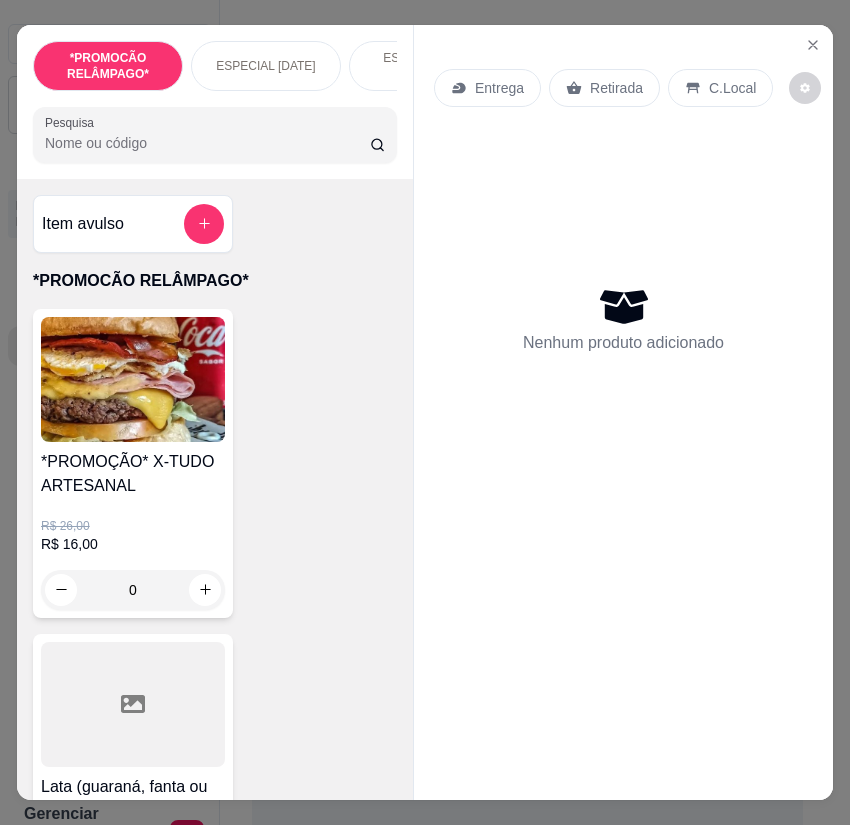 click on "Pesquisa" at bounding box center [207, 143] 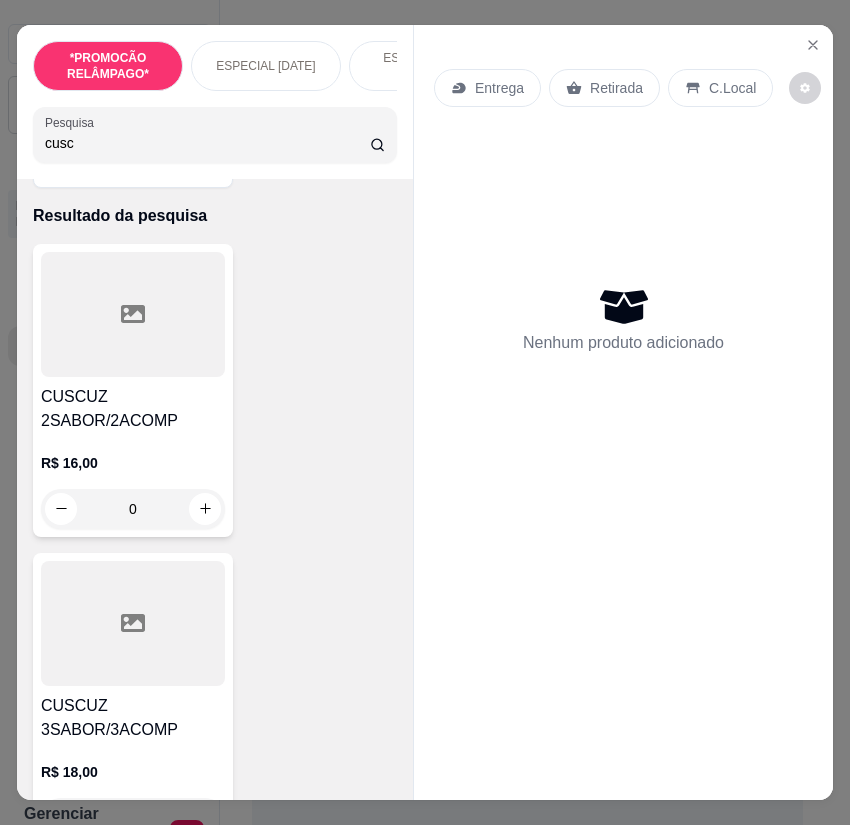 scroll, scrollTop: 100, scrollLeft: 0, axis: vertical 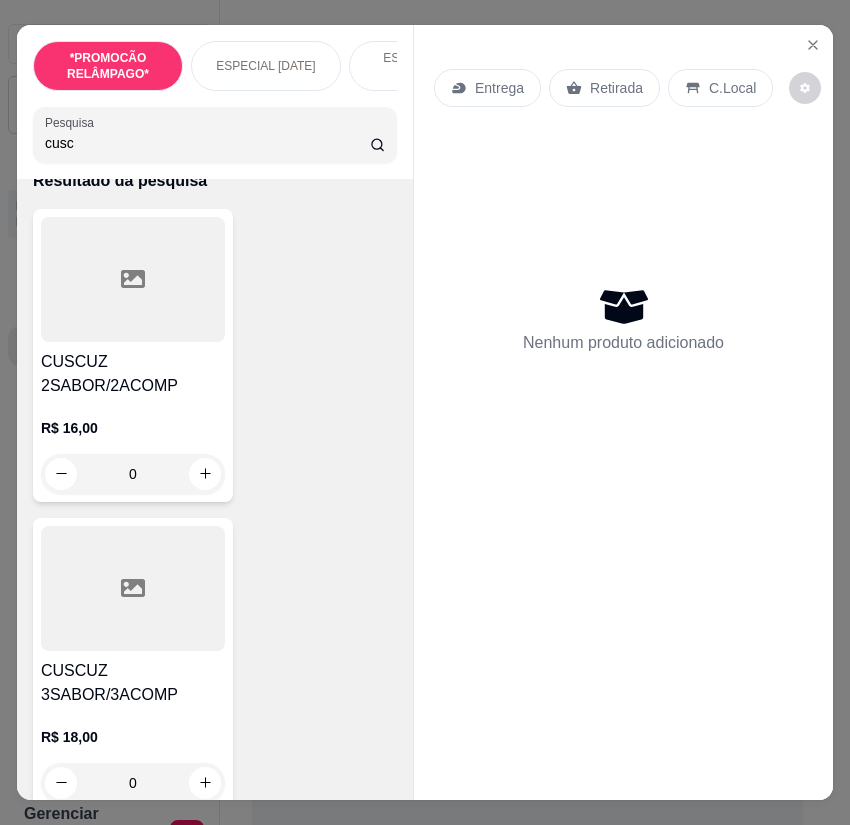 type on "cusc" 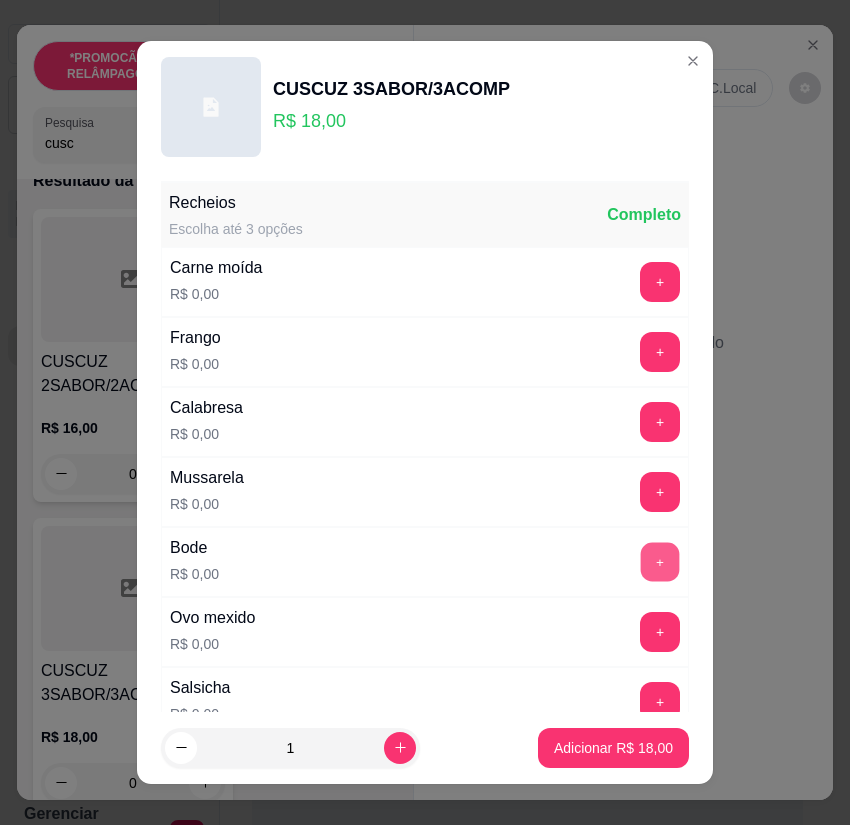 click on "+" at bounding box center (660, 562) 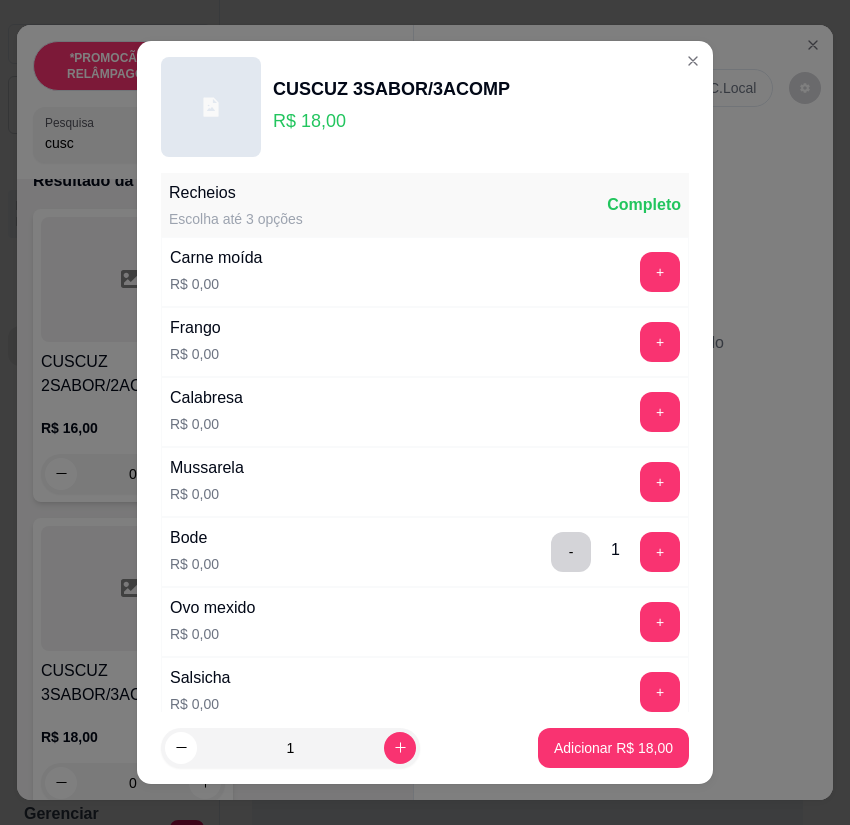 scroll, scrollTop: 0, scrollLeft: 0, axis: both 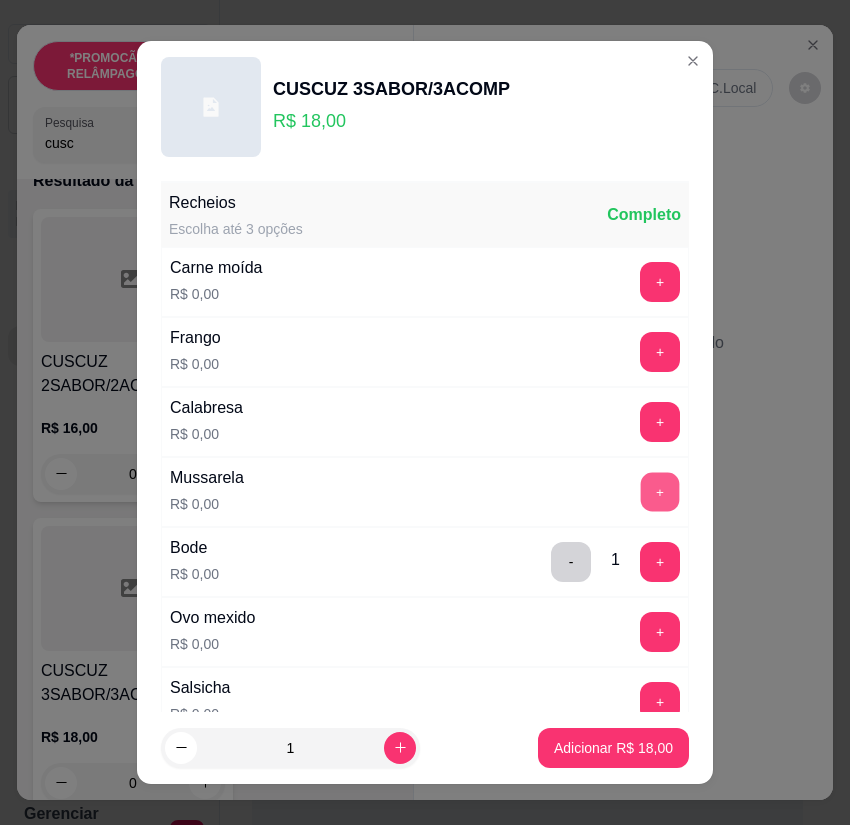 click on "+" at bounding box center (660, 492) 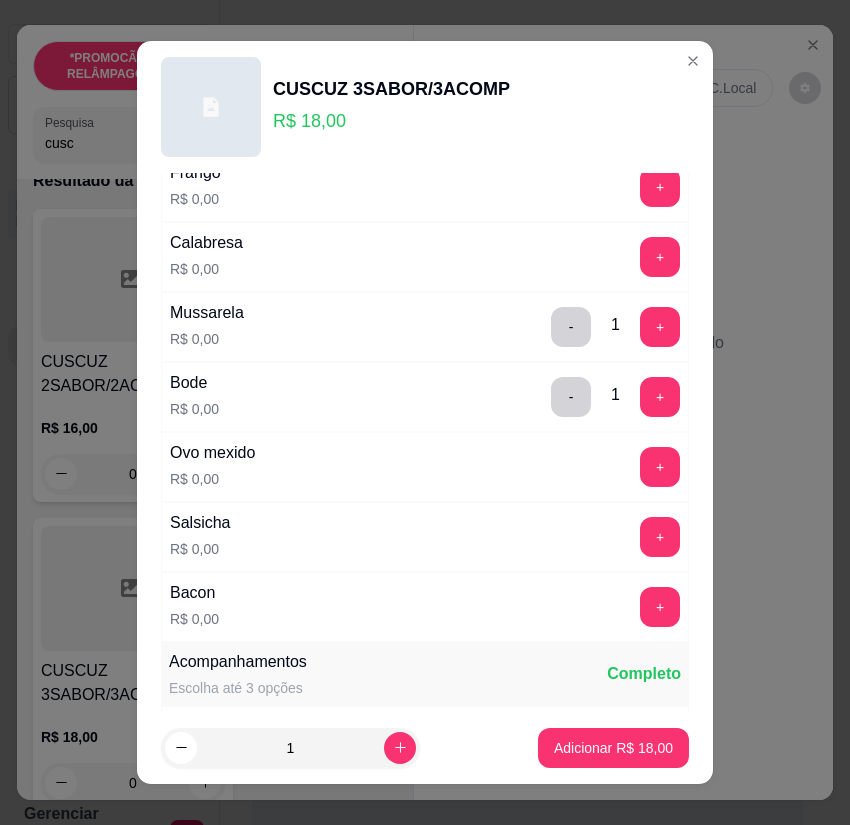 scroll, scrollTop: 200, scrollLeft: 0, axis: vertical 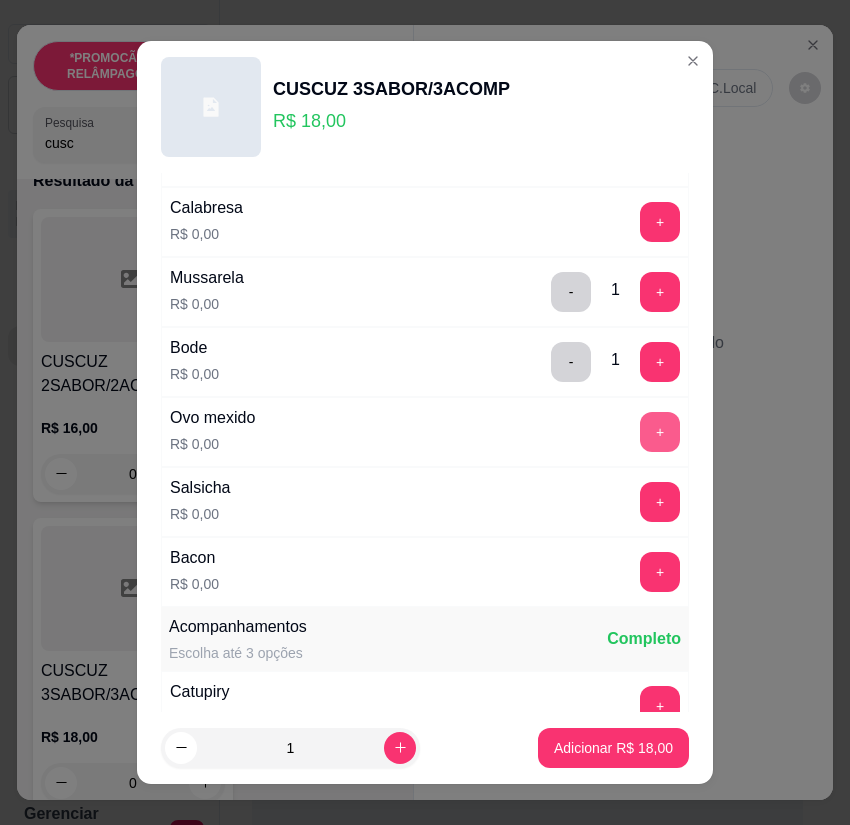 click on "+" at bounding box center (660, 432) 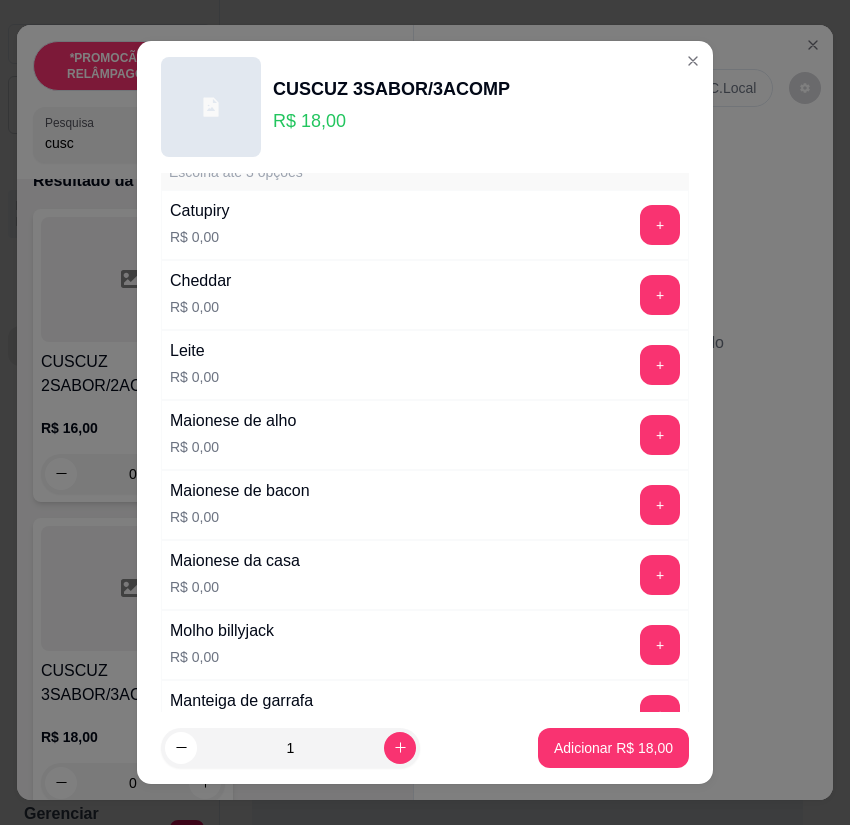scroll, scrollTop: 700, scrollLeft: 0, axis: vertical 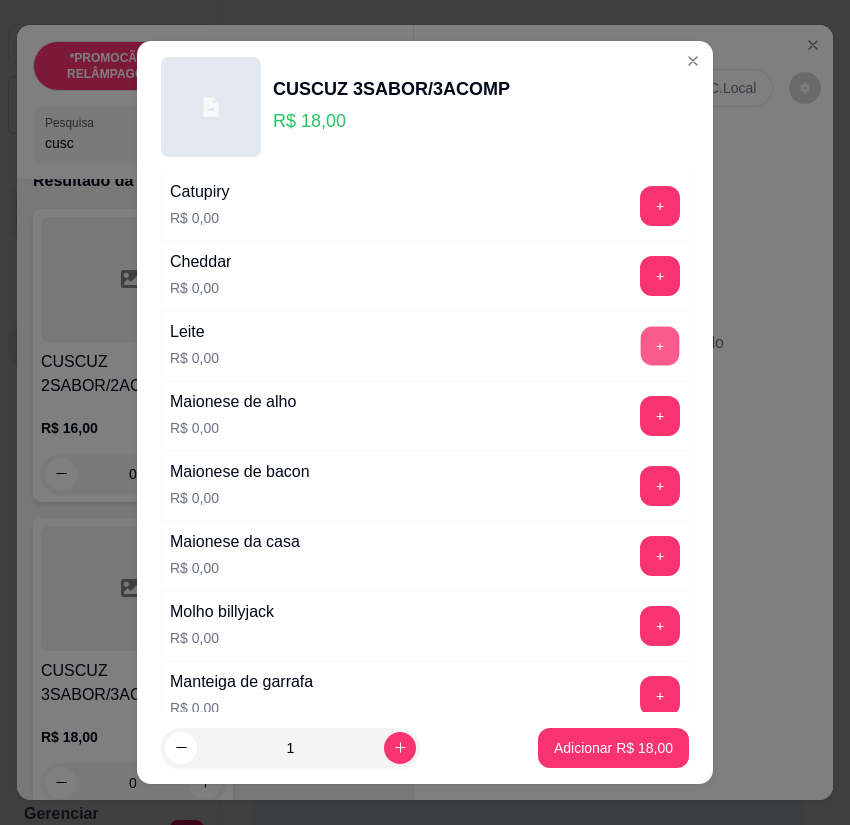 click on "+" at bounding box center (660, 346) 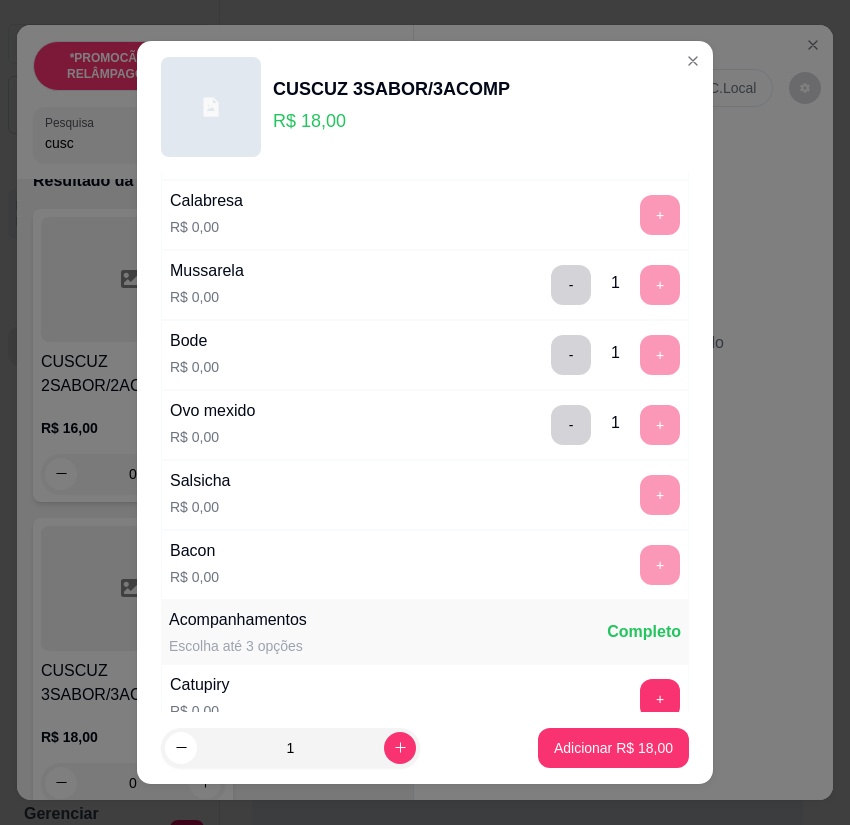 scroll, scrollTop: 100, scrollLeft: 0, axis: vertical 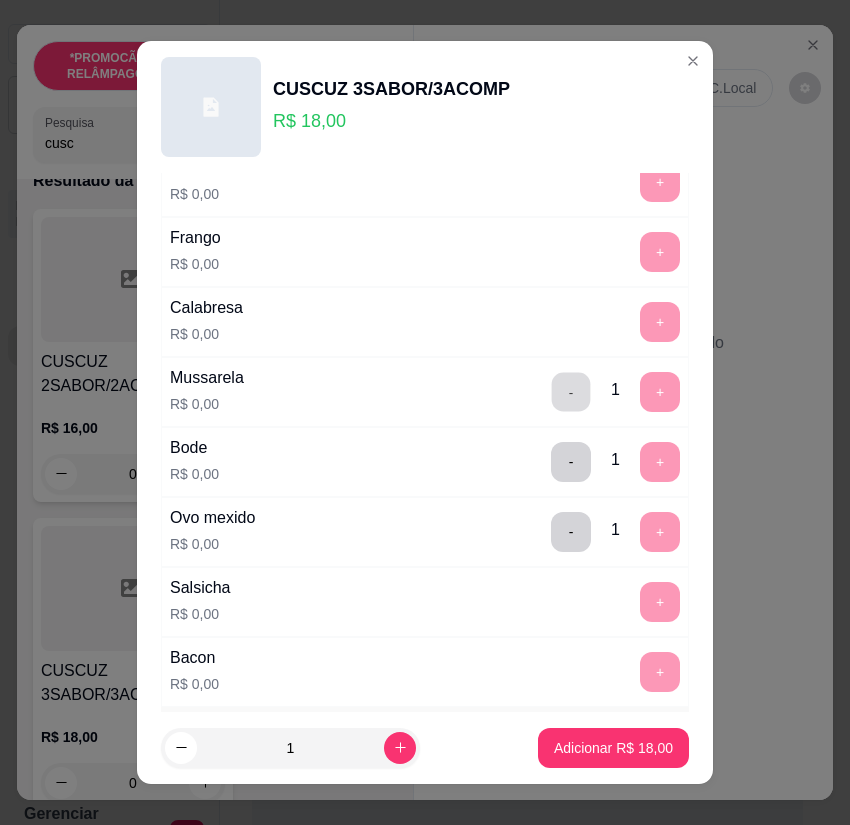 click on "-" at bounding box center (571, 392) 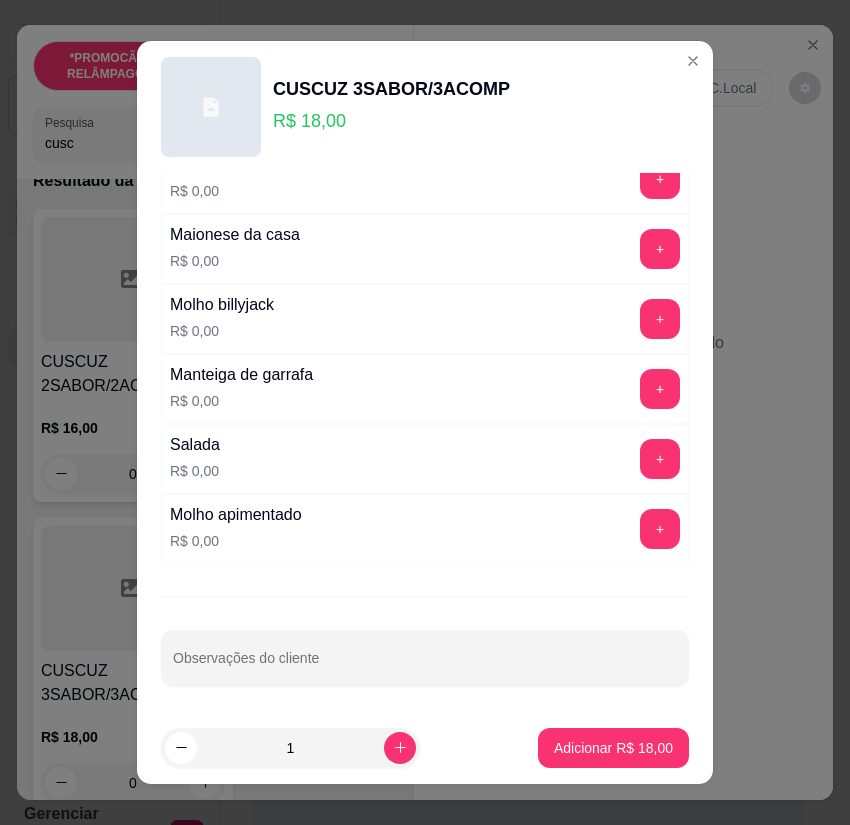 scroll, scrollTop: 1009, scrollLeft: 0, axis: vertical 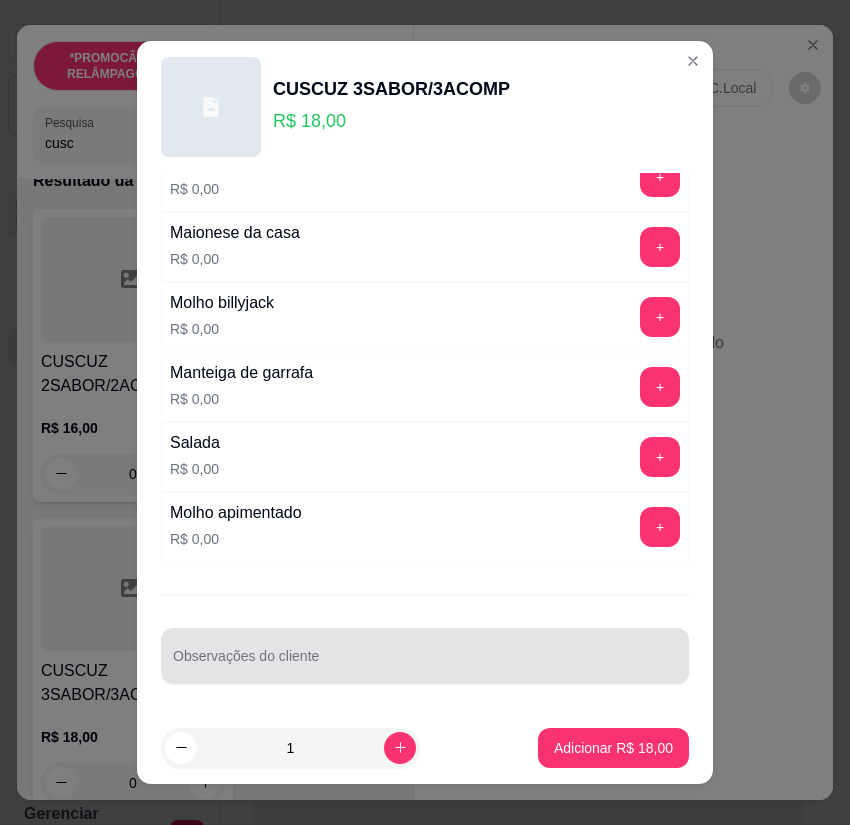 click at bounding box center [425, 656] 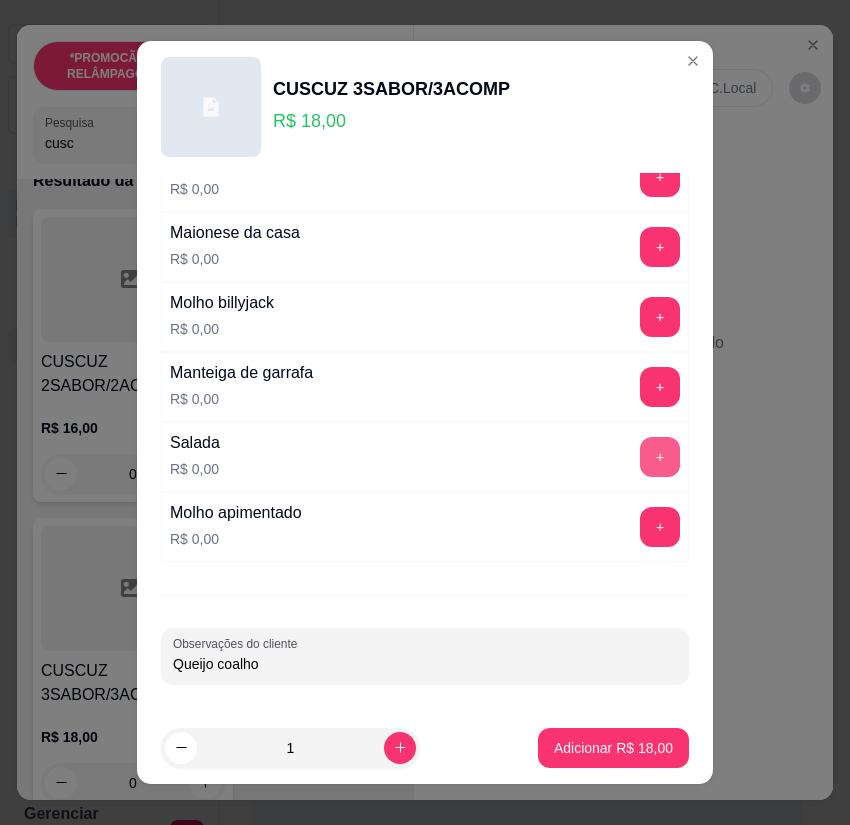 type on "Queijo coalho" 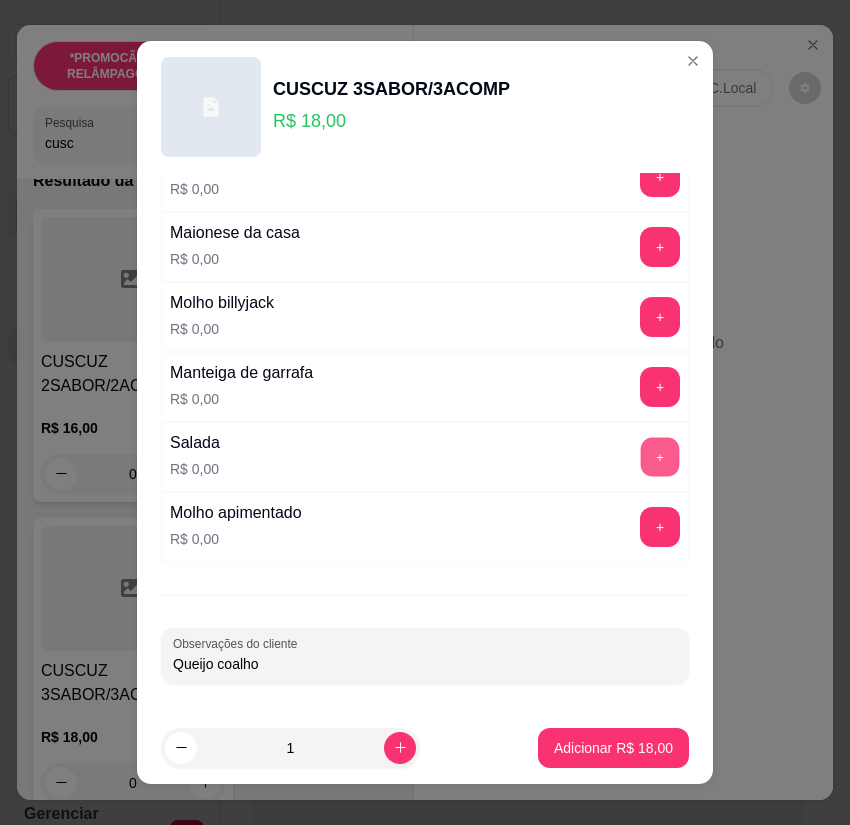 click on "+" at bounding box center (660, 457) 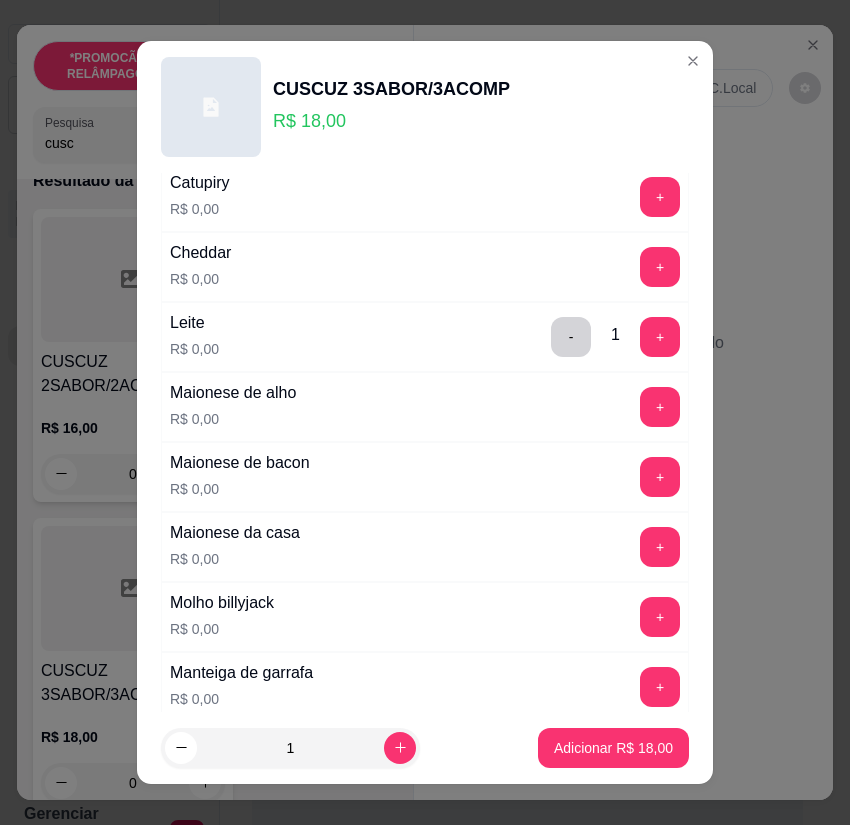 scroll, scrollTop: 909, scrollLeft: 0, axis: vertical 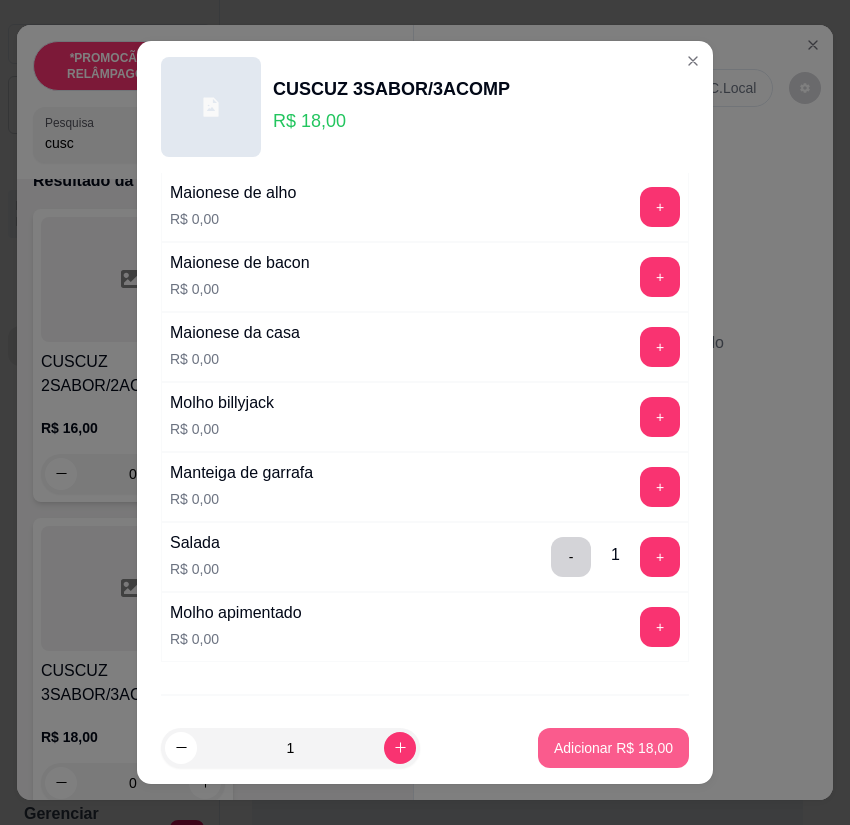 click on "Adicionar   R$ 18,00" at bounding box center [613, 748] 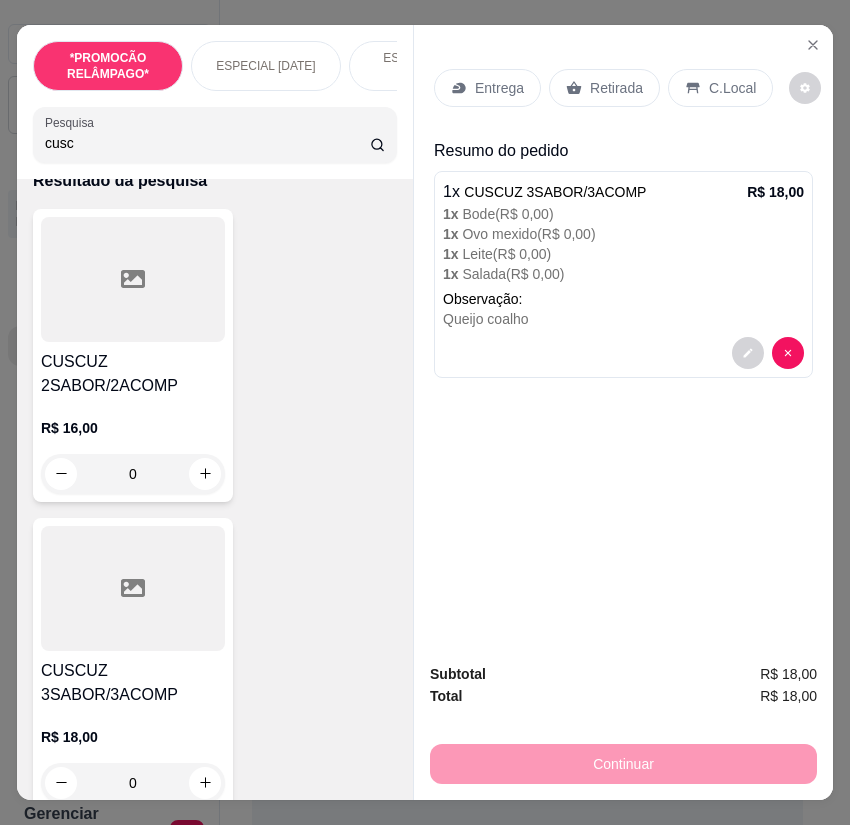 click on "Retirada" at bounding box center (616, 88) 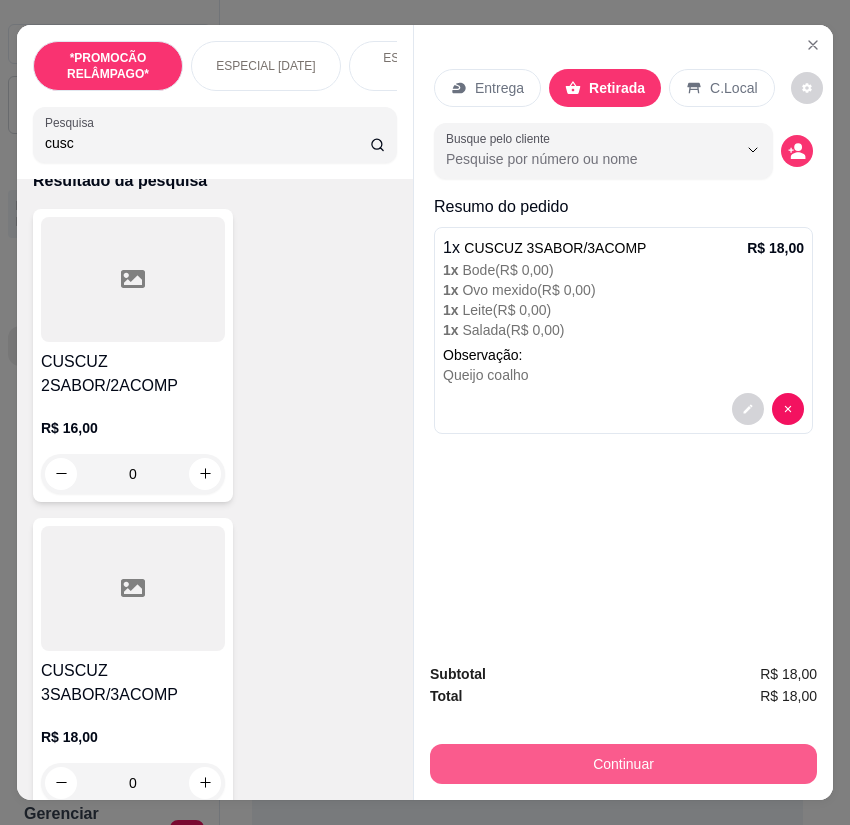 click on "Continuar" at bounding box center (623, 764) 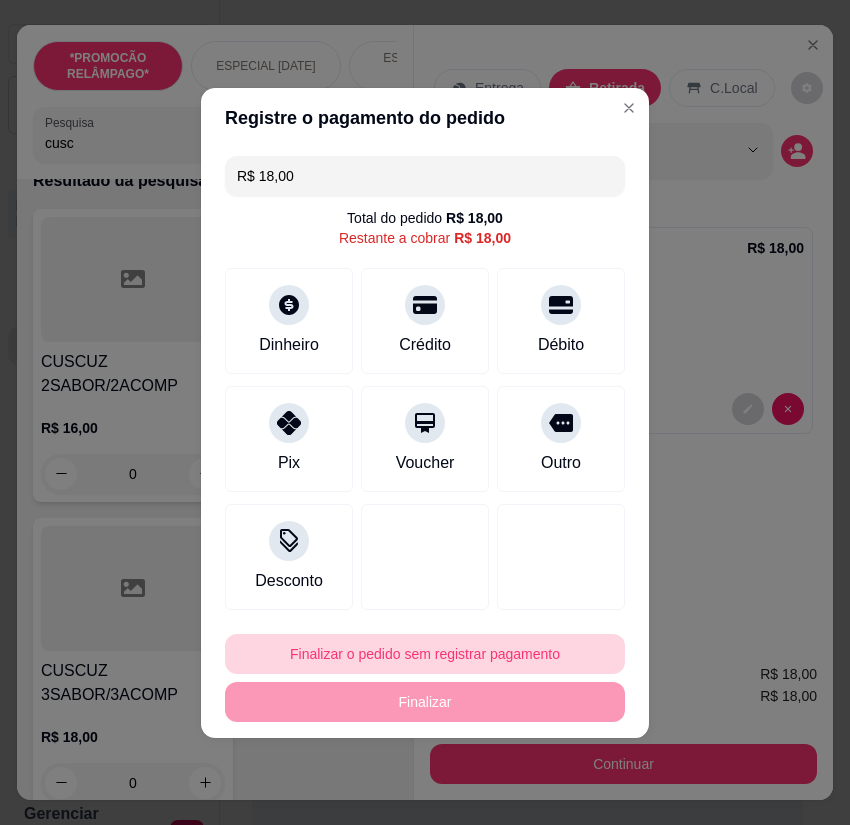 click on "Finalizar o pedido sem registrar pagamento" at bounding box center [425, 654] 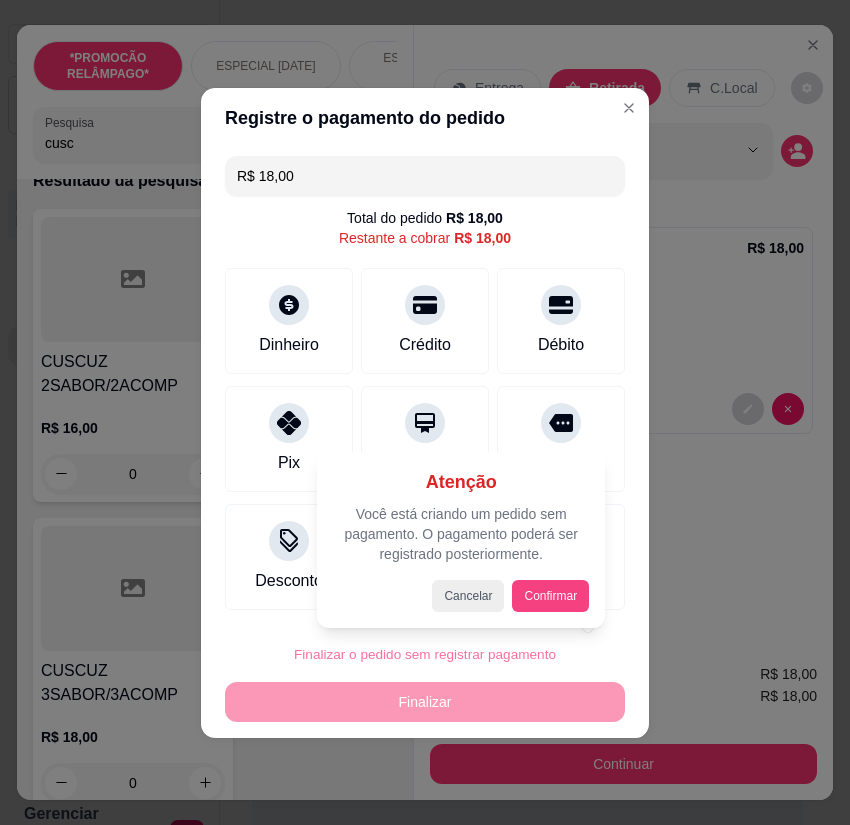click on "Confirmar" at bounding box center (550, 596) 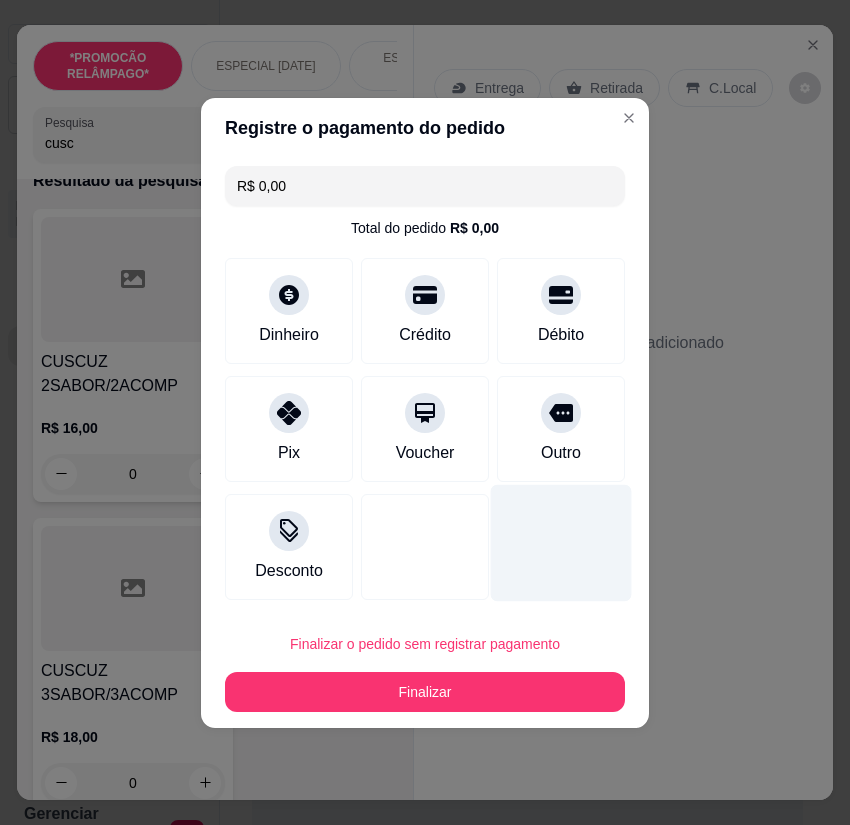 type on "R$ 0,00" 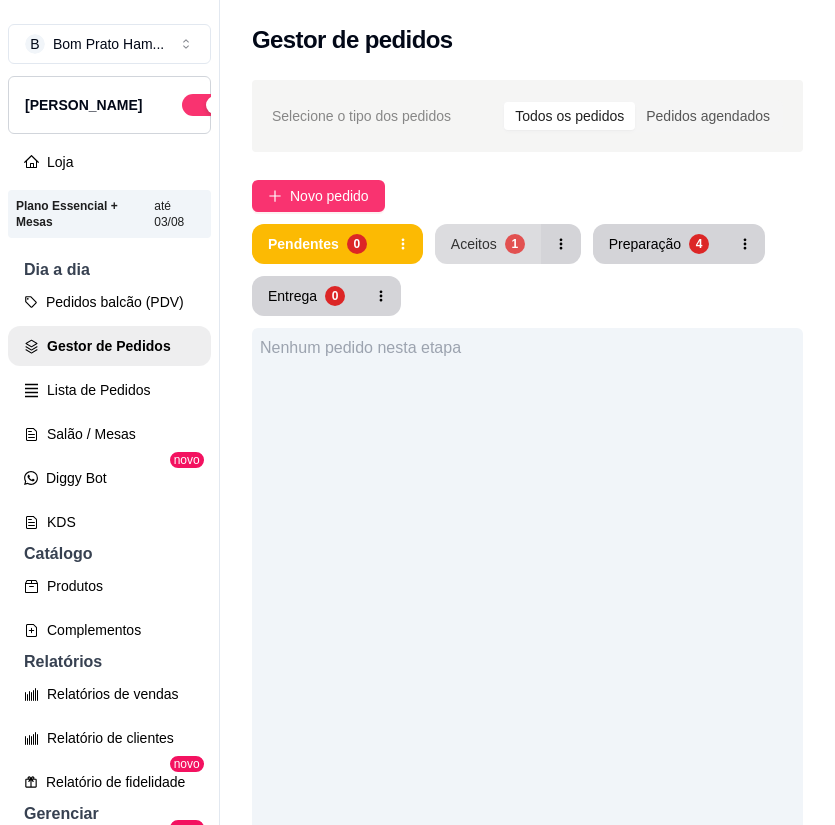 click on "1" at bounding box center (515, 244) 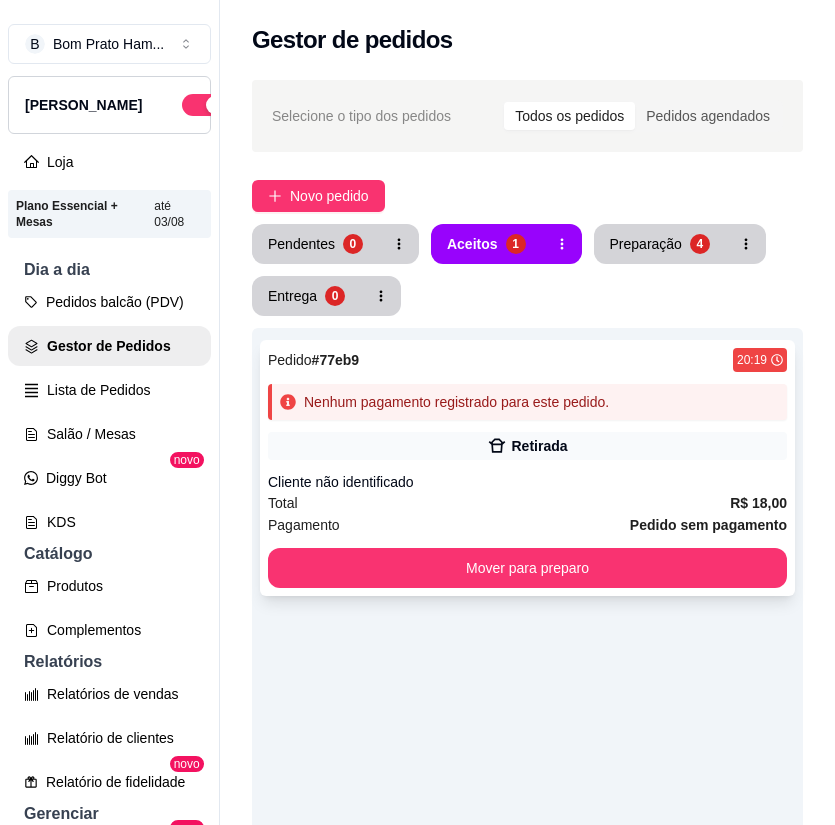 click on "Retirada" at bounding box center (527, 446) 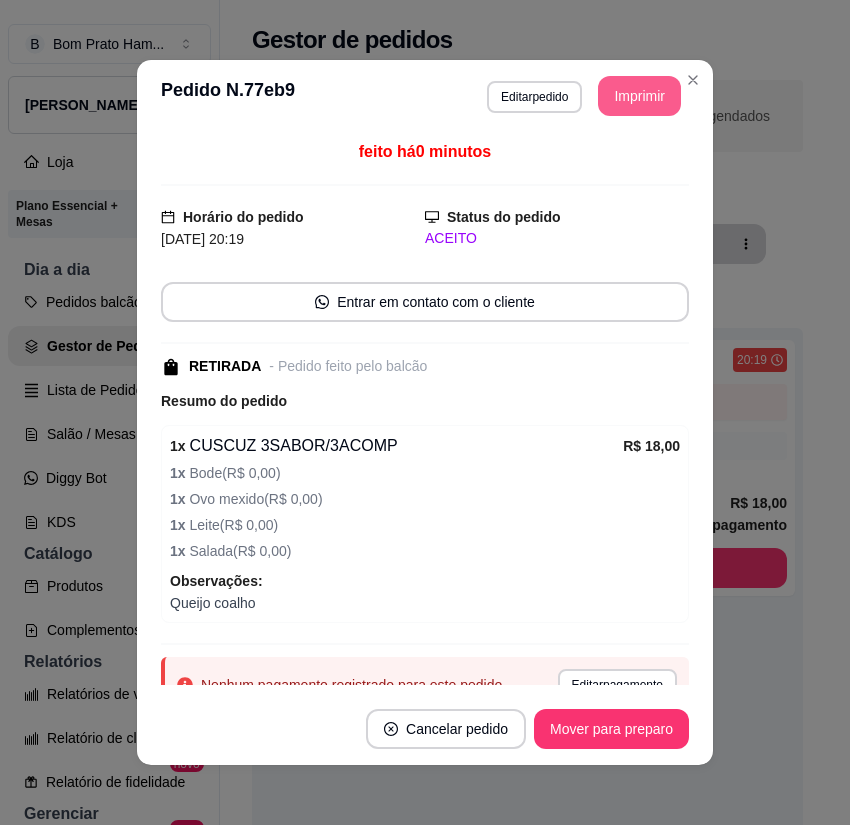 click on "Imprimir" at bounding box center (639, 96) 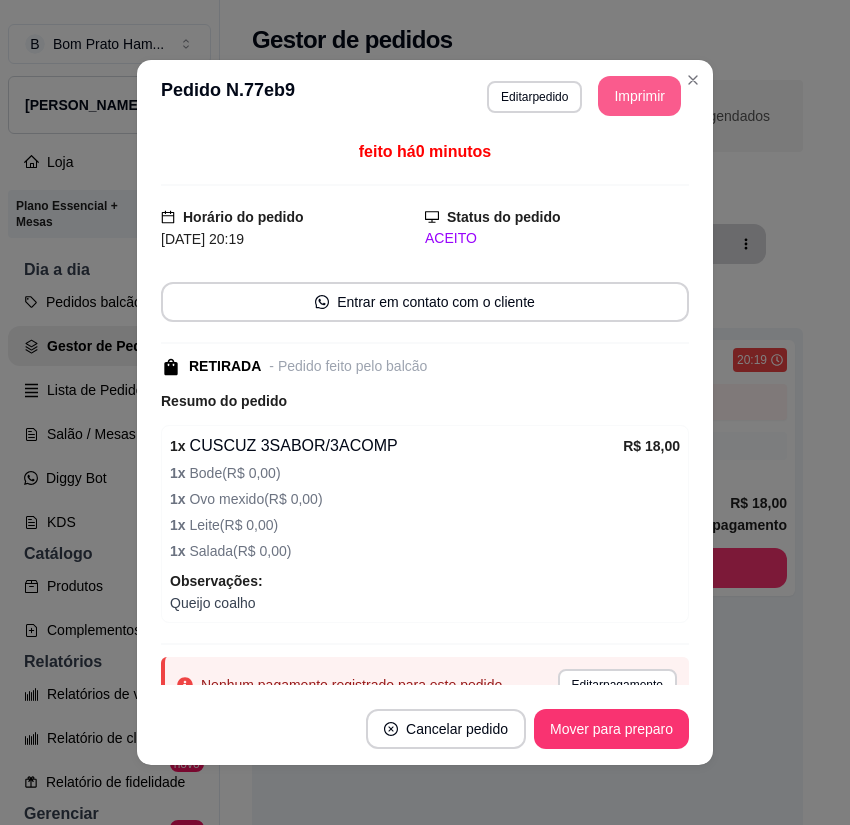 scroll, scrollTop: 0, scrollLeft: 0, axis: both 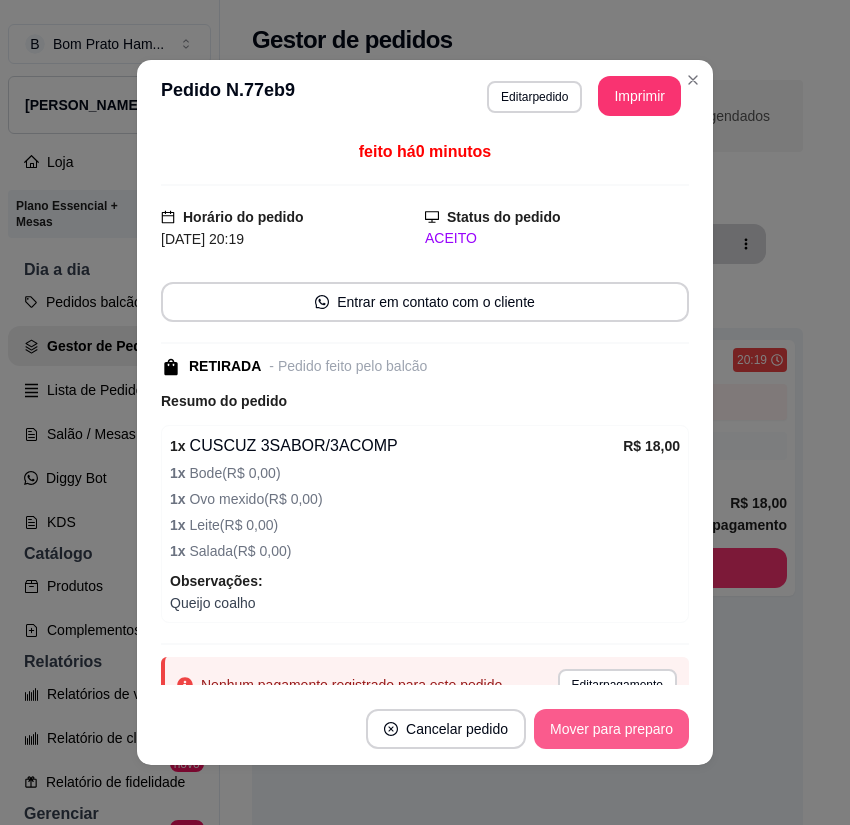 click on "Mover para preparo" at bounding box center [611, 729] 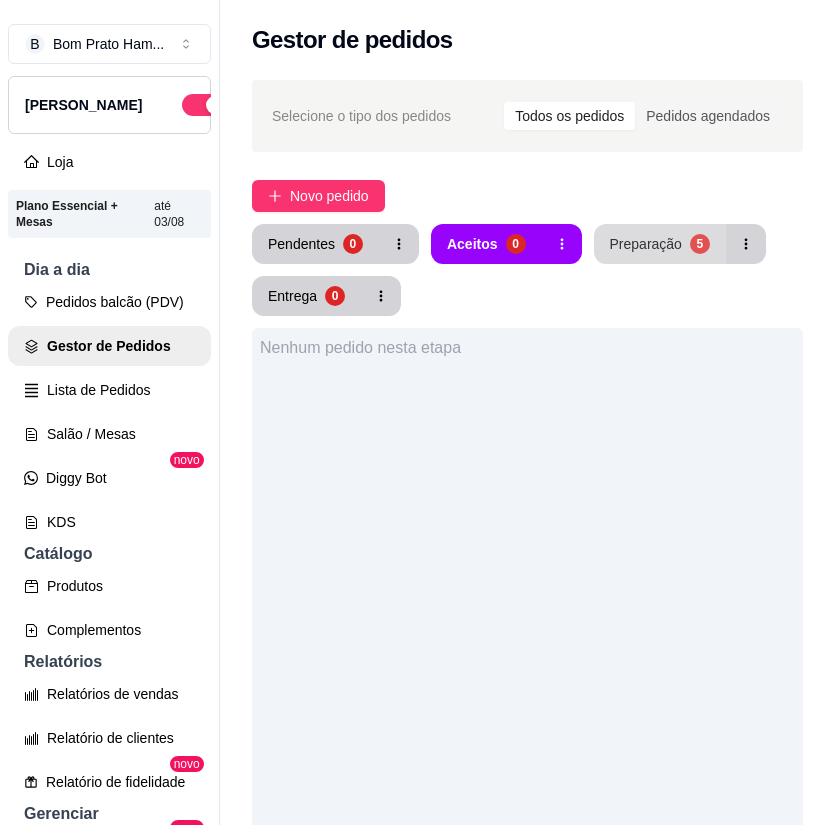 click on "Preparação" at bounding box center [646, 244] 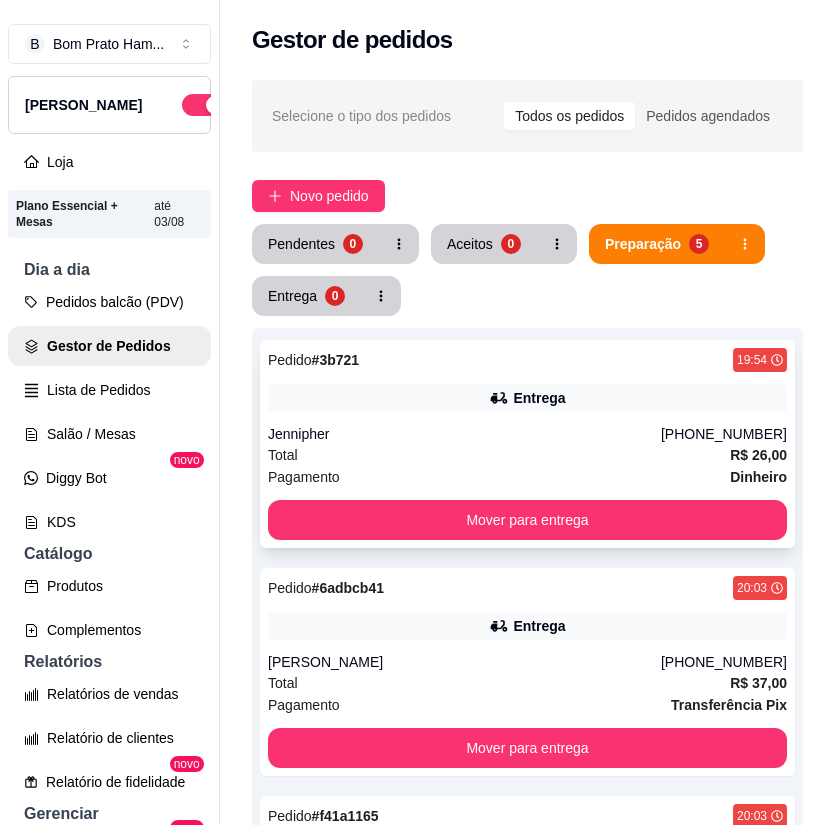 click on "Pagamento Dinheiro" at bounding box center (527, 477) 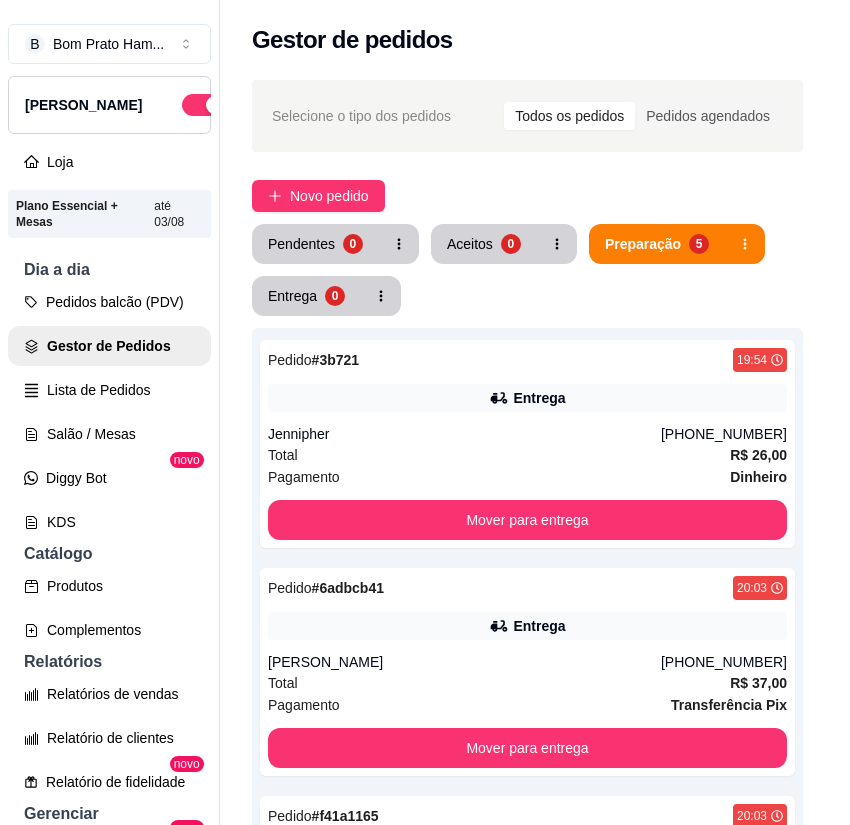 scroll, scrollTop: 278, scrollLeft: 0, axis: vertical 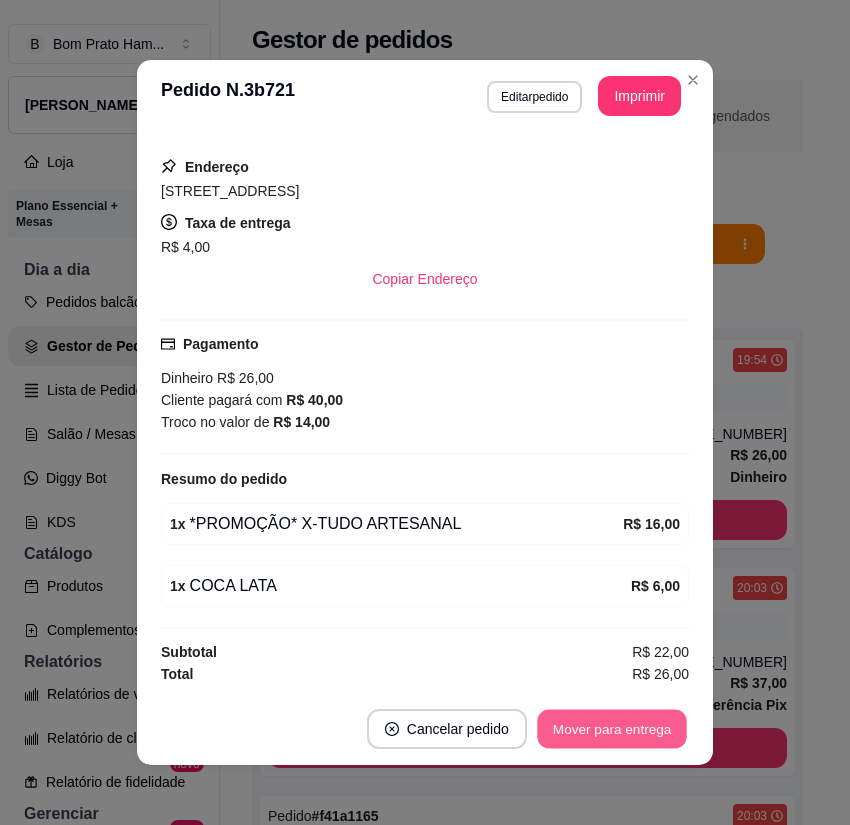 click on "Mover para entrega" at bounding box center (612, 729) 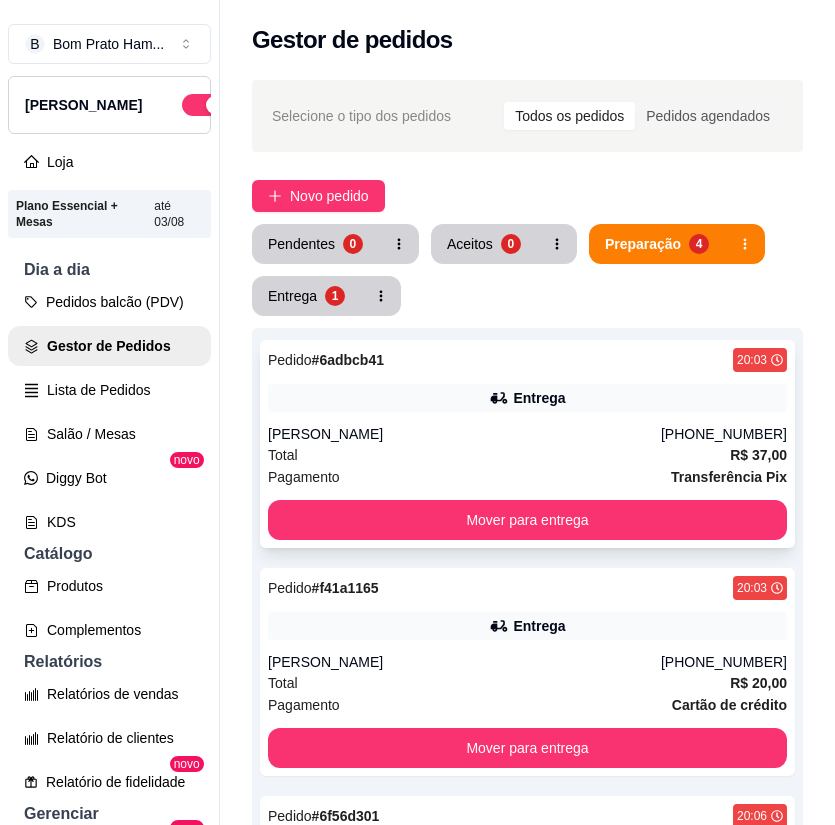 click on "[PERSON_NAME]" at bounding box center [464, 434] 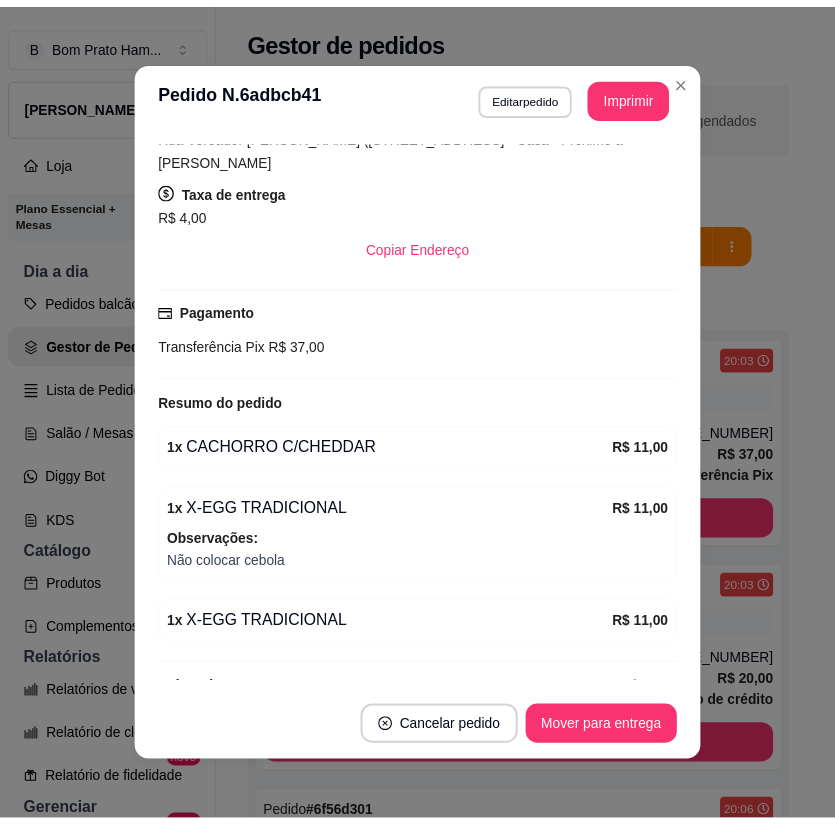 scroll, scrollTop: 408, scrollLeft: 0, axis: vertical 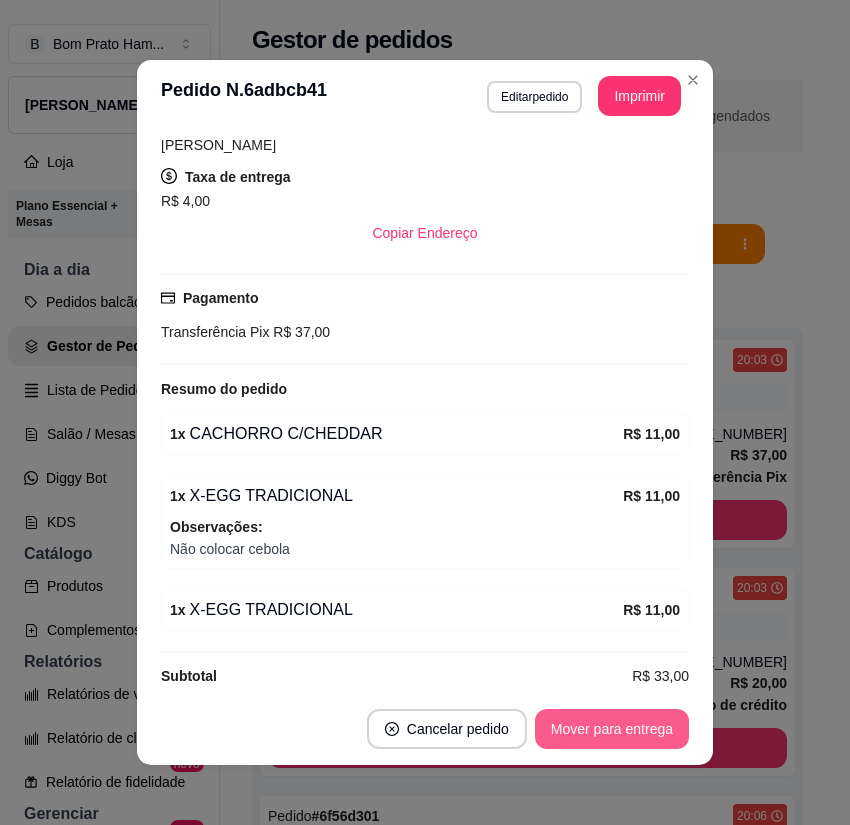 click on "Mover para entrega" at bounding box center [612, 729] 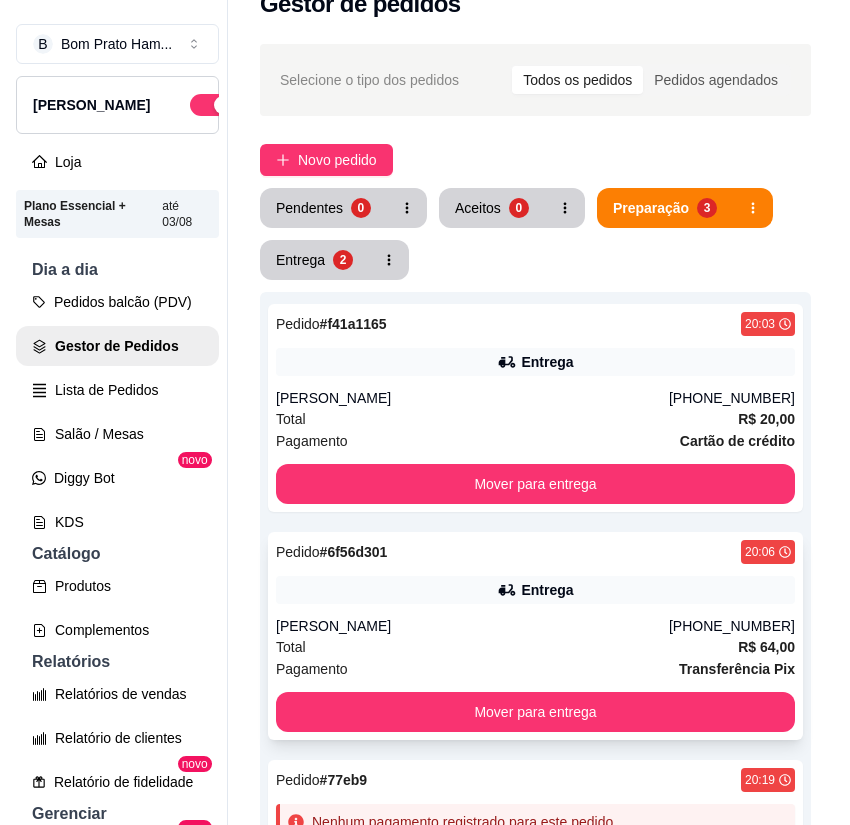 scroll, scrollTop: 100, scrollLeft: 0, axis: vertical 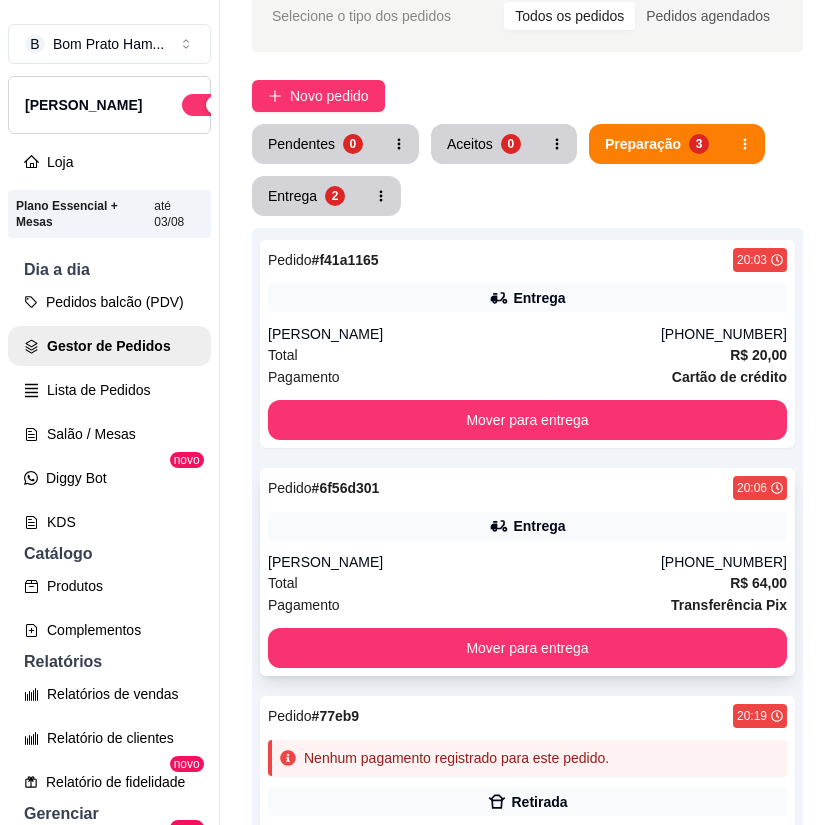 click on "Entrega" at bounding box center (539, 526) 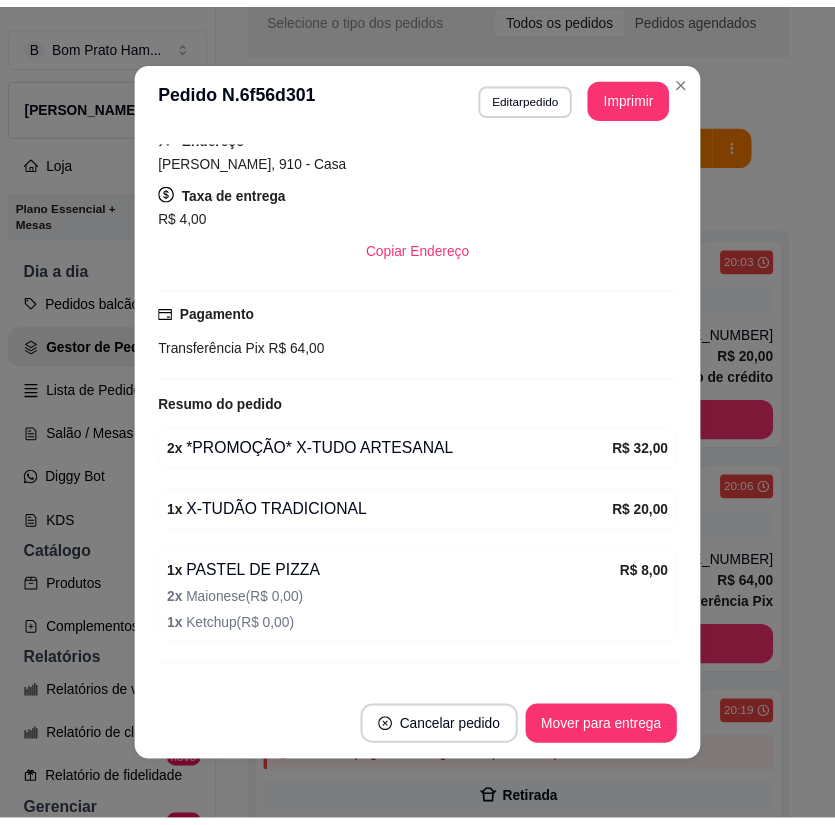 scroll, scrollTop: 408, scrollLeft: 0, axis: vertical 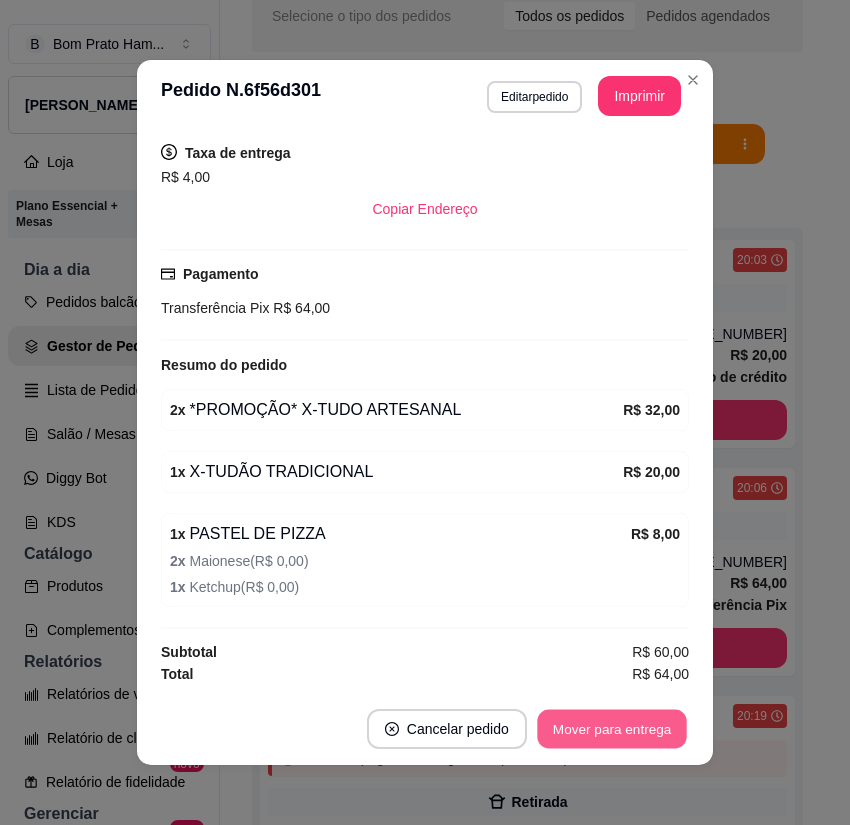 click on "Mover para entrega" at bounding box center (612, 729) 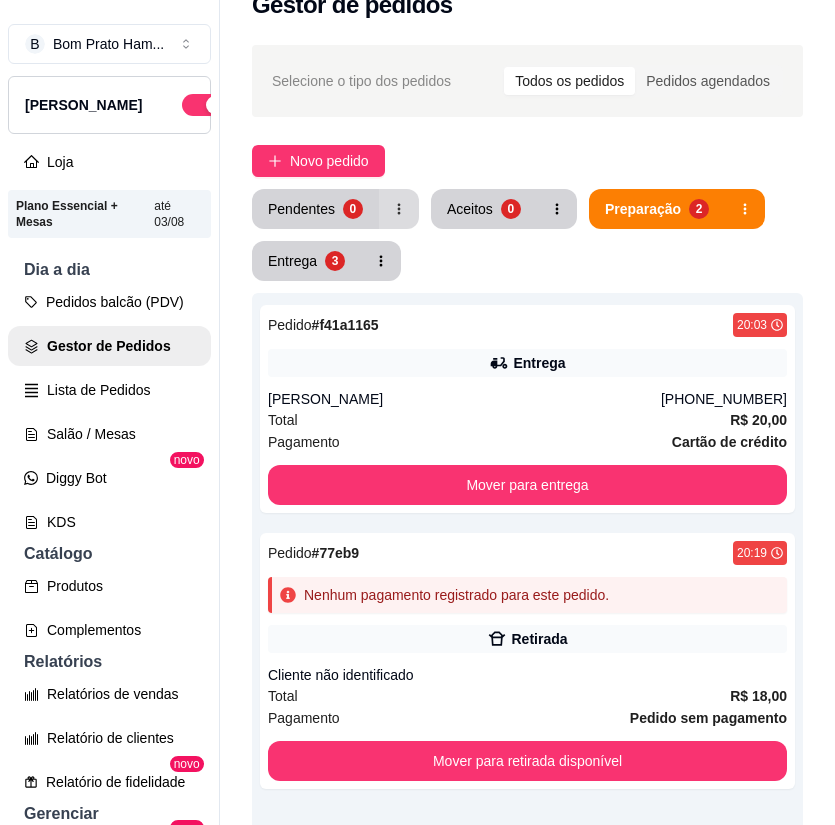 scroll, scrollTop: 0, scrollLeft: 0, axis: both 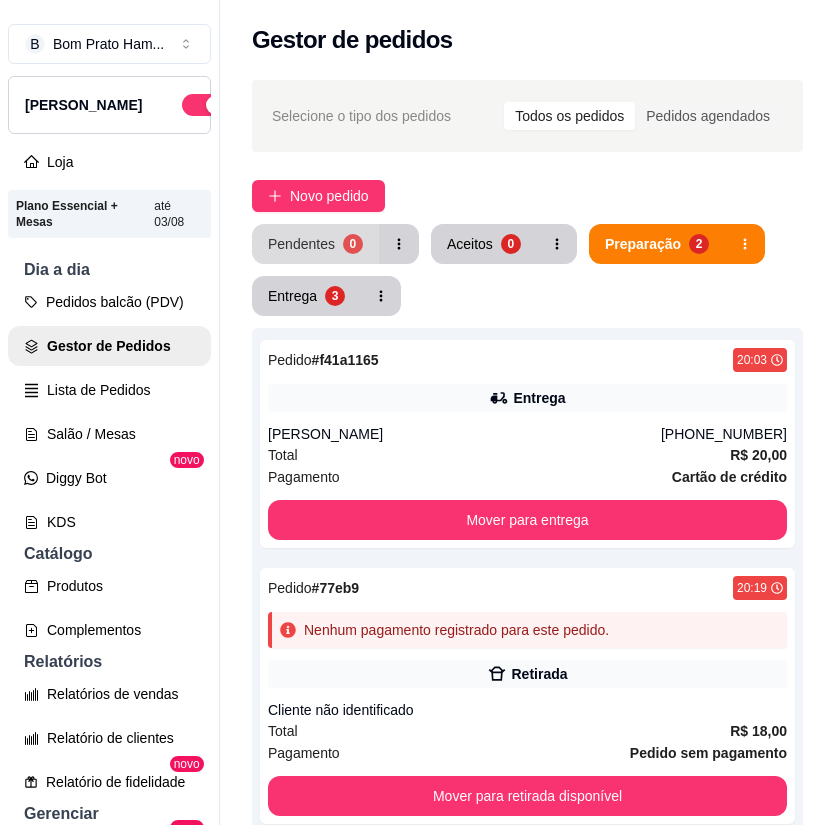 click on "0" at bounding box center (353, 244) 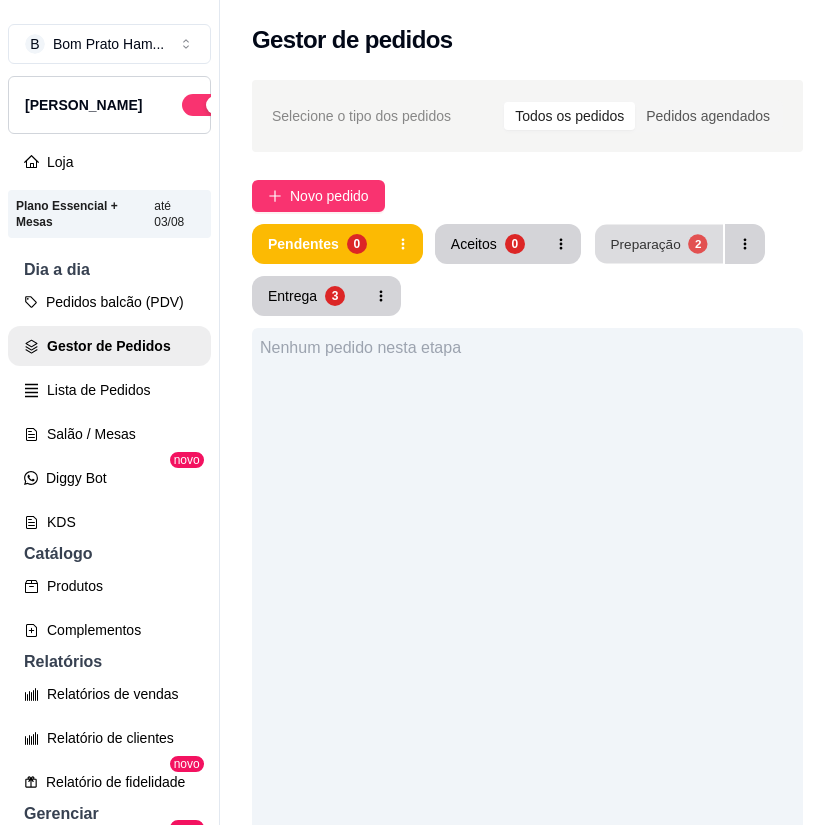 click on "Preparação 2" at bounding box center [659, 244] 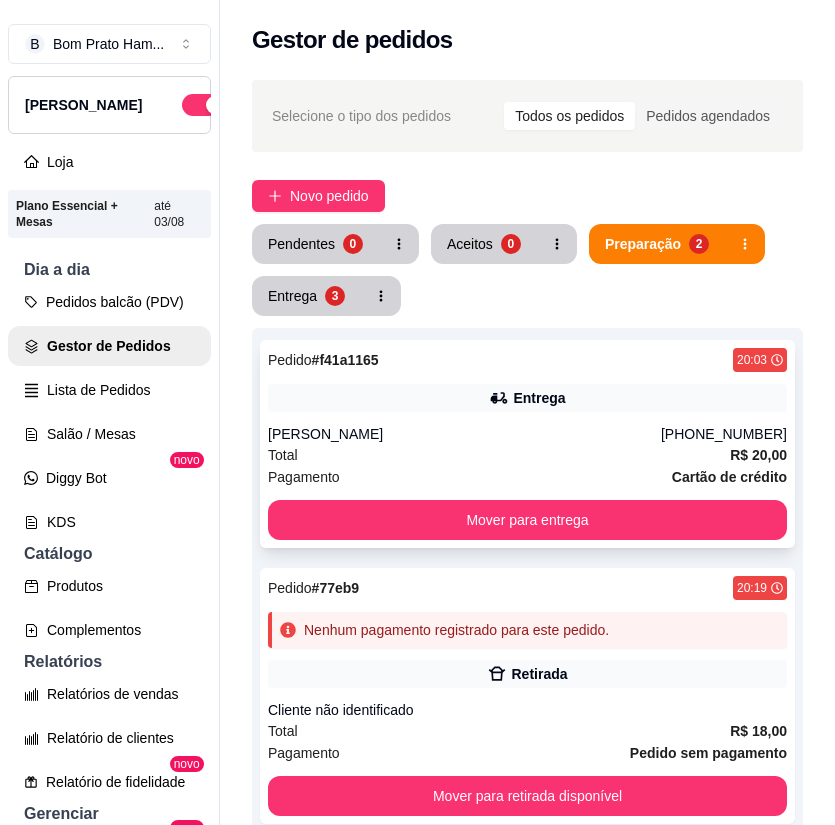 scroll, scrollTop: 100, scrollLeft: 0, axis: vertical 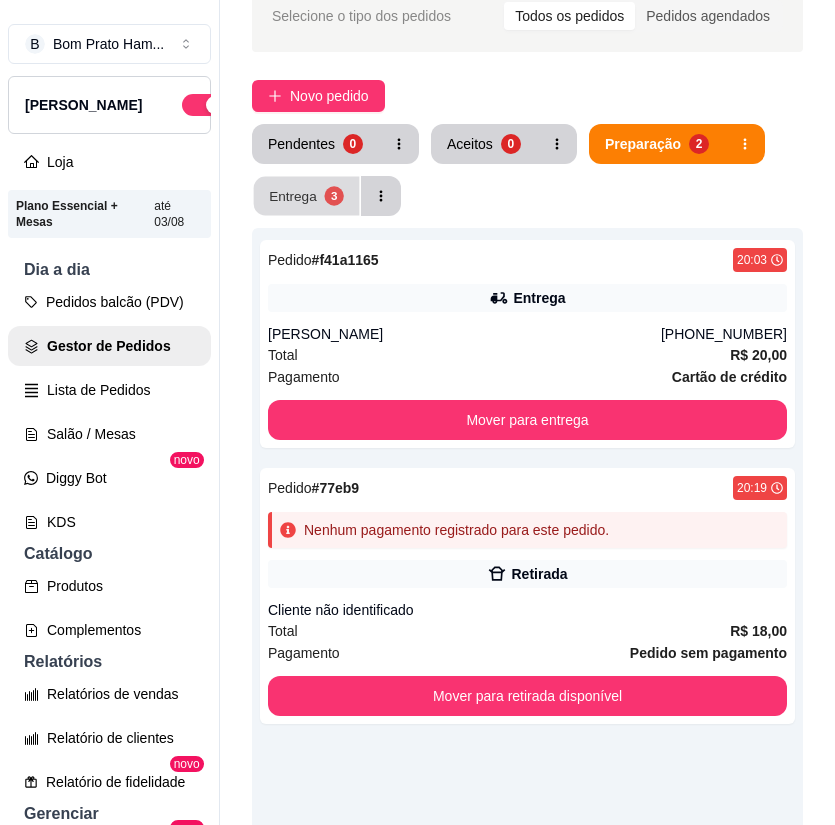 click on "Entrega 3" at bounding box center (307, 196) 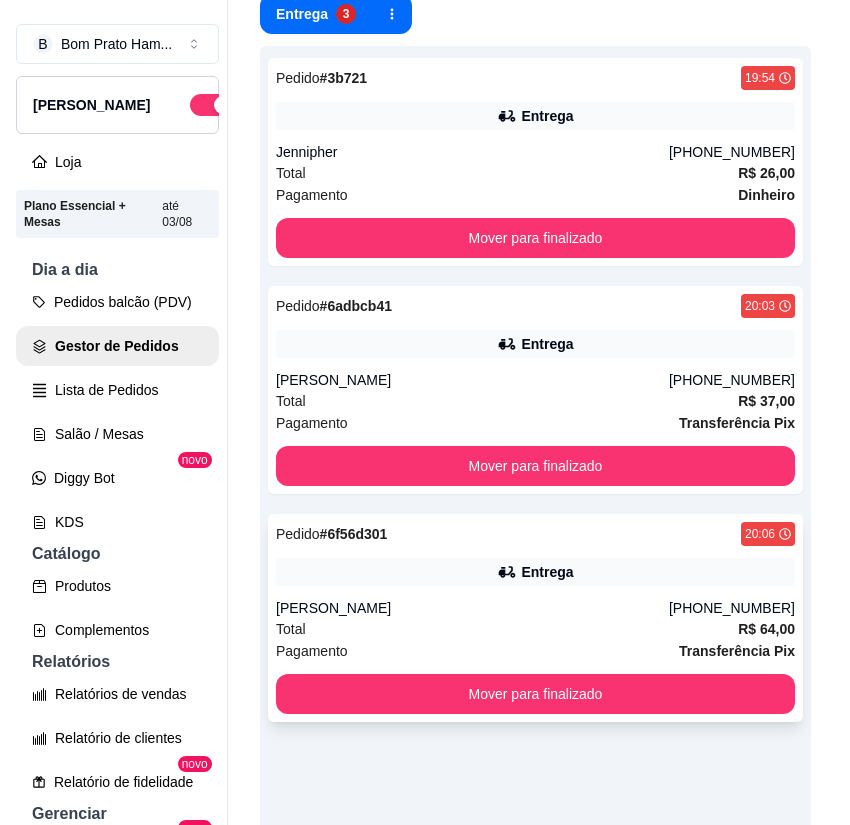 scroll, scrollTop: 300, scrollLeft: 0, axis: vertical 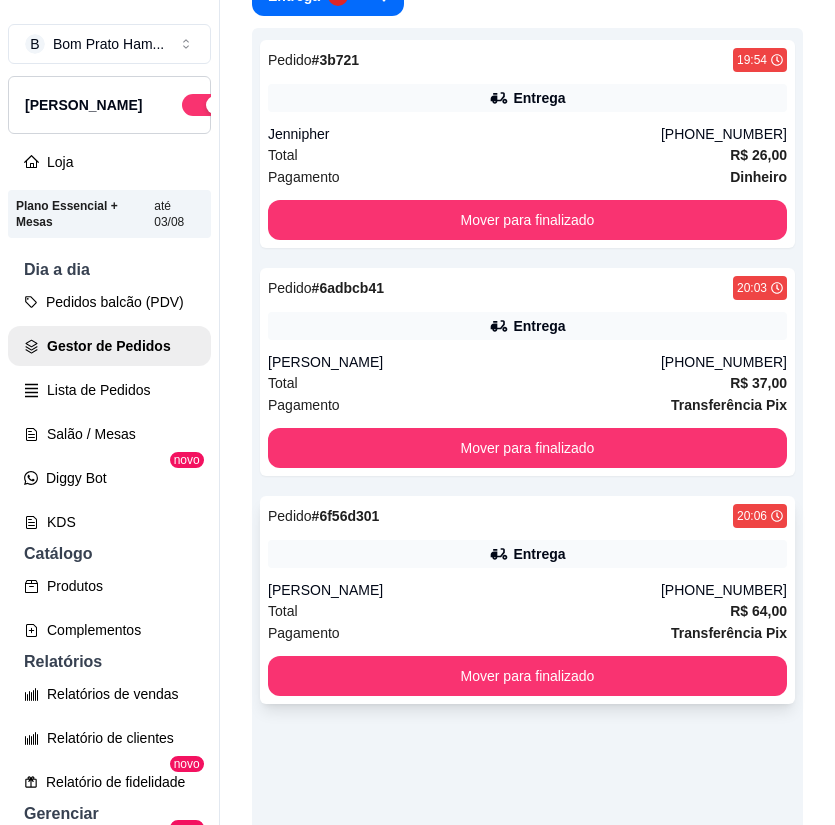 click 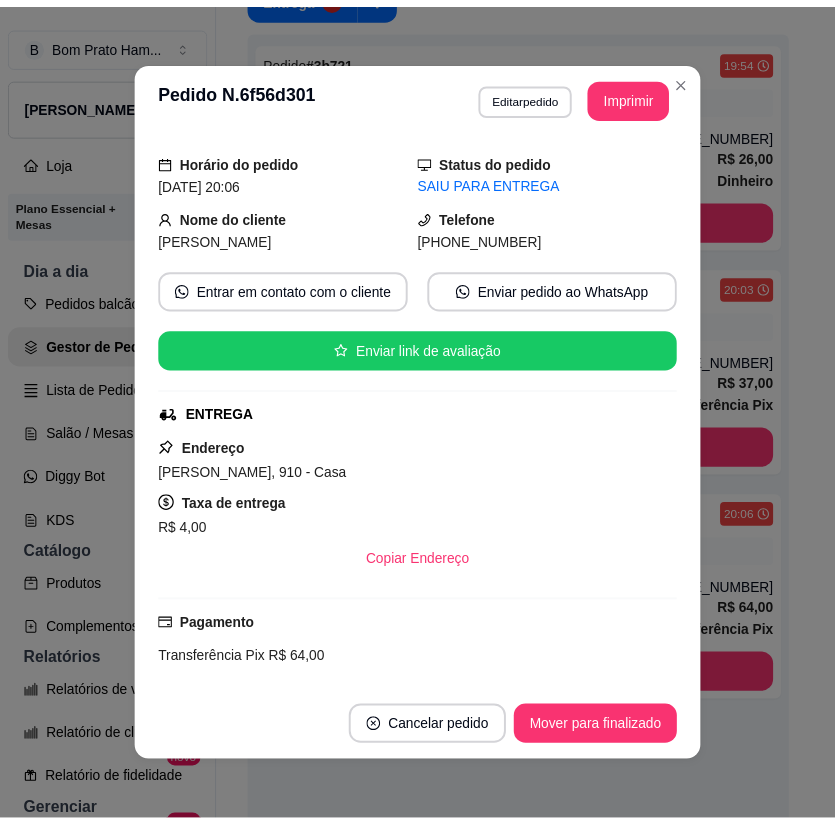 scroll, scrollTop: 8, scrollLeft: 0, axis: vertical 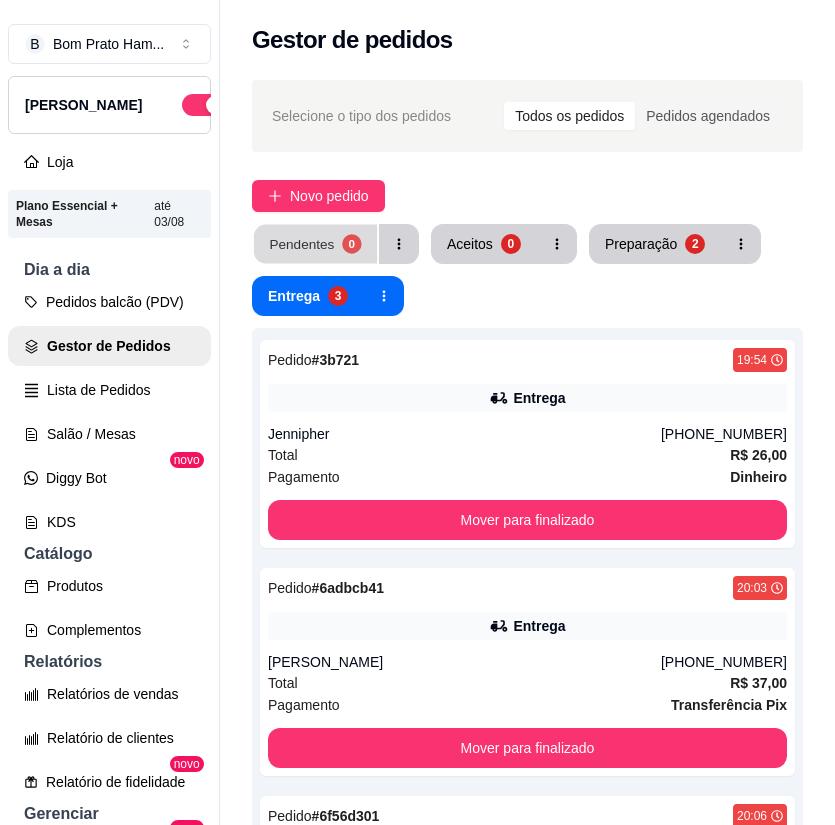 click on "Pendentes 0" at bounding box center [315, 244] 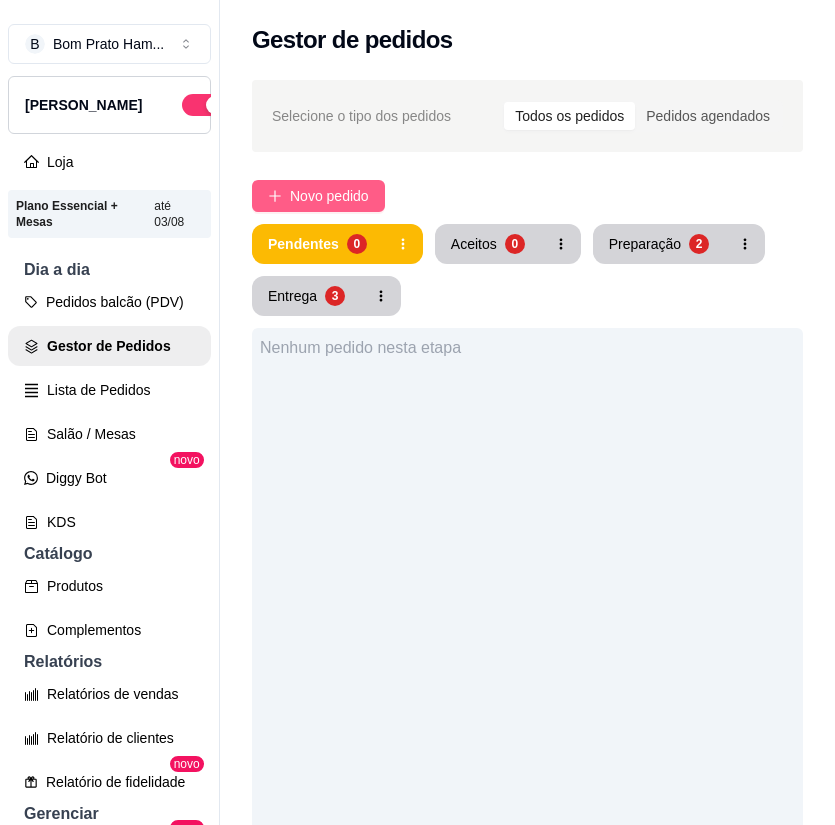 click on "Novo pedido" at bounding box center (318, 196) 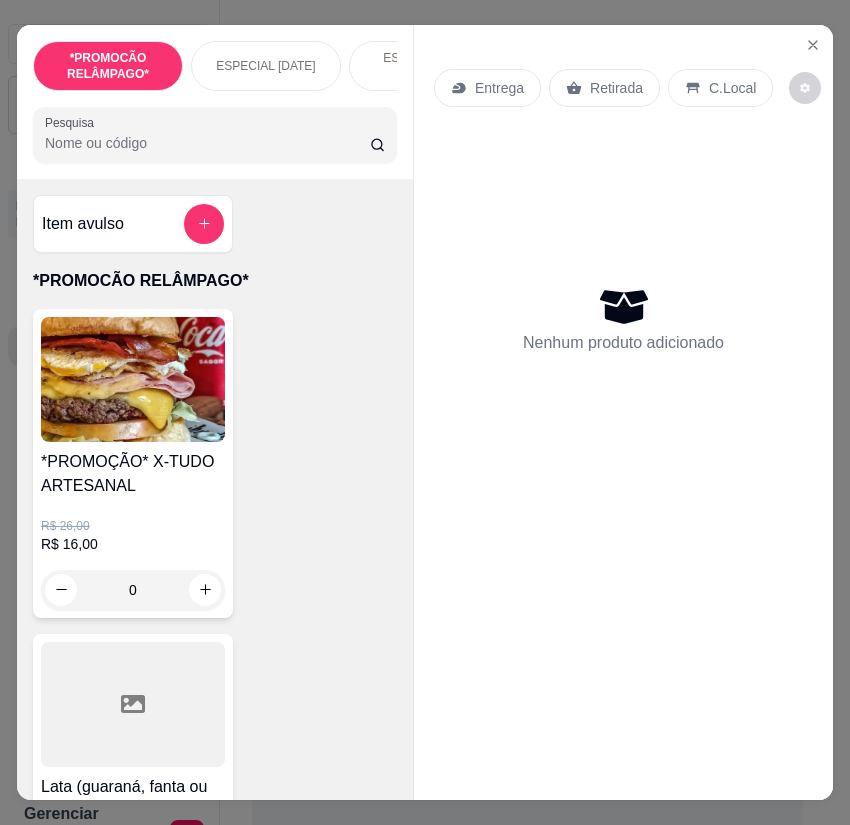 click at bounding box center (133, 379) 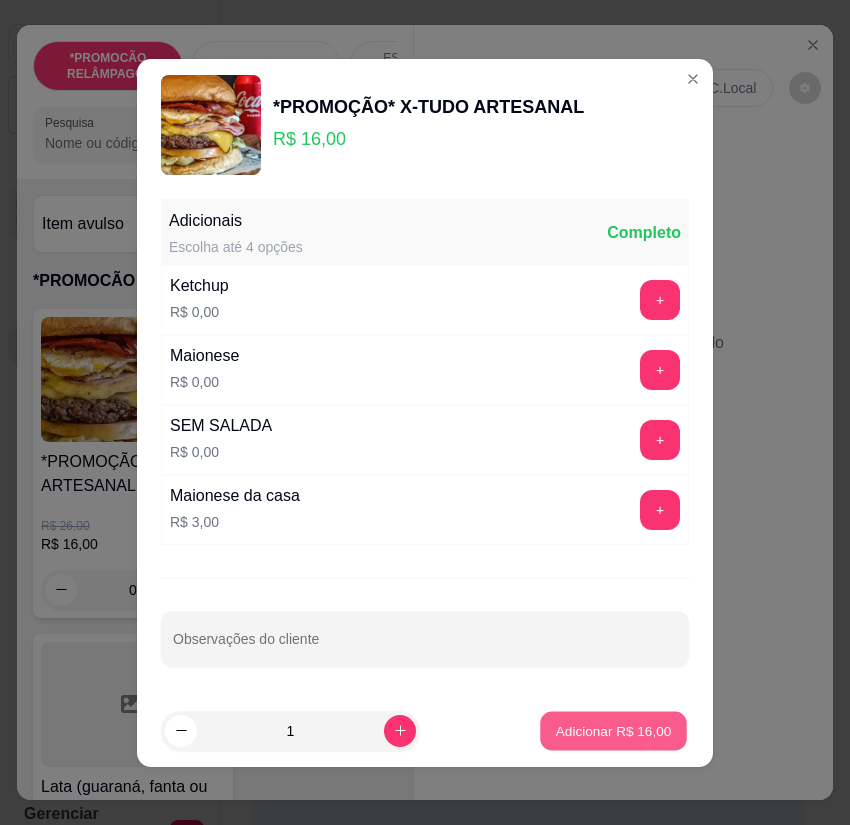 click on "Adicionar   R$ 16,00" at bounding box center [614, 730] 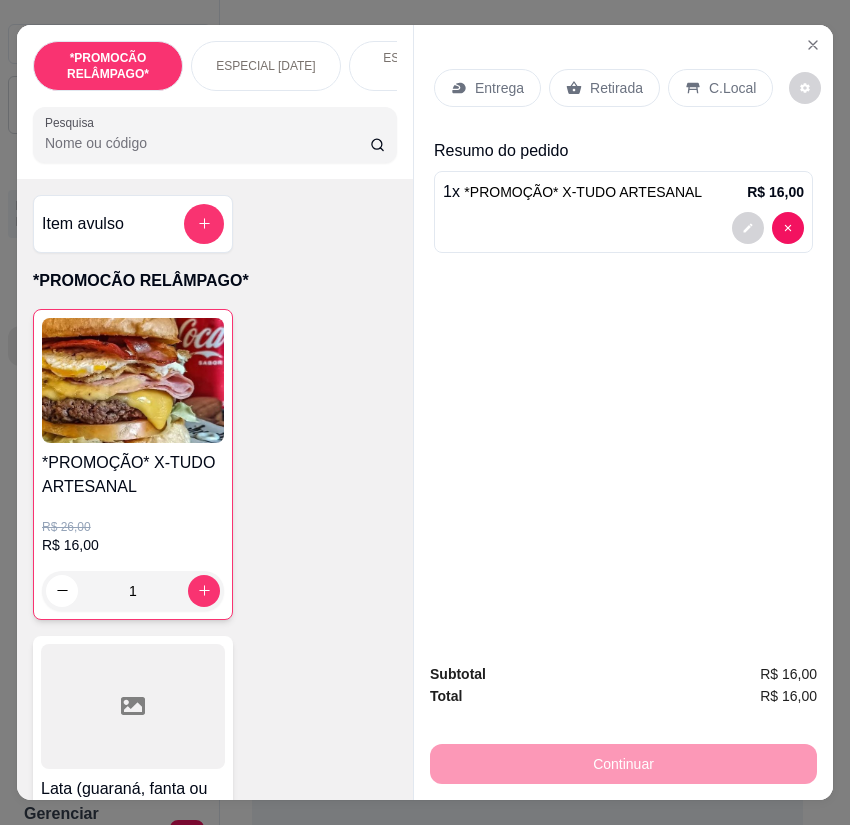 click on "Entrega Retirada C.Local Resumo do pedido 1 x   *PROMOÇÃO* X-TUDO ARTESANAL  R$ 16,00" at bounding box center [623, 336] 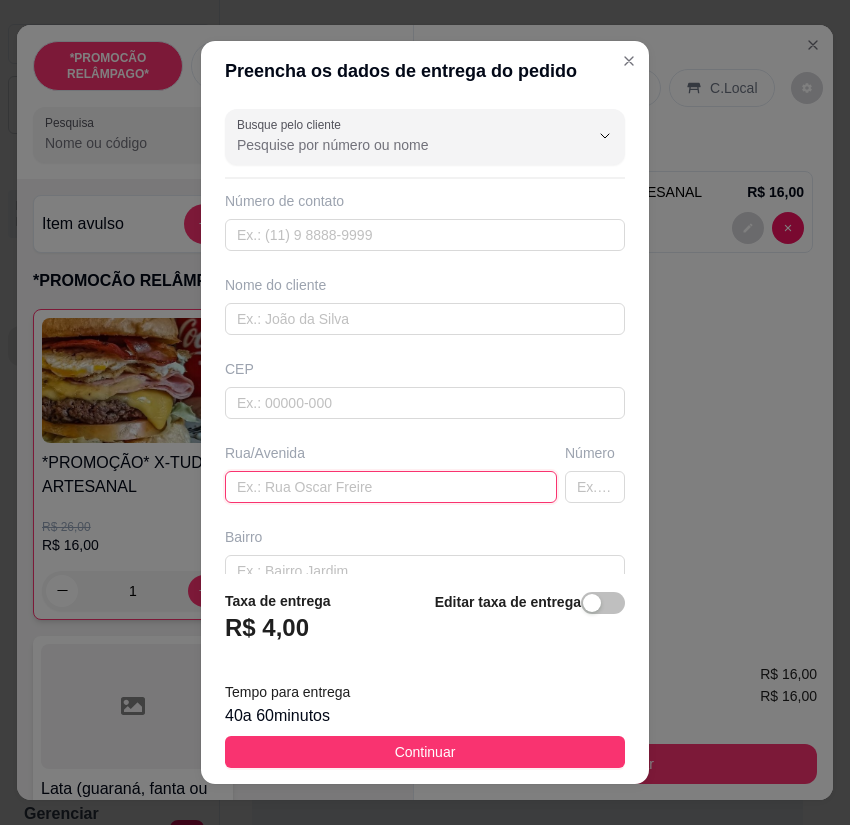 paste on "[STREET_ADDRESS][PERSON_NAME] , por trás do lava jato de China.  3° casa 🏠,  [GEOGRAPHIC_DATA]." 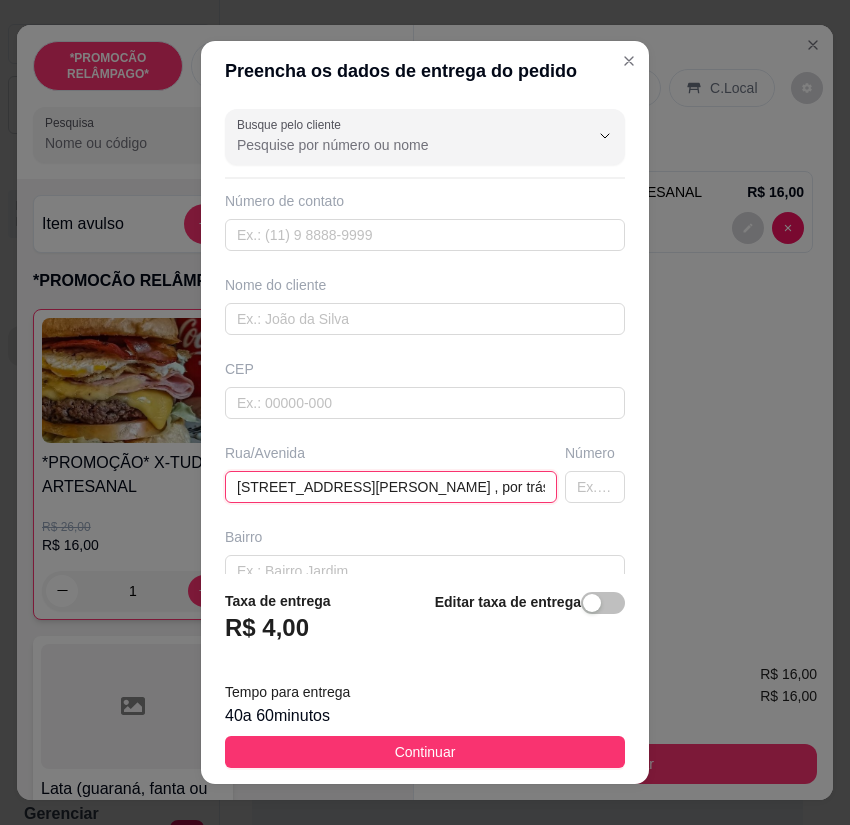 scroll, scrollTop: 0, scrollLeft: 228, axis: horizontal 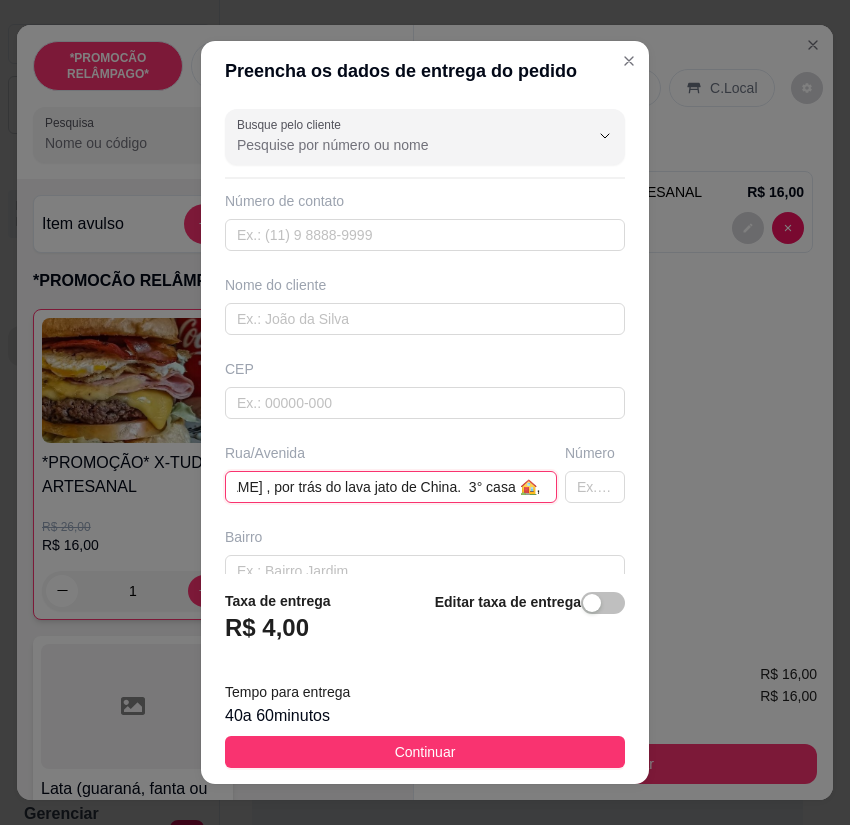type on "[STREET_ADDRESS][PERSON_NAME] , por trás do lava jato de China.  3° casa 🏠,  [GEOGRAPHIC_DATA]." 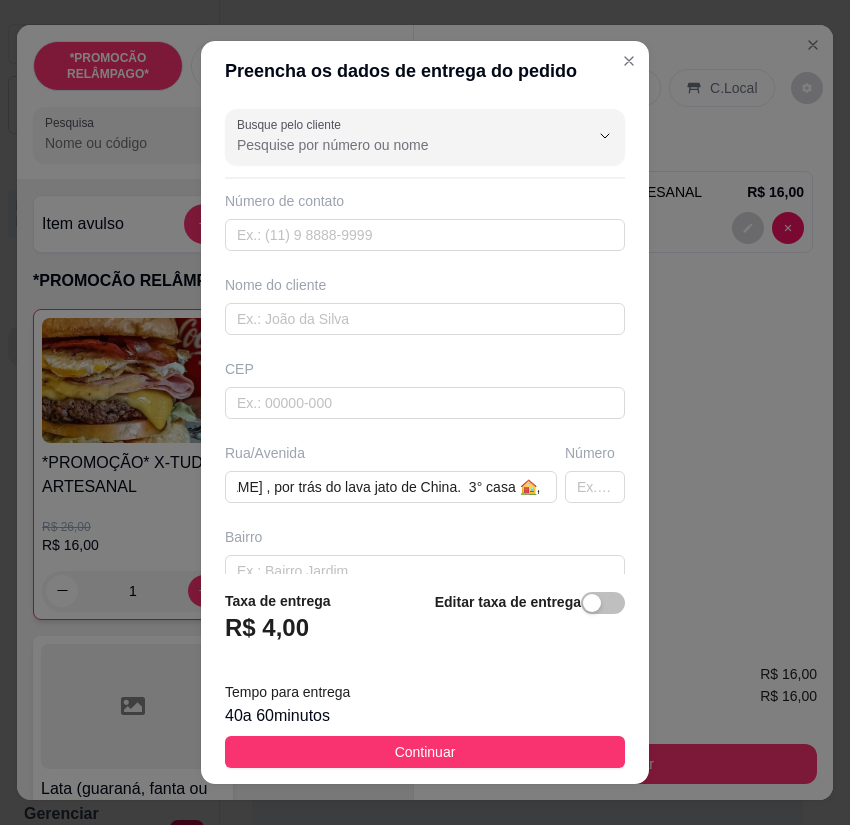 scroll, scrollTop: 0, scrollLeft: 0, axis: both 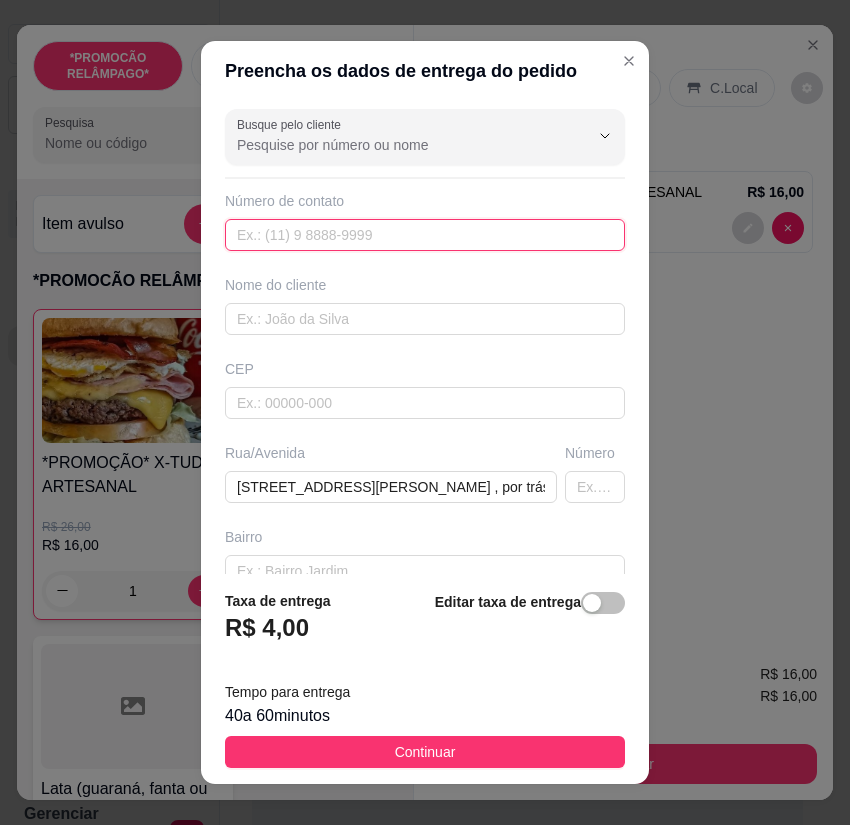 paste on "[PHONE_NUMBER]" 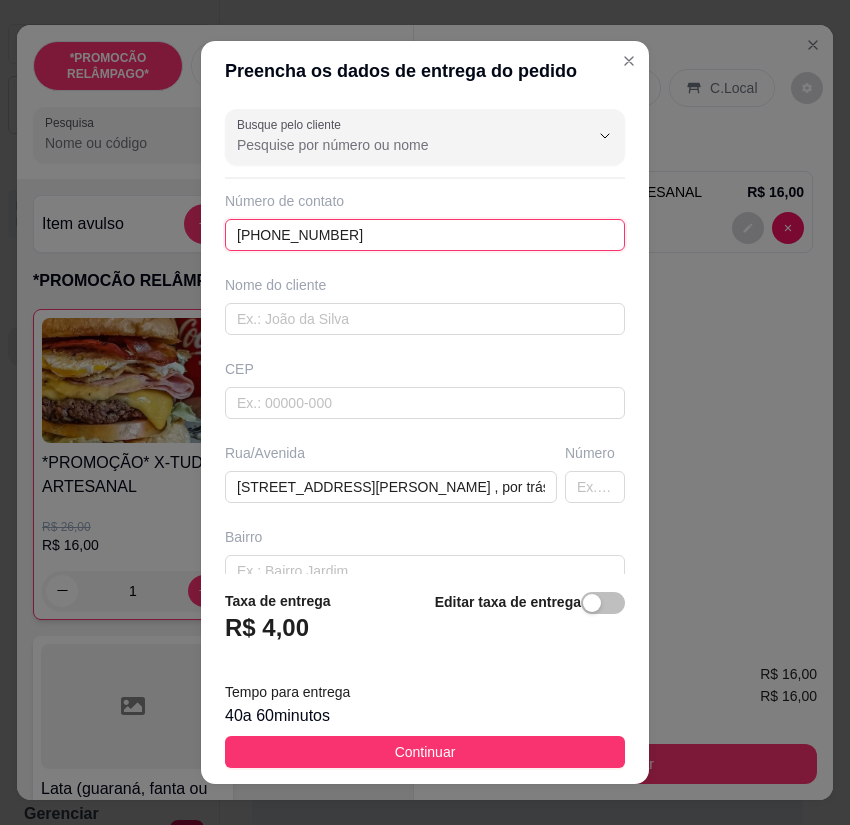 type on "[PHONE_NUMBER]" 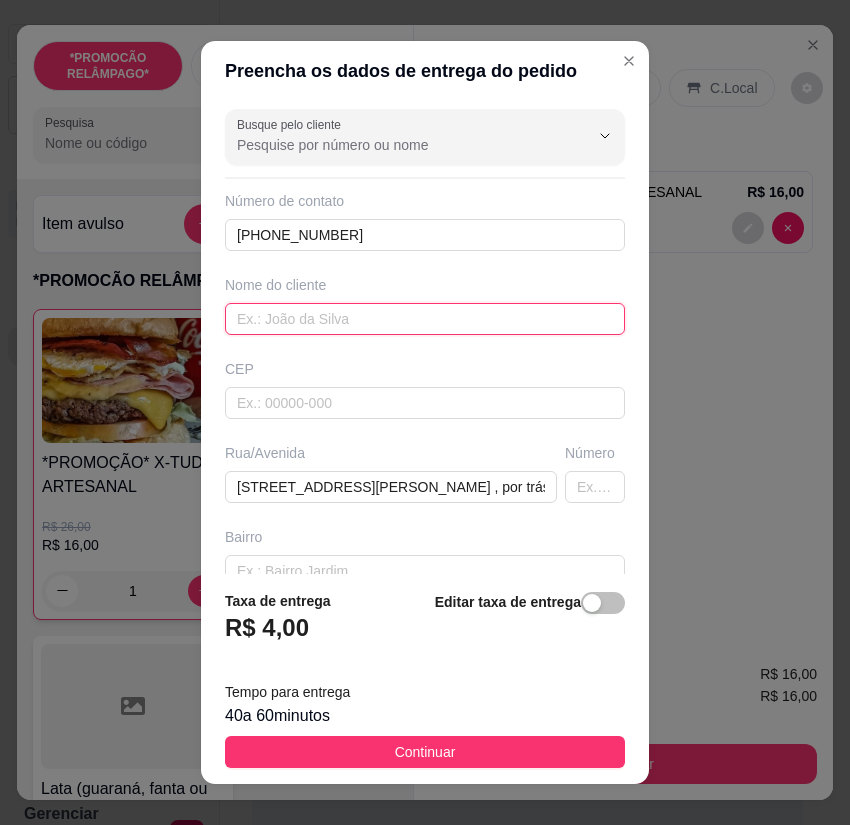 paste on "[PERSON_NAME]" 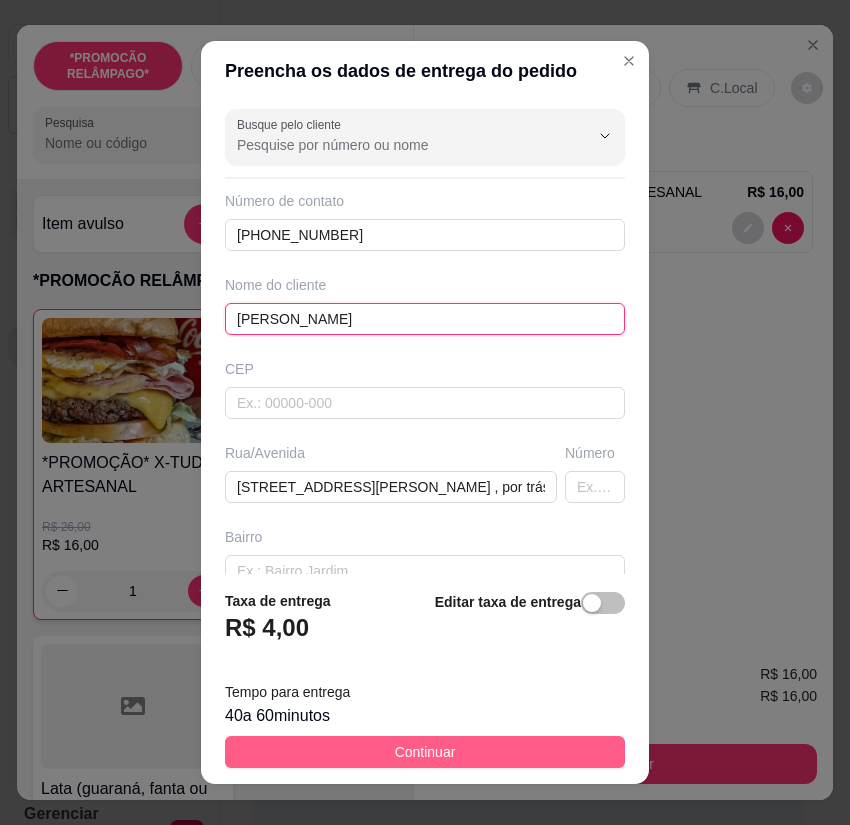 type on "[PERSON_NAME]" 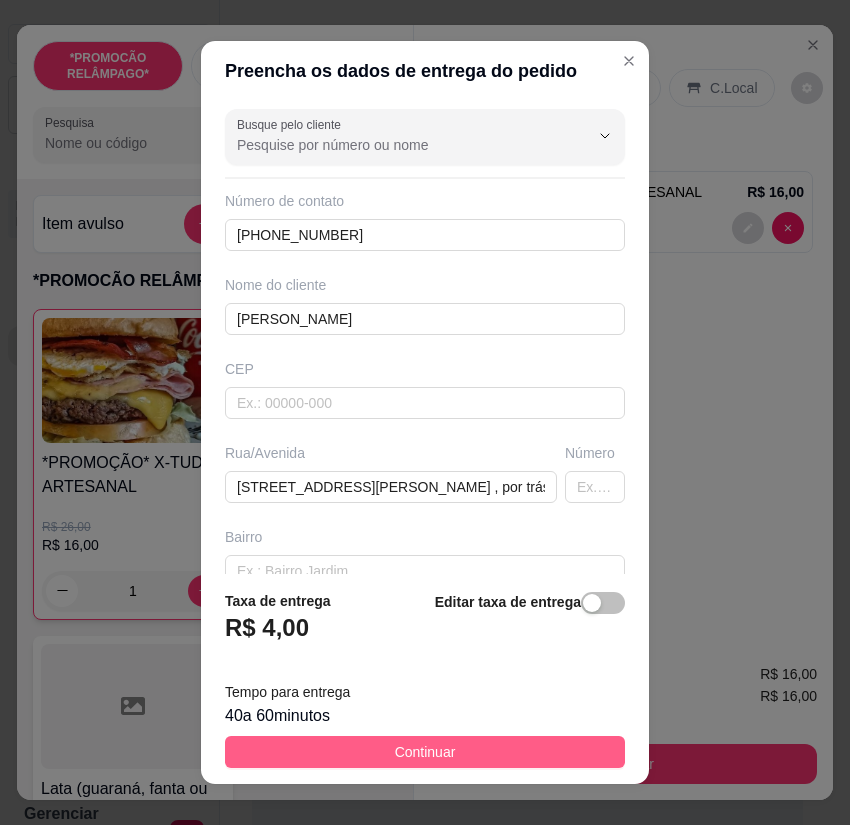 click on "Continuar" at bounding box center [425, 752] 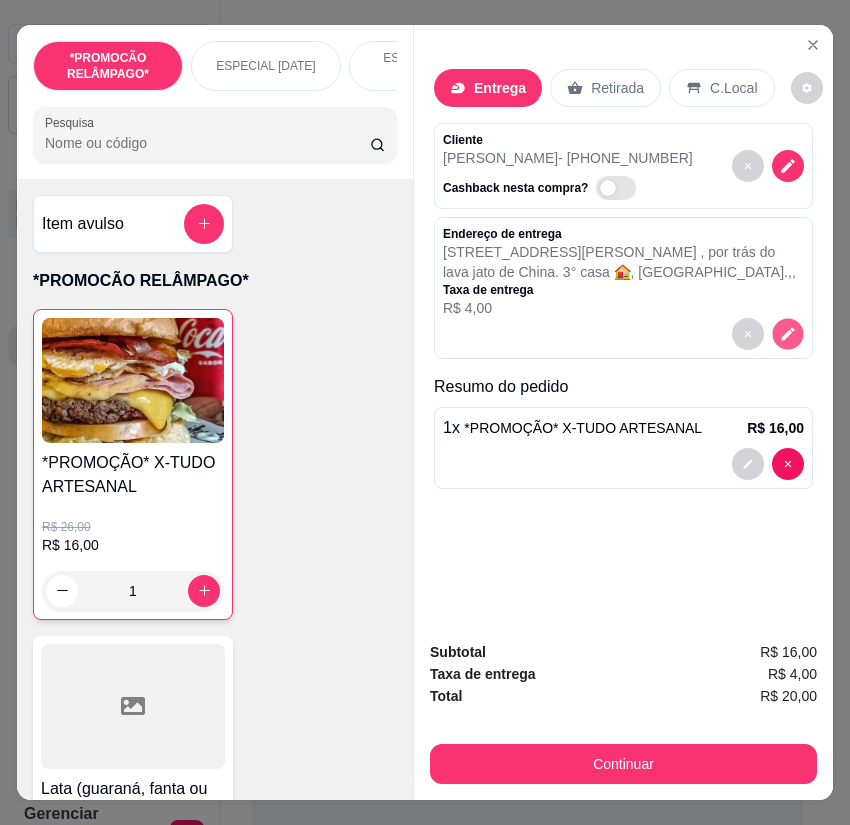 click at bounding box center (787, 333) 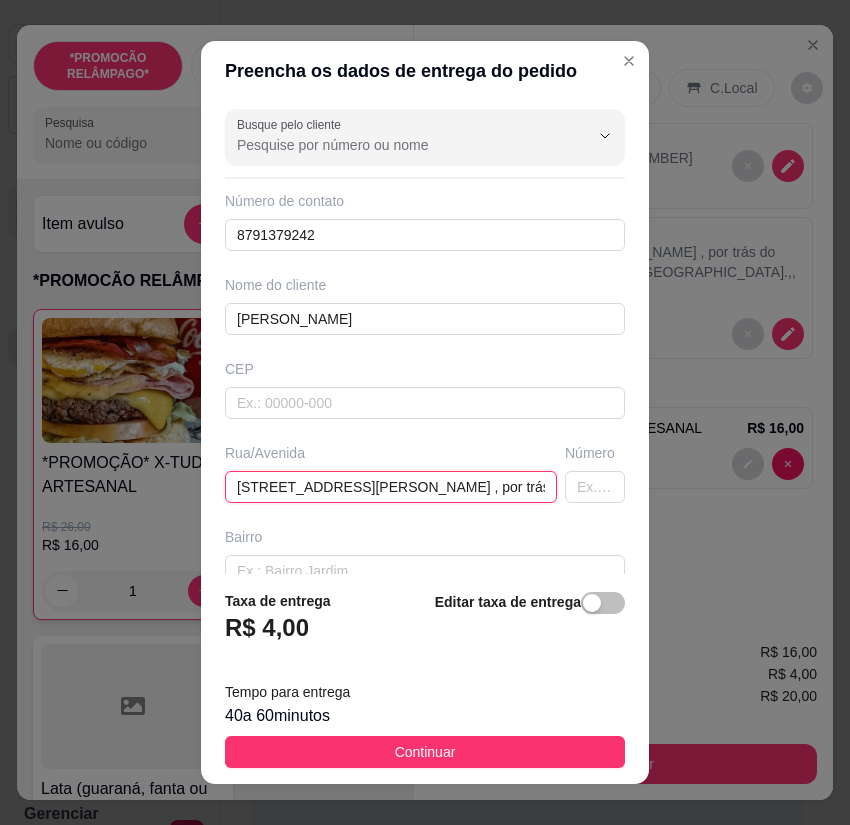 click on "[STREET_ADDRESS][PERSON_NAME] , por trás do lava jato de China.  3° casa 🏠,  [GEOGRAPHIC_DATA]." at bounding box center (391, 487) 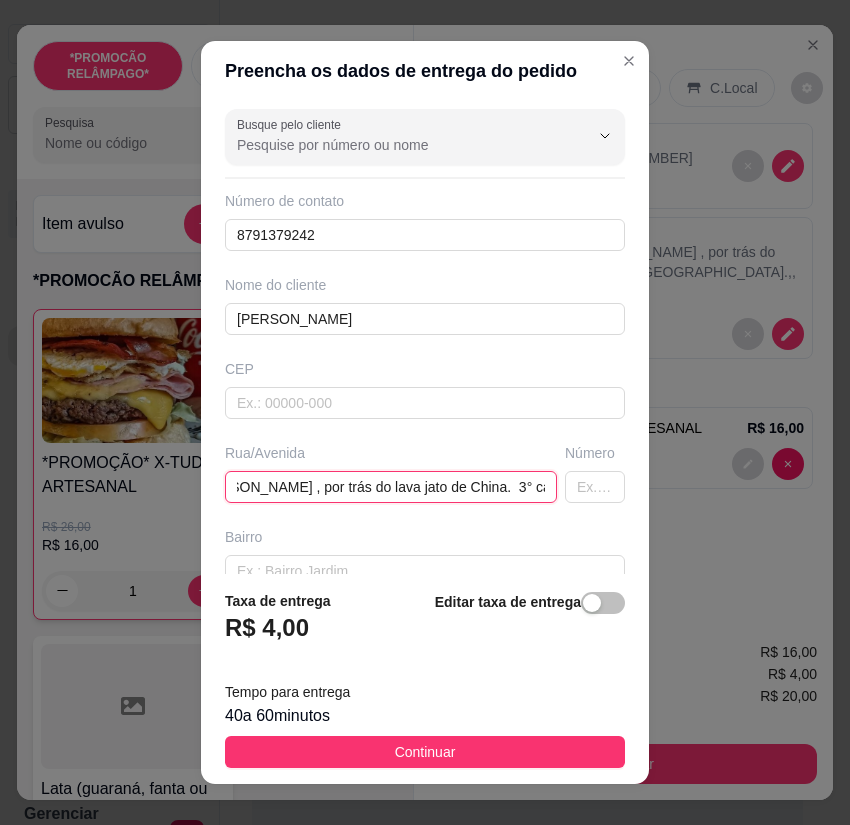 scroll, scrollTop: 0, scrollLeft: 161, axis: horizontal 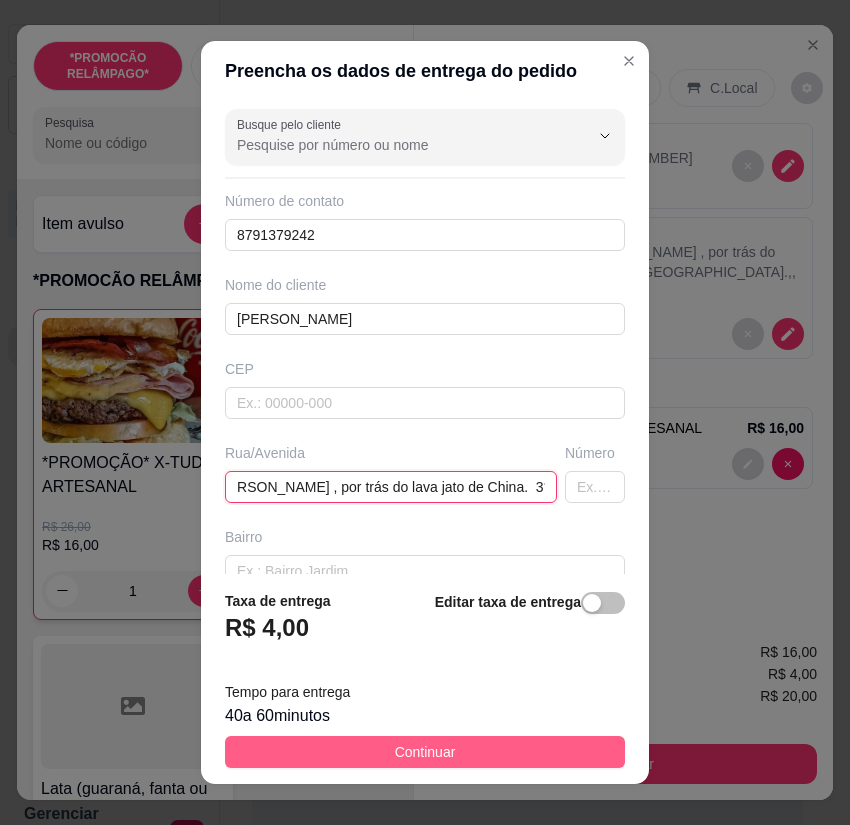 type on "[STREET_ADDRESS][PERSON_NAME] , por trás do lava jato de China.  3° casa" 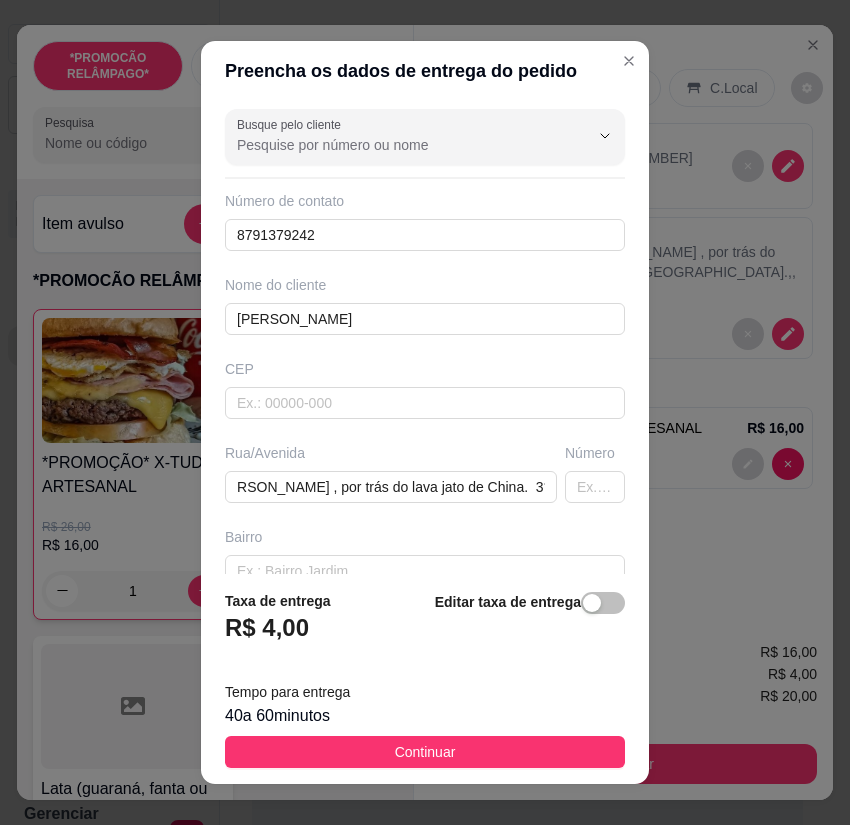 scroll, scrollTop: 0, scrollLeft: 0, axis: both 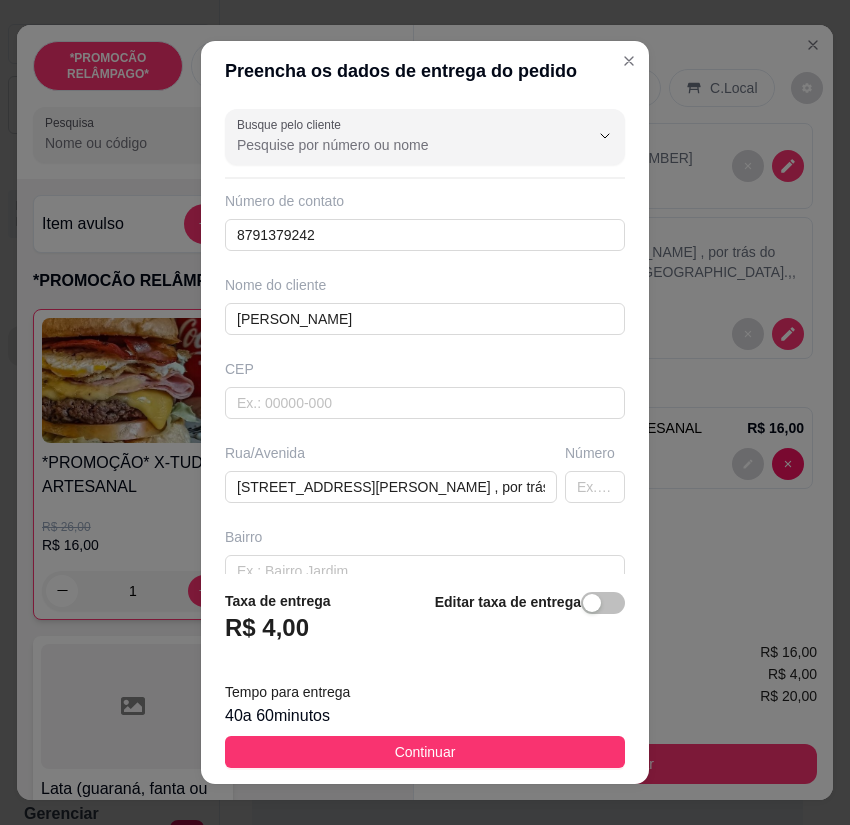drag, startPoint x: 487, startPoint y: 753, endPoint x: 697, endPoint y: 600, distance: 259.82495 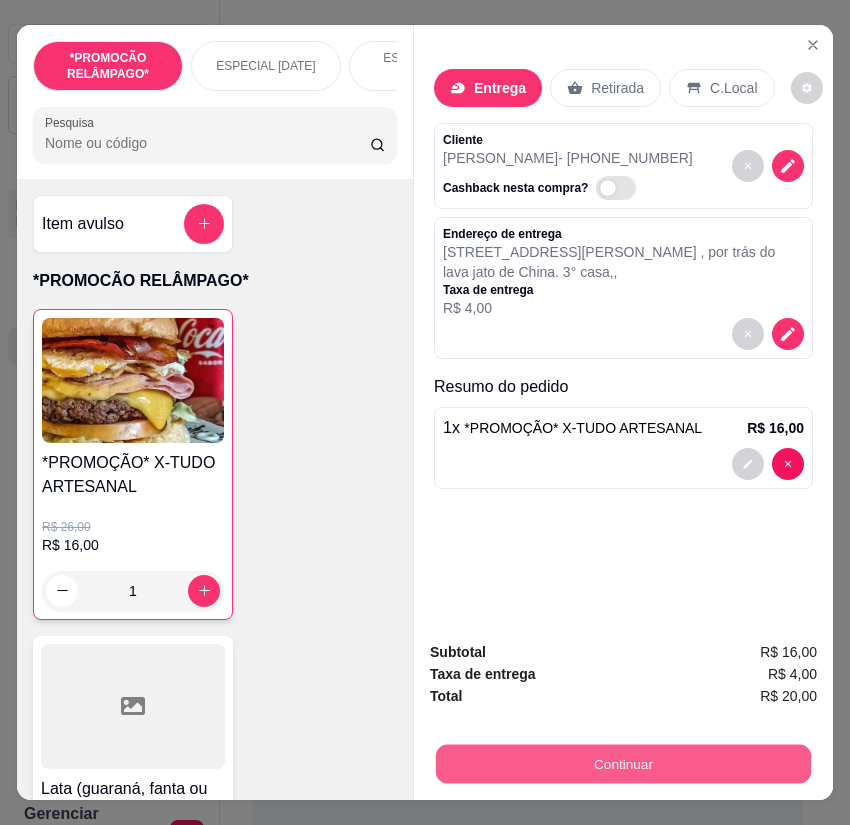 click on "Continuar" at bounding box center (623, 764) 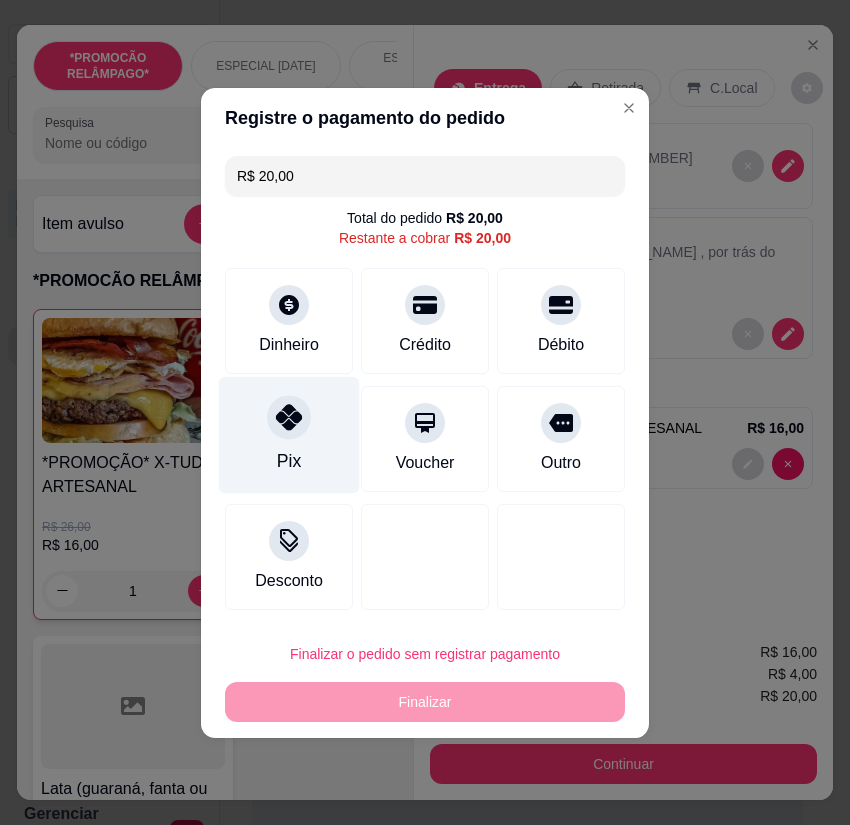 click on "Pix" at bounding box center (289, 461) 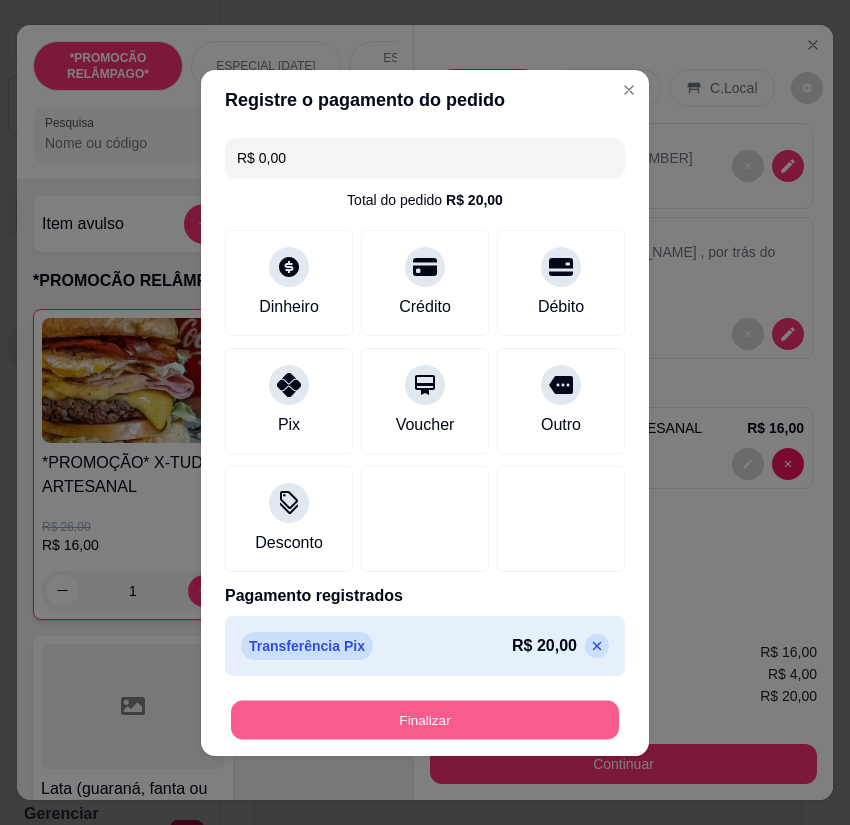 click on "Finalizar" at bounding box center [425, 719] 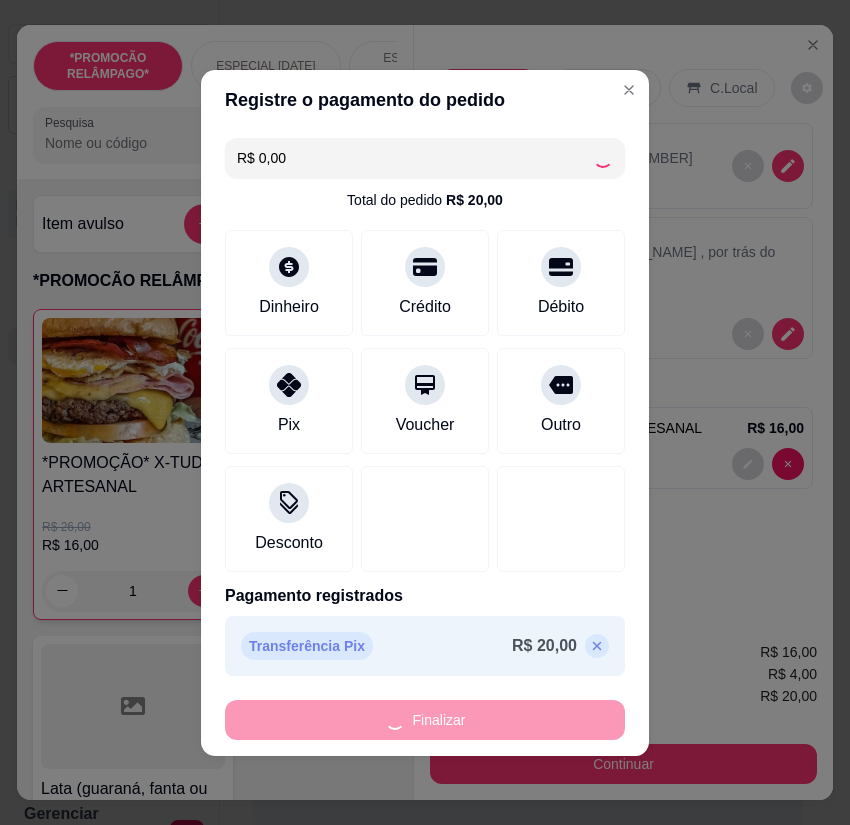 type on "0" 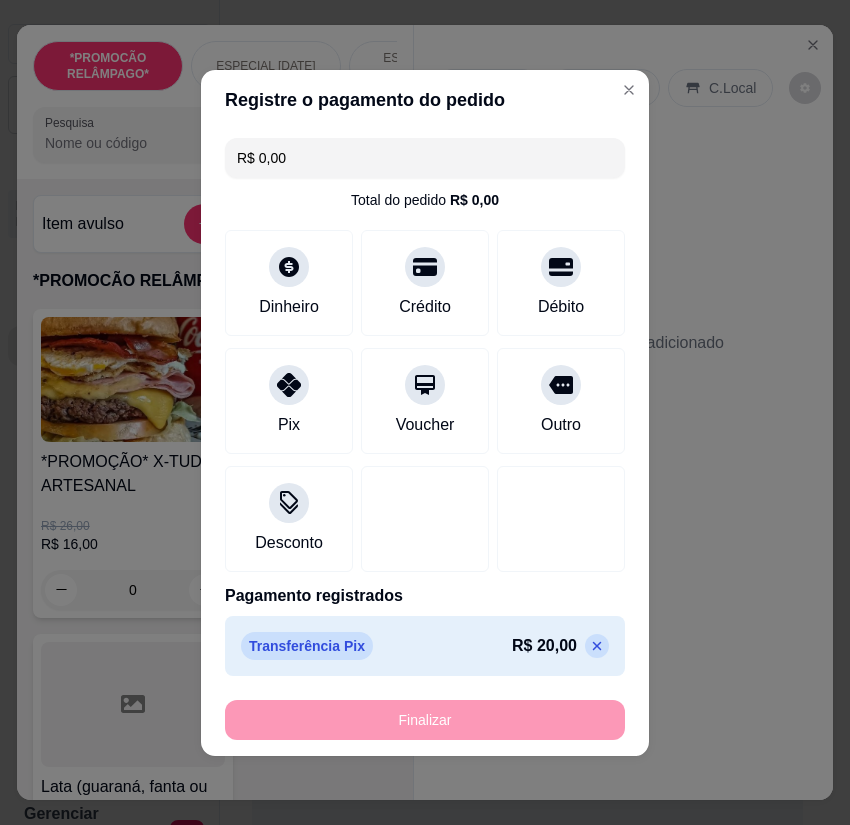 type on "-R$ 20,00" 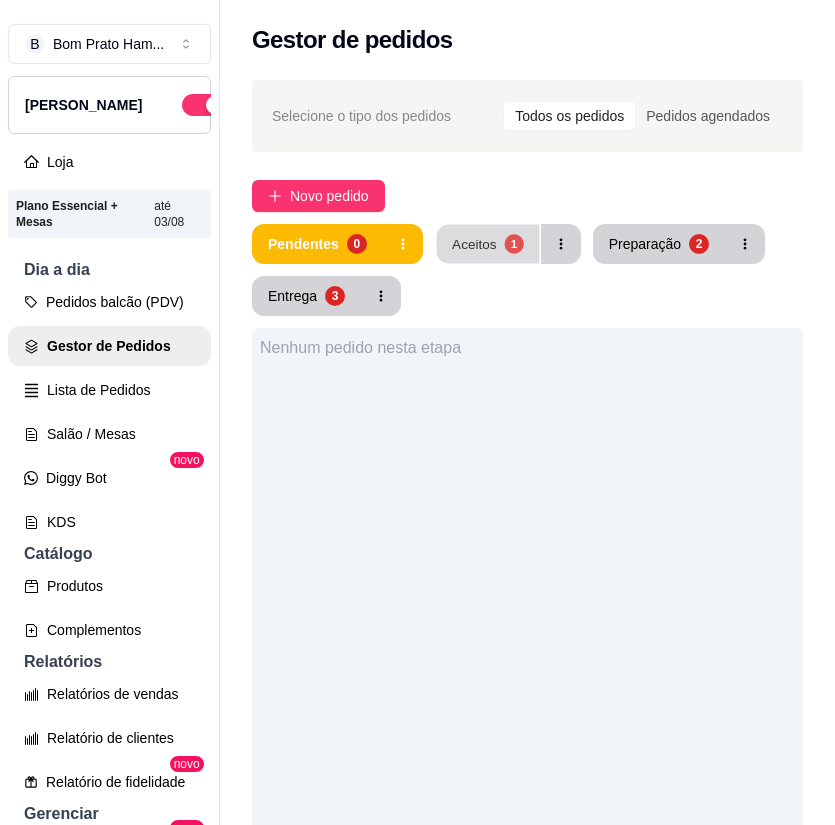 click on "Aceitos 1" at bounding box center [487, 244] 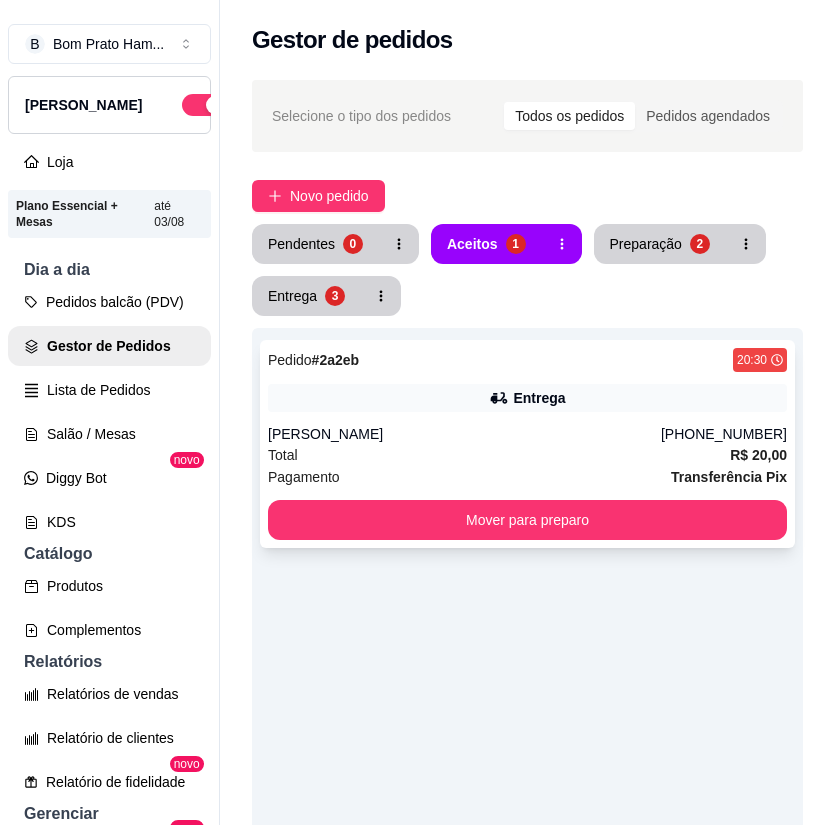 click on "Pedido  # 2a2eb 20:30 Entrega [PERSON_NAME] [PHONE_NUMBER] Total R$ 20,00 Pagamento Transferência Pix Mover para preparo" at bounding box center (527, 444) 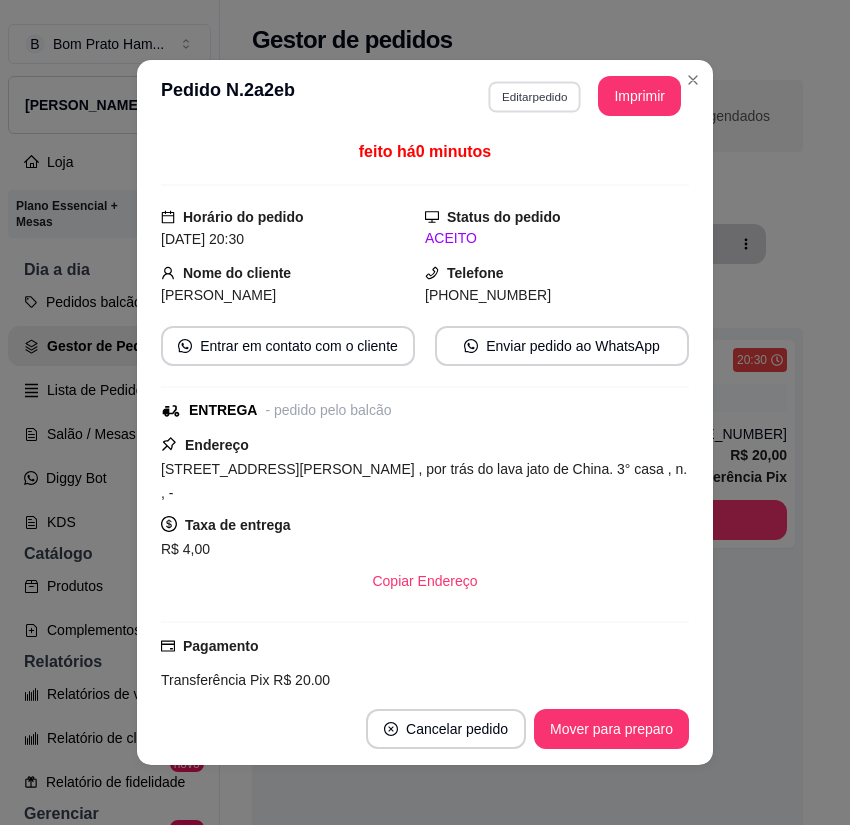 click on "Editar  pedido" at bounding box center (534, 96) 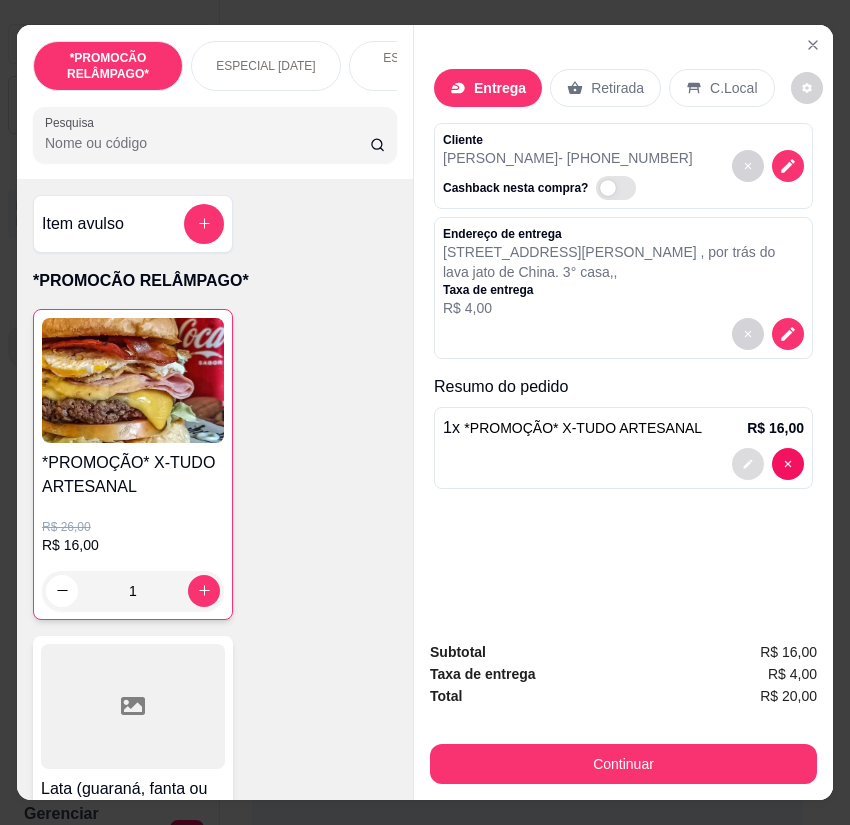 click at bounding box center [748, 464] 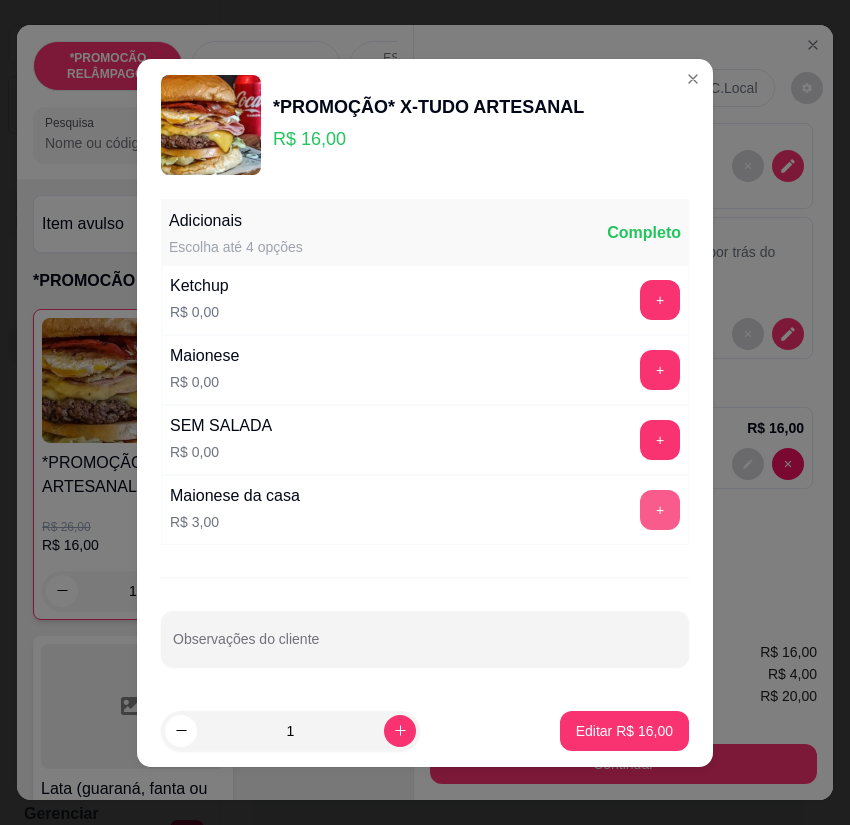 click on "+" at bounding box center (660, 510) 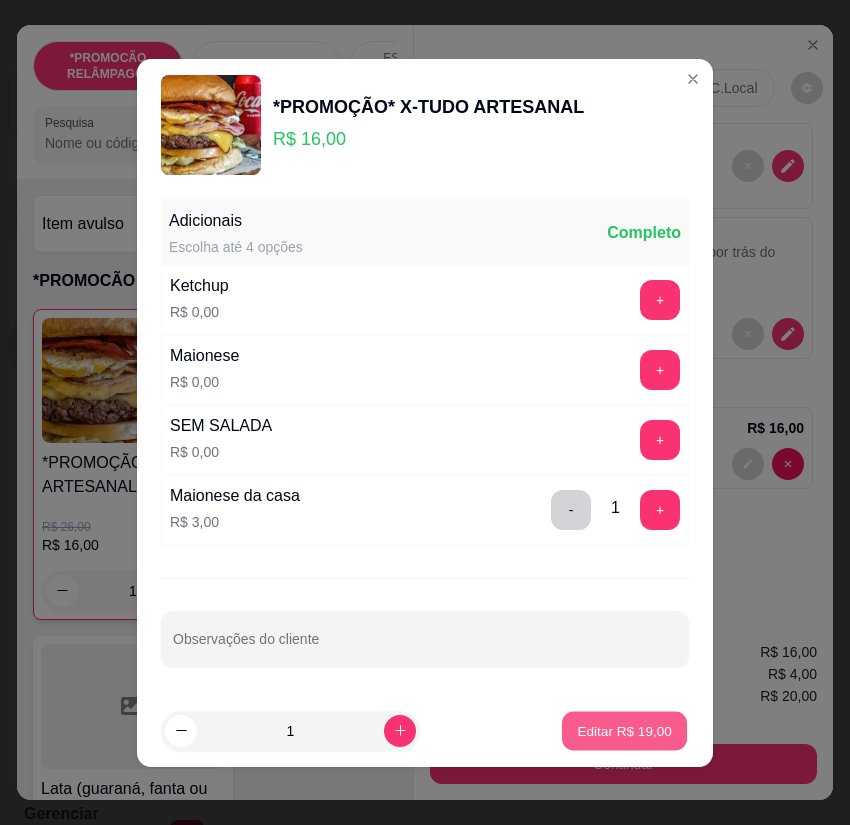 click on "Editar   R$ 19,00" at bounding box center [624, 730] 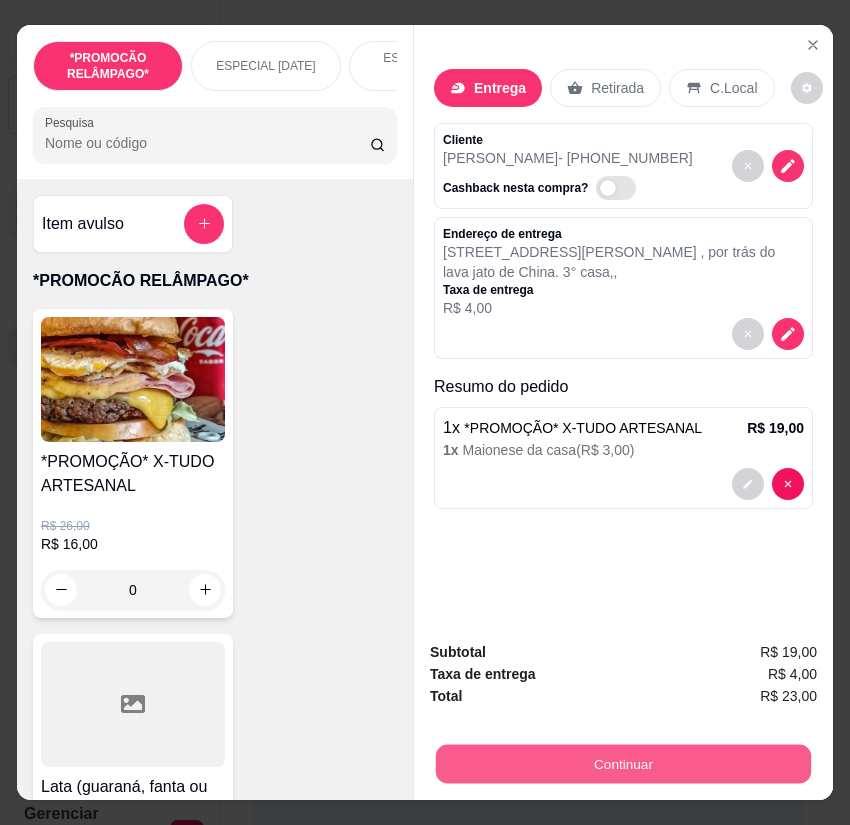 click on "Continuar" at bounding box center (623, 764) 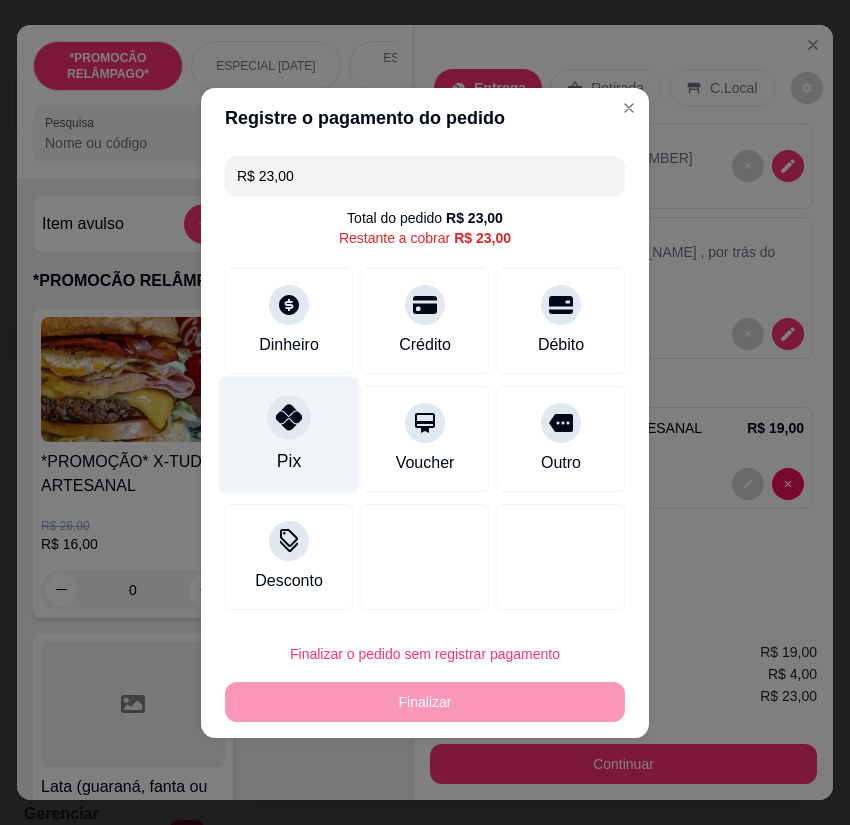 click on "Pix" at bounding box center (289, 434) 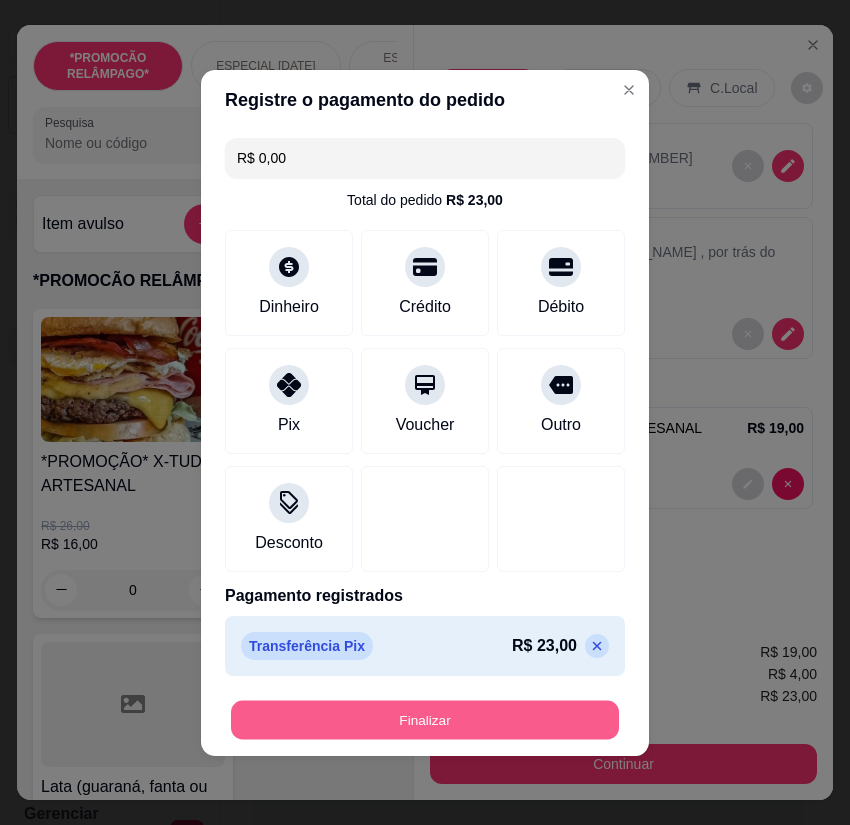 click on "Finalizar" at bounding box center [425, 719] 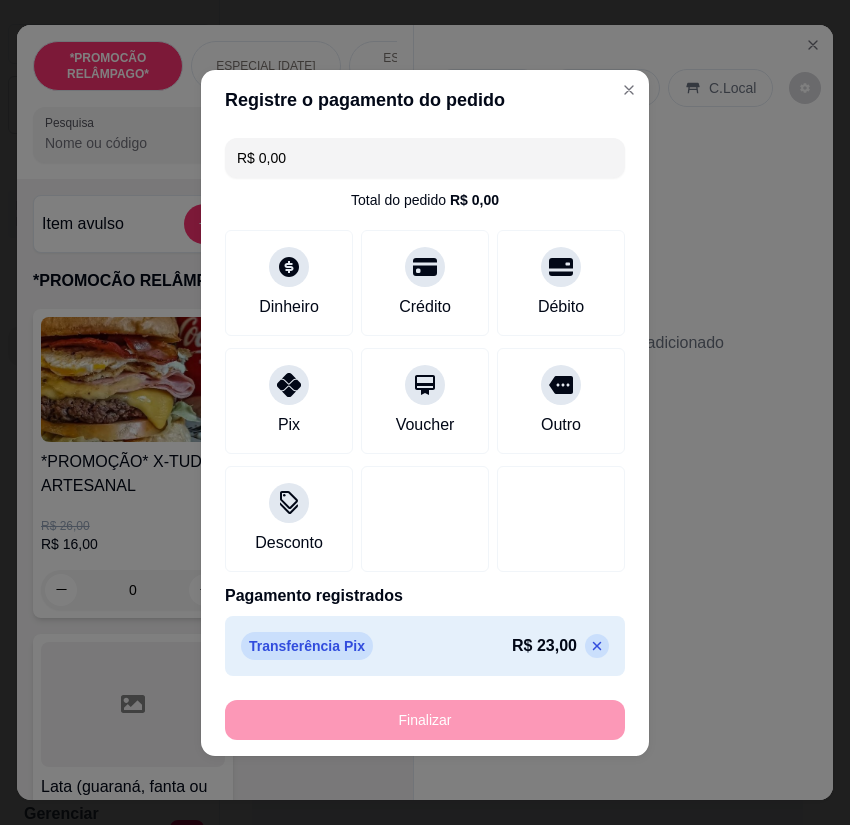 type on "-R$ 23,00" 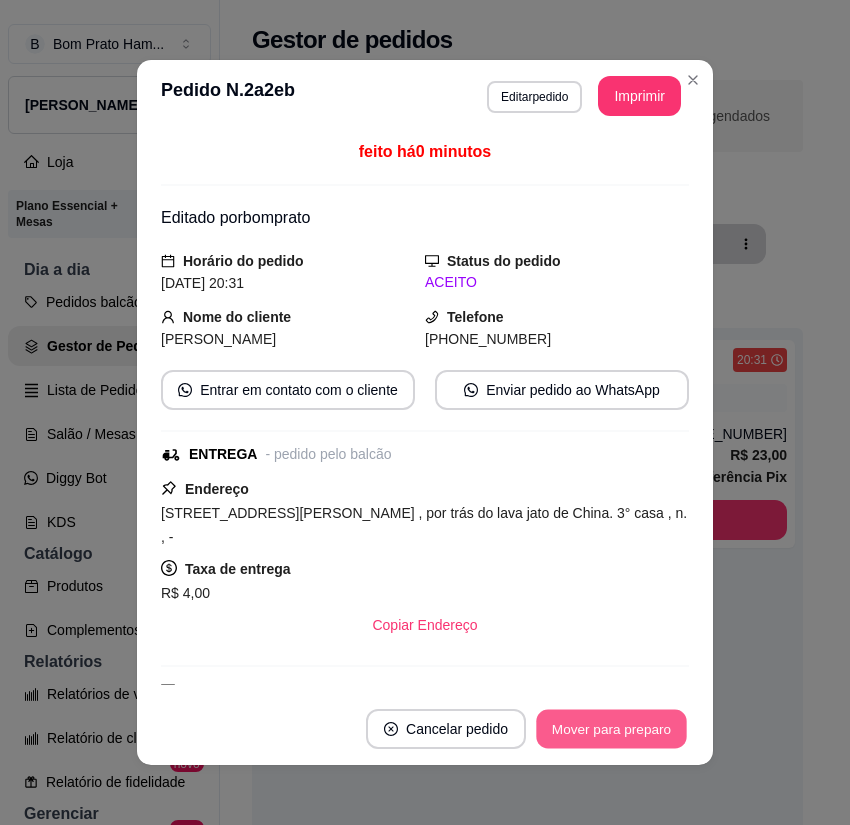 click on "Mover para preparo" at bounding box center [611, 729] 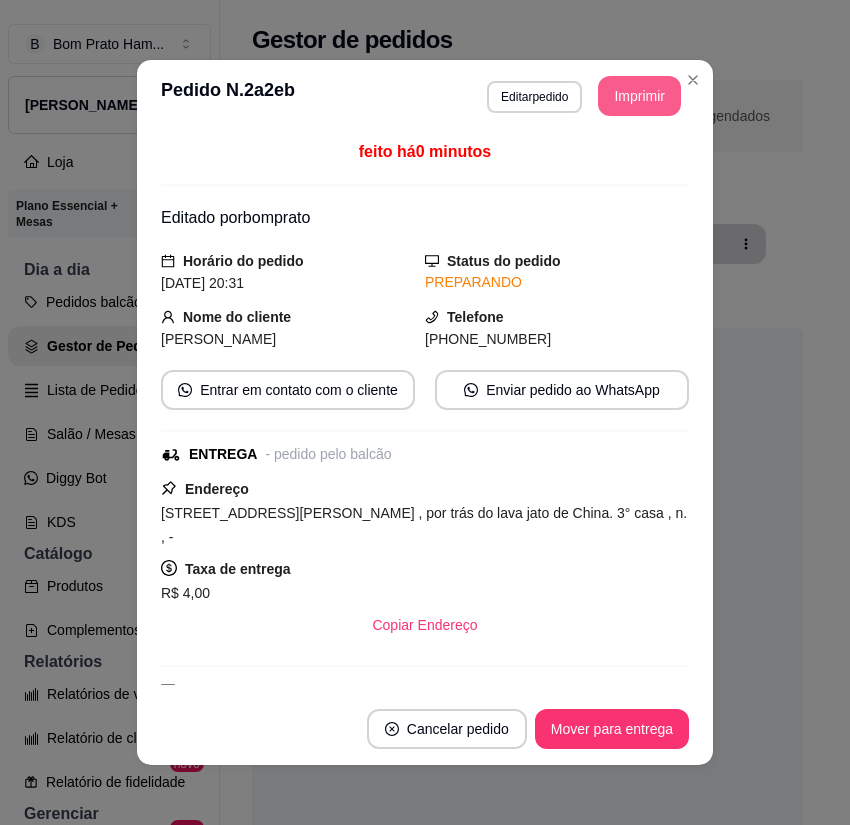 click on "Imprimir" at bounding box center [639, 96] 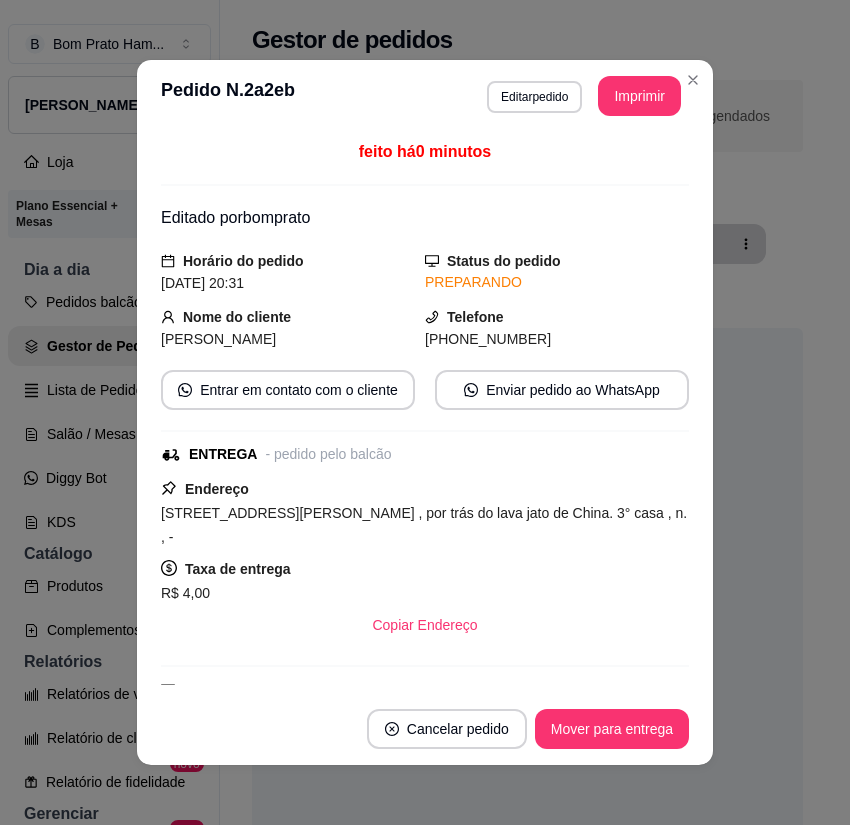 scroll, scrollTop: 0, scrollLeft: 0, axis: both 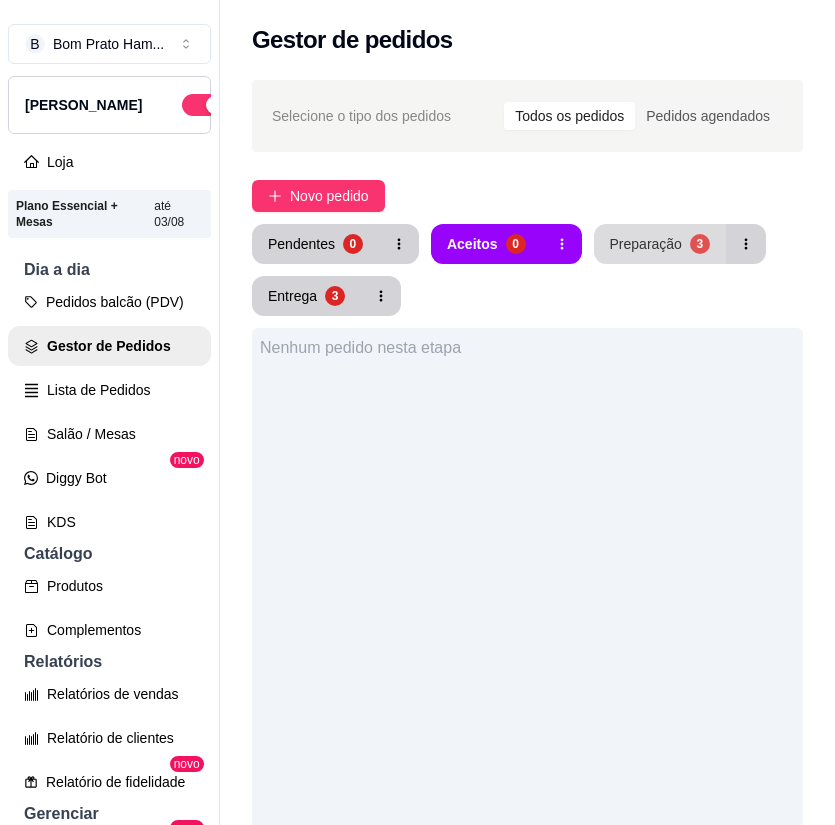 click on "Preparação" at bounding box center [646, 244] 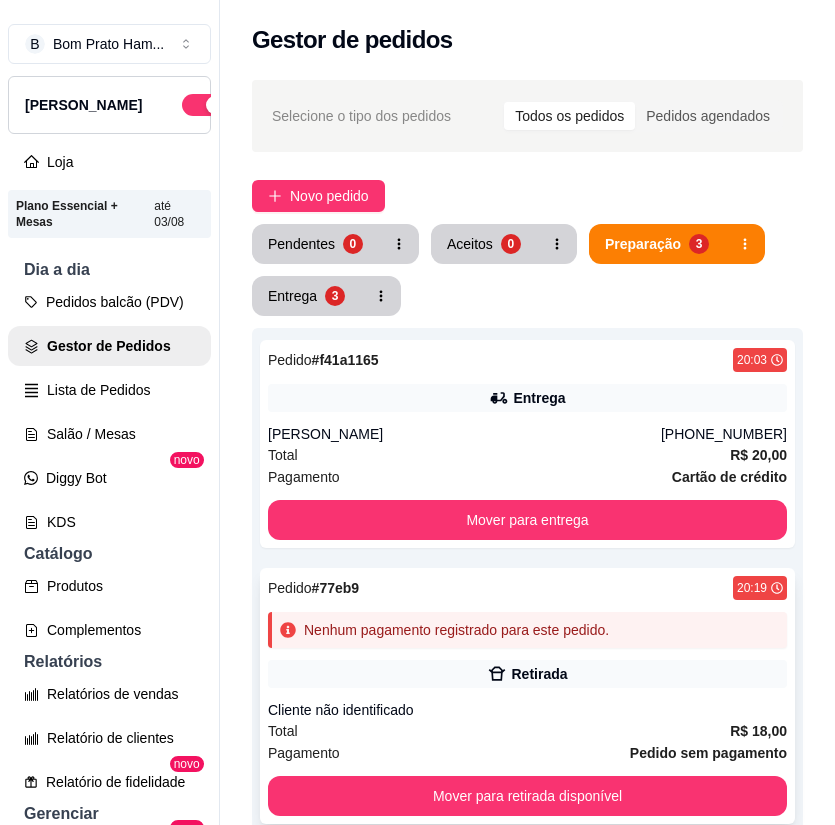 click on "Pedido  # 77eb9 20:19 Nenhum pagamento registrado para este pedido. Retirada Cliente não identificado Total R$ 18,00 Pagamento Pedido sem pagamento Mover para retirada disponível" at bounding box center [527, 696] 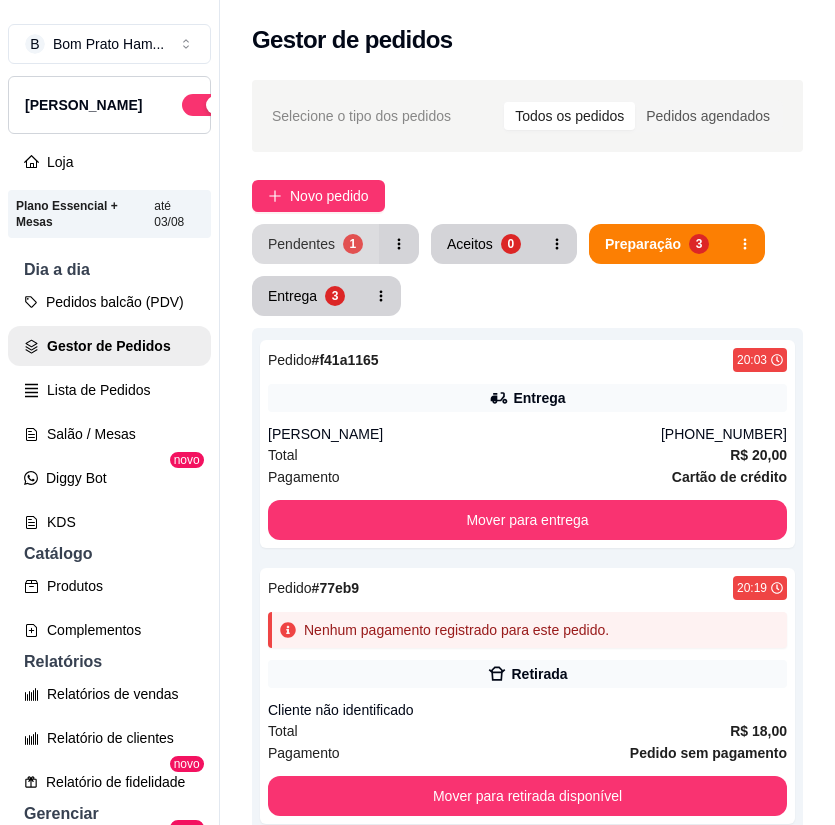 click on "Pendentes" at bounding box center (301, 244) 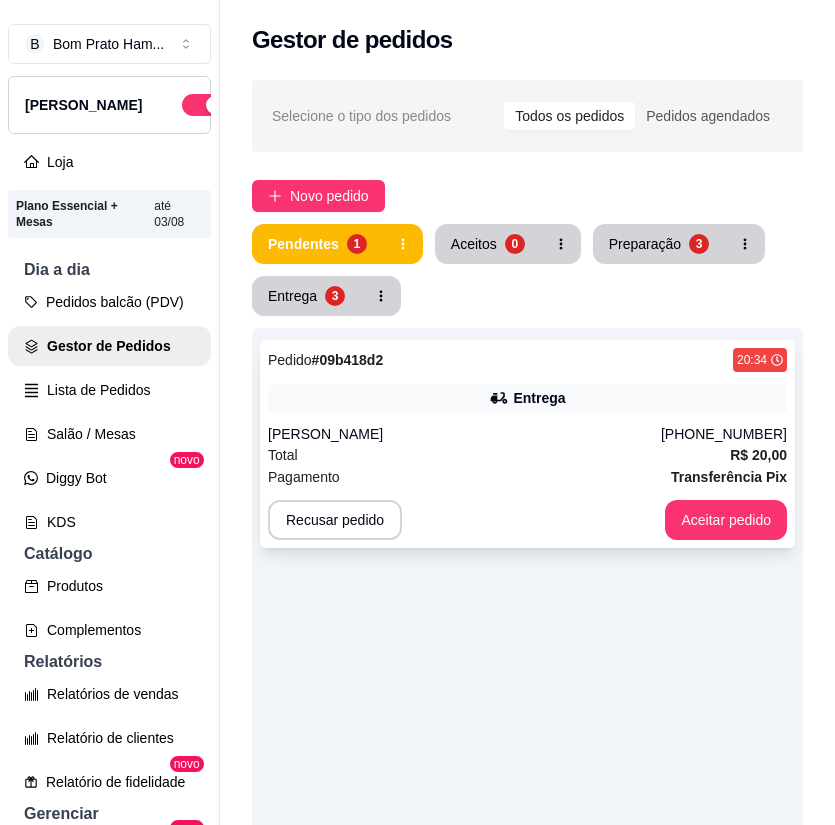 click on "Pedido  # 09b418d2 20:34 Entrega [PERSON_NAME] [PHONE_NUMBER] Total R$ 20,00 Pagamento Transferência Pix Recusar pedido Aceitar pedido" at bounding box center [527, 444] 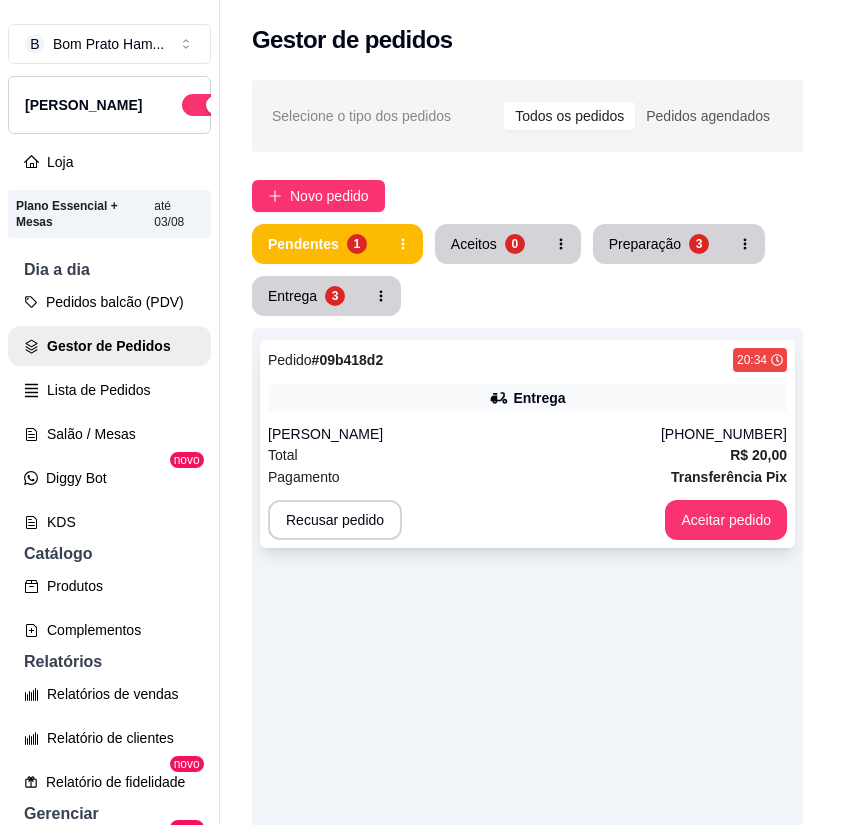 scroll, scrollTop: 256, scrollLeft: 0, axis: vertical 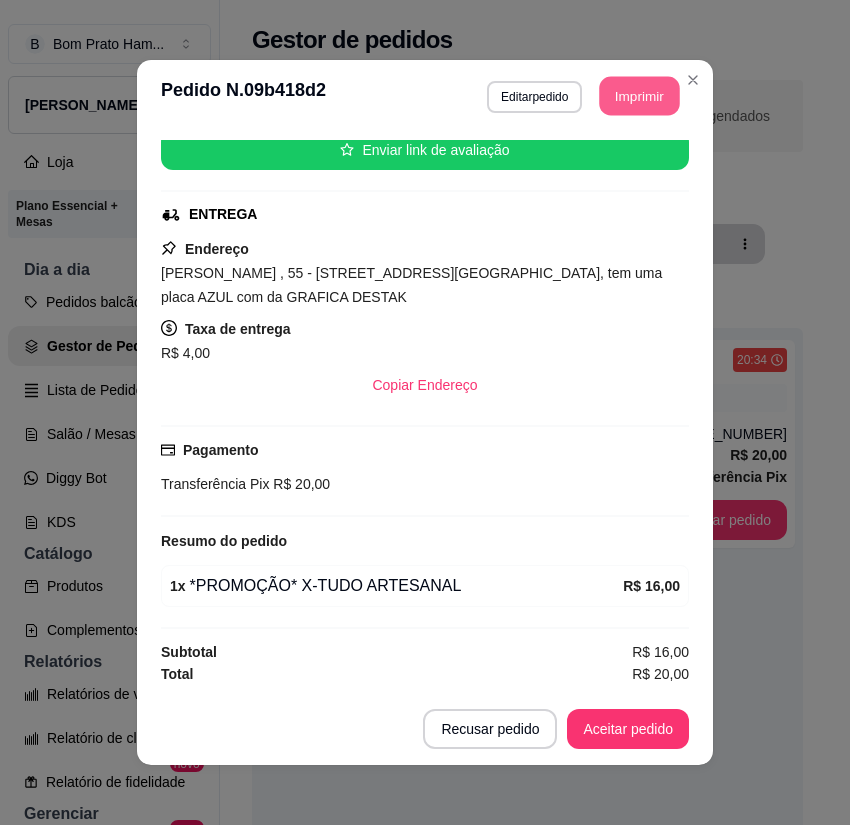 click on "Imprimir" at bounding box center [640, 96] 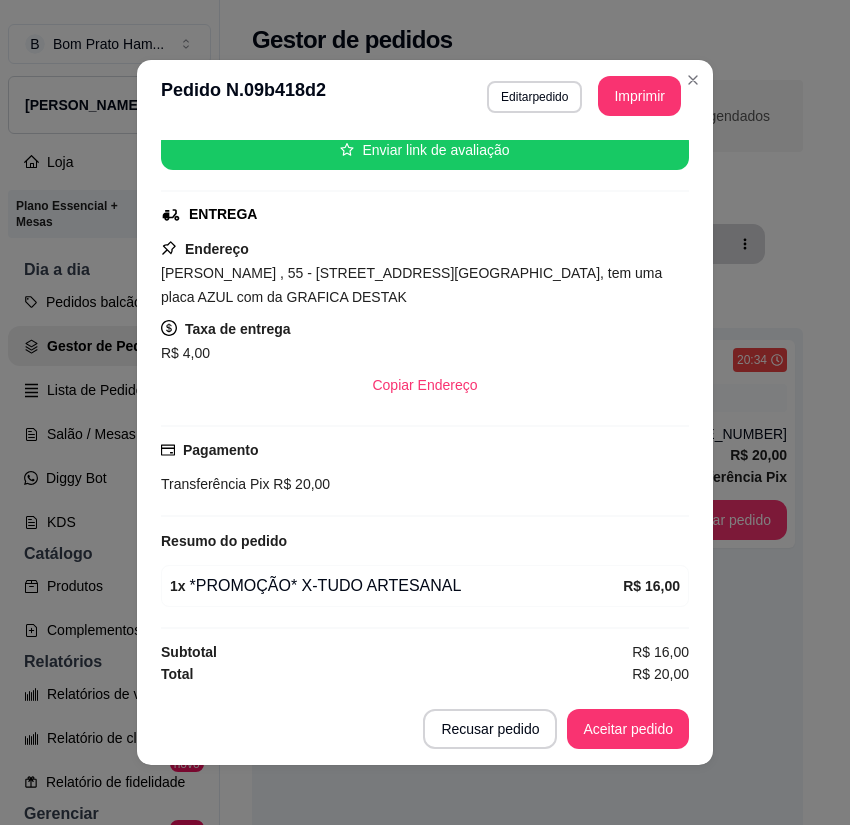 scroll, scrollTop: 0, scrollLeft: 0, axis: both 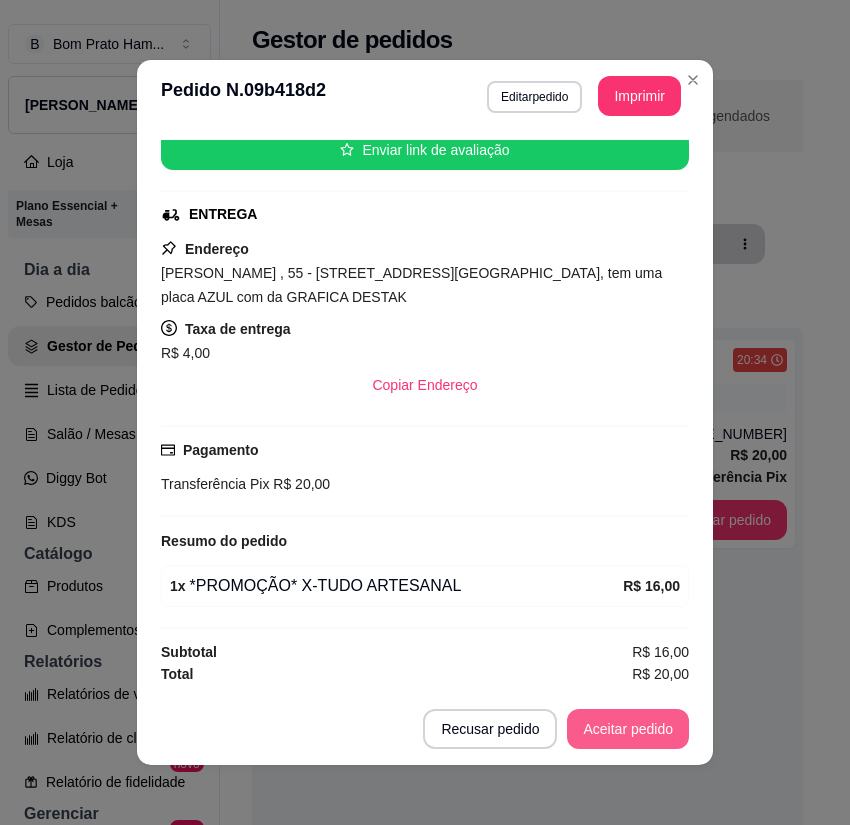 click on "Aceitar pedido" at bounding box center (628, 729) 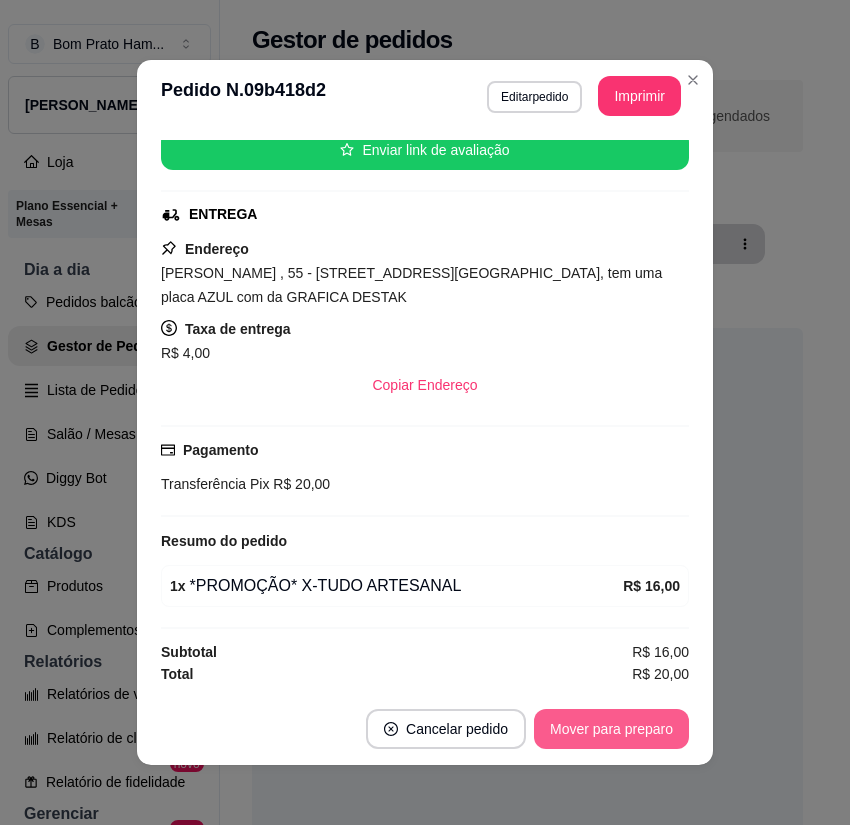 click on "Mover para preparo" at bounding box center (611, 729) 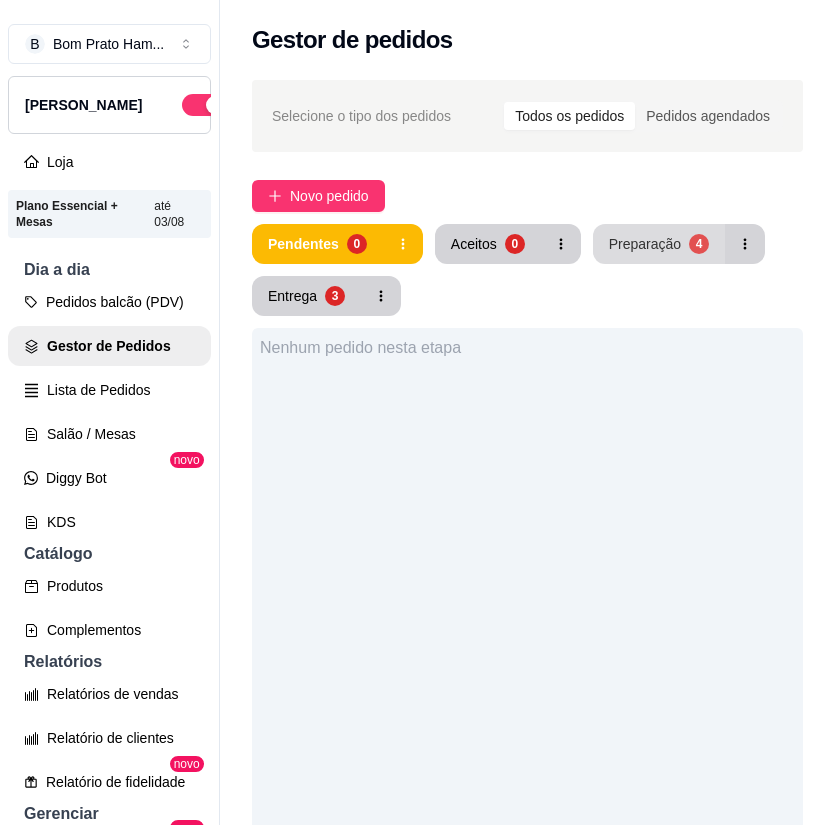 click on "Preparação 4" at bounding box center (659, 244) 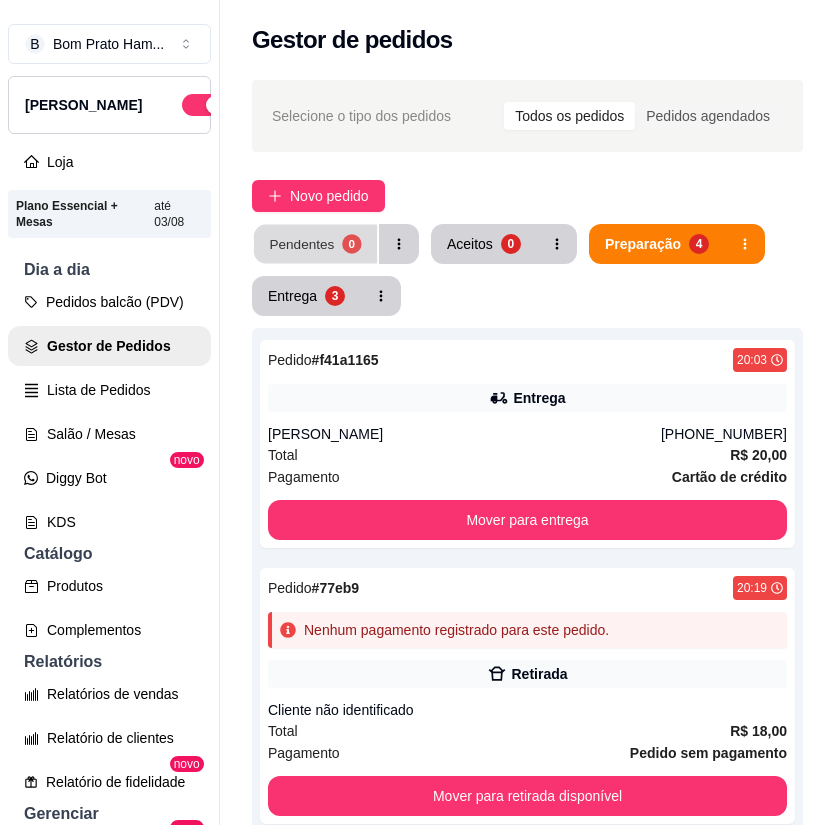 click on "Pendentes 0" at bounding box center (315, 244) 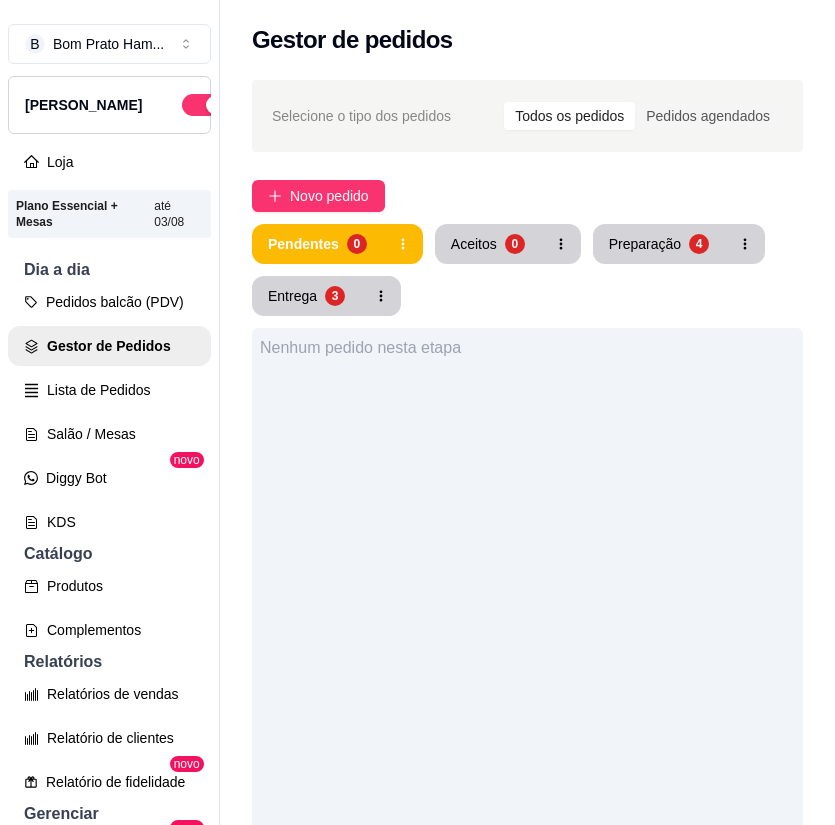click on "Nenhum pedido nesta etapa" at bounding box center (527, 740) 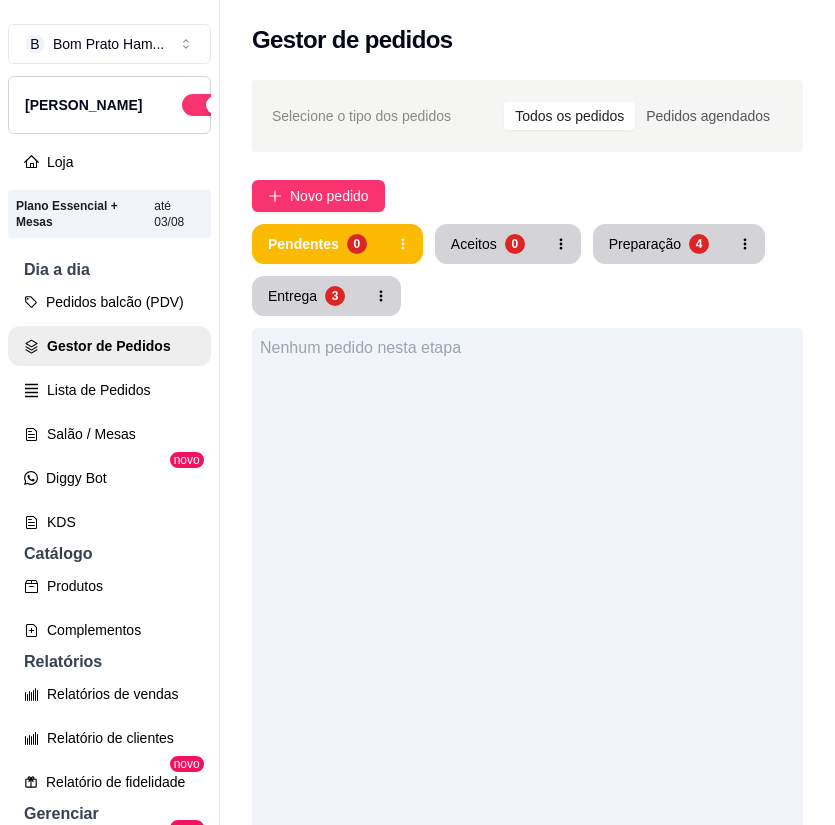 click on "Nenhum pedido nesta etapa" at bounding box center [527, 740] 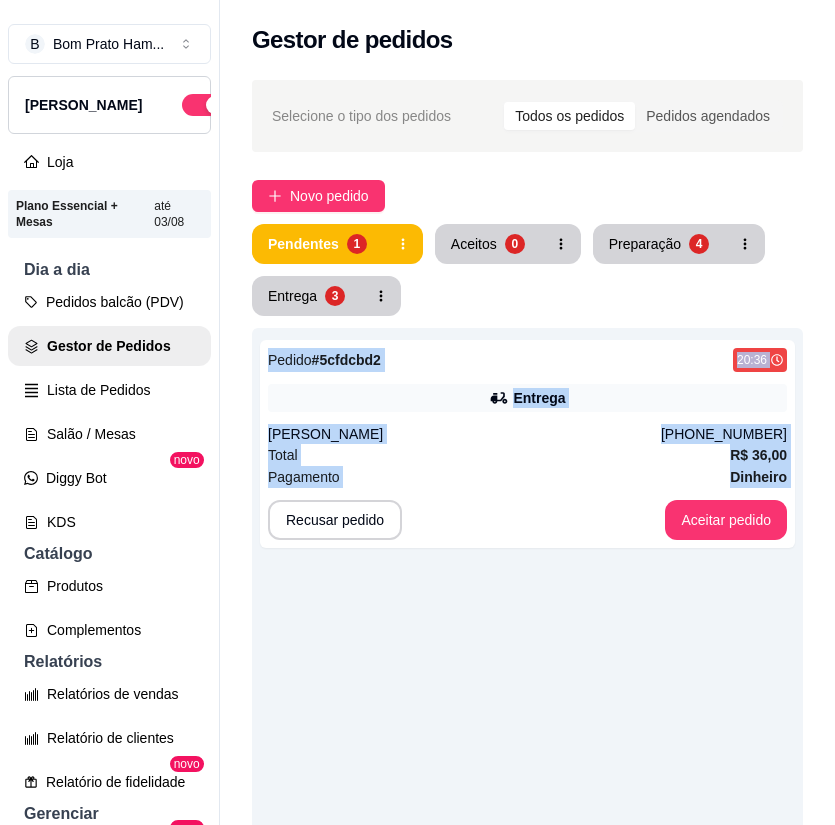 click on "Pedido  # 5cfdcbd2 20:36 Entrega [PERSON_NAME] [PHONE_NUMBER] Total R$ 36,00 Pagamento Dinheiro Recusar pedido Aceitar pedido" at bounding box center [527, 740] 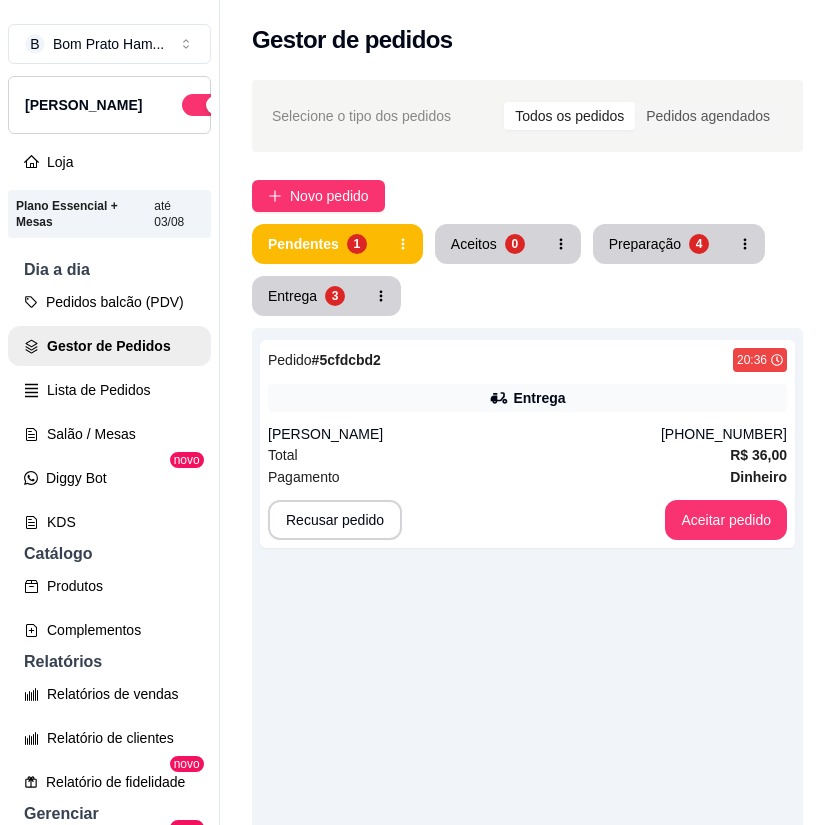 click on "Recusar pedido Aceitar pedido" at bounding box center (527, 520) 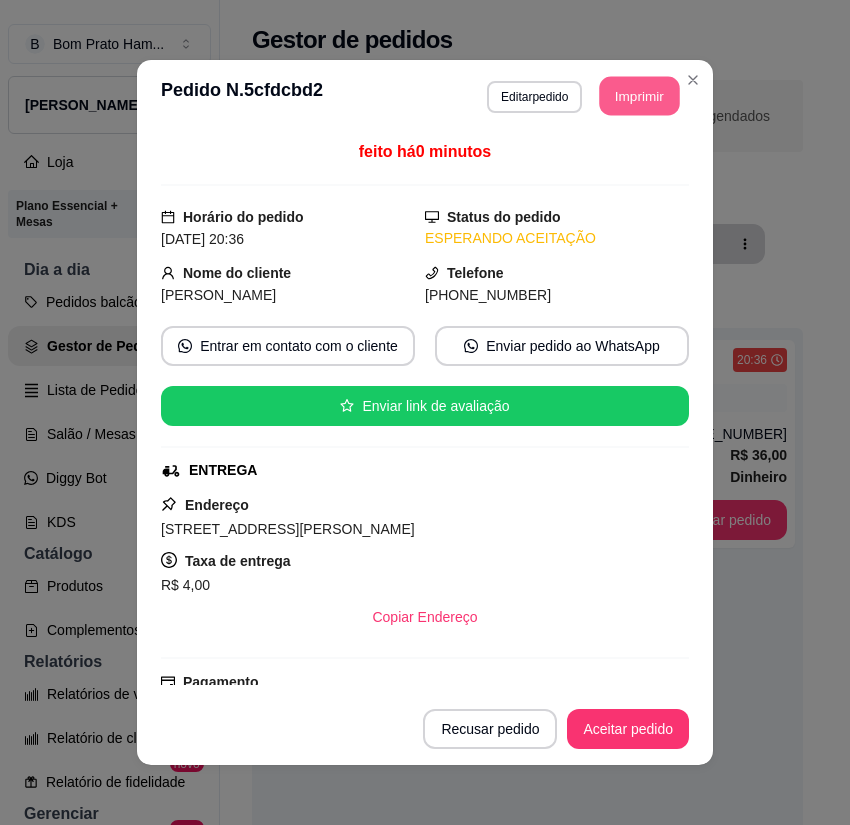 click on "Imprimir" at bounding box center (640, 96) 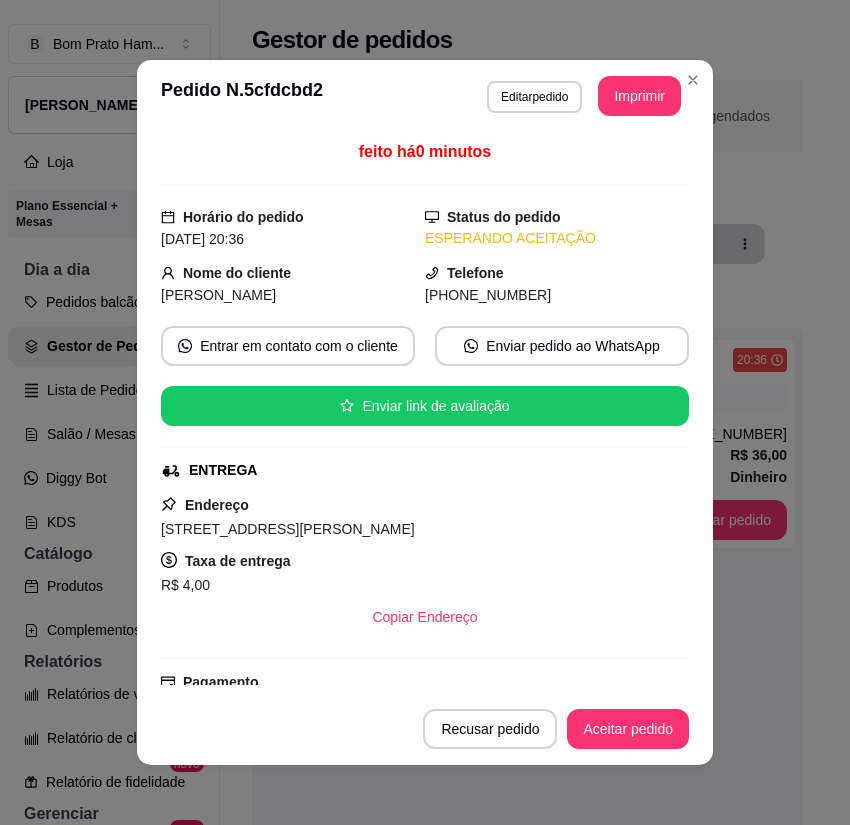 scroll, scrollTop: 0, scrollLeft: 0, axis: both 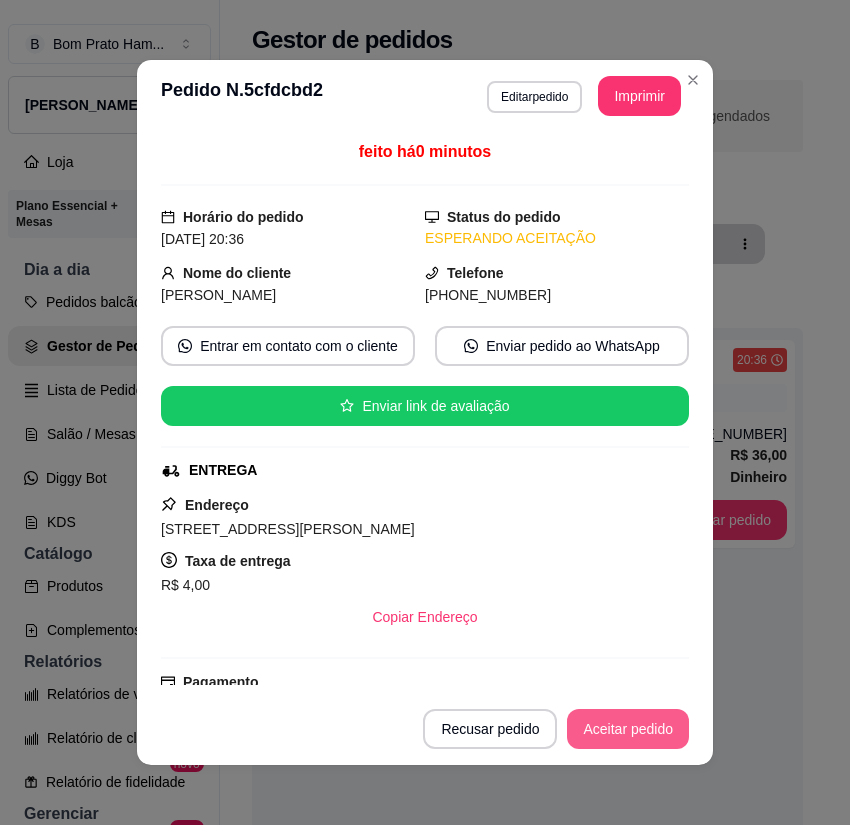 click on "Aceitar pedido" at bounding box center [628, 729] 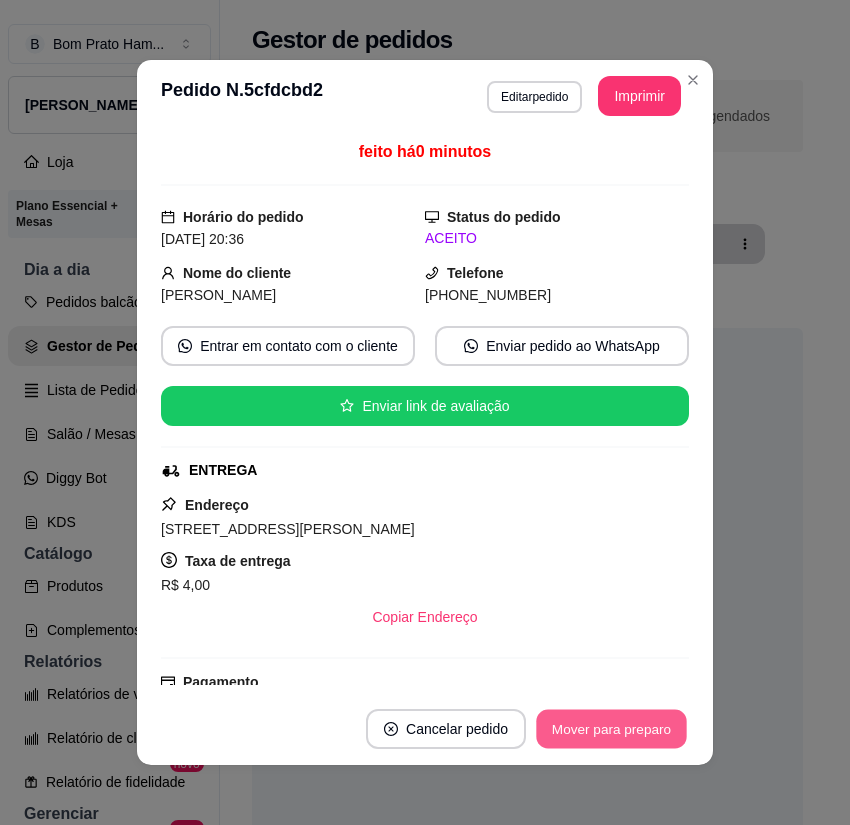 click on "Mover para preparo" at bounding box center [611, 729] 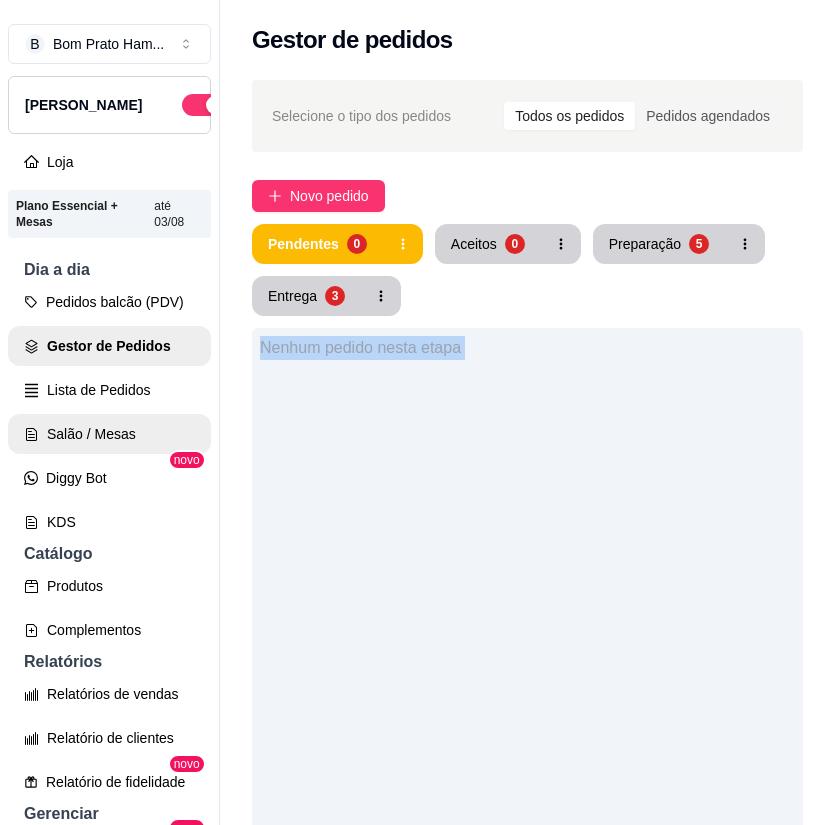 click on "Salão / Mesas" at bounding box center (109, 434) 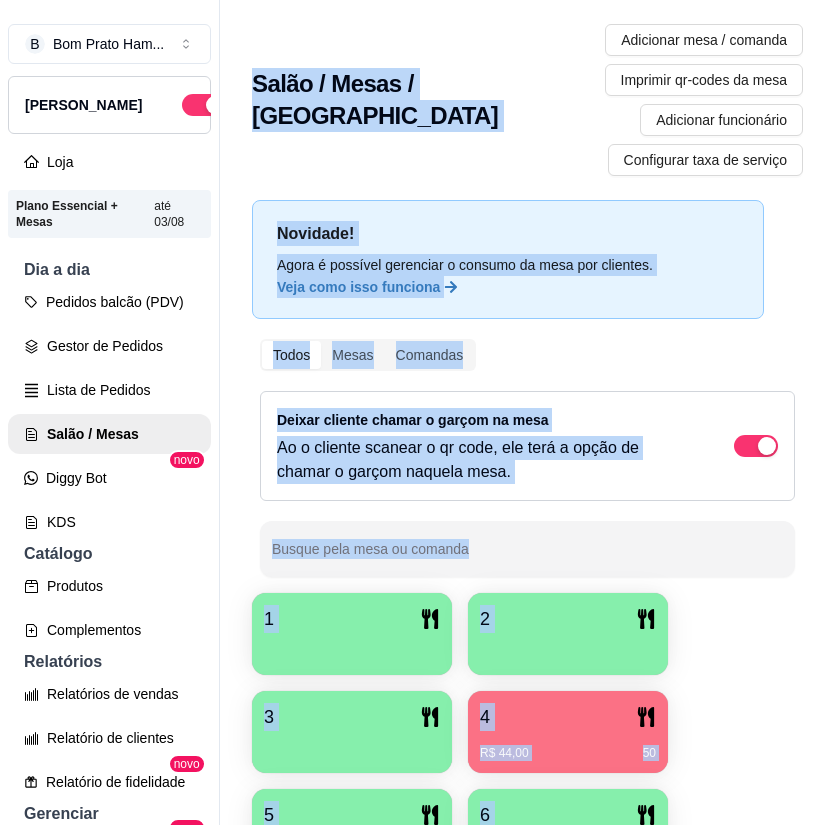 click on "R$ 44,00 50" at bounding box center (568, 746) 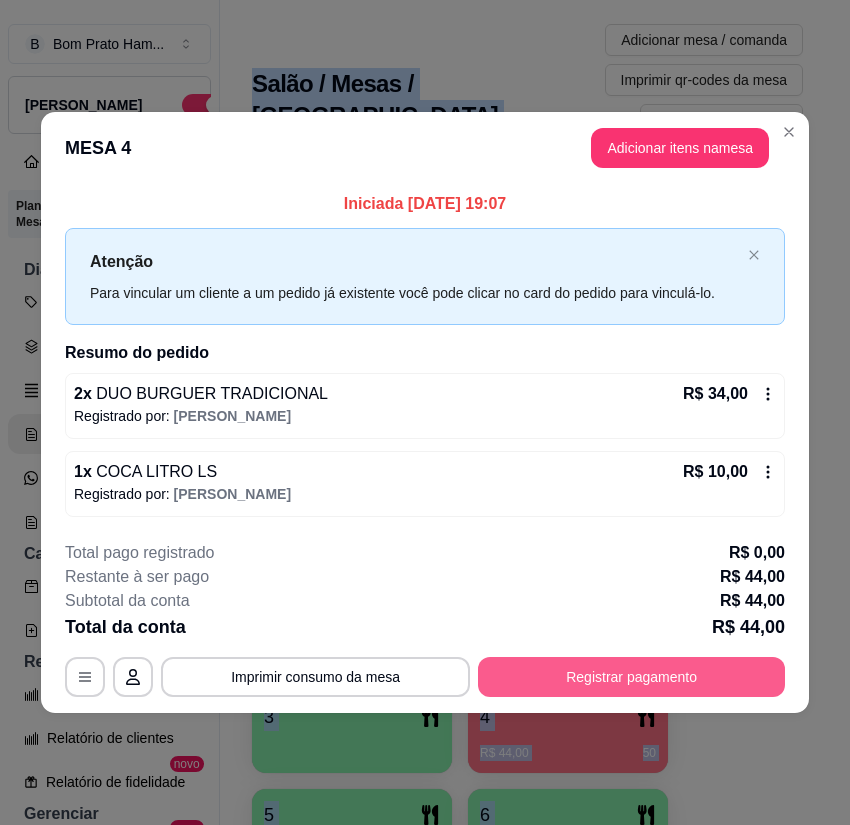 click on "Registrar pagamento" at bounding box center (631, 677) 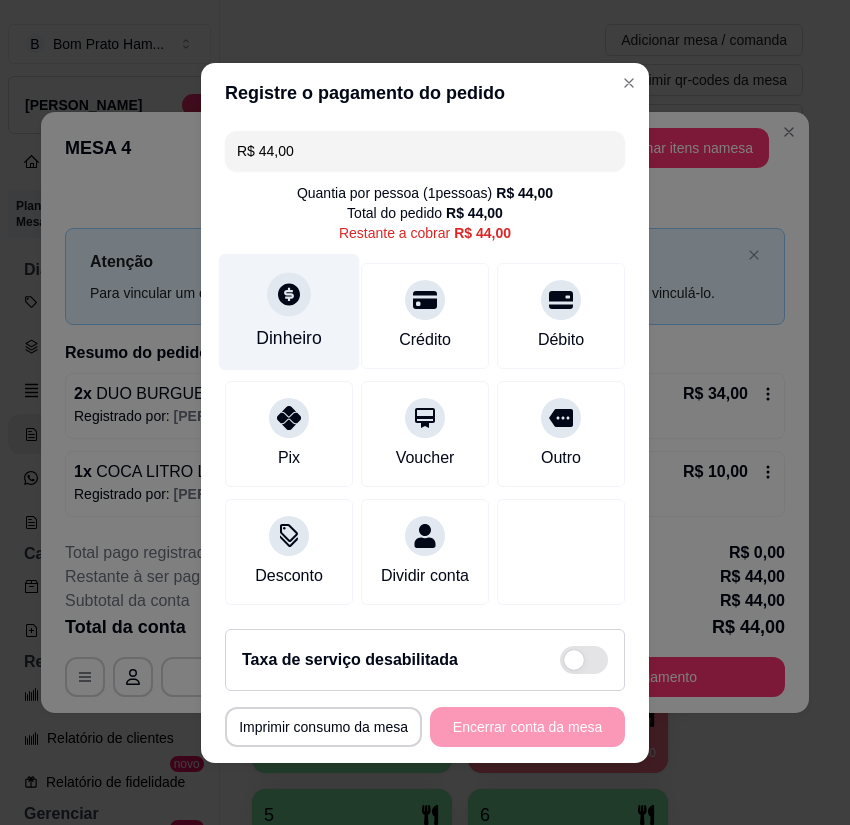click on "Dinheiro" at bounding box center (289, 338) 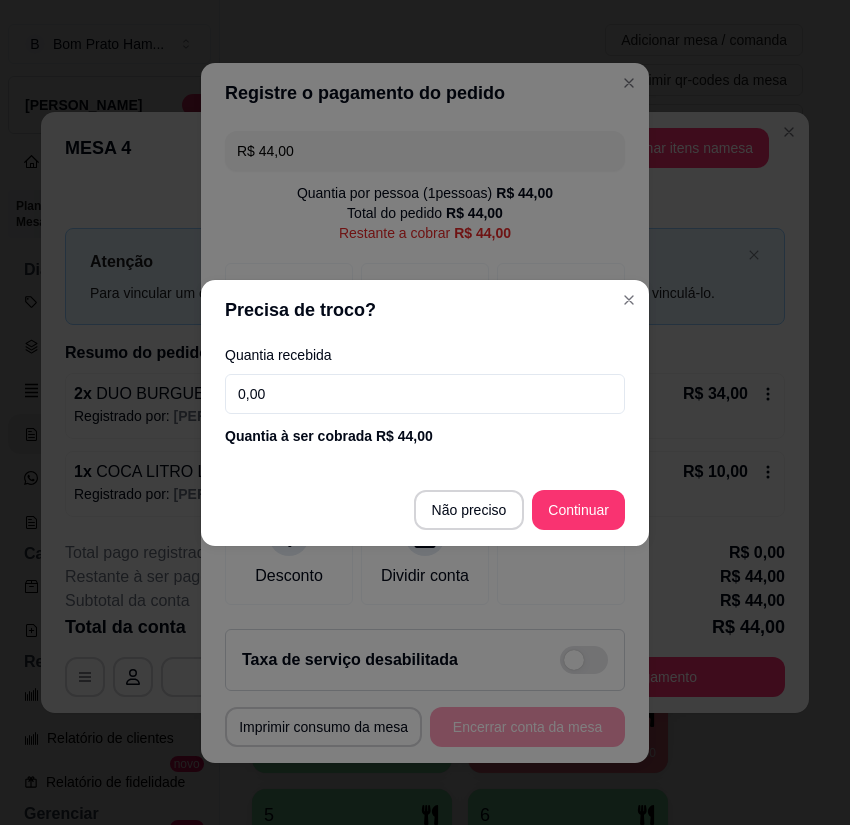 click on "0,00" at bounding box center [425, 394] 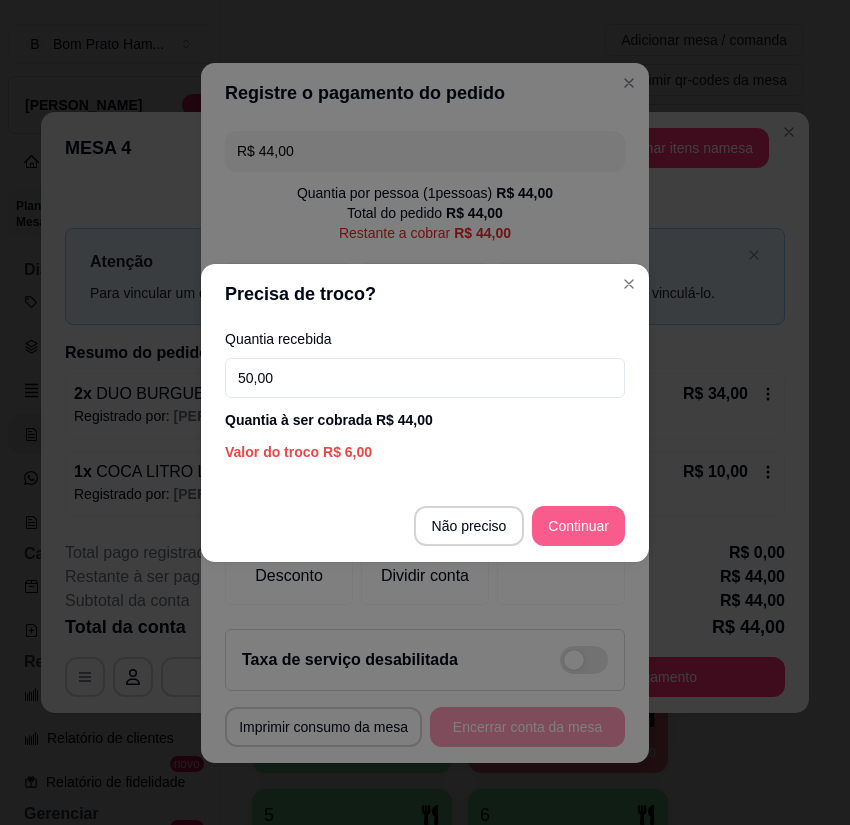 type on "50,00" 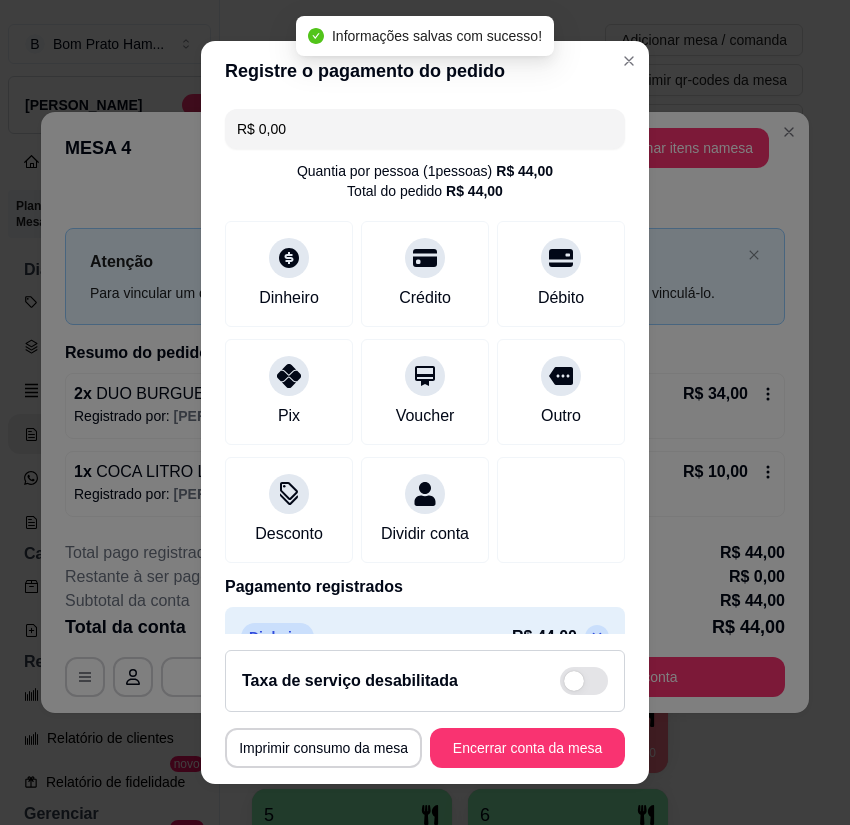 type on "R$ 0,00" 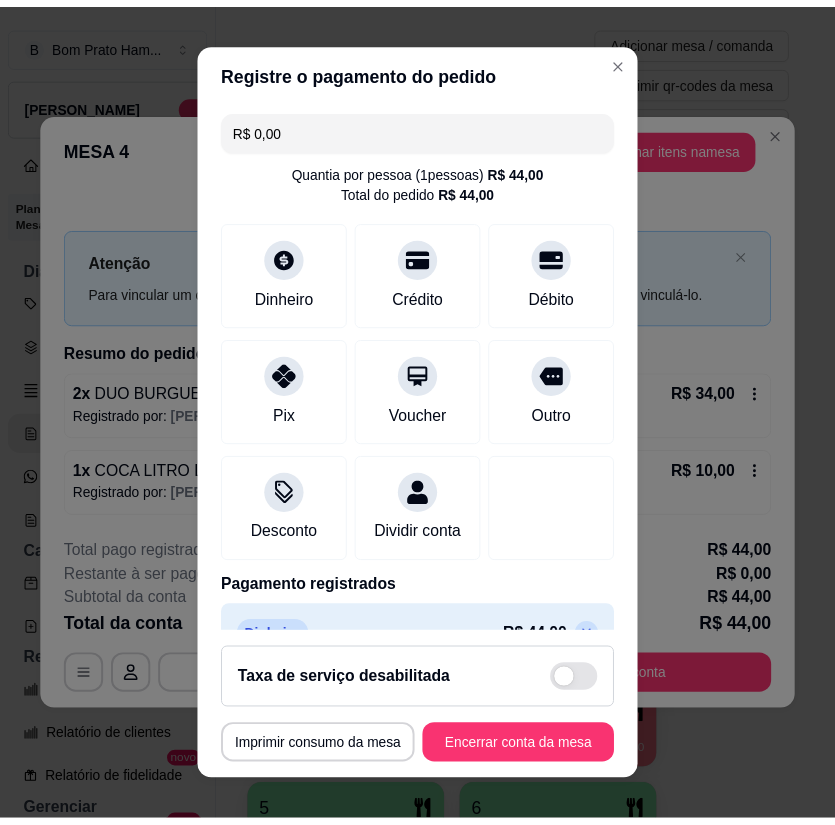 scroll, scrollTop: 65, scrollLeft: 0, axis: vertical 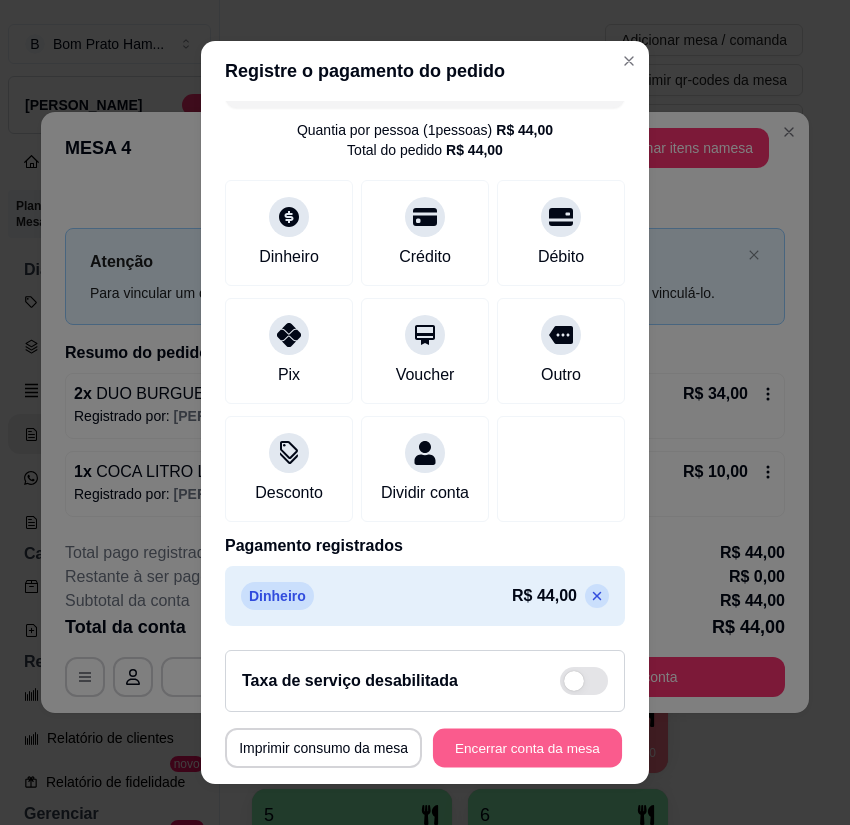 click on "Encerrar conta da mesa" at bounding box center (527, 747) 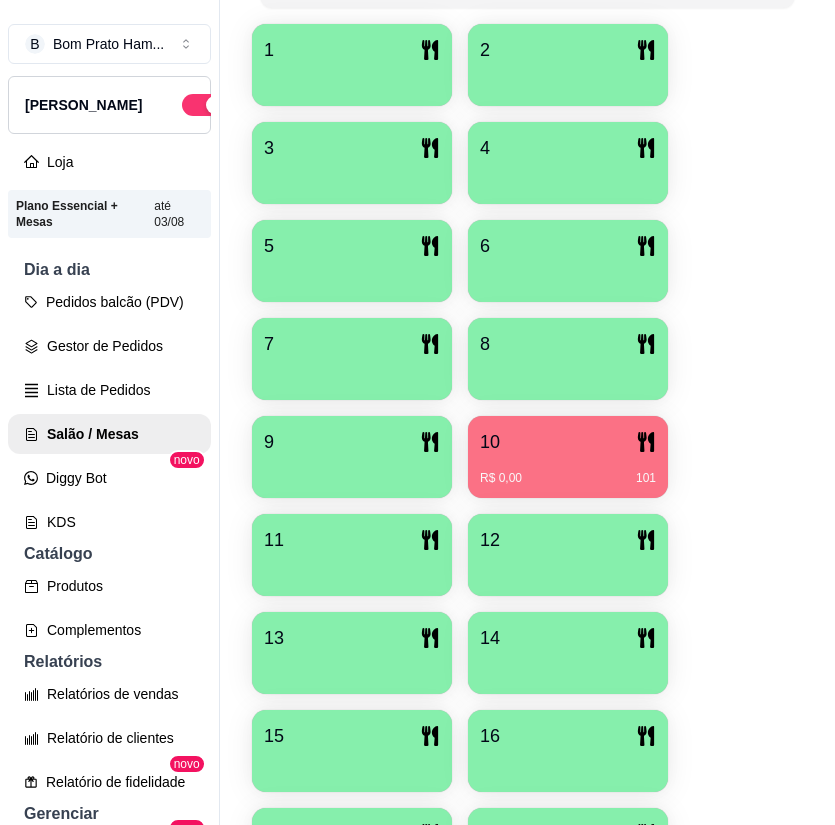 scroll, scrollTop: 600, scrollLeft: 0, axis: vertical 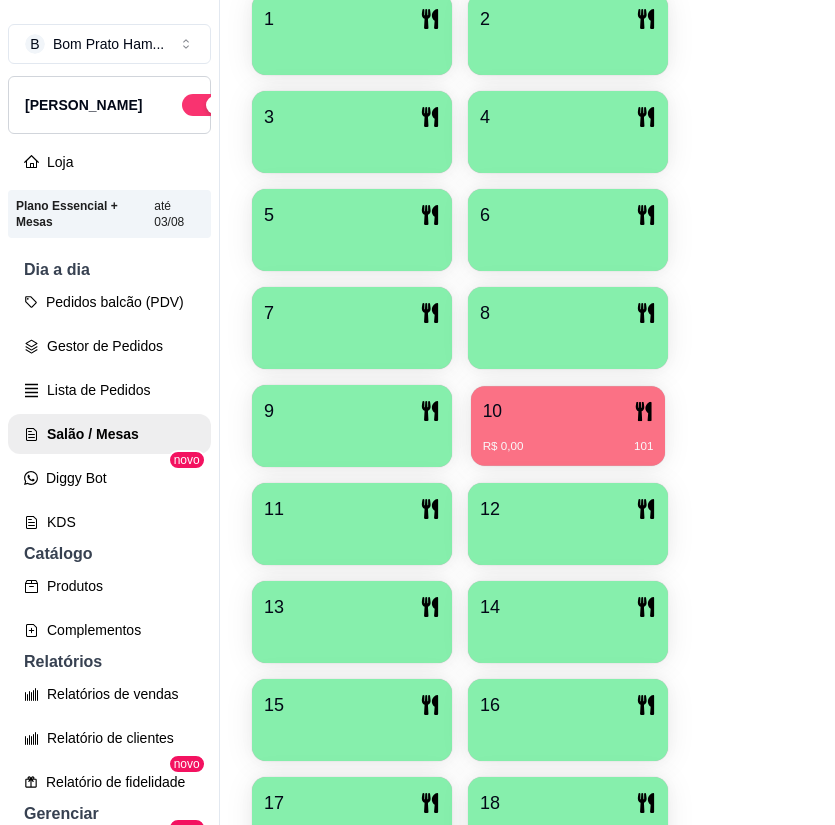 click on "R$ 0,00 101" at bounding box center [568, 447] 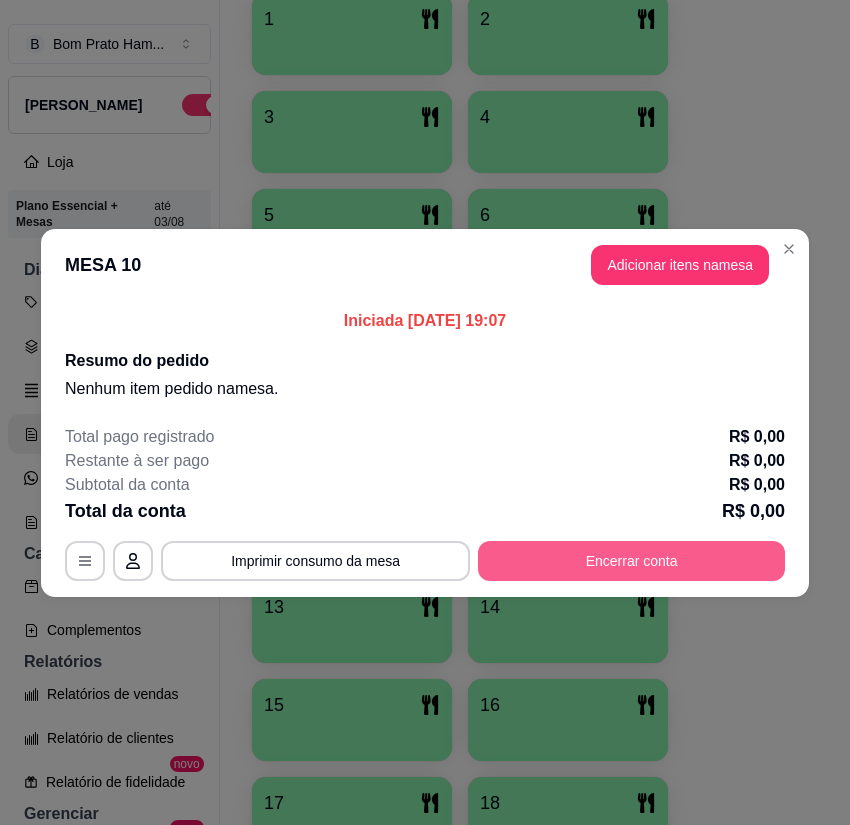 click on "Encerrar conta" at bounding box center [631, 561] 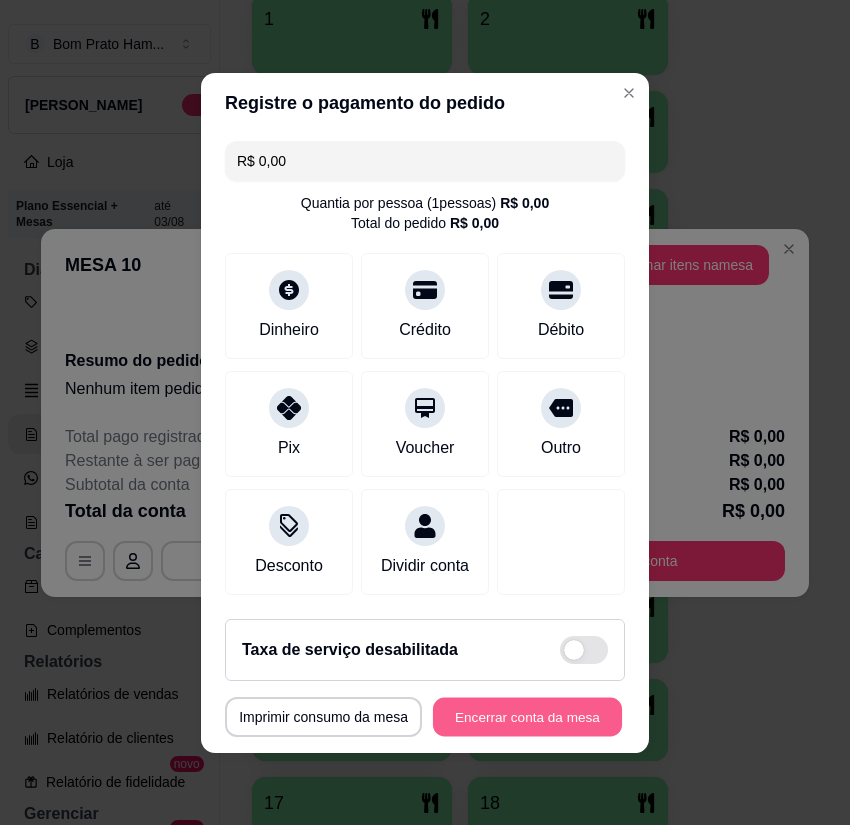click on "Encerrar conta da mesa" at bounding box center [527, 716] 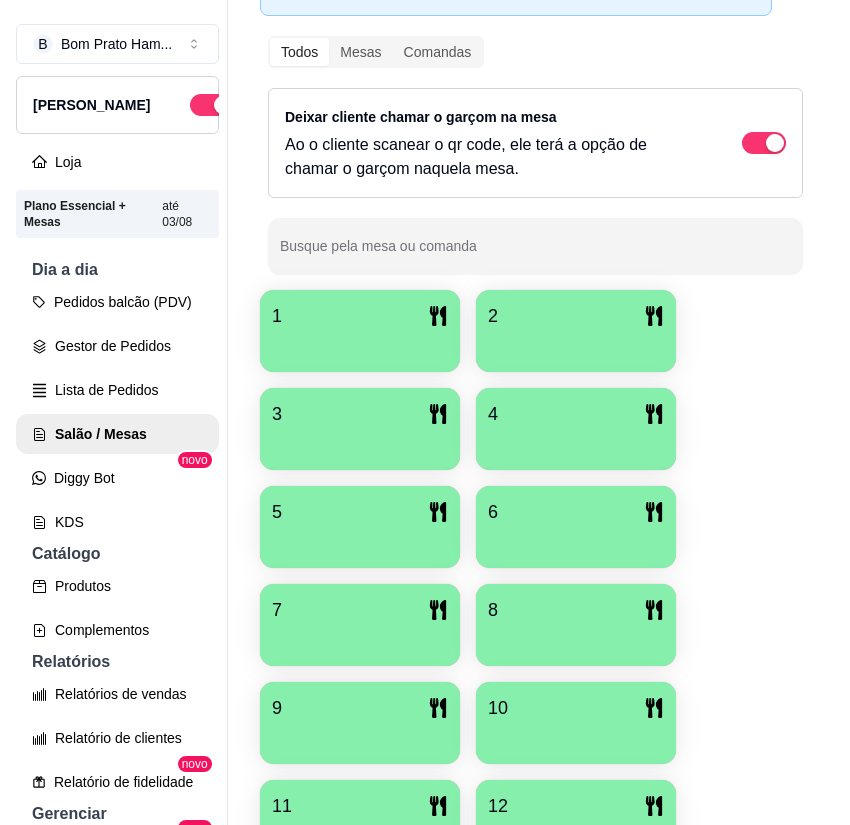 scroll, scrollTop: 0, scrollLeft: 0, axis: both 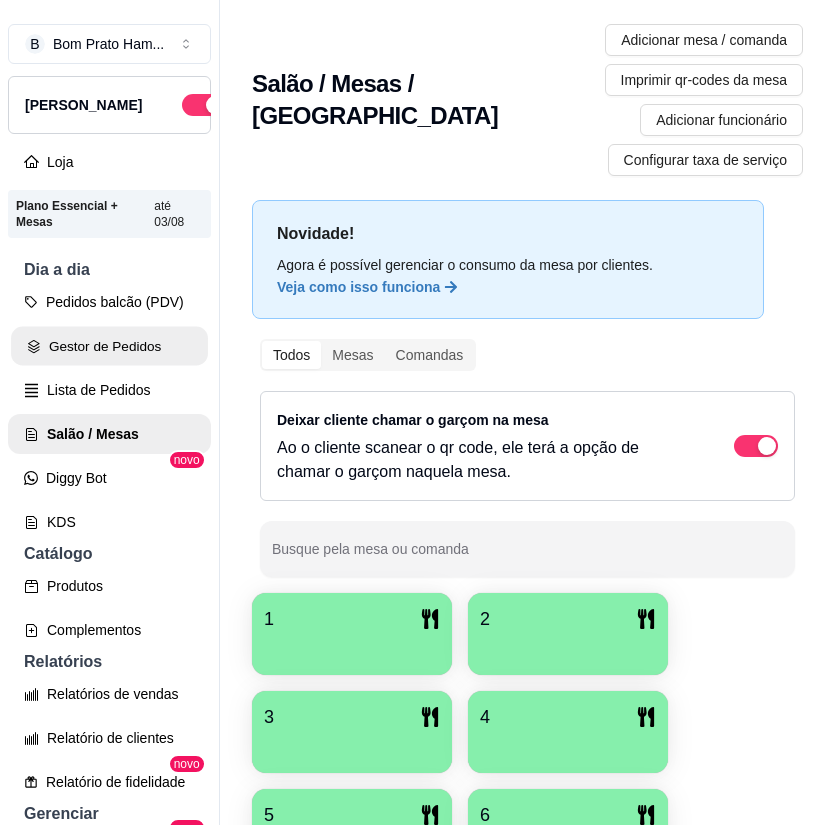 click on "Gestor de Pedidos" at bounding box center (109, 346) 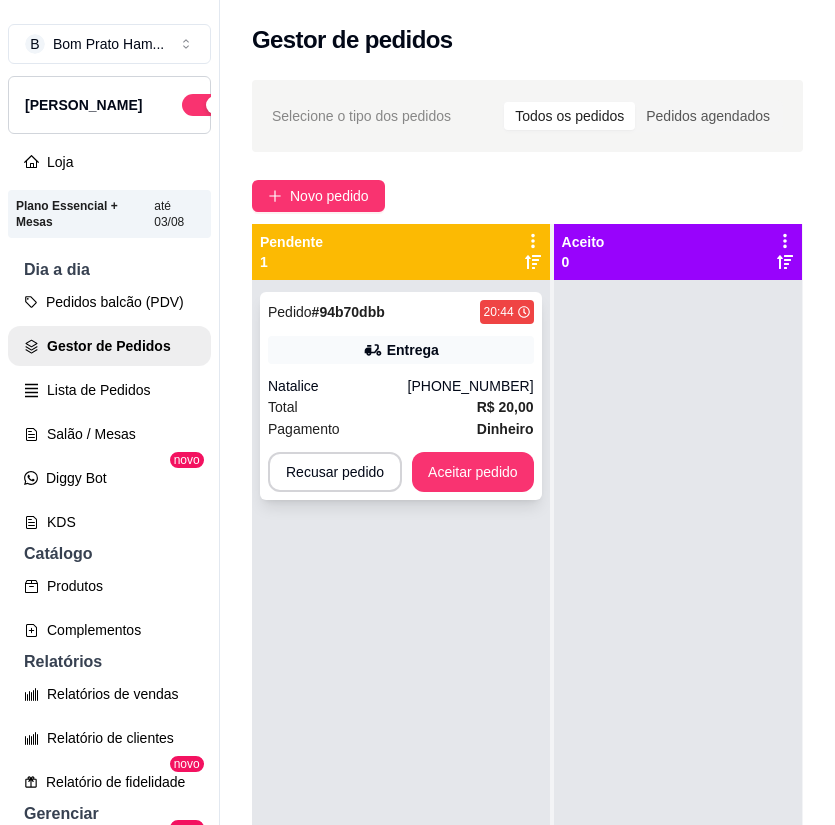 click on "Natalice" at bounding box center (338, 386) 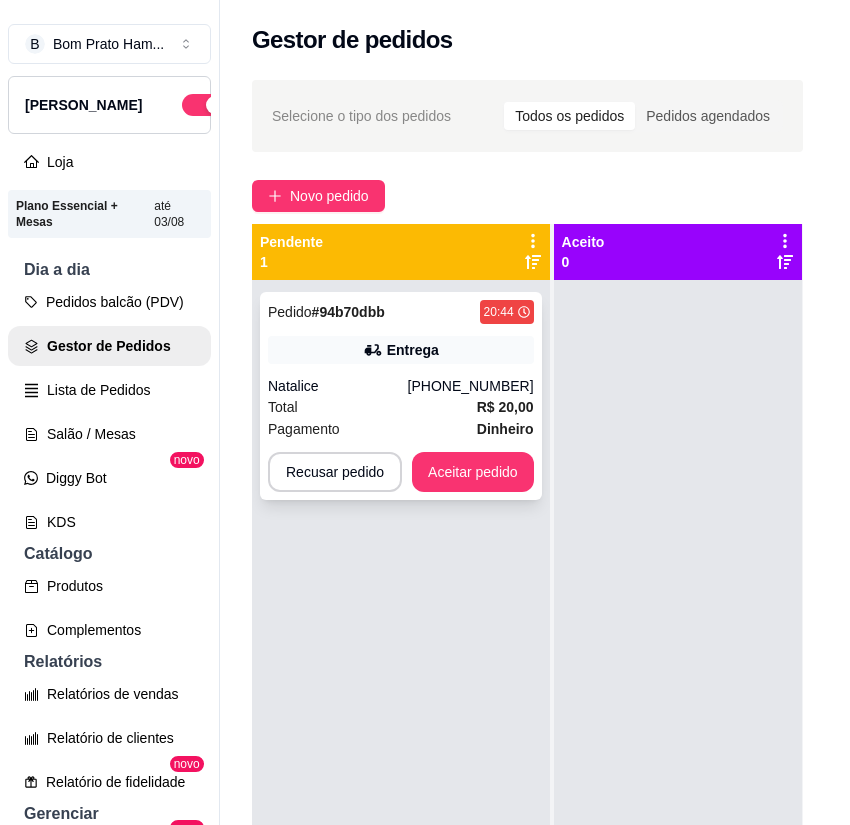 scroll, scrollTop: 256, scrollLeft: 0, axis: vertical 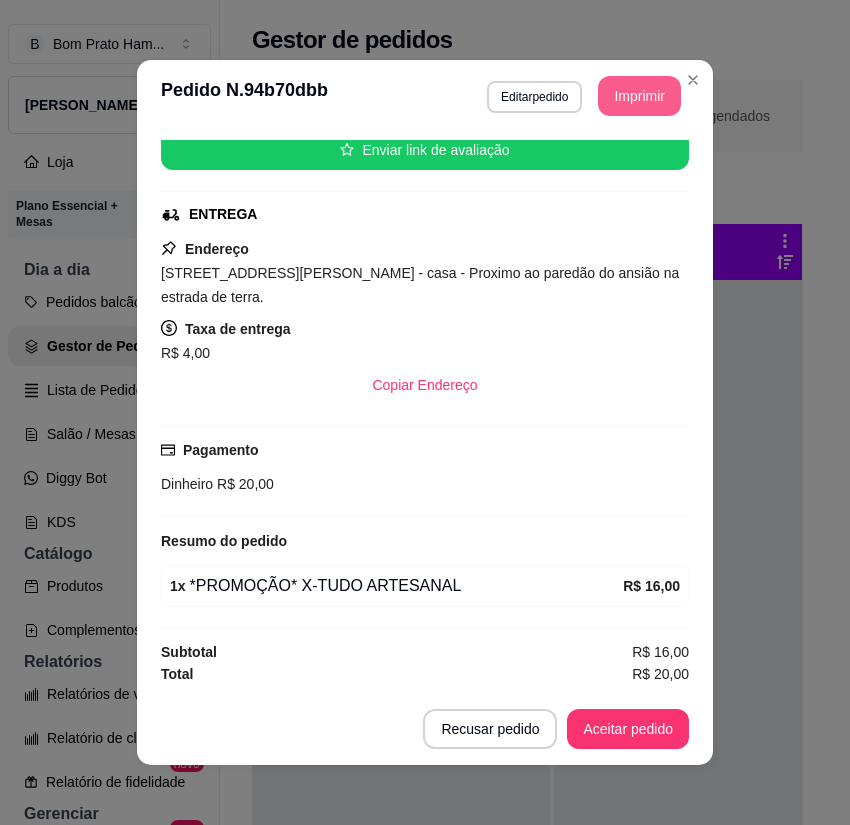 click on "Imprimir" at bounding box center (639, 96) 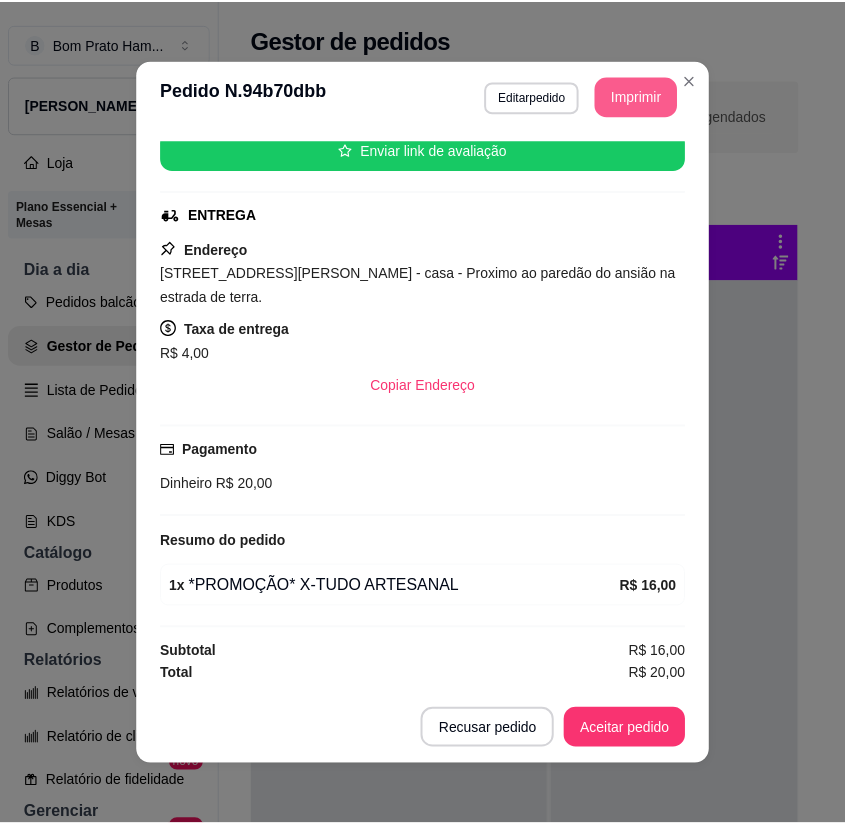 scroll, scrollTop: 0, scrollLeft: 0, axis: both 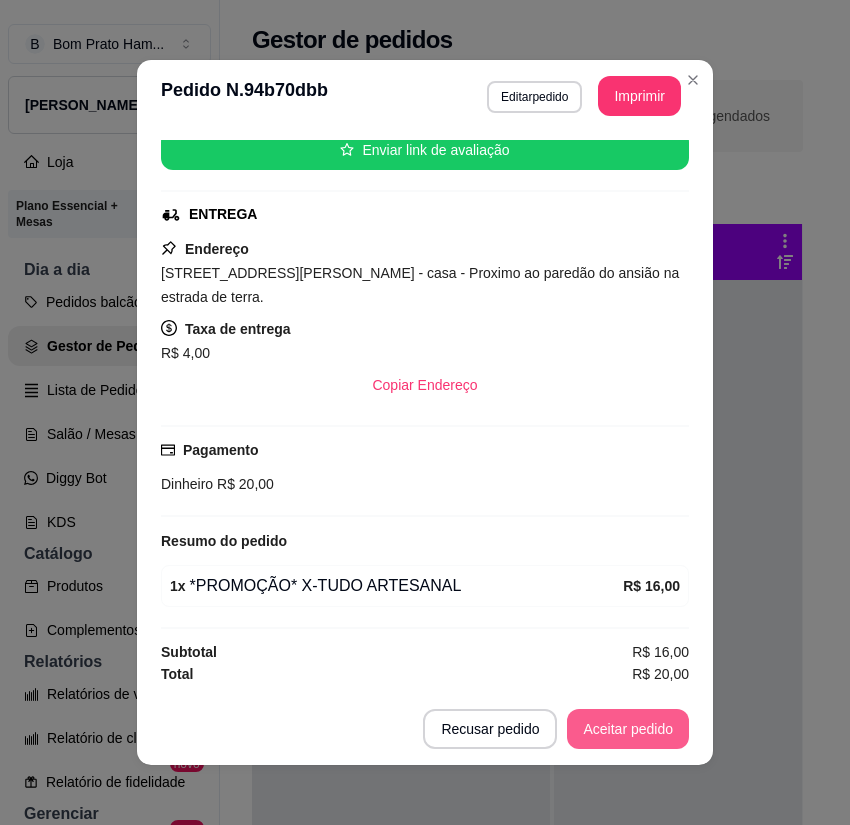 click on "Aceitar pedido" at bounding box center (628, 729) 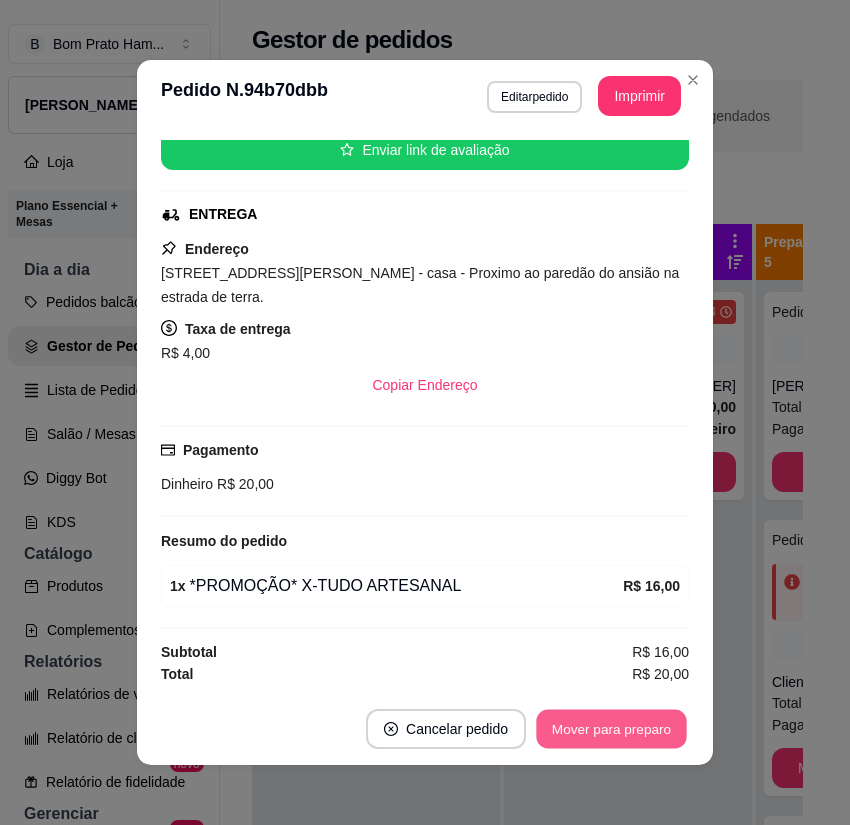 click on "Mover para preparo" at bounding box center (611, 729) 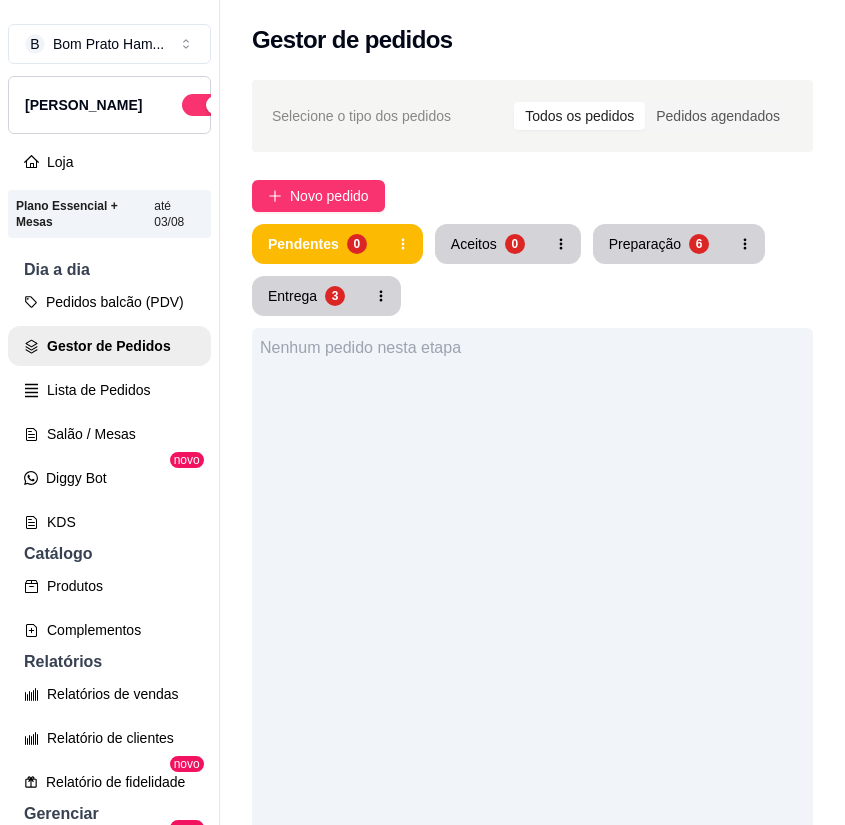 click on "Nenhum pedido nesta etapa" at bounding box center [532, 740] 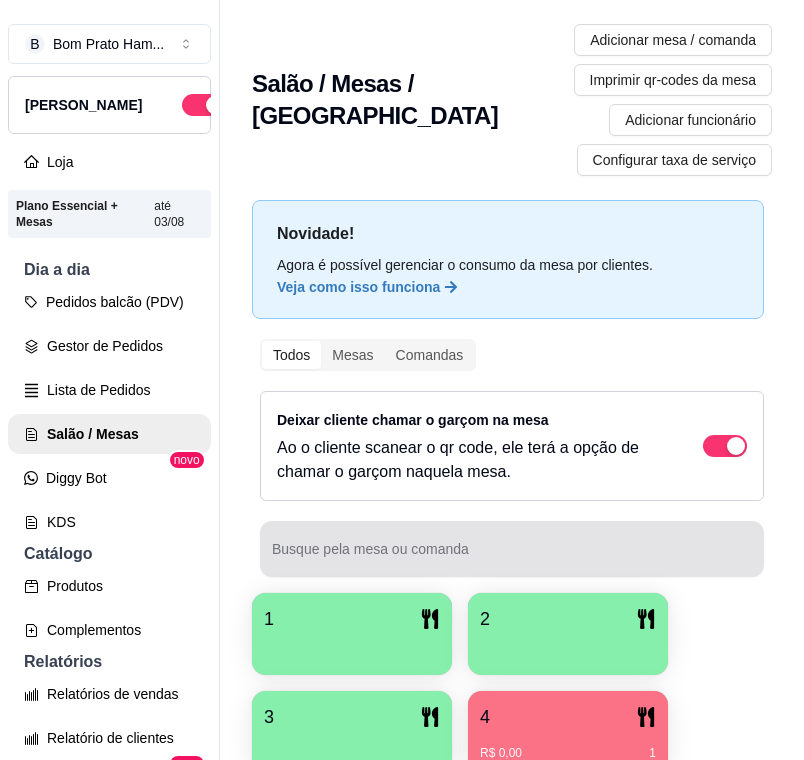 scroll, scrollTop: 0, scrollLeft: 0, axis: both 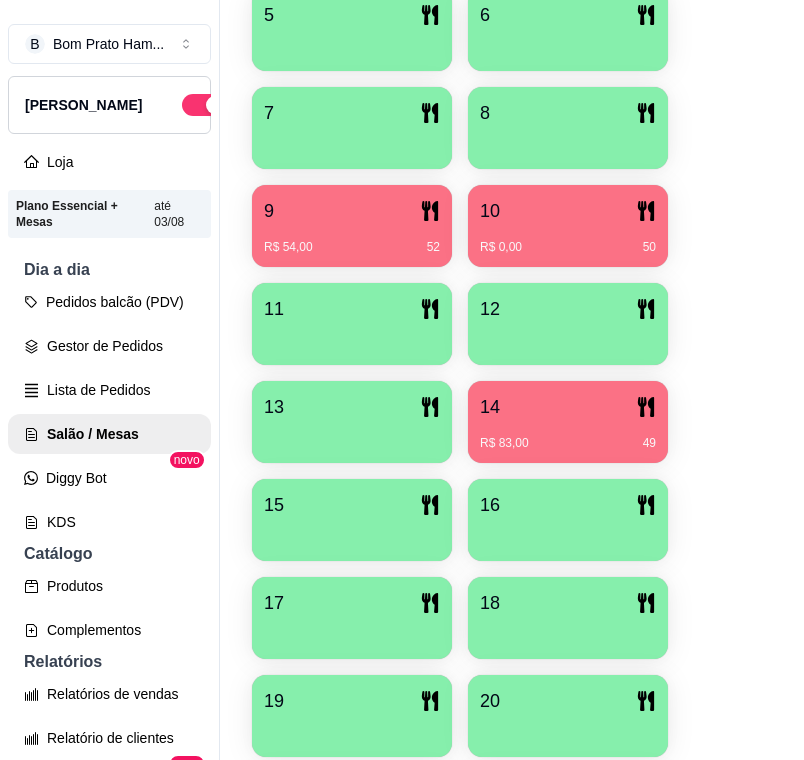 click on "R$ 83,00 49" at bounding box center (568, 443) 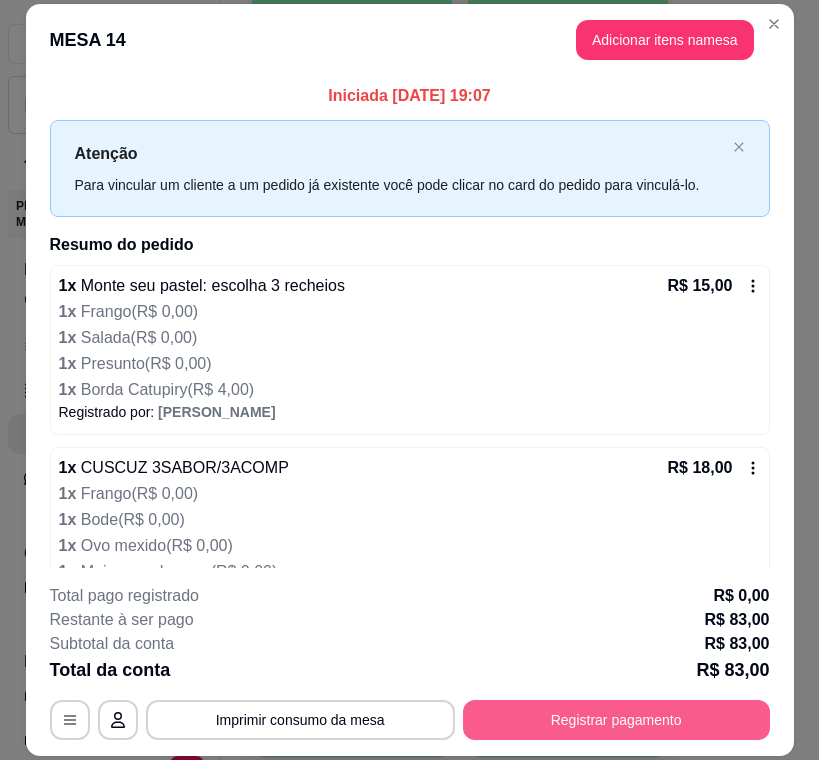 click on "Registrar pagamento" at bounding box center (616, 720) 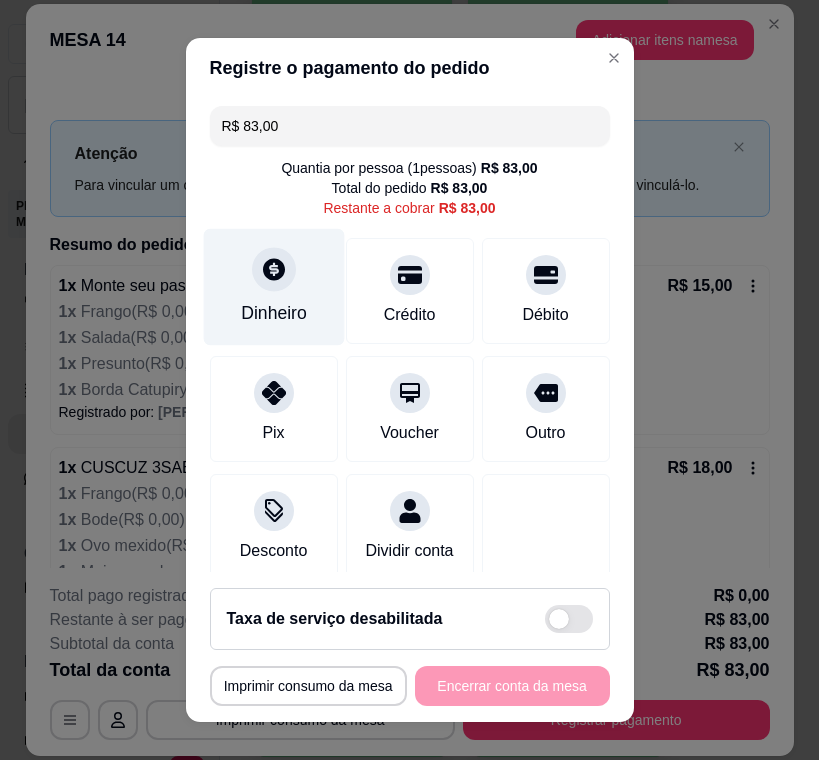 click on "Dinheiro" at bounding box center [273, 287] 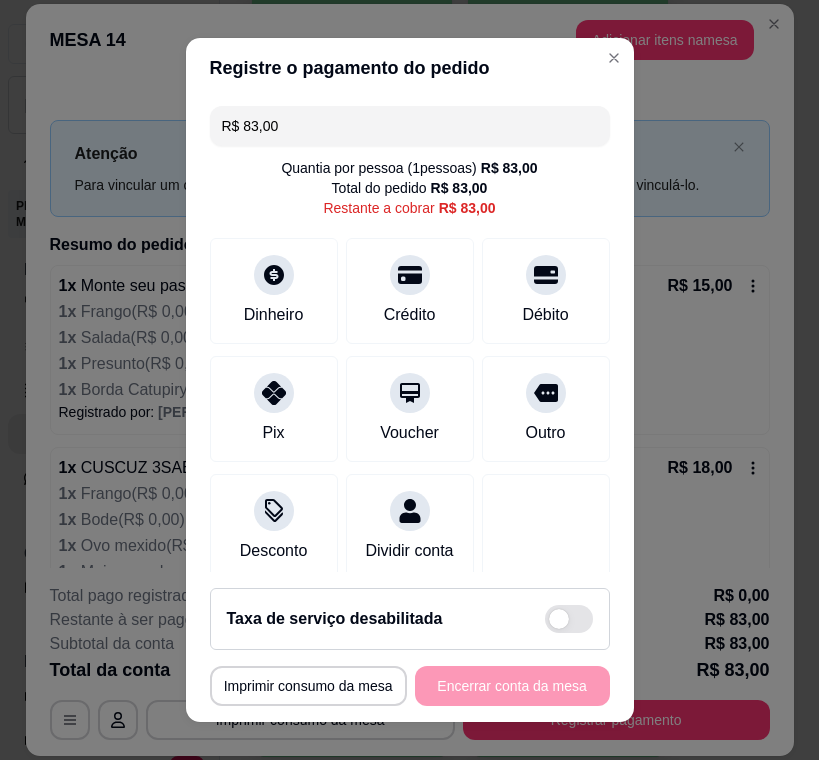 drag, startPoint x: 287, startPoint y: 122, endPoint x: 163, endPoint y: 135, distance: 124.67959 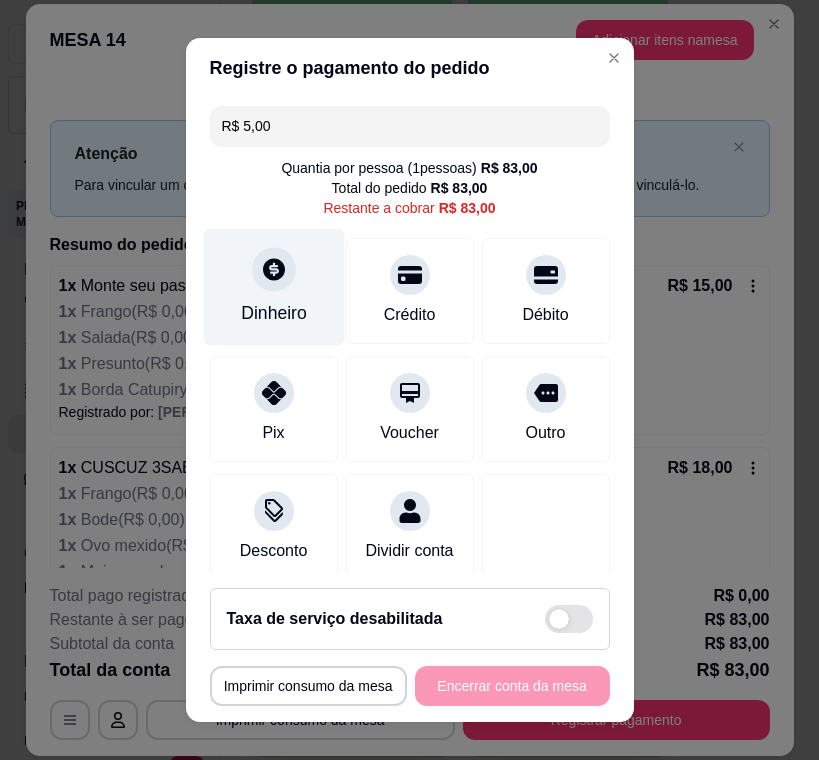 click on "Dinheiro" at bounding box center (273, 287) 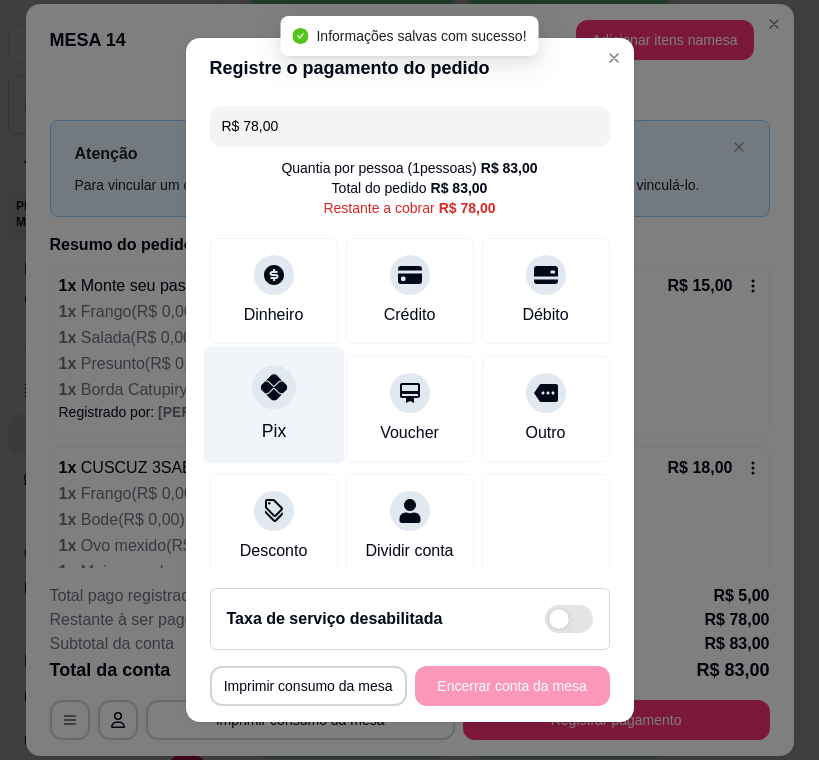 click 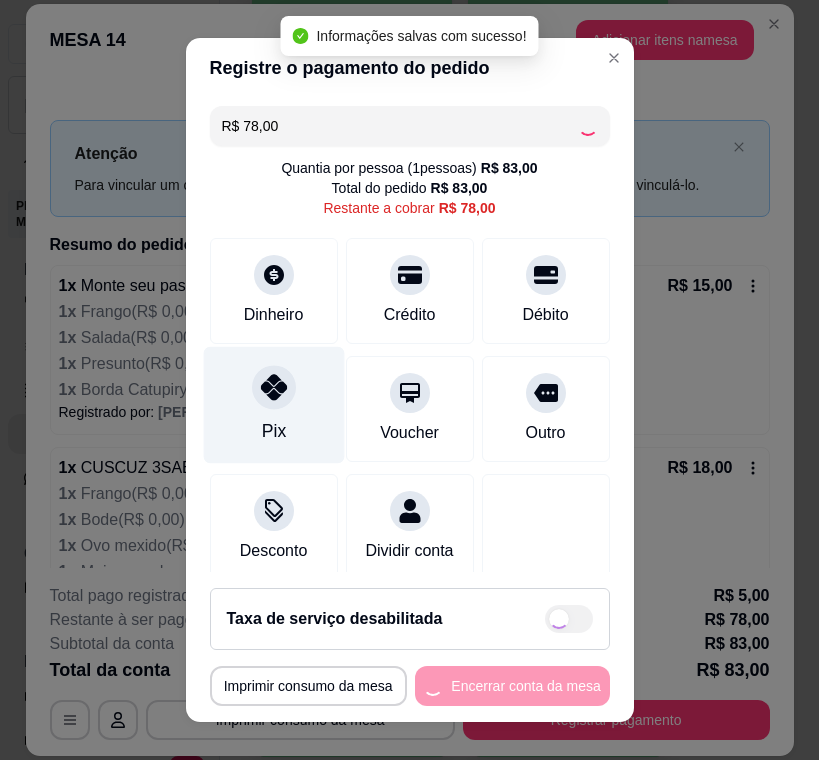 type on "R$ 0,00" 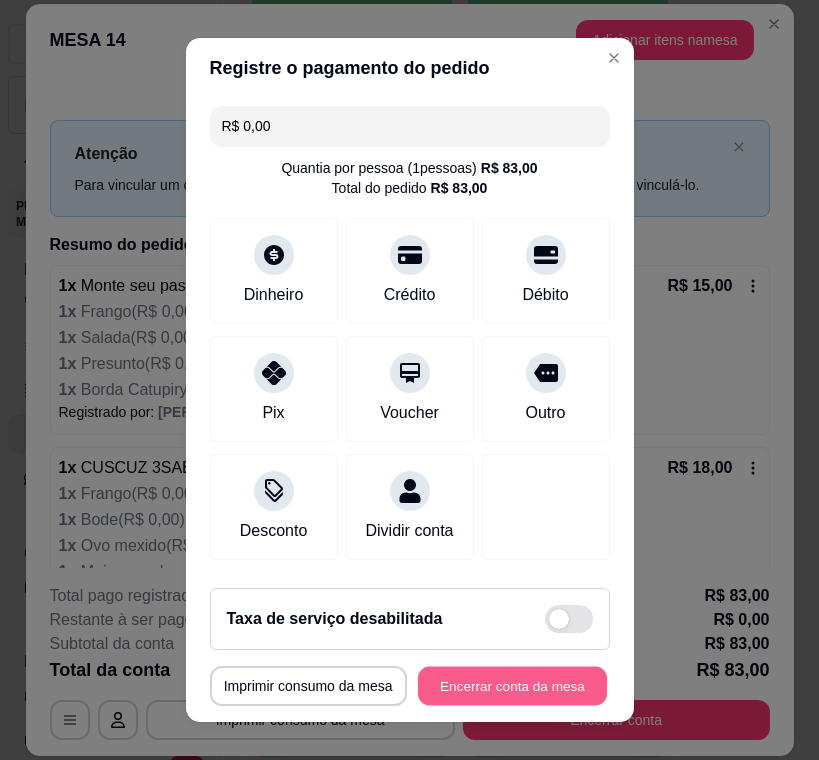 click on "Encerrar conta da mesa" at bounding box center [512, 686] 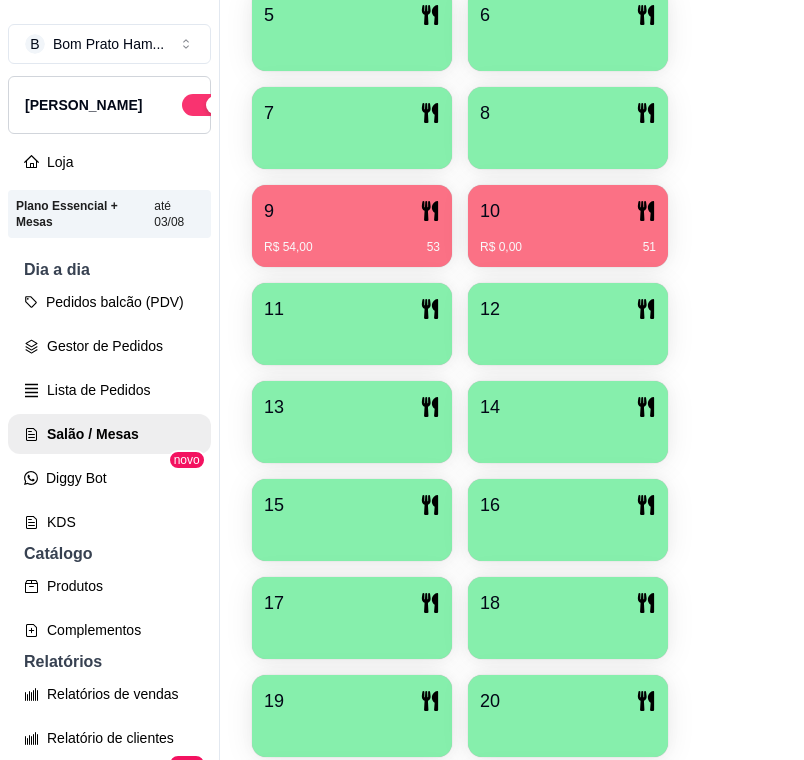 scroll, scrollTop: 400, scrollLeft: 0, axis: vertical 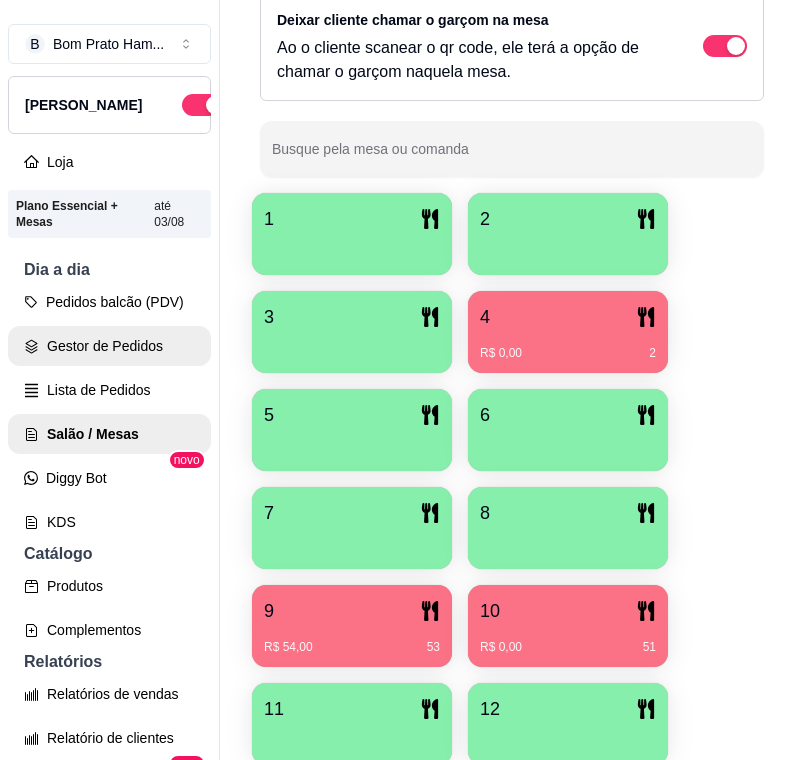 click on "Gestor de Pedidos" at bounding box center [109, 346] 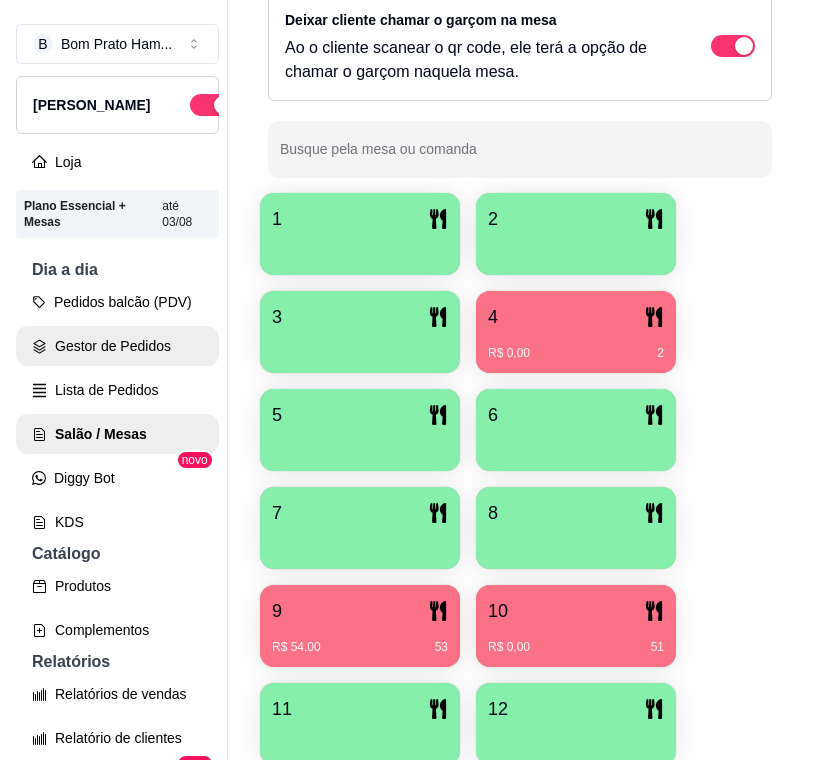 scroll, scrollTop: 0, scrollLeft: 0, axis: both 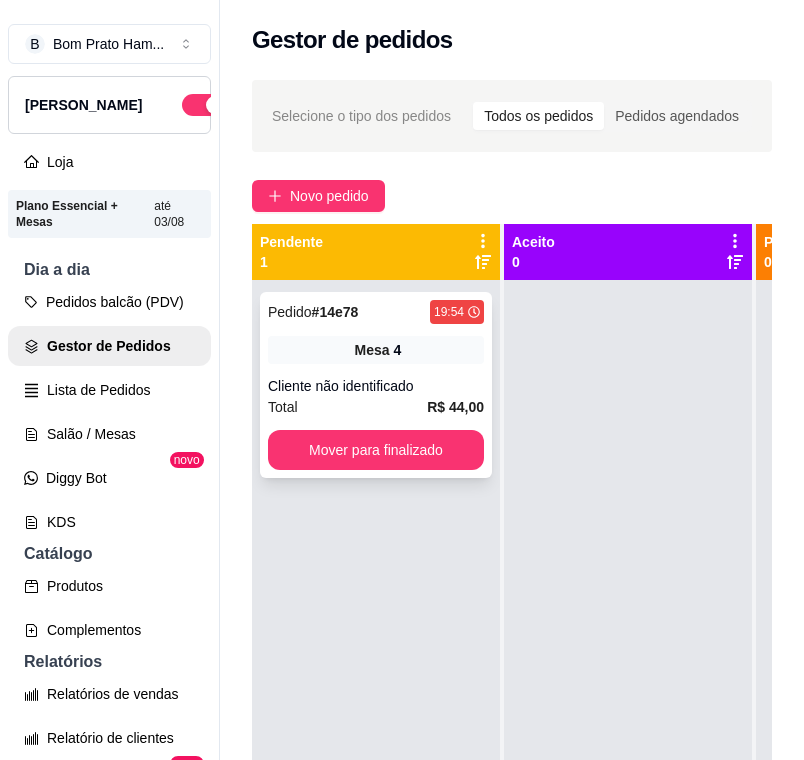 click on "Cliente não identificado" at bounding box center (376, 386) 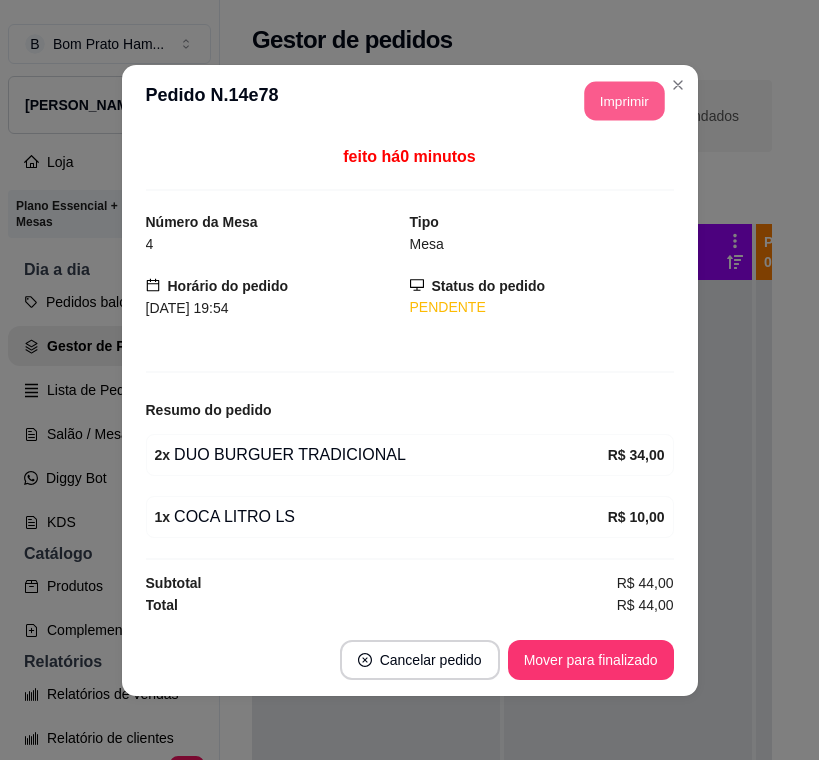 click on "Imprimir" at bounding box center (624, 100) 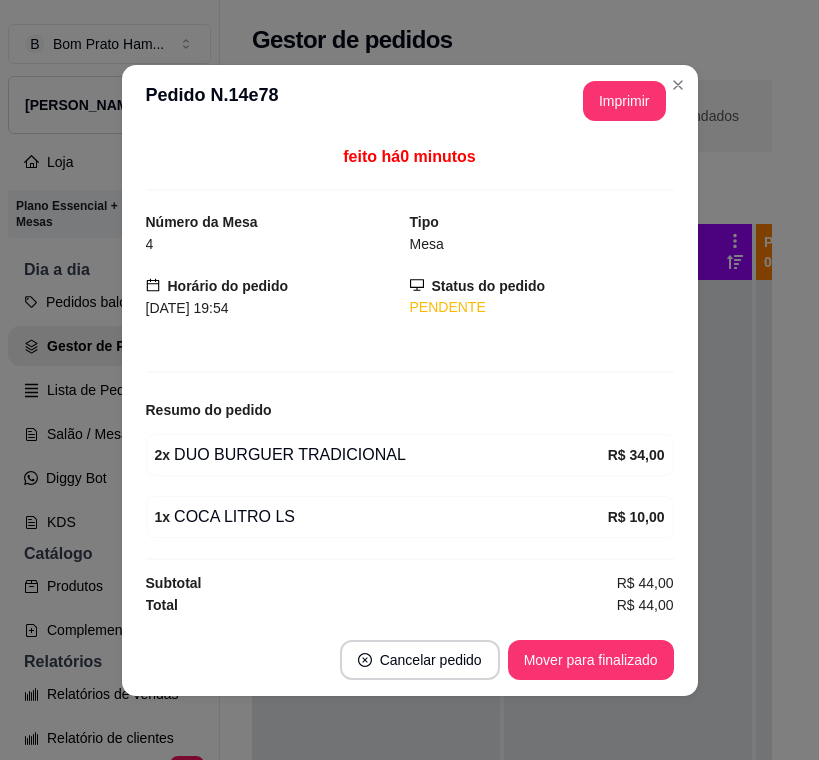 scroll, scrollTop: 0, scrollLeft: 0, axis: both 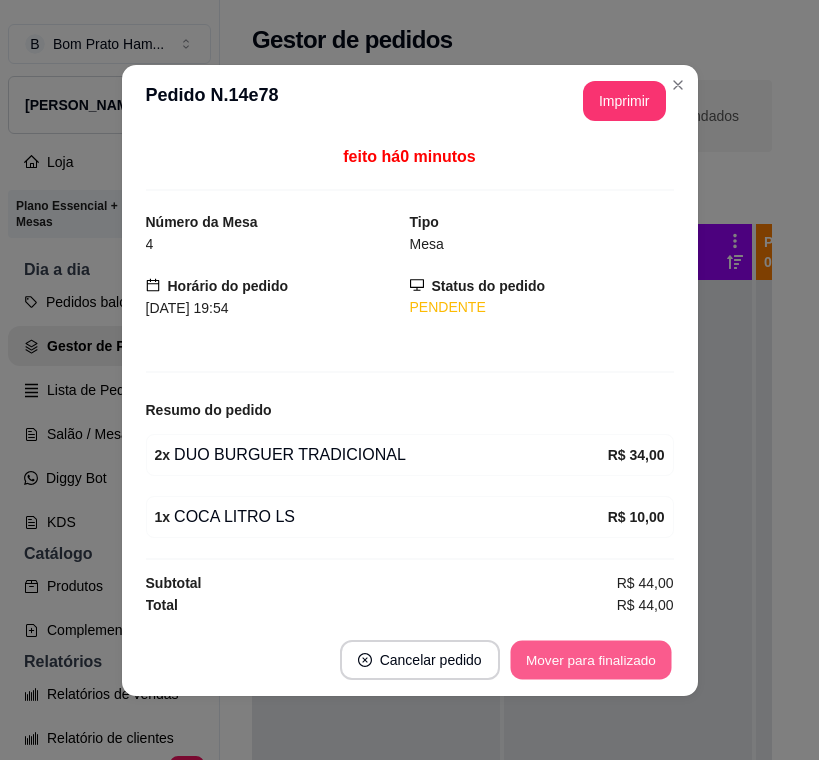 click on "Mover para finalizado" at bounding box center [590, 659] 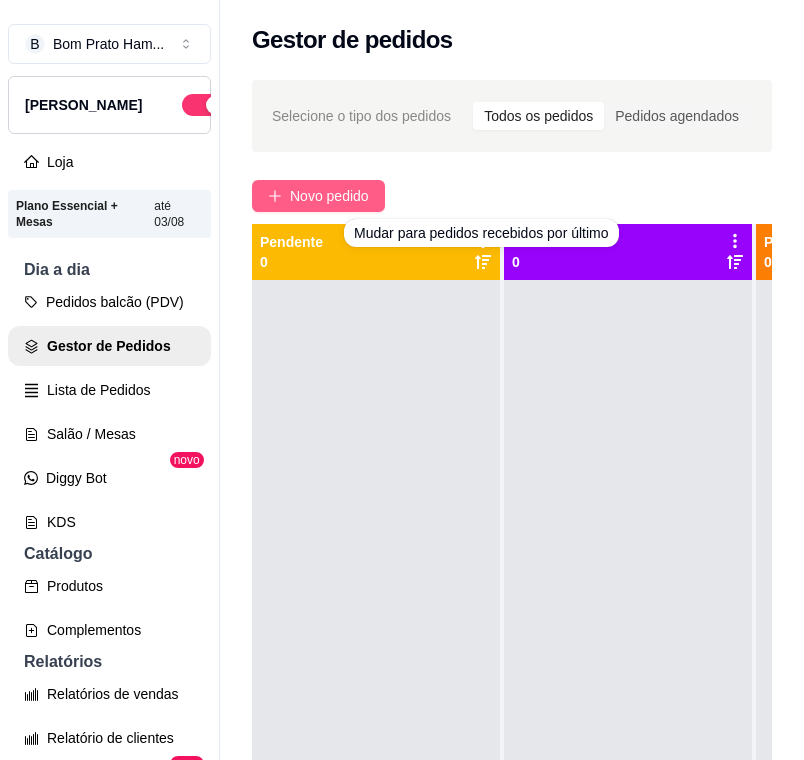click on "Novo pedido" at bounding box center (329, 196) 